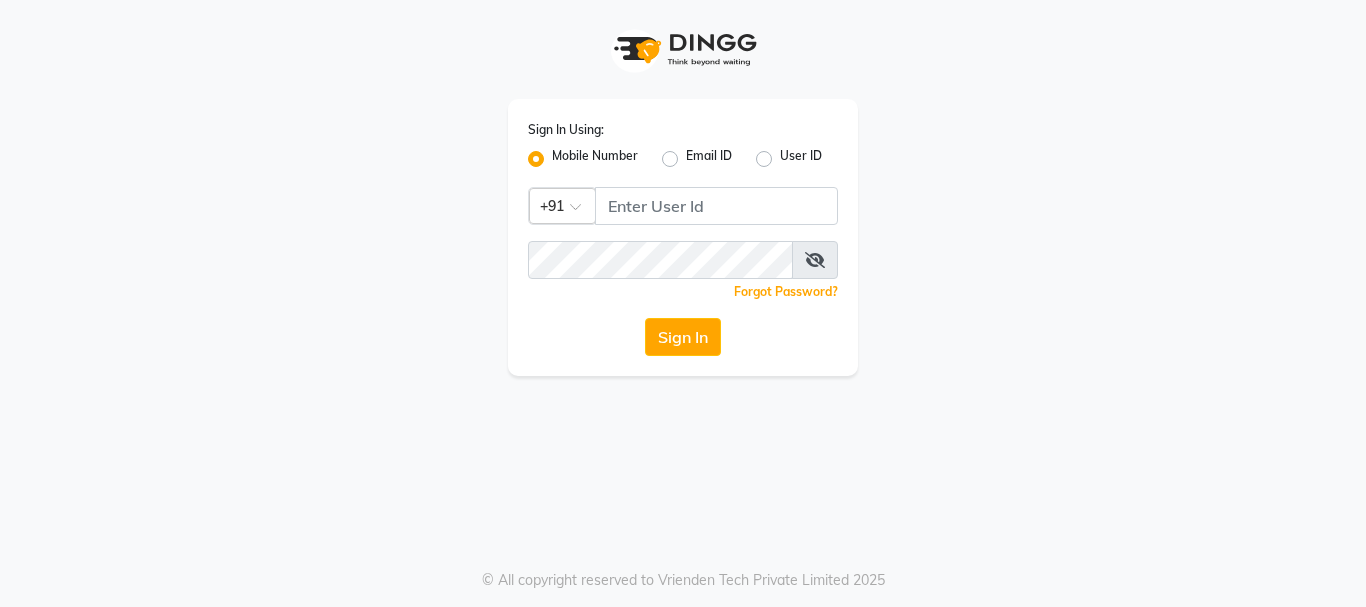 scroll, scrollTop: 0, scrollLeft: 0, axis: both 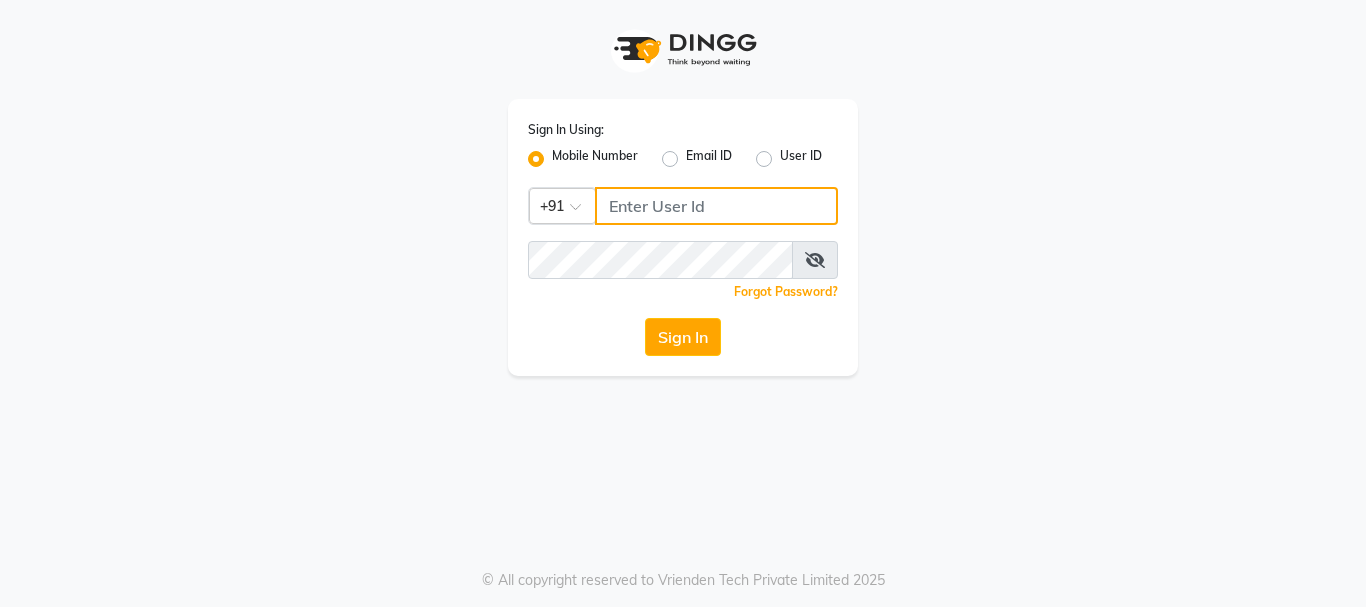 type on "7276762510" 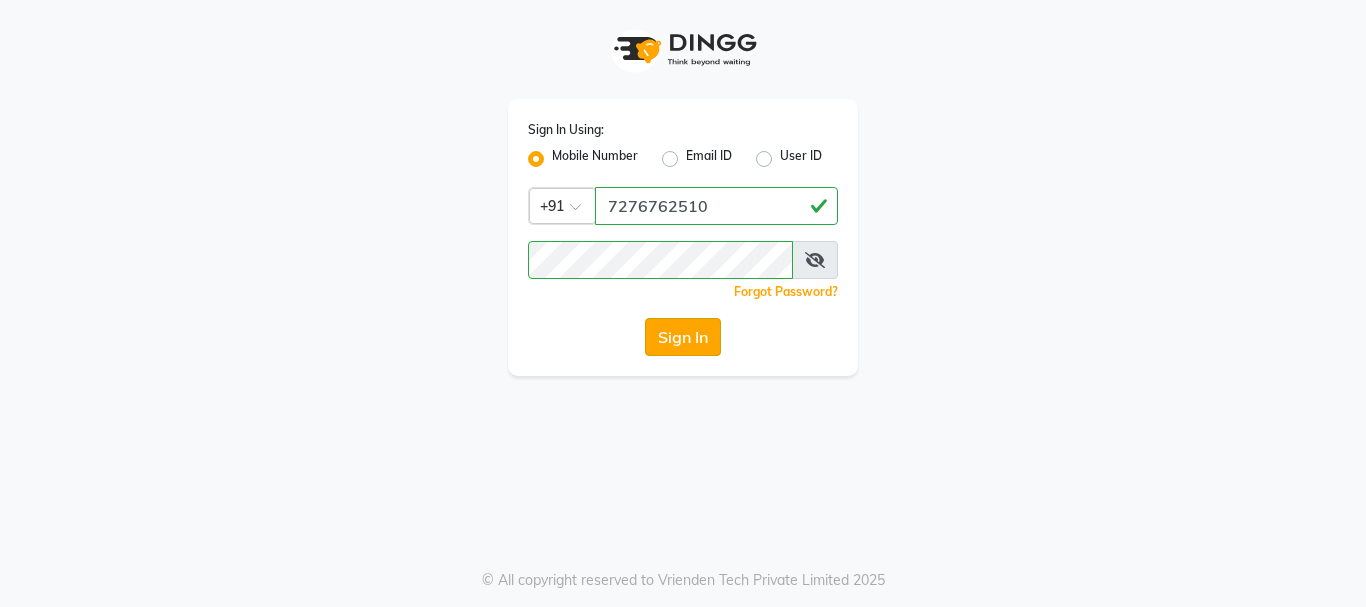 click on "Sign In" 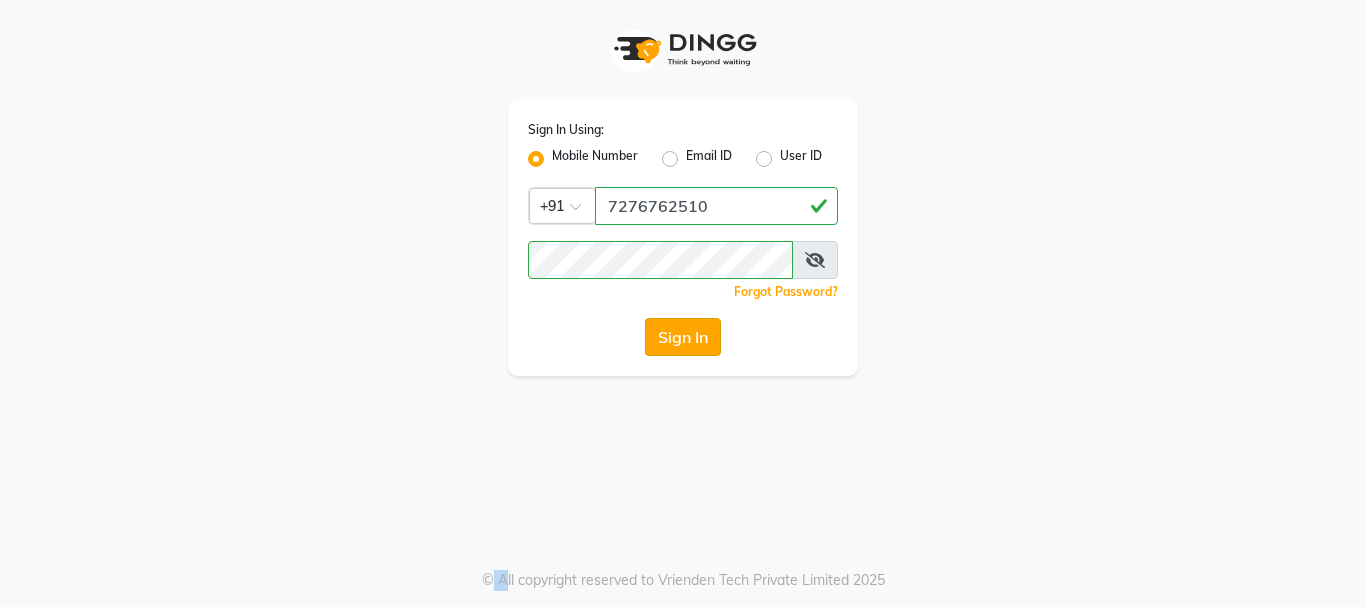 click on "Sign In" 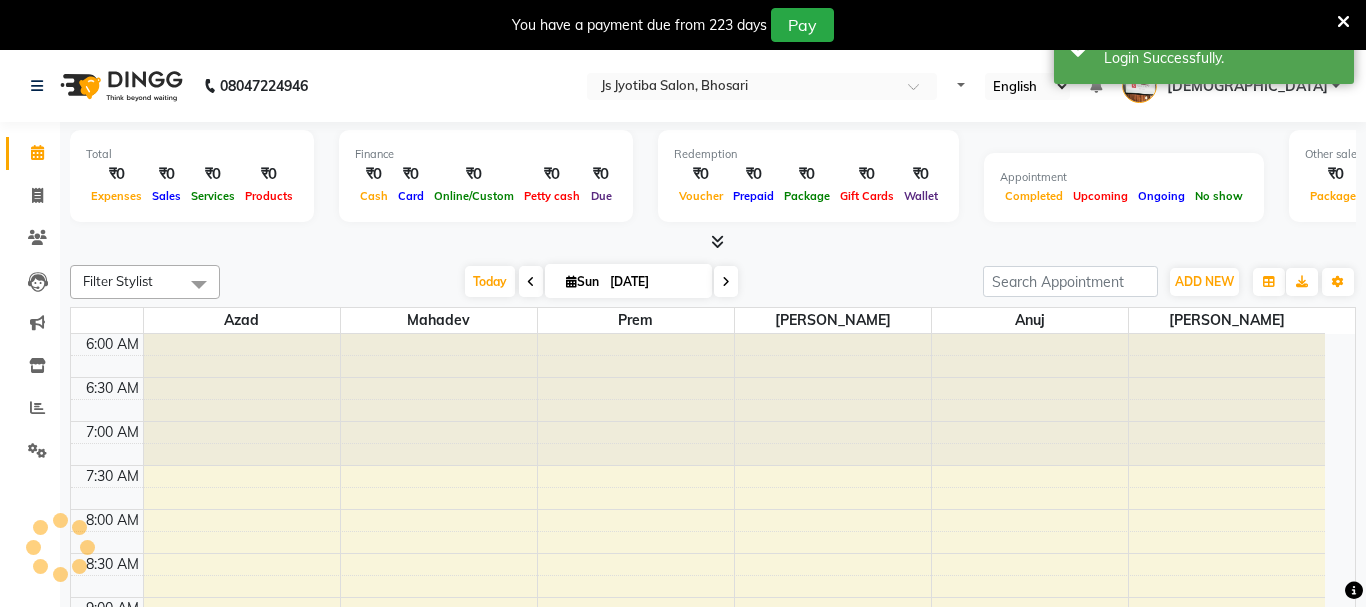 select on "en" 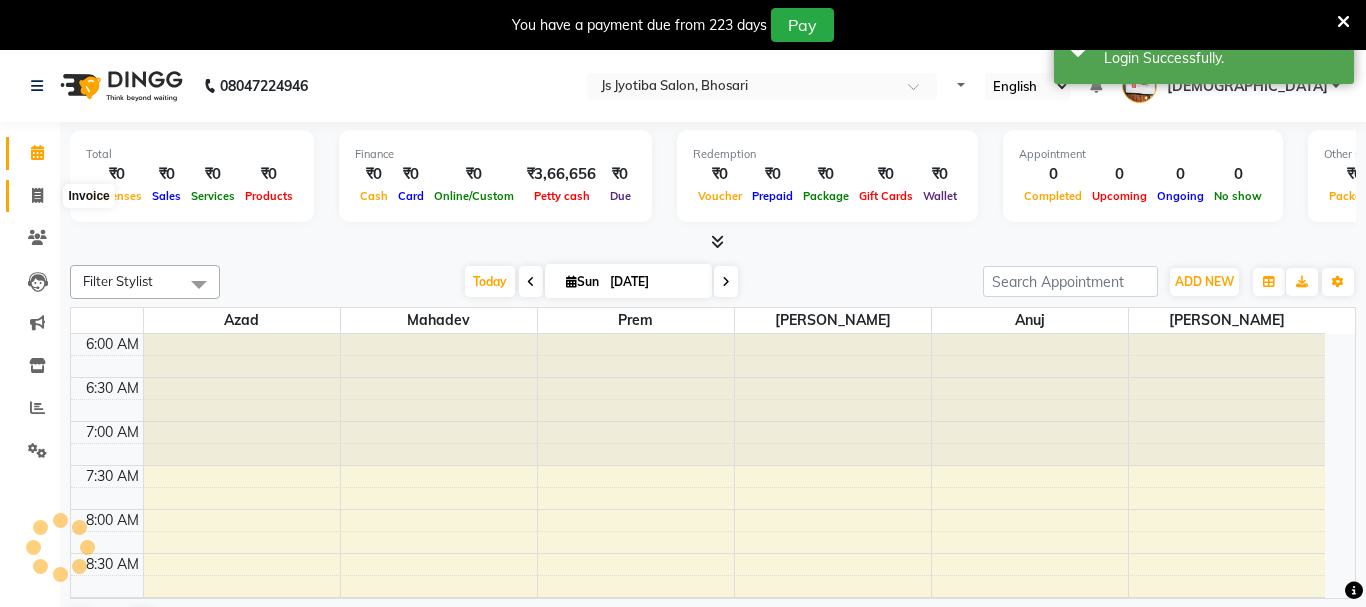 click 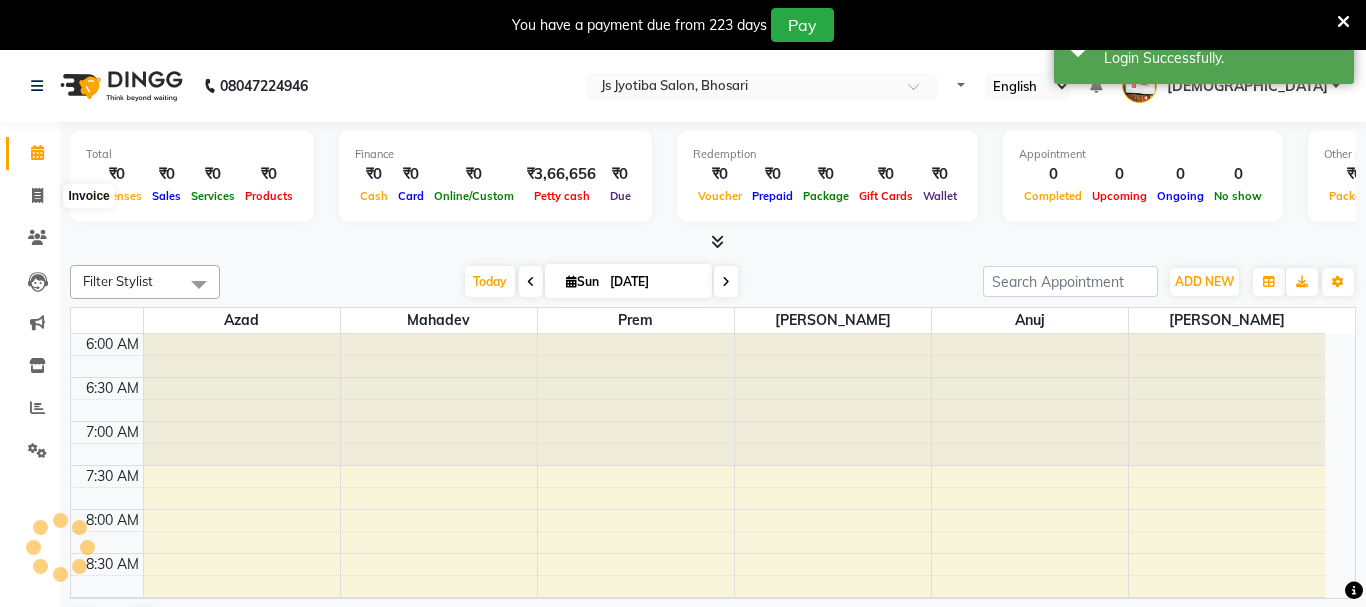 select on "service" 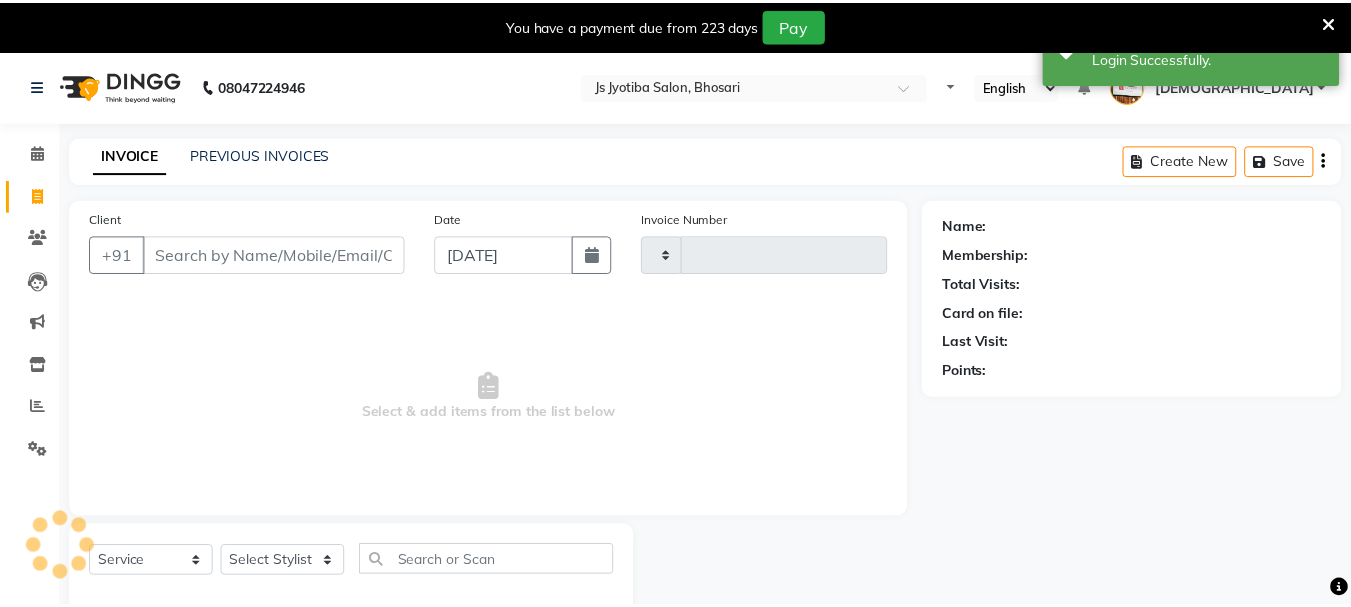 scroll, scrollTop: 50, scrollLeft: 0, axis: vertical 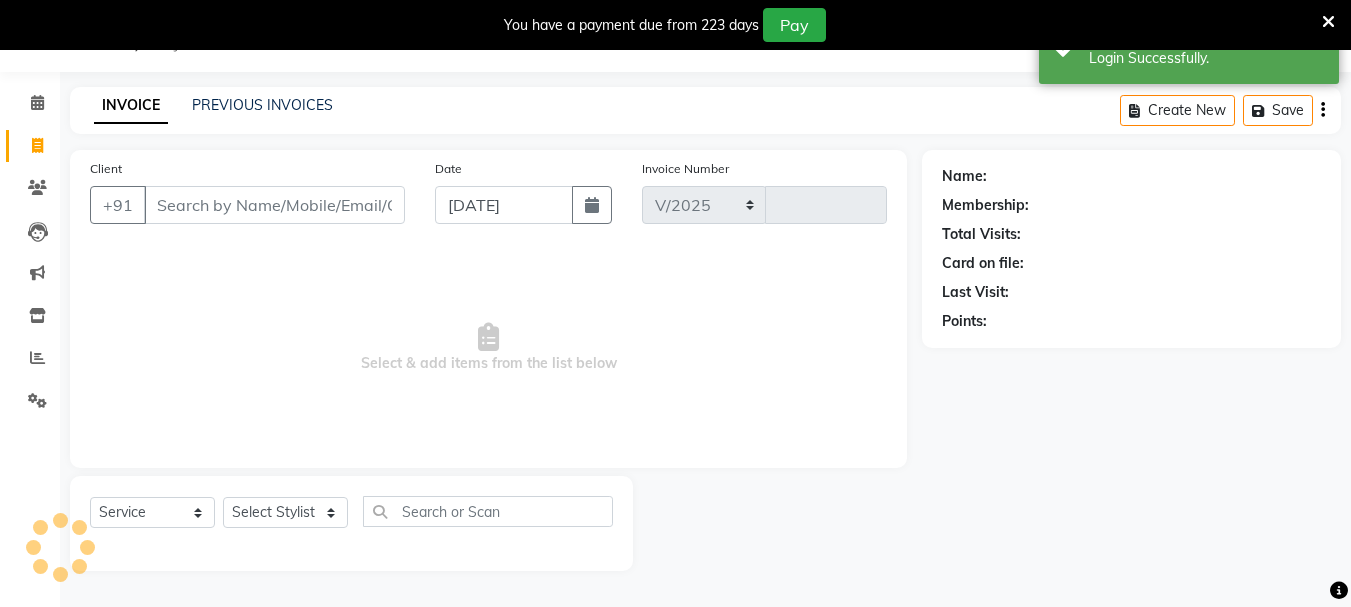 select on "554" 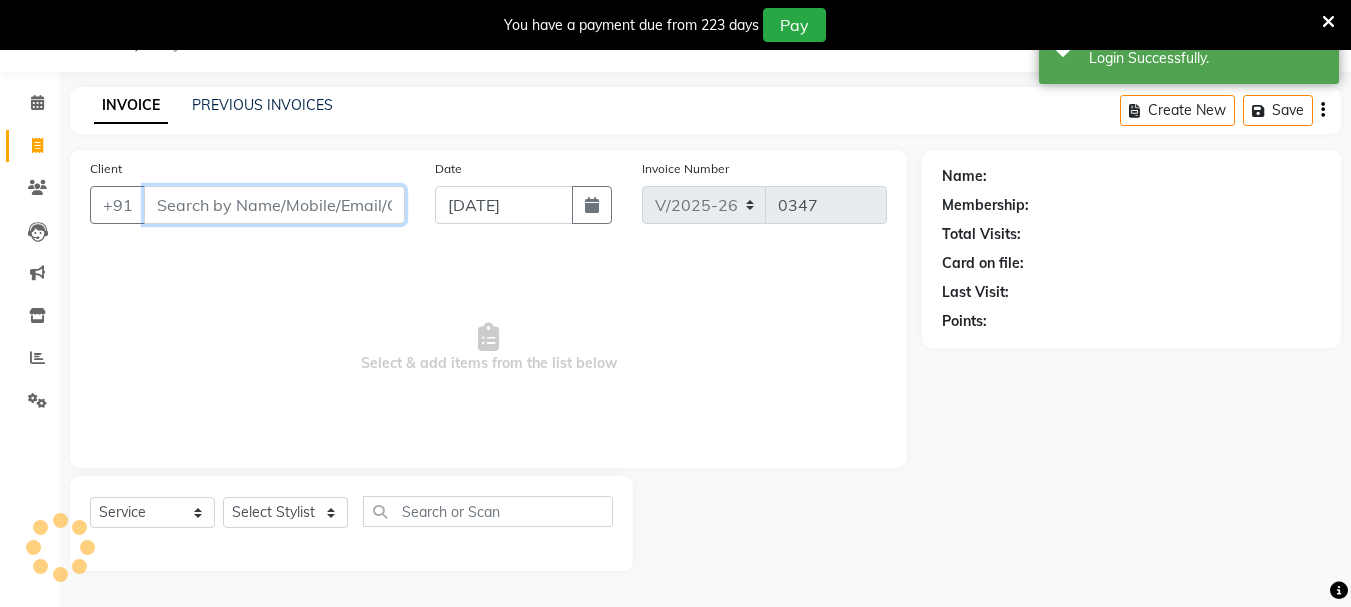 click on "Client" at bounding box center (274, 205) 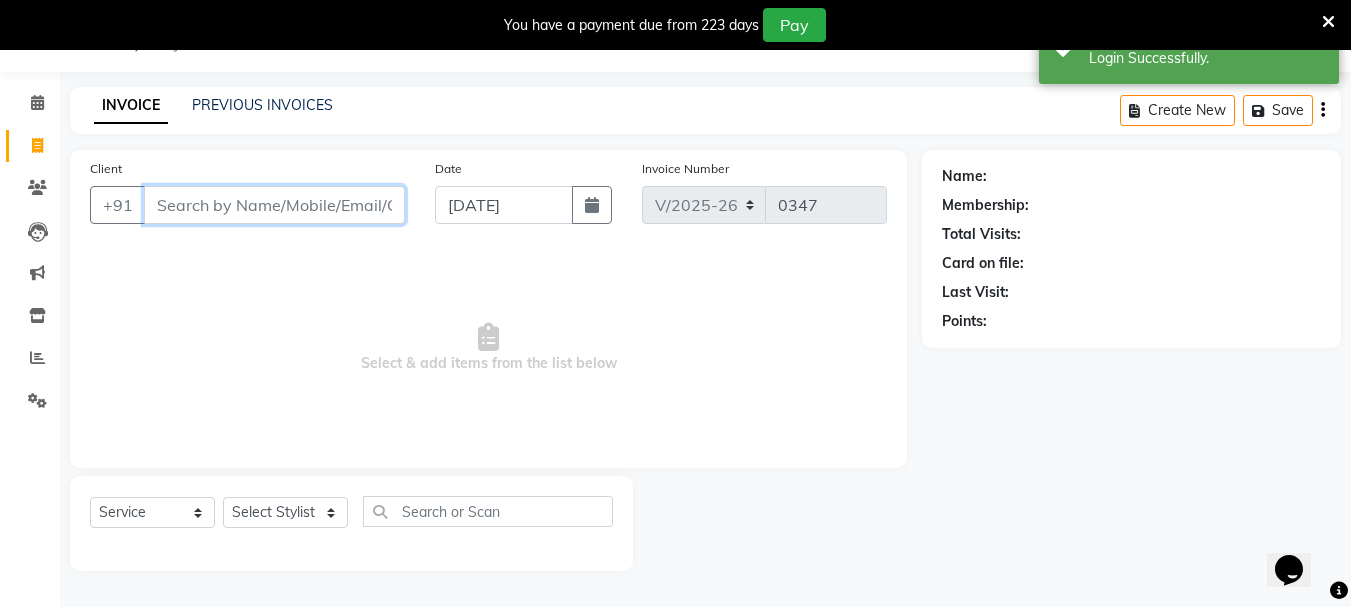 scroll, scrollTop: 0, scrollLeft: 0, axis: both 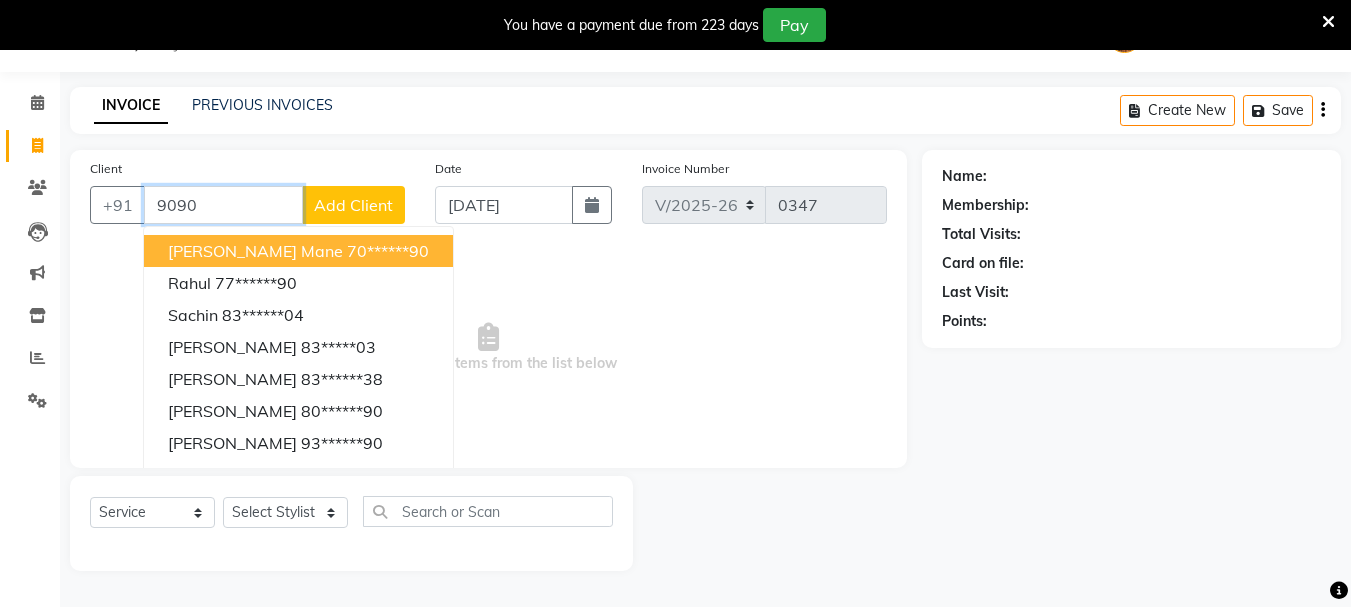 click on "[PERSON_NAME] mane" at bounding box center [255, 251] 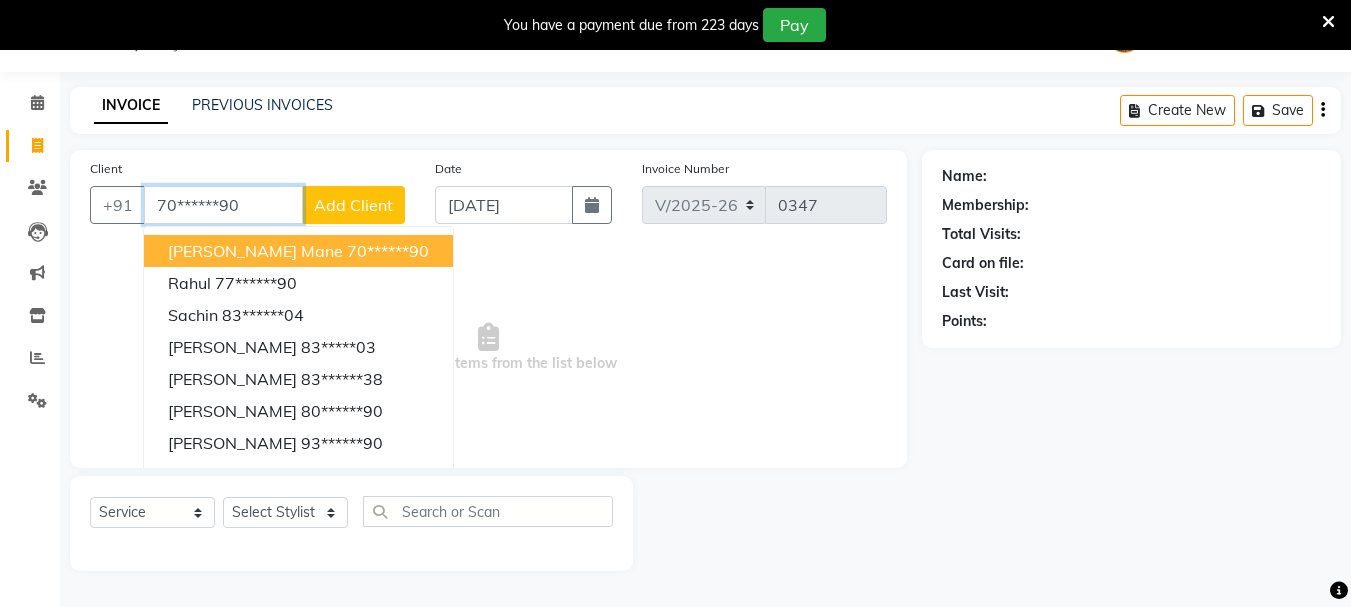 type on "70******90" 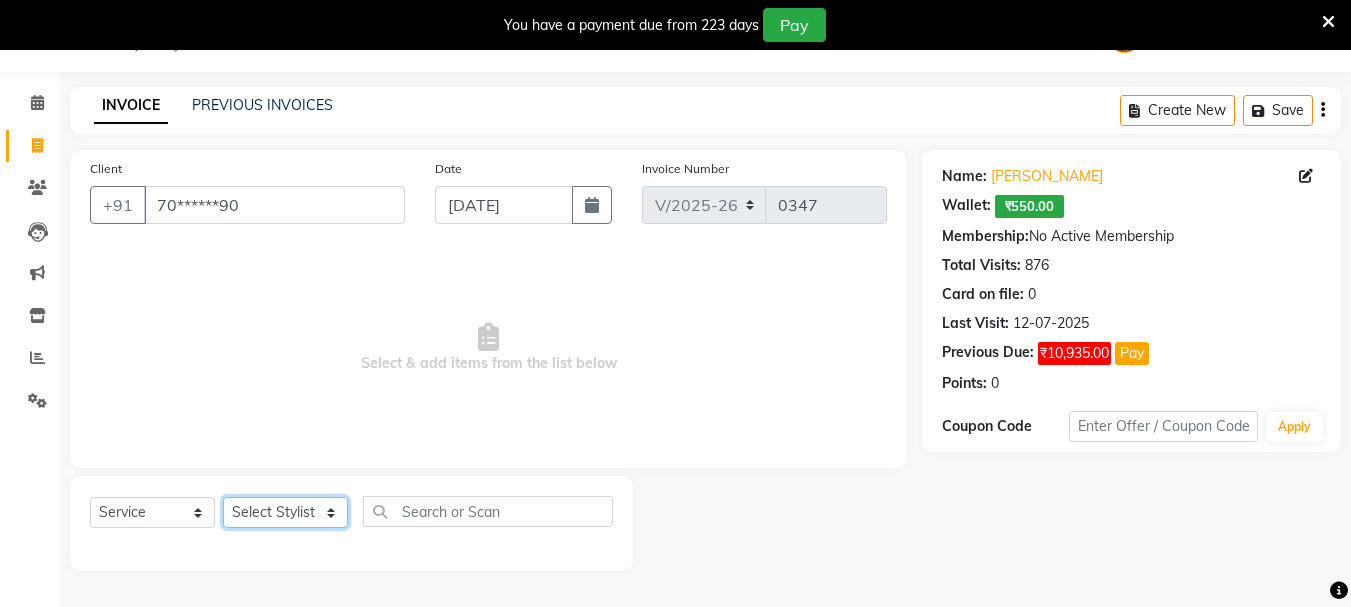 click on "Select Stylist [PERSON_NAME] [PERSON_NAME] Mahadev prem [PERSON_NAME] S.R.K. [PERSON_NAME]" 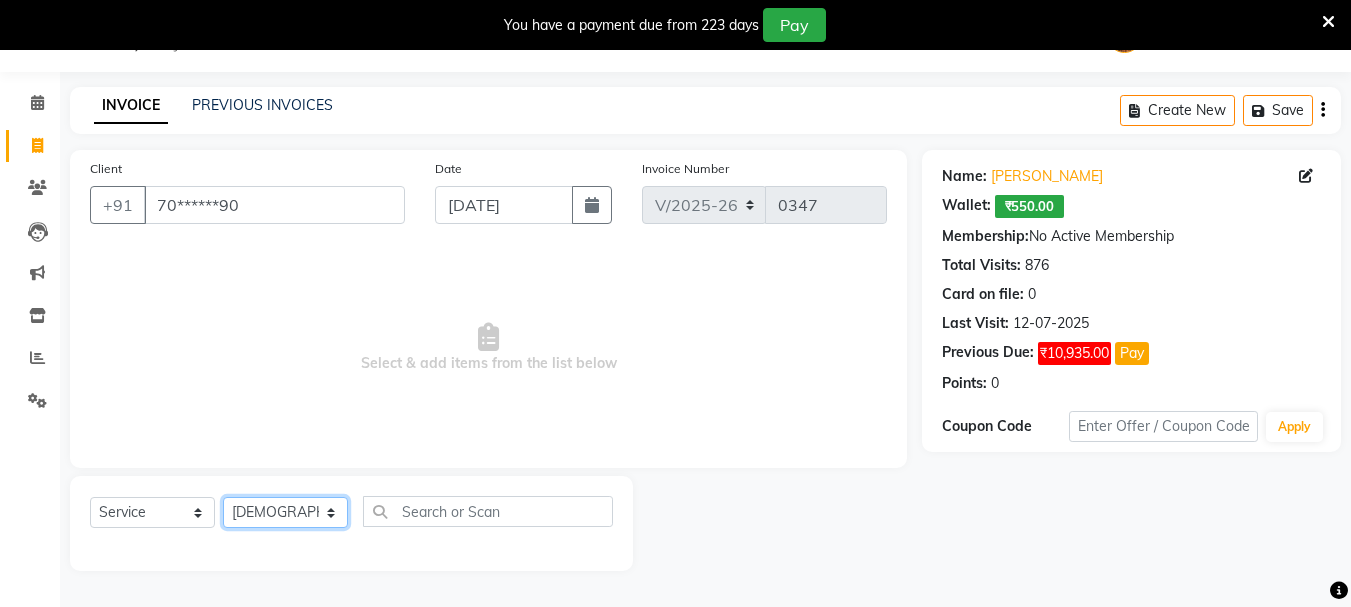 click on "Select Stylist [PERSON_NAME] [PERSON_NAME] Mahadev prem [PERSON_NAME] S.R.K. [PERSON_NAME]" 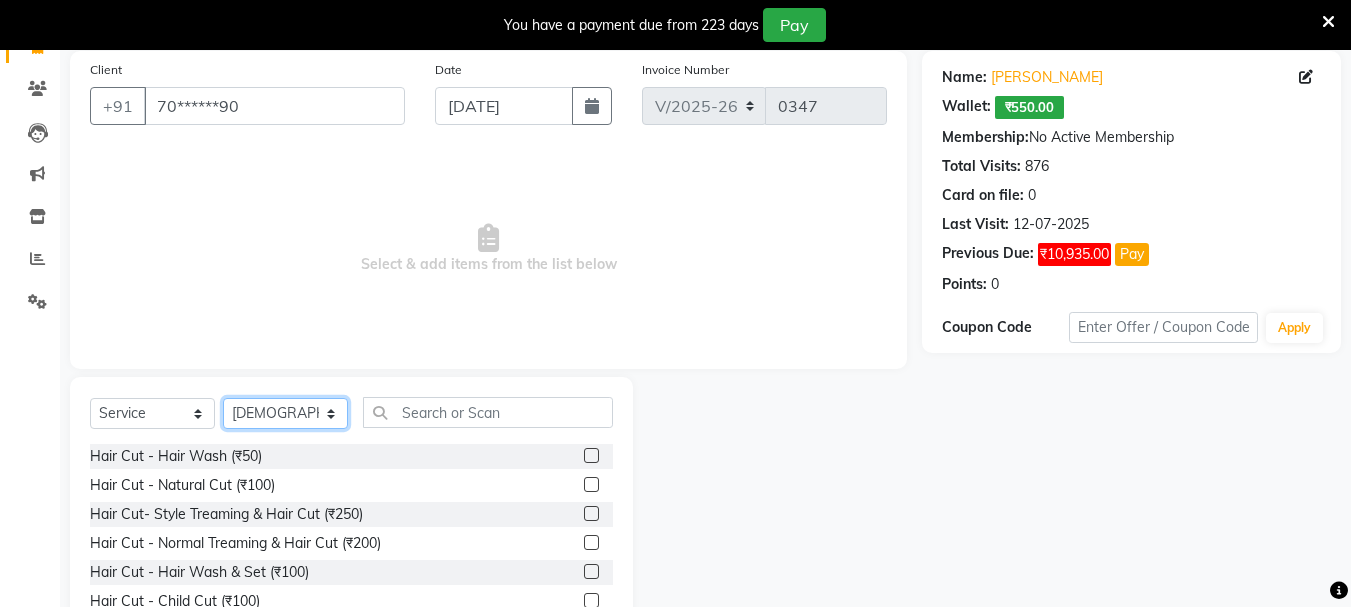 scroll, scrollTop: 244, scrollLeft: 0, axis: vertical 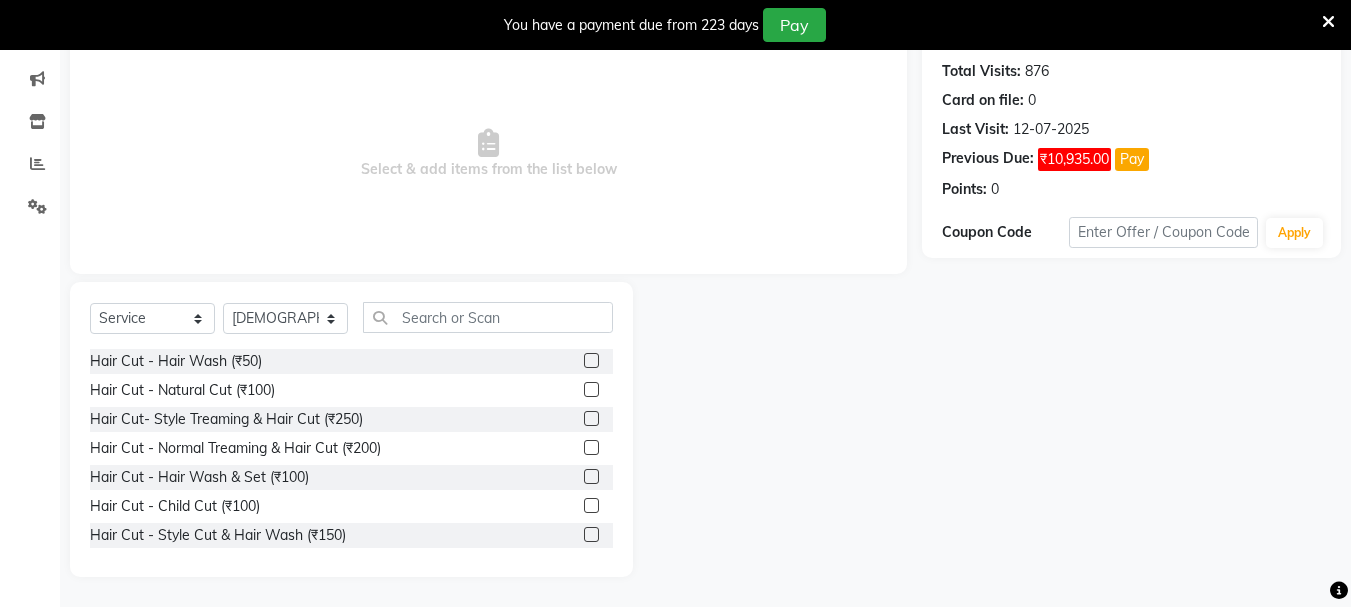 click 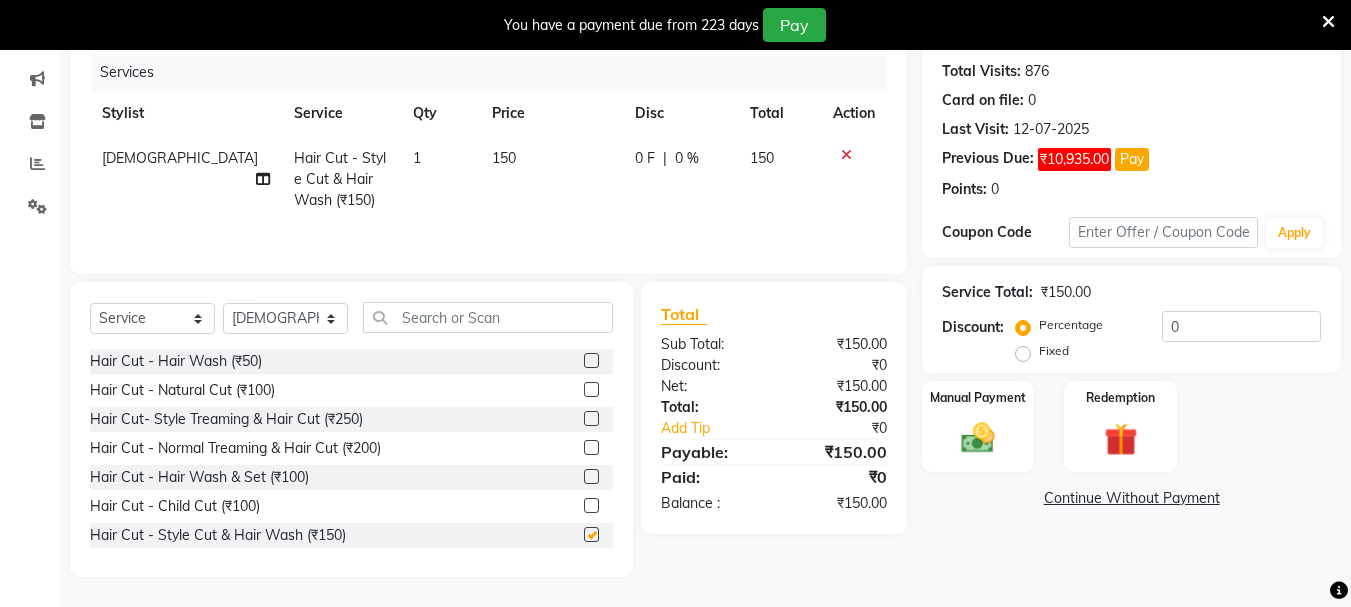 checkbox on "false" 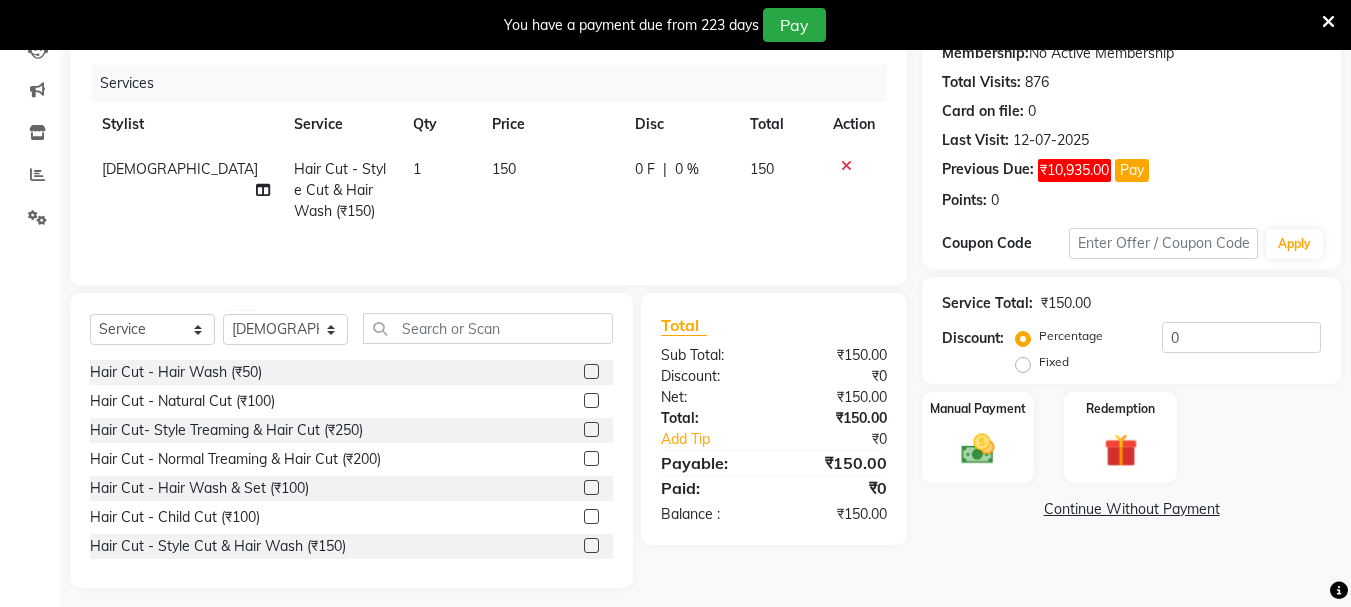 scroll, scrollTop: 244, scrollLeft: 0, axis: vertical 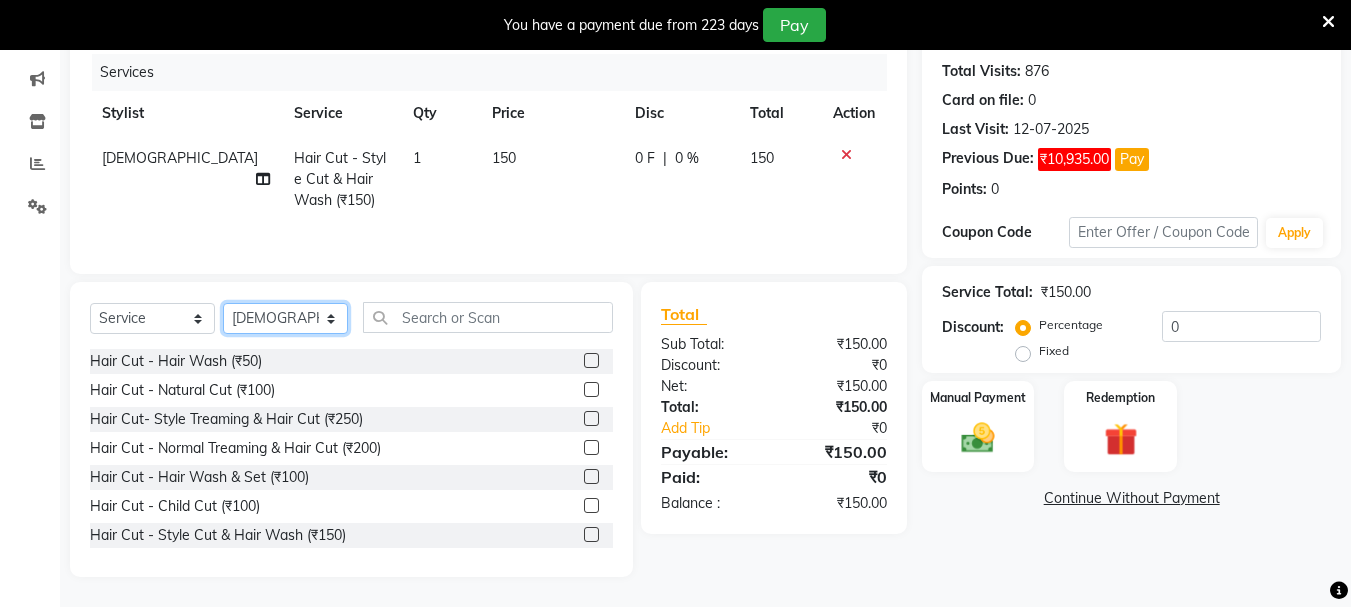 click on "Select Stylist [PERSON_NAME] [PERSON_NAME] Mahadev prem [PERSON_NAME] S.R.K. [PERSON_NAME]" 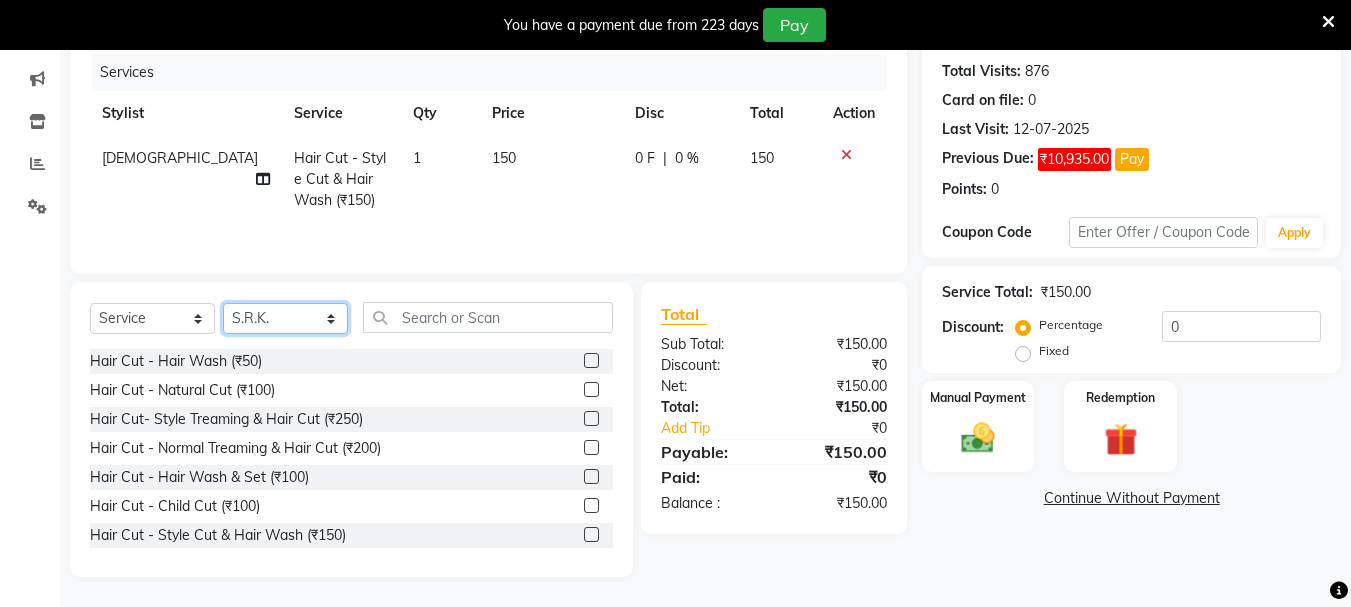 click on "Select Stylist [PERSON_NAME] [PERSON_NAME] Mahadev prem [PERSON_NAME] S.R.K. [PERSON_NAME]" 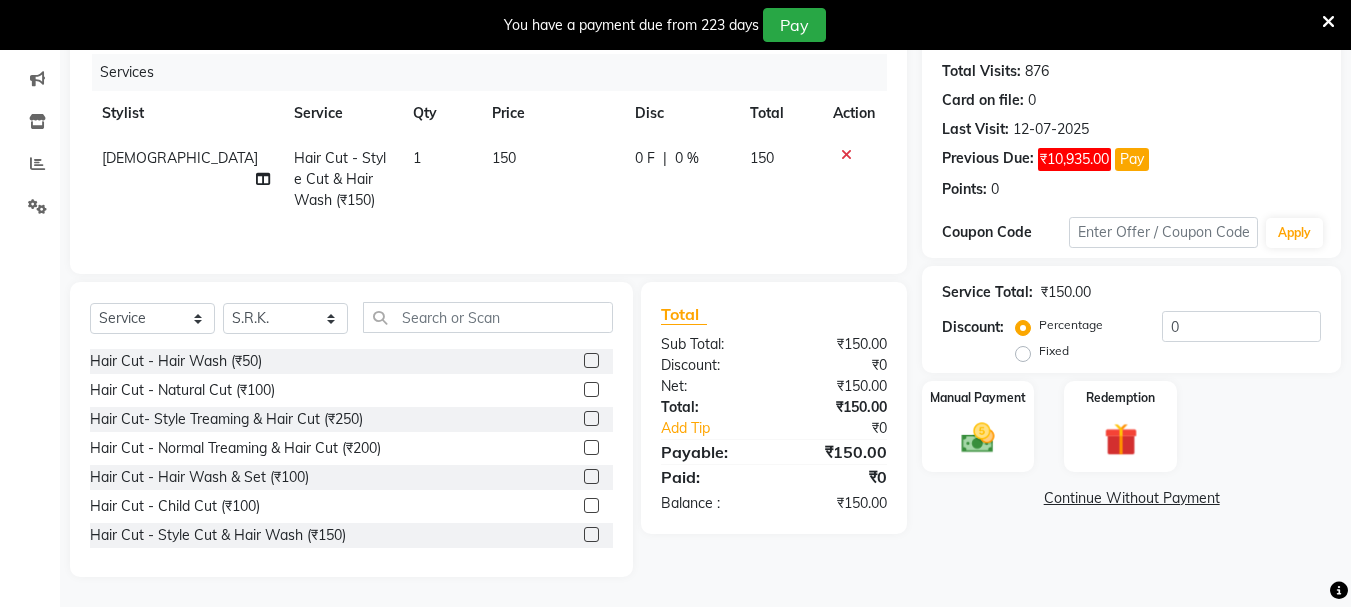 click 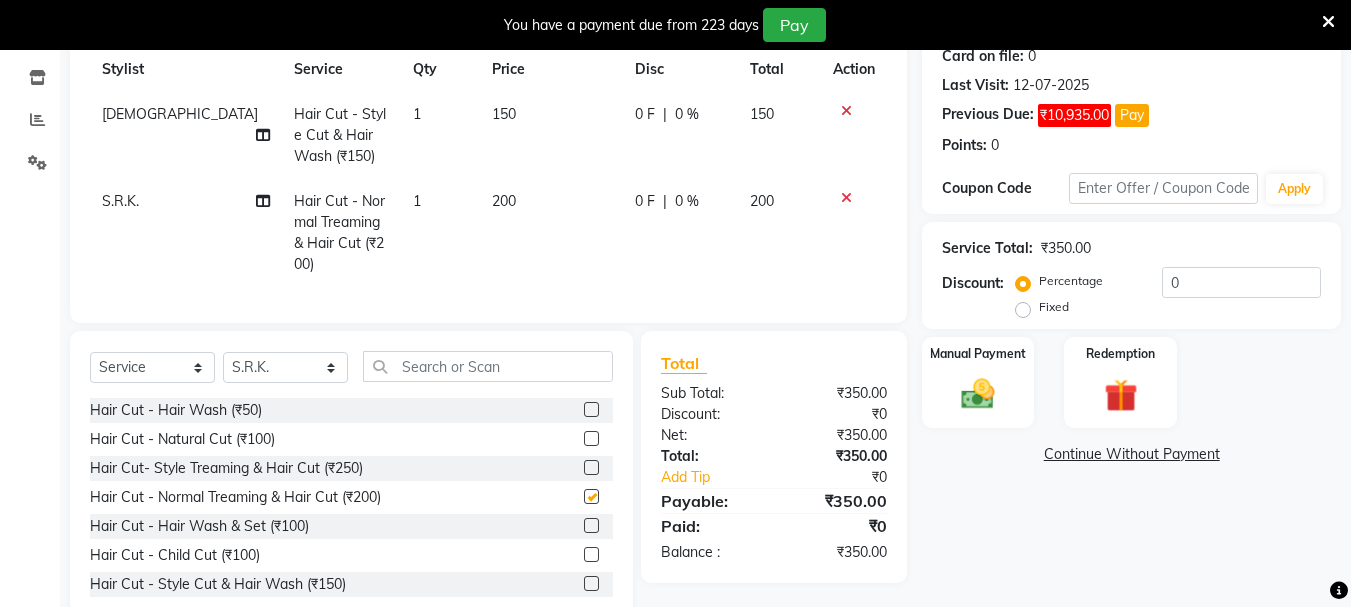 scroll, scrollTop: 331, scrollLeft: 0, axis: vertical 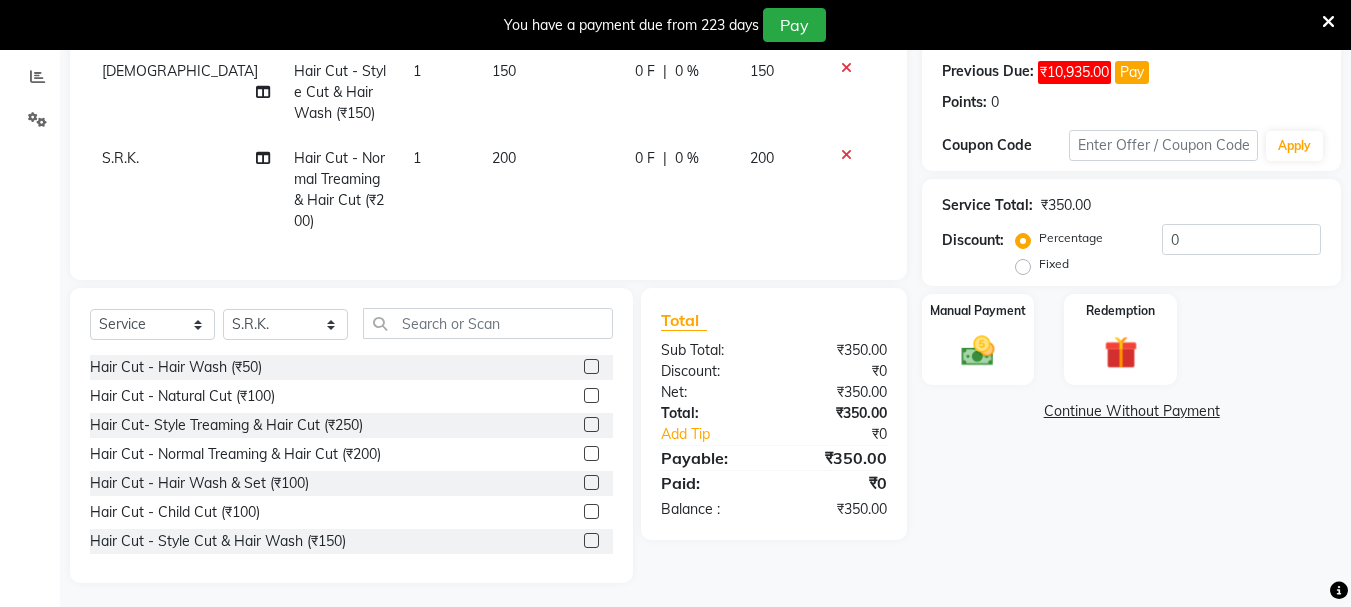 checkbox on "false" 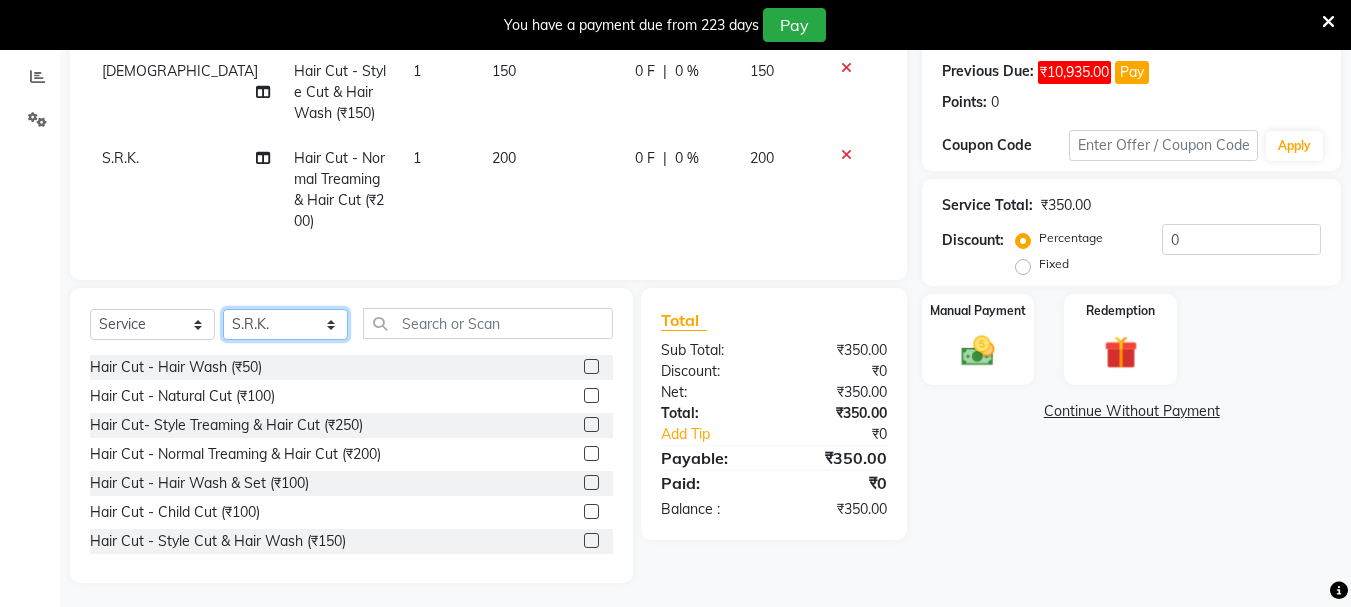 click on "Select Stylist [PERSON_NAME] [PERSON_NAME] Mahadev prem [PERSON_NAME] S.R.K. [PERSON_NAME]" 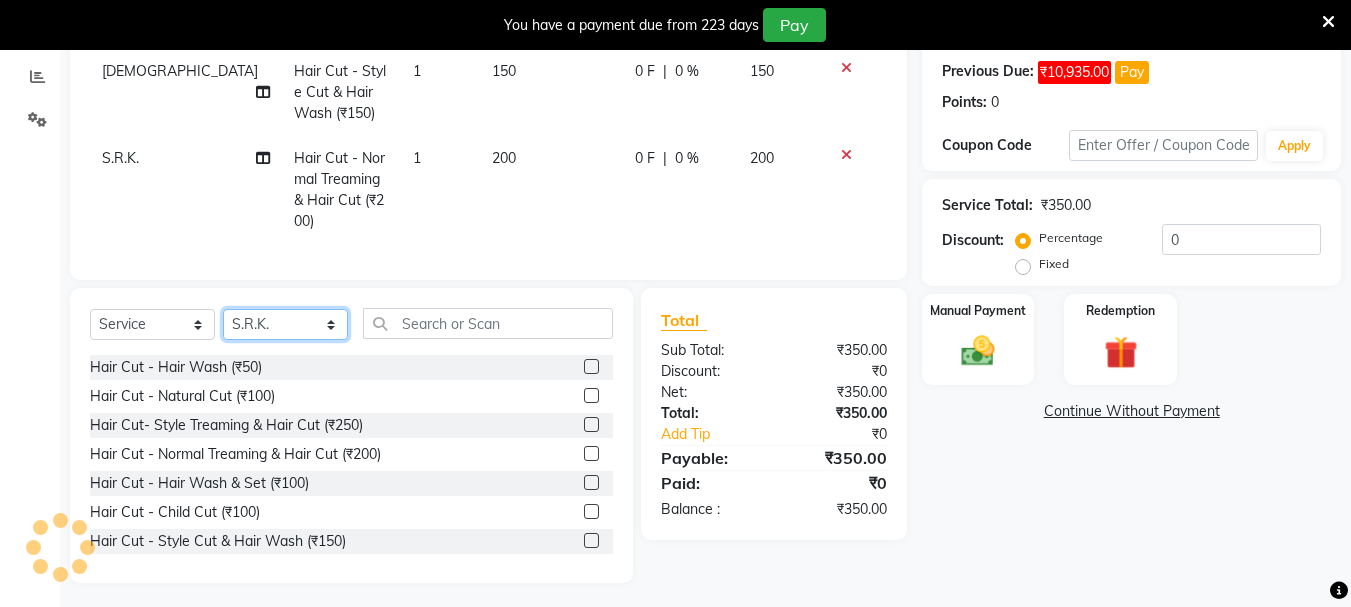 click on "Select Stylist [PERSON_NAME] [PERSON_NAME] Mahadev prem [PERSON_NAME] S.R.K. [PERSON_NAME]" 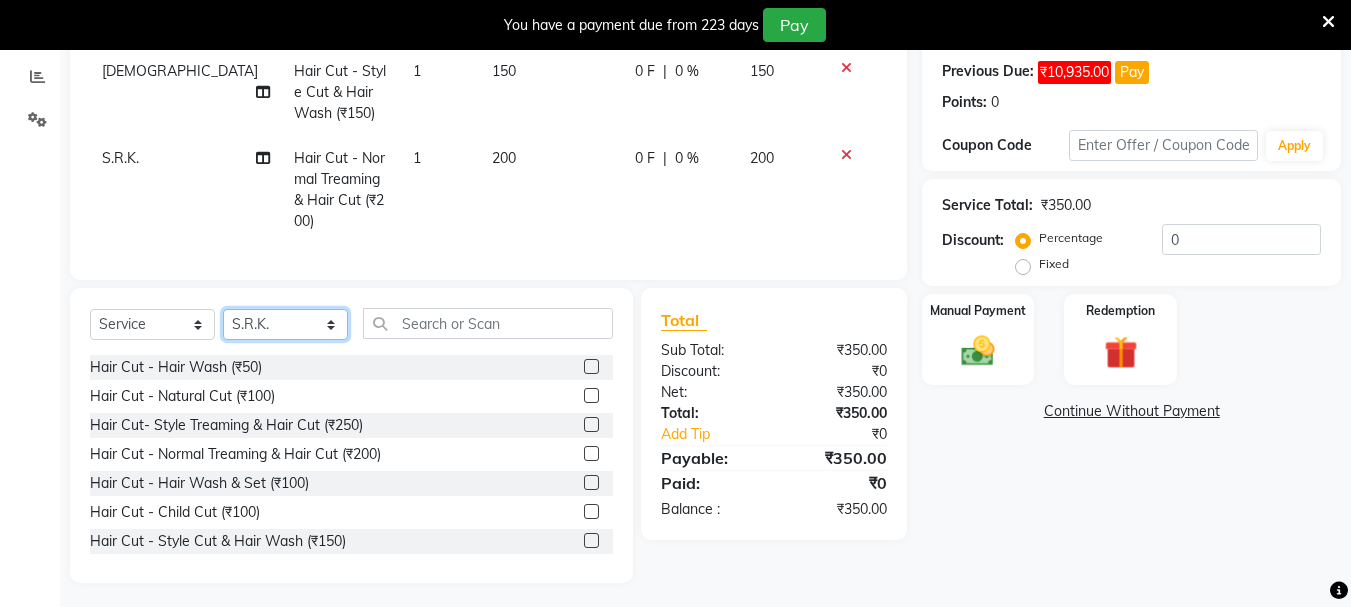 select on "7182" 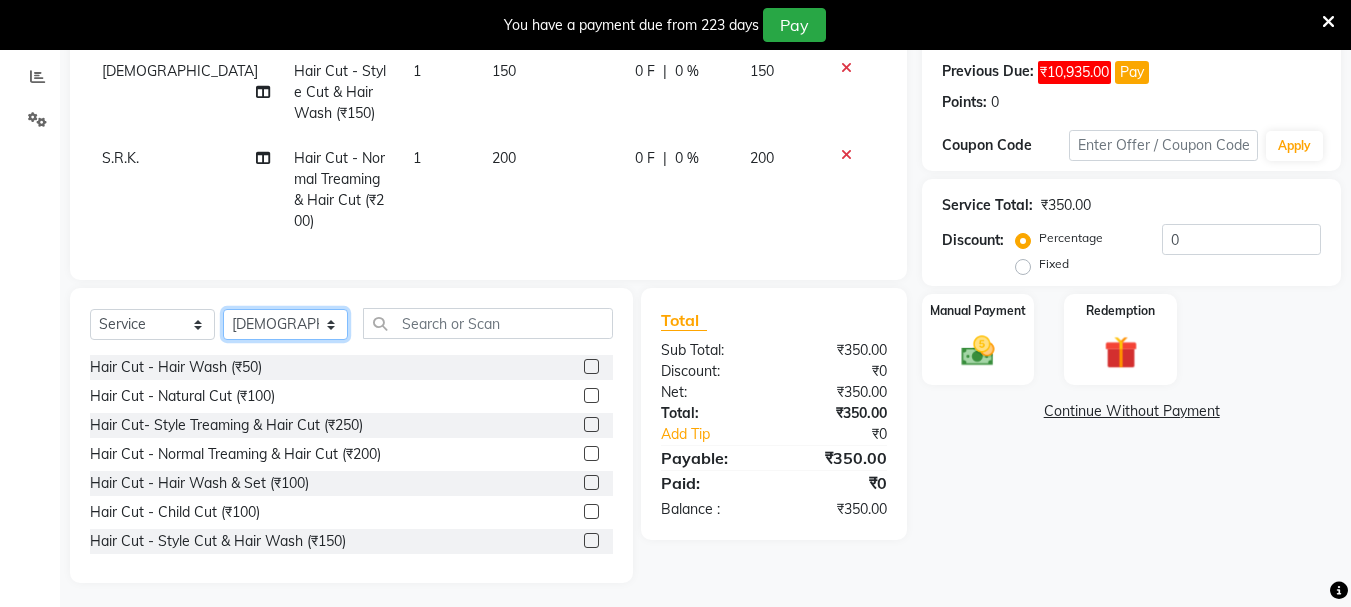 click on "Select Stylist [PERSON_NAME] [PERSON_NAME] Mahadev prem [PERSON_NAME] S.R.K. [PERSON_NAME]" 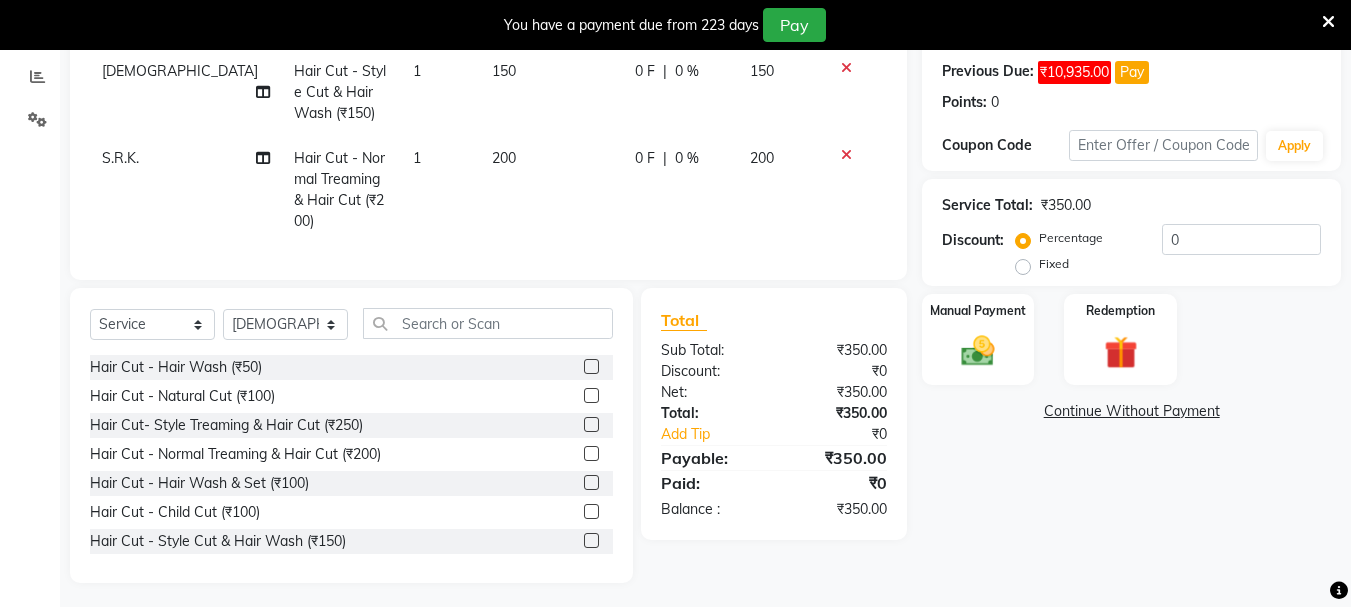 click 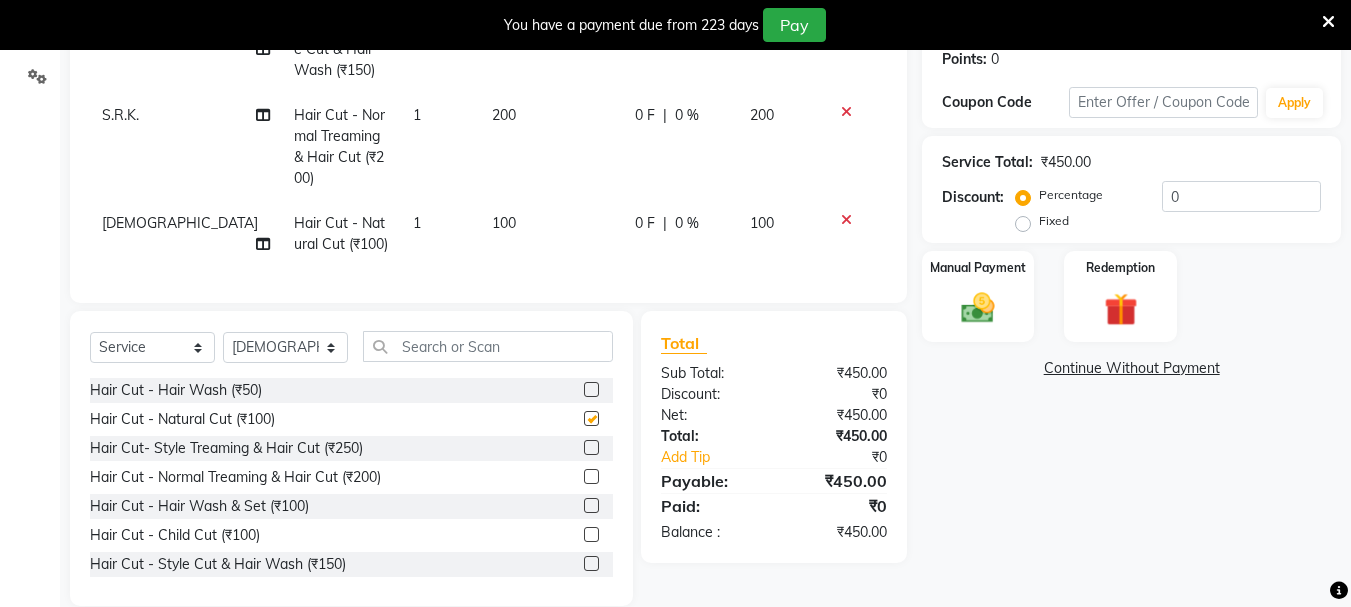 scroll, scrollTop: 397, scrollLeft: 0, axis: vertical 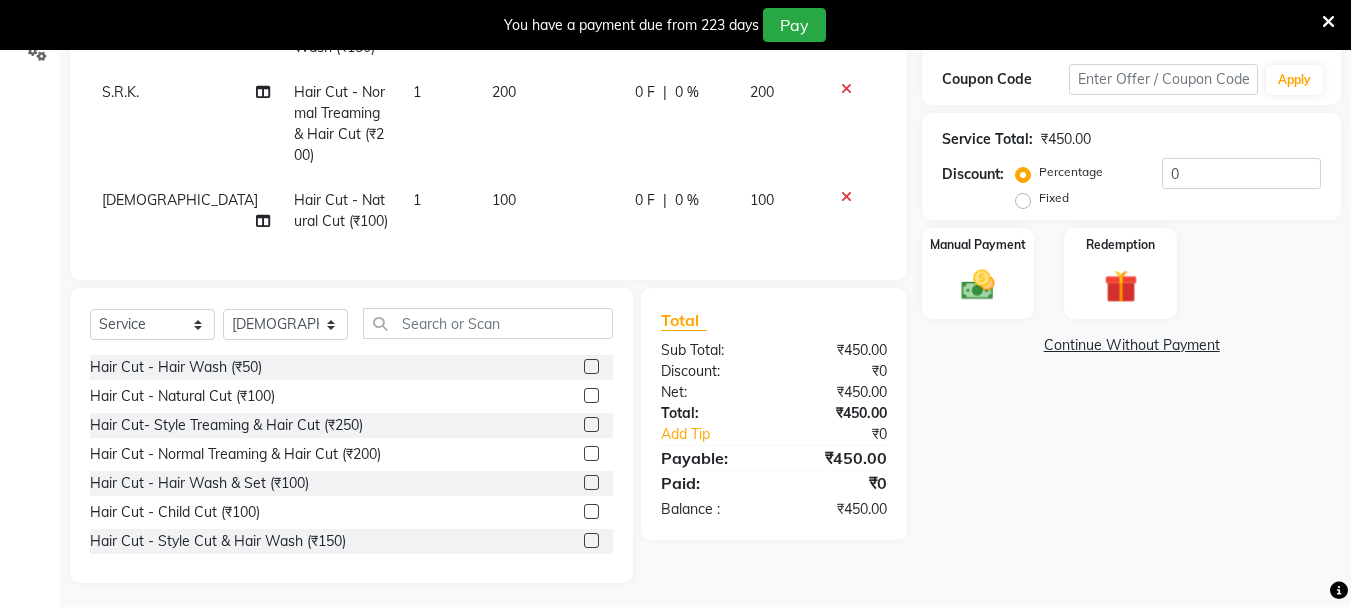 checkbox on "false" 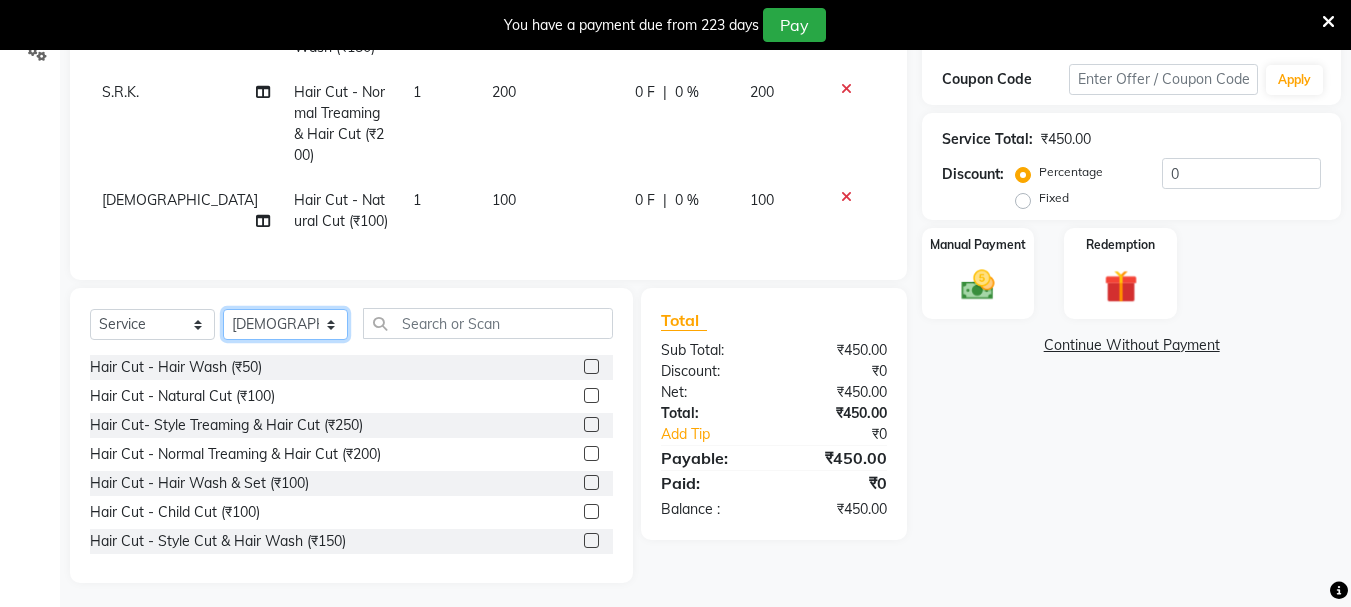 click on "Select Stylist [PERSON_NAME] [PERSON_NAME] Mahadev prem [PERSON_NAME] S.R.K. [PERSON_NAME]" 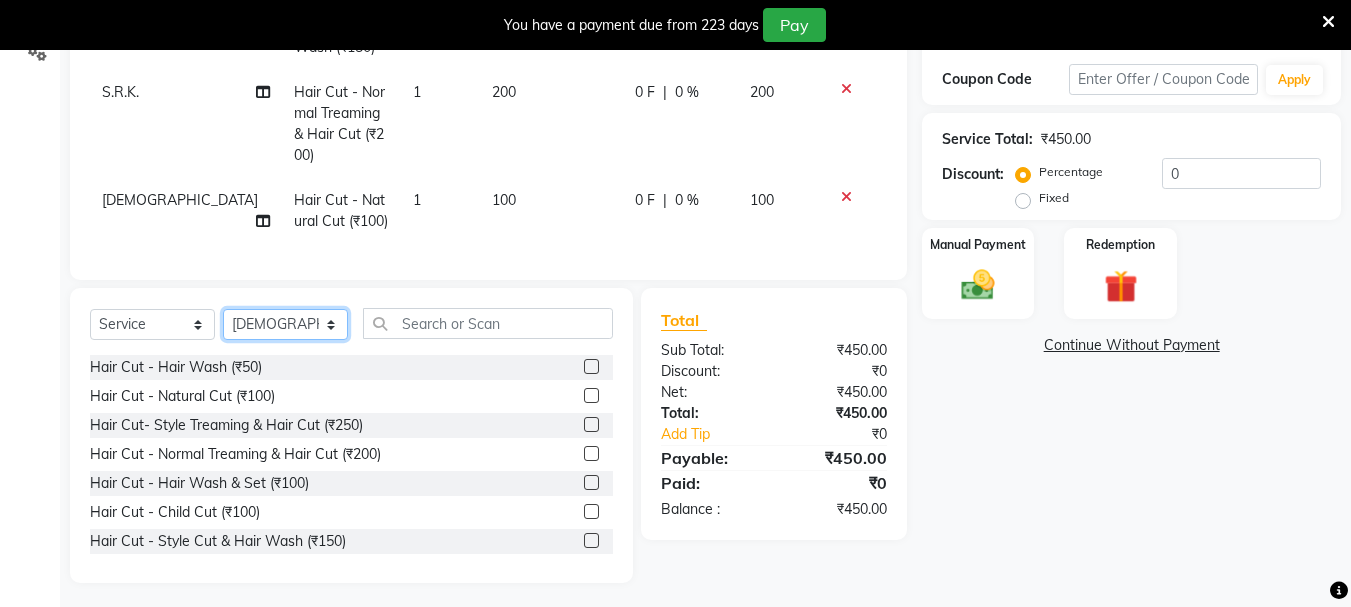 select on "51926" 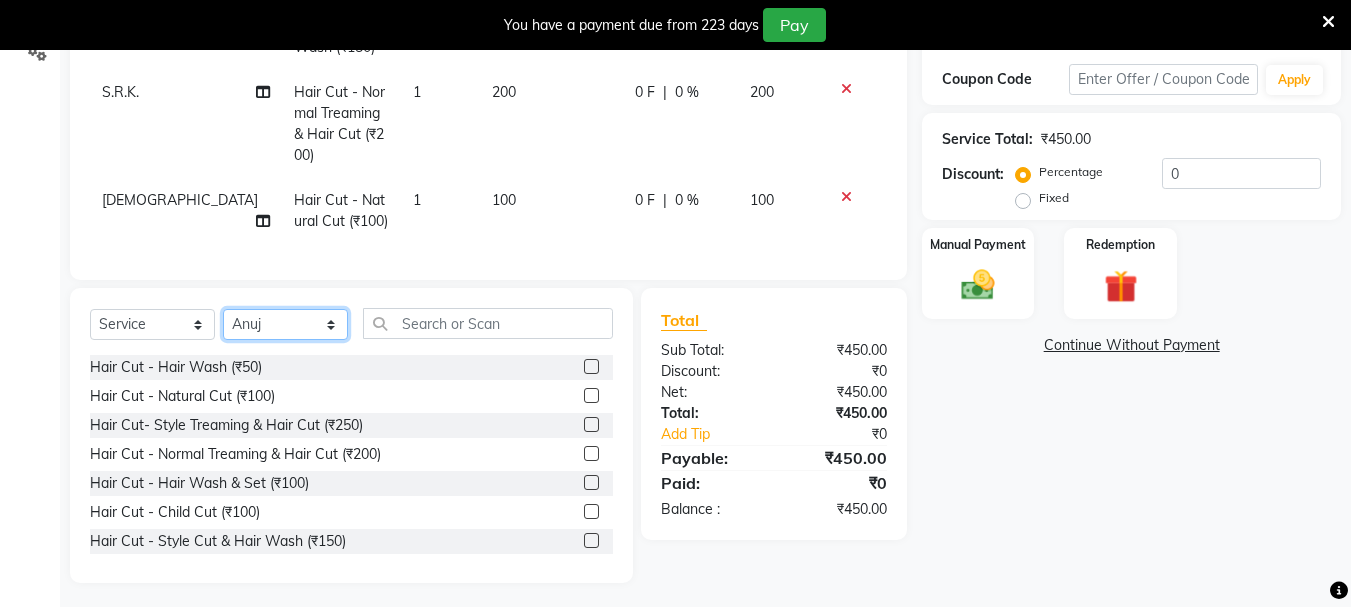 click on "Select Stylist [PERSON_NAME] [PERSON_NAME] Mahadev prem [PERSON_NAME] S.R.K. [PERSON_NAME]" 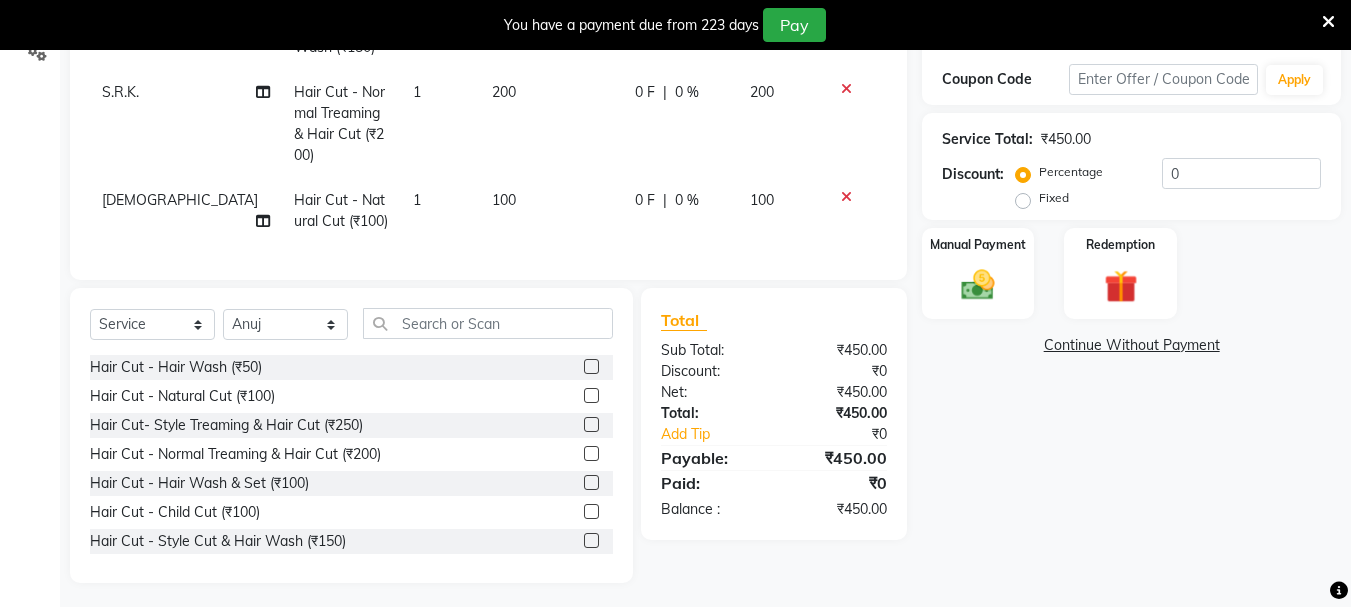 click 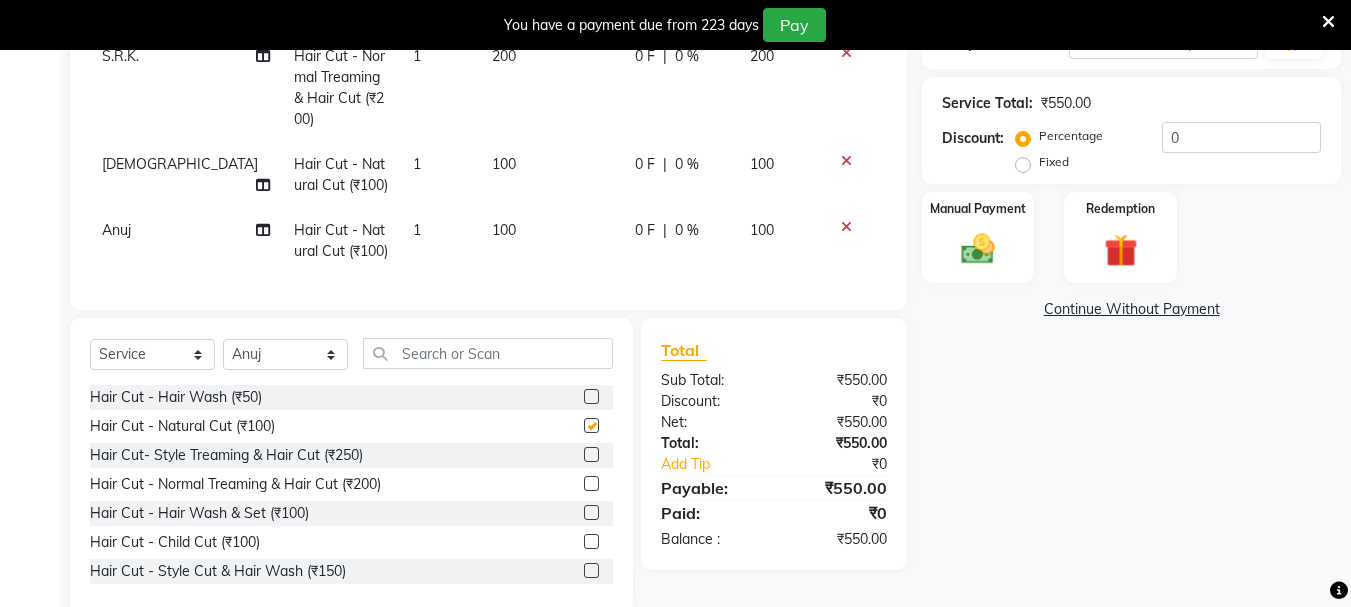 scroll, scrollTop: 463, scrollLeft: 0, axis: vertical 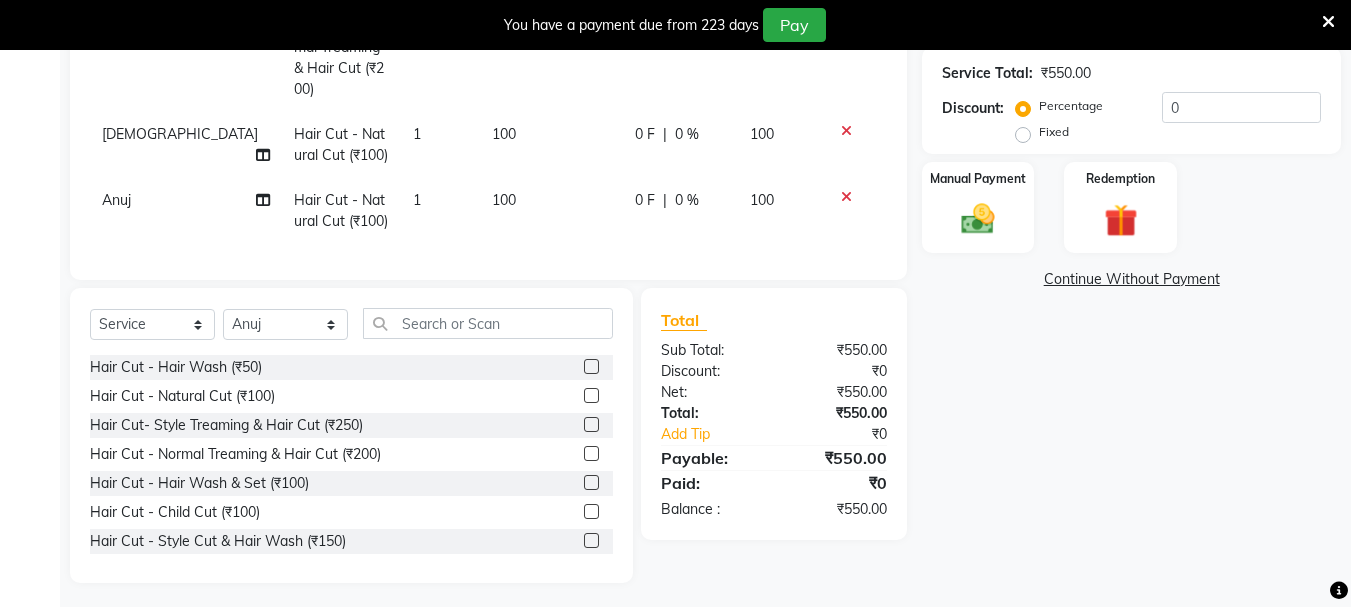 checkbox on "false" 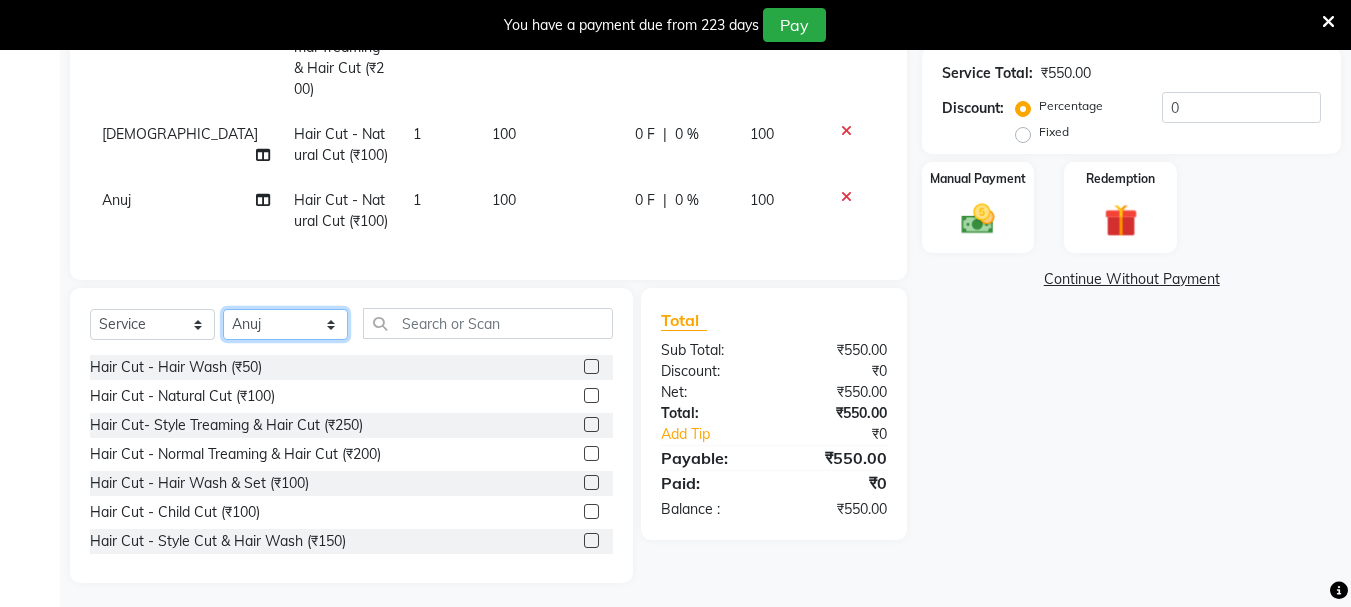 click on "Select Stylist [PERSON_NAME] [PERSON_NAME] Mahadev prem [PERSON_NAME] S.R.K. [PERSON_NAME]" 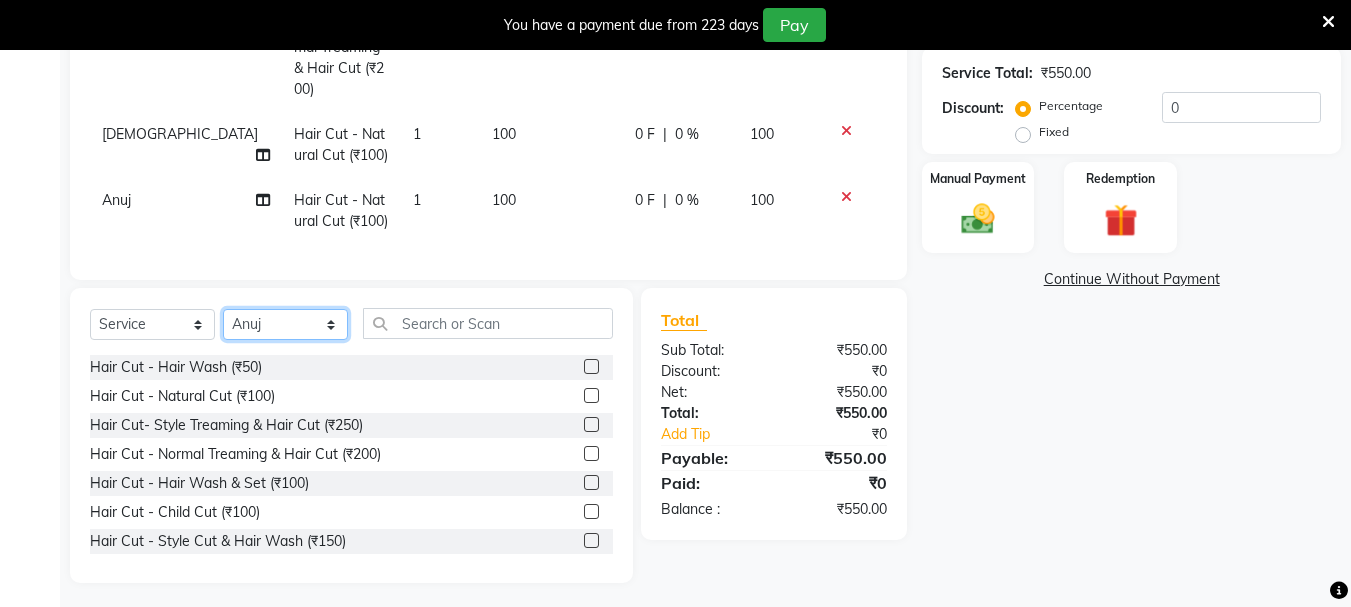 select on "51927" 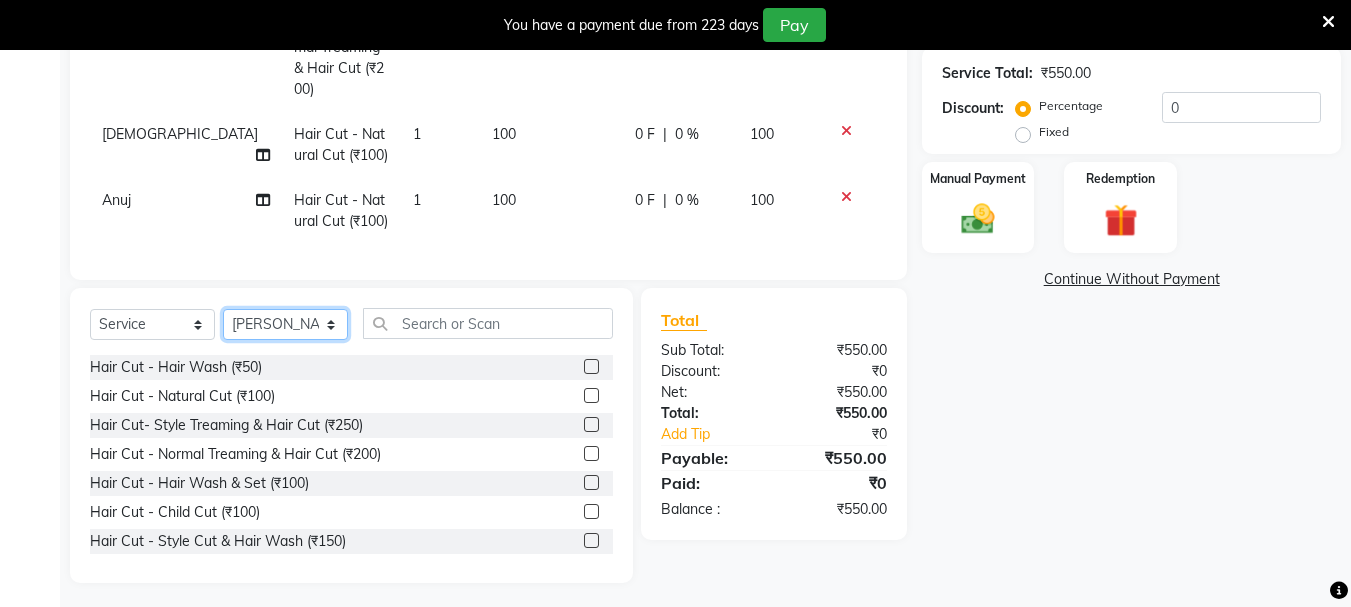 click on "Select Stylist [PERSON_NAME] [PERSON_NAME] Mahadev prem [PERSON_NAME] S.R.K. [PERSON_NAME]" 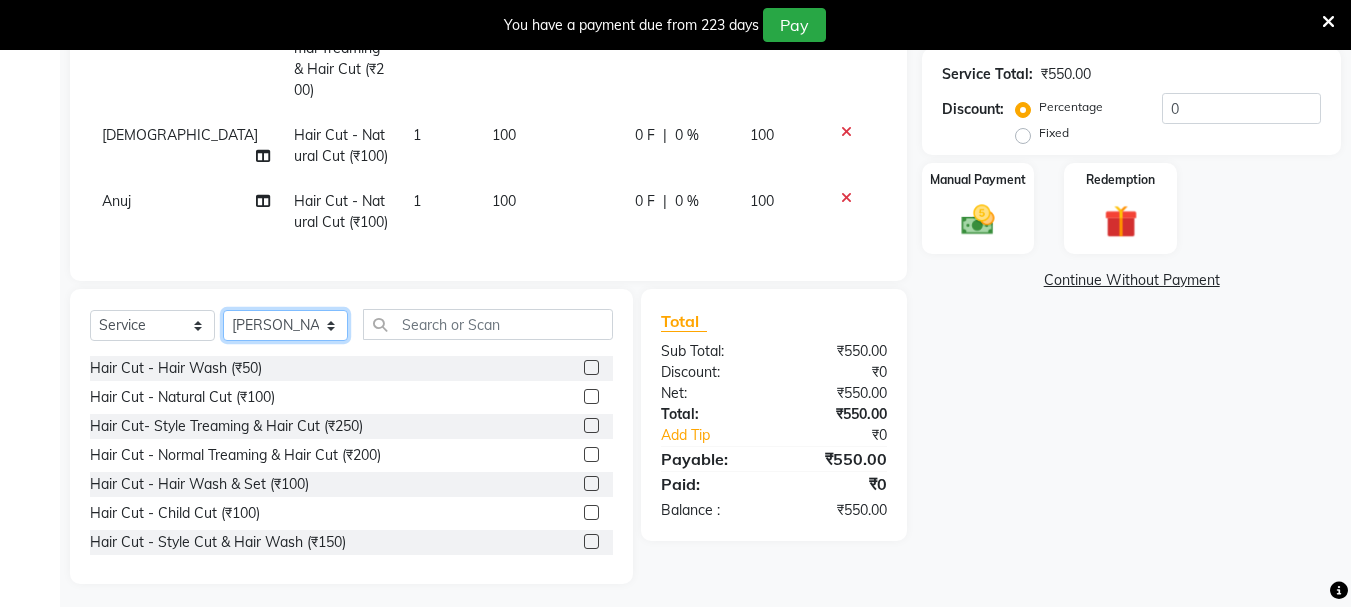 scroll, scrollTop: 463, scrollLeft: 0, axis: vertical 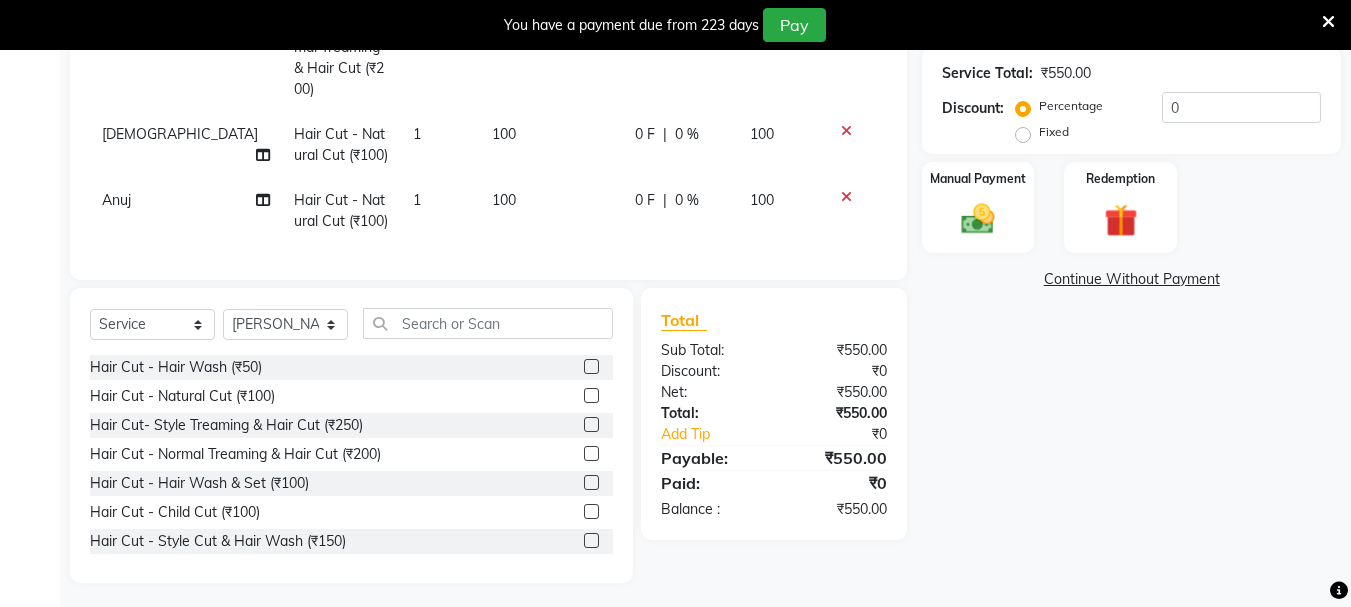 click 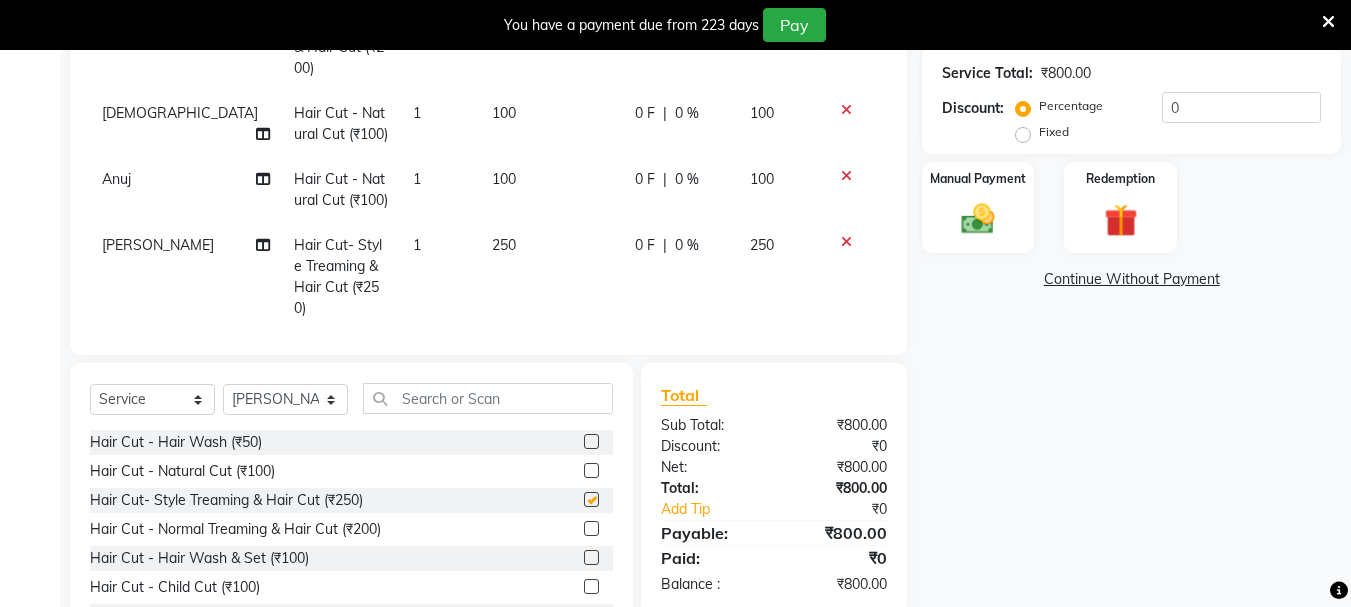 checkbox on "false" 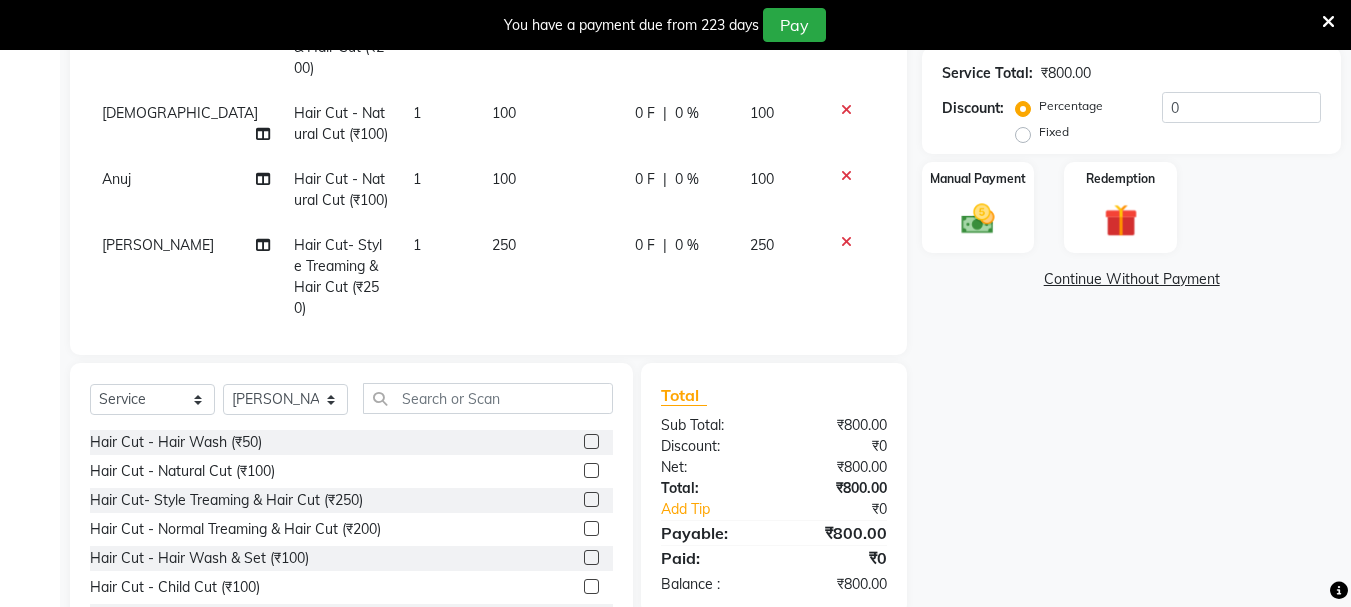 scroll, scrollTop: 27, scrollLeft: 0, axis: vertical 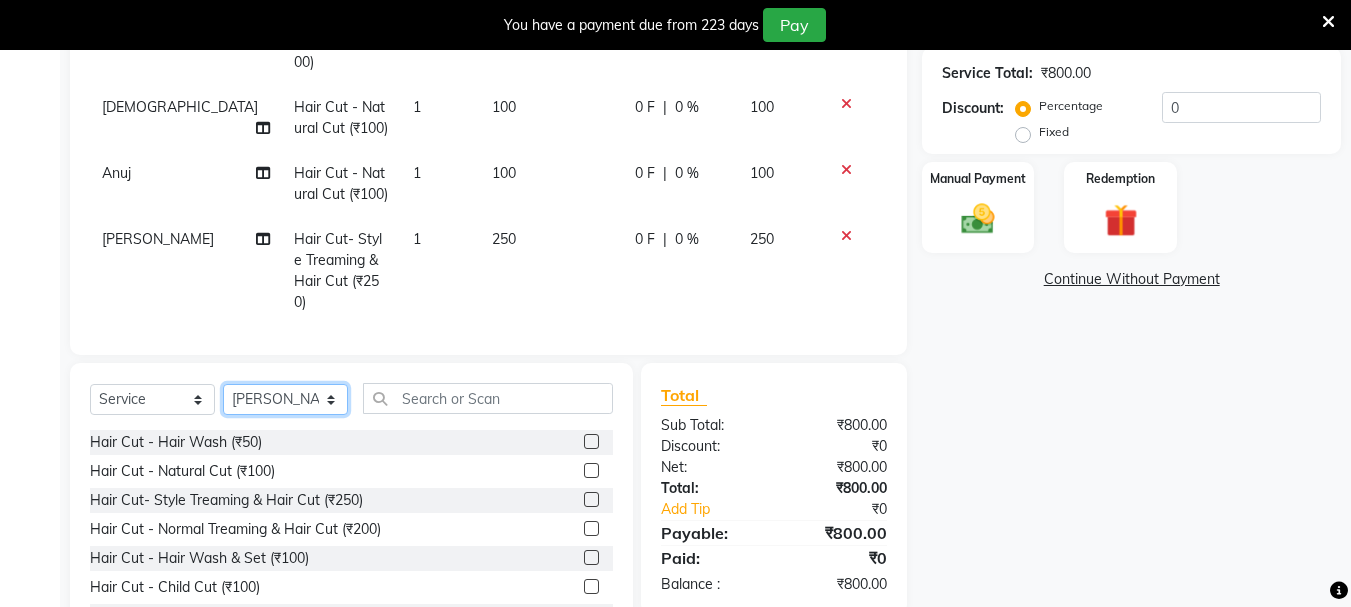 click on "Select Stylist [PERSON_NAME] [PERSON_NAME] Mahadev prem [PERSON_NAME] S.R.K. [PERSON_NAME]" 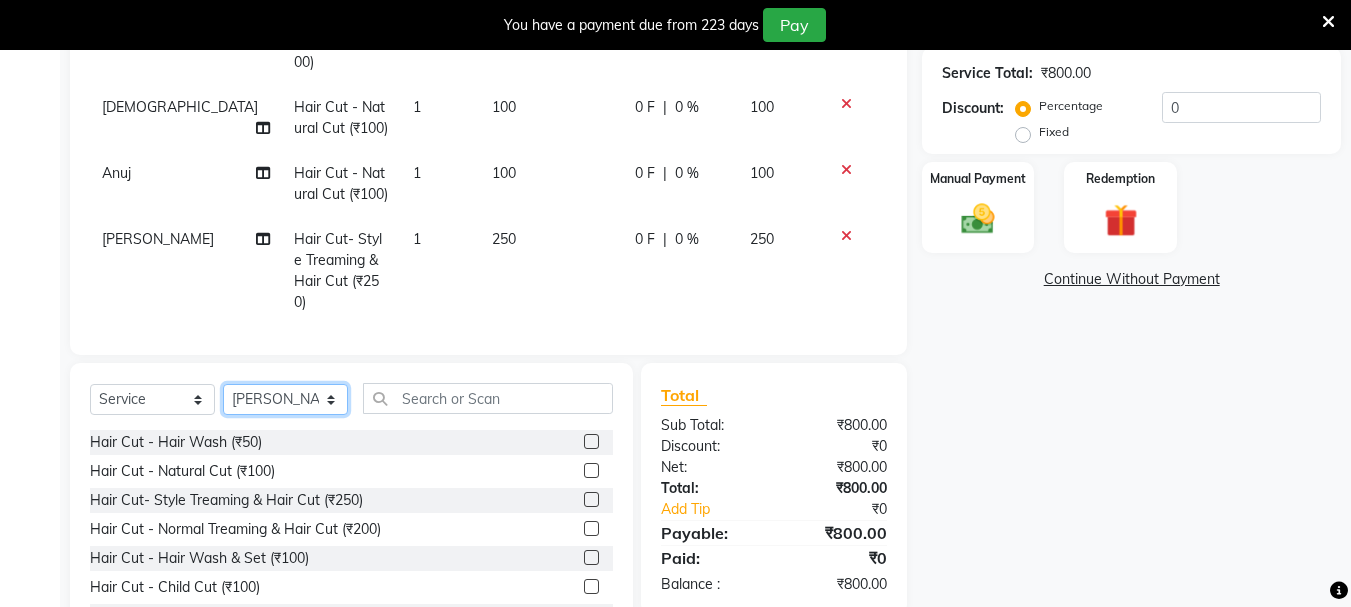 select on "63717" 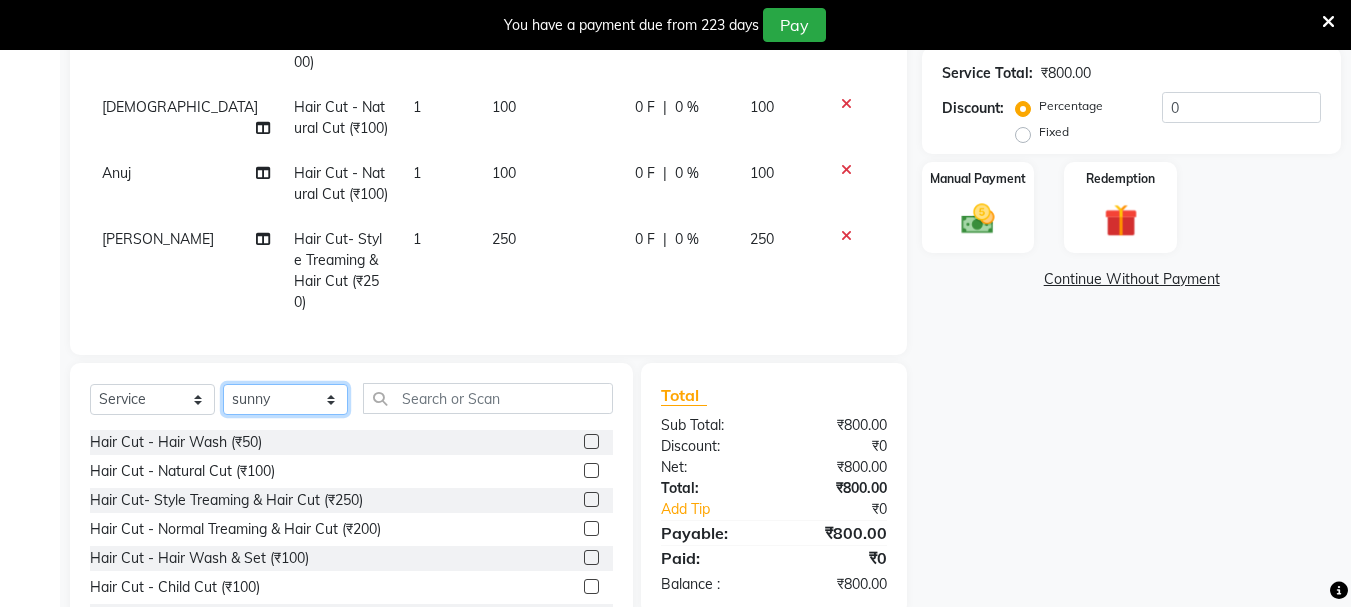 click on "Select Stylist [PERSON_NAME] [PERSON_NAME] Mahadev prem [PERSON_NAME] S.R.K. [PERSON_NAME]" 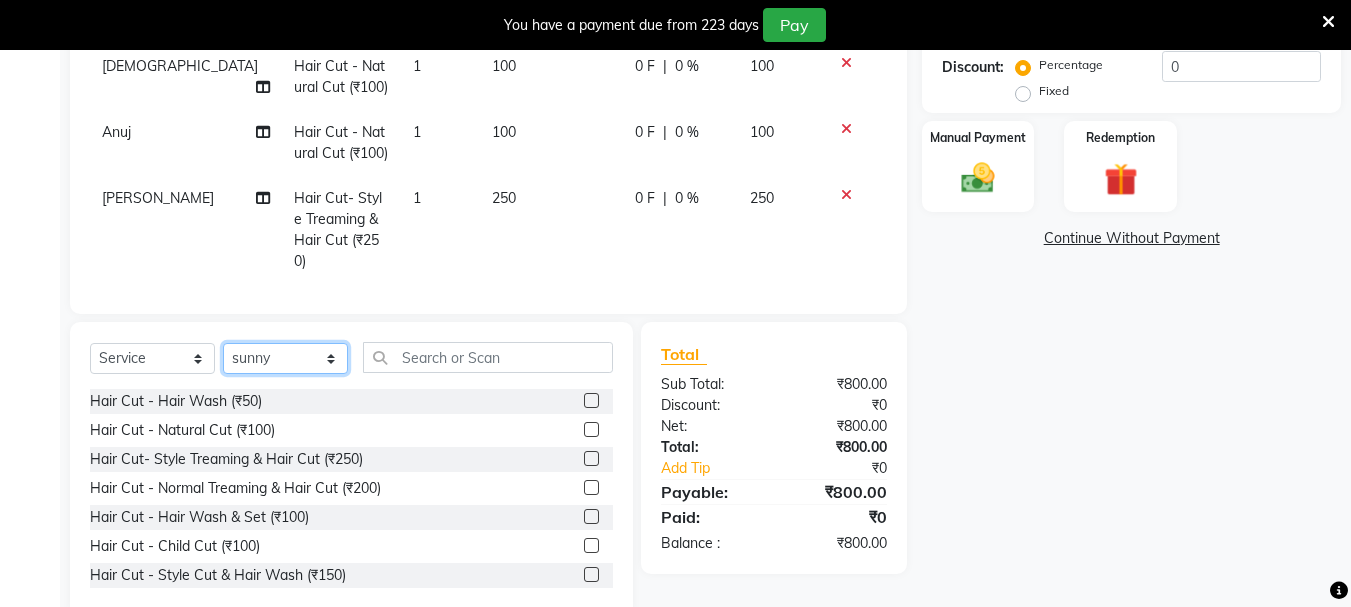 scroll, scrollTop: 544, scrollLeft: 0, axis: vertical 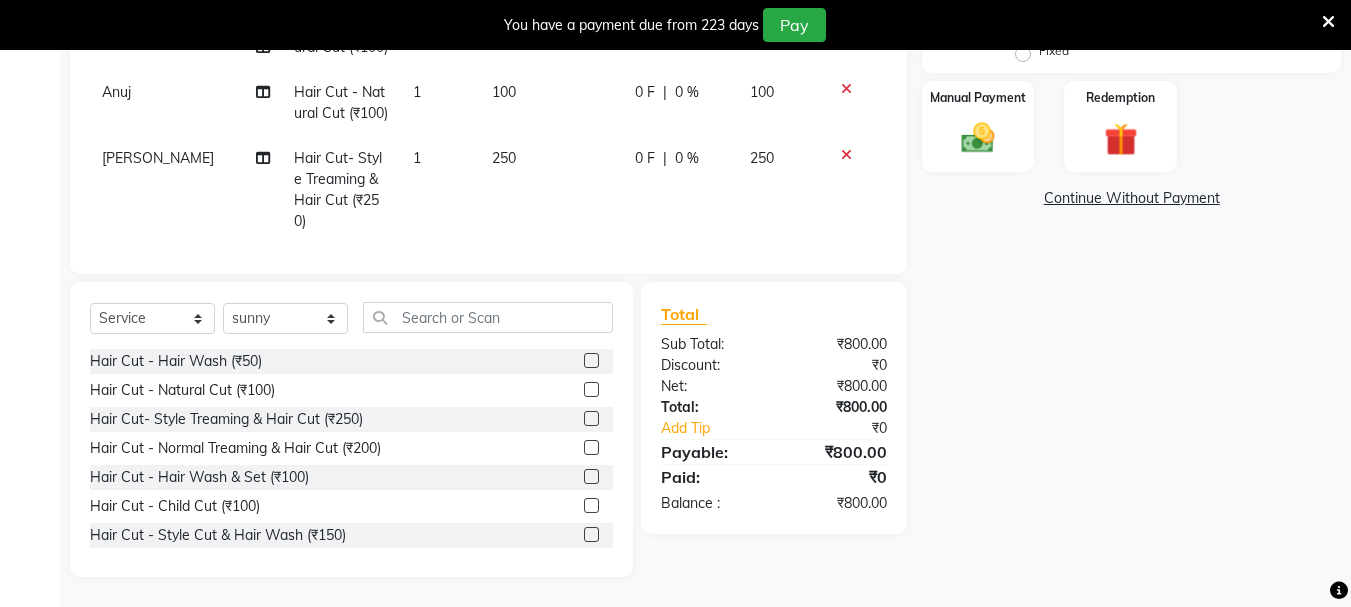 drag, startPoint x: 575, startPoint y: 530, endPoint x: 562, endPoint y: 501, distance: 31.780497 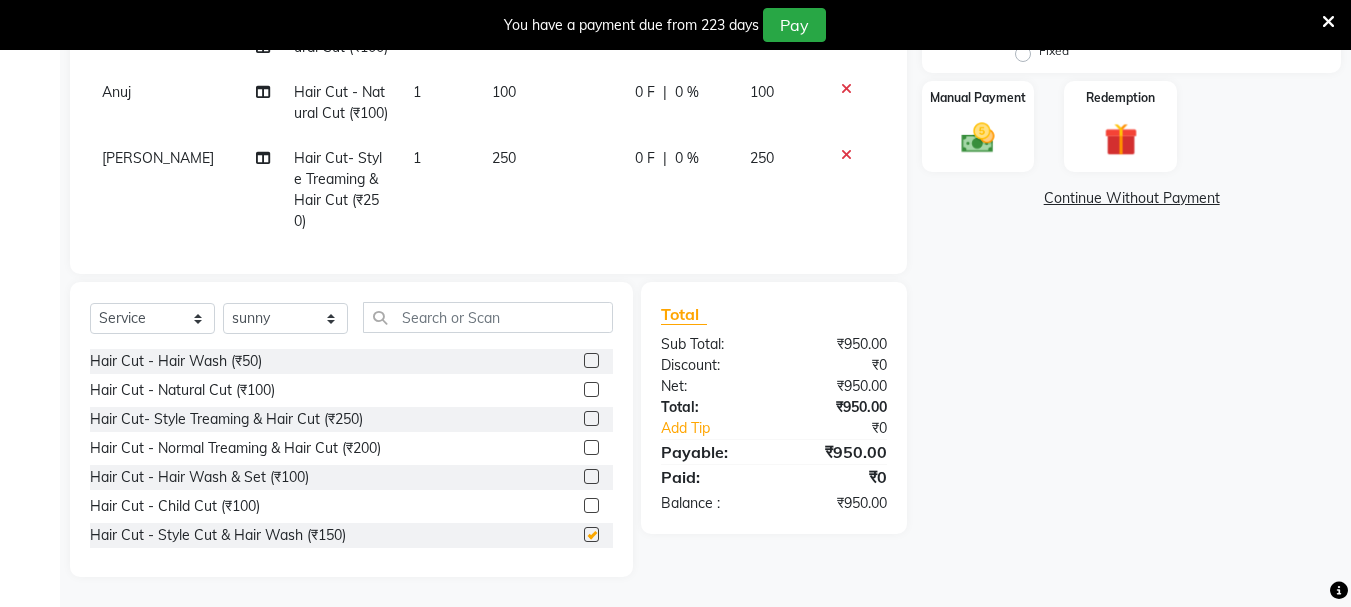 scroll, scrollTop: 114, scrollLeft: 0, axis: vertical 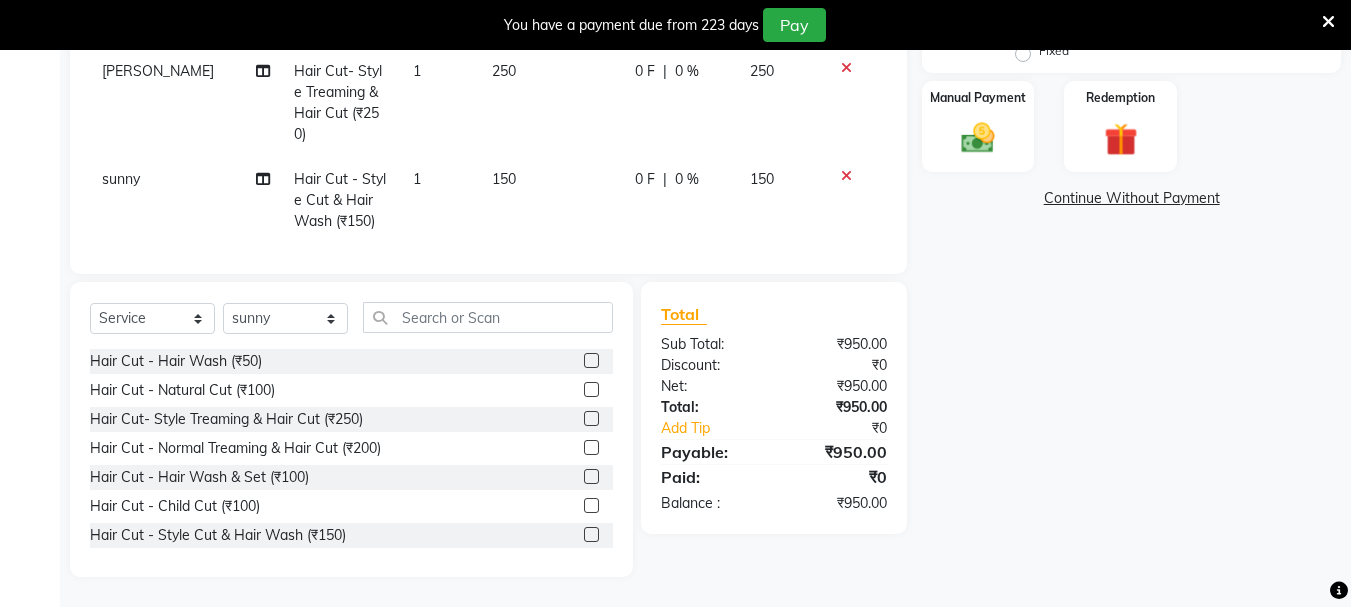 checkbox on "false" 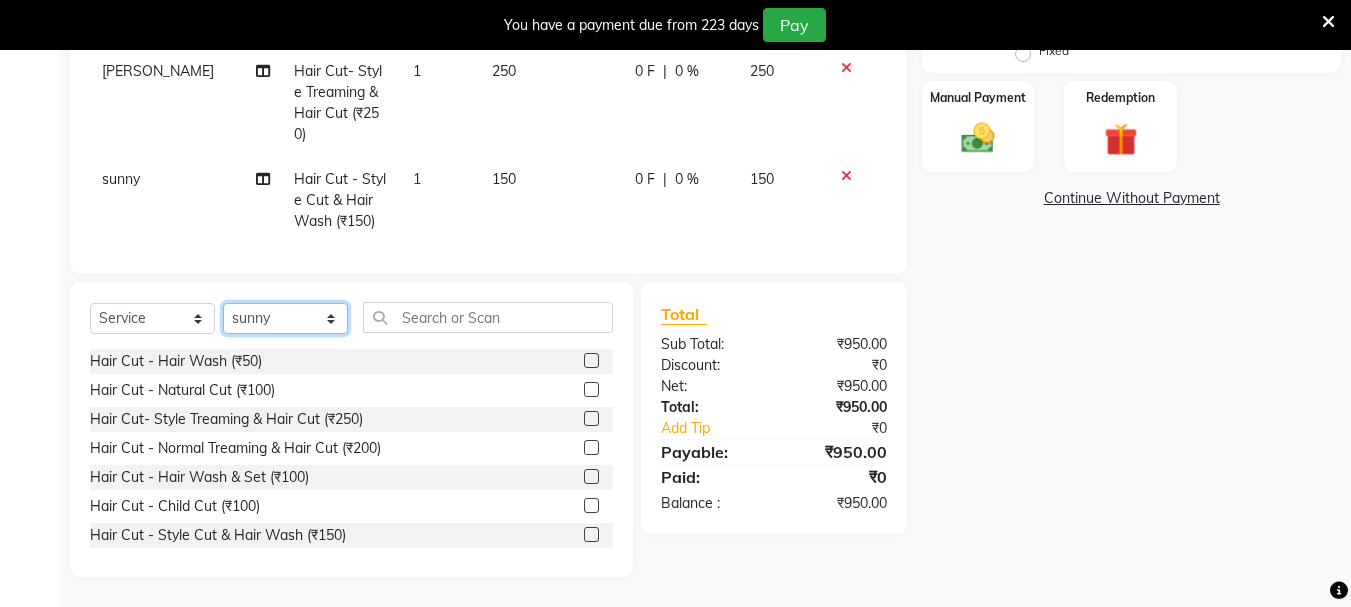click on "Select Stylist [PERSON_NAME] [PERSON_NAME] Mahadev prem [PERSON_NAME] S.R.K. [PERSON_NAME]" 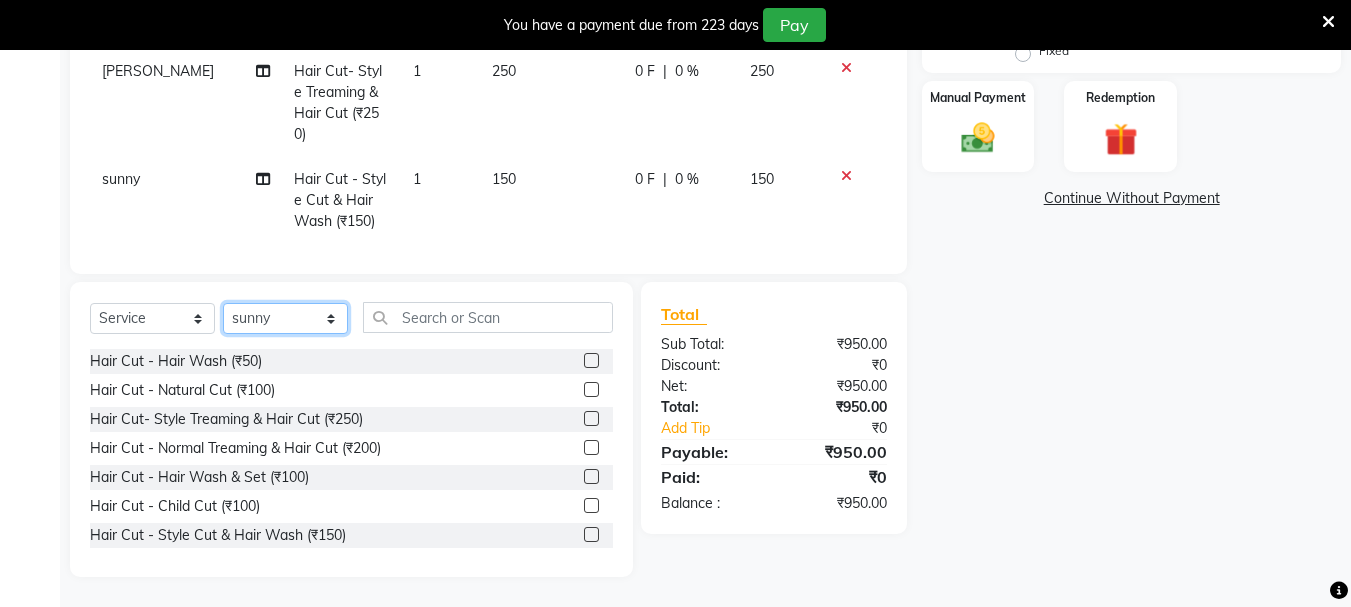 select on "79570" 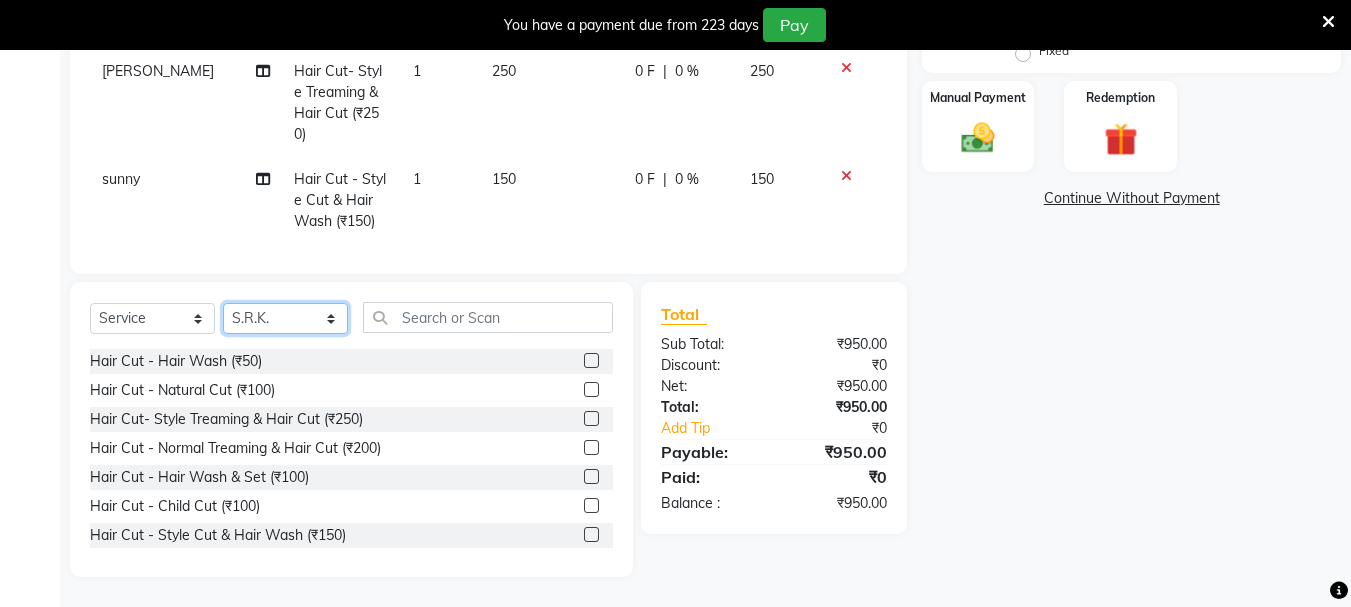 click on "Select Stylist [PERSON_NAME] [PERSON_NAME] Mahadev prem [PERSON_NAME] S.R.K. [PERSON_NAME]" 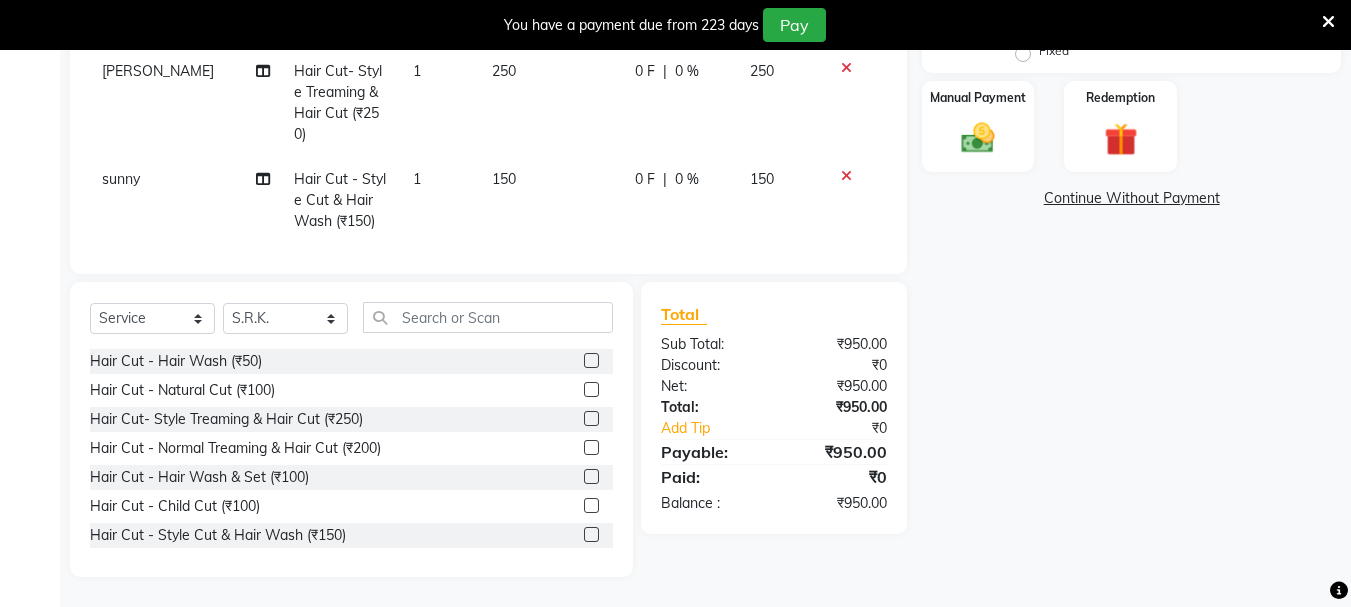 drag, startPoint x: 574, startPoint y: 529, endPoint x: 549, endPoint y: 444, distance: 88.60023 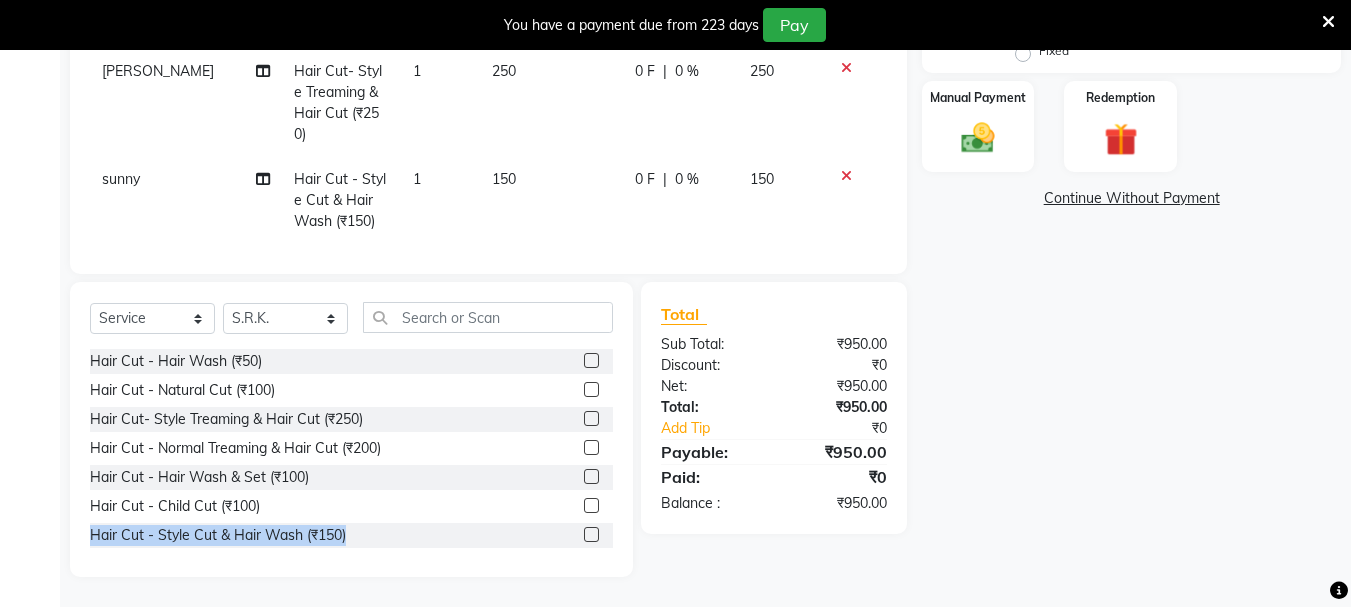 click 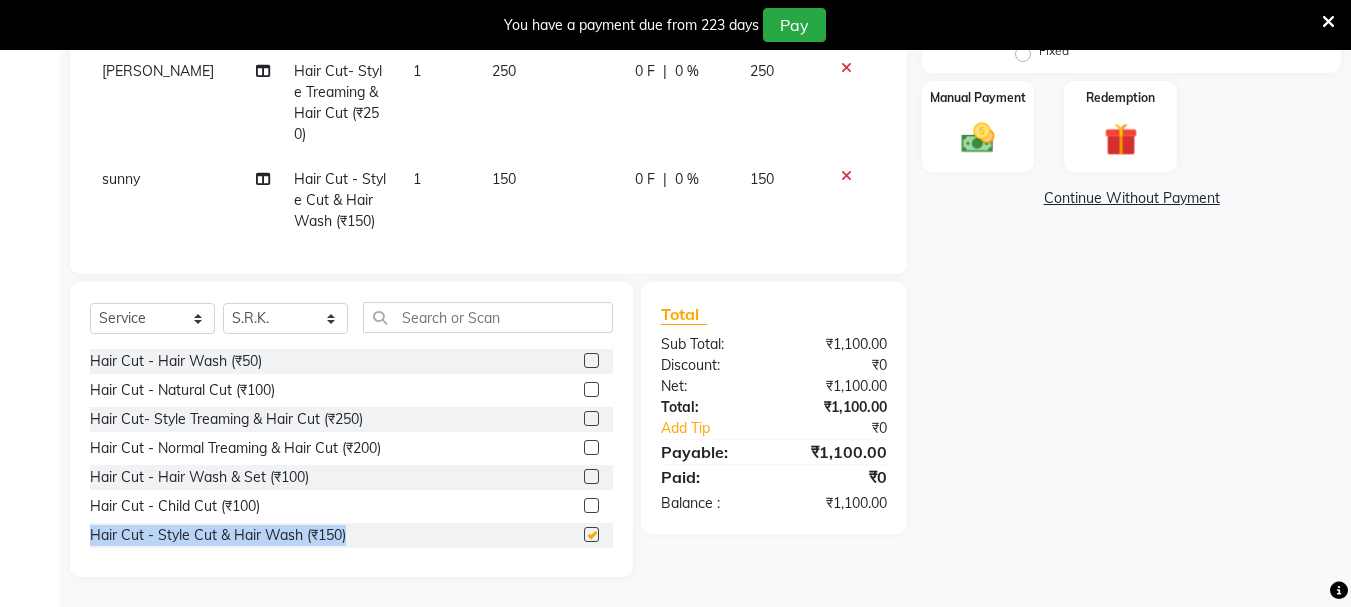 checkbox on "false" 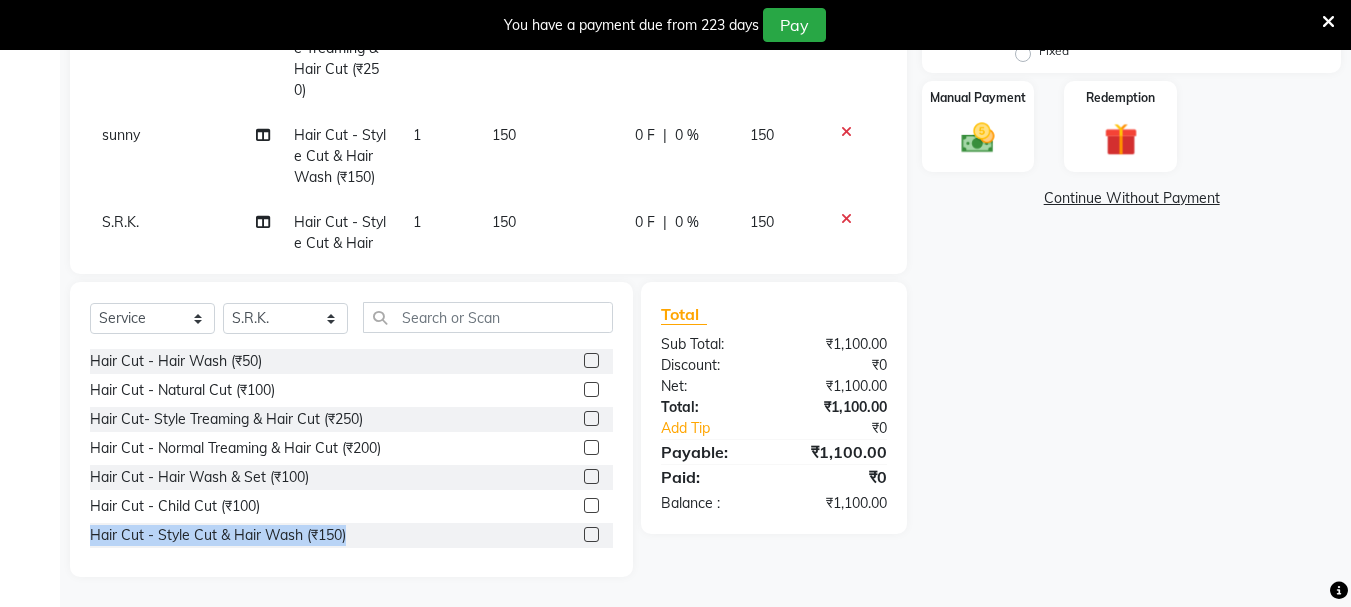 scroll, scrollTop: 201, scrollLeft: 0, axis: vertical 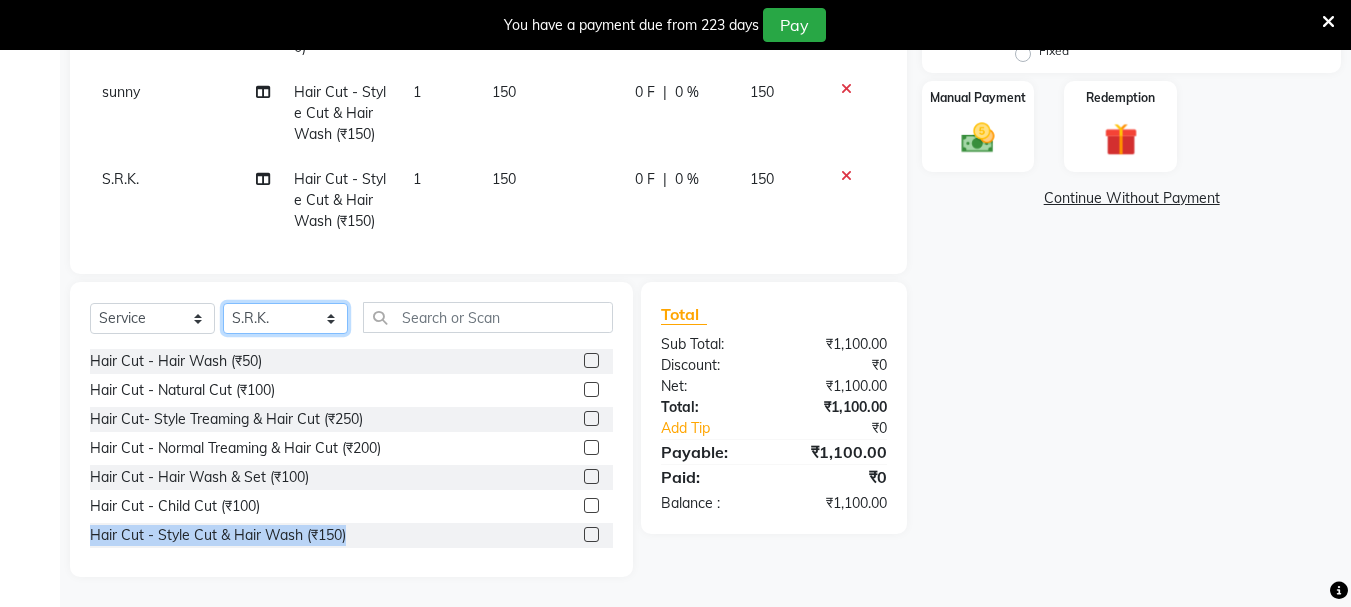 click on "Select Stylist [PERSON_NAME] [PERSON_NAME] Mahadev prem [PERSON_NAME] S.R.K. [PERSON_NAME]" 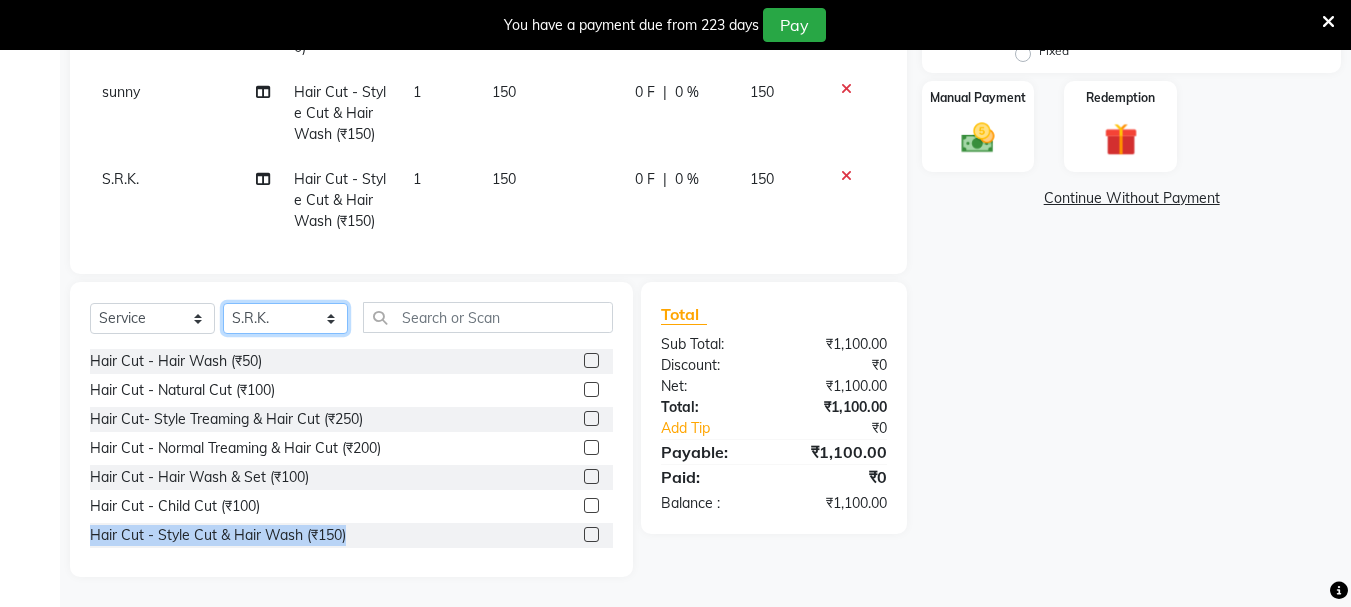 select on "79569" 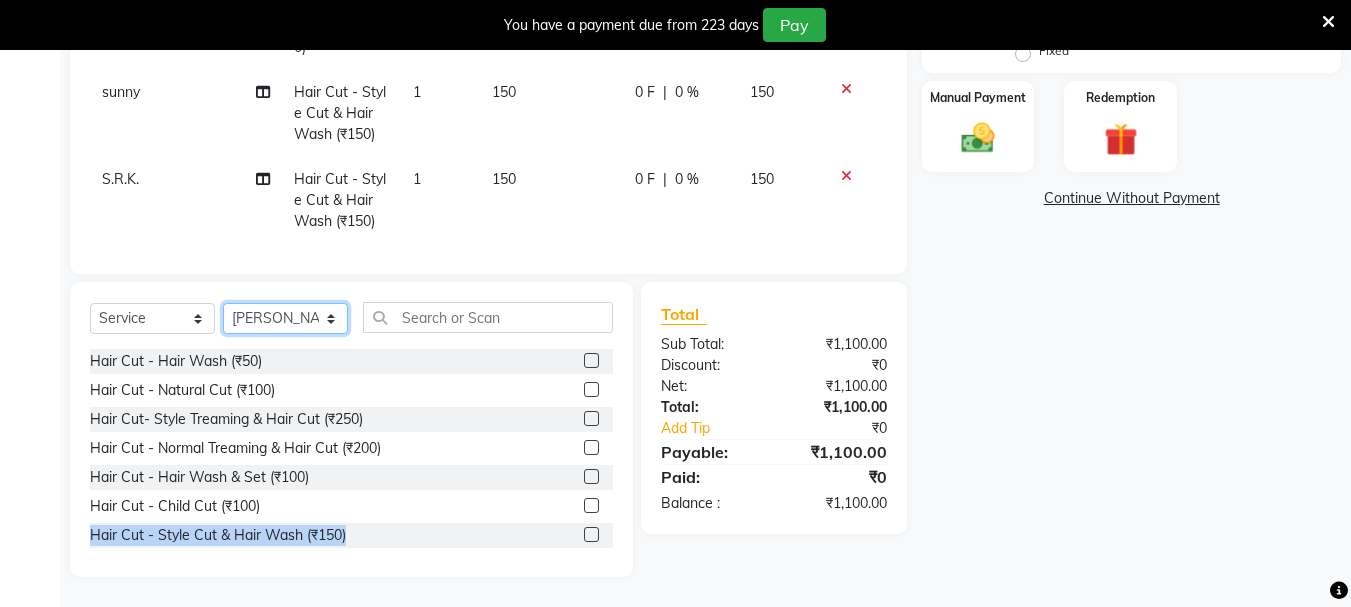 click on "Select Stylist [PERSON_NAME] [PERSON_NAME] Mahadev prem [PERSON_NAME] S.R.K. [PERSON_NAME]" 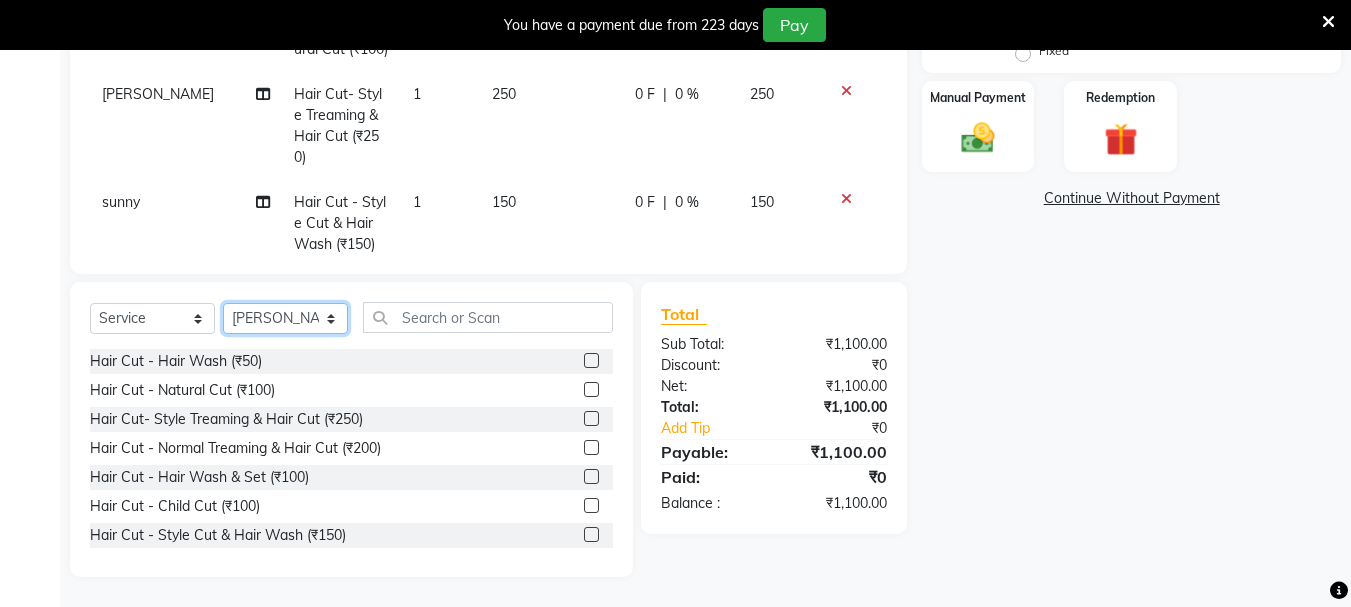 scroll, scrollTop: 201, scrollLeft: 0, axis: vertical 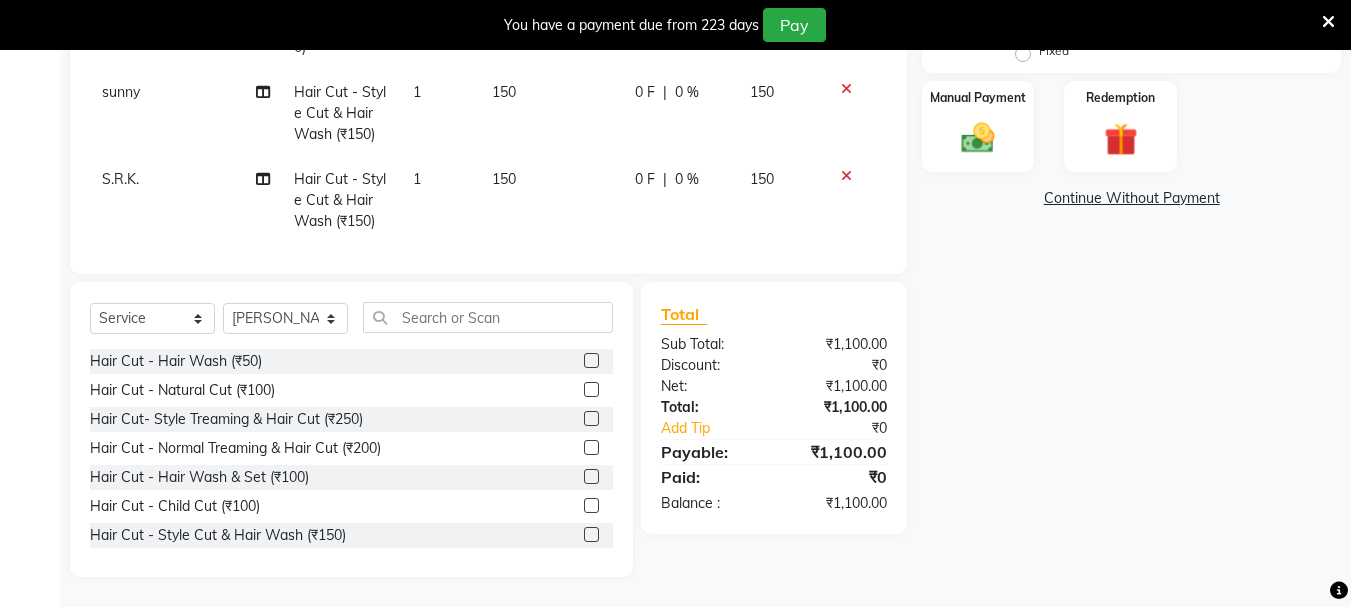 click 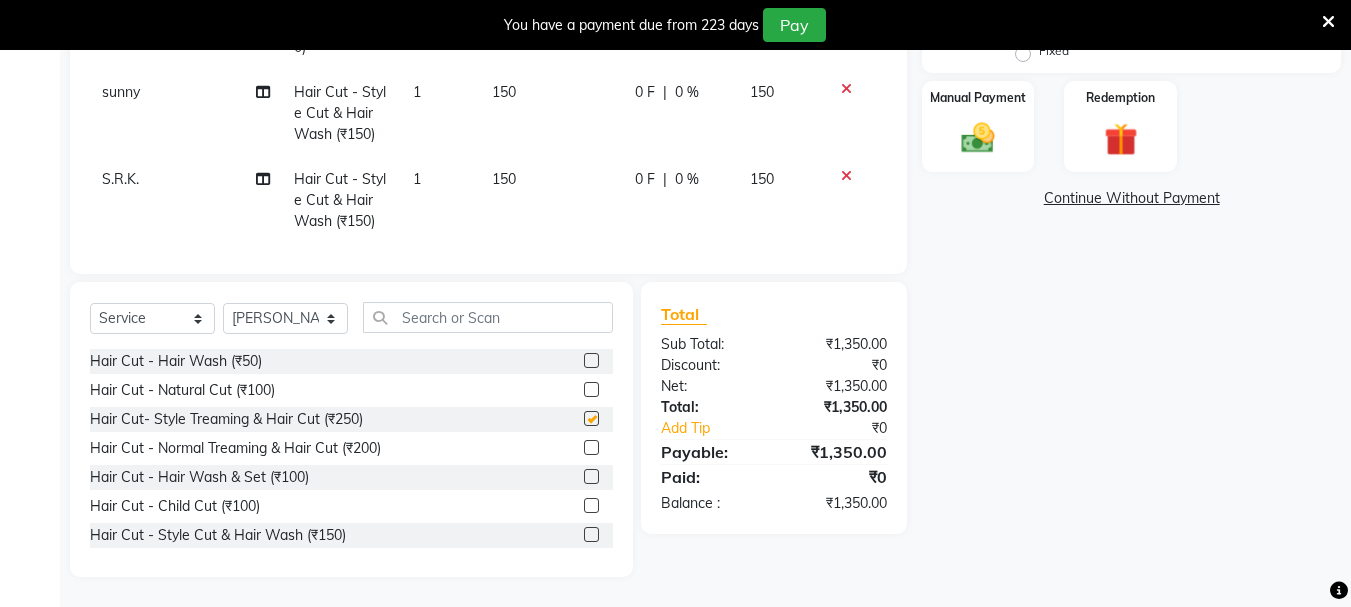 scroll, scrollTop: 288, scrollLeft: 0, axis: vertical 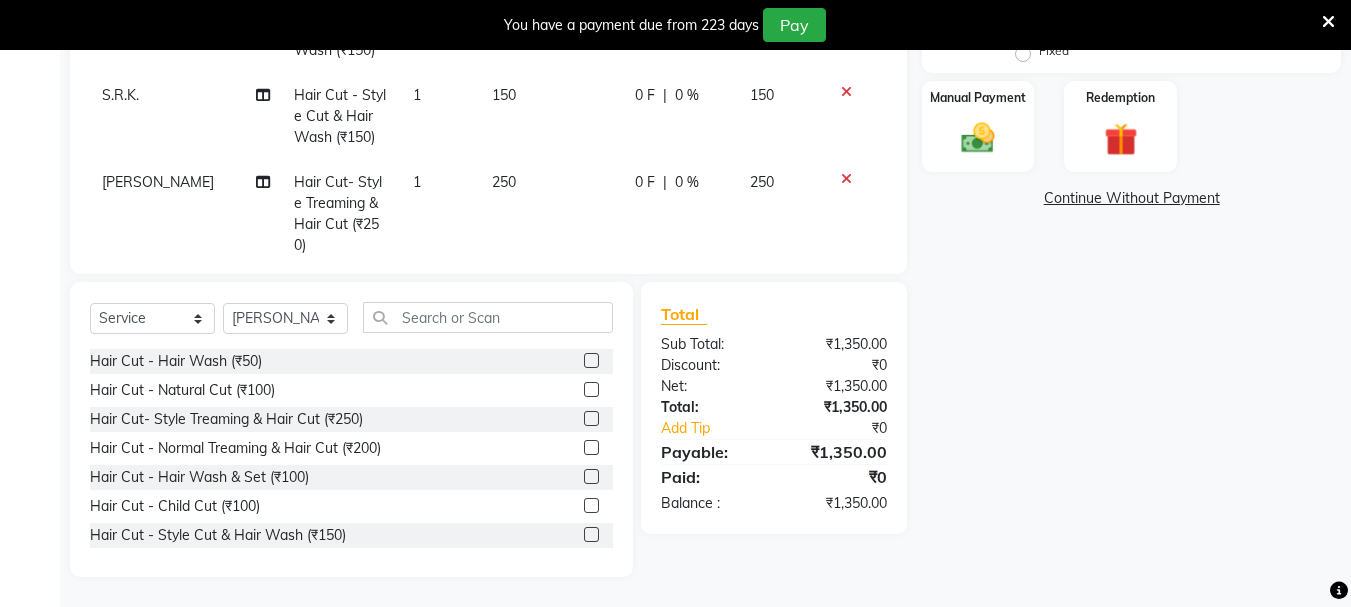 checkbox on "false" 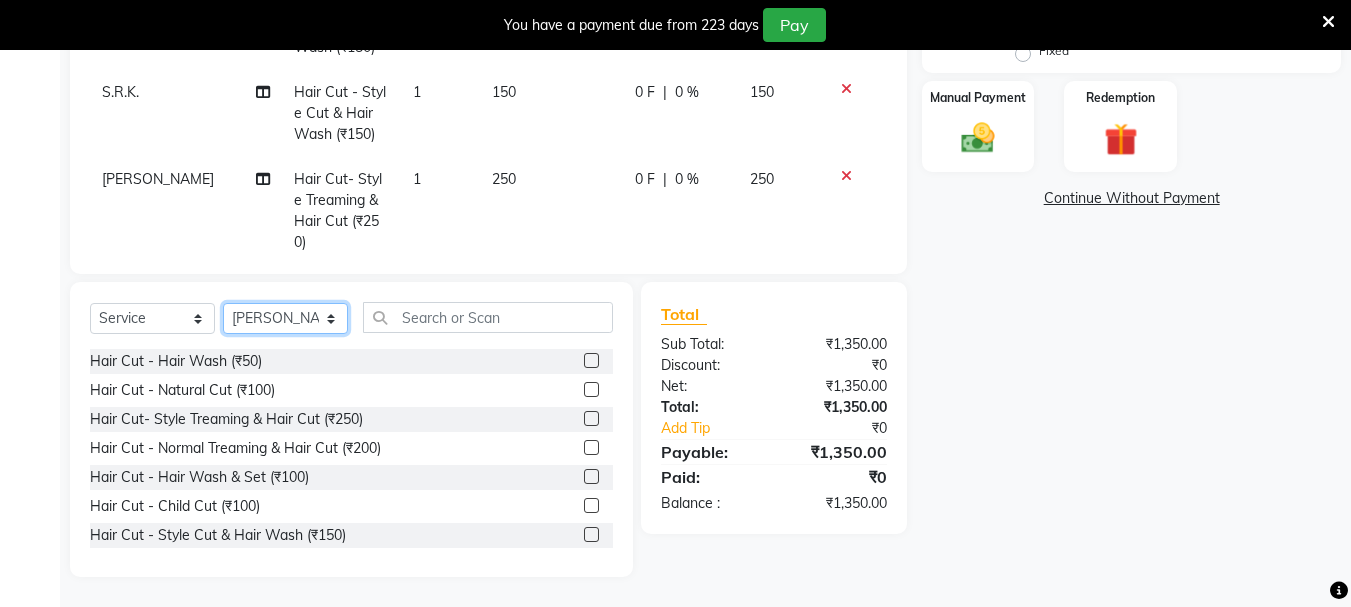 click on "Select Stylist [PERSON_NAME] [PERSON_NAME] Mahadev prem [PERSON_NAME] S.R.K. [PERSON_NAME]" 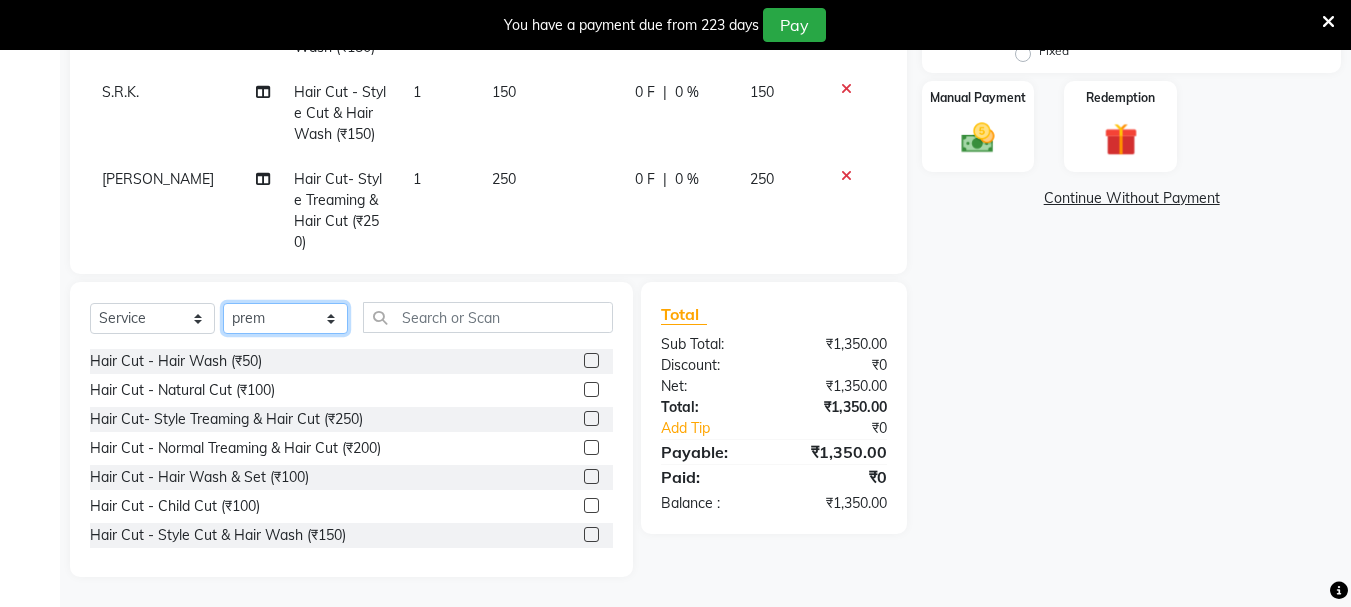 click on "Select Stylist [PERSON_NAME] [PERSON_NAME] Mahadev prem [PERSON_NAME] S.R.K. [PERSON_NAME]" 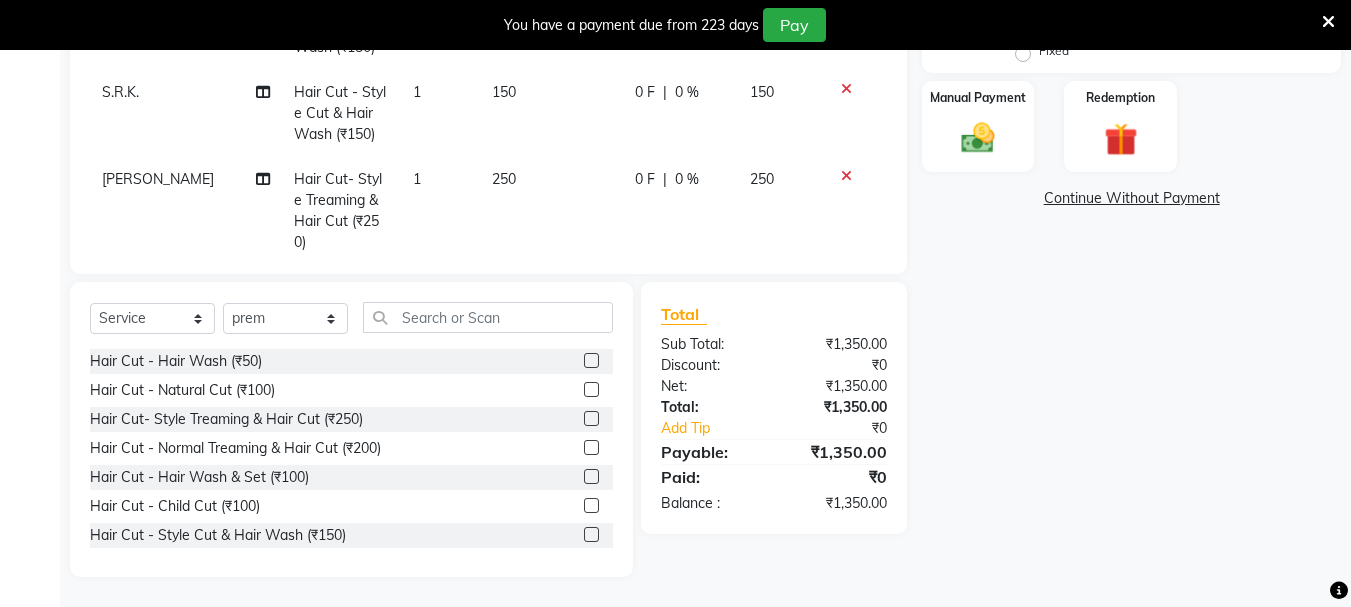 click 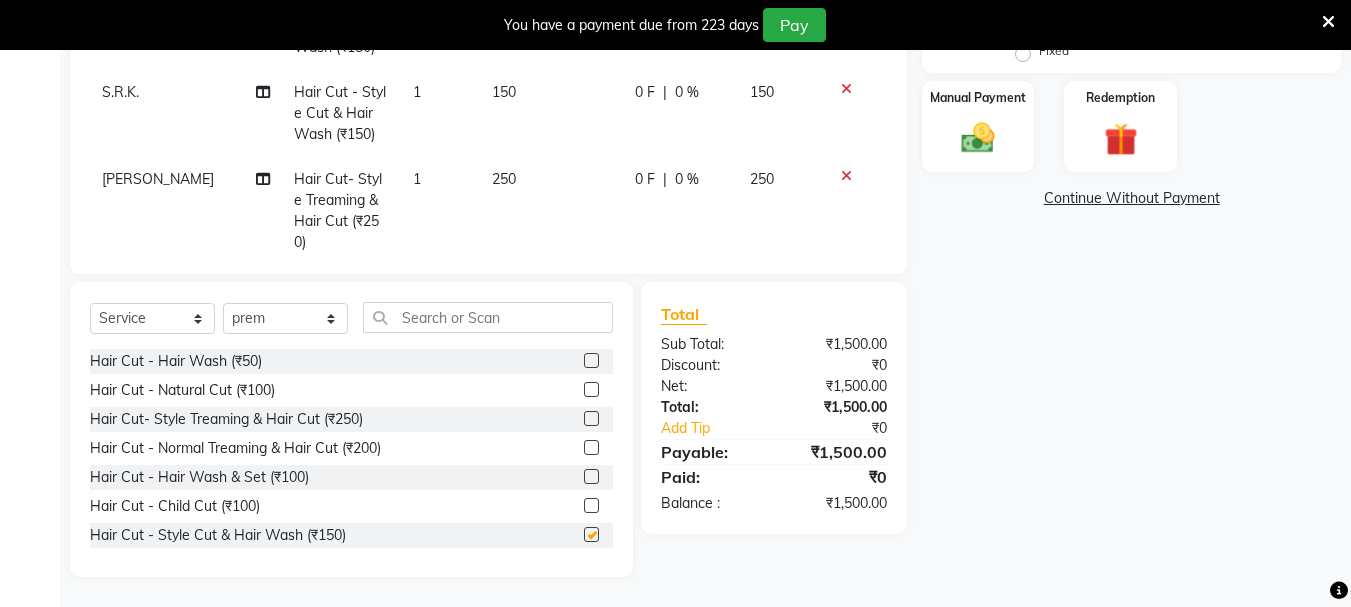 checkbox on "false" 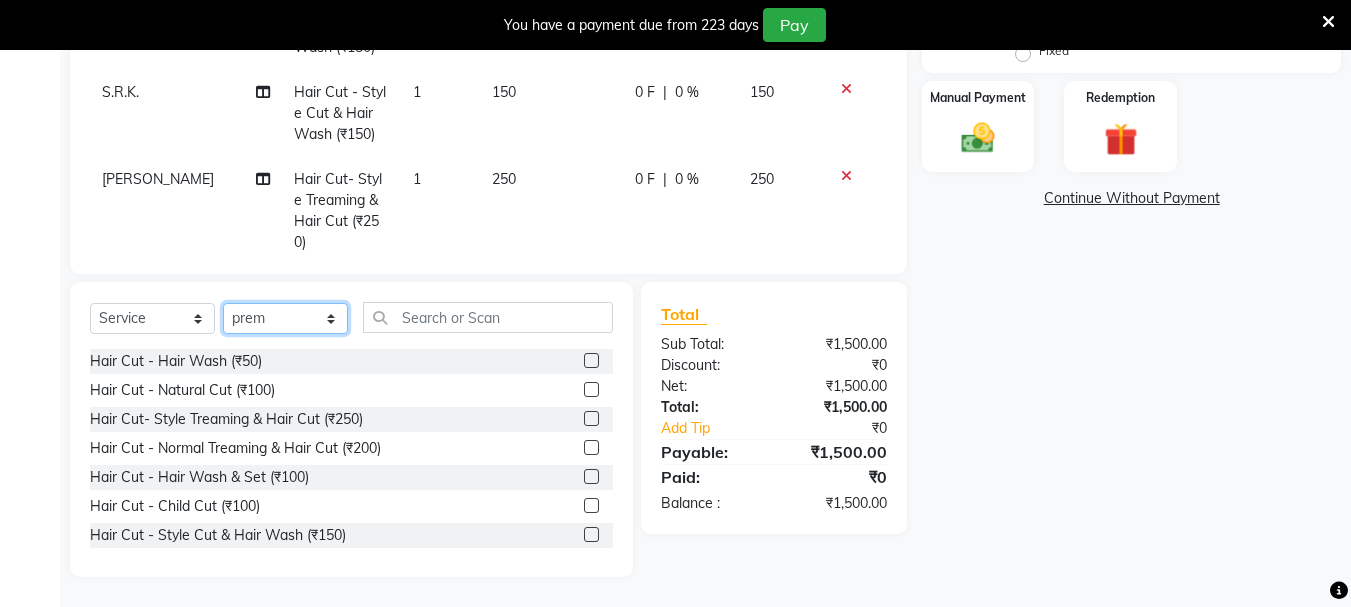 click on "Select Stylist [PERSON_NAME] [PERSON_NAME] Mahadev prem [PERSON_NAME] S.R.K. [PERSON_NAME]" 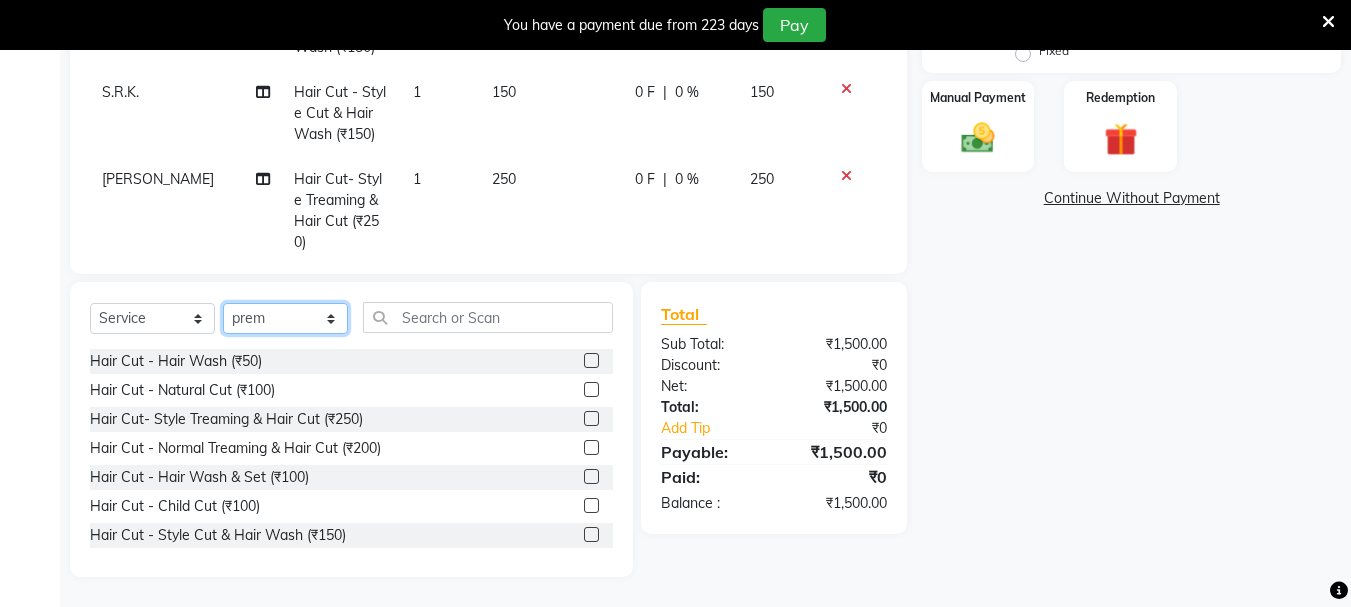 select on "79570" 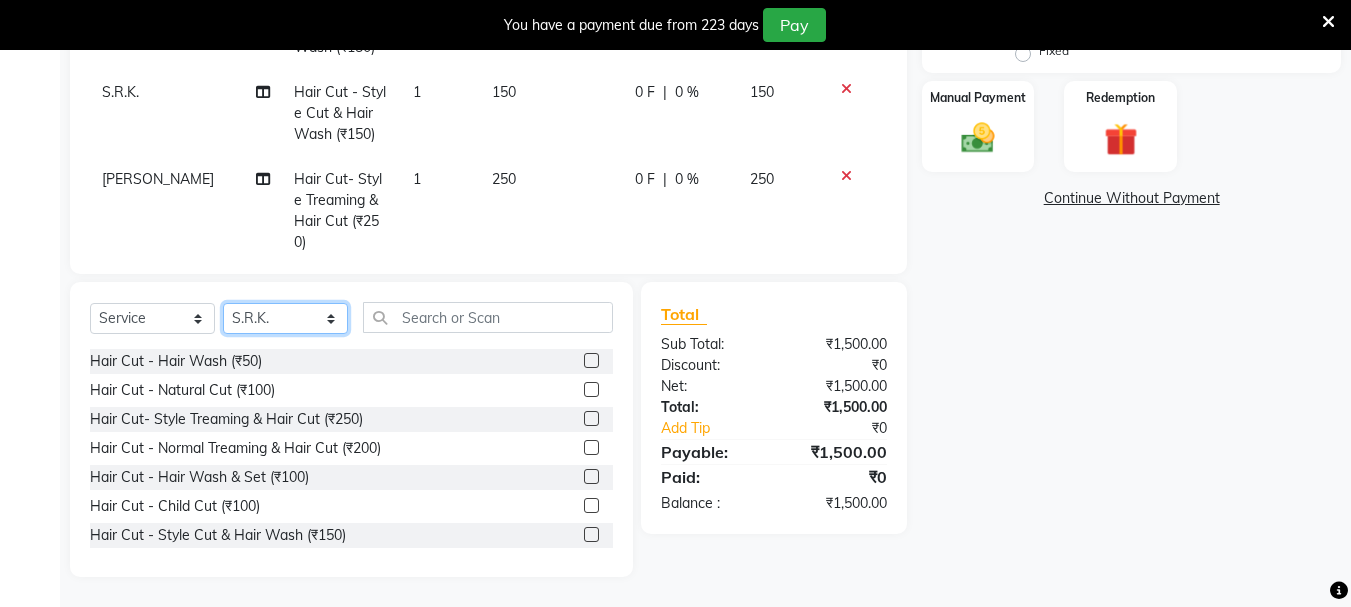 click on "Select Stylist [PERSON_NAME] [PERSON_NAME] Mahadev prem [PERSON_NAME] S.R.K. [PERSON_NAME]" 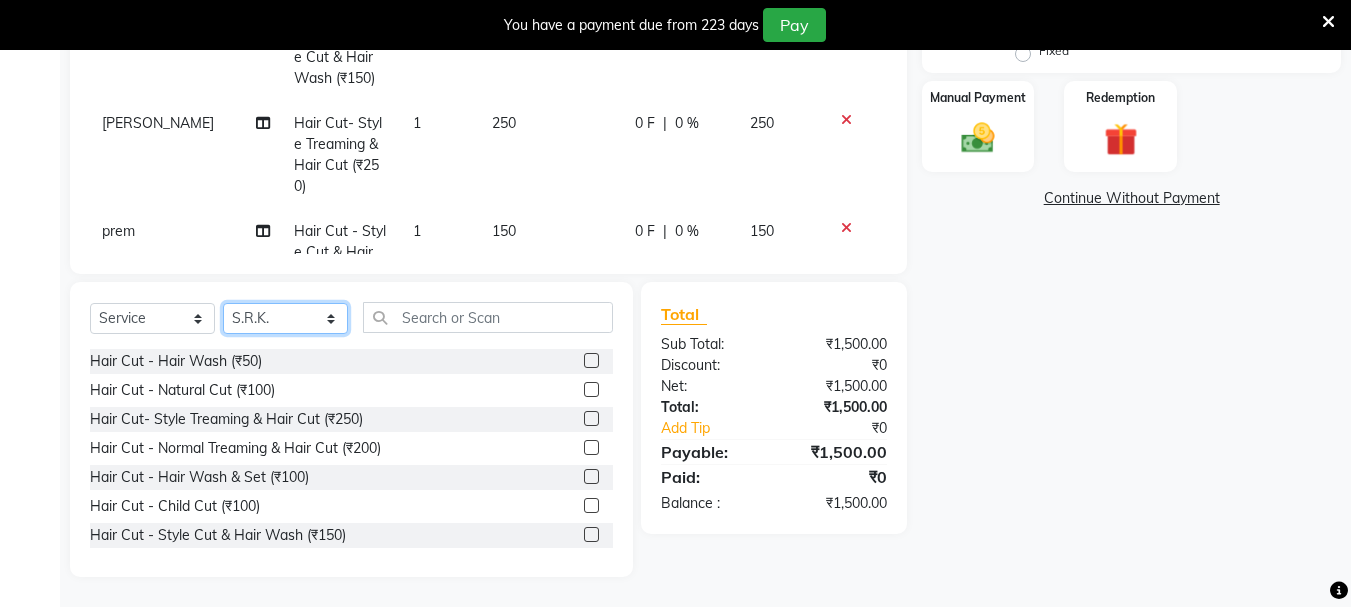 scroll, scrollTop: 375, scrollLeft: 0, axis: vertical 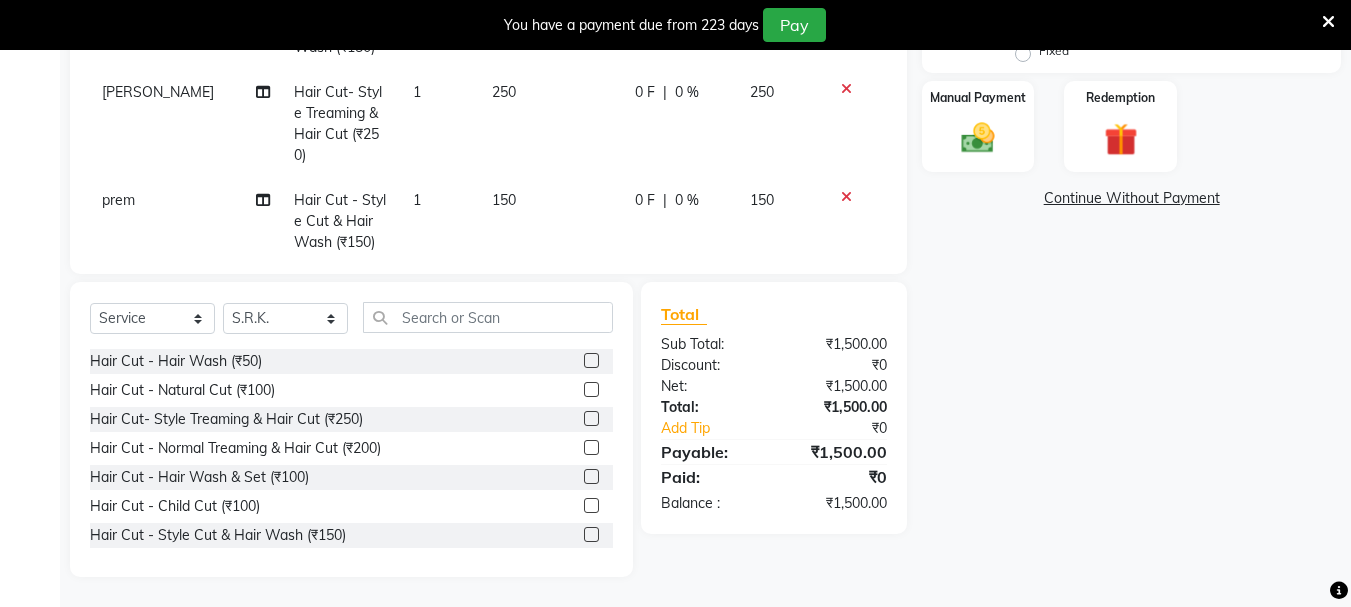 click 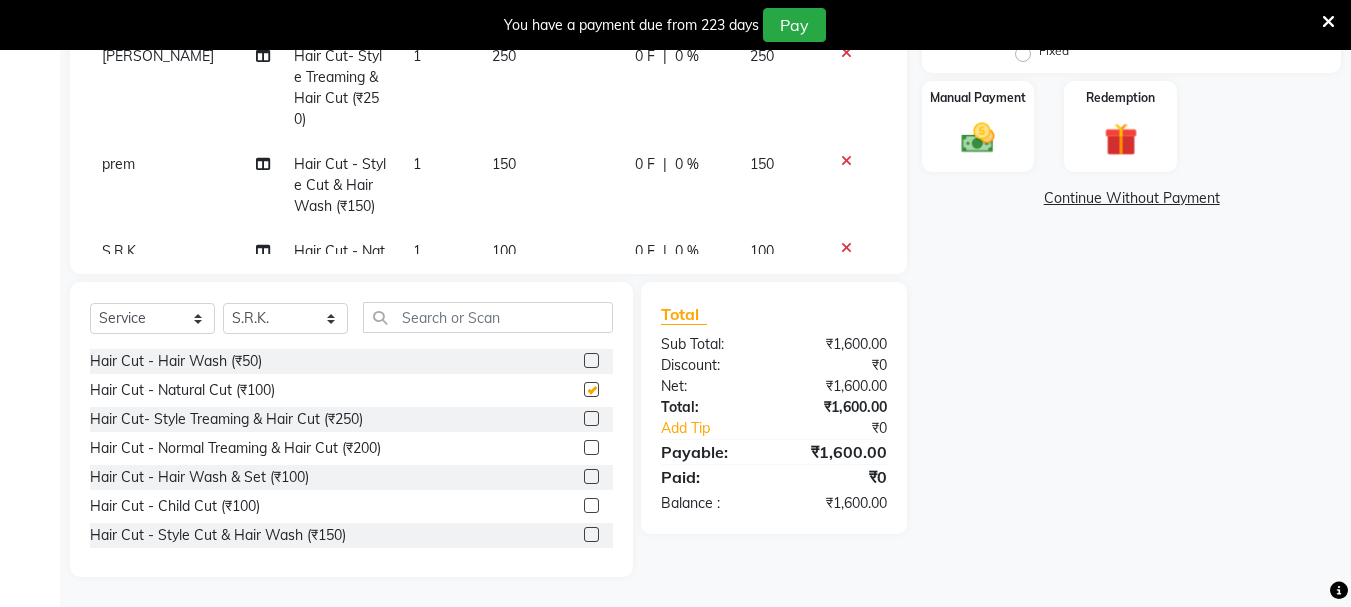 scroll, scrollTop: 441, scrollLeft: 0, axis: vertical 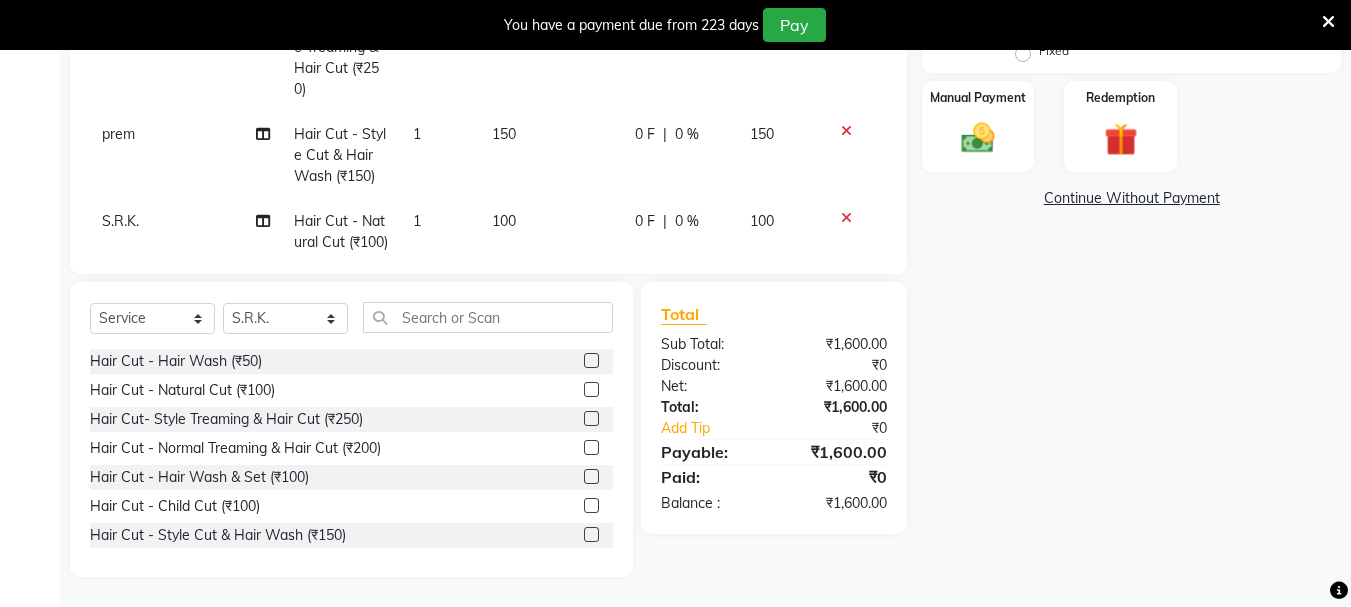 checkbox on "false" 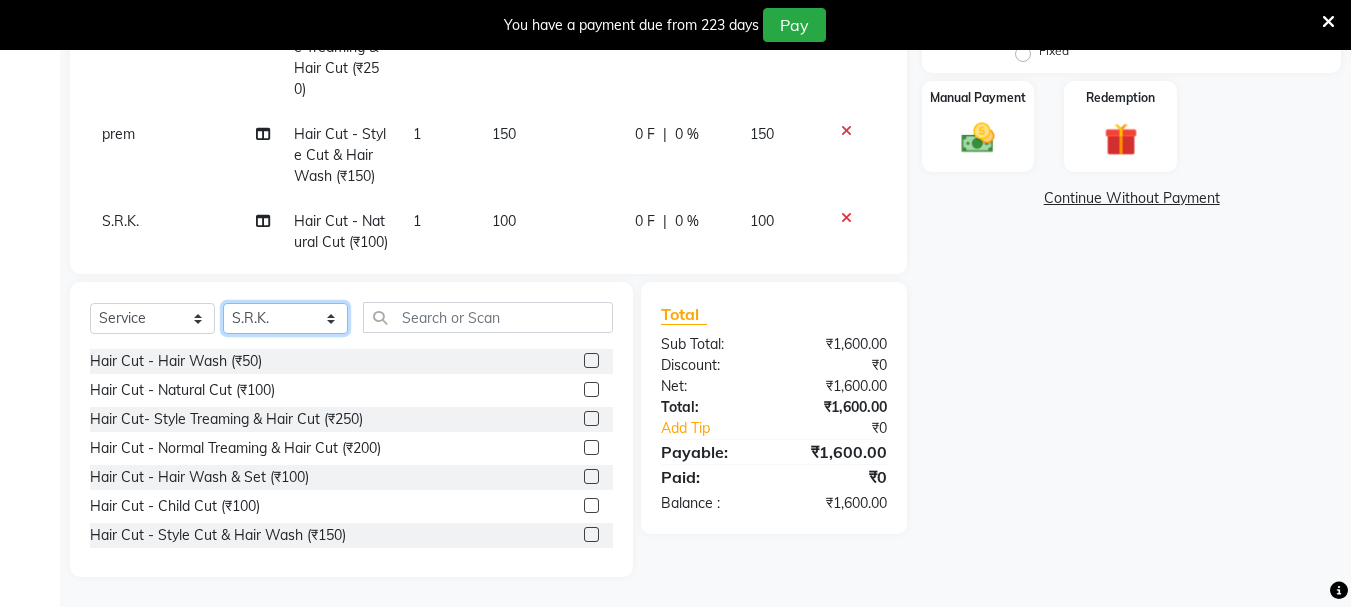 click on "Select Stylist [PERSON_NAME] [PERSON_NAME] Mahadev prem [PERSON_NAME] S.R.K. [PERSON_NAME]" 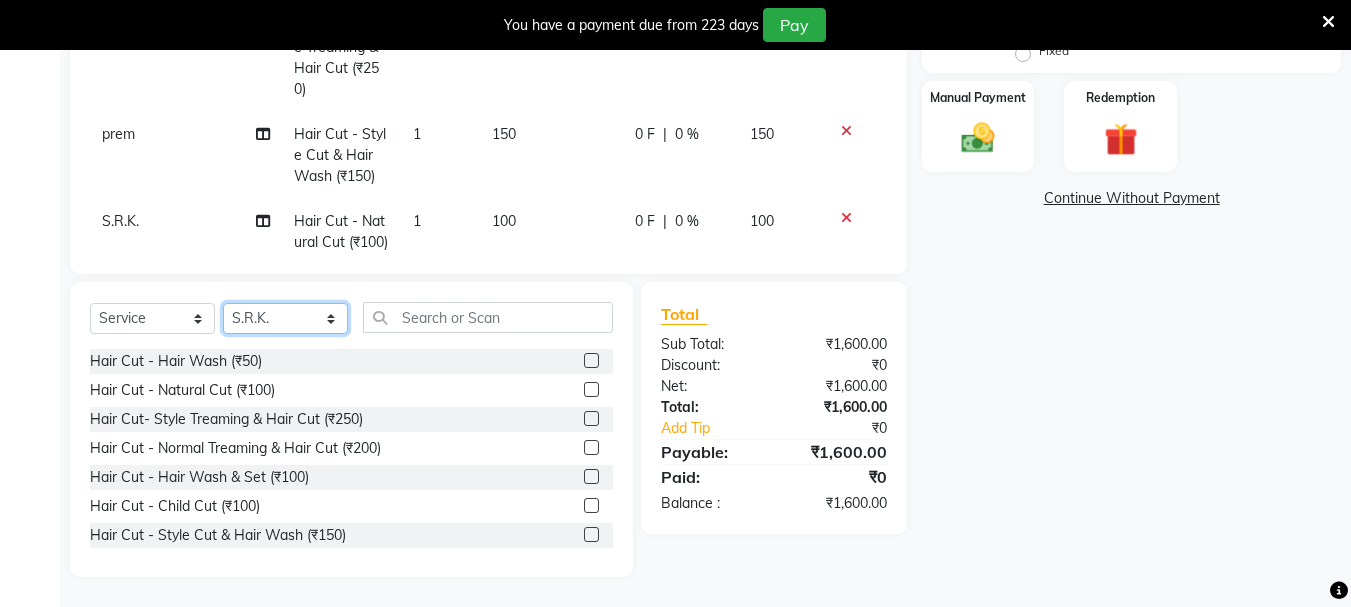 select on "63717" 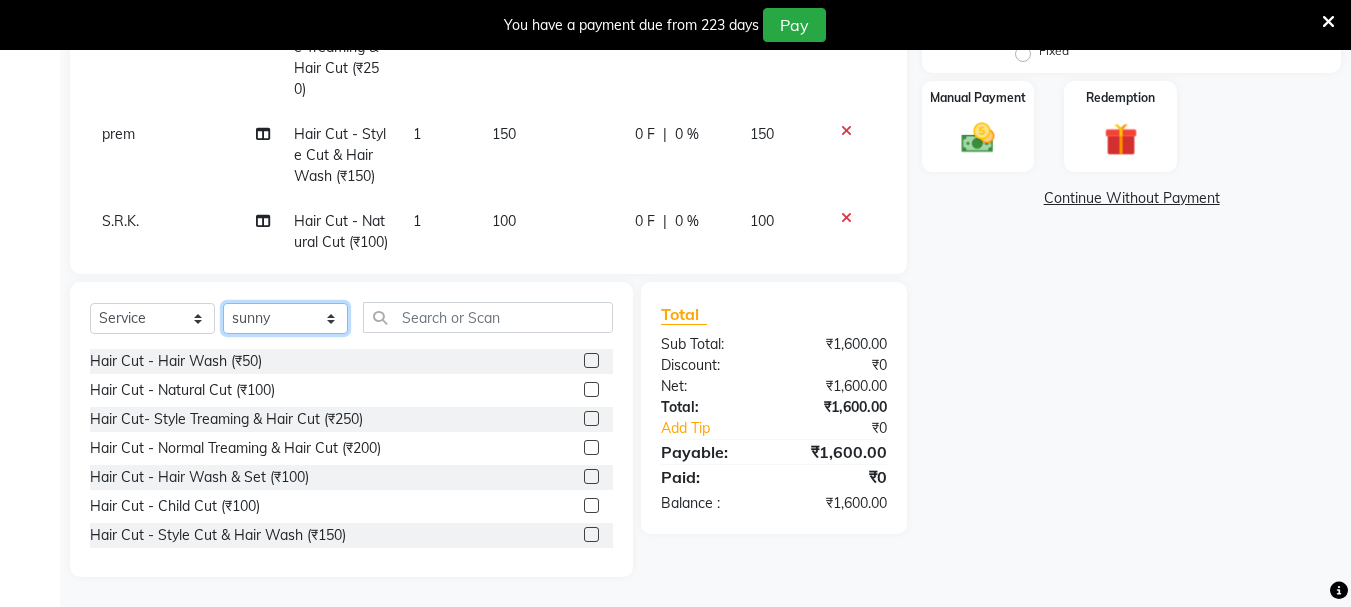 click on "Select Stylist [PERSON_NAME] [PERSON_NAME] Mahadev prem [PERSON_NAME] S.R.K. [PERSON_NAME]" 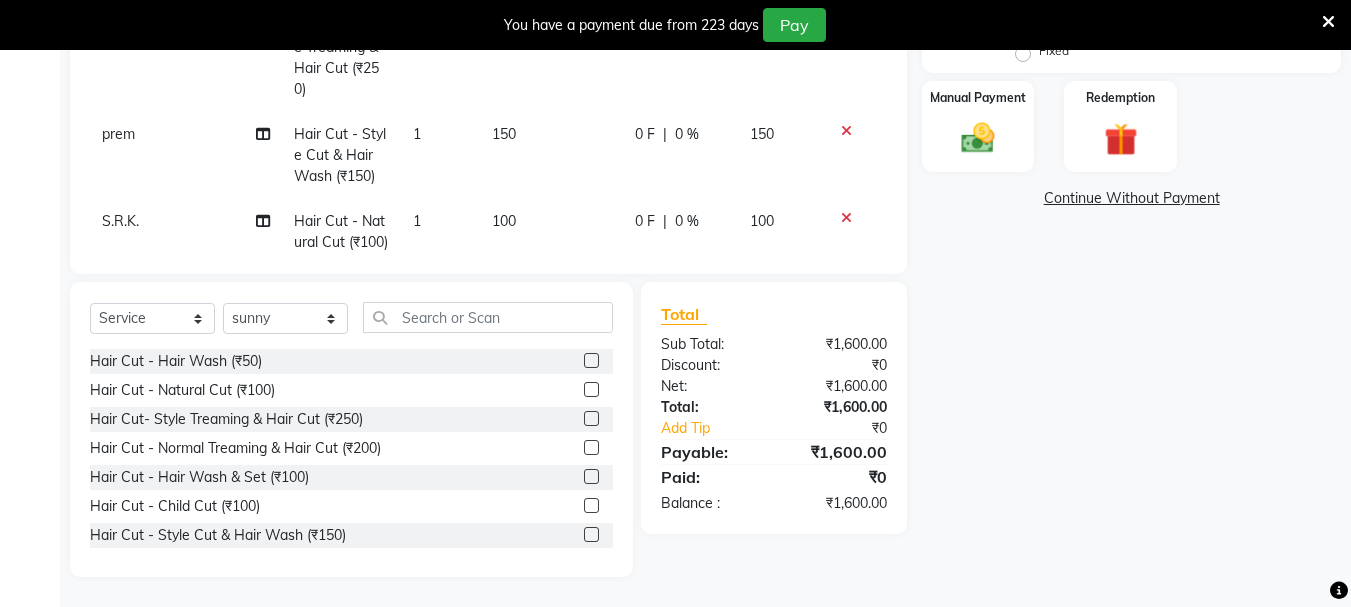 click 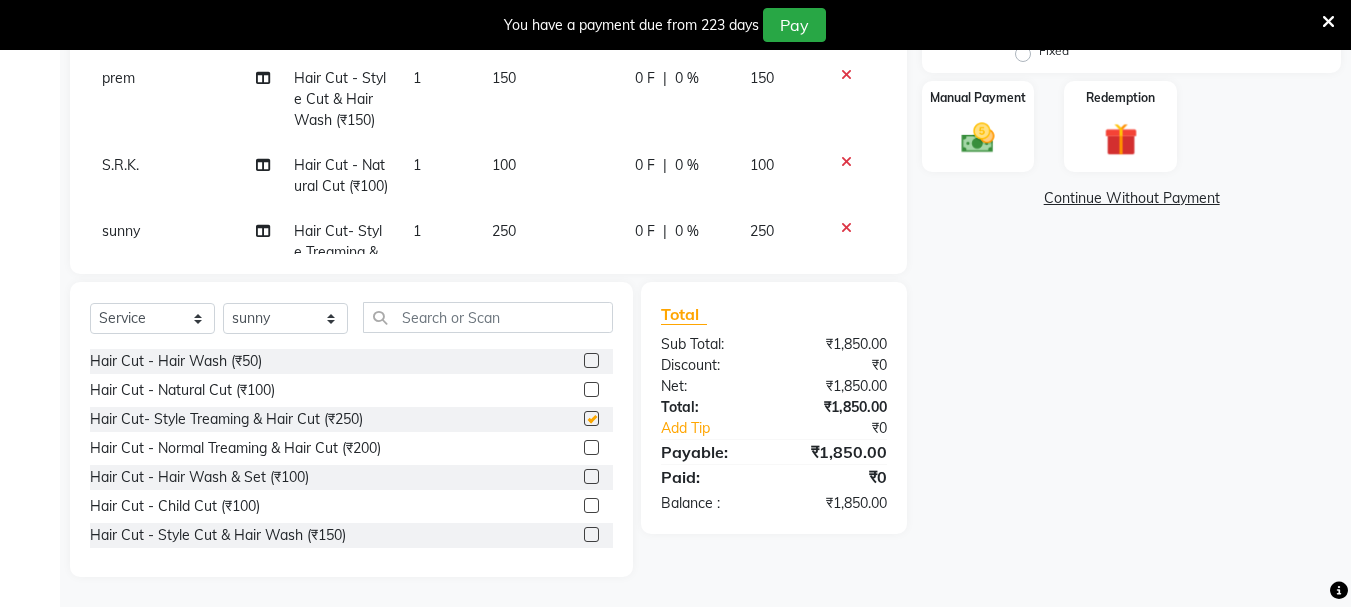 checkbox on "false" 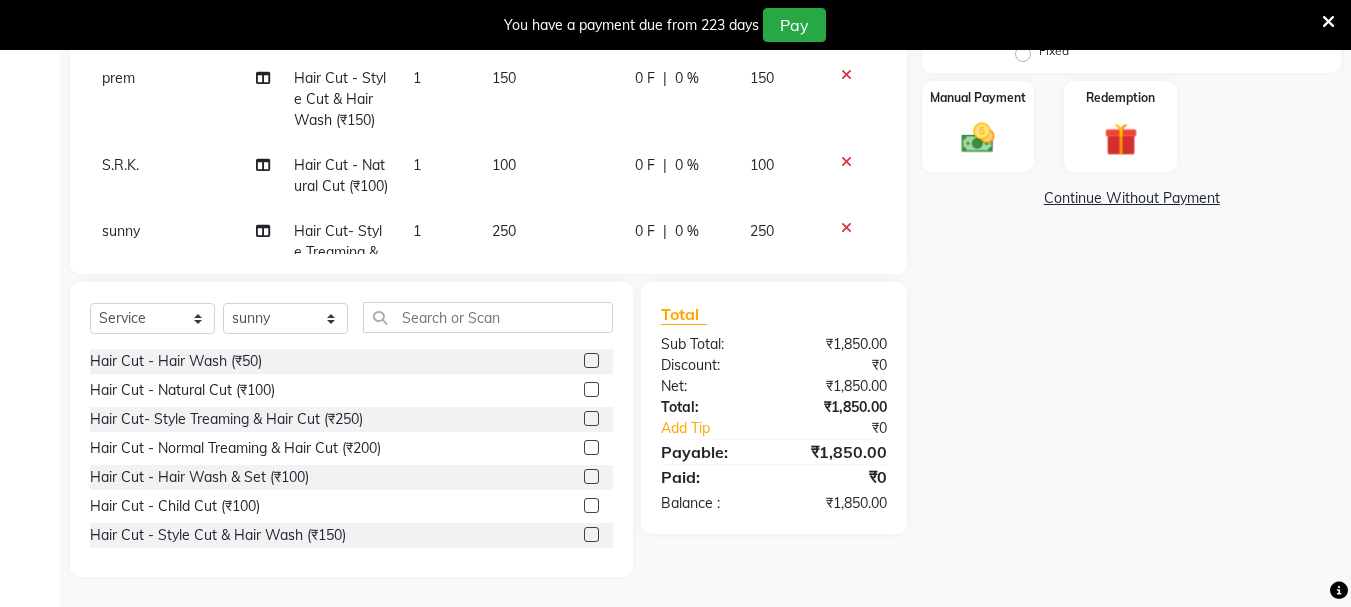 scroll, scrollTop: 528, scrollLeft: 0, axis: vertical 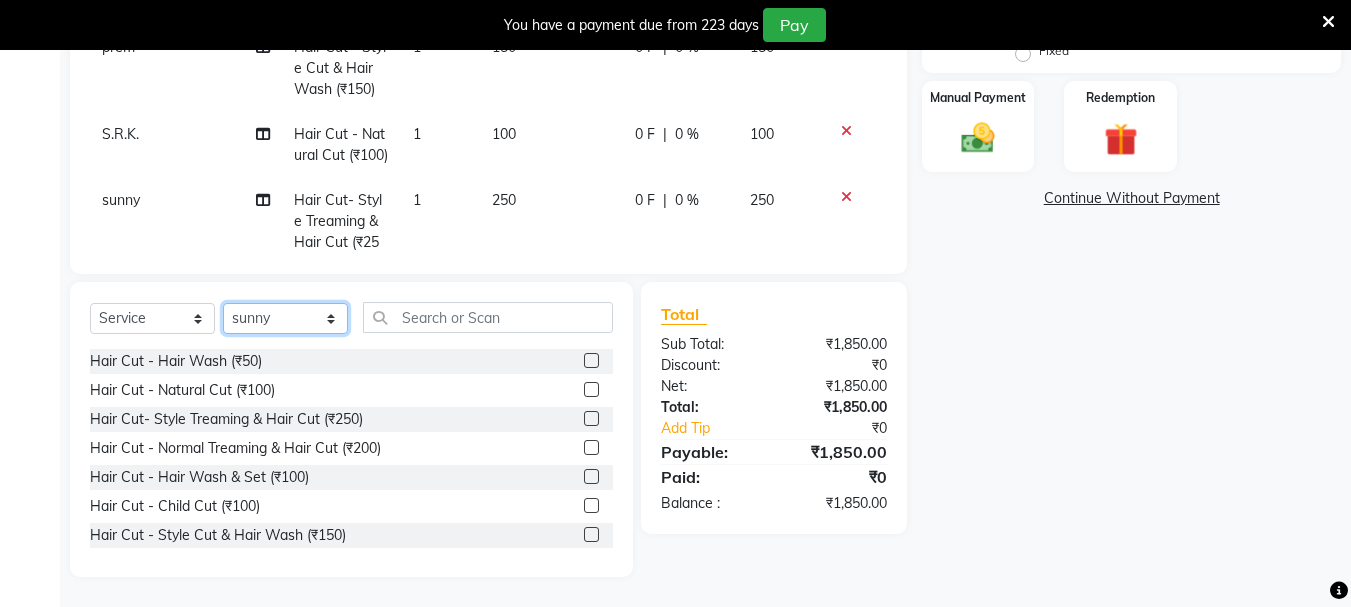 click on "Select Stylist [PERSON_NAME] [PERSON_NAME] Mahadev prem [PERSON_NAME] S.R.K. [PERSON_NAME]" 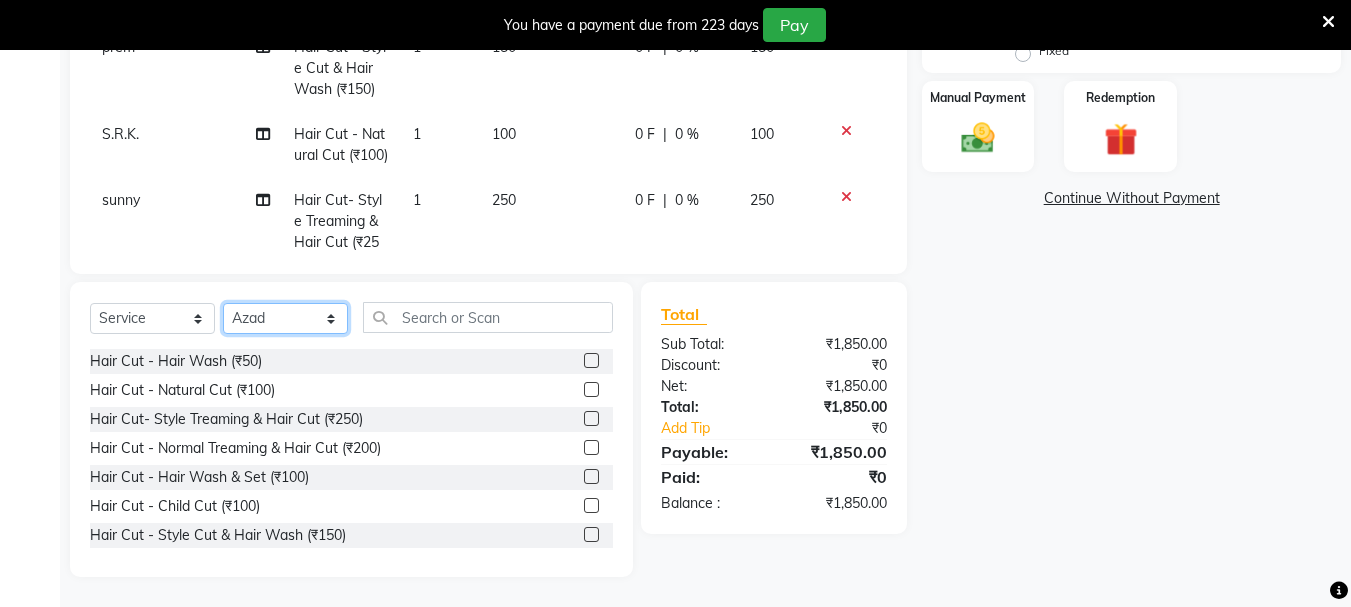 click on "Select Stylist [PERSON_NAME] [PERSON_NAME] Mahadev prem [PERSON_NAME] S.R.K. [PERSON_NAME]" 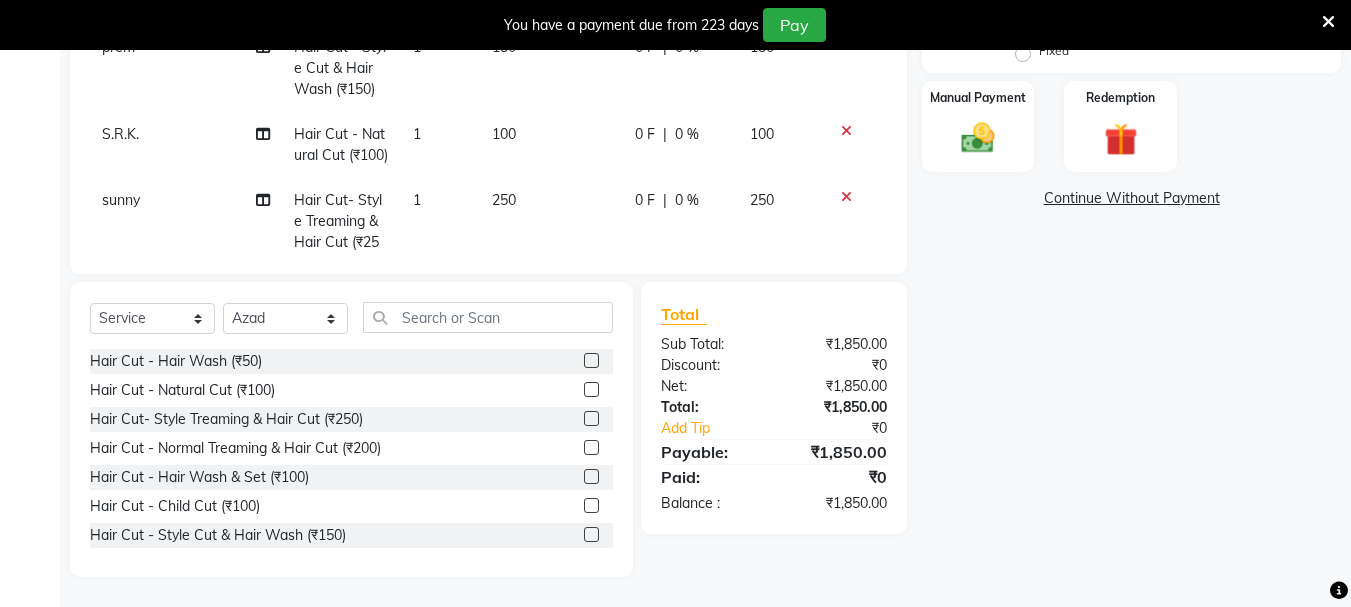click 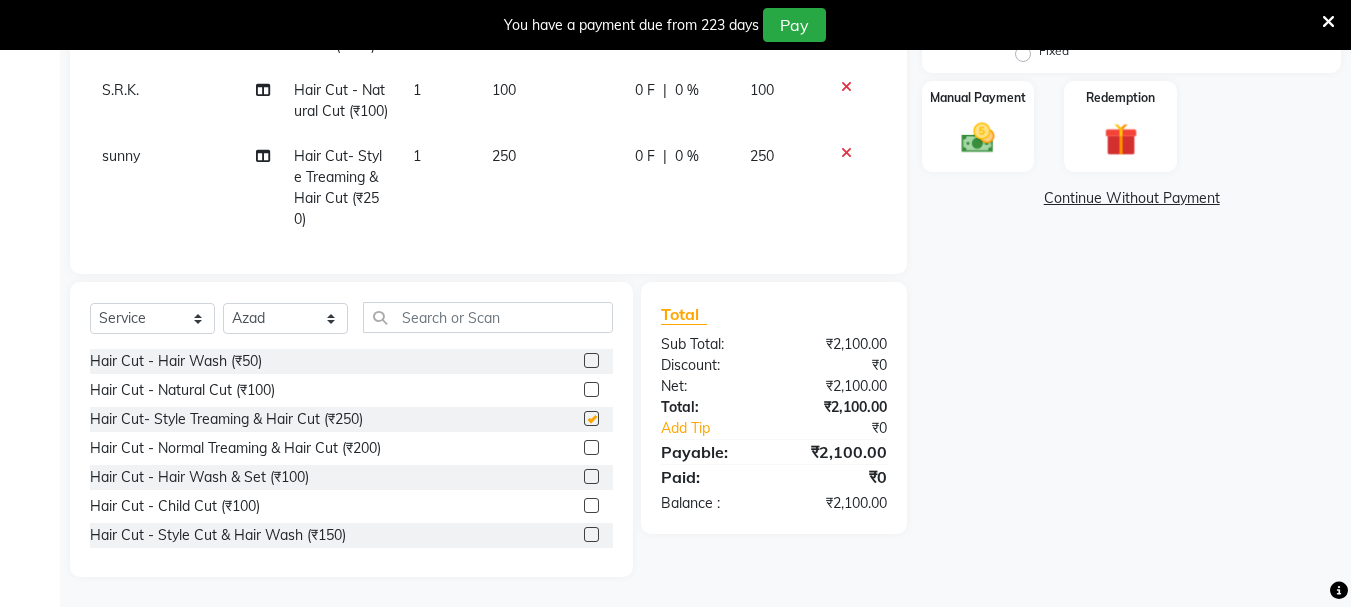 scroll, scrollTop: 615, scrollLeft: 0, axis: vertical 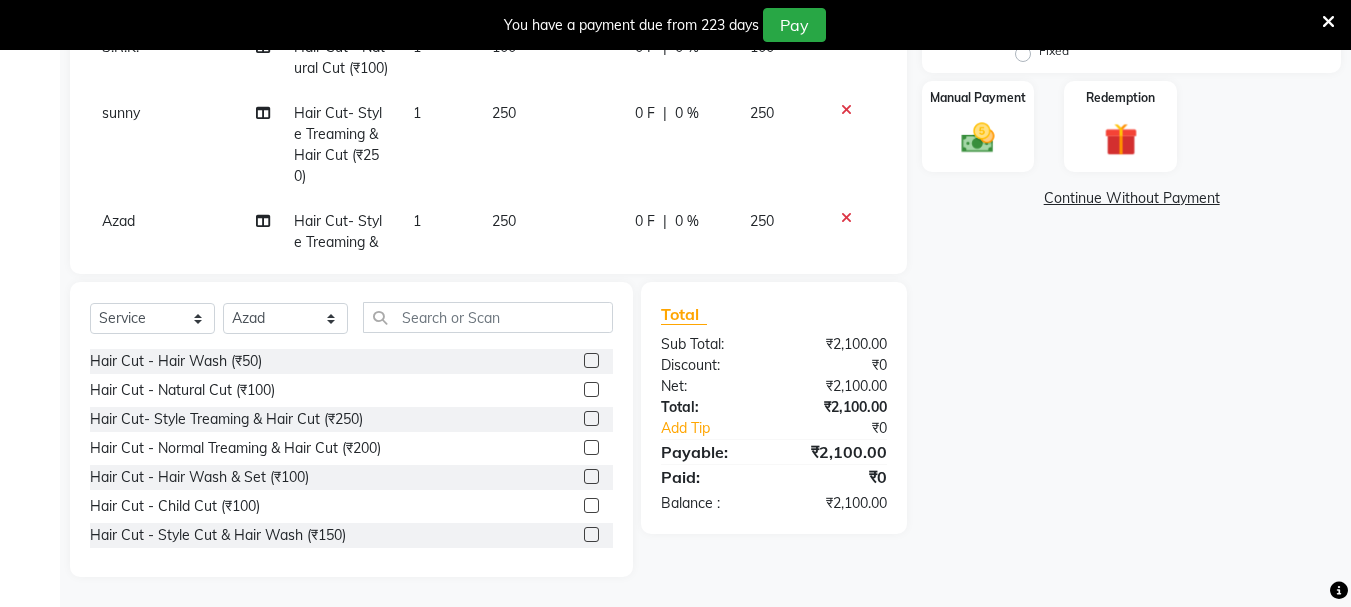 checkbox on "false" 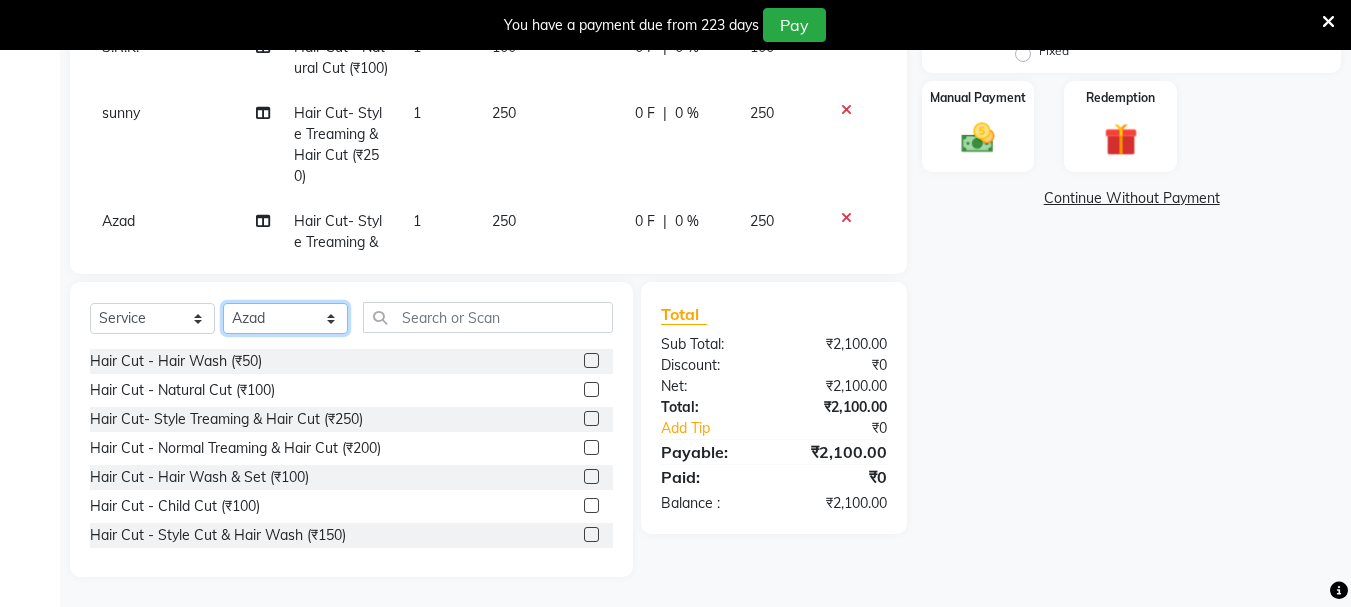 click on "Select Stylist [PERSON_NAME] [PERSON_NAME] Mahadev prem [PERSON_NAME] S.R.K. [PERSON_NAME]" 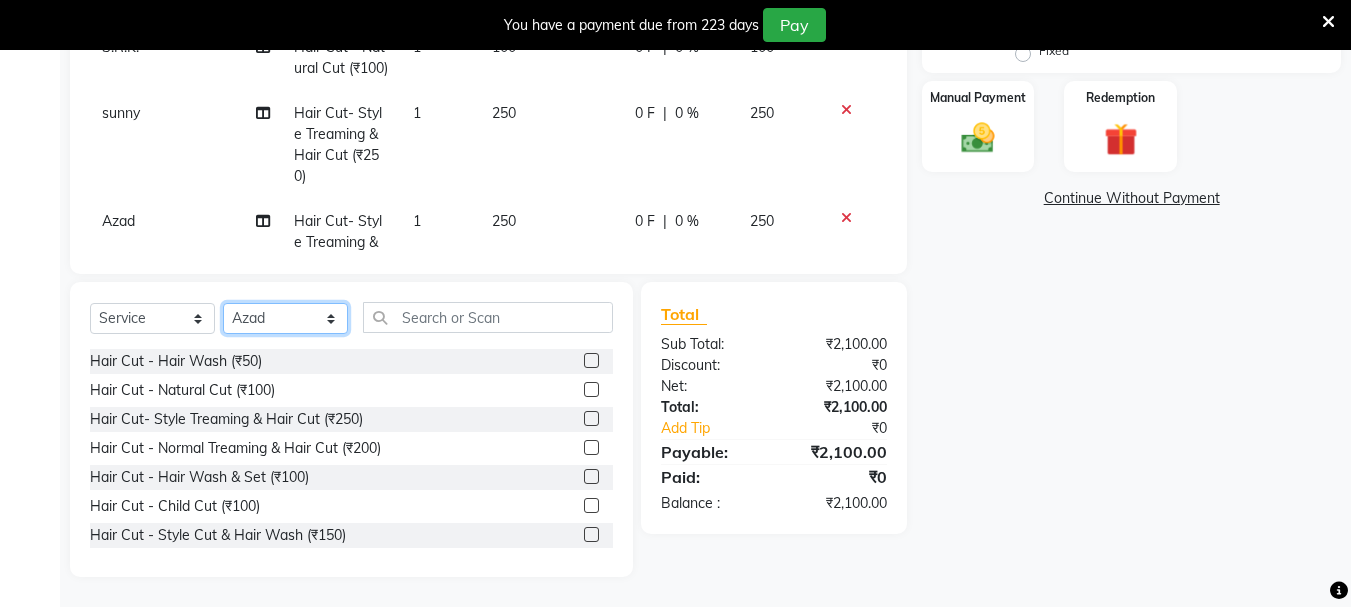 select on "79569" 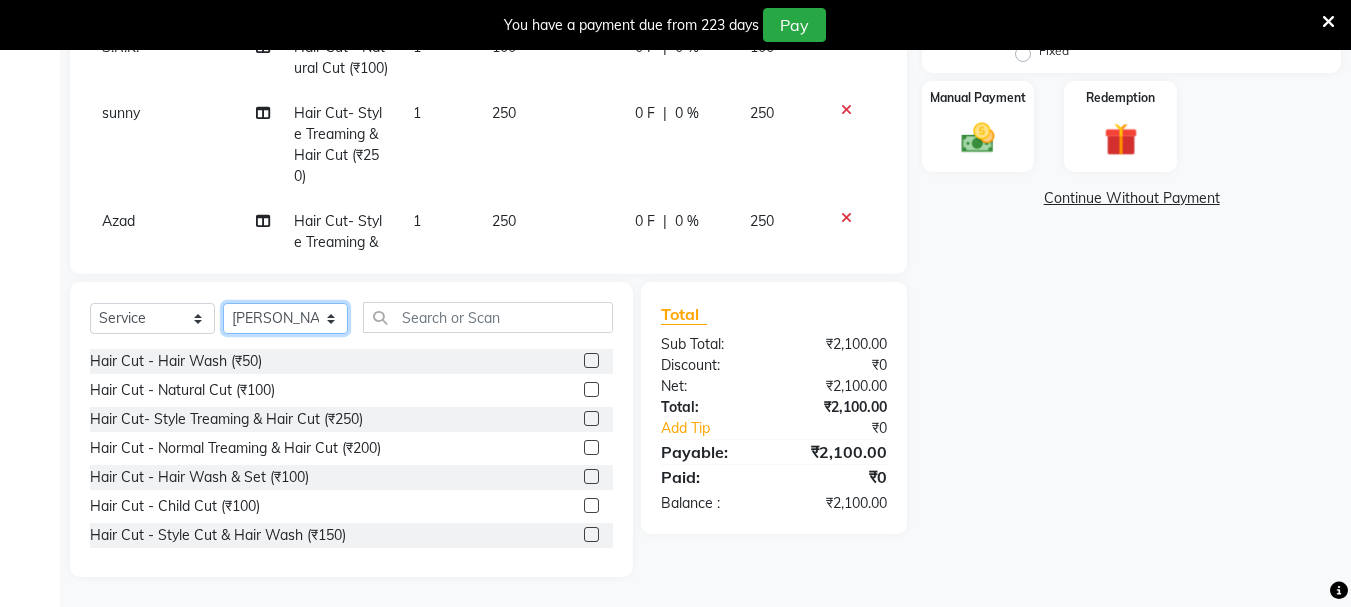 click on "Select Stylist [PERSON_NAME] [PERSON_NAME] Mahadev prem [PERSON_NAME] S.R.K. [PERSON_NAME]" 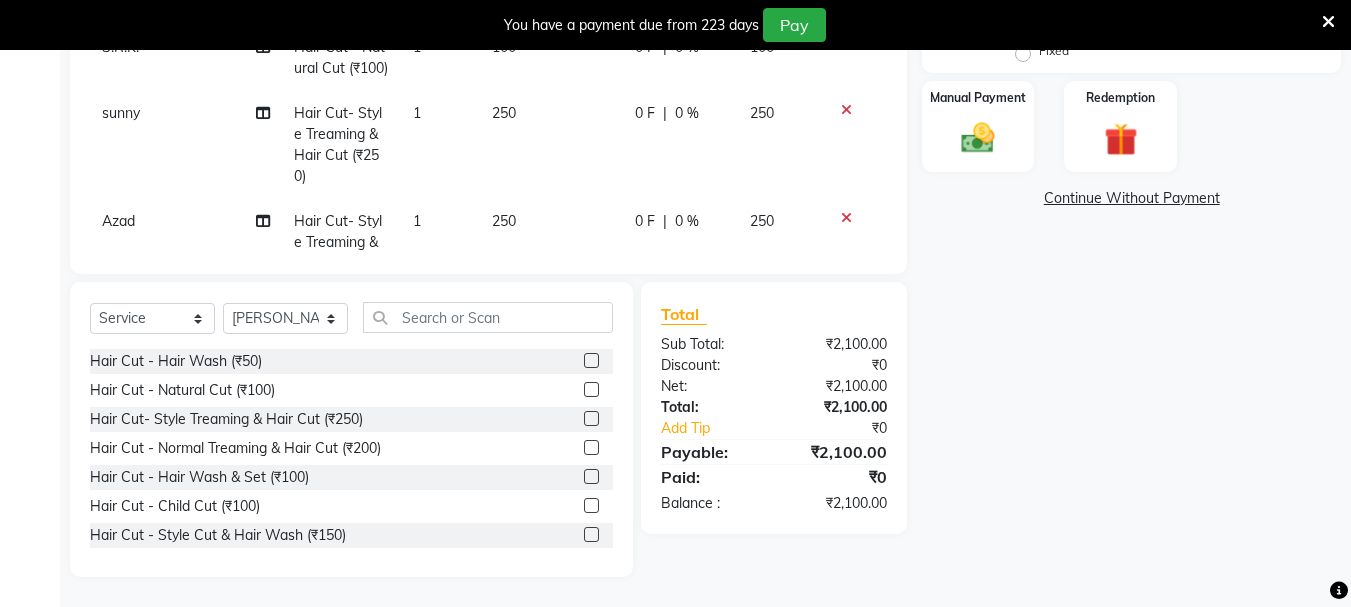 click 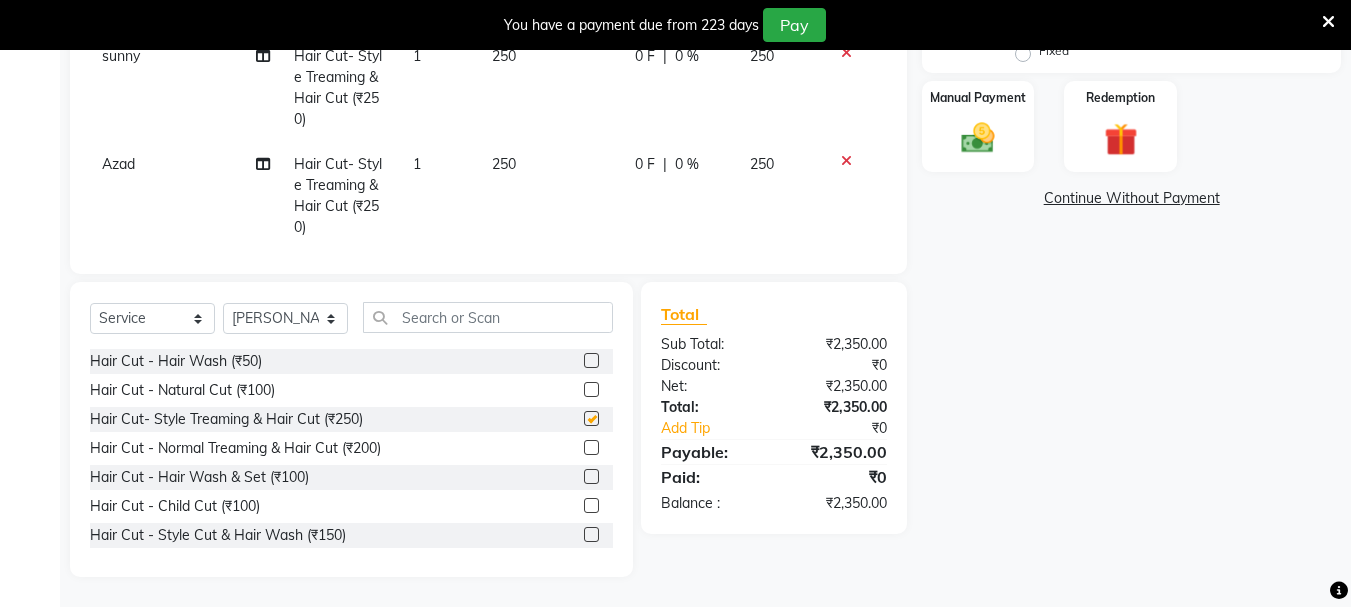 scroll, scrollTop: 702, scrollLeft: 0, axis: vertical 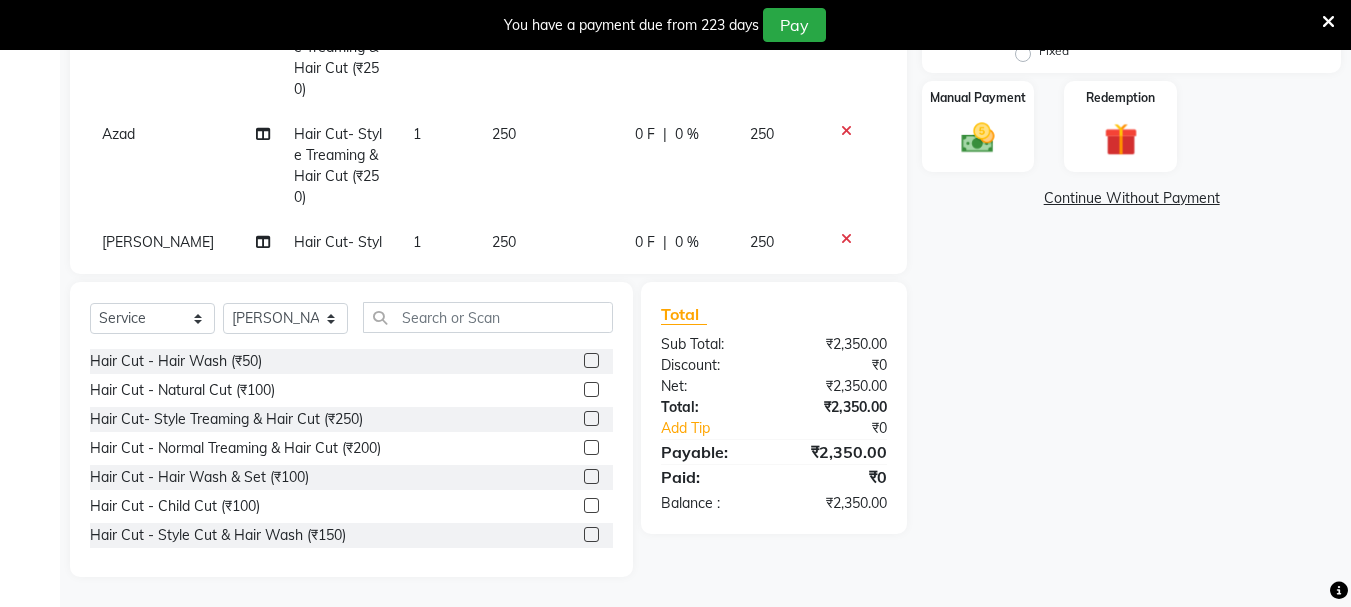 checkbox on "false" 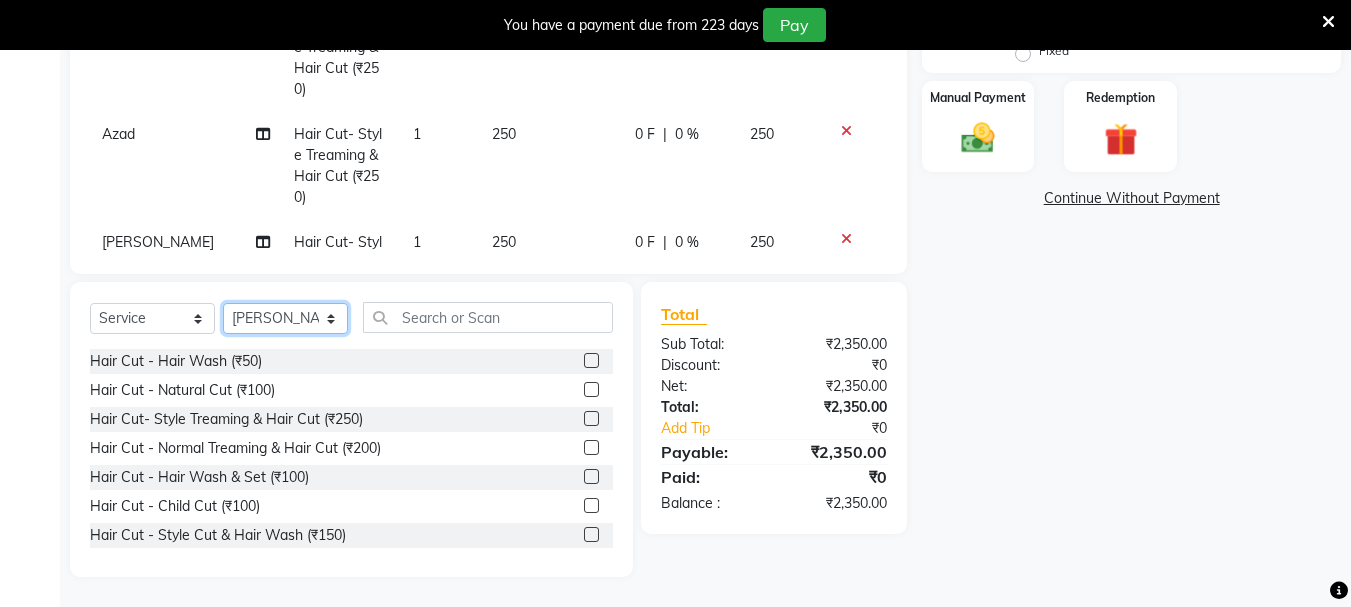 click on "Select Stylist [PERSON_NAME] [PERSON_NAME] Mahadev prem [PERSON_NAME] S.R.K. [PERSON_NAME]" 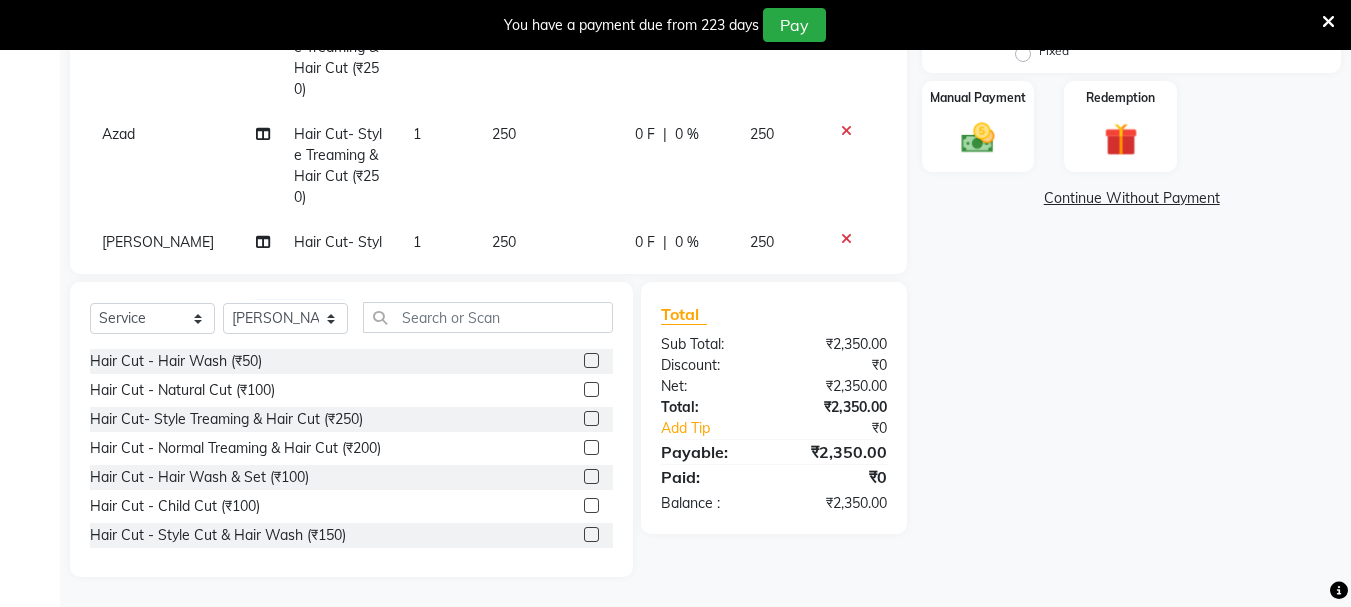 click 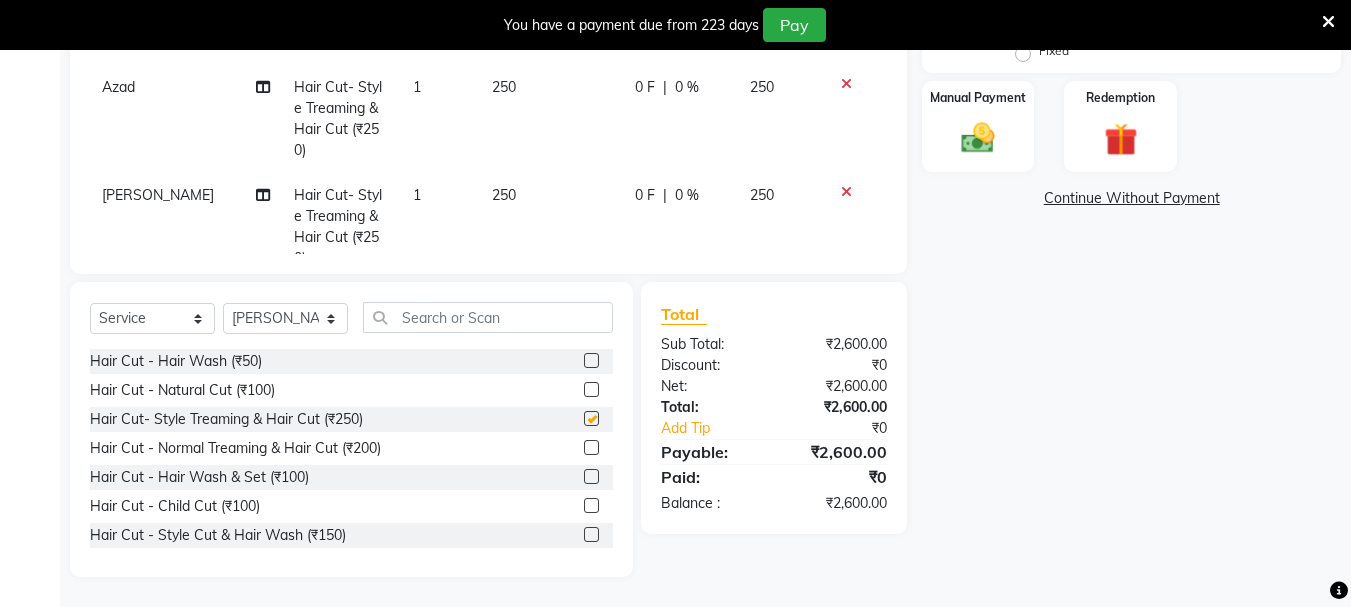 scroll, scrollTop: 789, scrollLeft: 0, axis: vertical 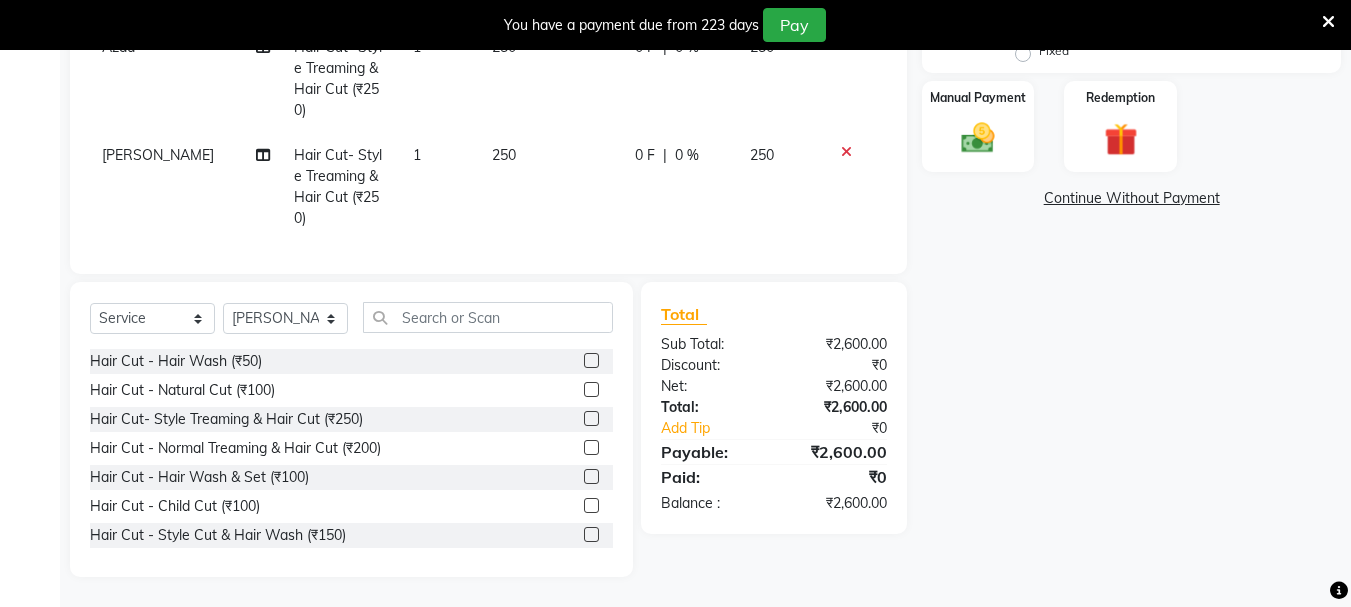 checkbox on "false" 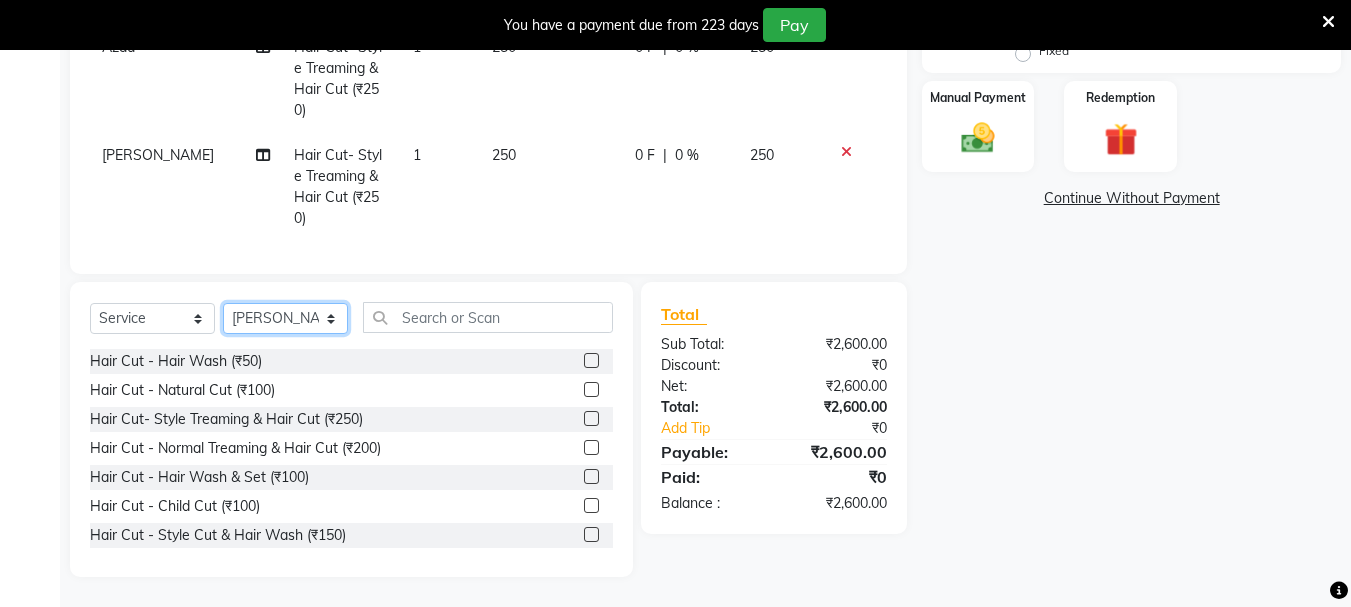 click on "Select Stylist [PERSON_NAME] [PERSON_NAME] Mahadev prem [PERSON_NAME] S.R.K. [PERSON_NAME]" 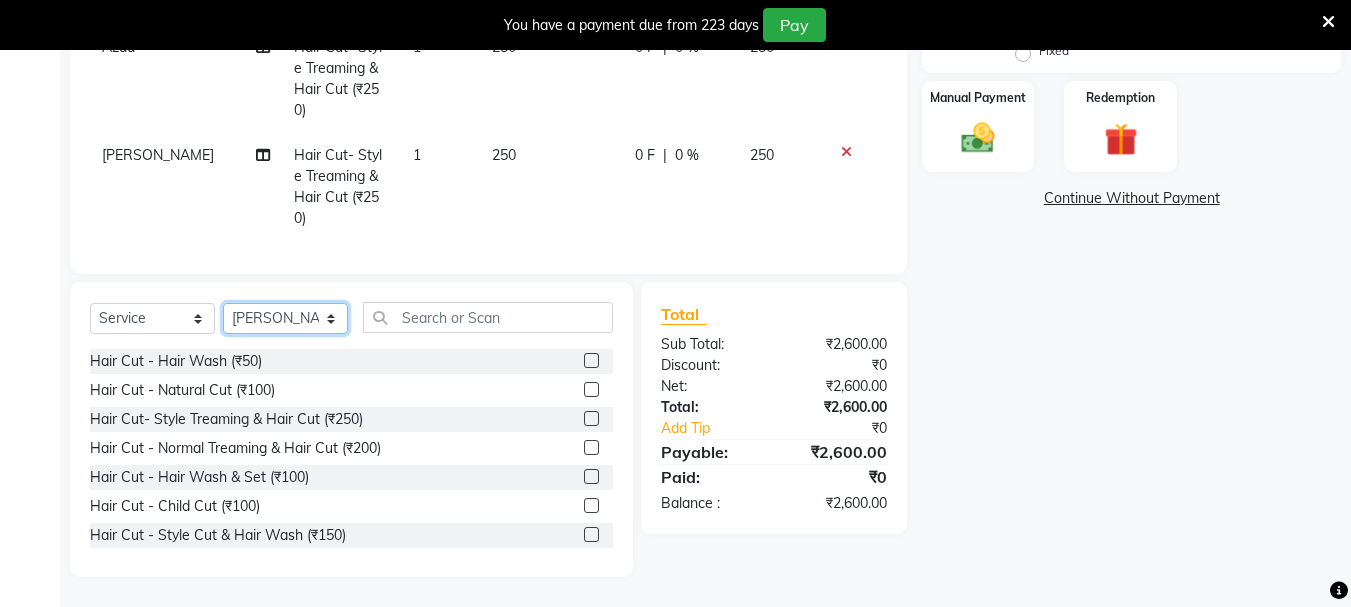 select on "7182" 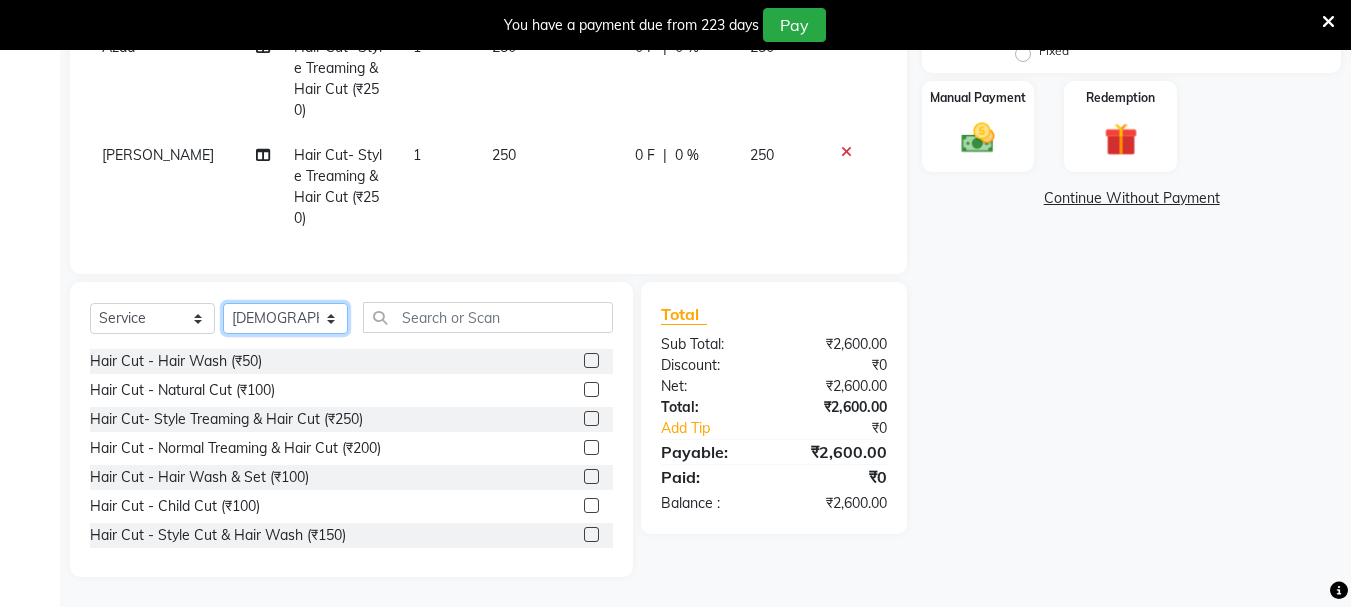 click on "Select Stylist [PERSON_NAME] [PERSON_NAME] Mahadev prem [PERSON_NAME] S.R.K. [PERSON_NAME]" 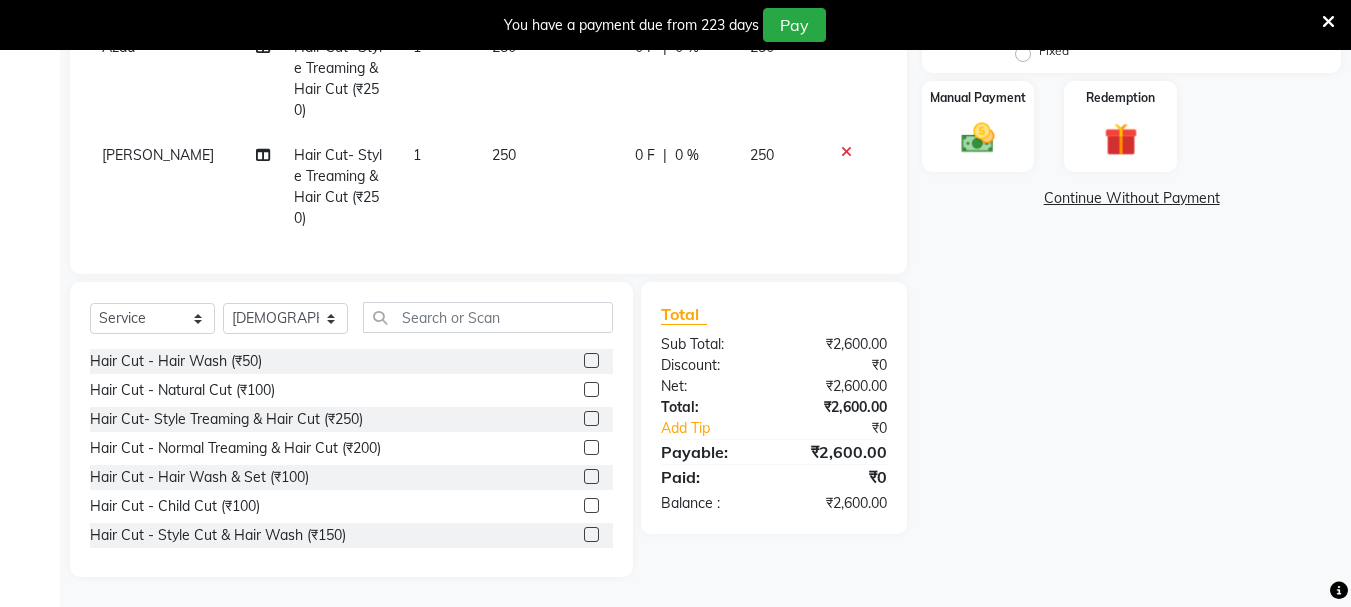 click 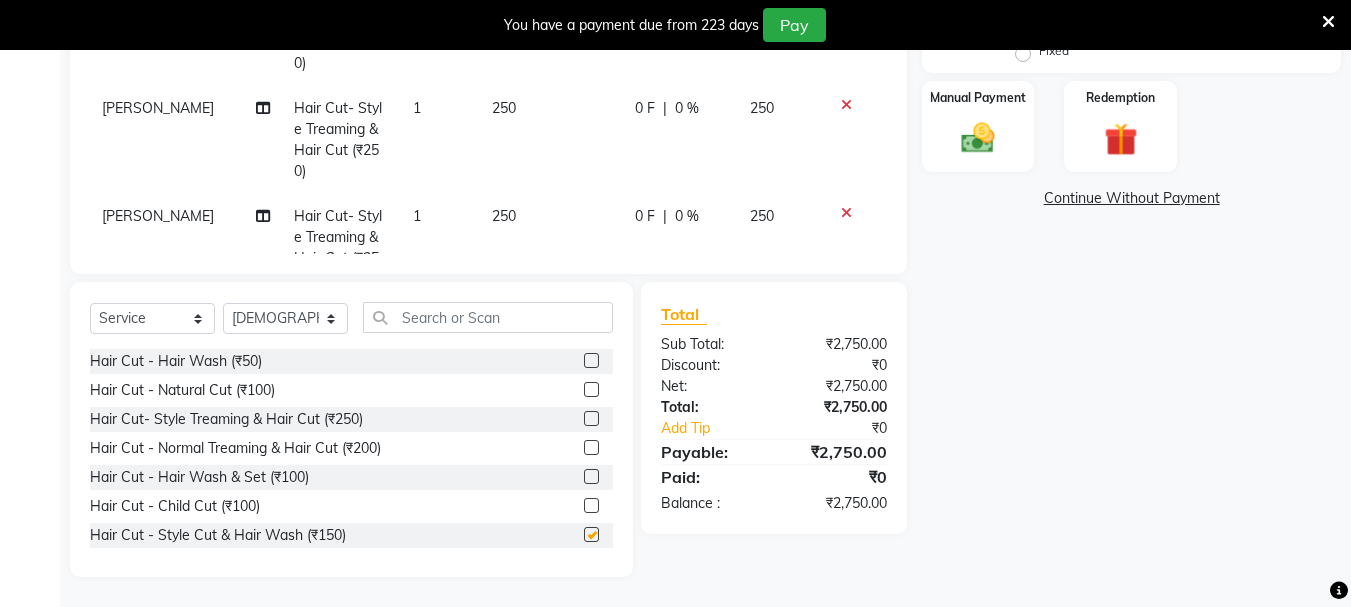 scroll, scrollTop: 876, scrollLeft: 0, axis: vertical 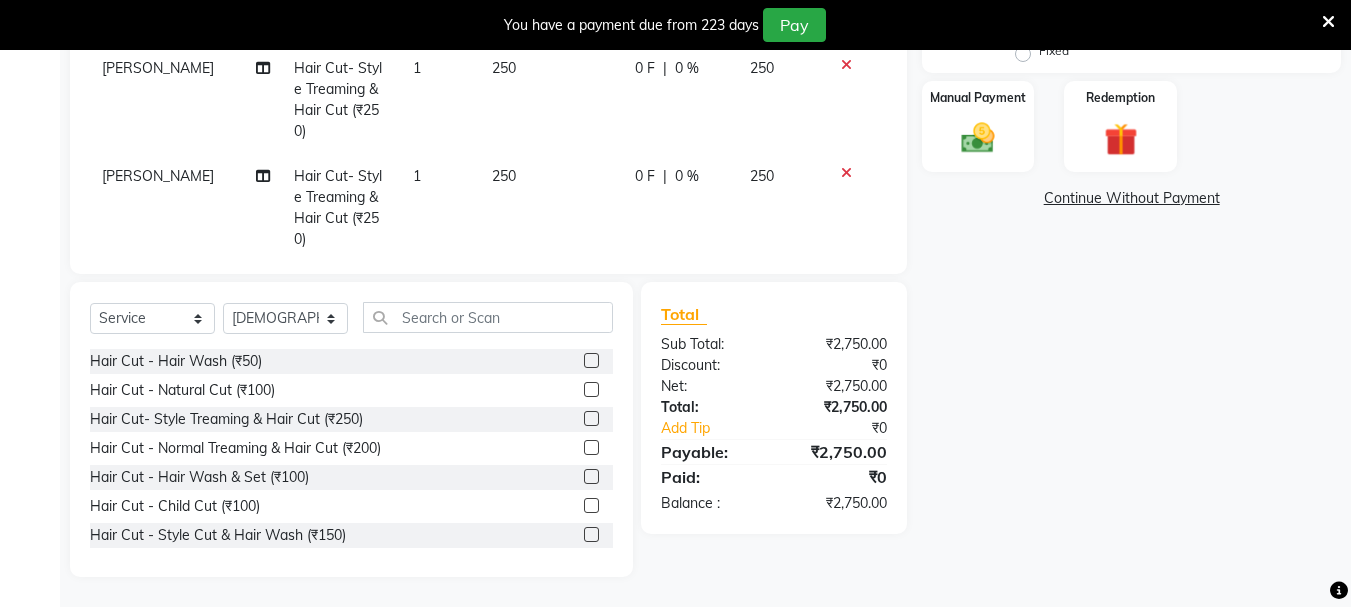 checkbox on "false" 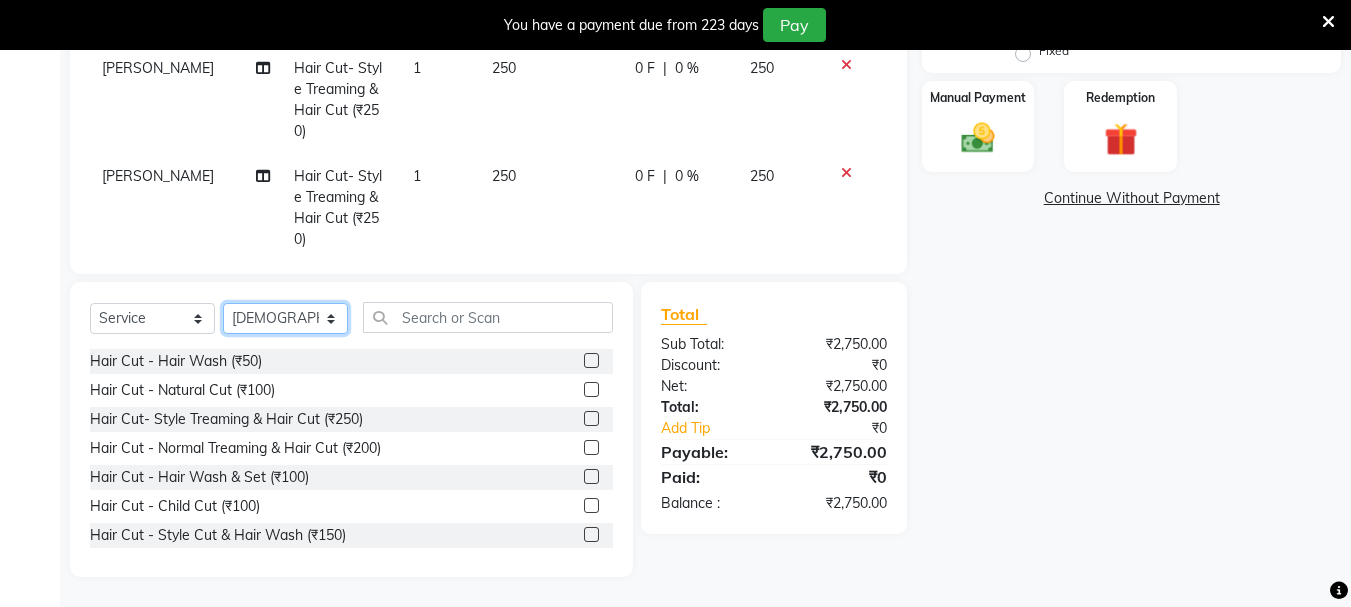 click on "Select Stylist [PERSON_NAME] [PERSON_NAME] Mahadev prem [PERSON_NAME] S.R.K. [PERSON_NAME]" 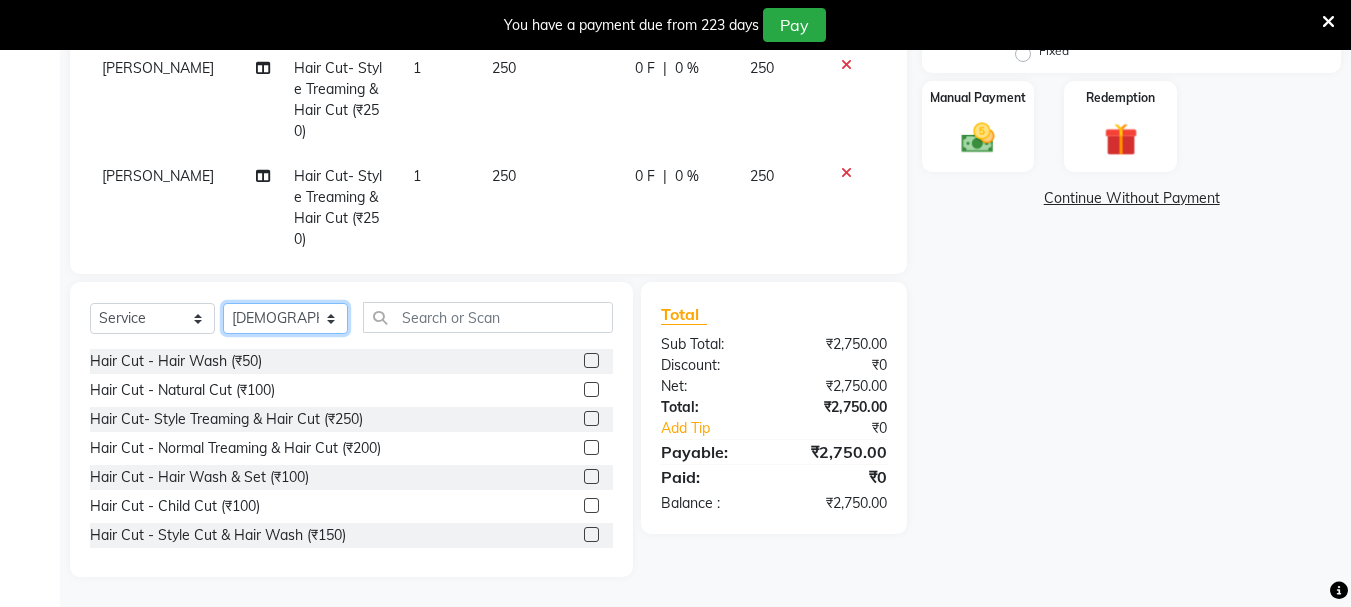 select on "79570" 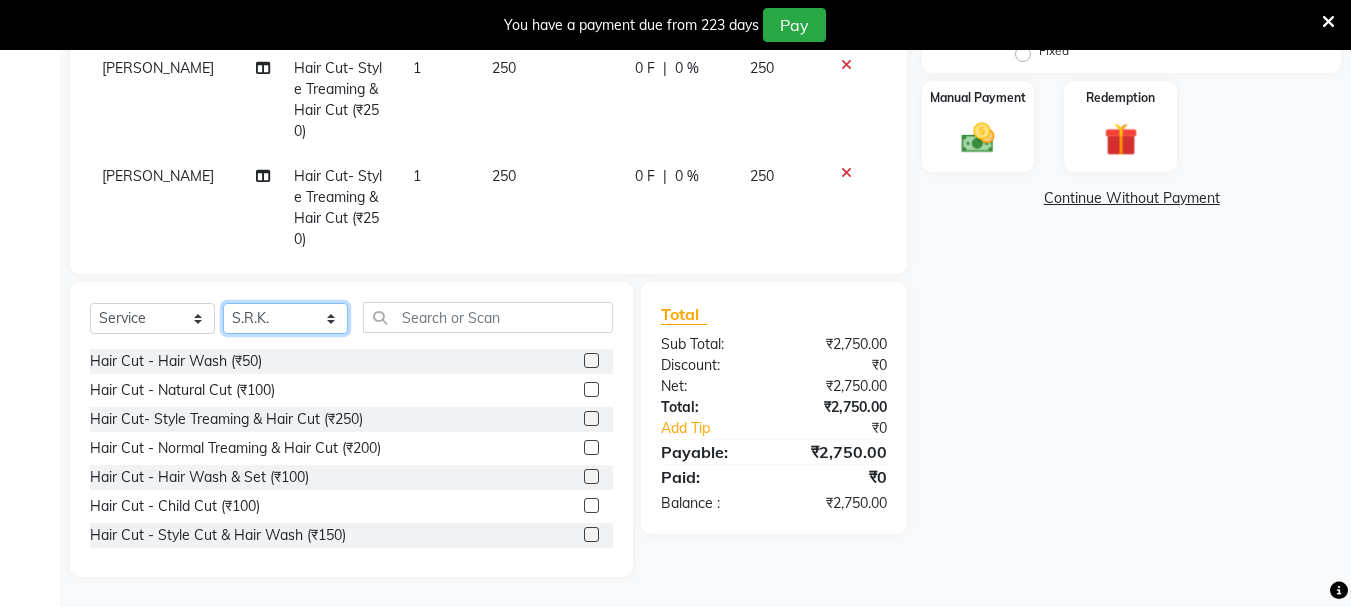 click on "Select Stylist [PERSON_NAME] [PERSON_NAME] Mahadev prem [PERSON_NAME] S.R.K. [PERSON_NAME]" 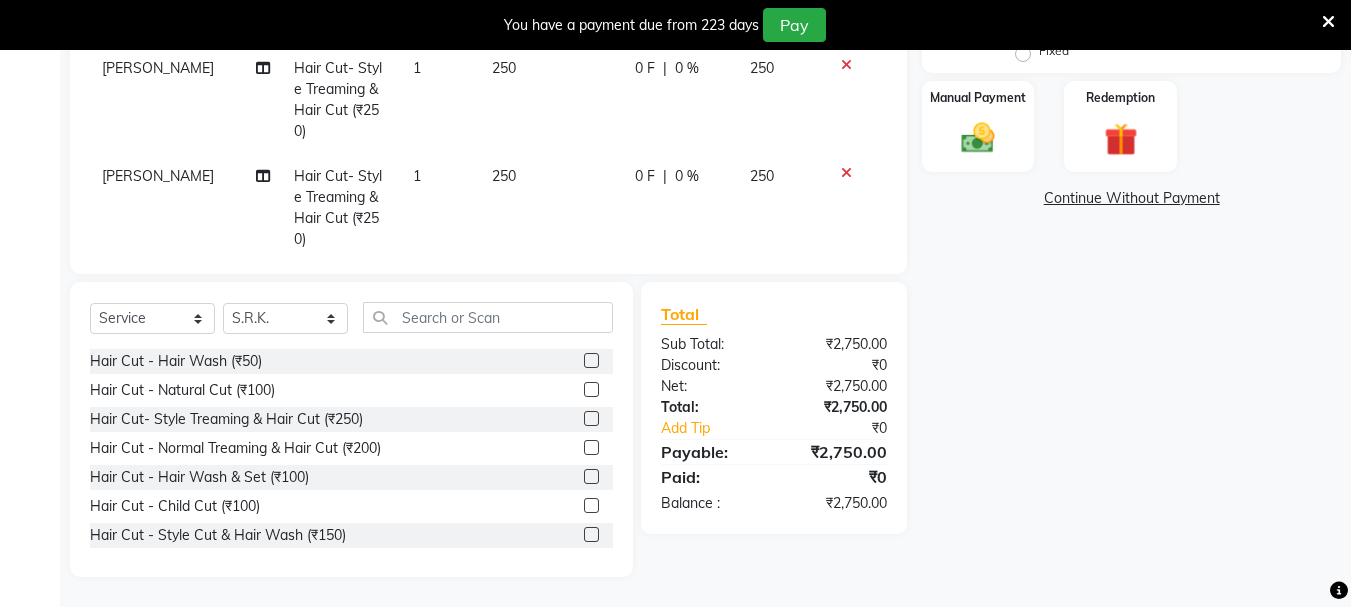 click 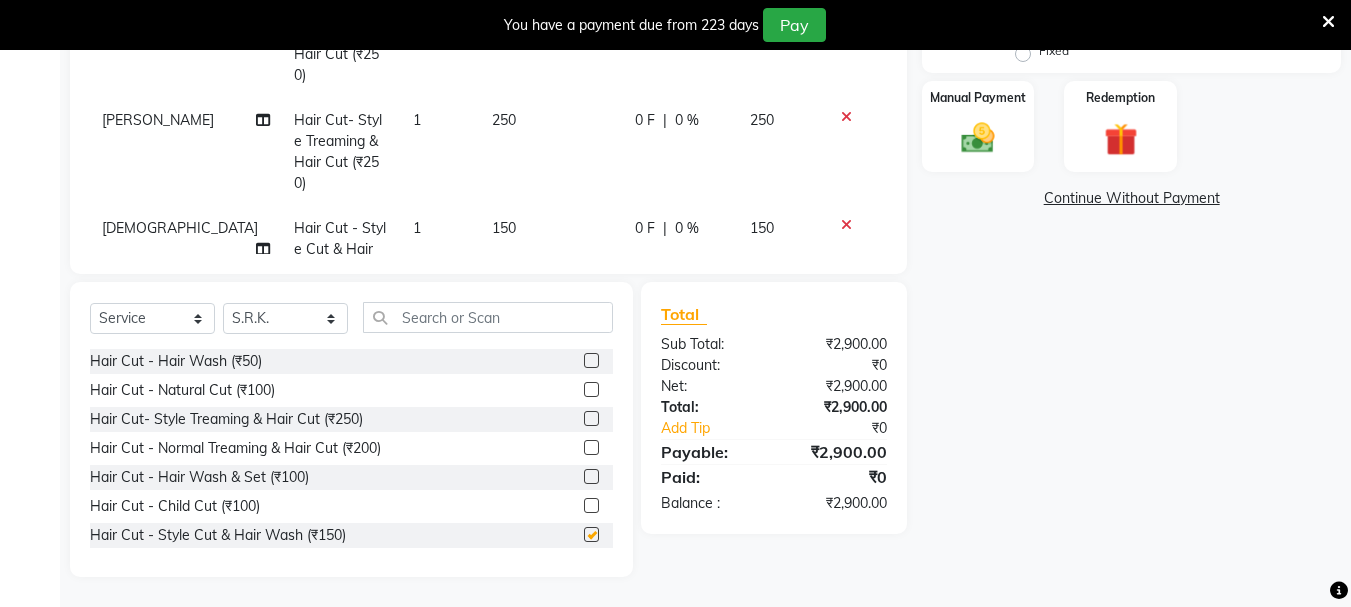 checkbox on "false" 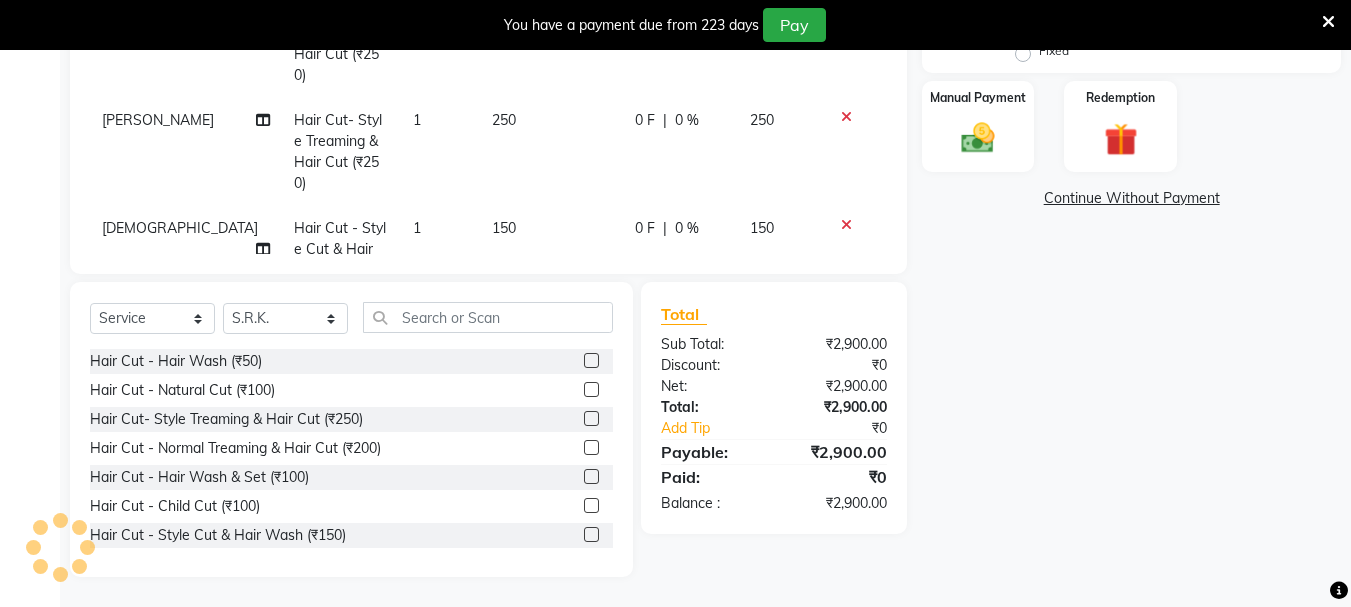 scroll, scrollTop: 963, scrollLeft: 0, axis: vertical 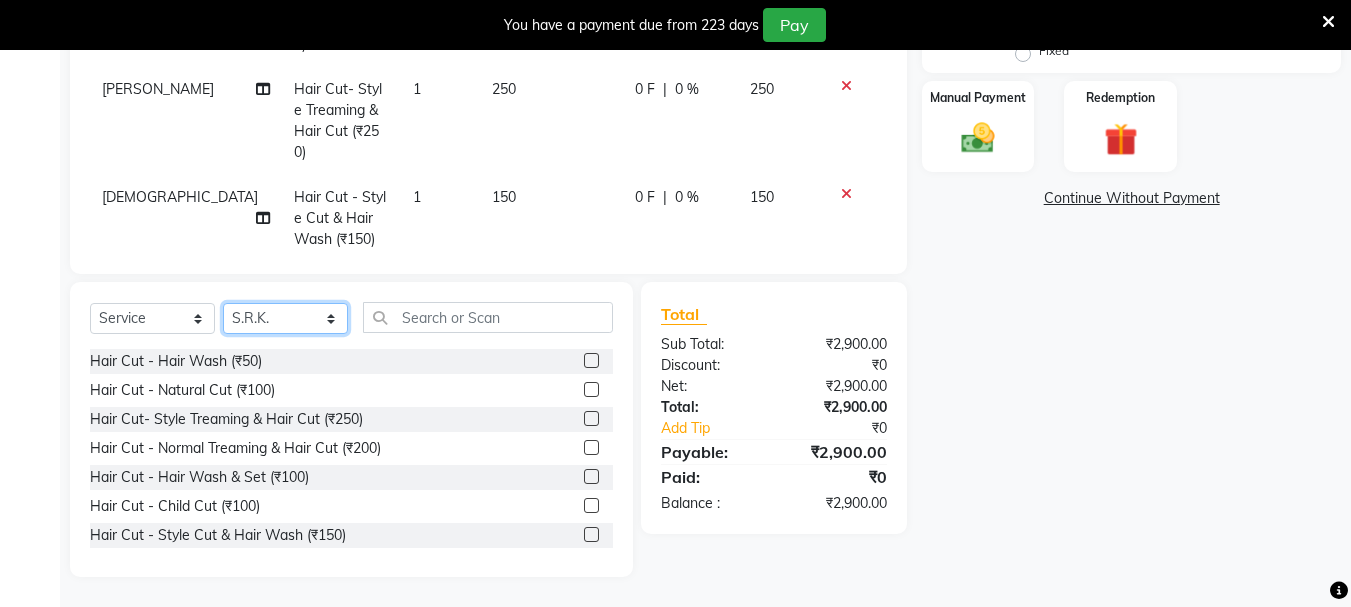 click on "Select Stylist [PERSON_NAME] [PERSON_NAME] Mahadev prem [PERSON_NAME] S.R.K. [PERSON_NAME]" 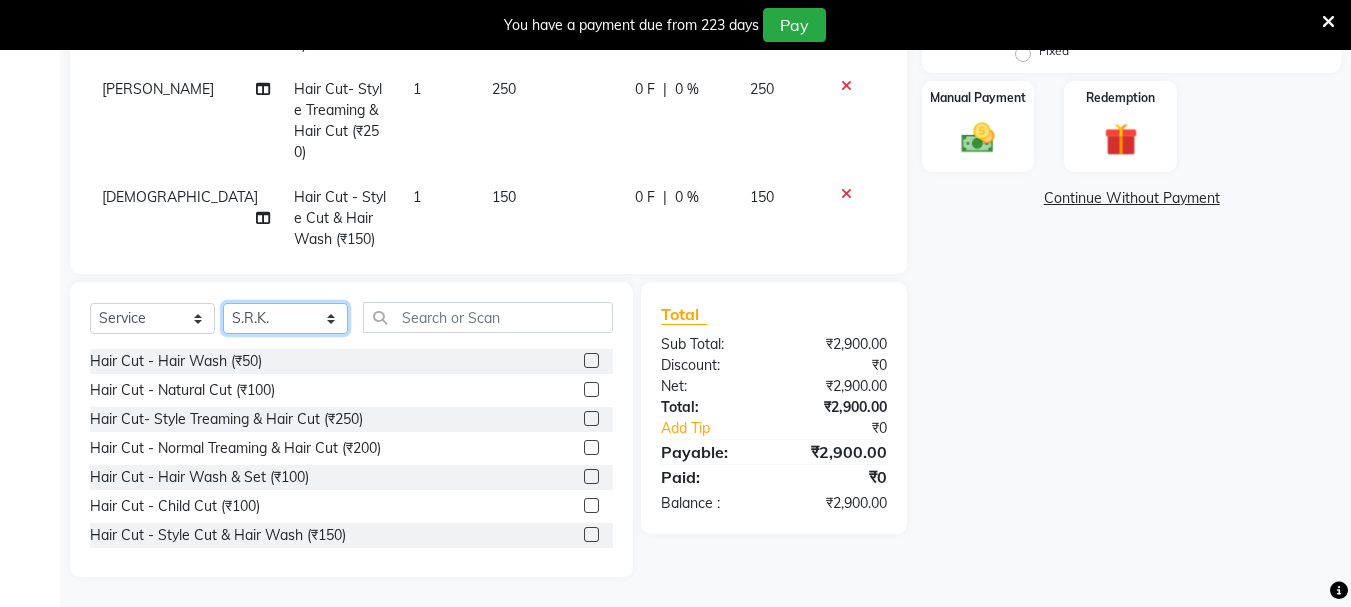 click on "Select Stylist [PERSON_NAME] [PERSON_NAME] Mahadev prem [PERSON_NAME] S.R.K. [PERSON_NAME]" 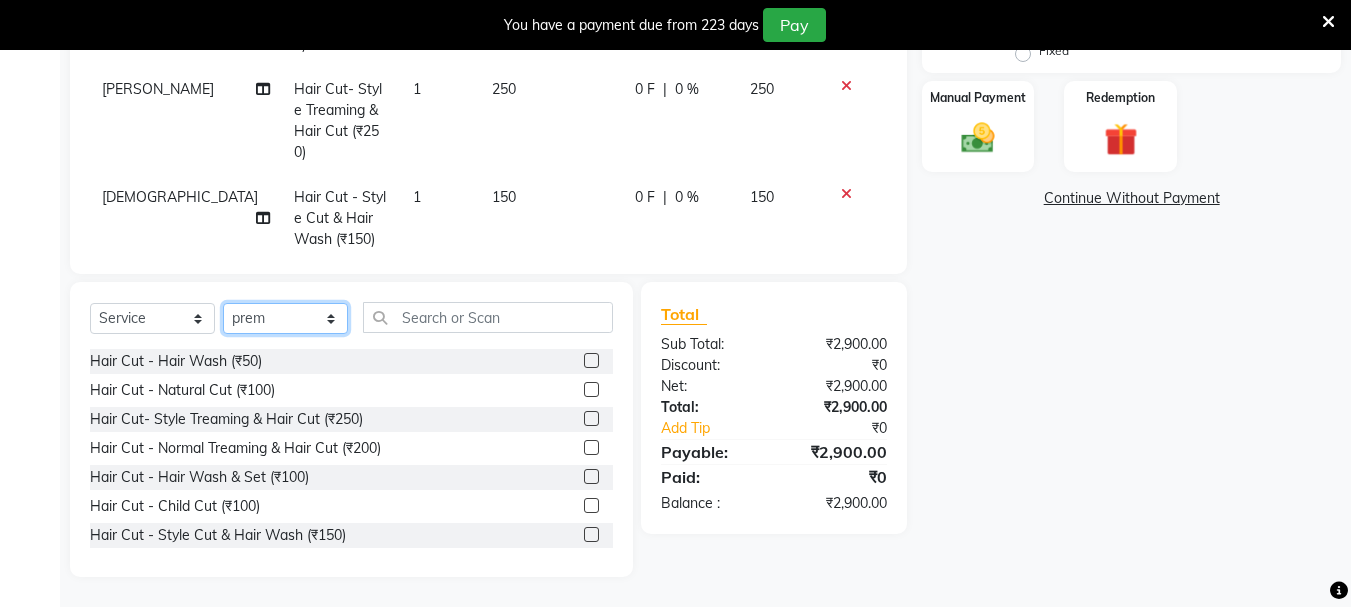 click on "Select Stylist [PERSON_NAME] [PERSON_NAME] Mahadev prem [PERSON_NAME] S.R.K. [PERSON_NAME]" 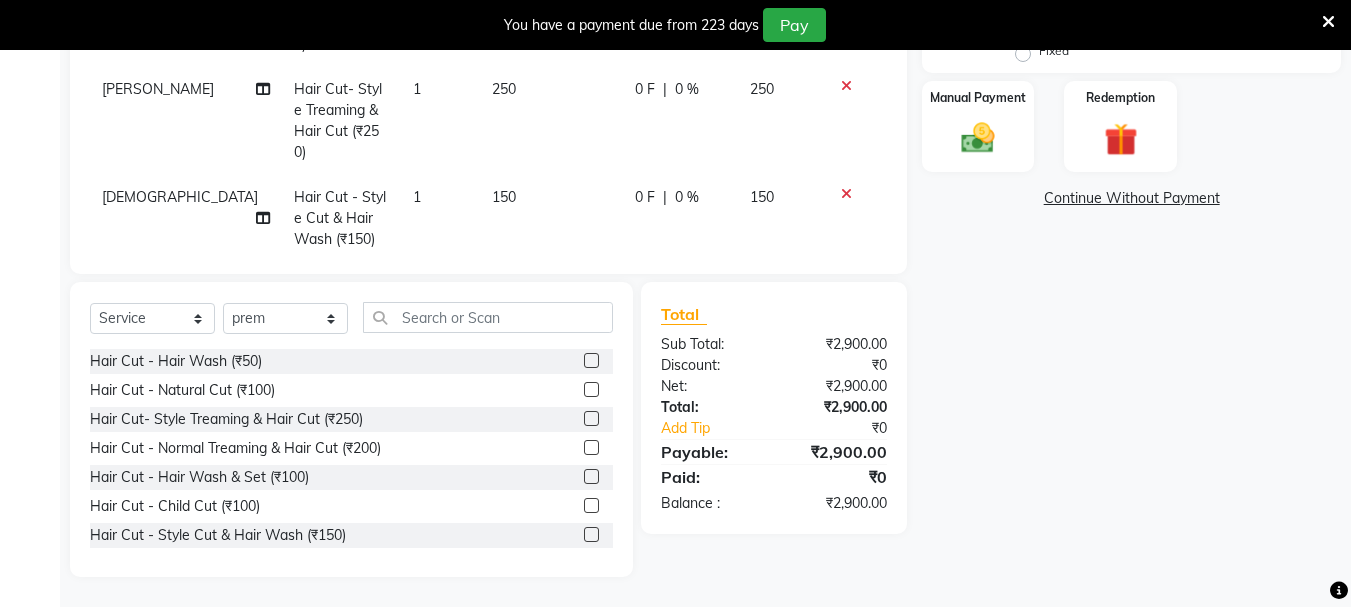 click 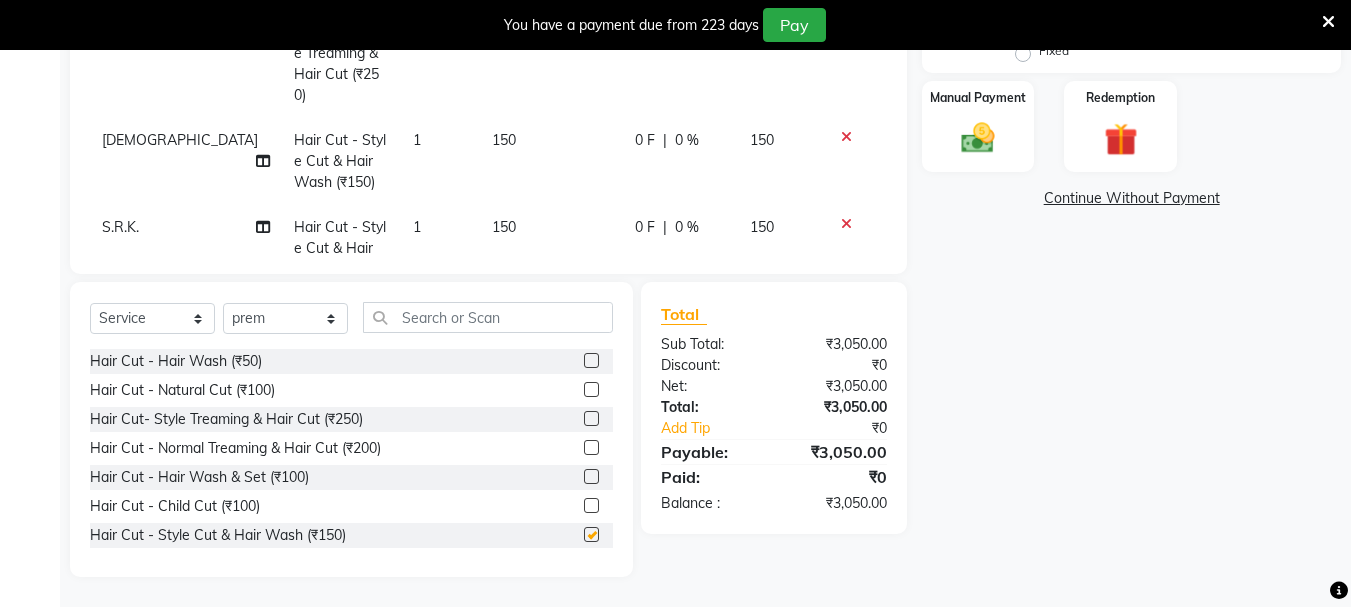scroll, scrollTop: 1050, scrollLeft: 0, axis: vertical 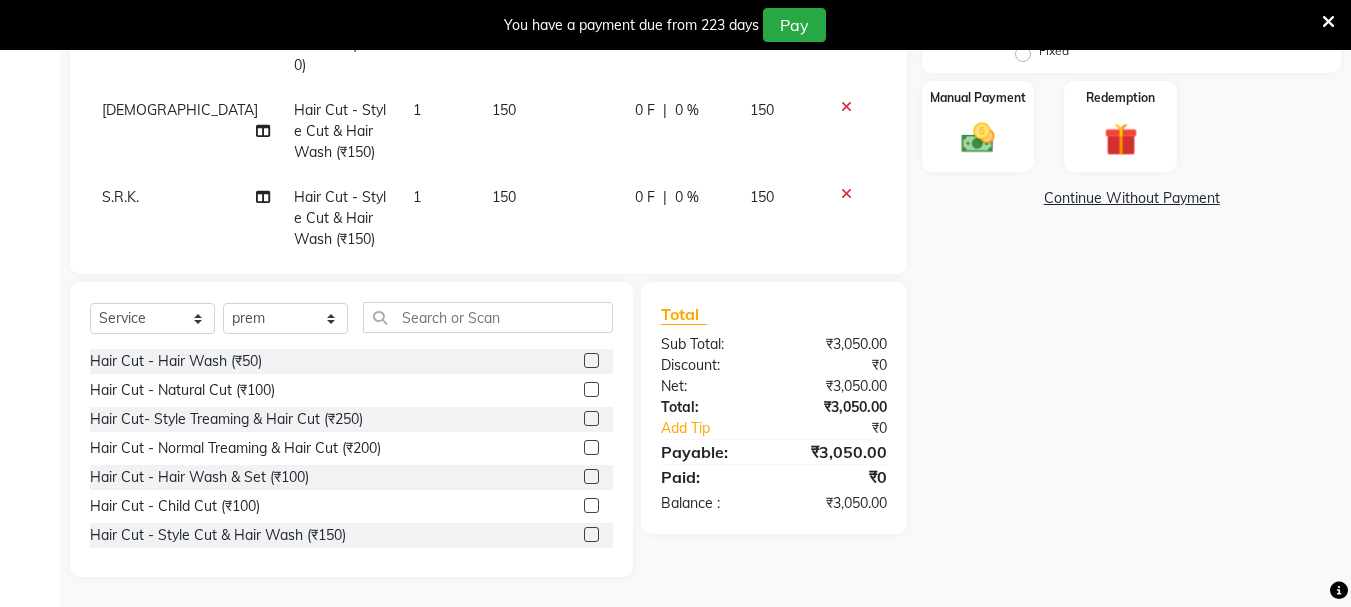checkbox on "false" 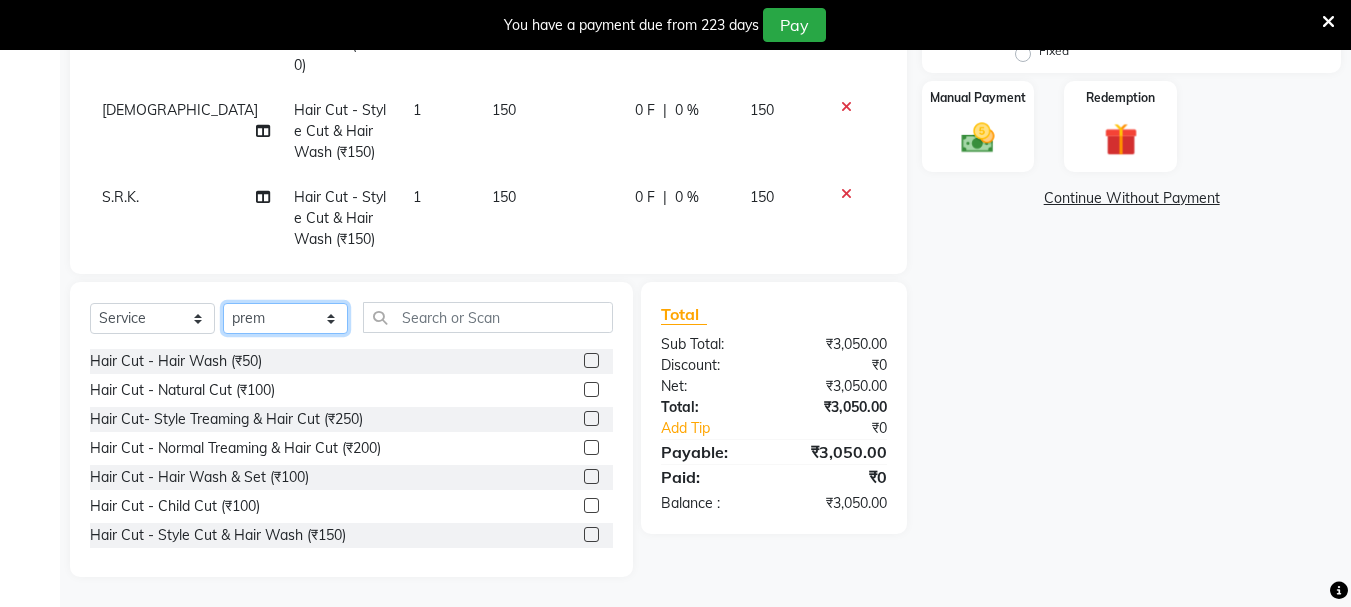 click on "Select Stylist [PERSON_NAME] [PERSON_NAME] Mahadev prem [PERSON_NAME] S.R.K. [PERSON_NAME]" 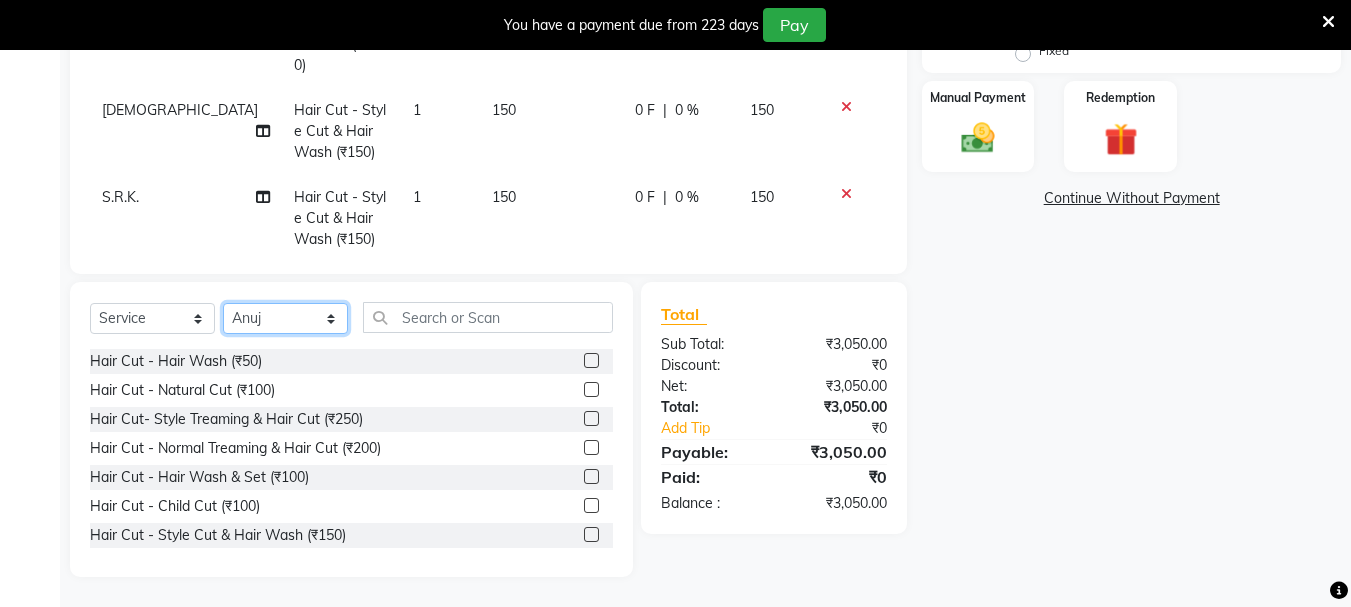 click on "Select Stylist [PERSON_NAME] [PERSON_NAME] Mahadev prem [PERSON_NAME] S.R.K. [PERSON_NAME]" 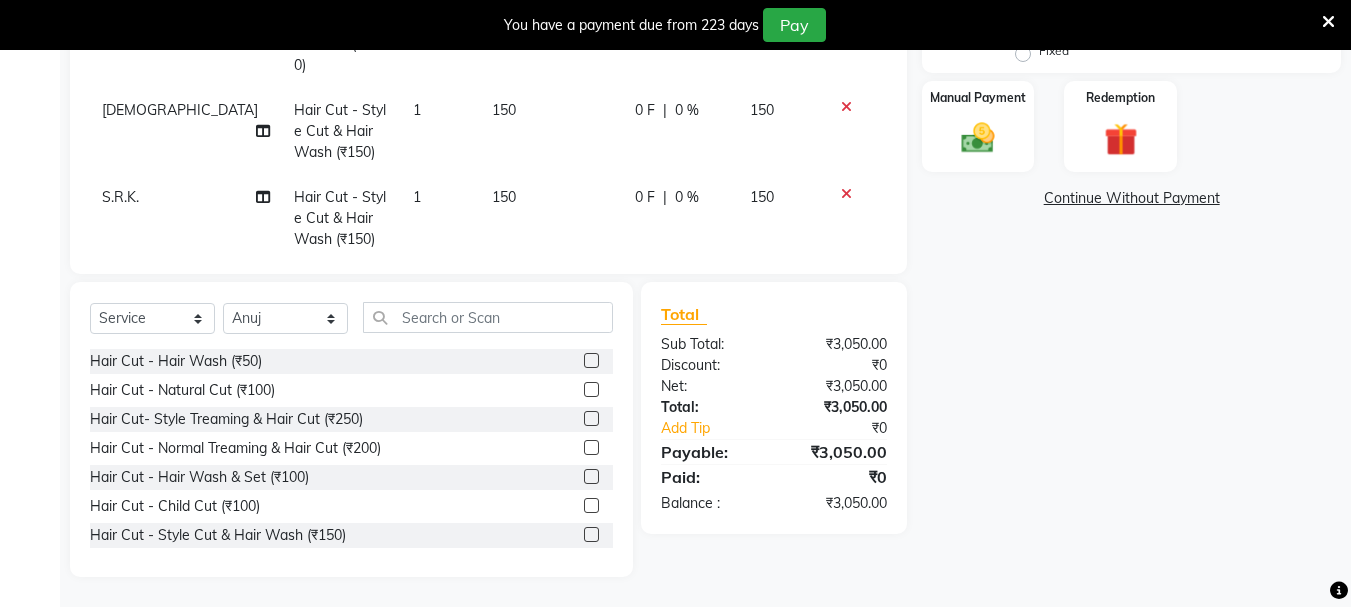 click on "Hair Cut - Style Cut & Hair Wash (₹150)" 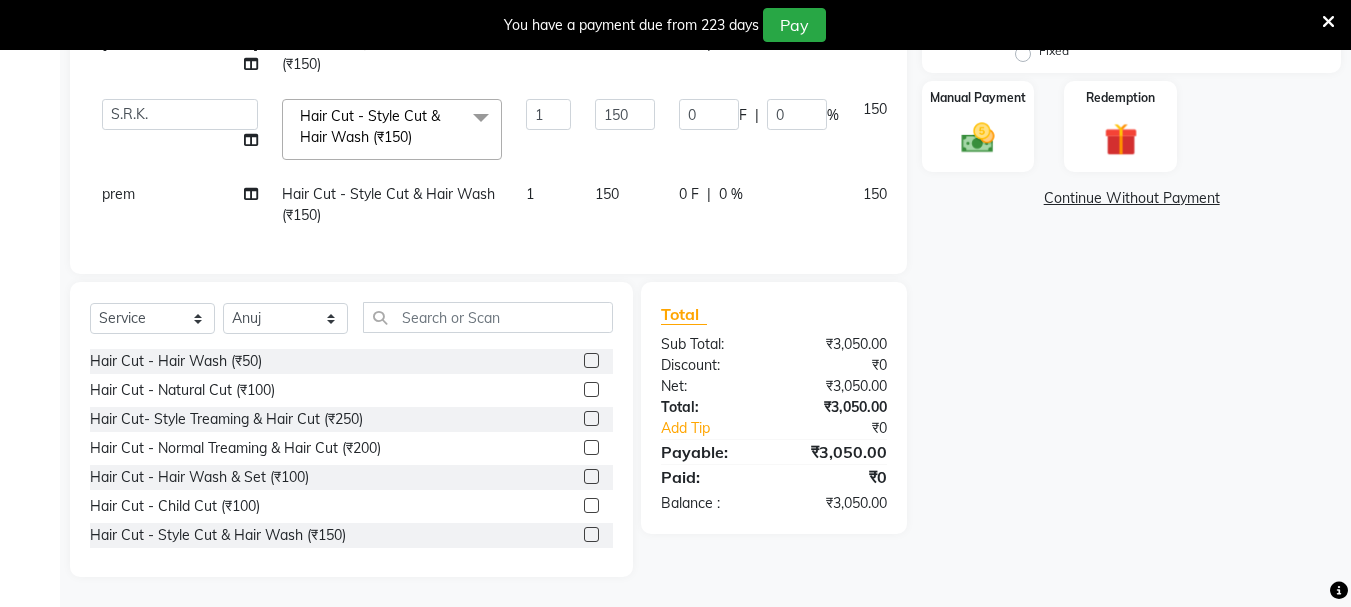 scroll, scrollTop: 775, scrollLeft: 0, axis: vertical 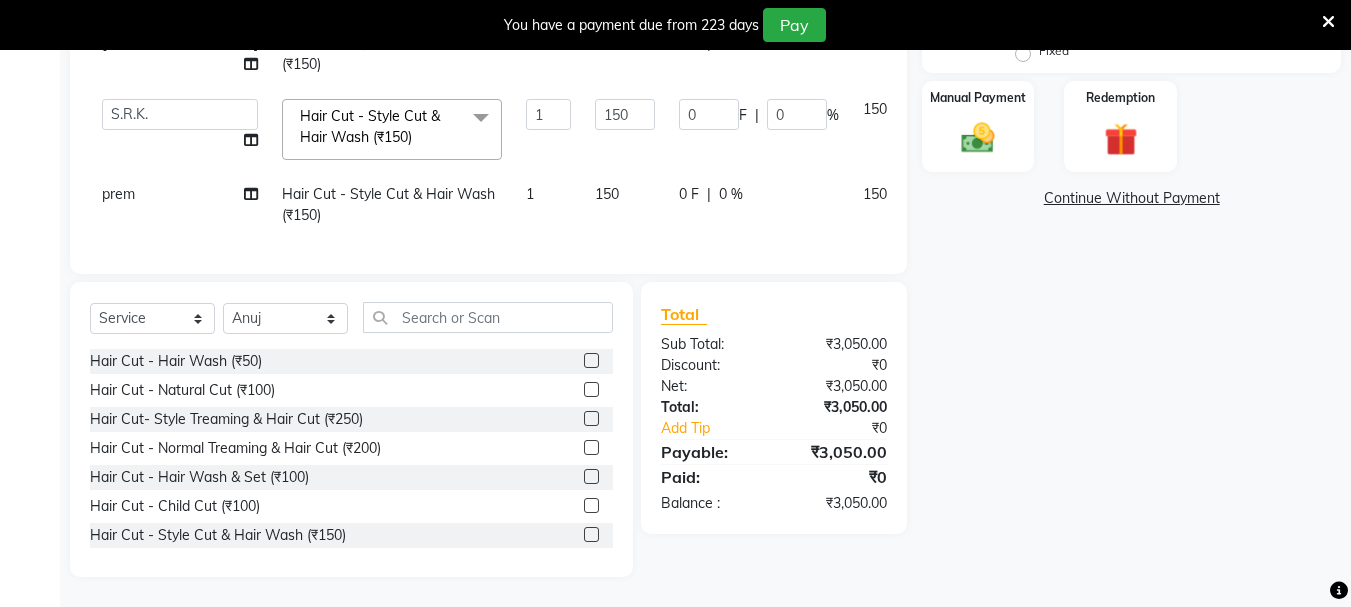 click 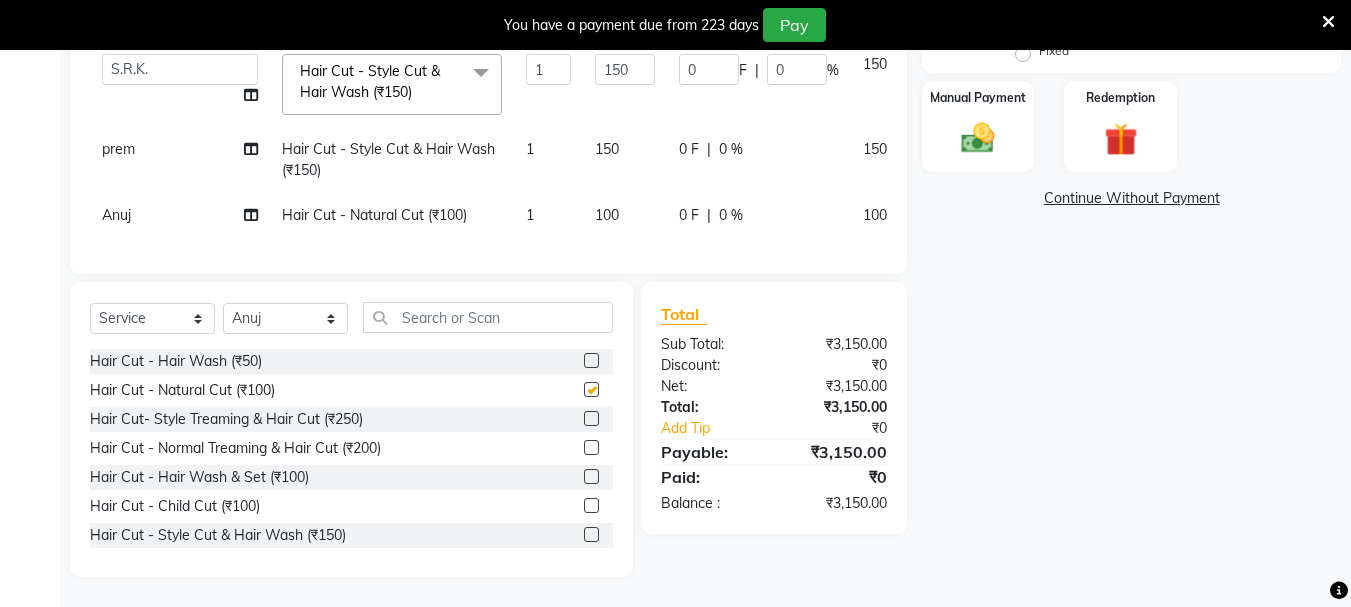 scroll, scrollTop: 820, scrollLeft: 0, axis: vertical 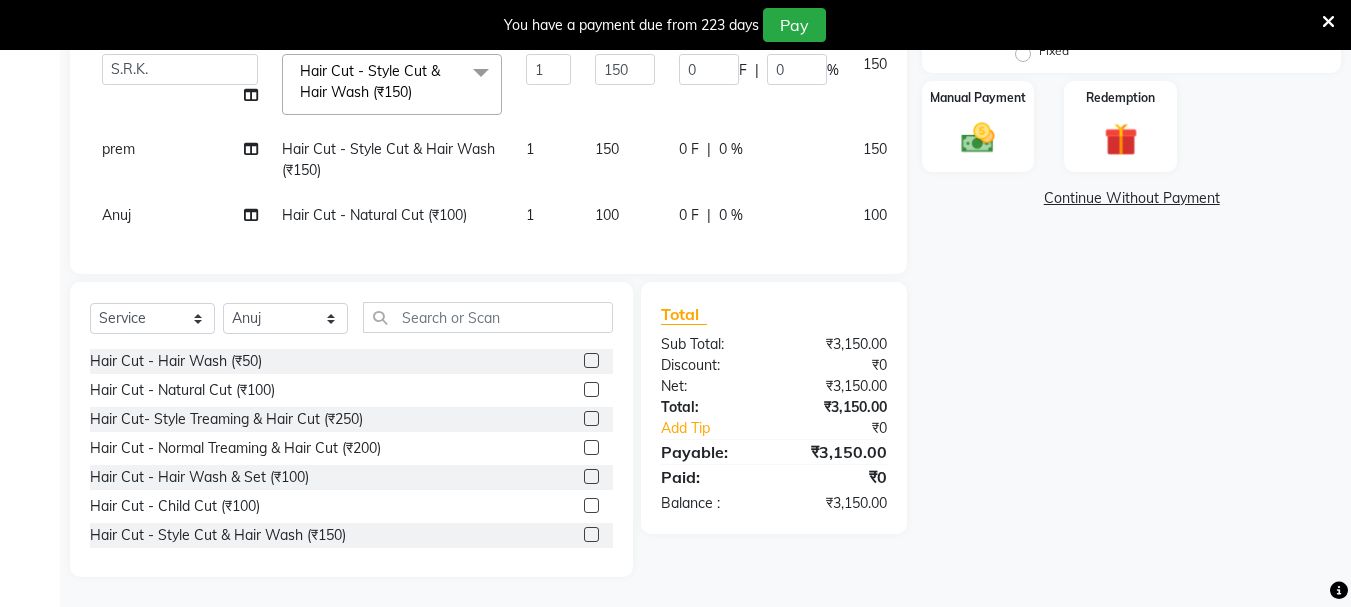 checkbox on "false" 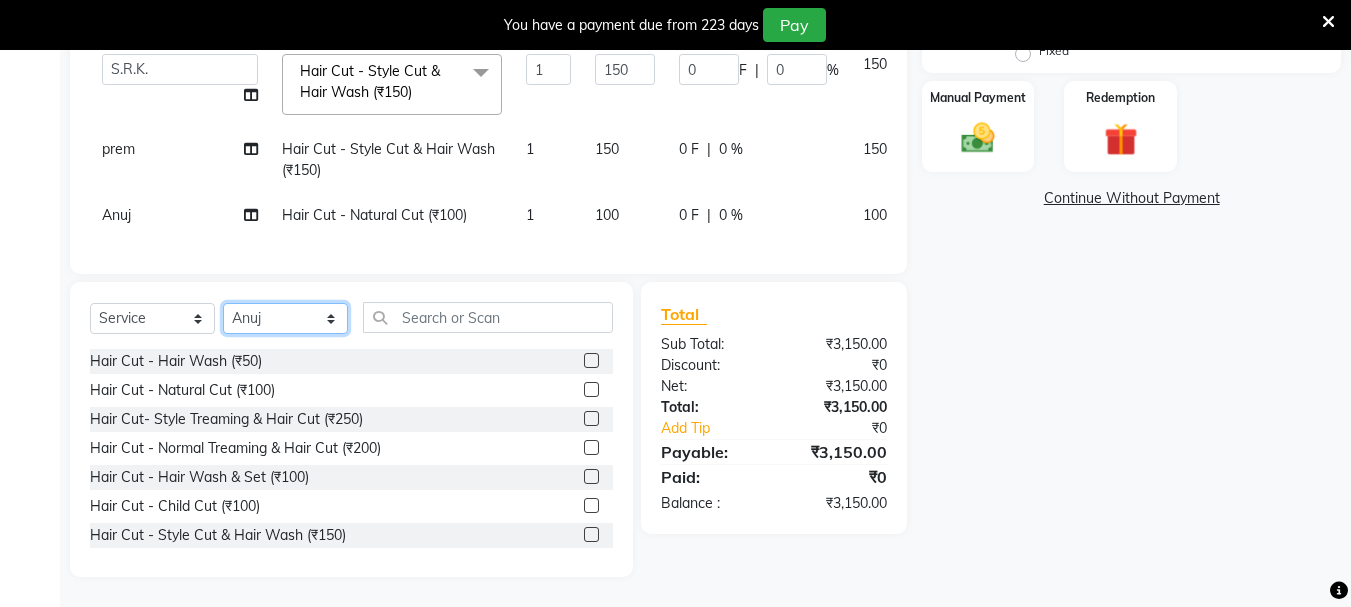 click on "Select Stylist [PERSON_NAME] [PERSON_NAME] Mahadev prem [PERSON_NAME] S.R.K. [PERSON_NAME]" 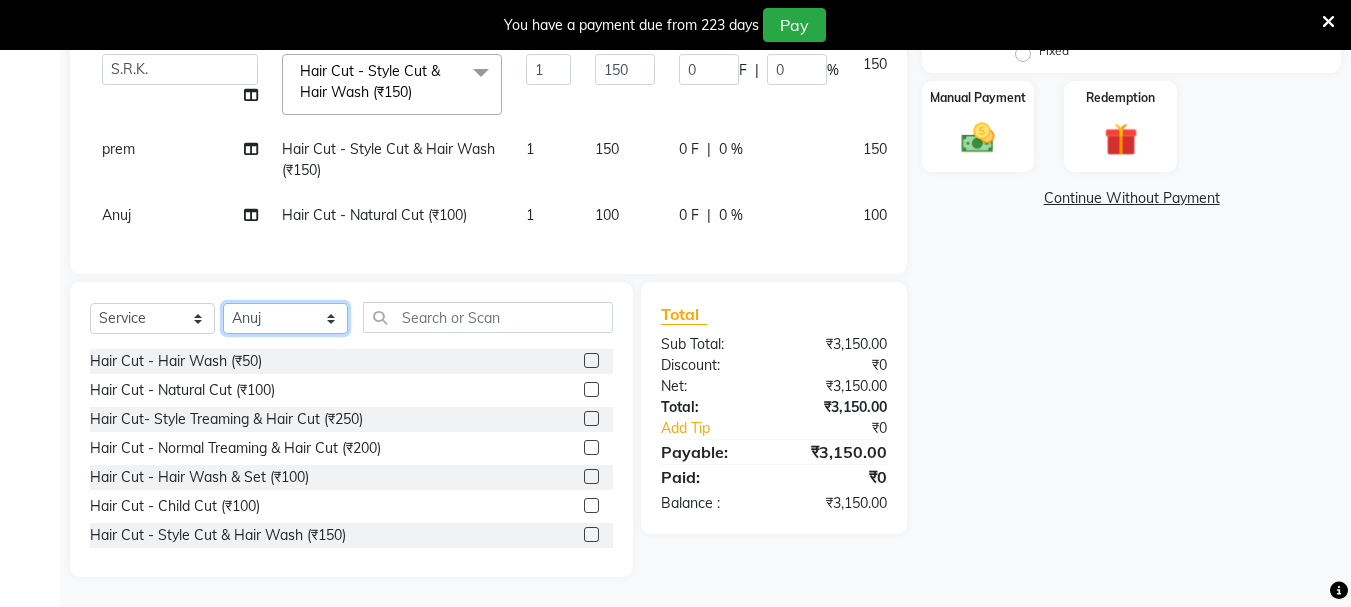 select on "79569" 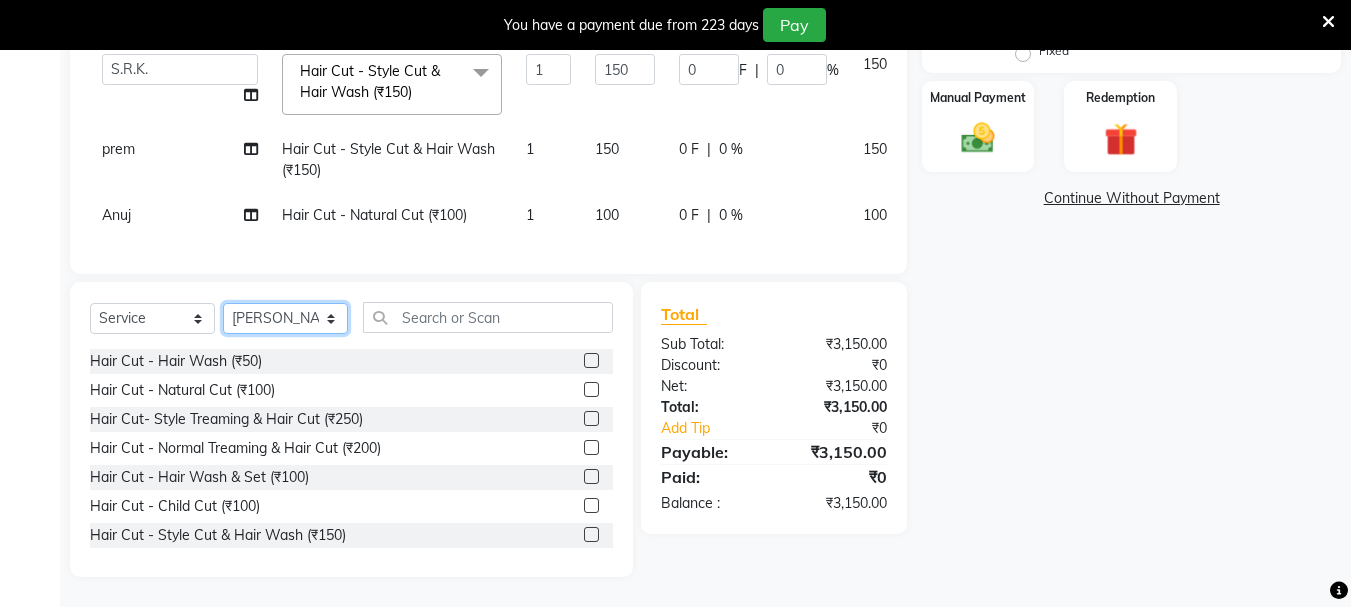 click on "Select Stylist [PERSON_NAME] [PERSON_NAME] Mahadev prem [PERSON_NAME] S.R.K. [PERSON_NAME]" 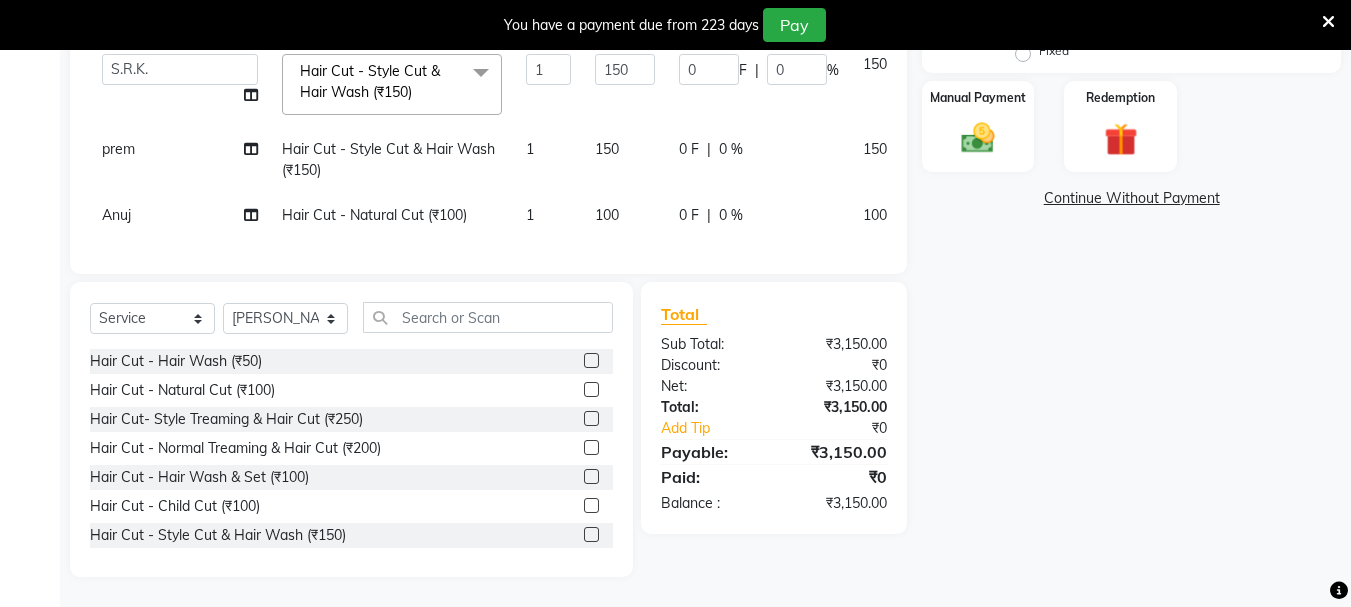 click 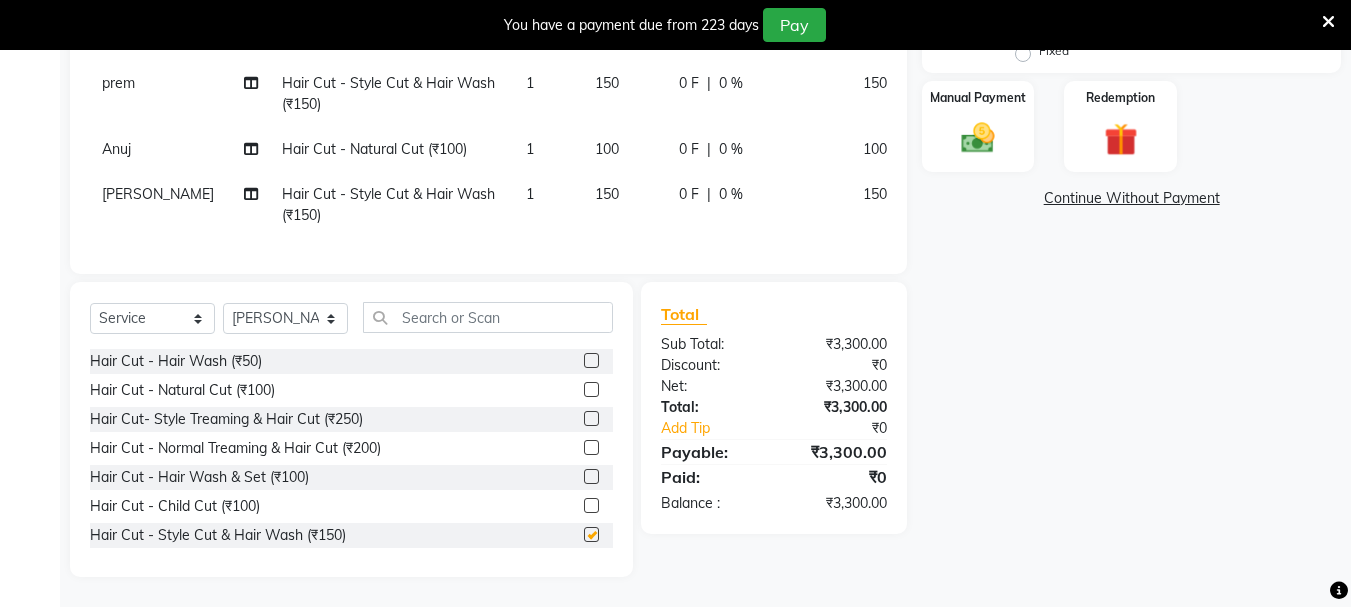 checkbox on "false" 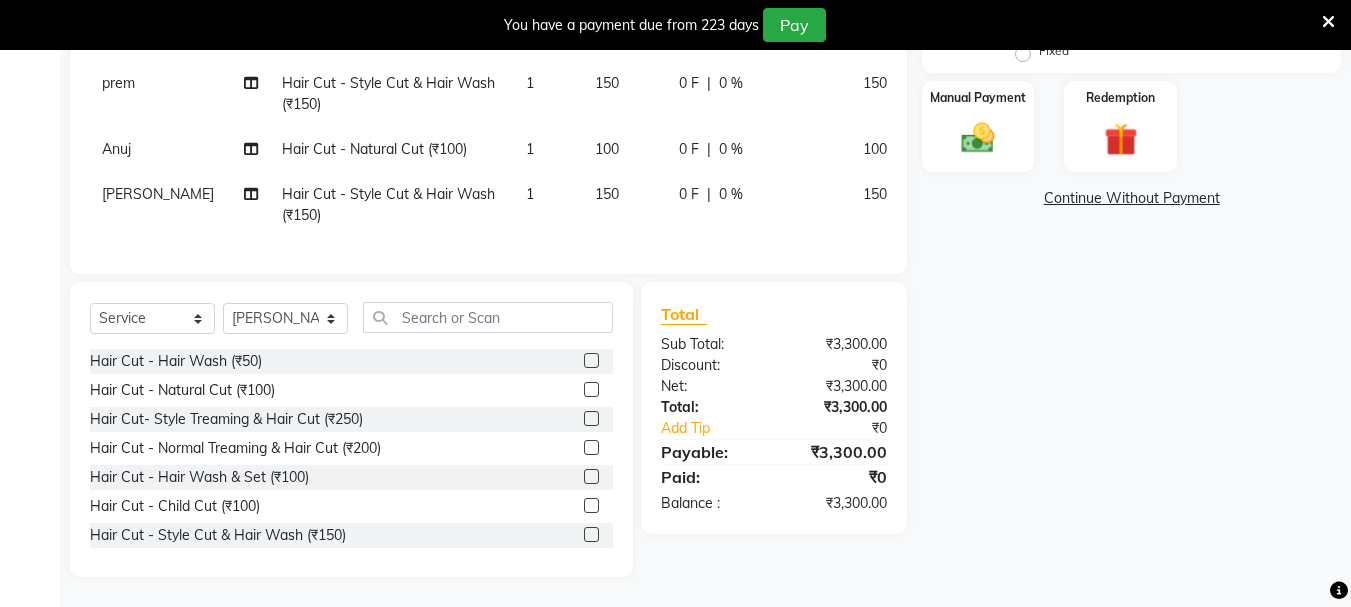 scroll, scrollTop: 886, scrollLeft: 0, axis: vertical 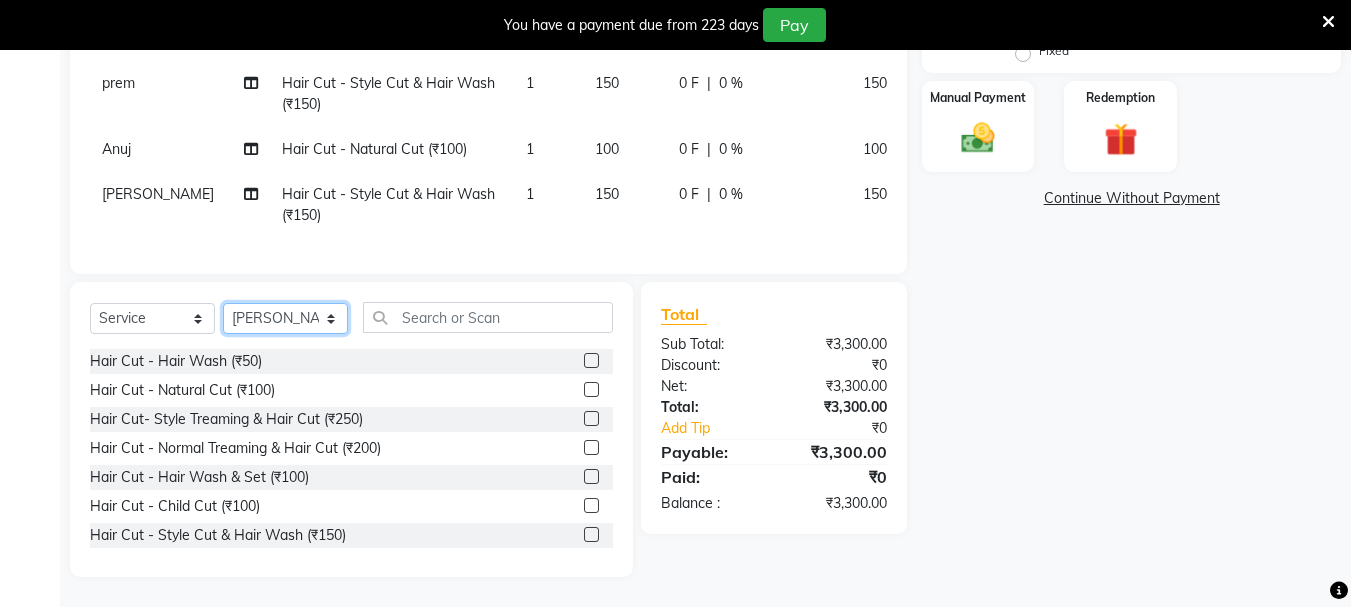 click on "Select Stylist [PERSON_NAME] [PERSON_NAME] Mahadev prem [PERSON_NAME] S.R.K. [PERSON_NAME]" 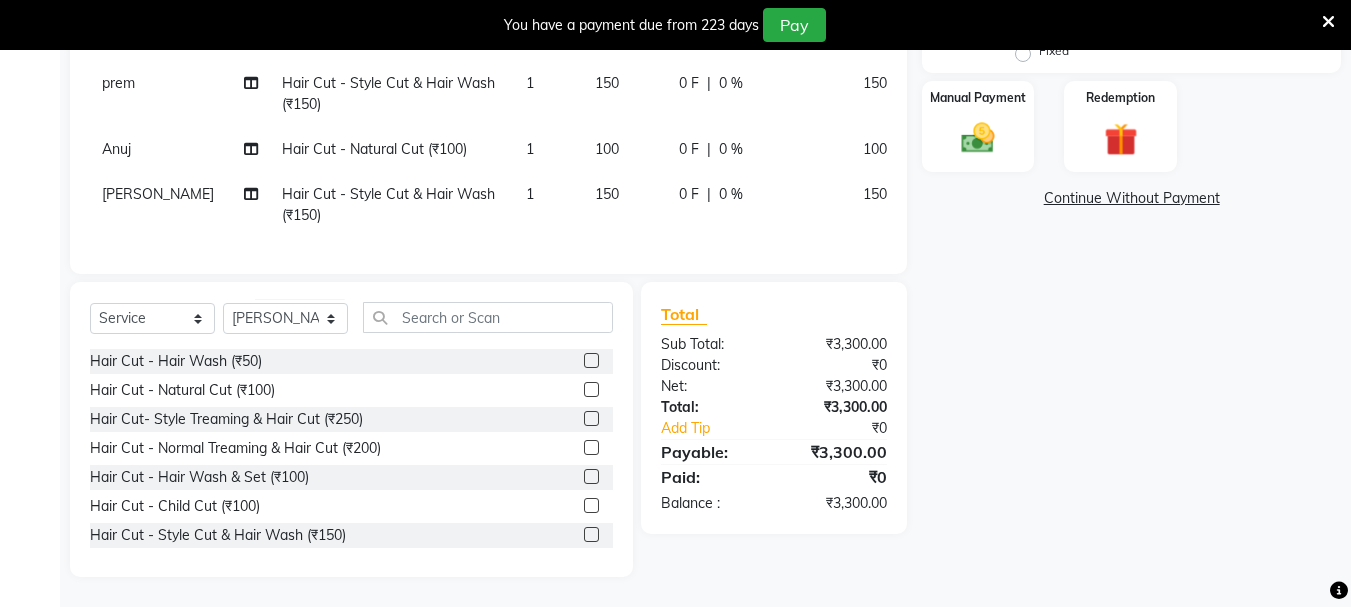 click 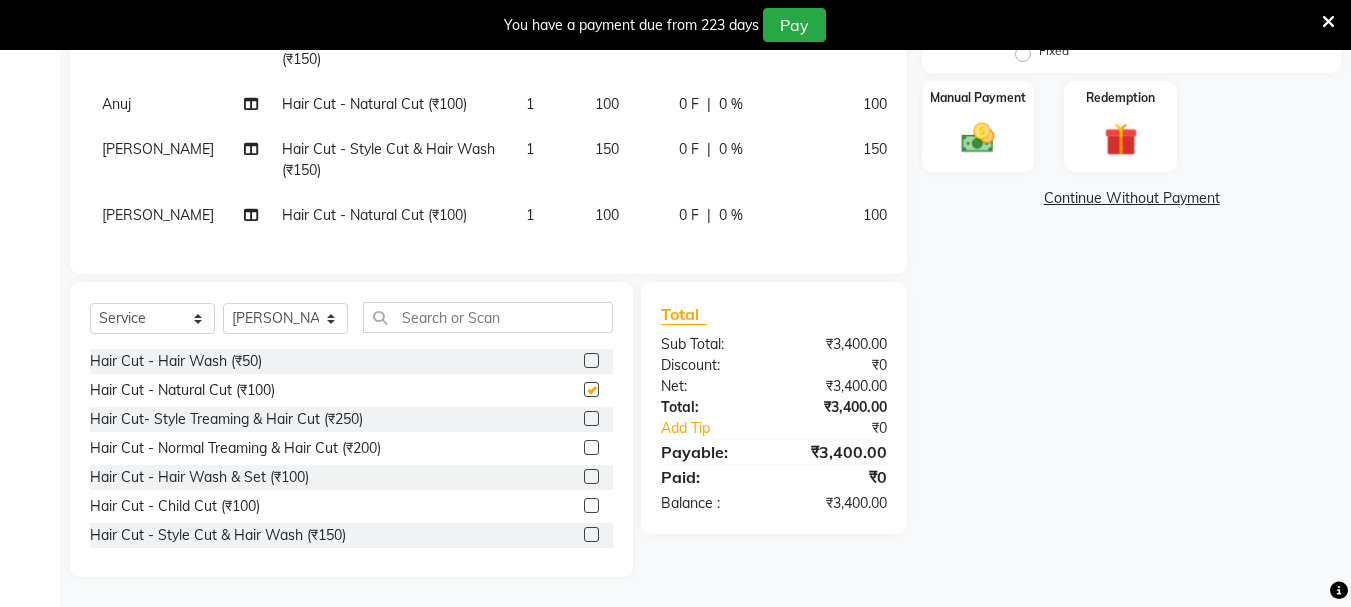 scroll, scrollTop: 973, scrollLeft: 0, axis: vertical 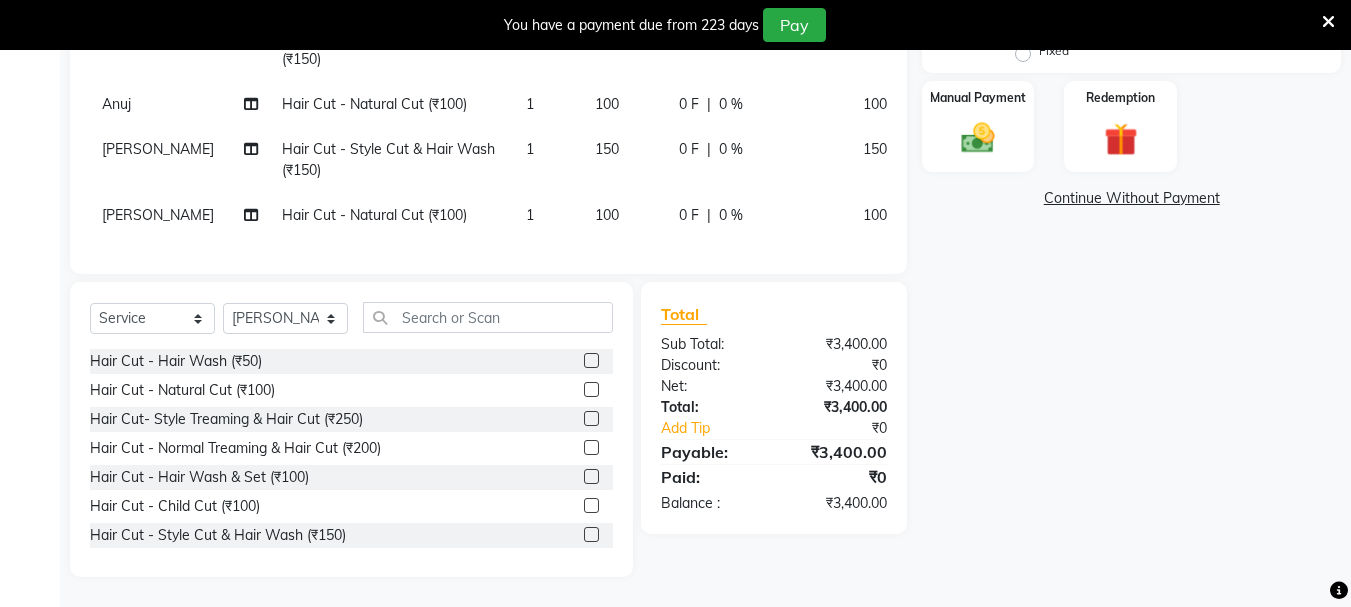 checkbox on "false" 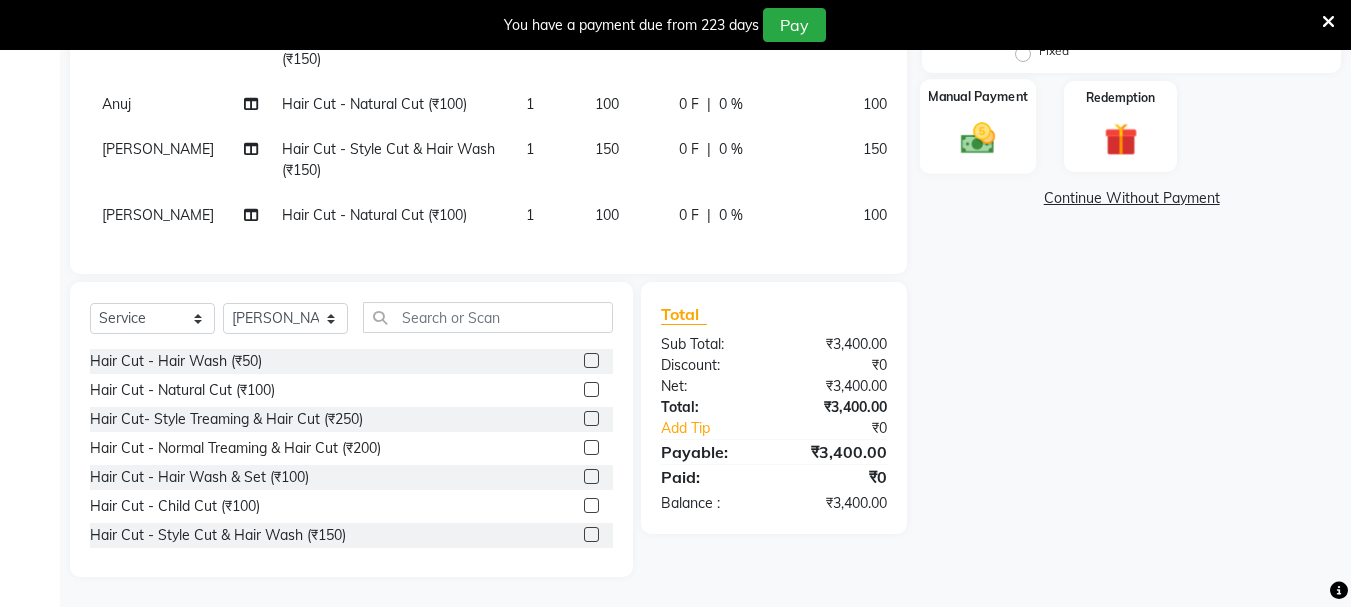 click 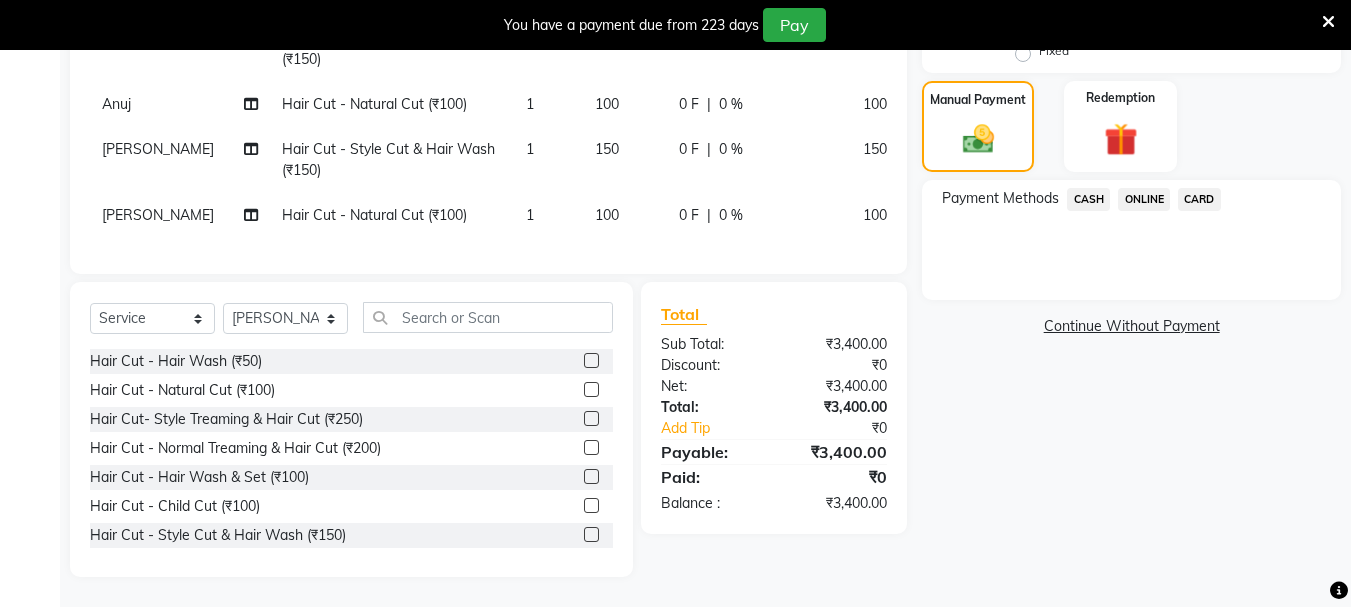 click on "CASH" 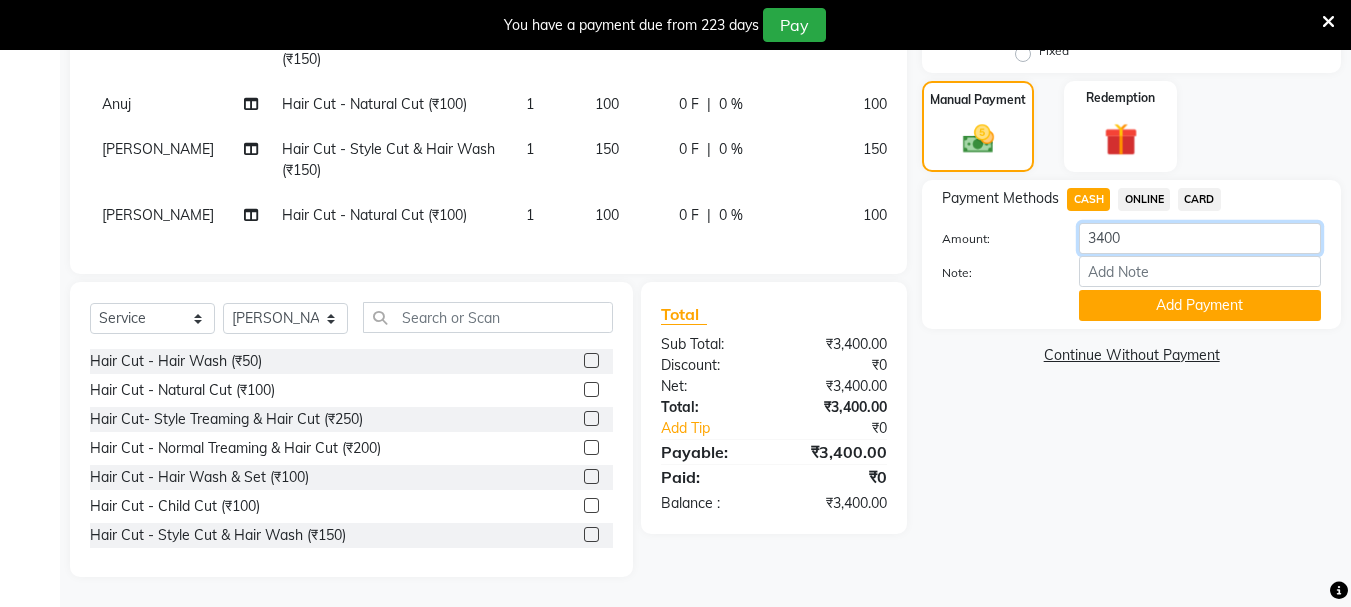 click on "3400" 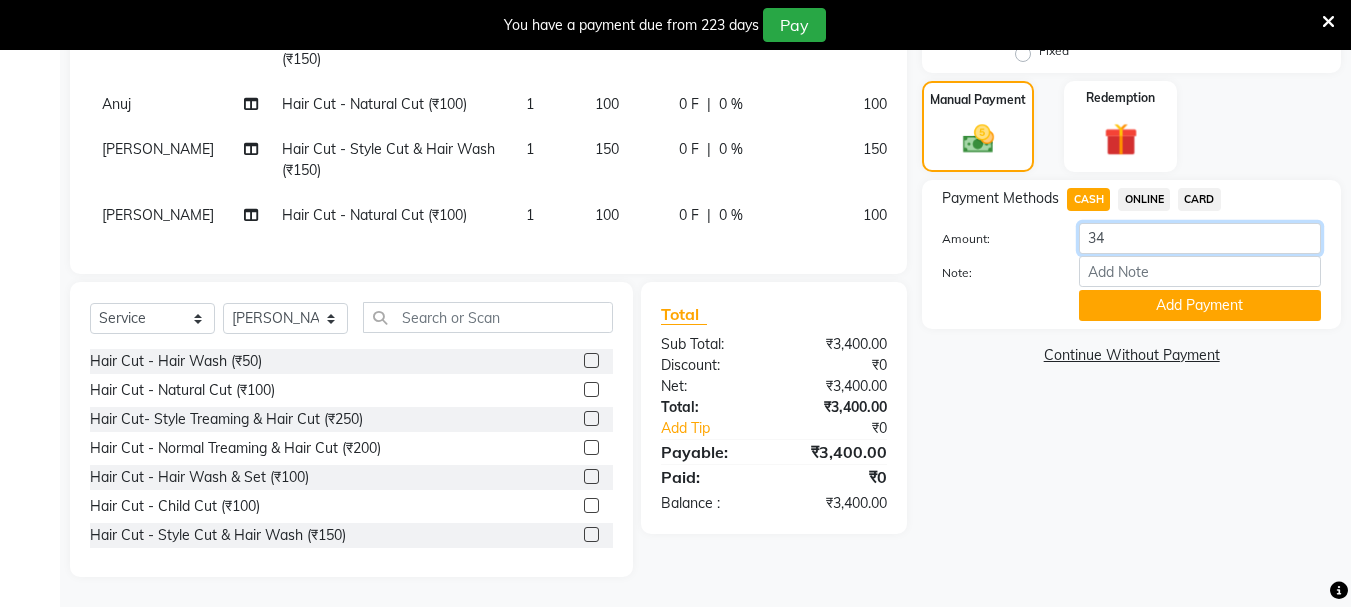 type on "3" 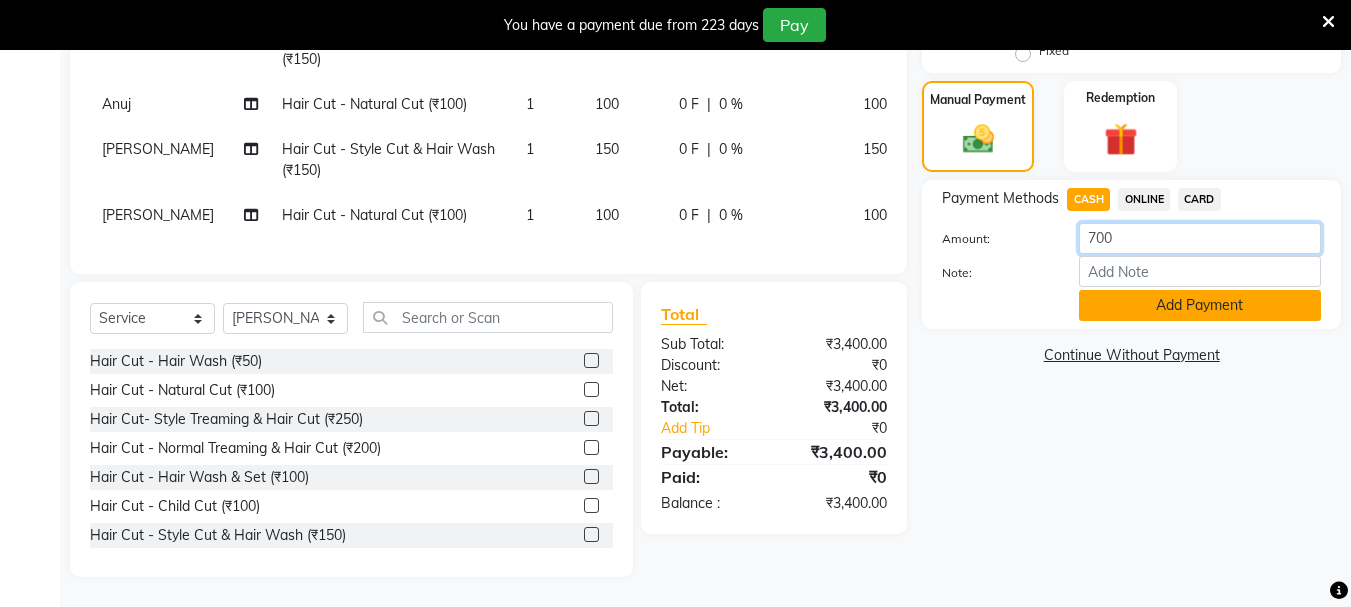 type on "700" 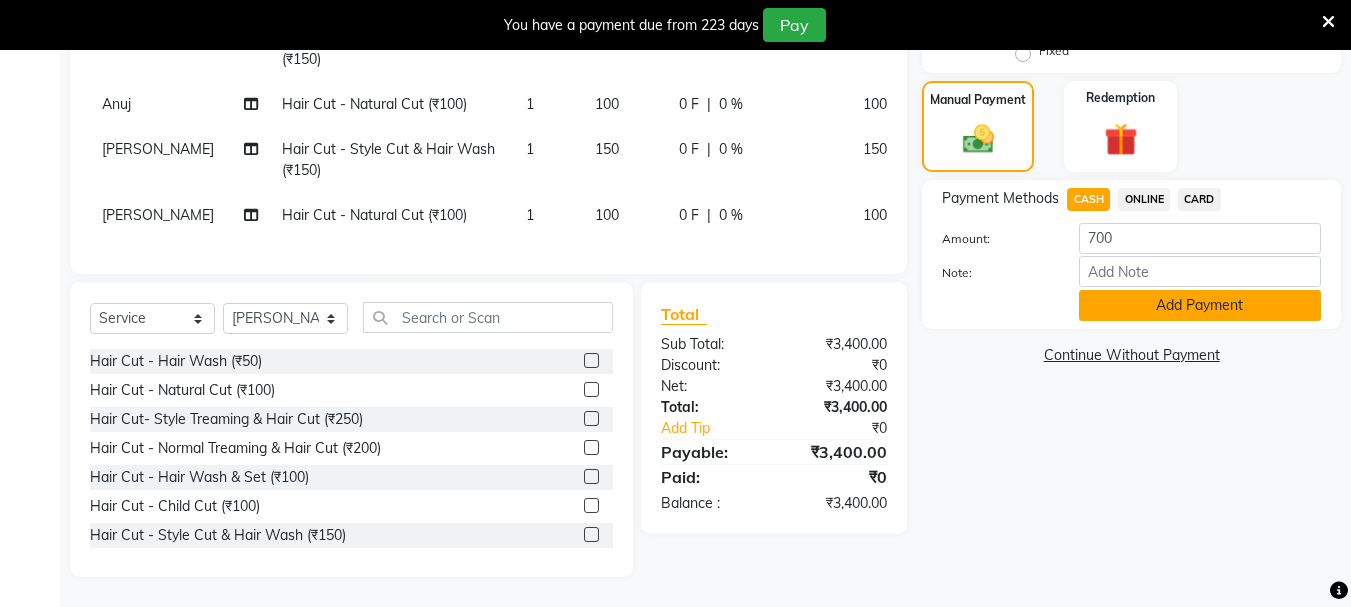 click on "Add Payment" 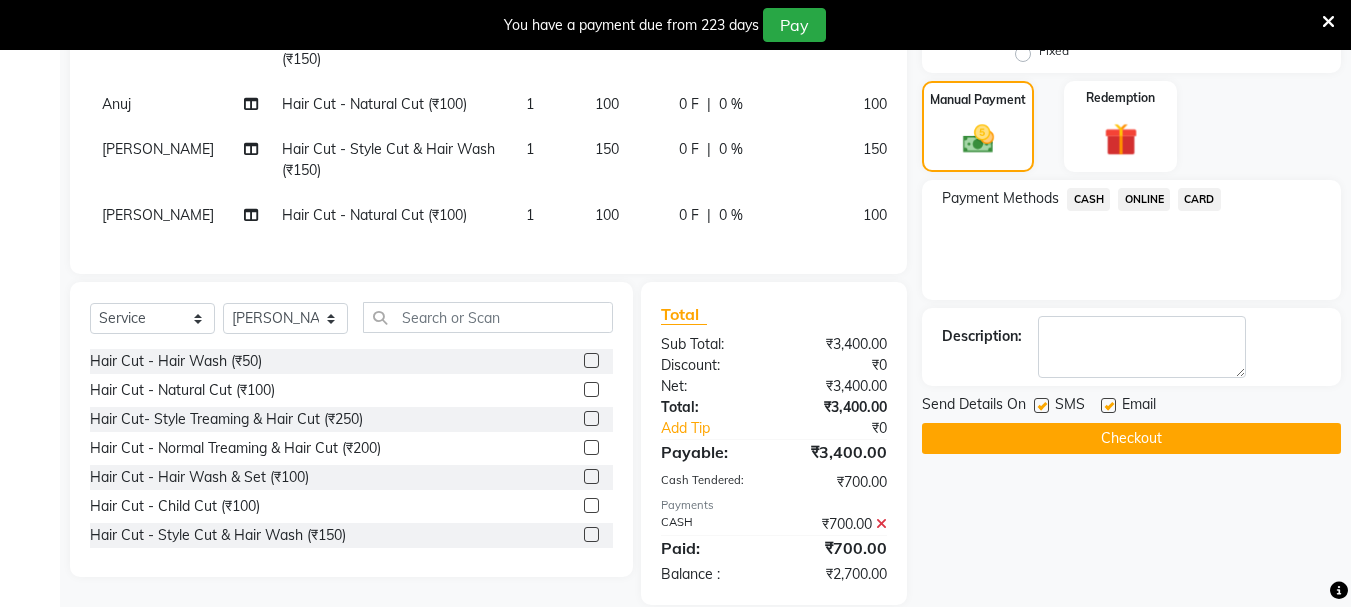 click on "ONLINE" 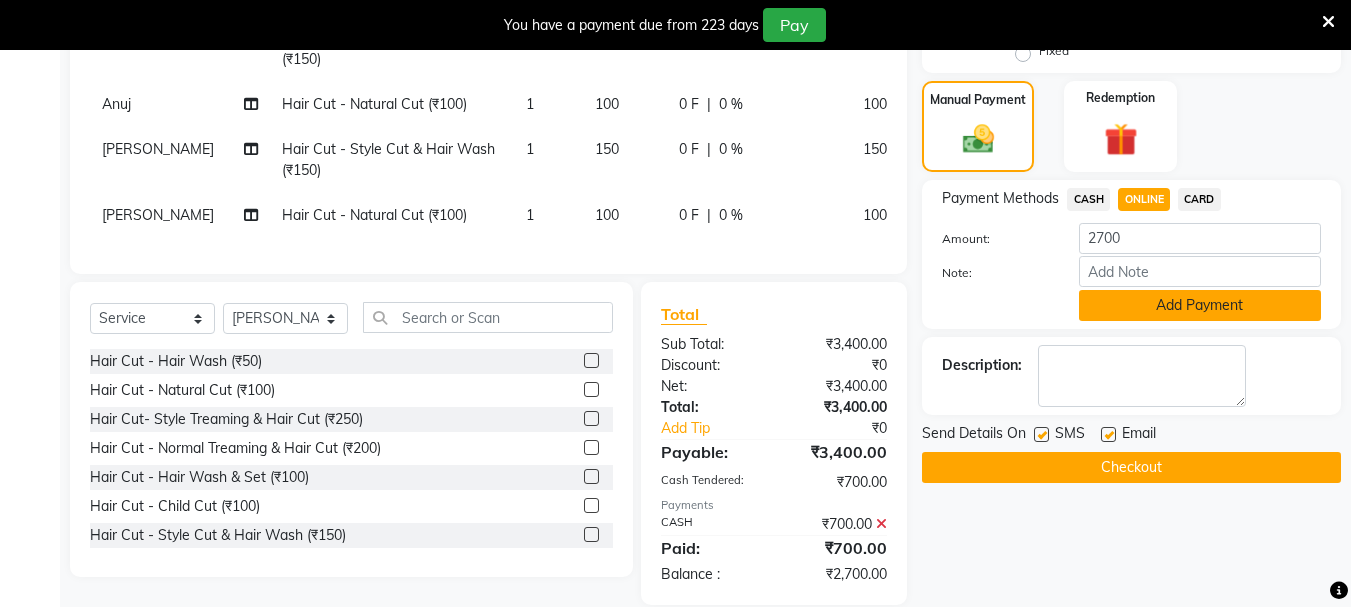 click on "Add Payment" 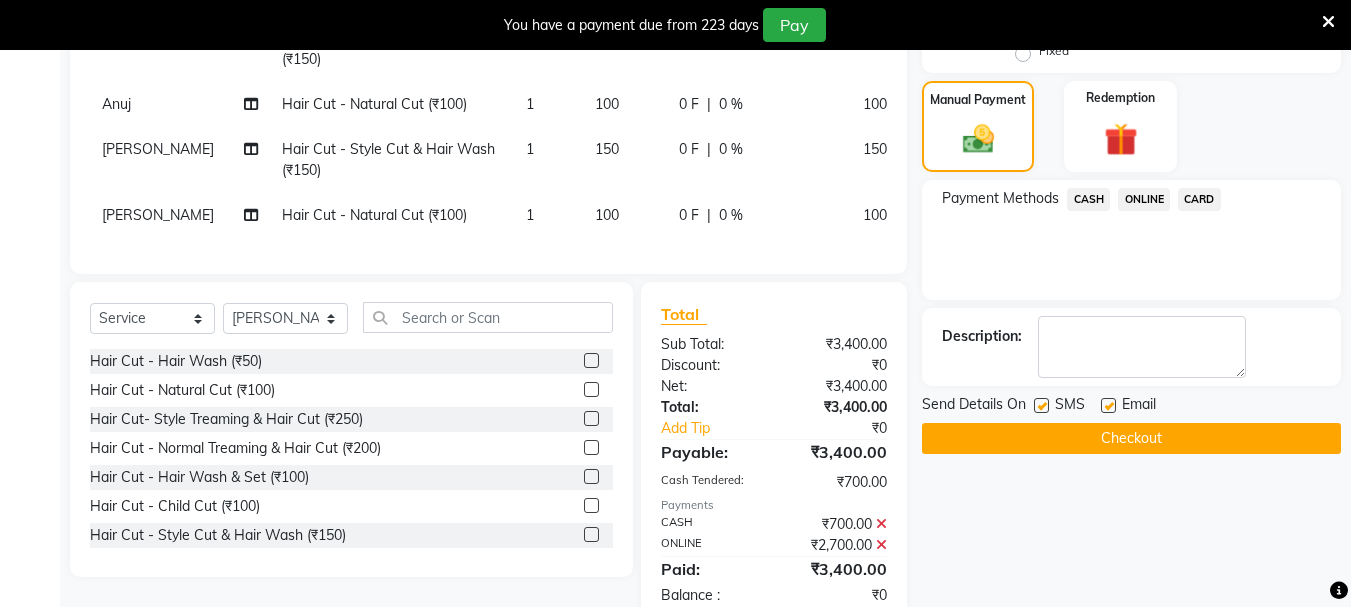 click on "Checkout" 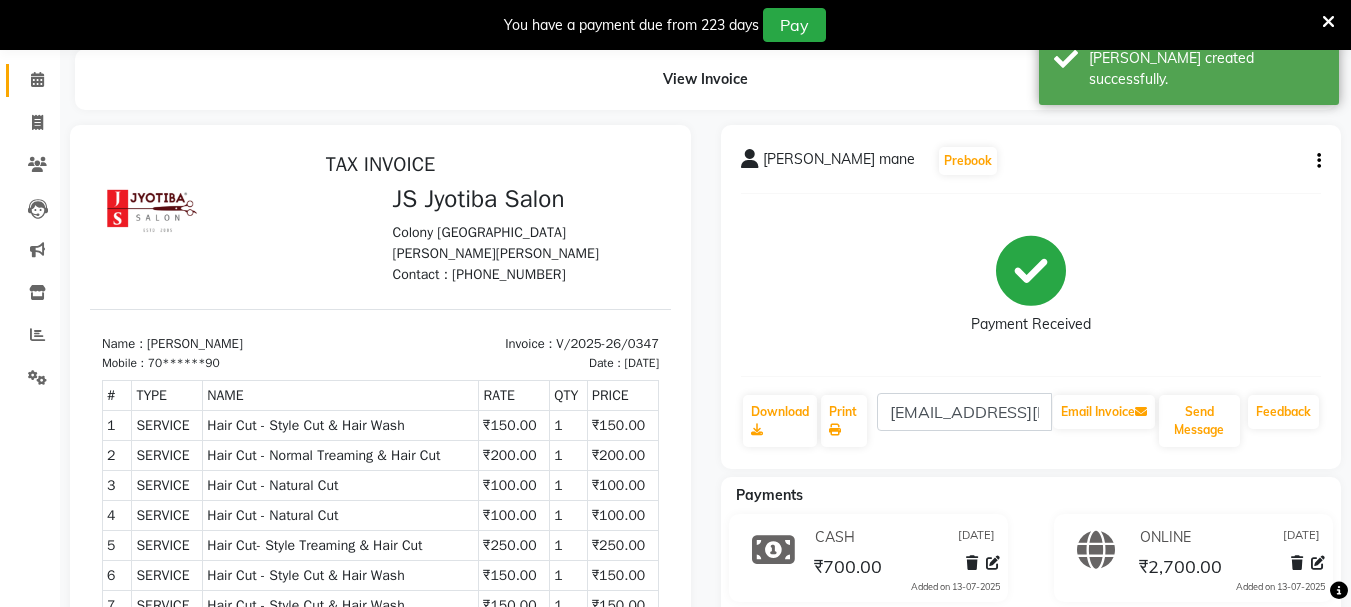 scroll, scrollTop: 0, scrollLeft: 0, axis: both 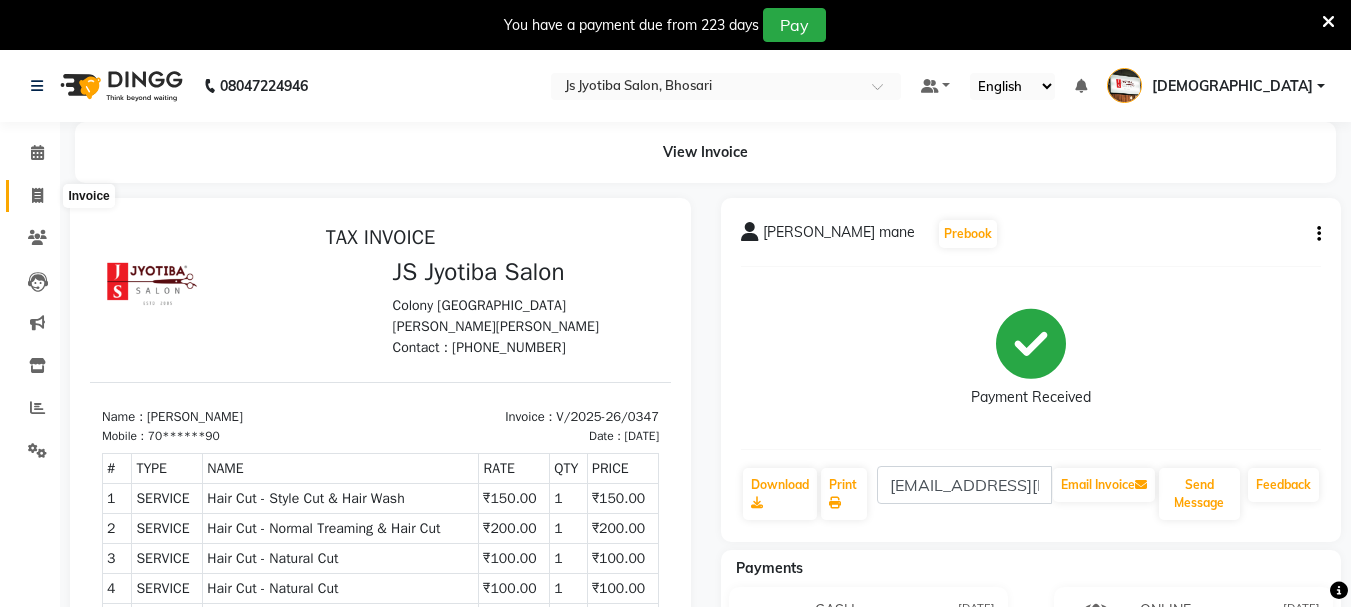click 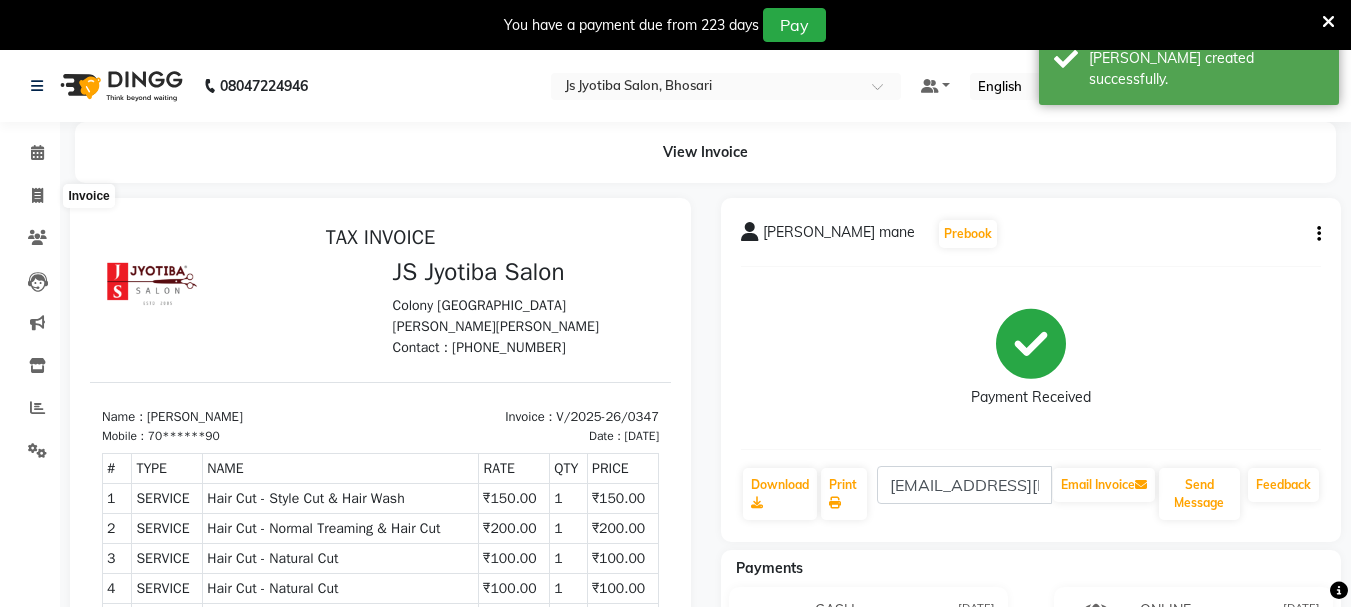 select on "service" 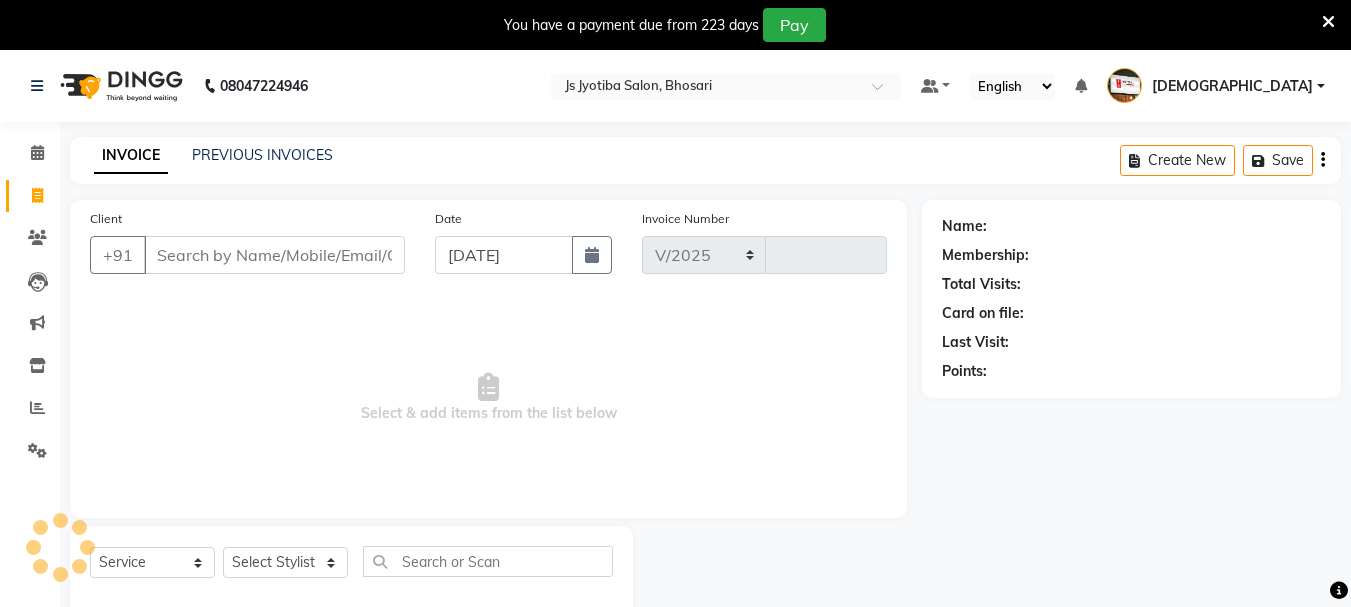 scroll, scrollTop: 50, scrollLeft: 0, axis: vertical 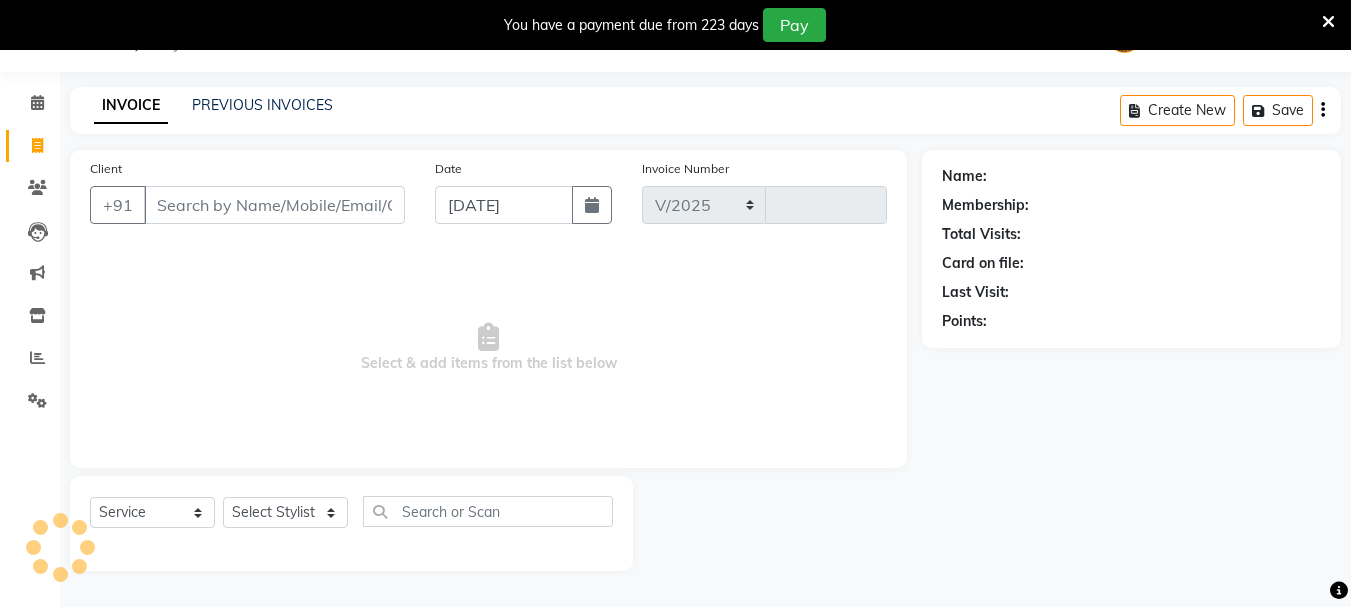 select on "554" 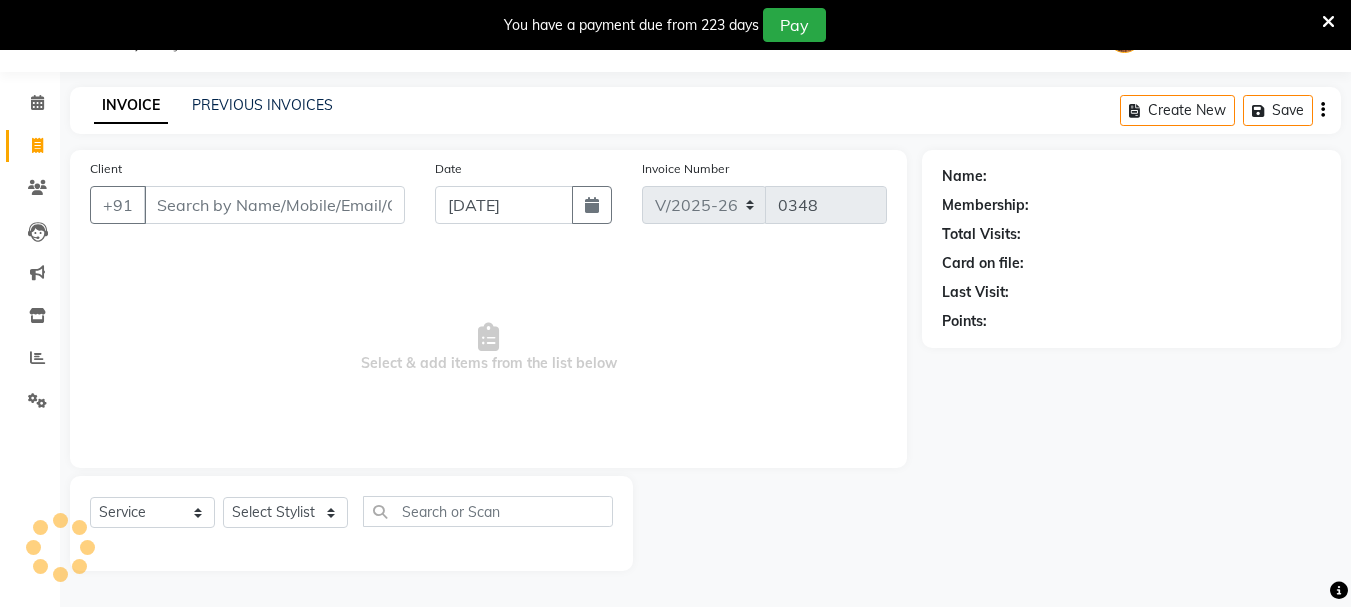 drag, startPoint x: 260, startPoint y: 207, endPoint x: 232, endPoint y: 170, distance: 46.400433 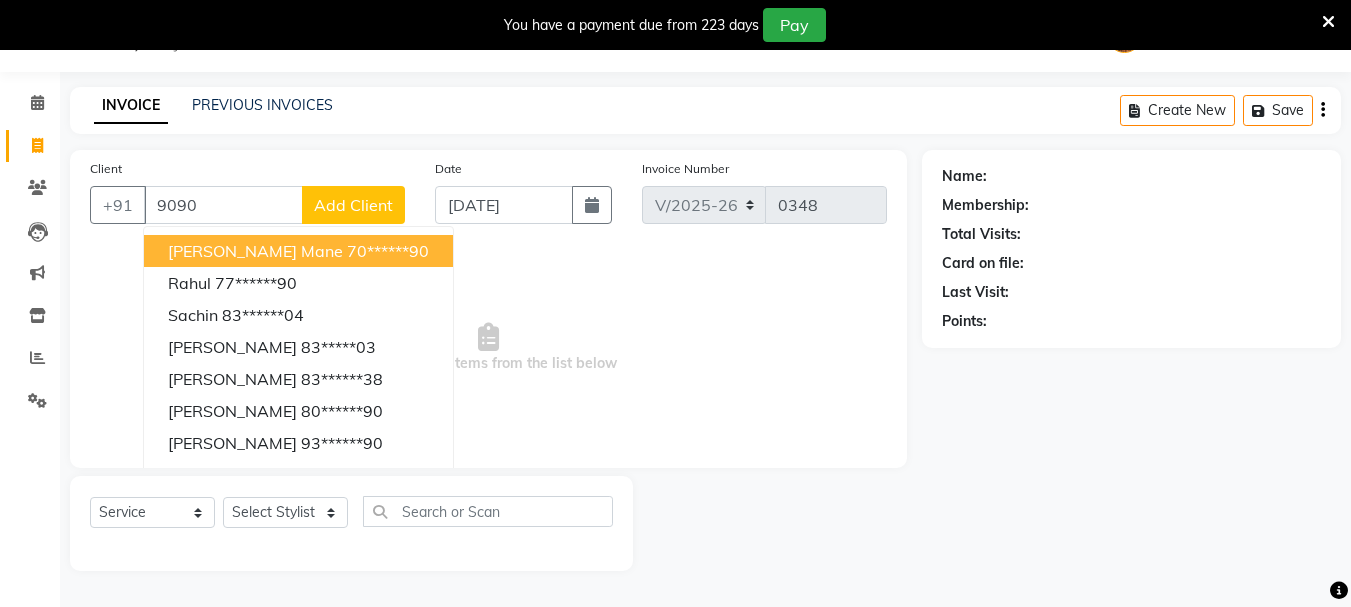 click on "[PERSON_NAME] mane" at bounding box center [255, 251] 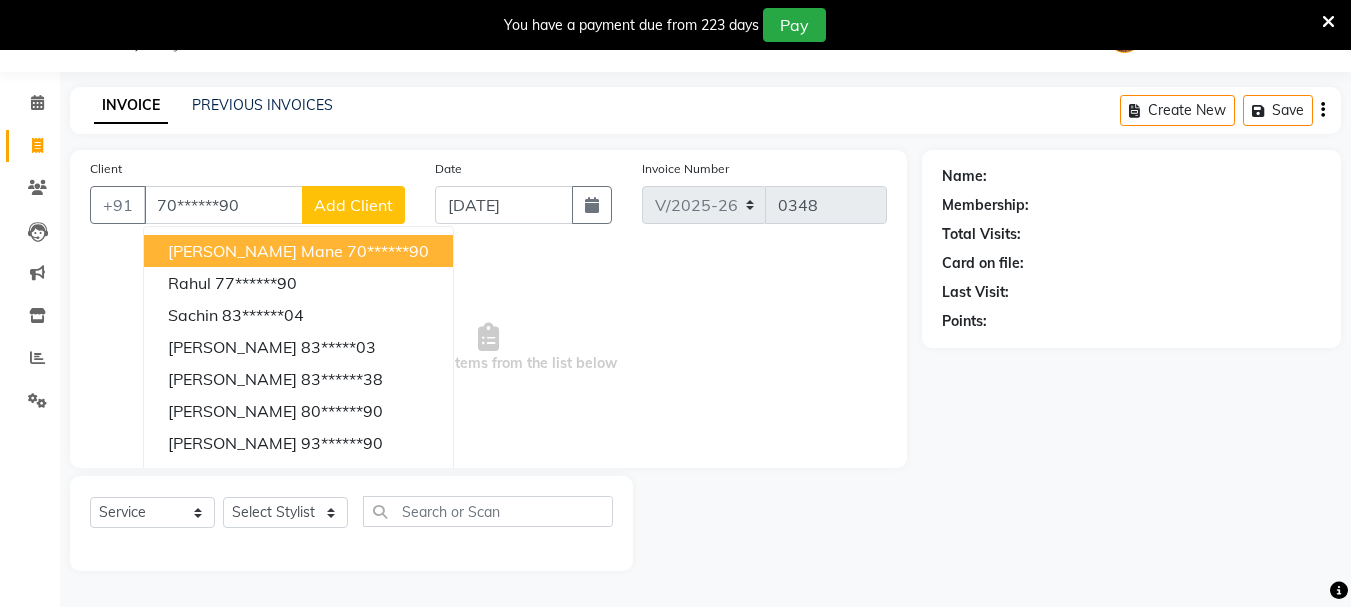 type on "70******90" 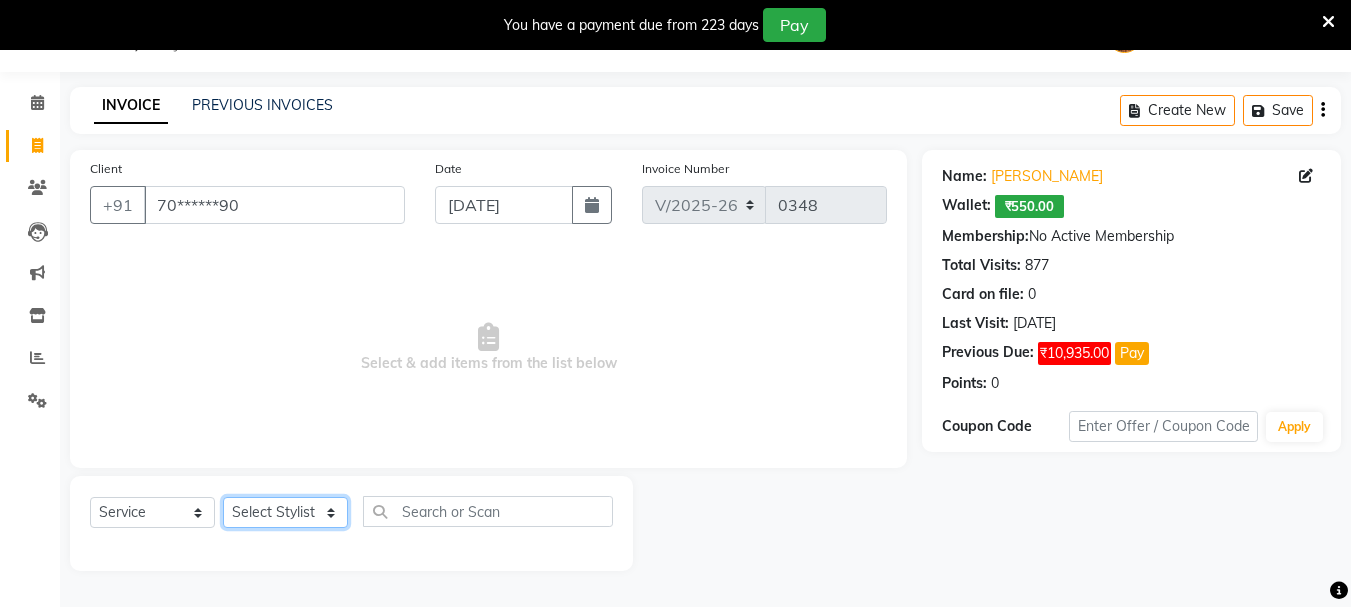click on "Select Stylist [PERSON_NAME] [PERSON_NAME] Mahadev prem [PERSON_NAME] S.R.K. [PERSON_NAME]" 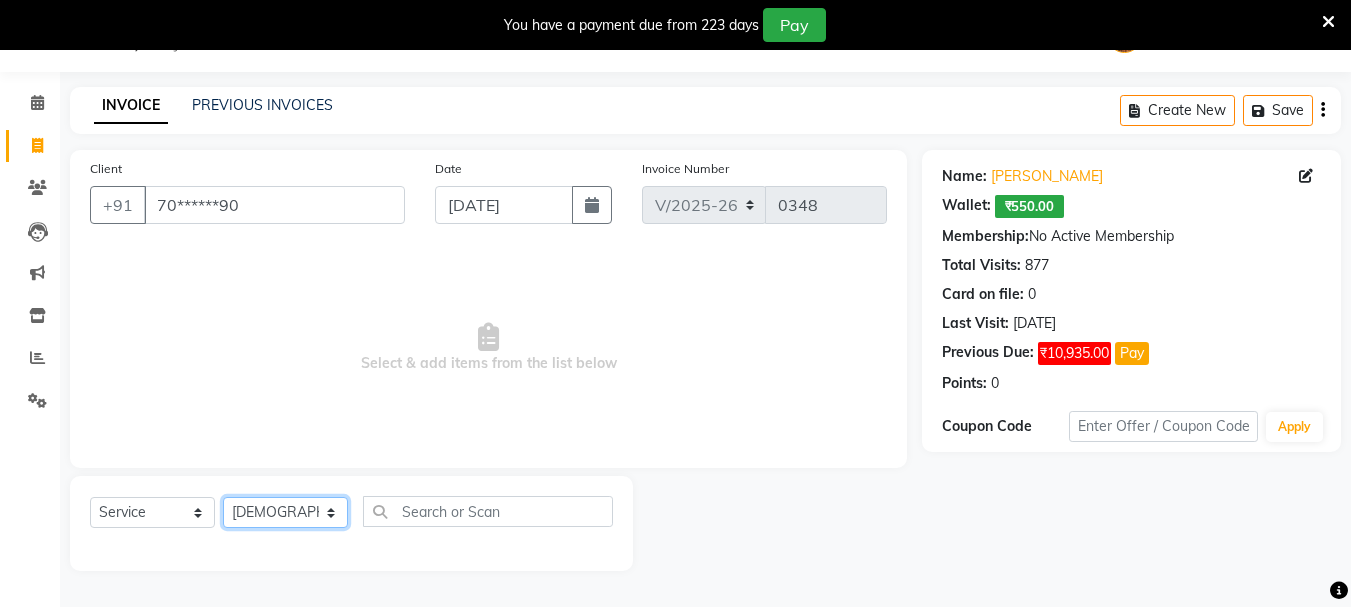 click on "Select Stylist [PERSON_NAME] [PERSON_NAME] Mahadev prem [PERSON_NAME] S.R.K. [PERSON_NAME]" 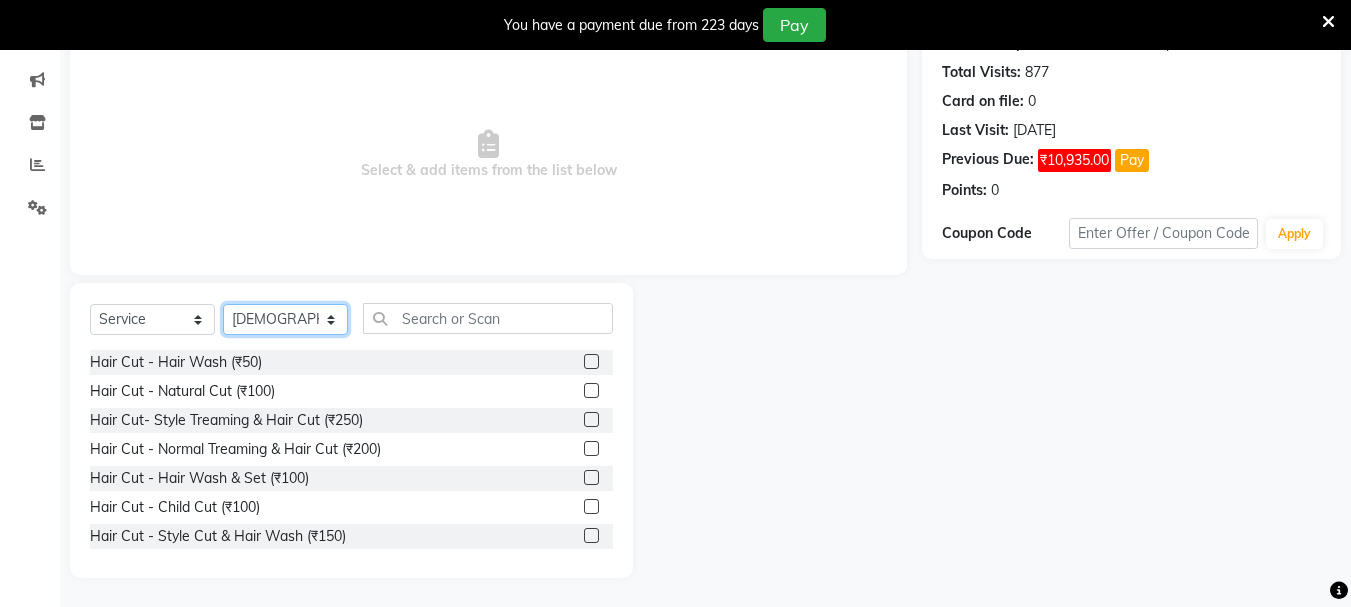 scroll, scrollTop: 244, scrollLeft: 0, axis: vertical 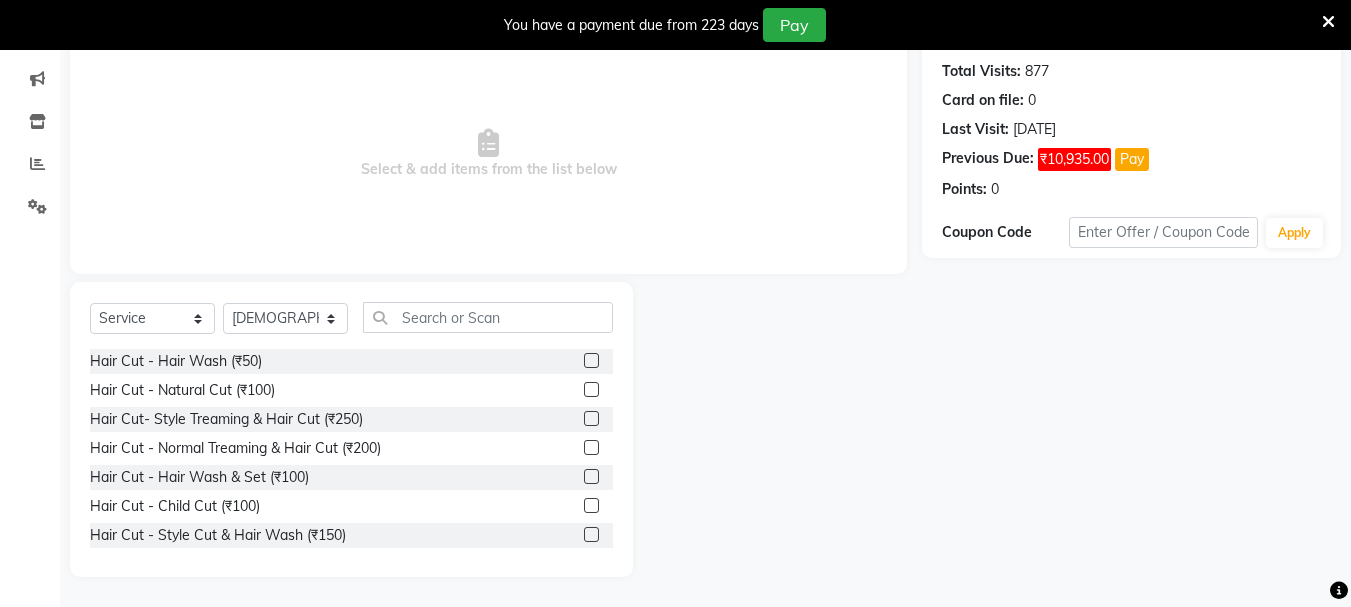 click 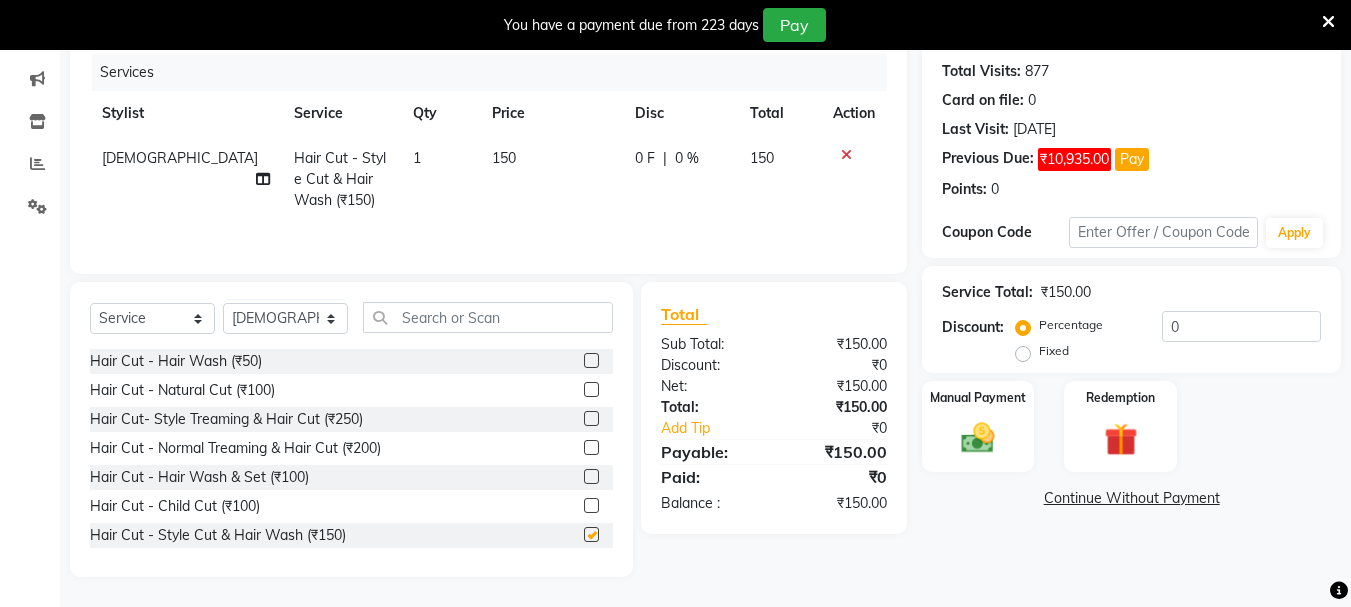 checkbox on "false" 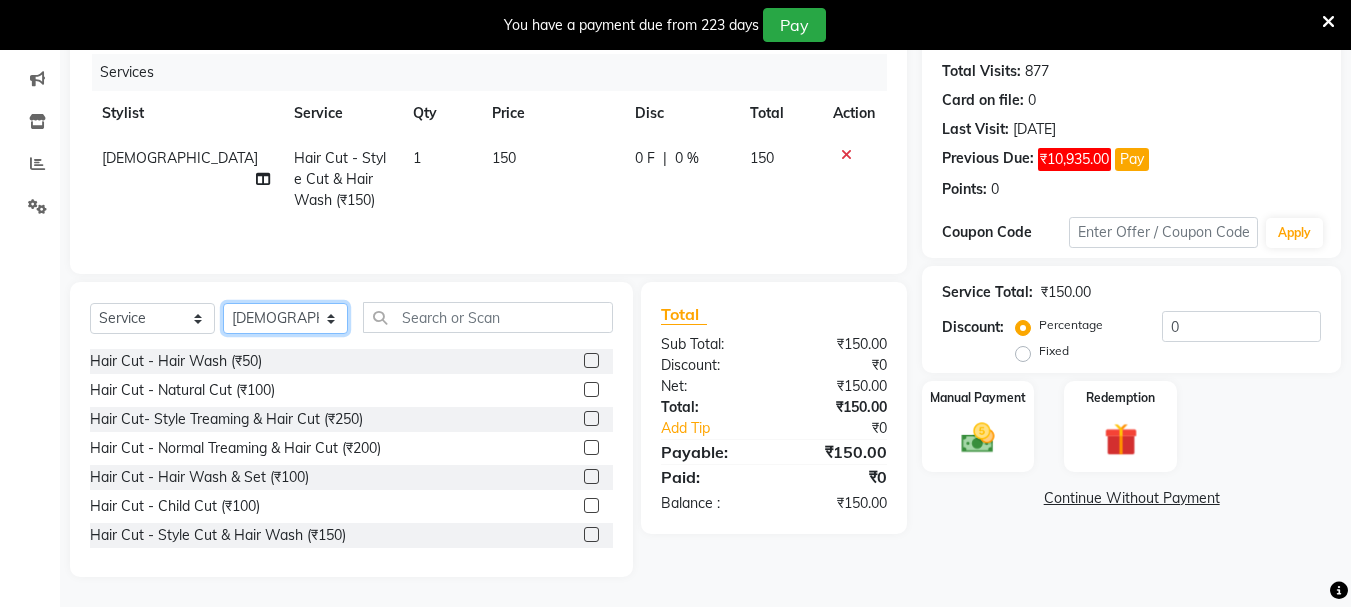 click on "Select Stylist [PERSON_NAME] [PERSON_NAME] Mahadev prem [PERSON_NAME] S.R.K. [PERSON_NAME]" 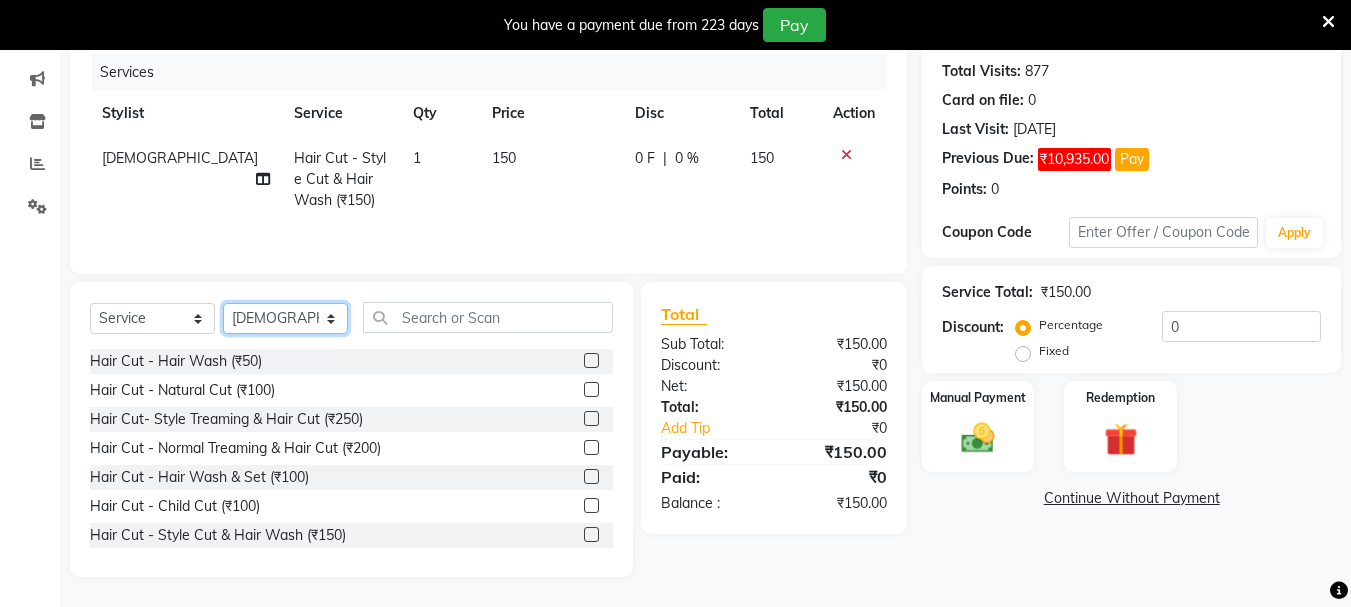 select on "51926" 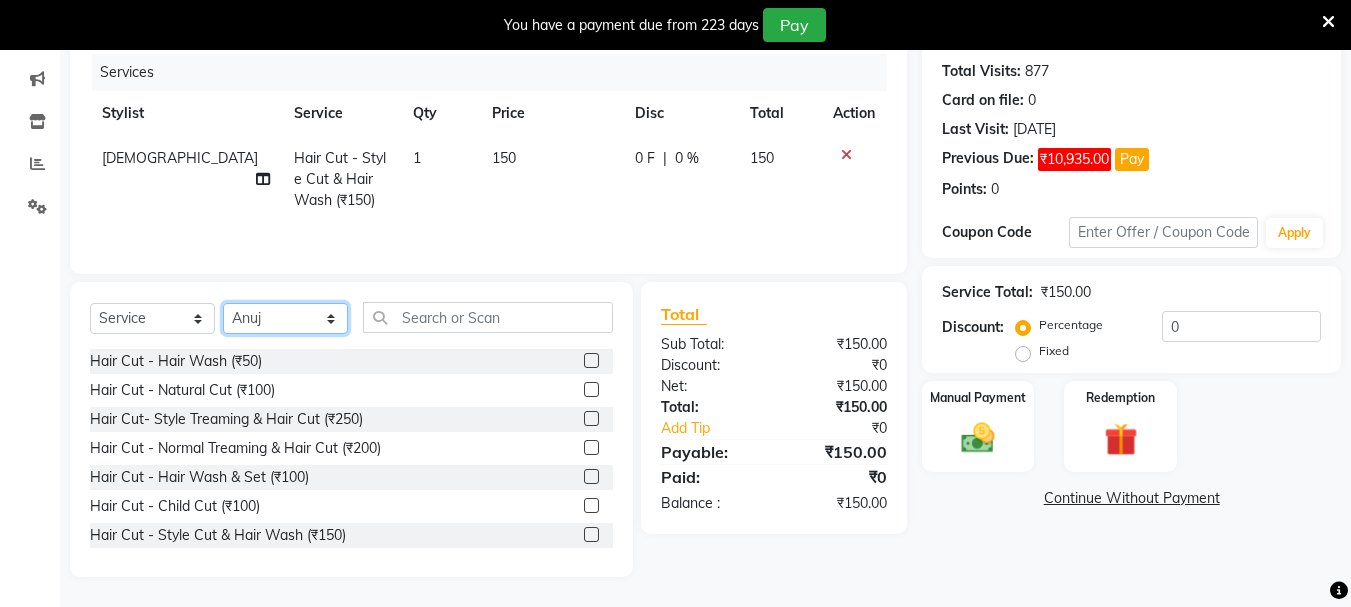 click on "Select Stylist [PERSON_NAME] [PERSON_NAME] Mahadev prem [PERSON_NAME] S.R.K. [PERSON_NAME]" 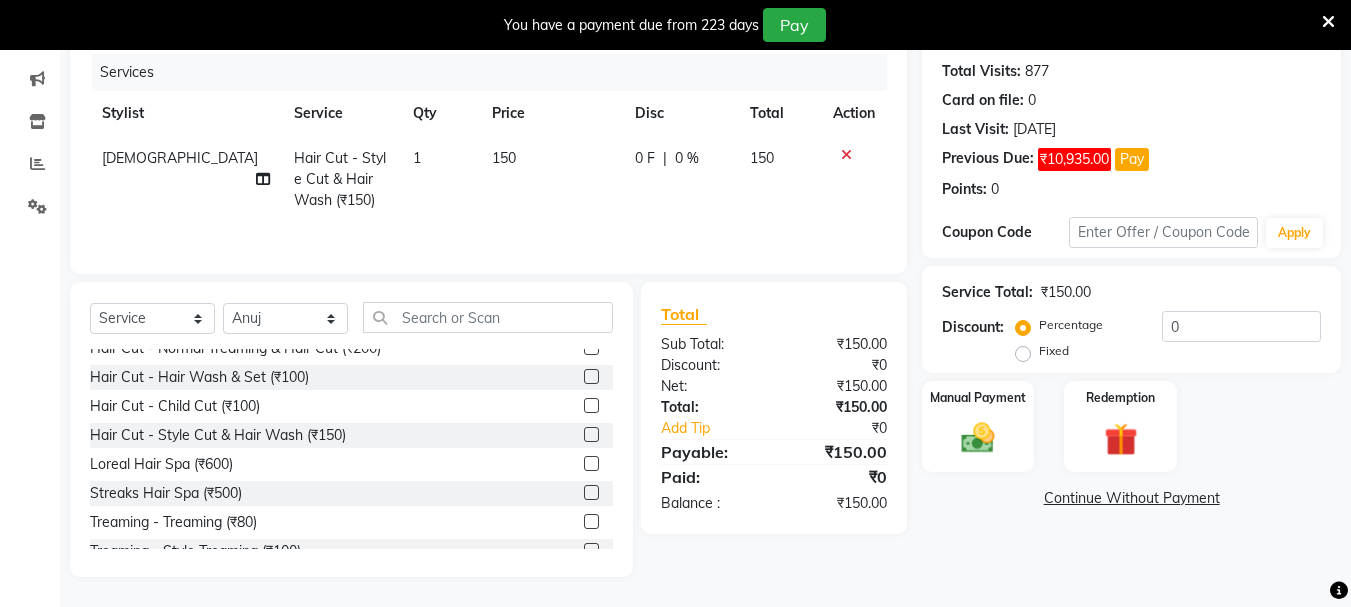 click 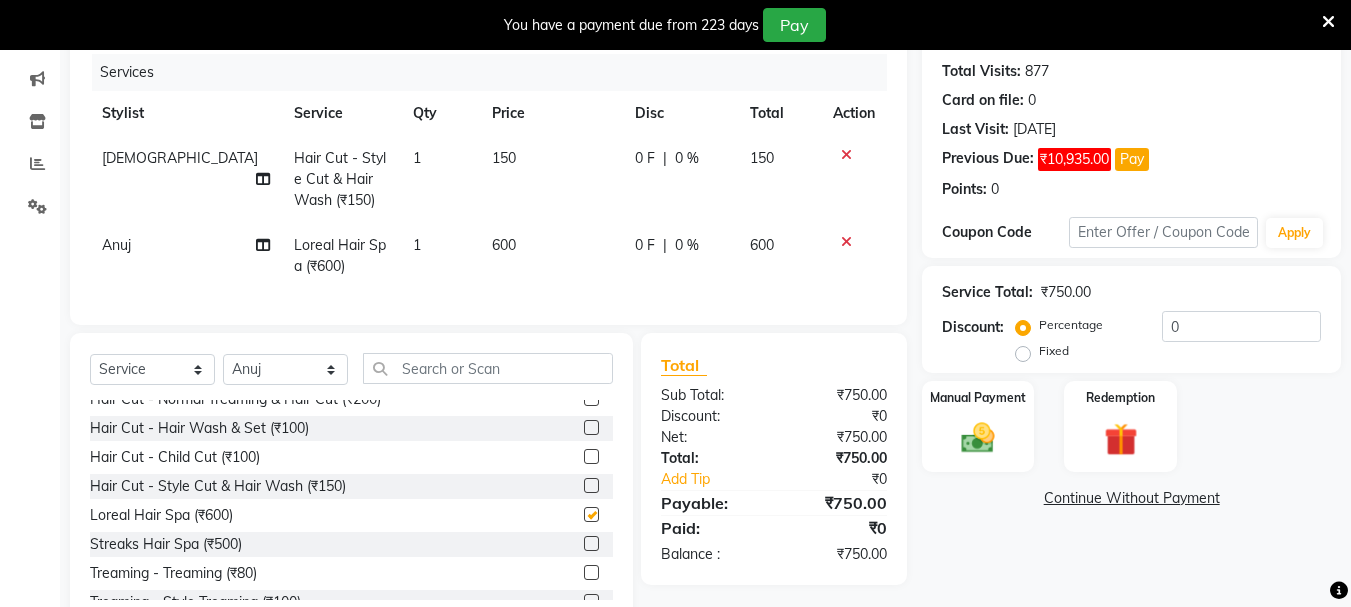 checkbox on "false" 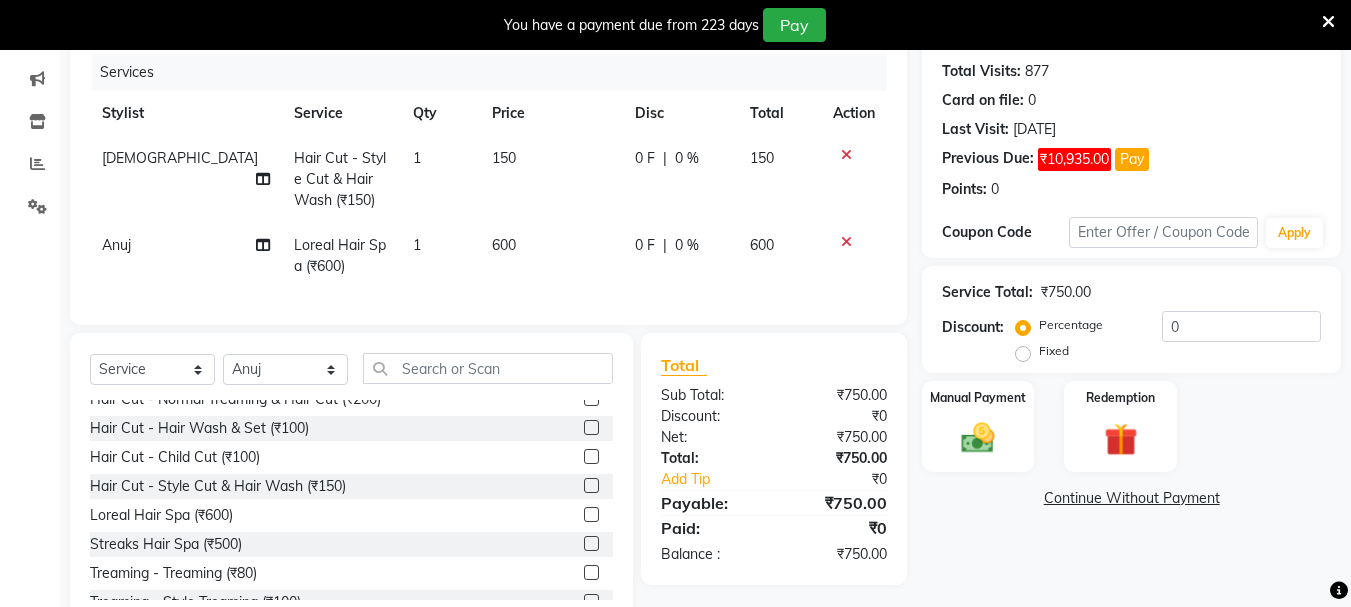 click 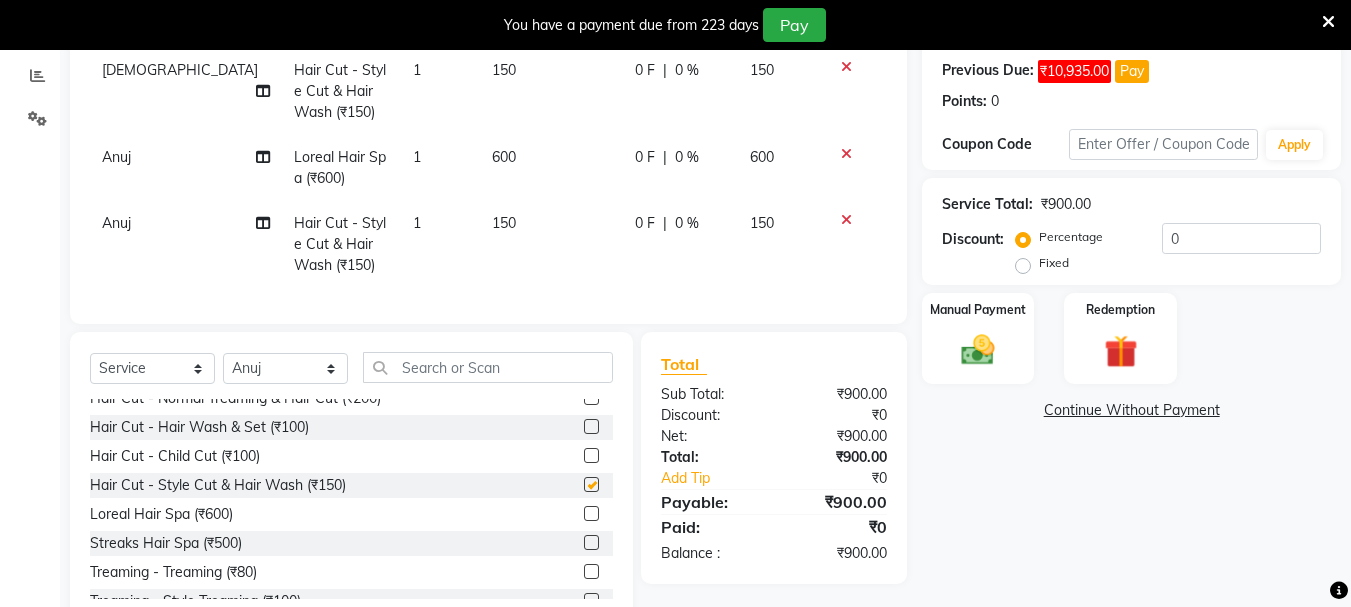 checkbox on "false" 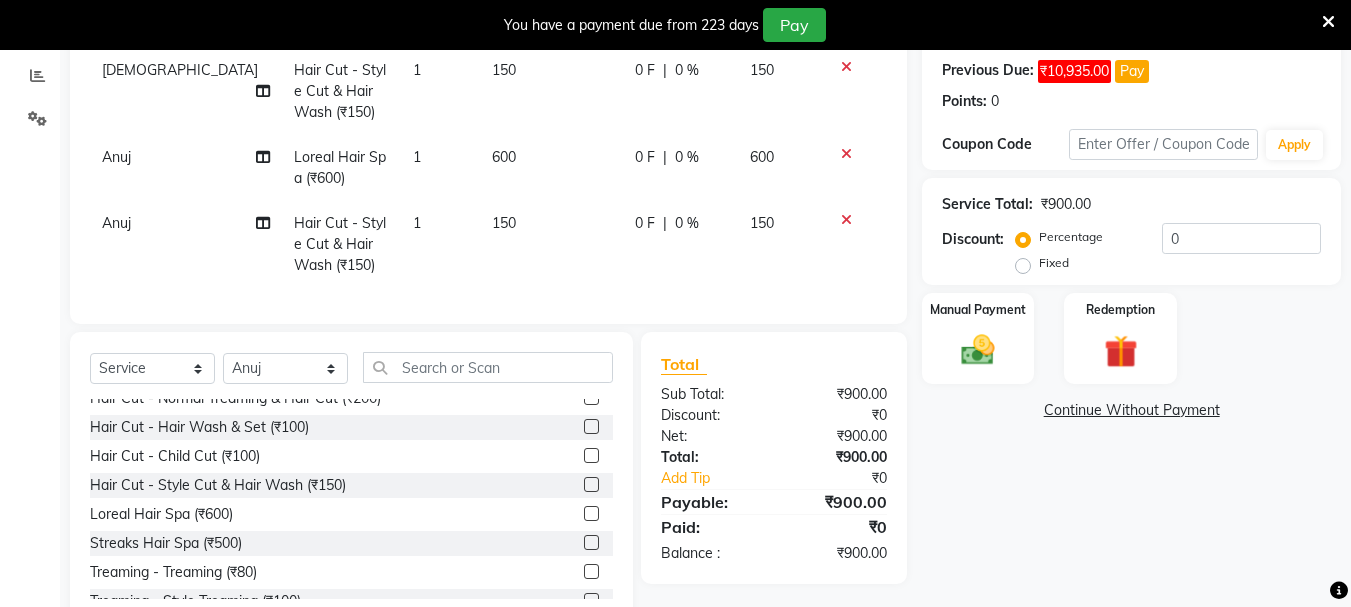 scroll, scrollTop: 397, scrollLeft: 0, axis: vertical 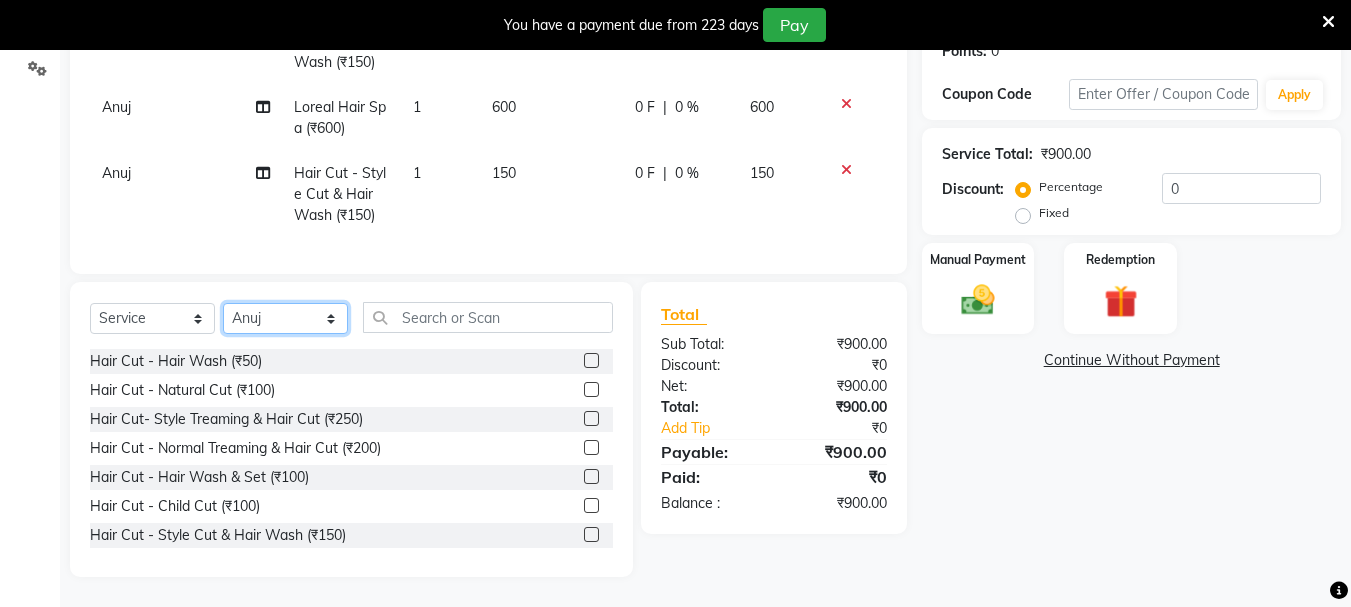 click on "Select Stylist [PERSON_NAME] [PERSON_NAME] Mahadev prem [PERSON_NAME] S.R.K. [PERSON_NAME]" 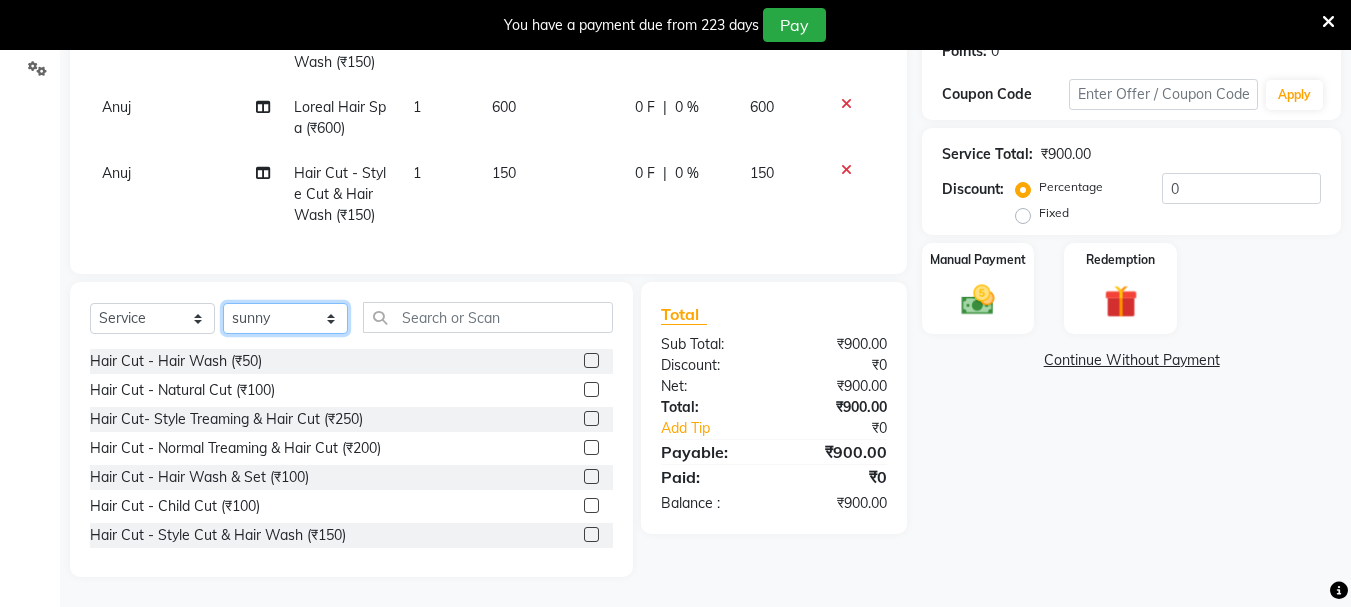 click on "Select Stylist [PERSON_NAME] [PERSON_NAME] Mahadev prem [PERSON_NAME] S.R.K. [PERSON_NAME]" 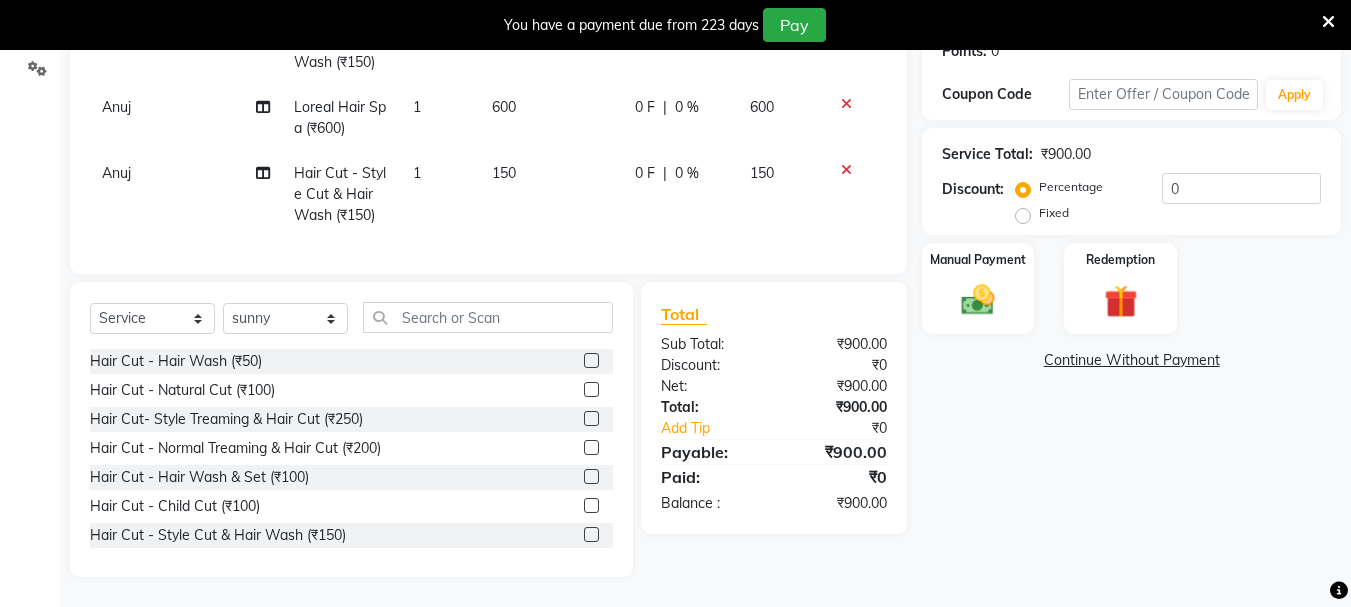 drag, startPoint x: 577, startPoint y: 412, endPoint x: 569, endPoint y: 399, distance: 15.264338 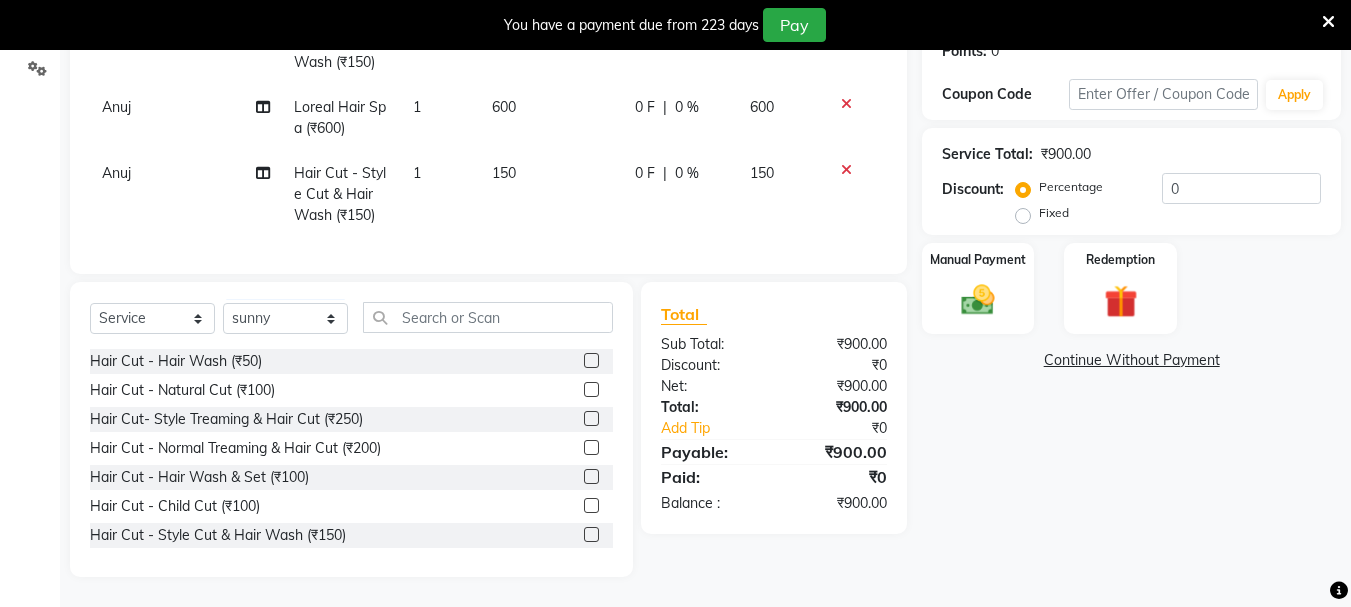 click 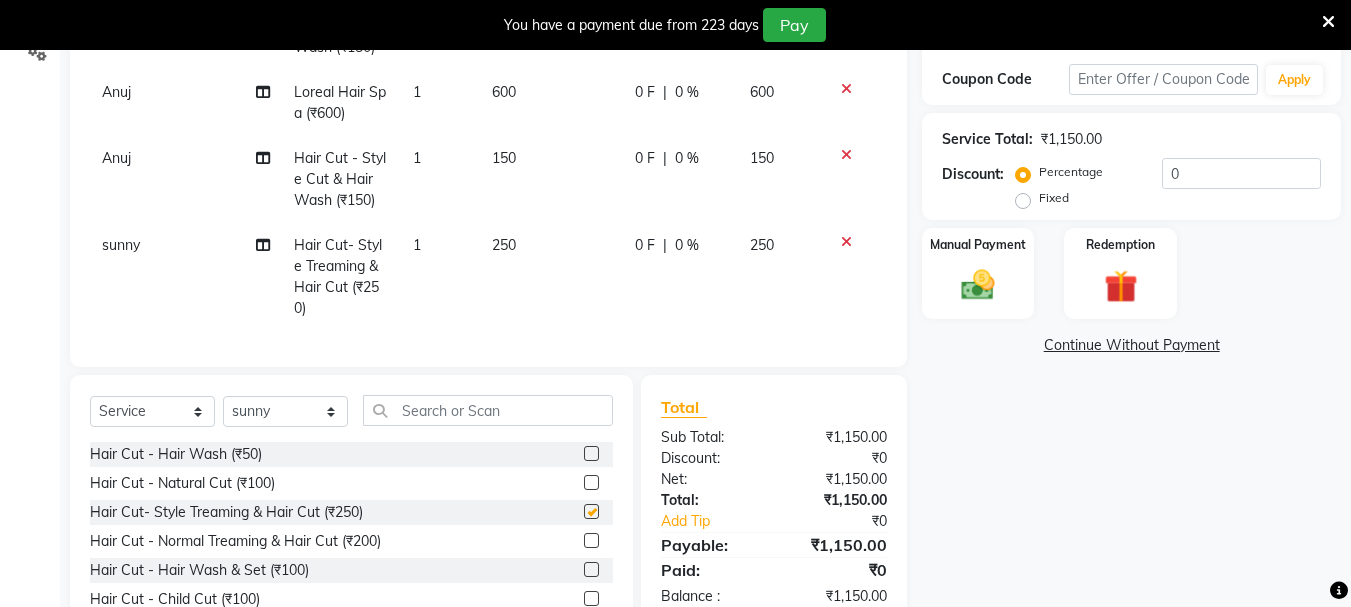scroll, scrollTop: 484, scrollLeft: 0, axis: vertical 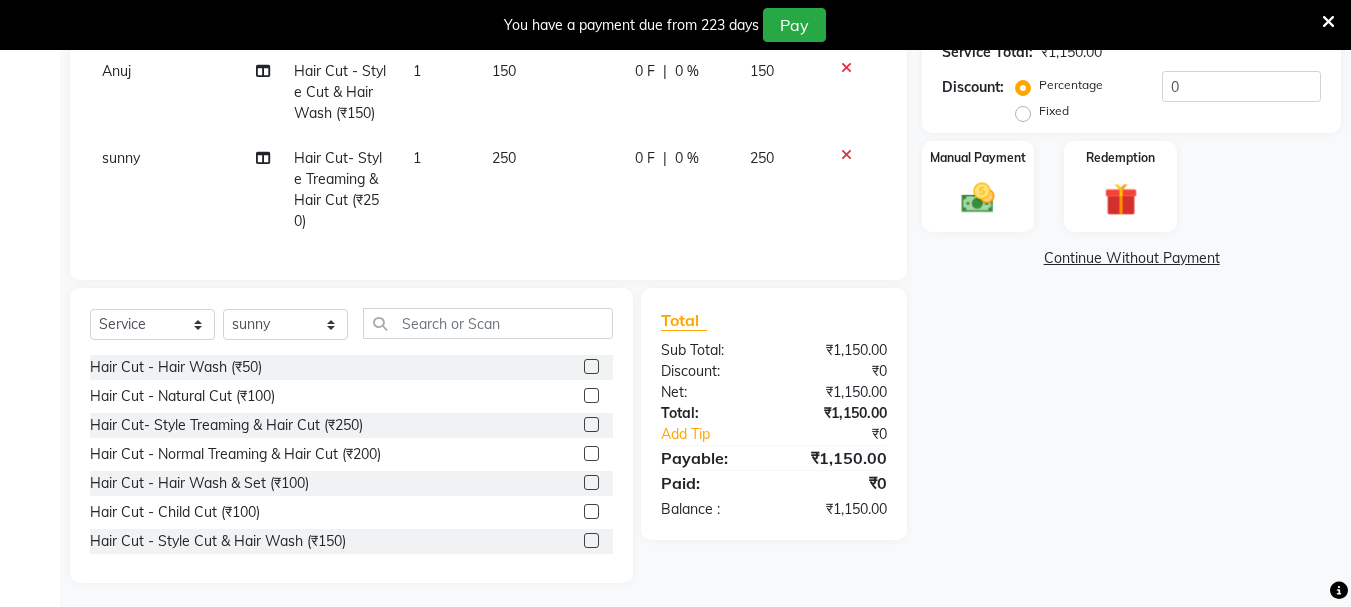 checkbox on "false" 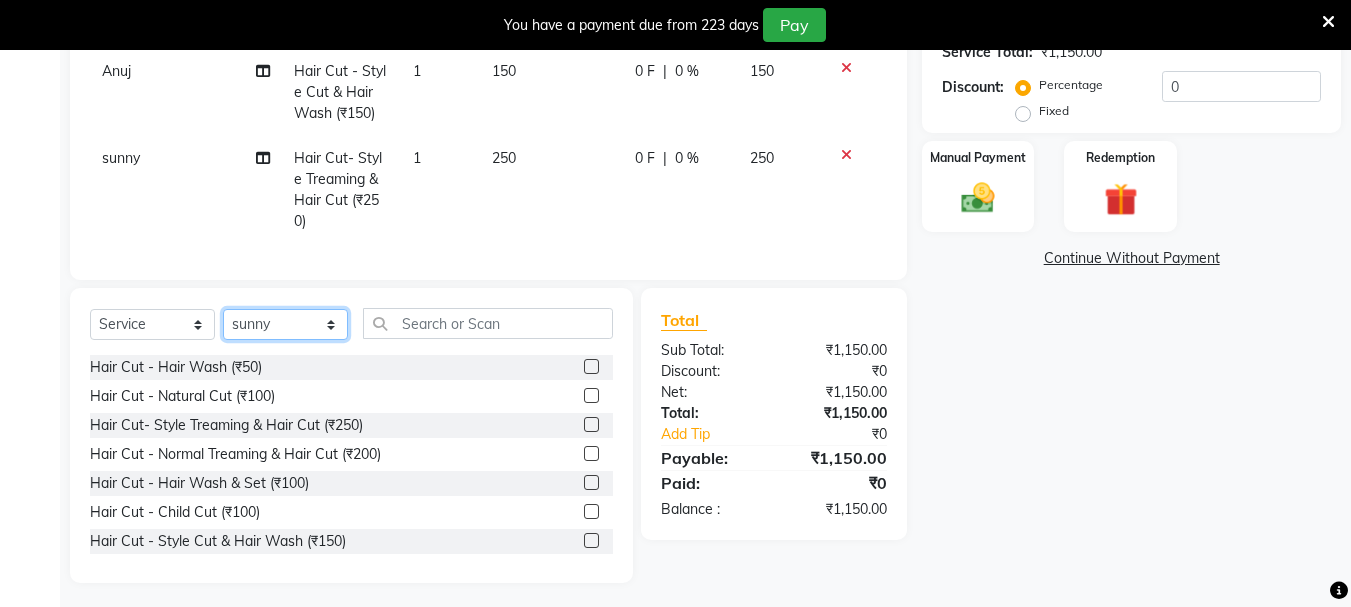 click on "Select Stylist [PERSON_NAME] [PERSON_NAME] Mahadev prem [PERSON_NAME] S.R.K. [PERSON_NAME]" 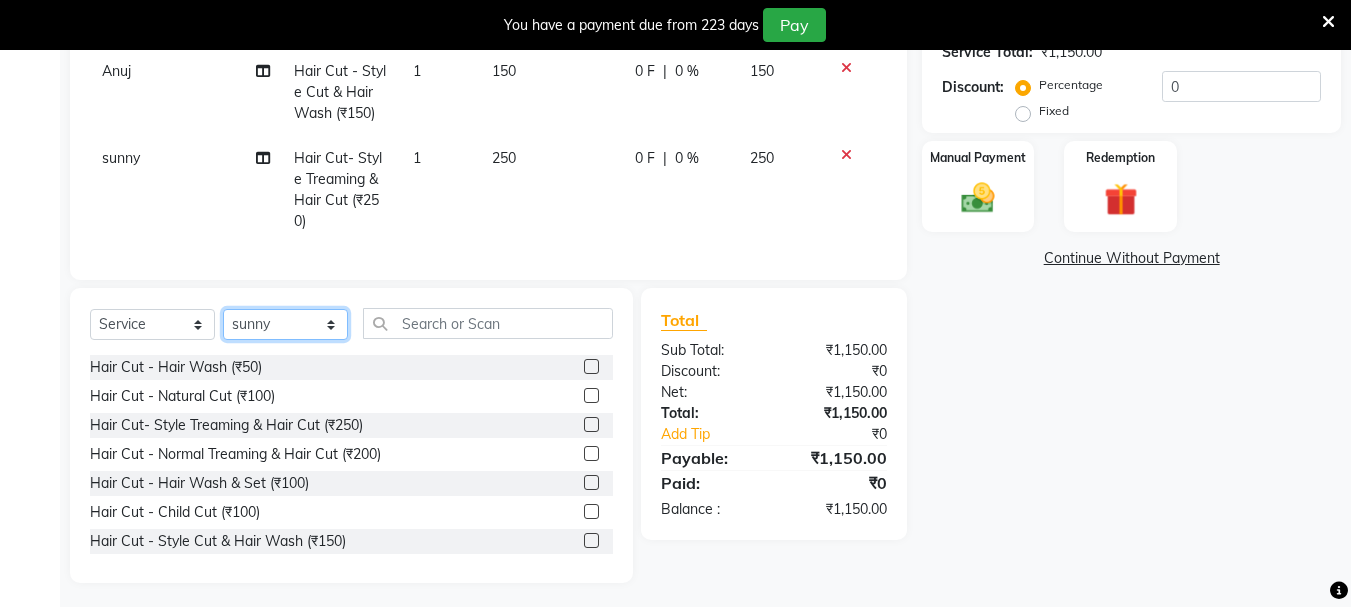 select on "79569" 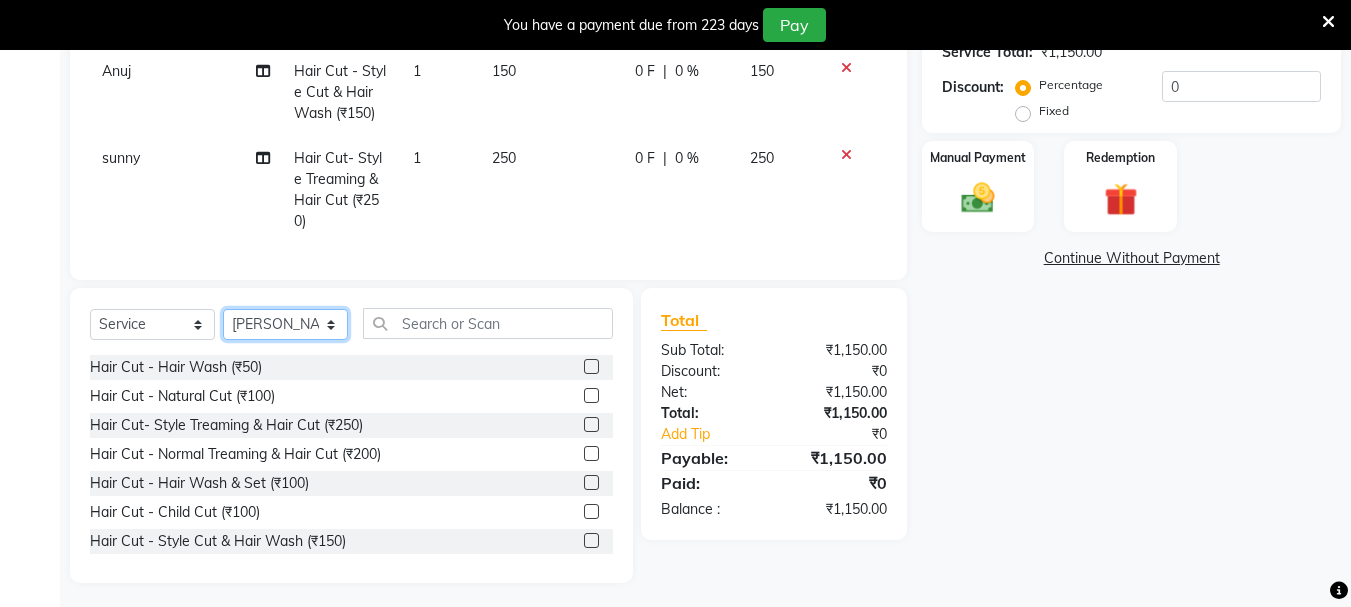 click on "Select Stylist [PERSON_NAME] [PERSON_NAME] Mahadev prem [PERSON_NAME] S.R.K. [PERSON_NAME]" 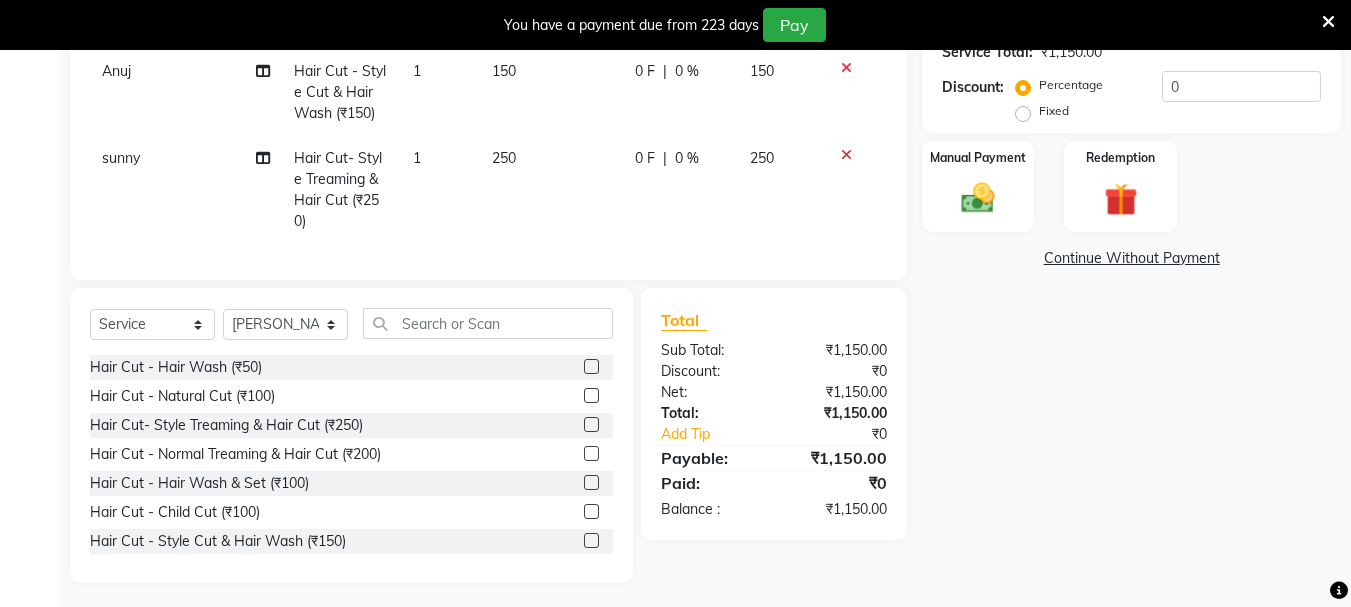 click 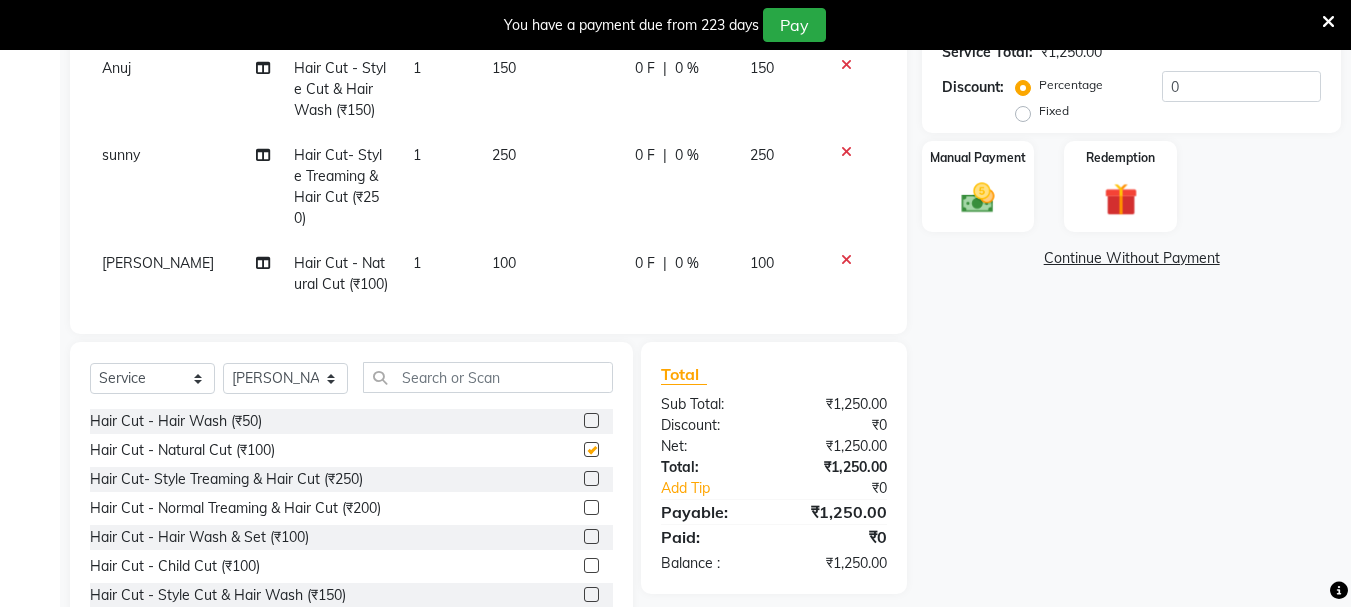 scroll, scrollTop: 6, scrollLeft: 0, axis: vertical 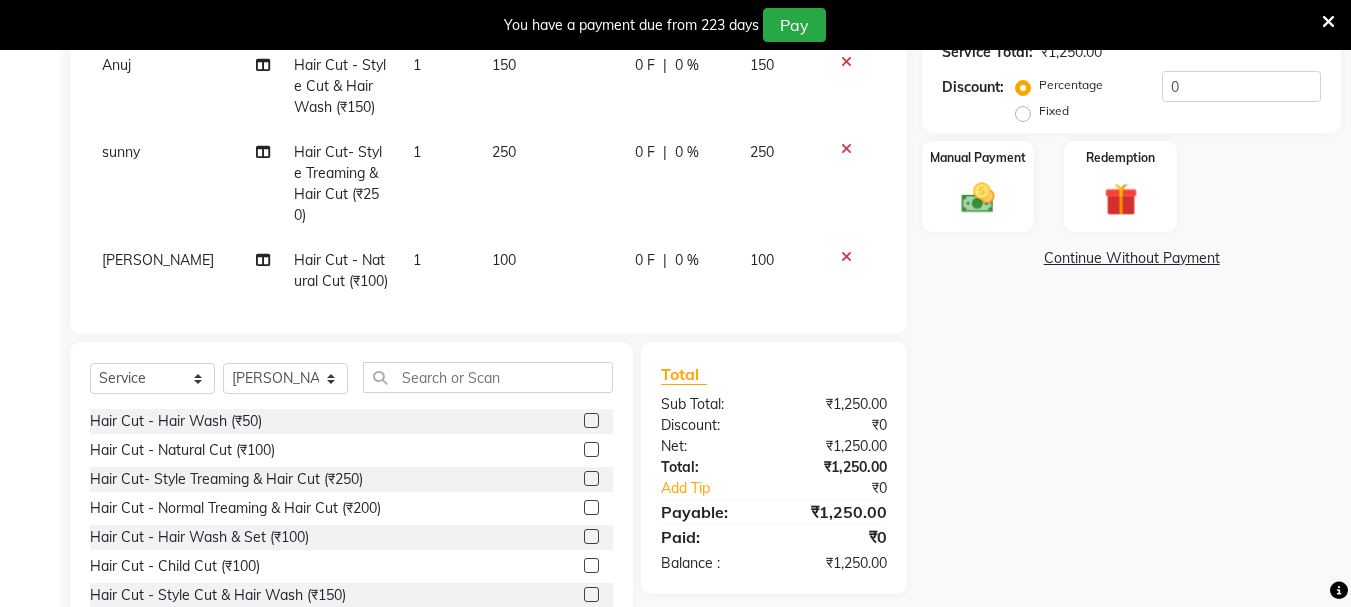 checkbox on "false" 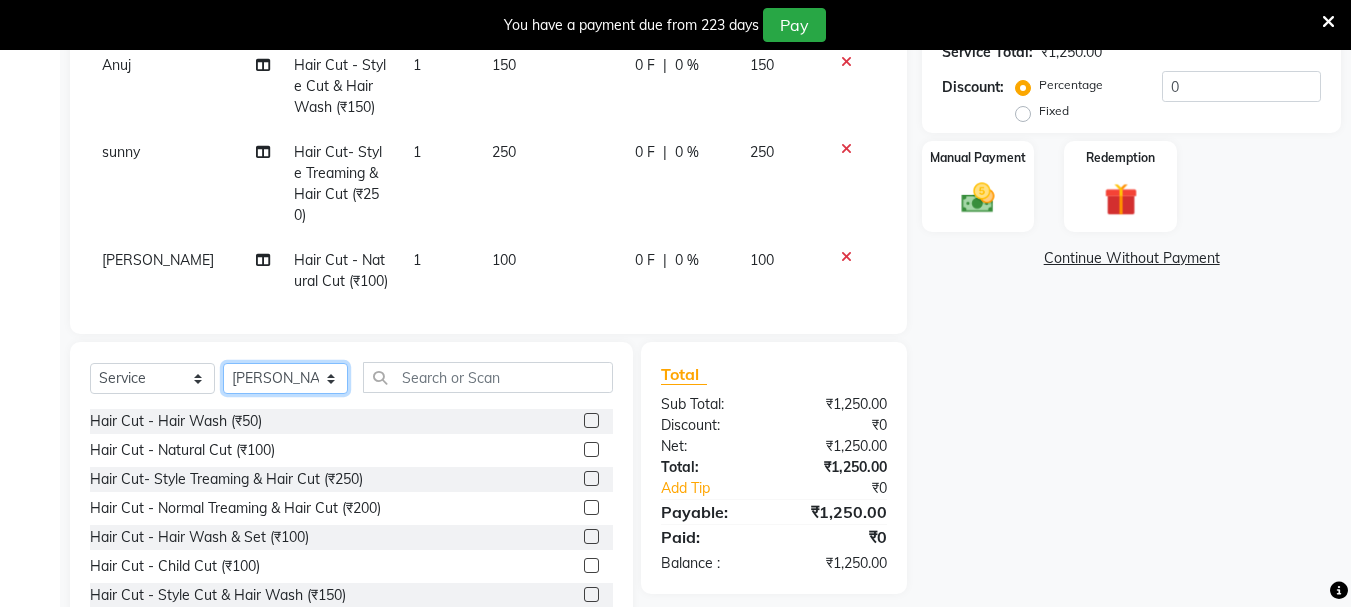 click on "Select Stylist [PERSON_NAME] [PERSON_NAME] Mahadev prem [PERSON_NAME] S.R.K. [PERSON_NAME]" 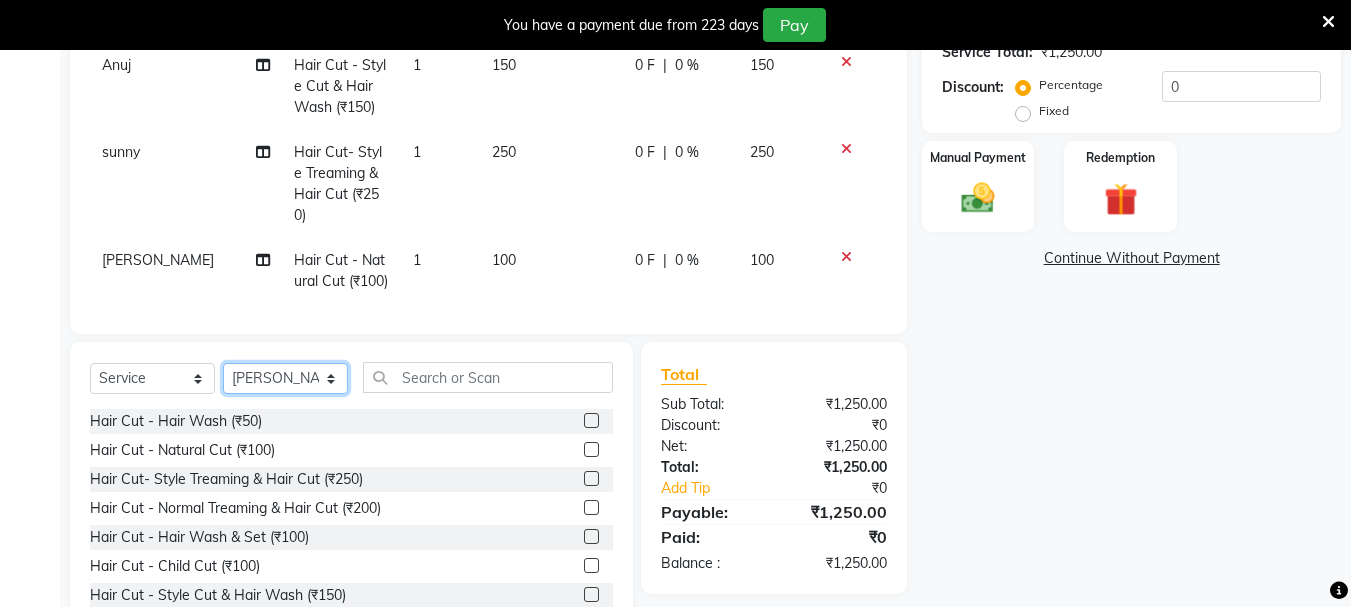 select on "15891" 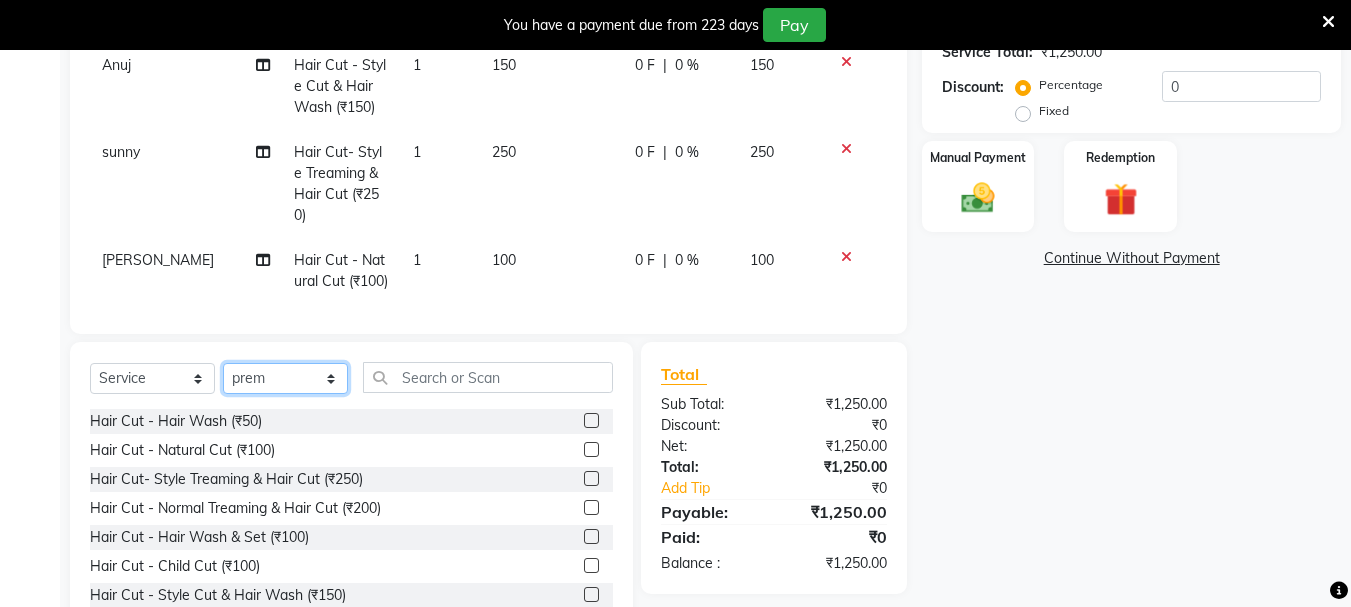 click on "Select Stylist [PERSON_NAME] [PERSON_NAME] Mahadev prem [PERSON_NAME] S.R.K. [PERSON_NAME]" 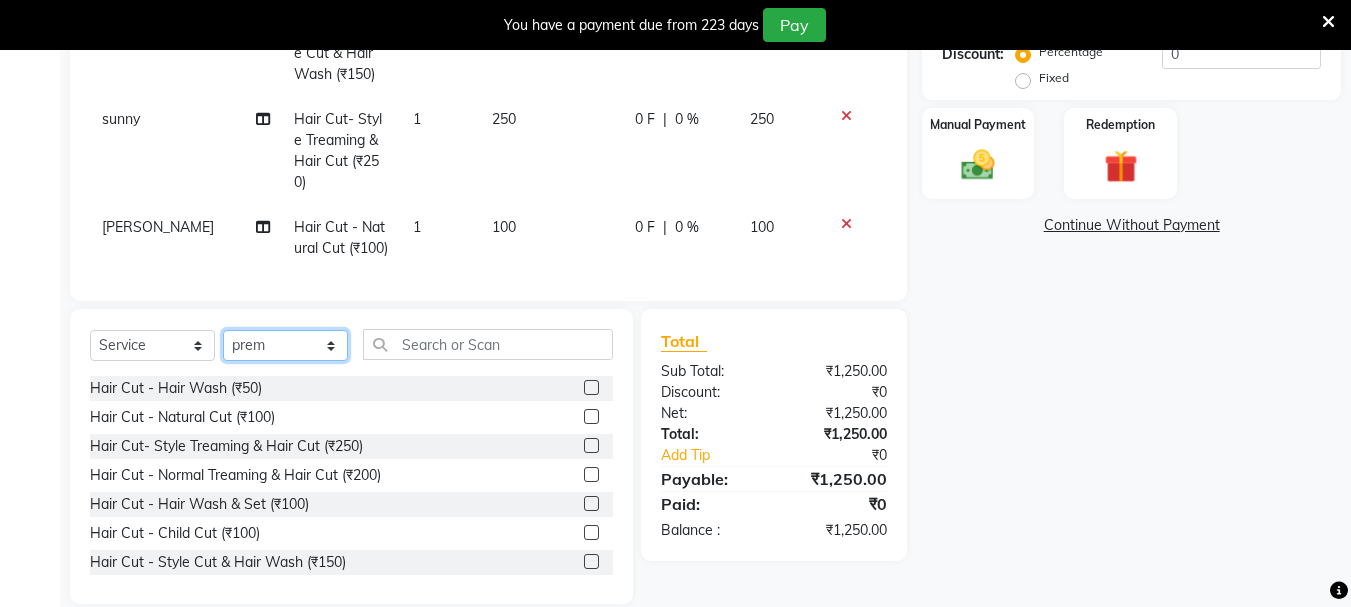 scroll, scrollTop: 544, scrollLeft: 0, axis: vertical 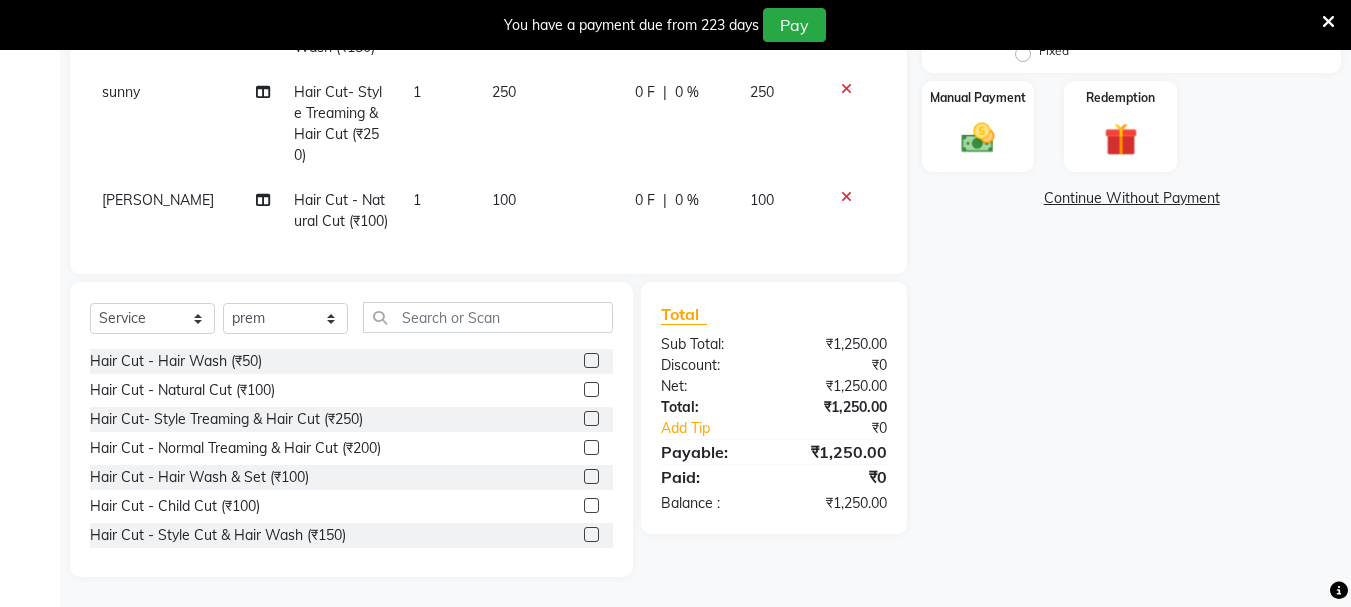 click 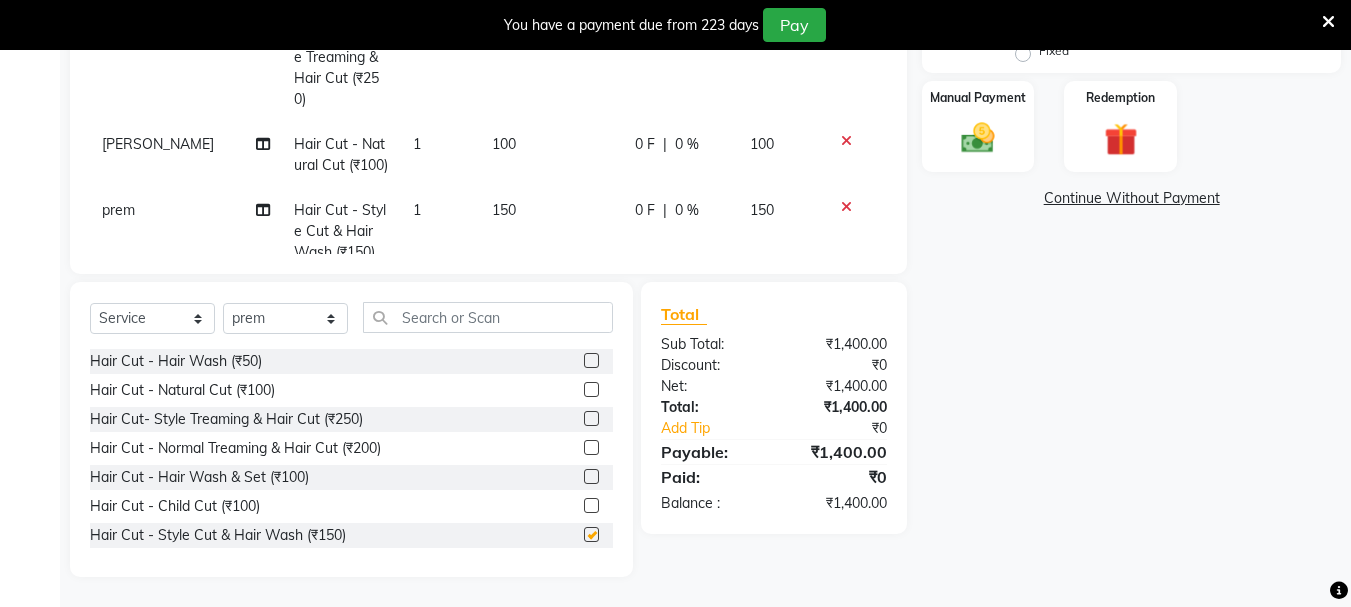 checkbox on "false" 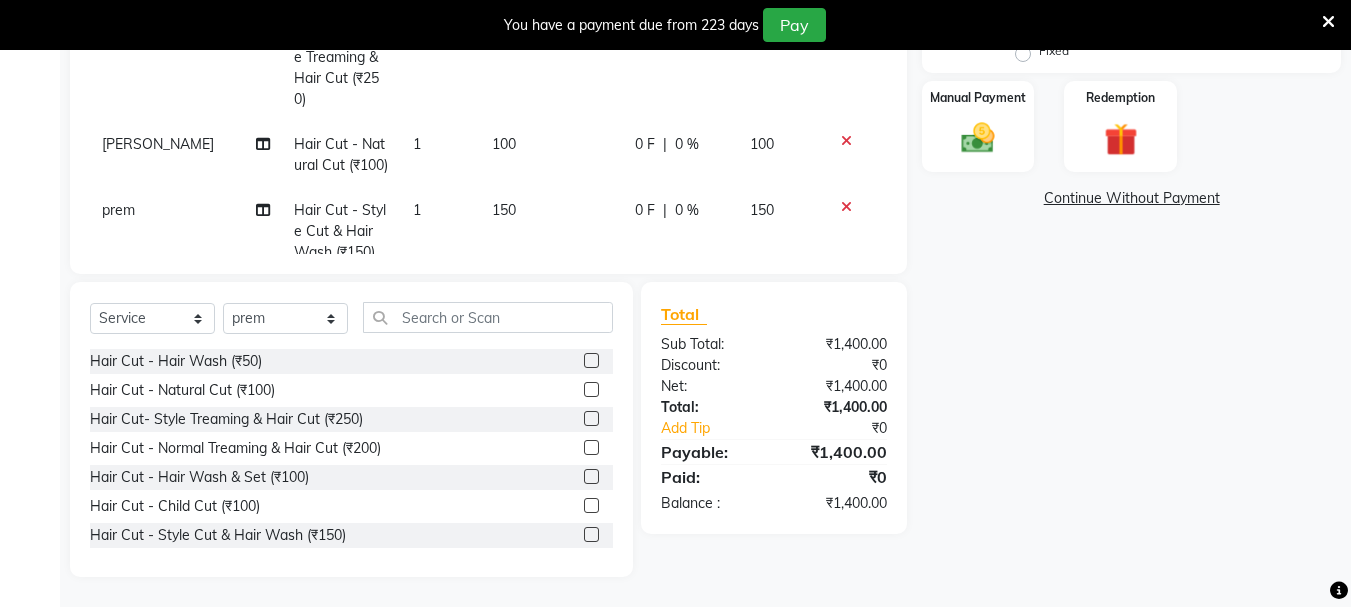 scroll, scrollTop: 93, scrollLeft: 0, axis: vertical 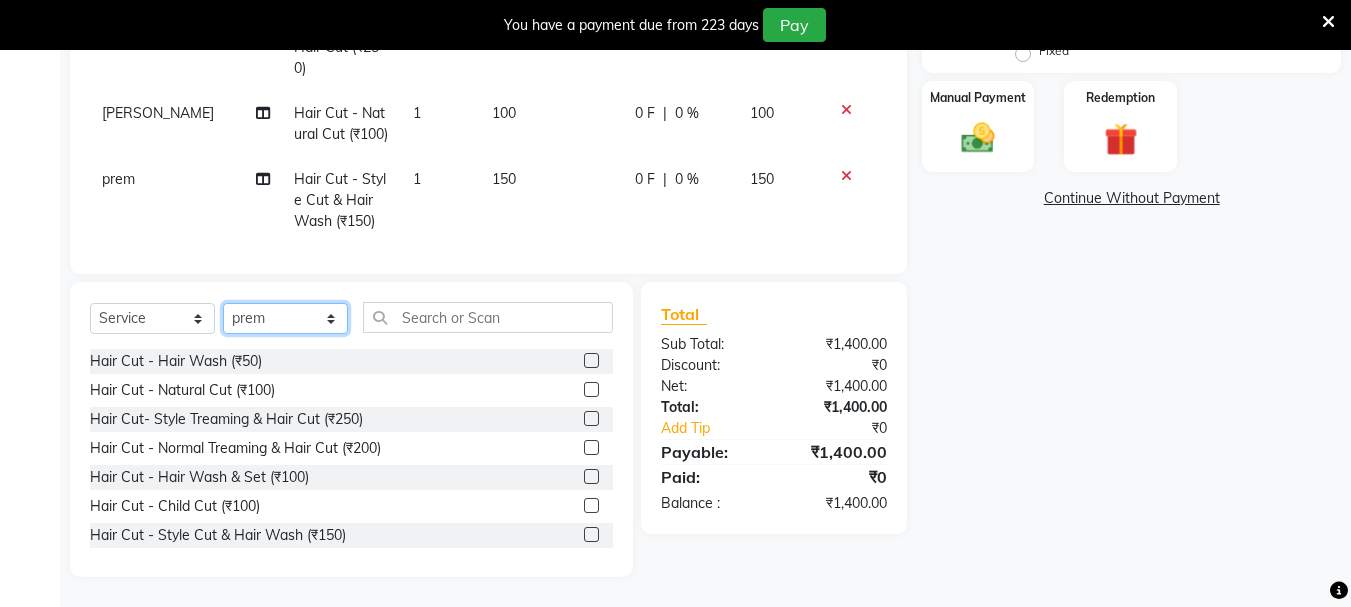 click on "Select Stylist [PERSON_NAME] [PERSON_NAME] Mahadev prem [PERSON_NAME] S.R.K. [PERSON_NAME]" 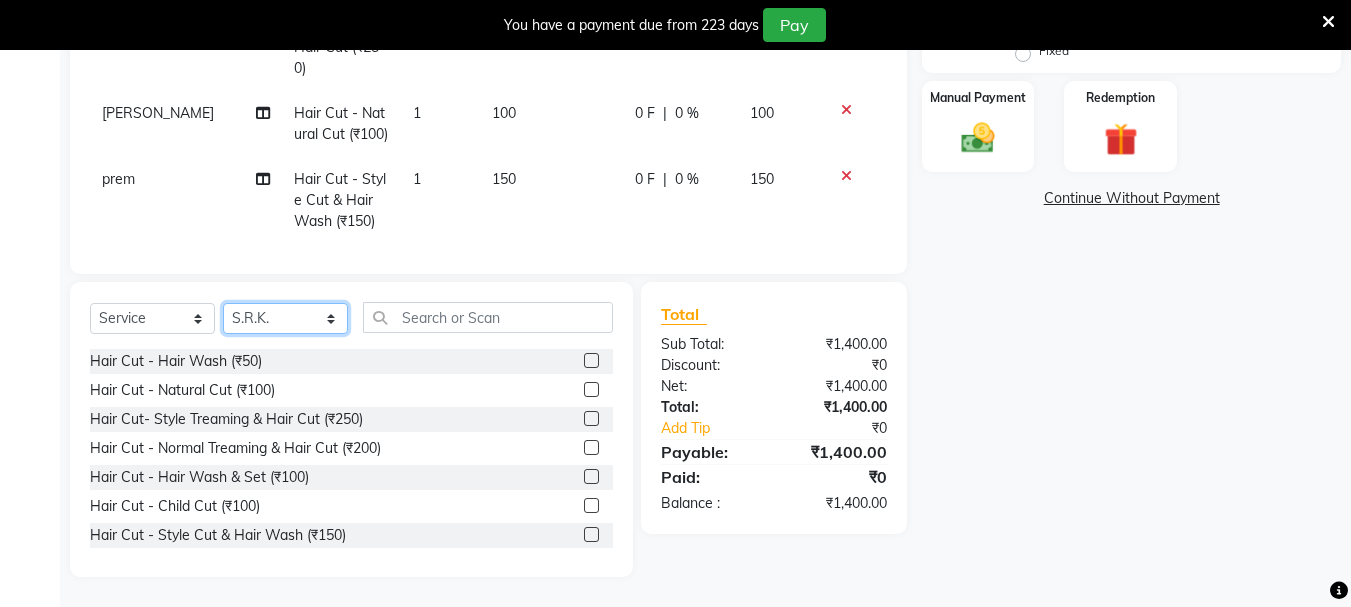 click on "Select Stylist [PERSON_NAME] [PERSON_NAME] Mahadev prem [PERSON_NAME] S.R.K. [PERSON_NAME]" 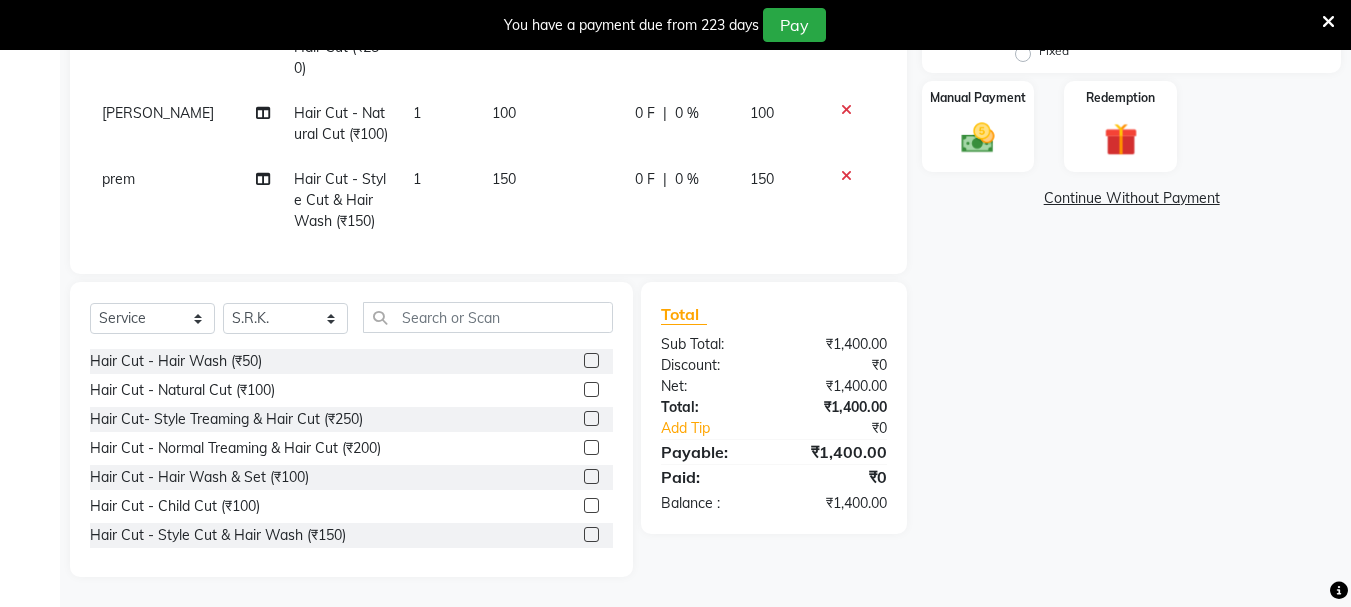click 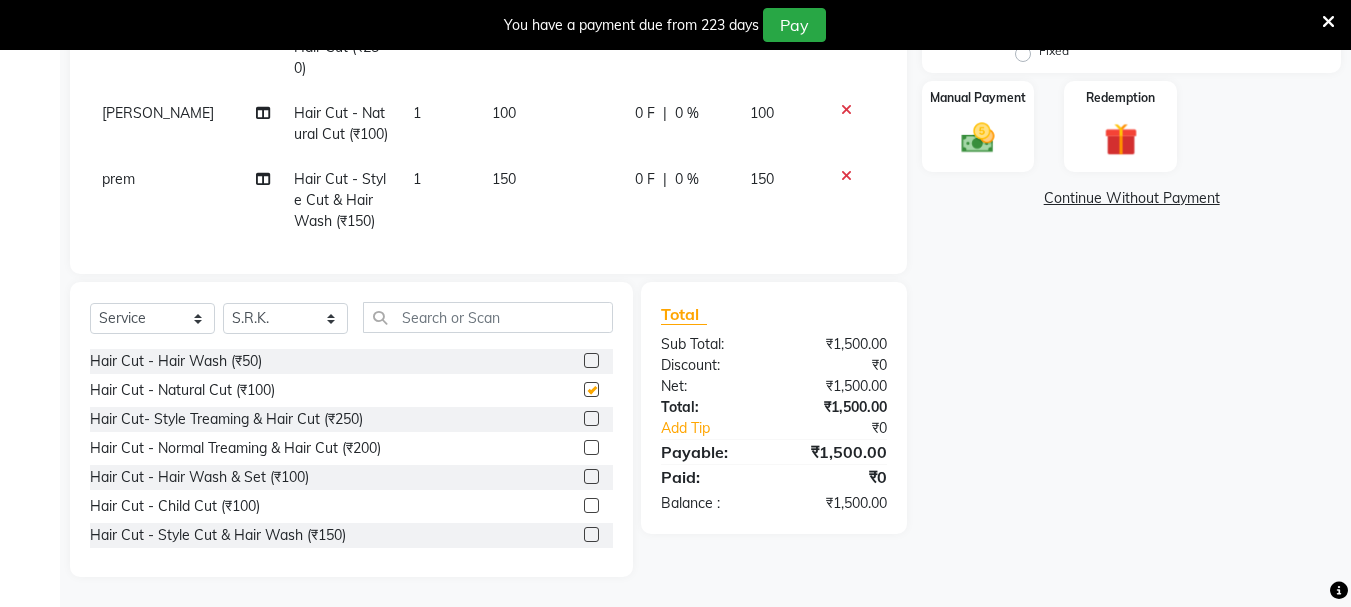 scroll, scrollTop: 159, scrollLeft: 0, axis: vertical 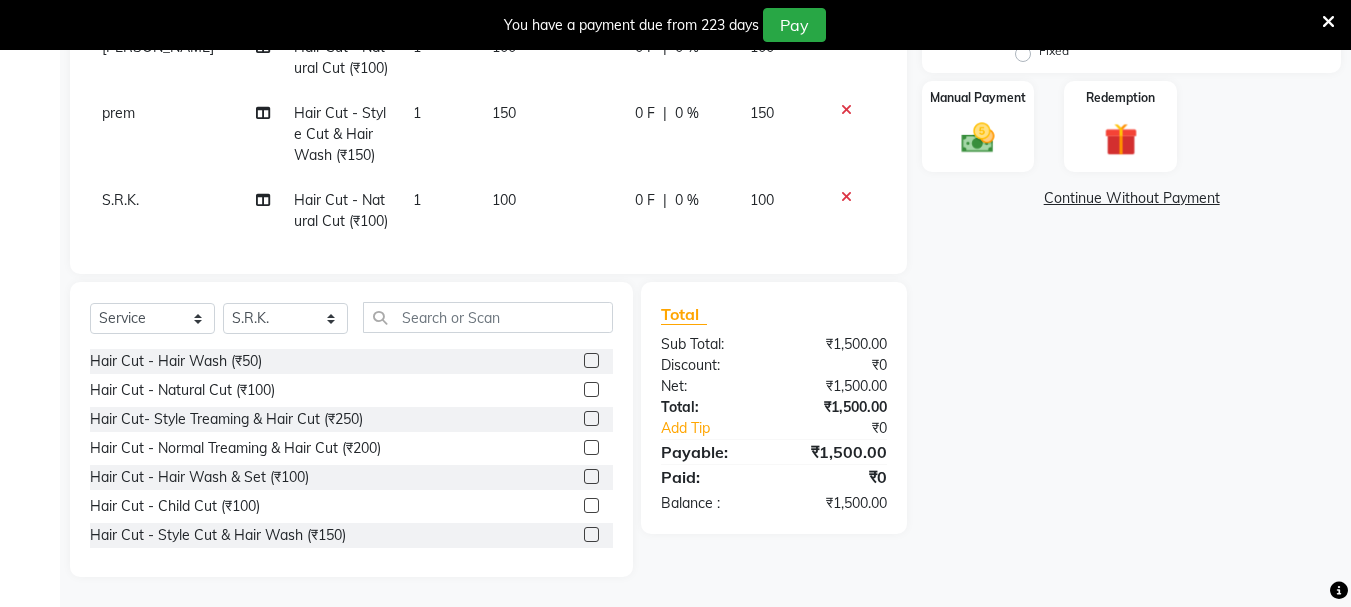 checkbox on "false" 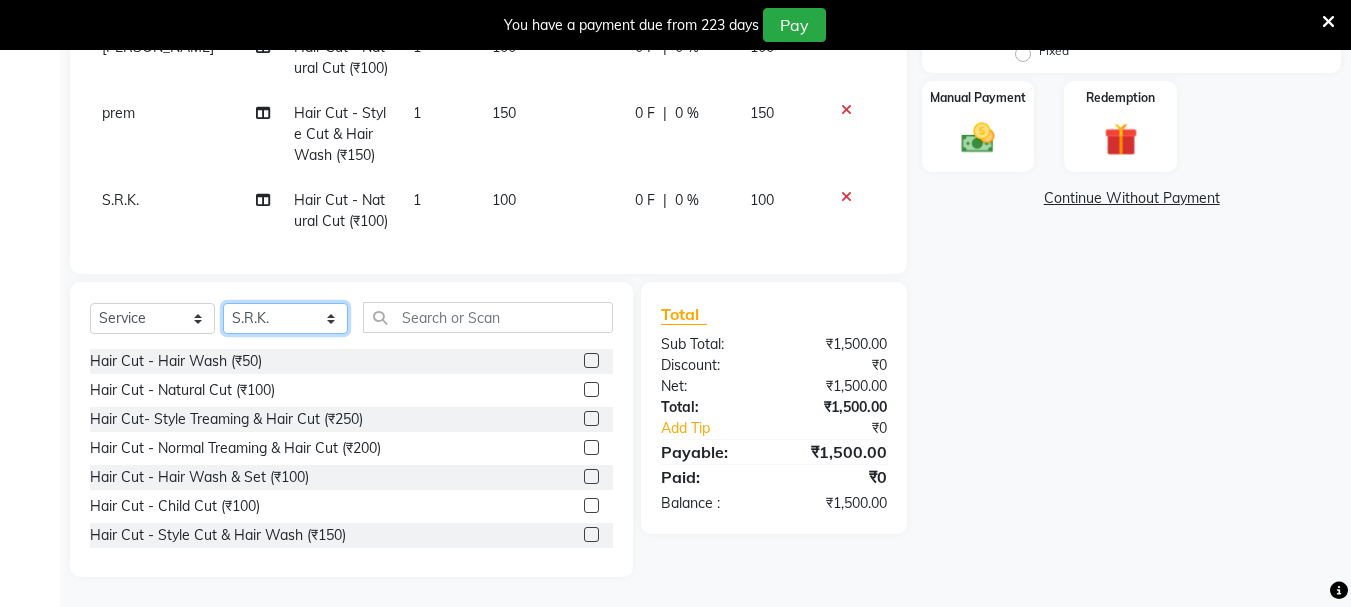 click on "Select Stylist [PERSON_NAME] [PERSON_NAME] Mahadev prem [PERSON_NAME] S.R.K. [PERSON_NAME]" 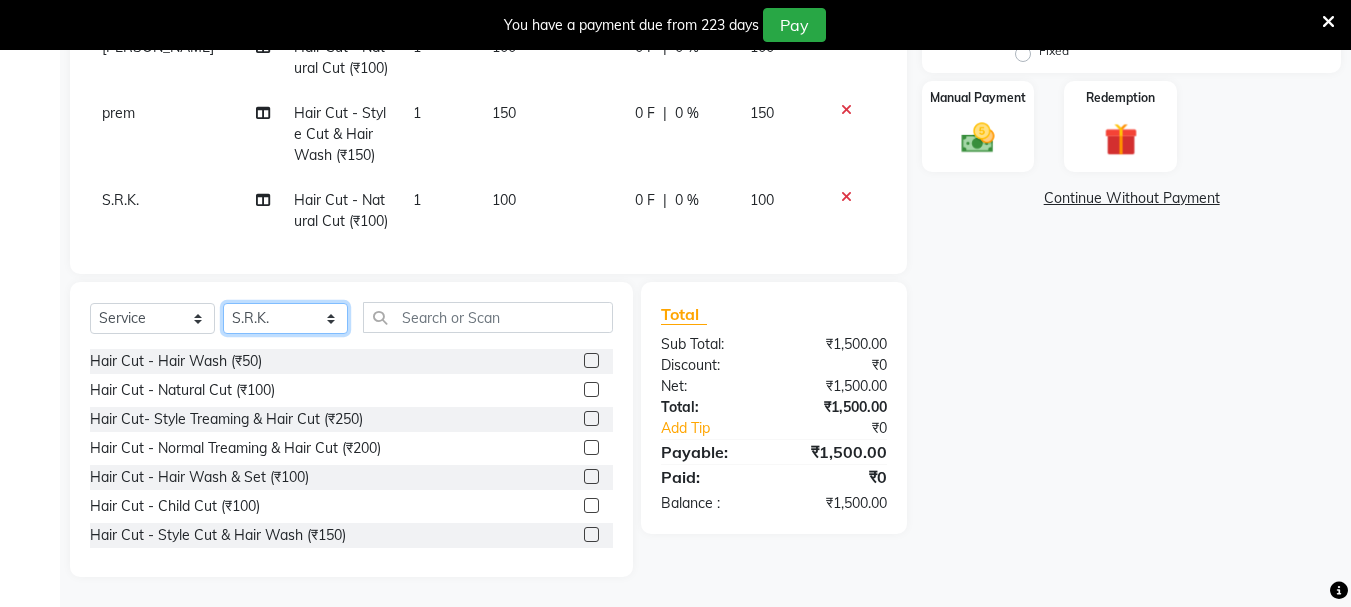 select on "7182" 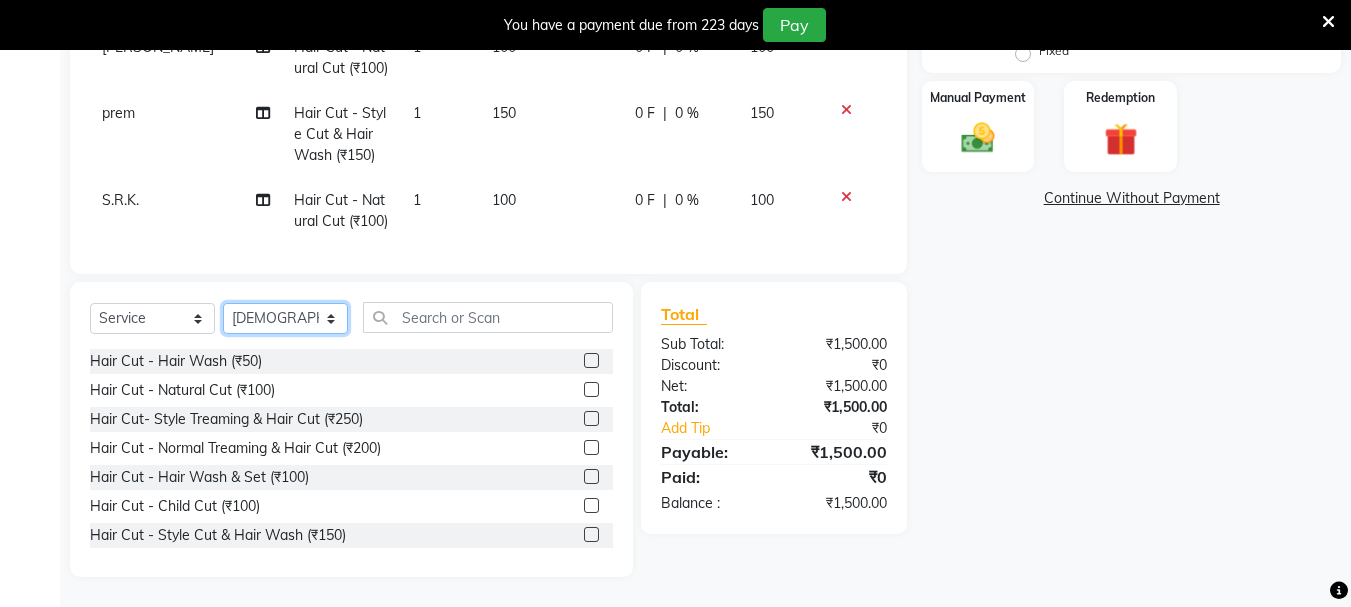 click on "Select Stylist [PERSON_NAME] [PERSON_NAME] Mahadev prem [PERSON_NAME] S.R.K. [PERSON_NAME]" 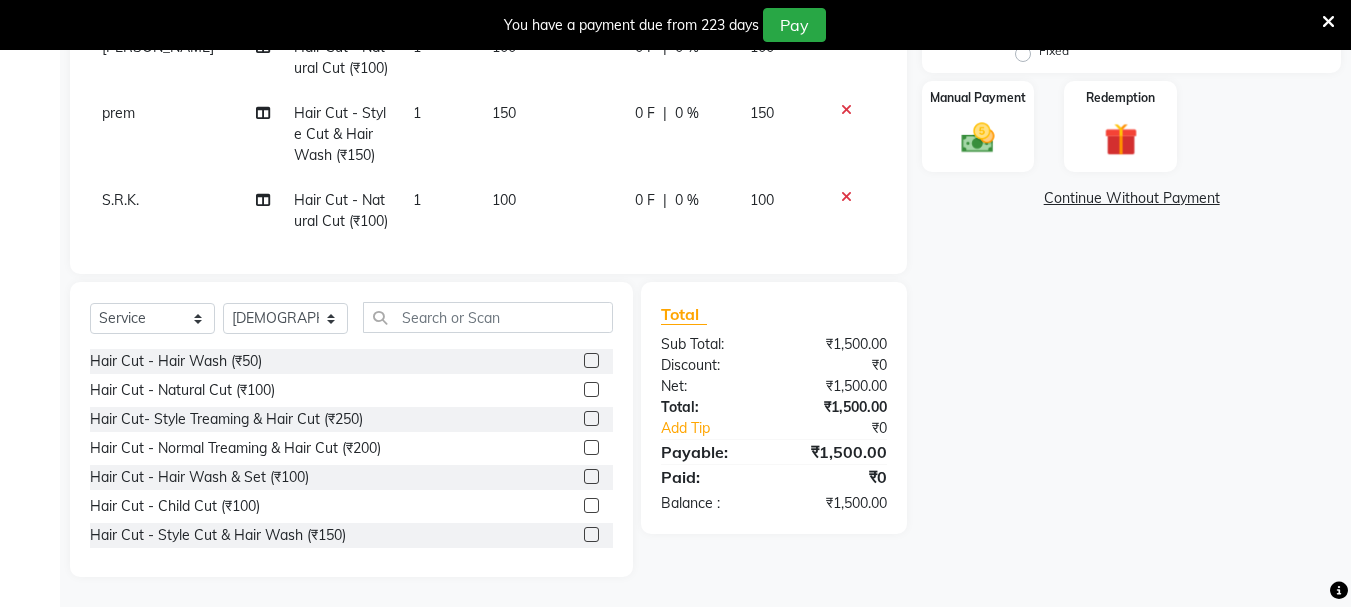 click 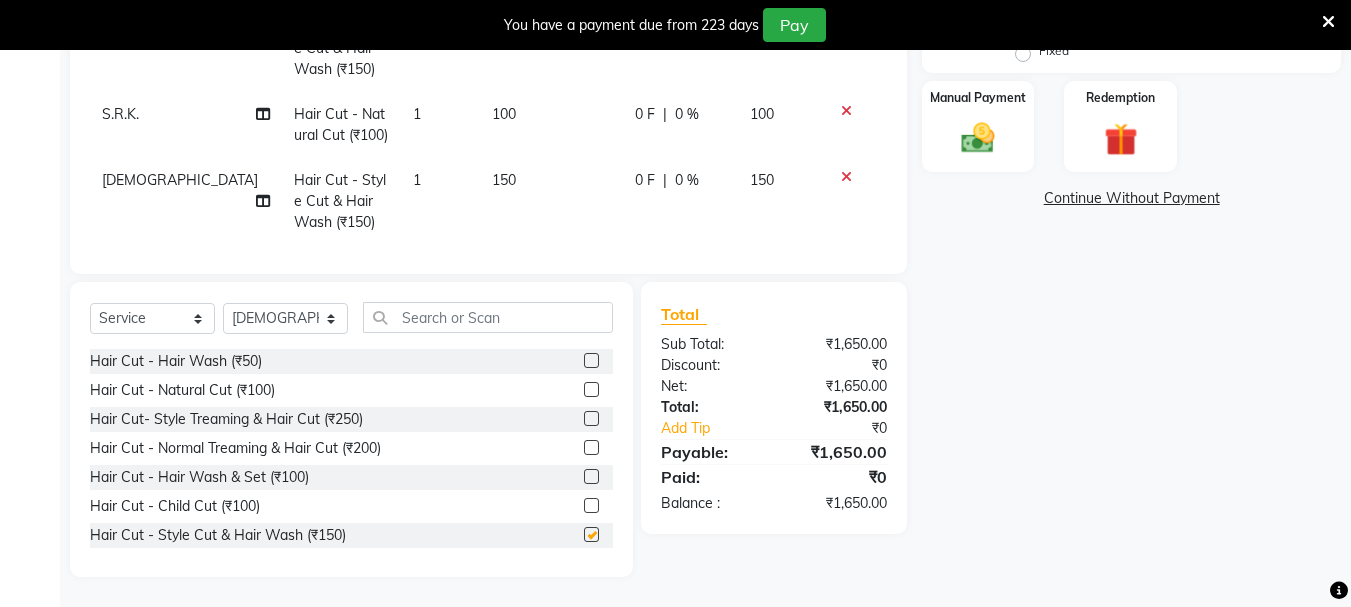 checkbox on "false" 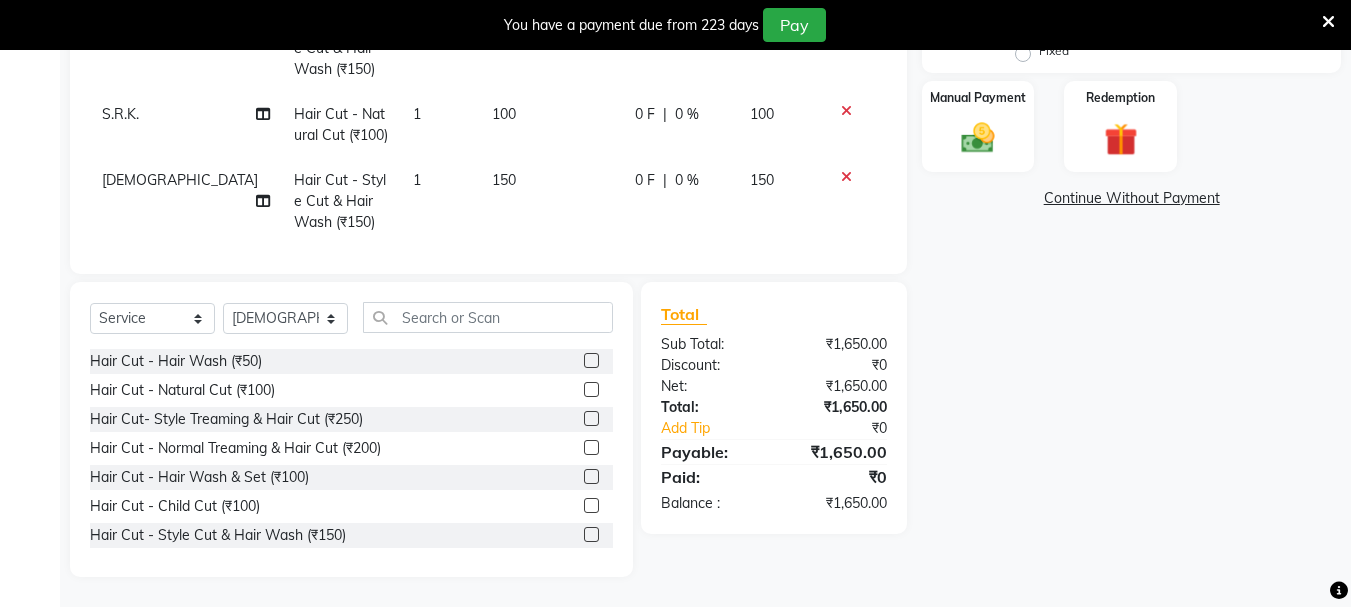 scroll, scrollTop: 246, scrollLeft: 0, axis: vertical 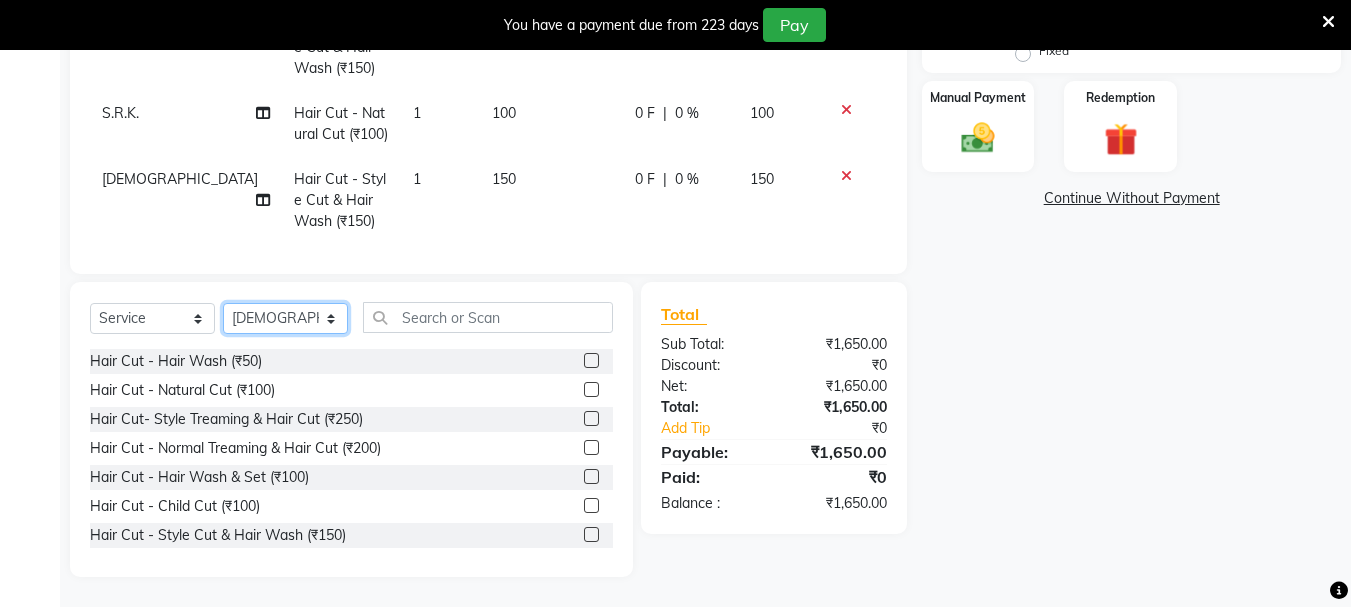 click on "Select Stylist [PERSON_NAME] [PERSON_NAME] Mahadev prem [PERSON_NAME] S.R.K. [PERSON_NAME]" 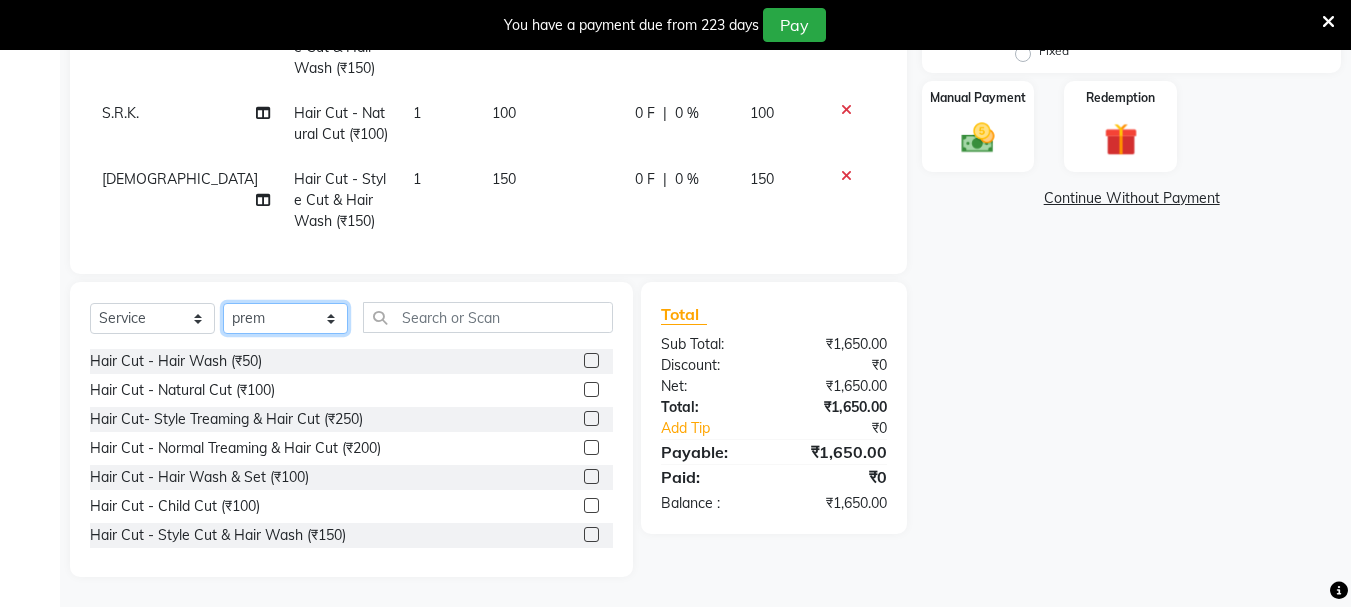 click on "Select Stylist [PERSON_NAME] [PERSON_NAME] Mahadev prem [PERSON_NAME] S.R.K. [PERSON_NAME]" 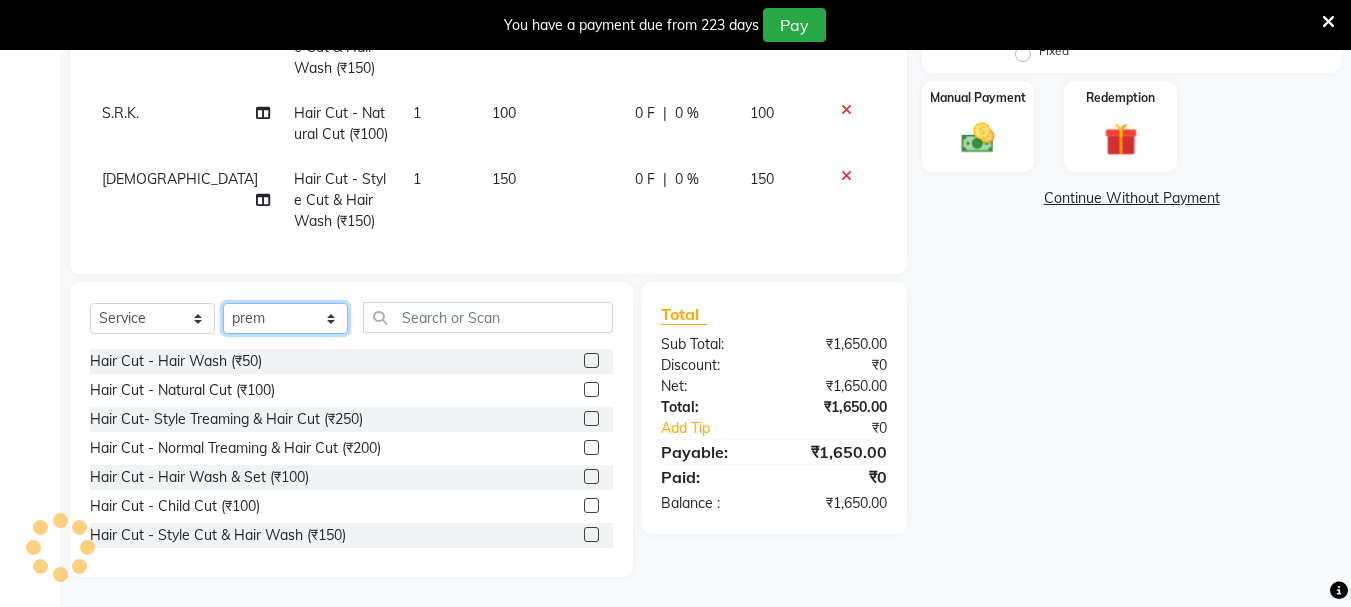 drag, startPoint x: 273, startPoint y: 318, endPoint x: 273, endPoint y: 303, distance: 15 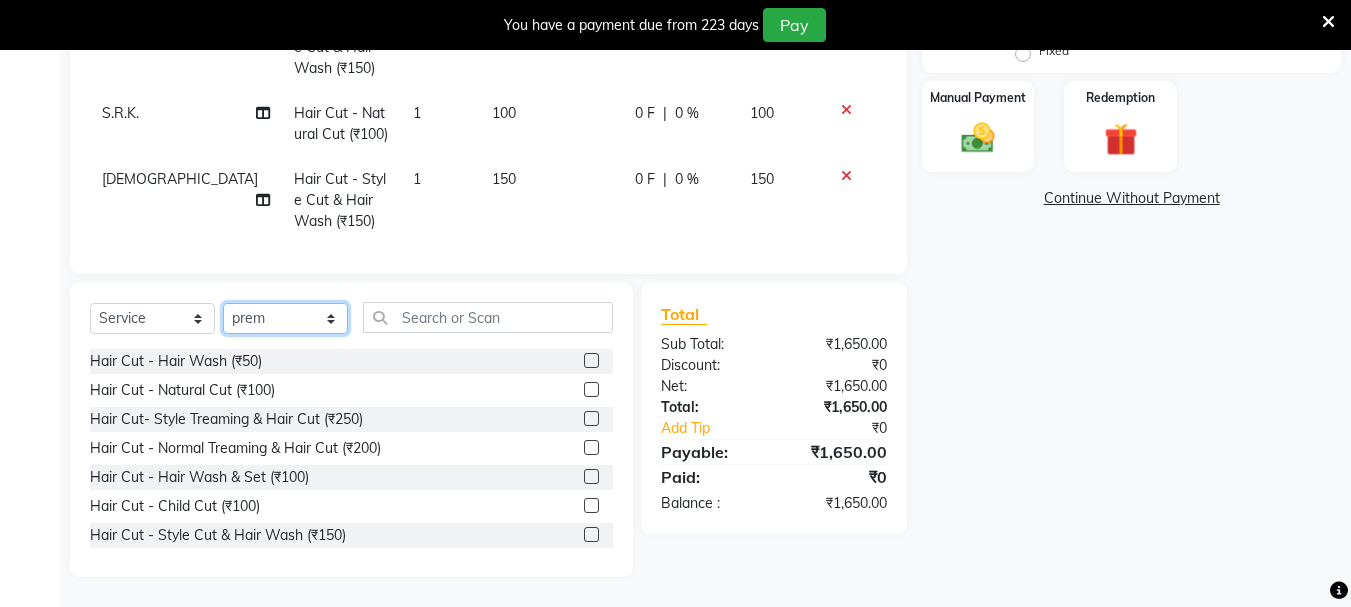 select on "7182" 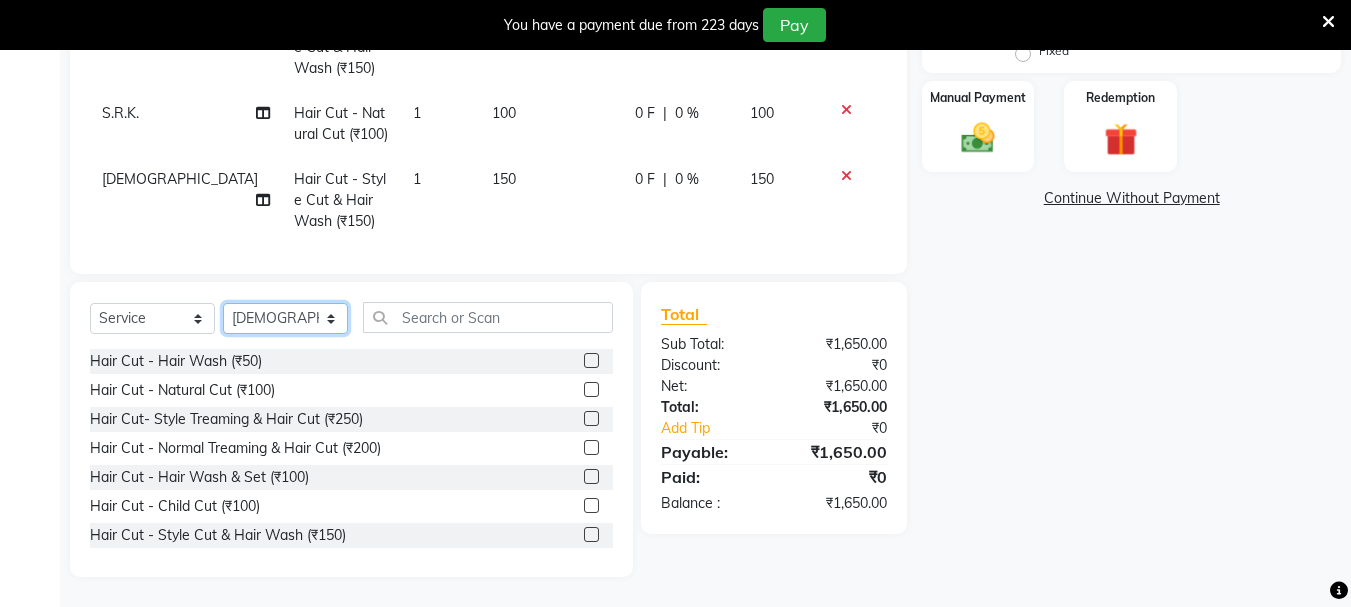 click on "Select Stylist [PERSON_NAME] [PERSON_NAME] Mahadev prem [PERSON_NAME] S.R.K. [PERSON_NAME]" 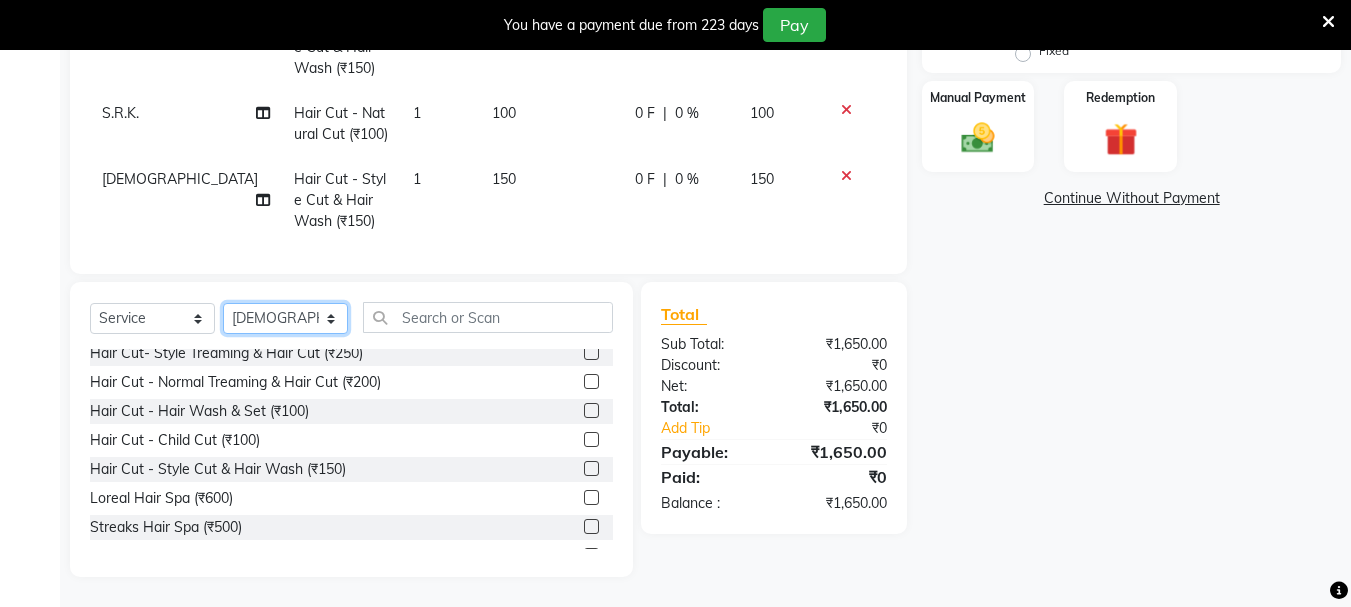 scroll, scrollTop: 100, scrollLeft: 0, axis: vertical 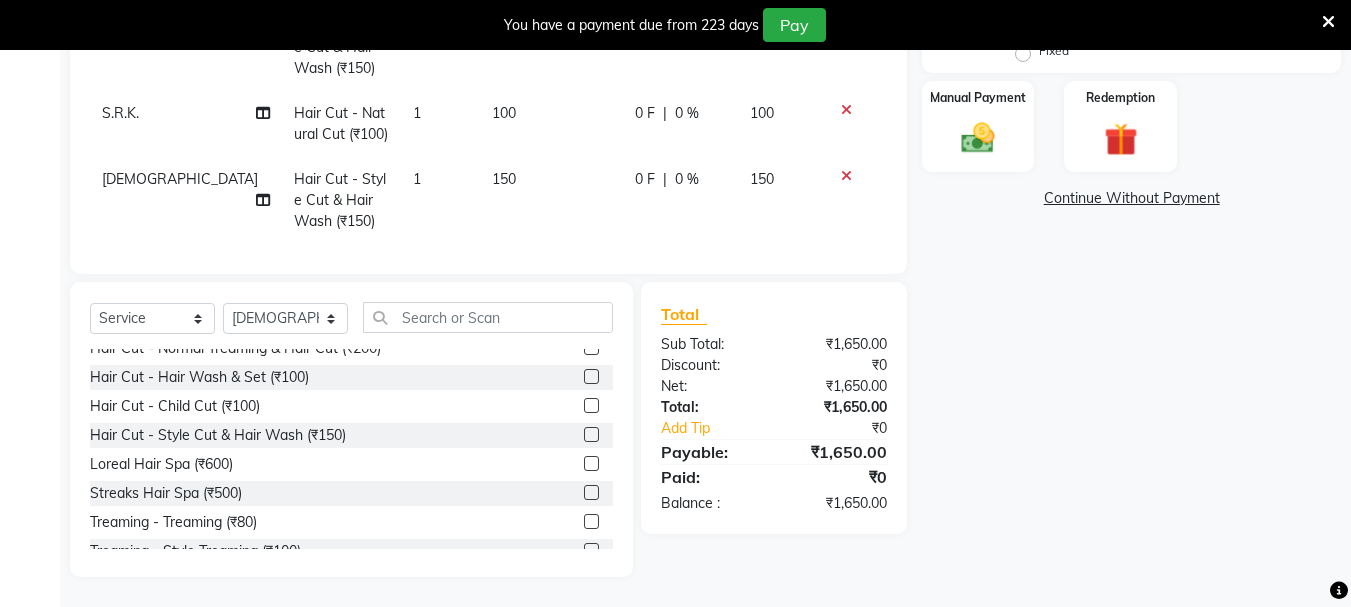 drag, startPoint x: 581, startPoint y: 460, endPoint x: 522, endPoint y: 472, distance: 60.207973 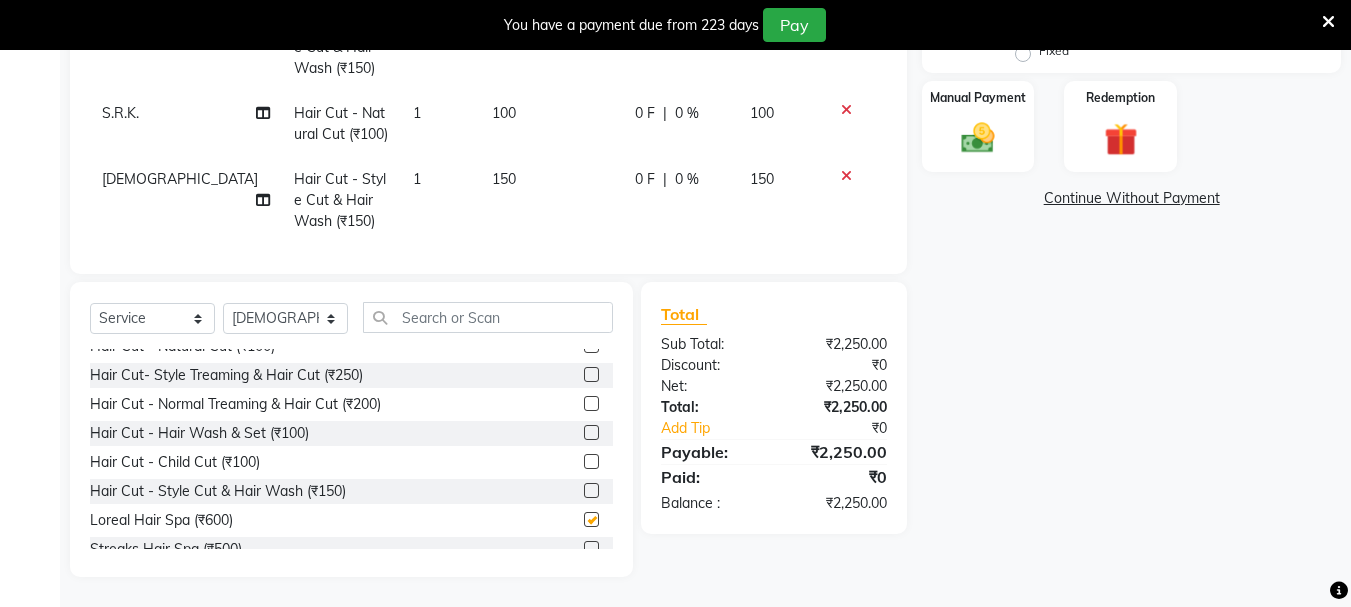 scroll, scrollTop: 0, scrollLeft: 0, axis: both 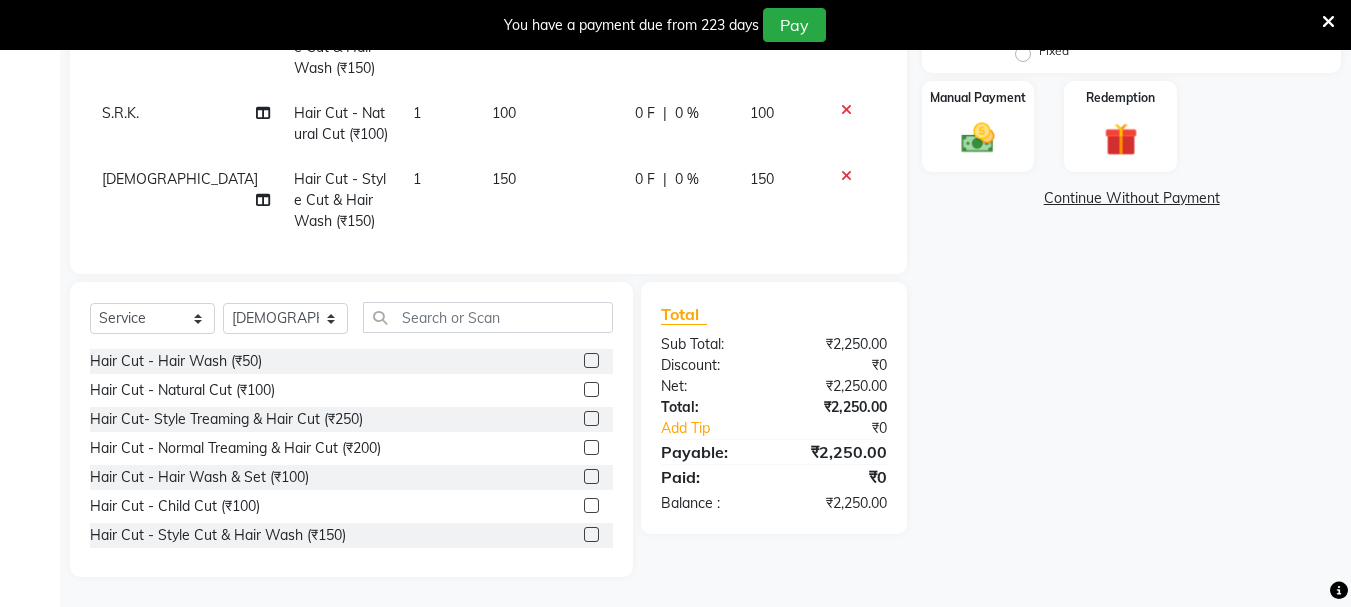 checkbox on "false" 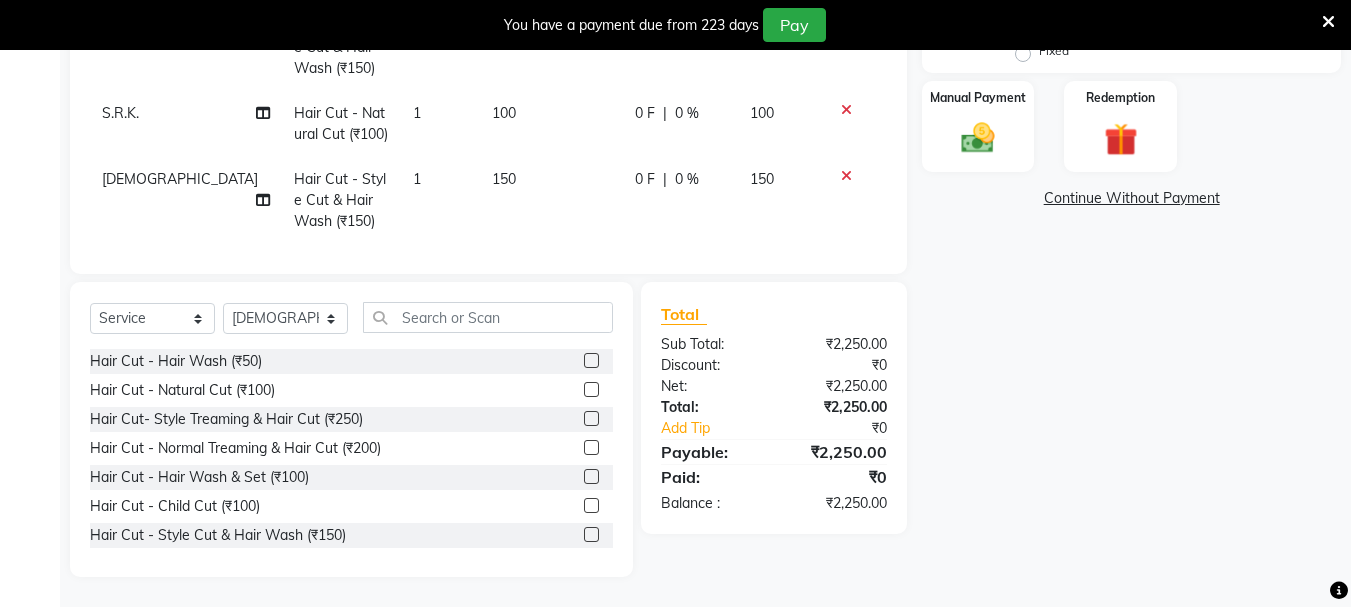 click 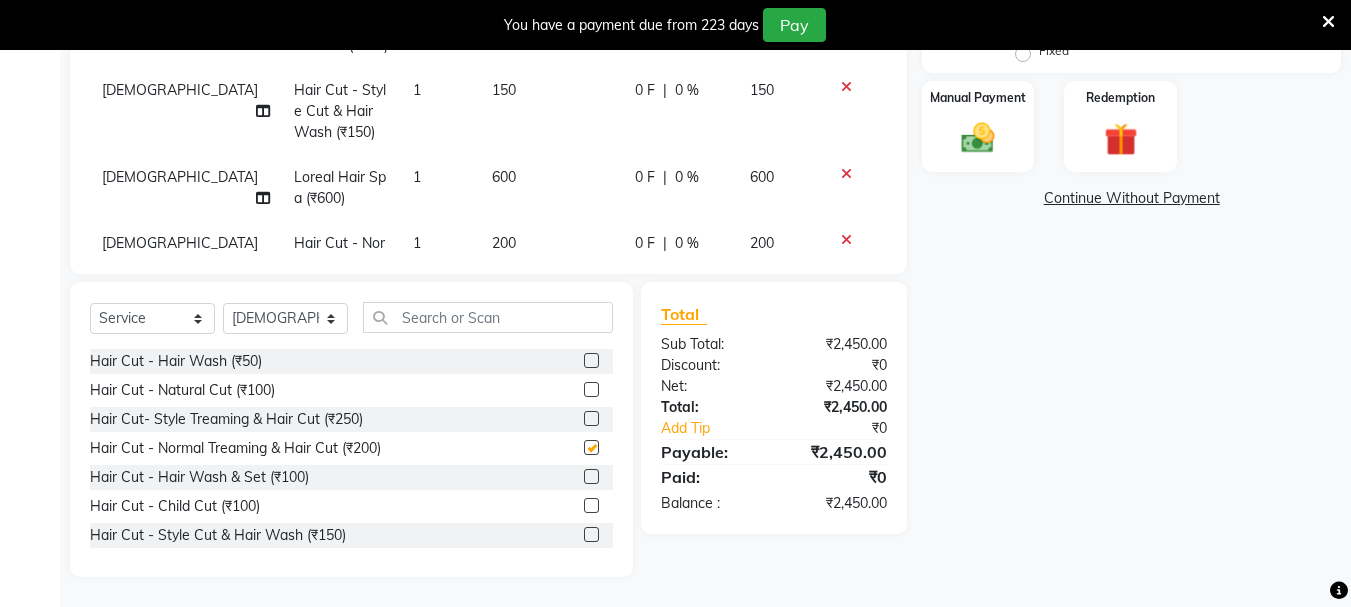 scroll, scrollTop: 420, scrollLeft: 0, axis: vertical 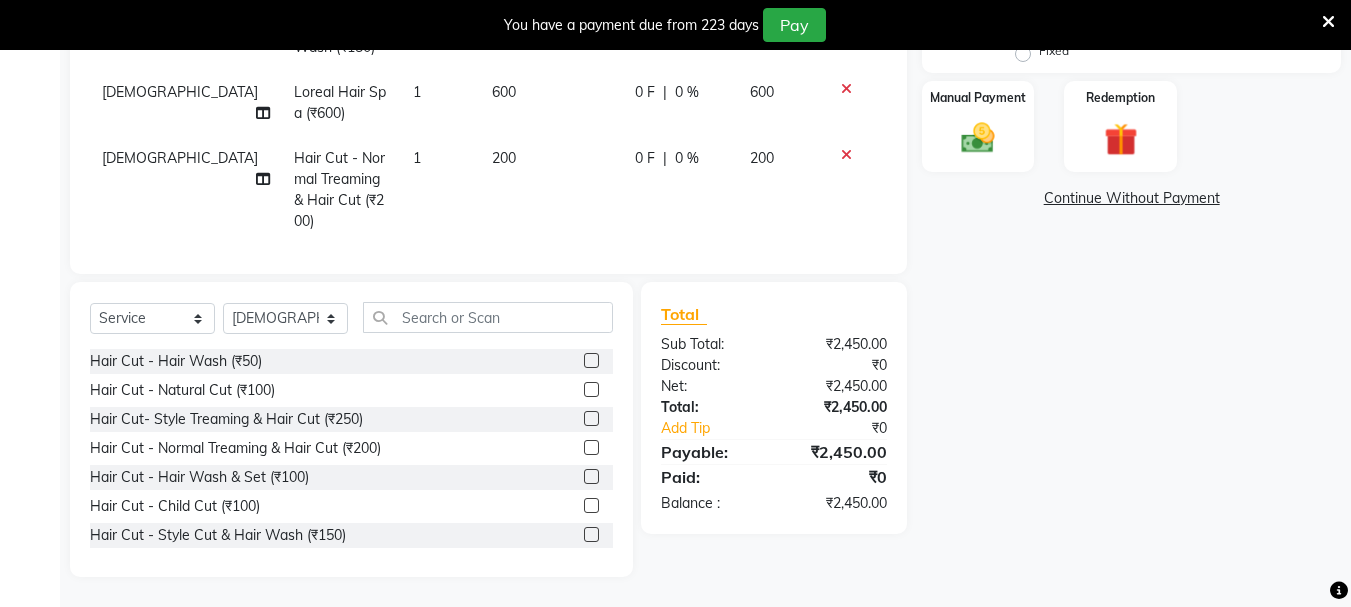checkbox on "false" 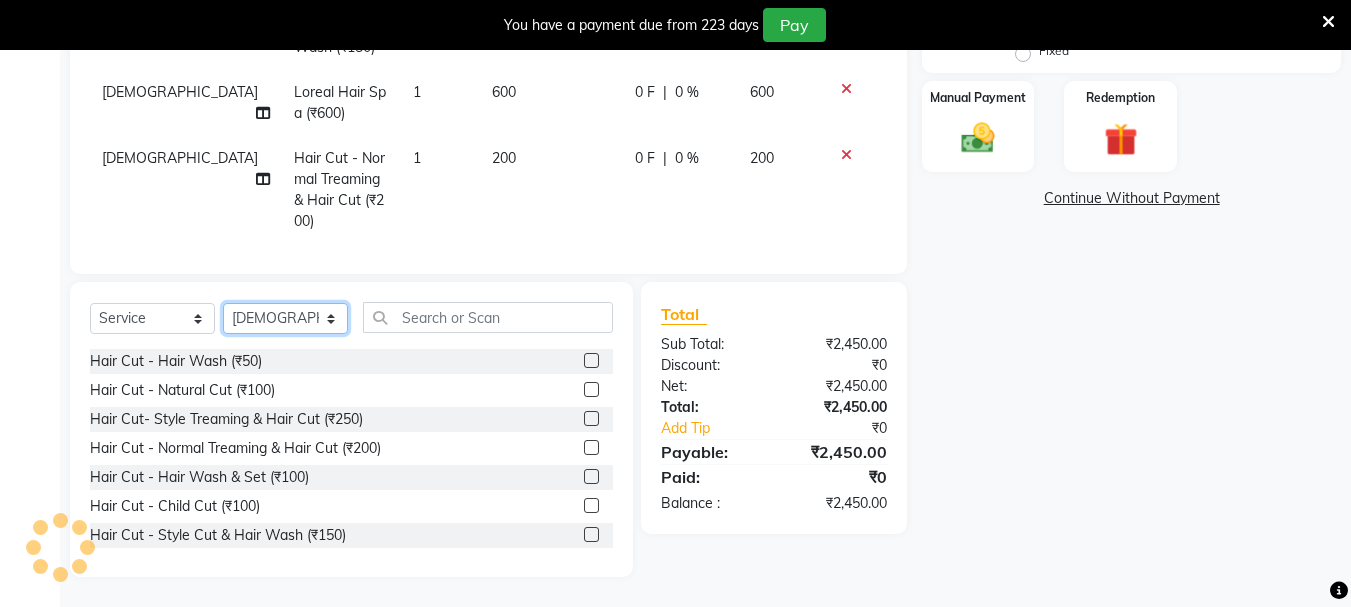 click on "Select Stylist [PERSON_NAME] [PERSON_NAME] Mahadev prem [PERSON_NAME] S.R.K. [PERSON_NAME]" 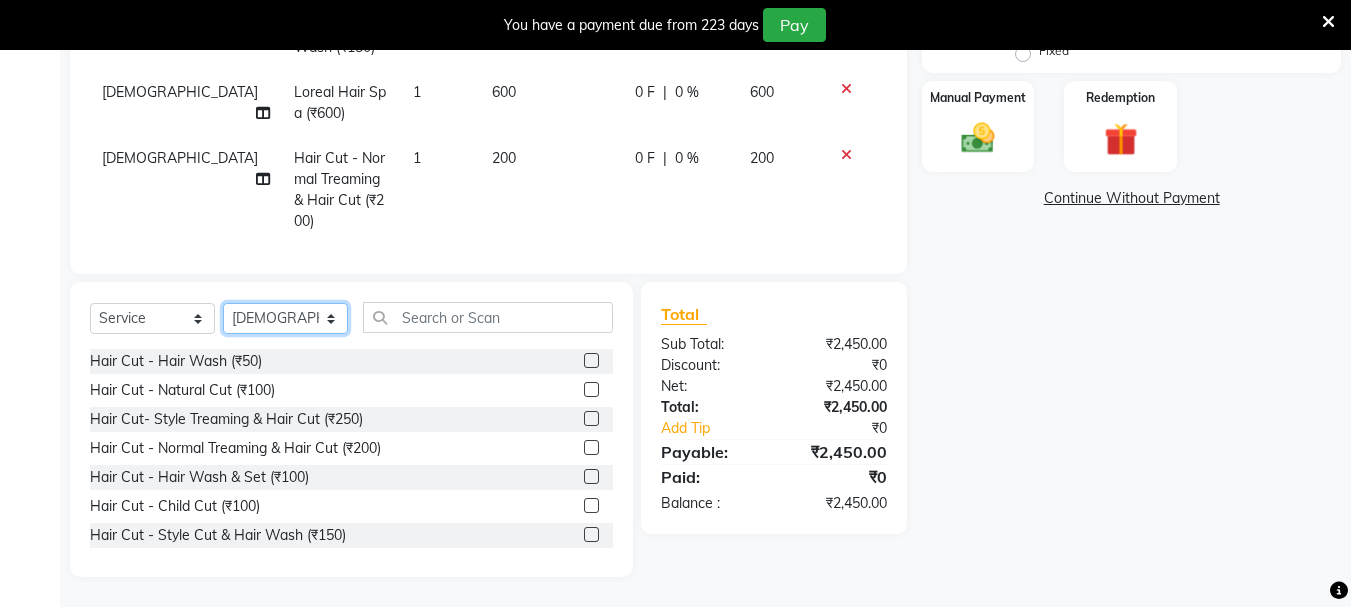 select on "63717" 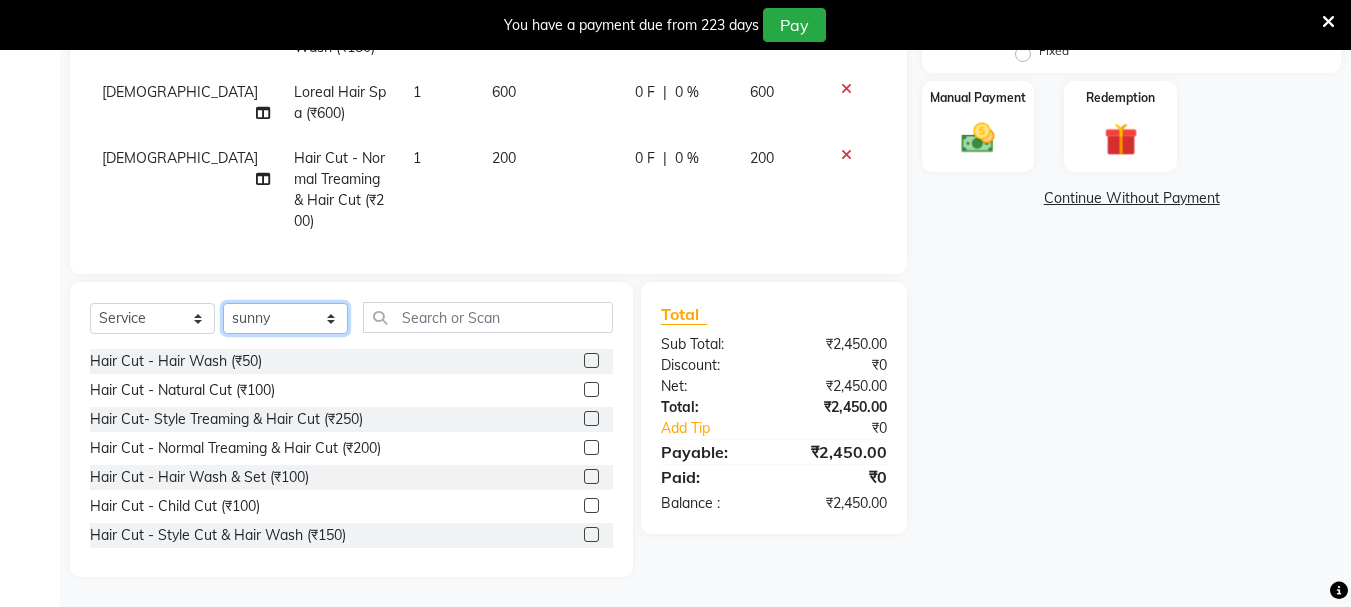 click on "Select Stylist [PERSON_NAME] [PERSON_NAME] Mahadev prem [PERSON_NAME] S.R.K. [PERSON_NAME]" 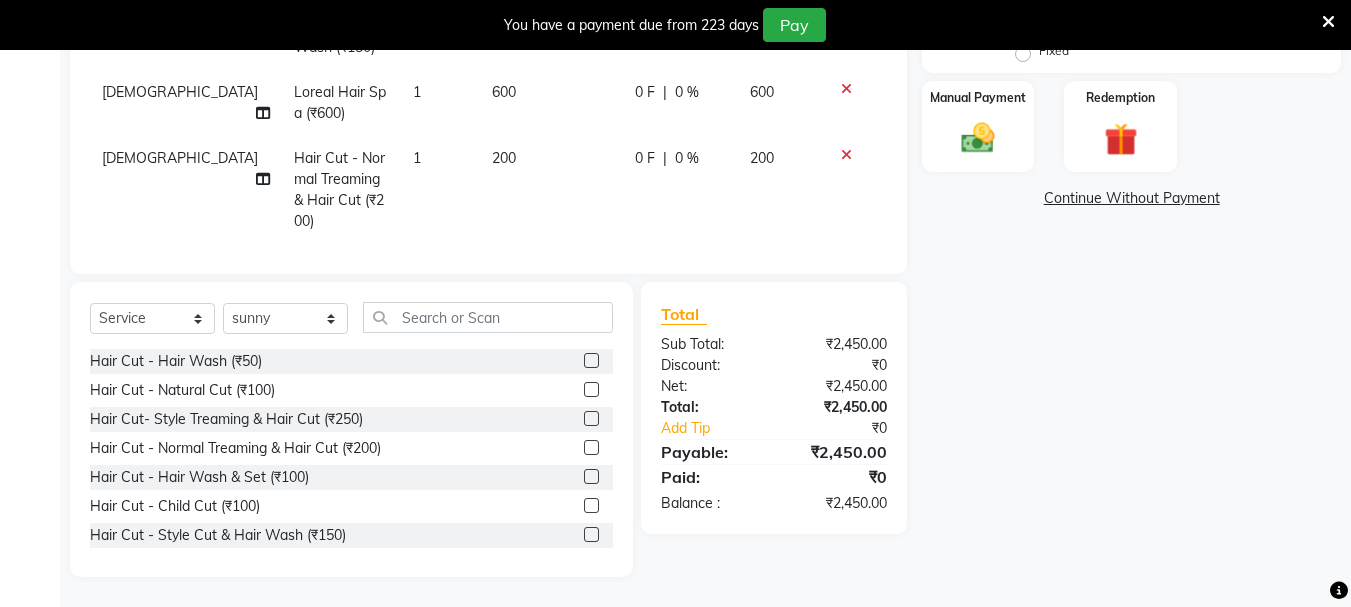 click 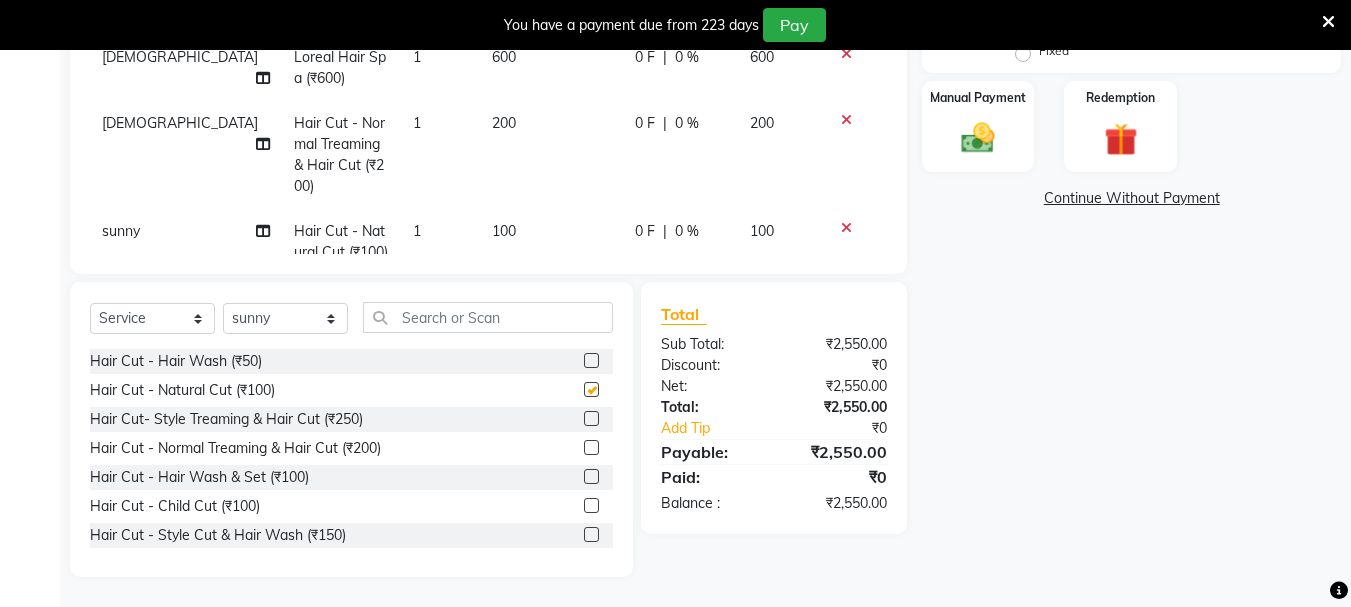 scroll, scrollTop: 486, scrollLeft: 0, axis: vertical 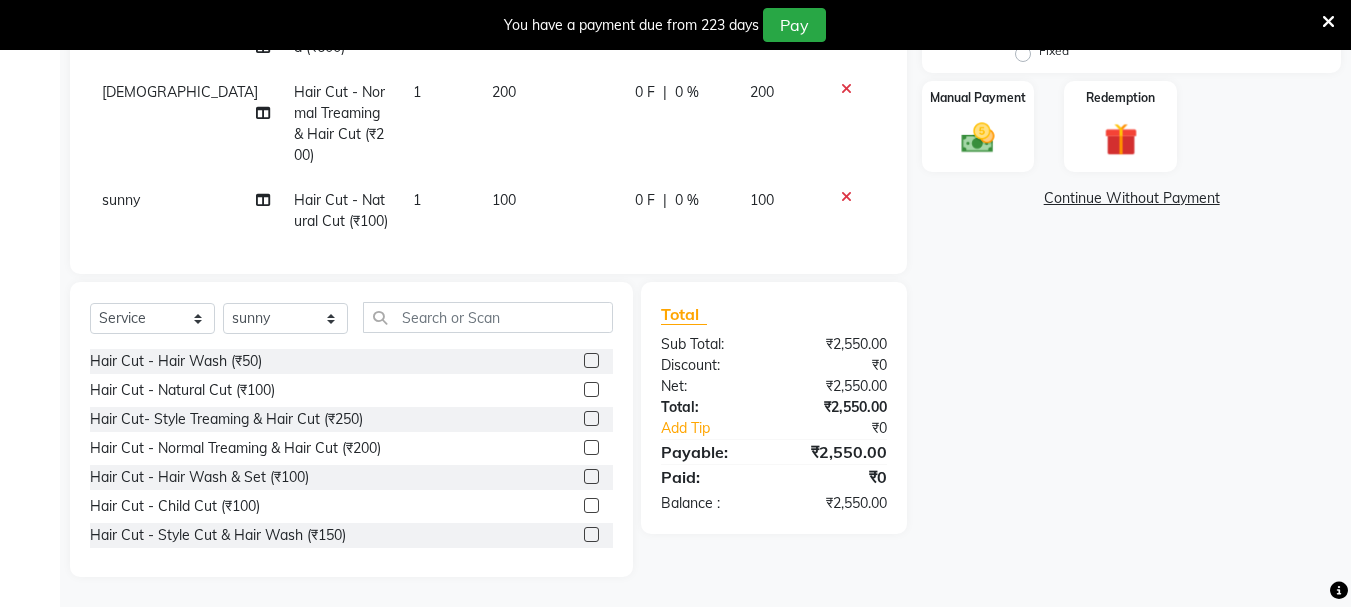 checkbox on "false" 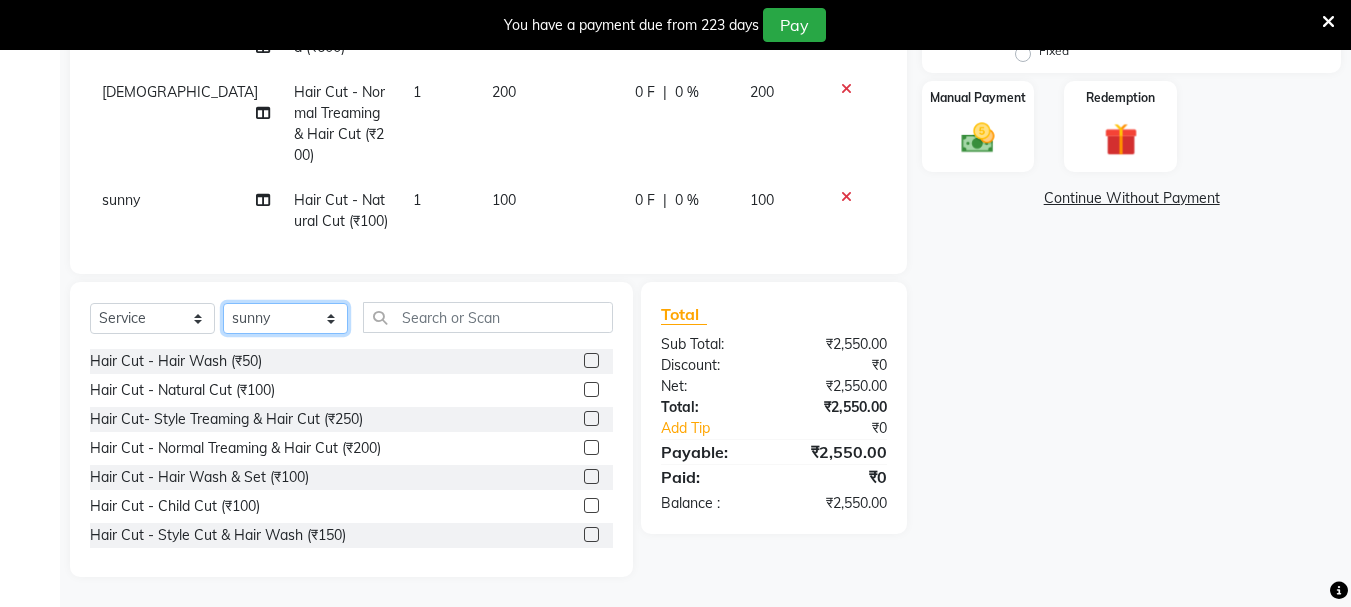 click on "Select Stylist [PERSON_NAME] [PERSON_NAME] Mahadev prem [PERSON_NAME] S.R.K. [PERSON_NAME]" 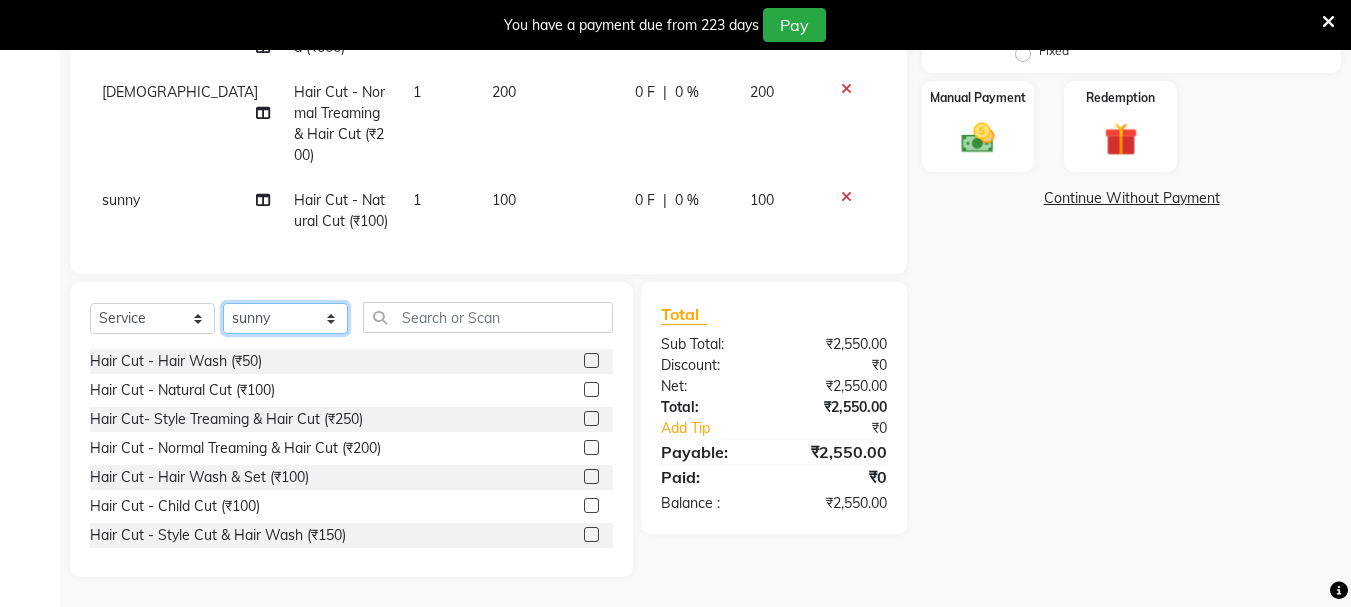 select on "7182" 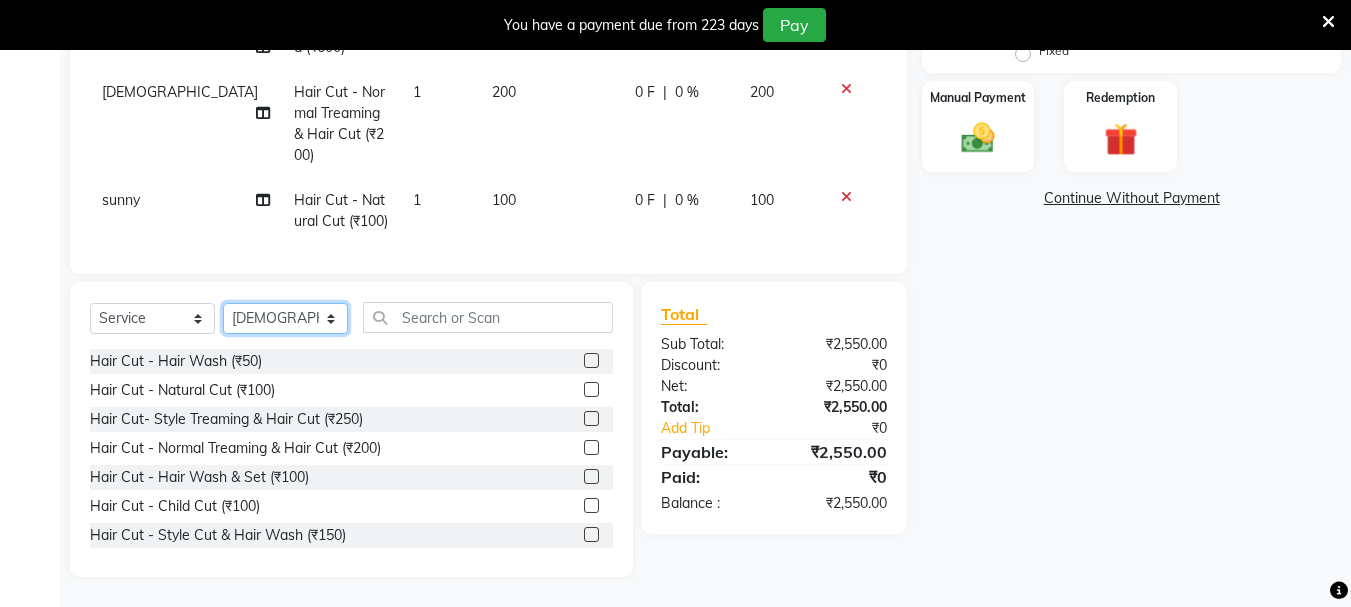 click on "Select Stylist [PERSON_NAME] [PERSON_NAME] Mahadev prem [PERSON_NAME] S.R.K. [PERSON_NAME]" 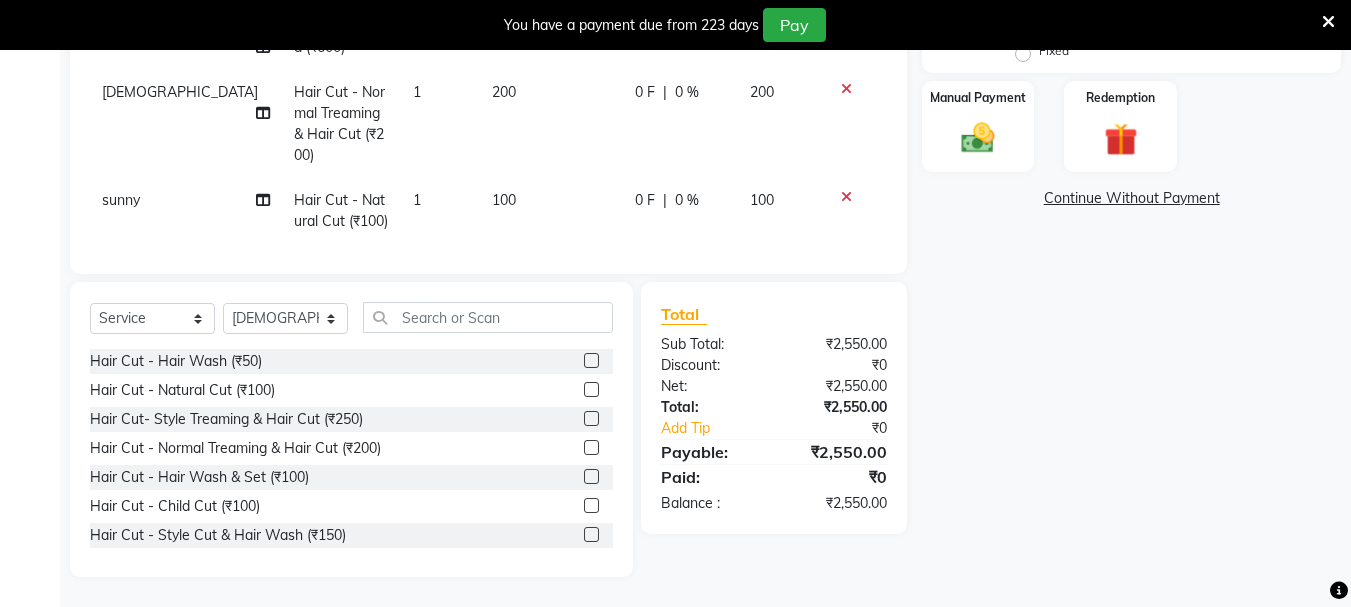 drag, startPoint x: 571, startPoint y: 530, endPoint x: 557, endPoint y: 482, distance: 50 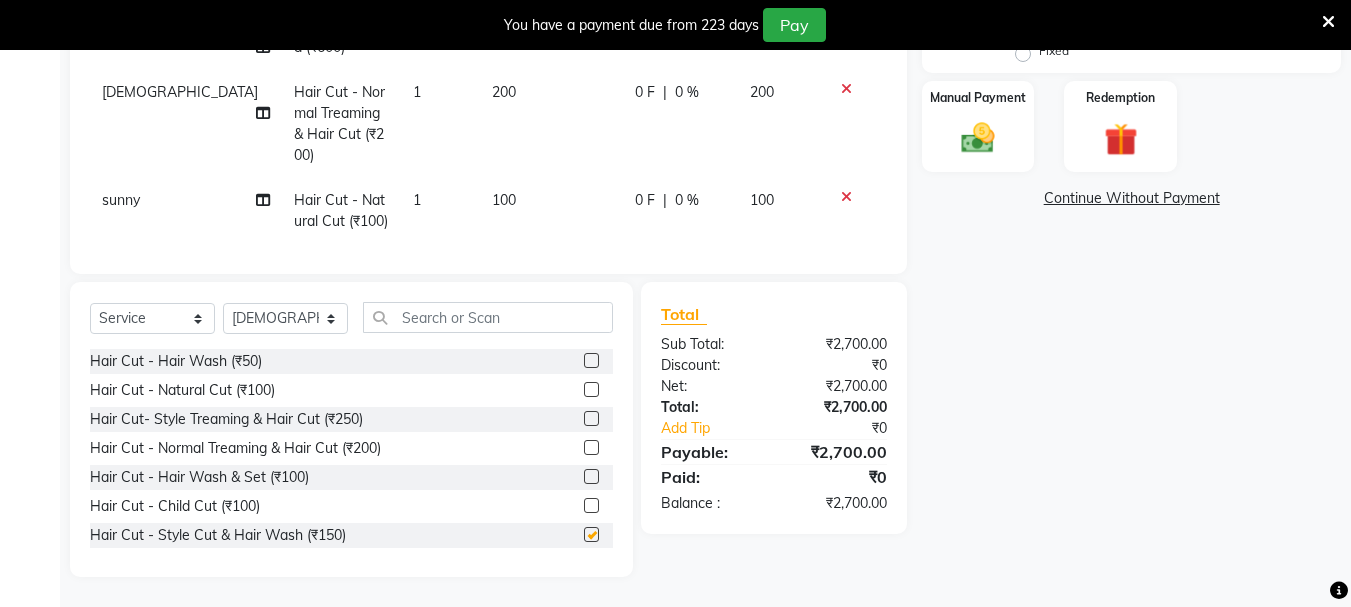 scroll, scrollTop: 573, scrollLeft: 0, axis: vertical 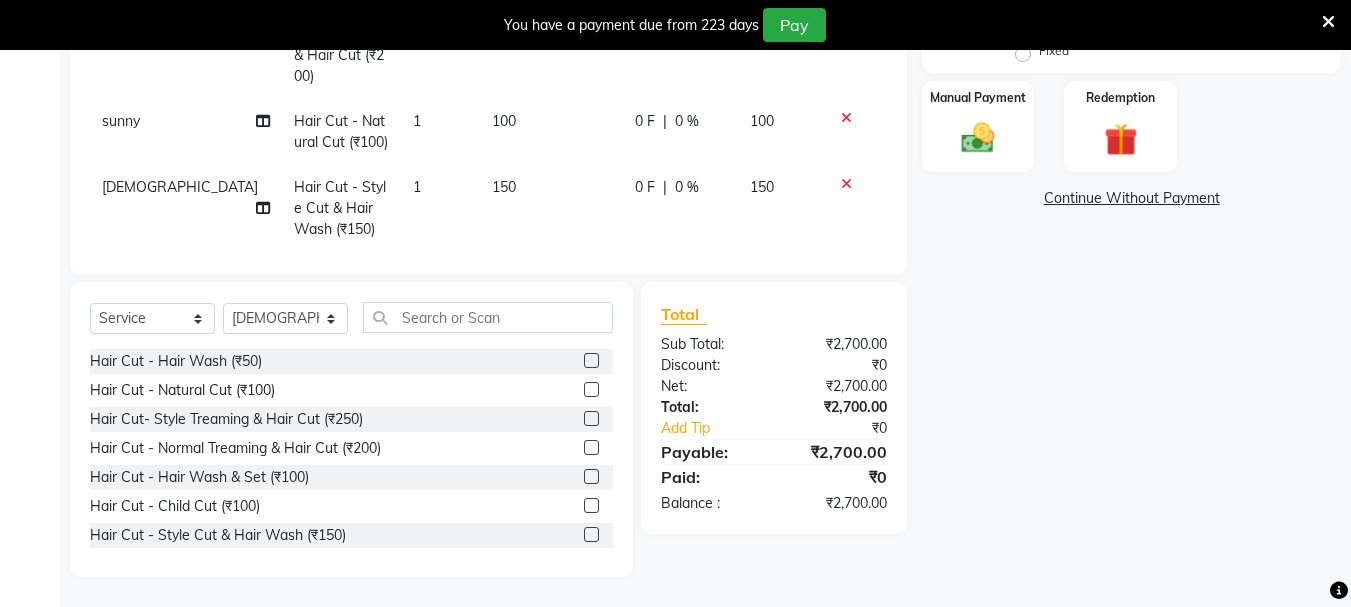 checkbox on "false" 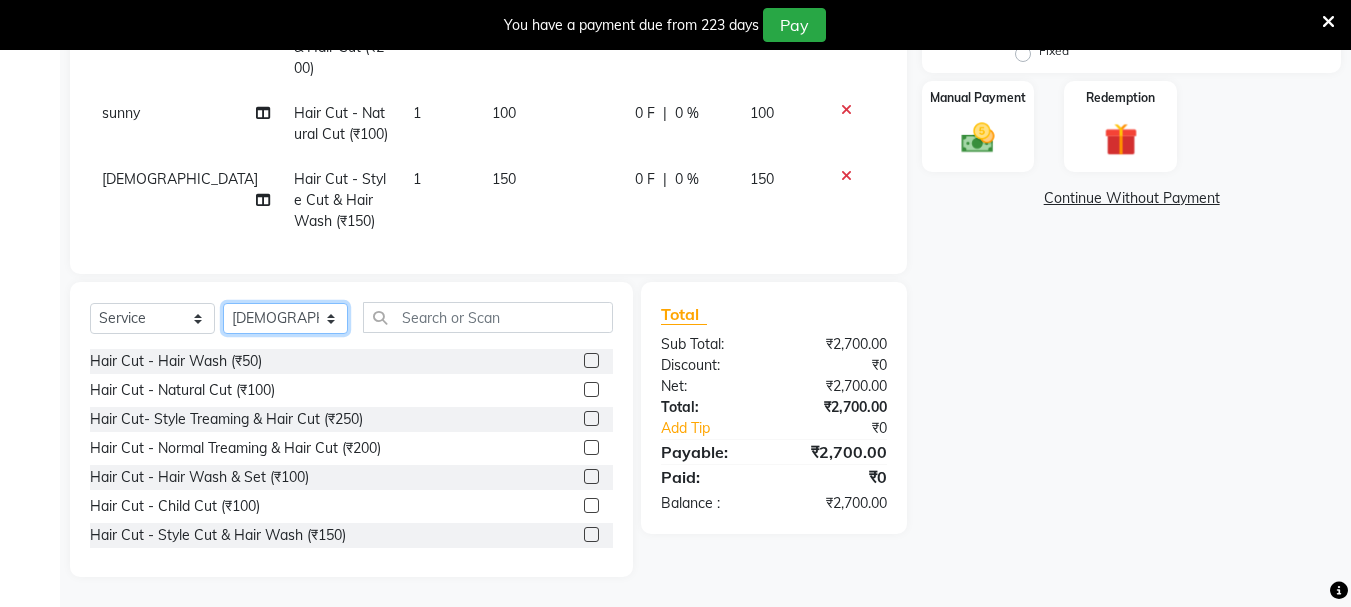 click on "Select Stylist [PERSON_NAME] [PERSON_NAME] Mahadev prem [PERSON_NAME] S.R.K. [PERSON_NAME]" 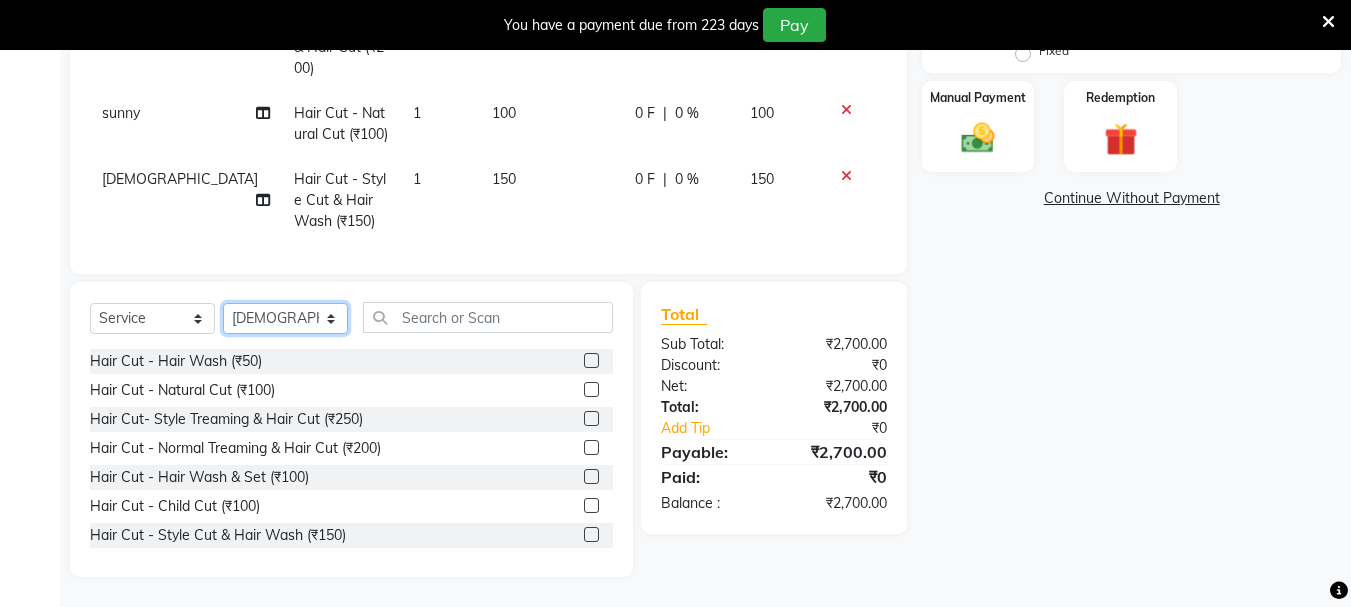 select on "7183" 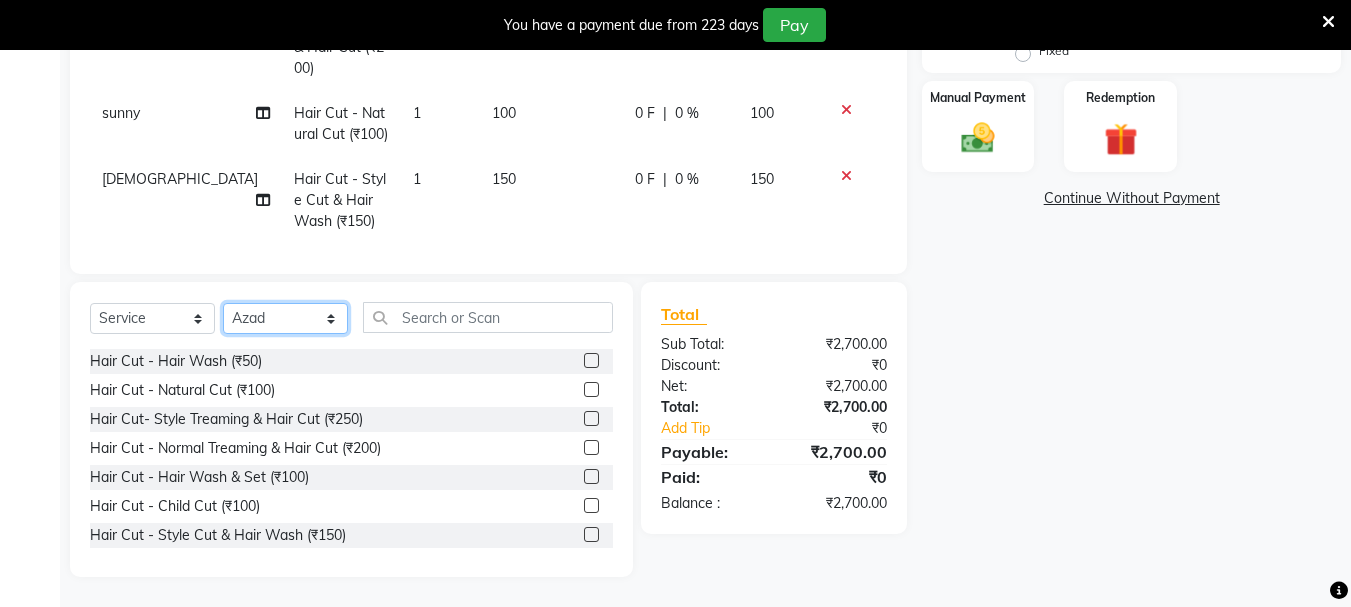 click on "Select Stylist [PERSON_NAME] [PERSON_NAME] Mahadev prem [PERSON_NAME] S.R.K. [PERSON_NAME]" 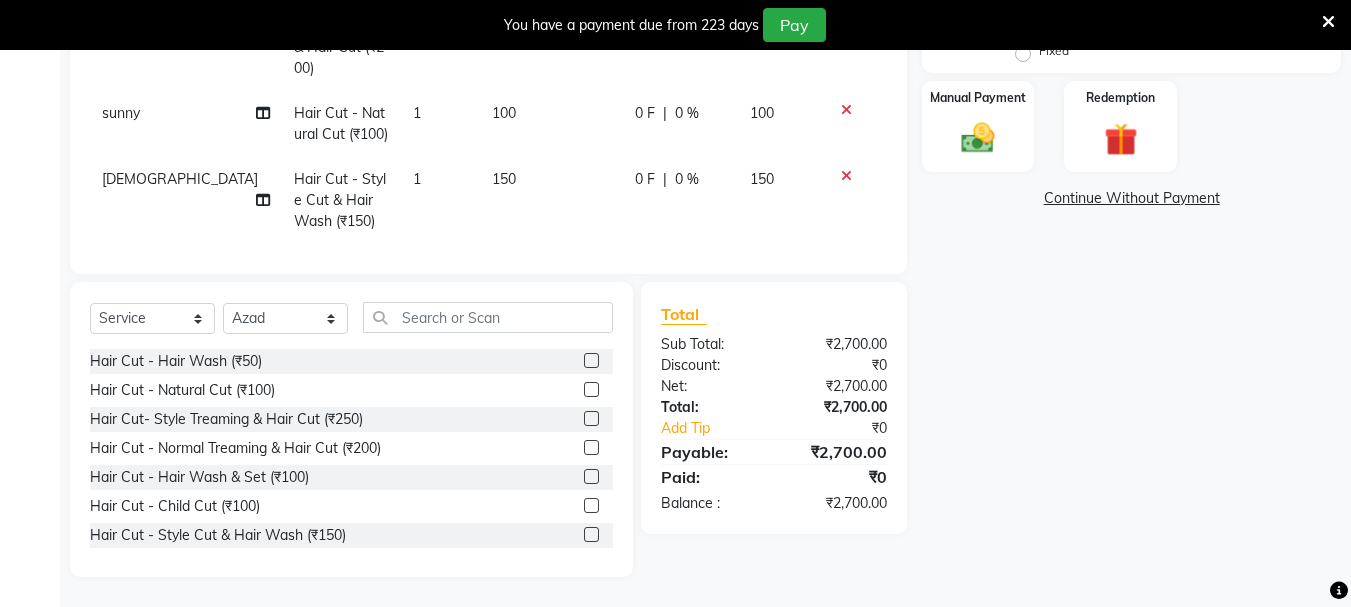 click 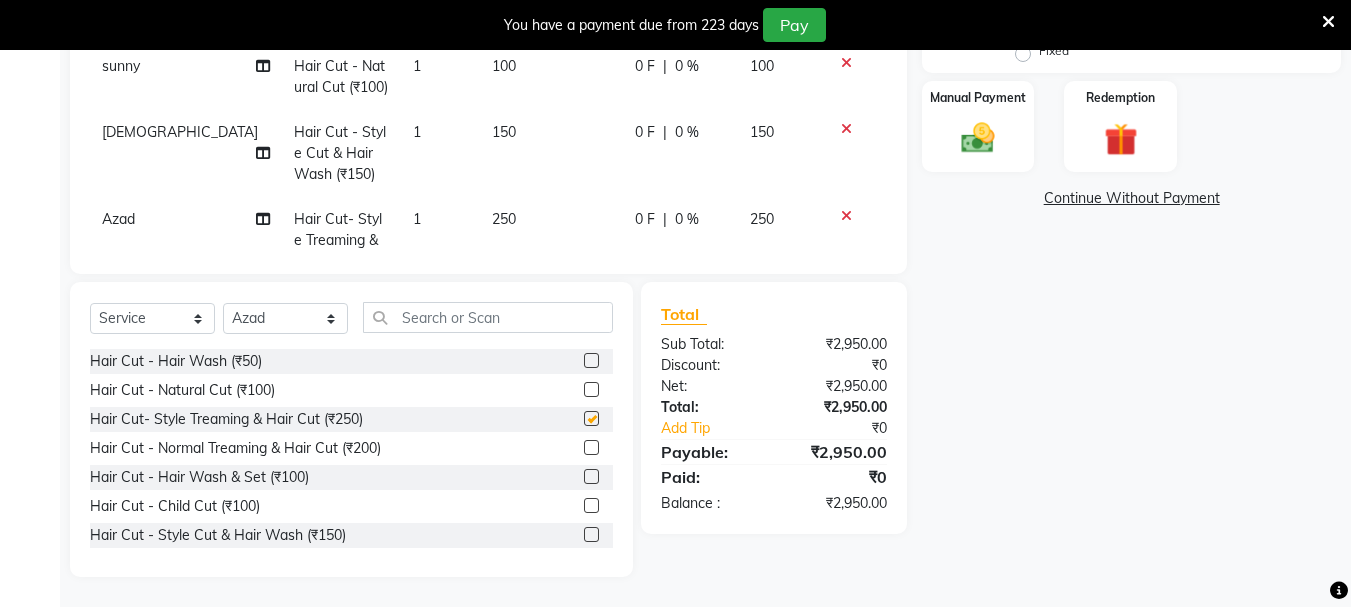 checkbox on "false" 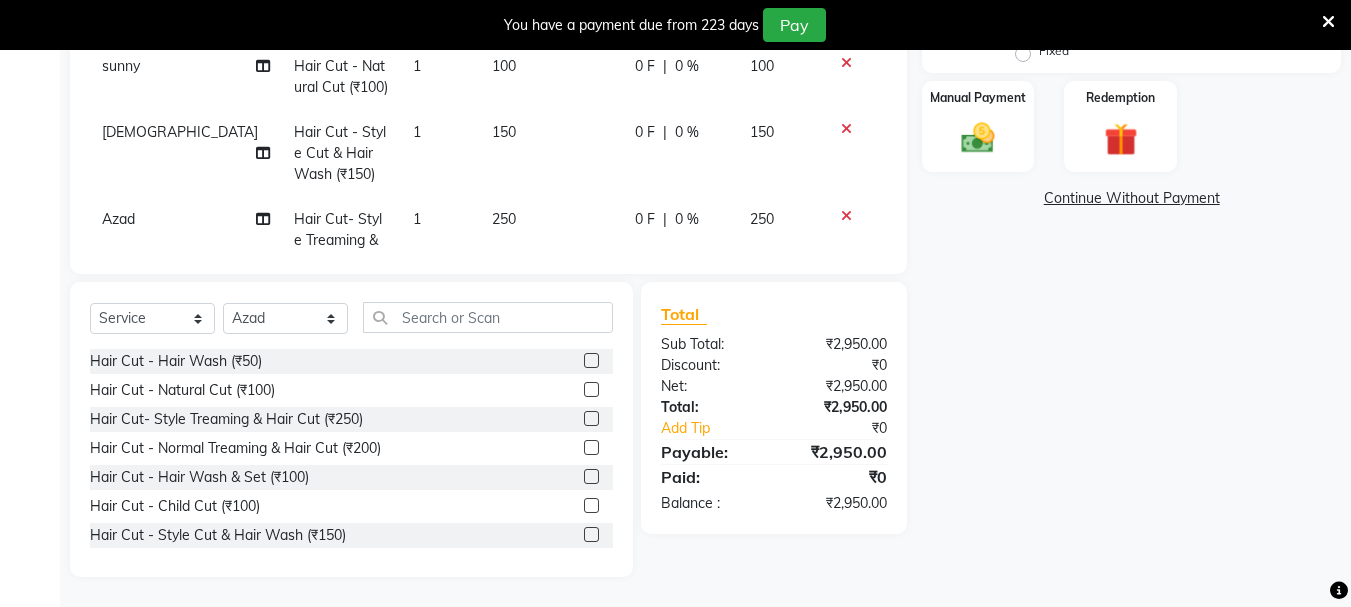 scroll, scrollTop: 660, scrollLeft: 0, axis: vertical 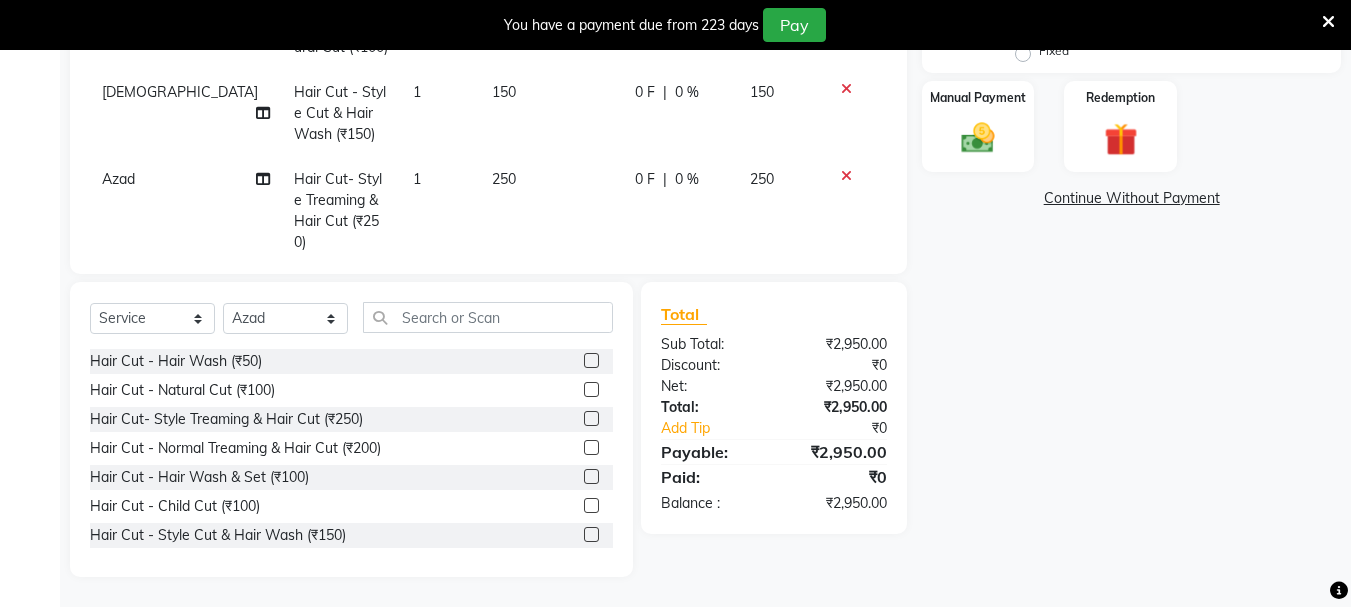 click on "Select  Service  Product  Membership  Package Voucher Prepaid Gift Card  Select Stylist [PERSON_NAME] [PERSON_NAME] Mahadev prem [PERSON_NAME] S.R.K. [PERSON_NAME]" 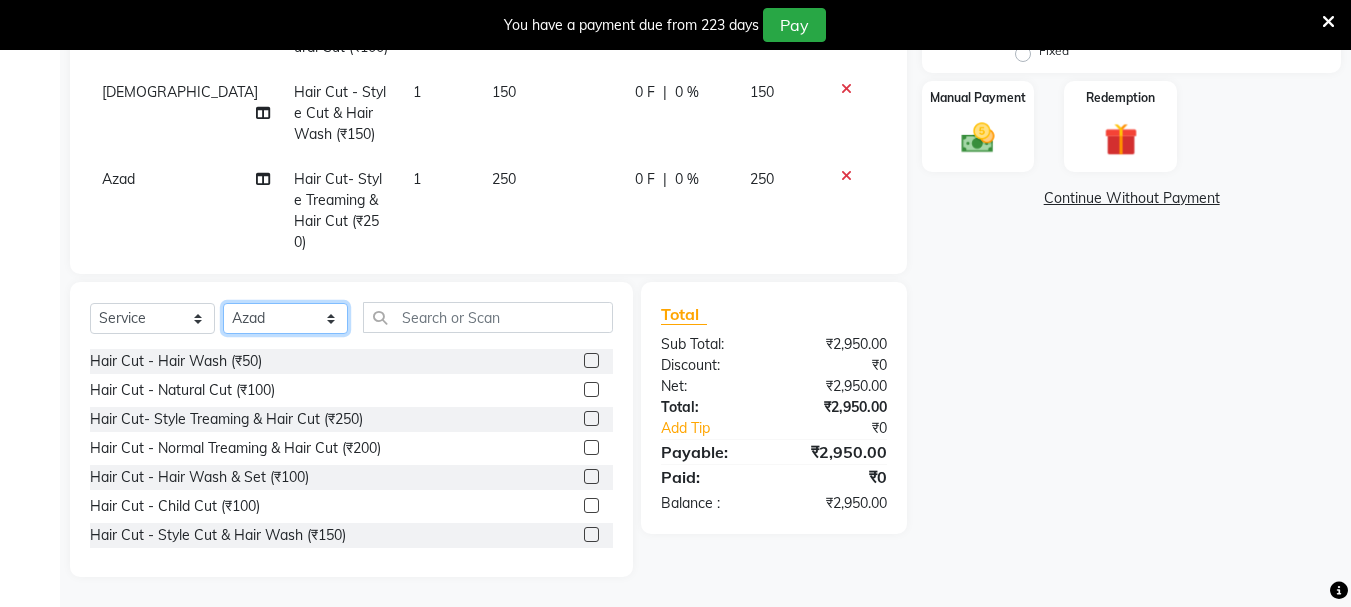 click on "Select Stylist [PERSON_NAME] [PERSON_NAME] Mahadev prem [PERSON_NAME] S.R.K. [PERSON_NAME]" 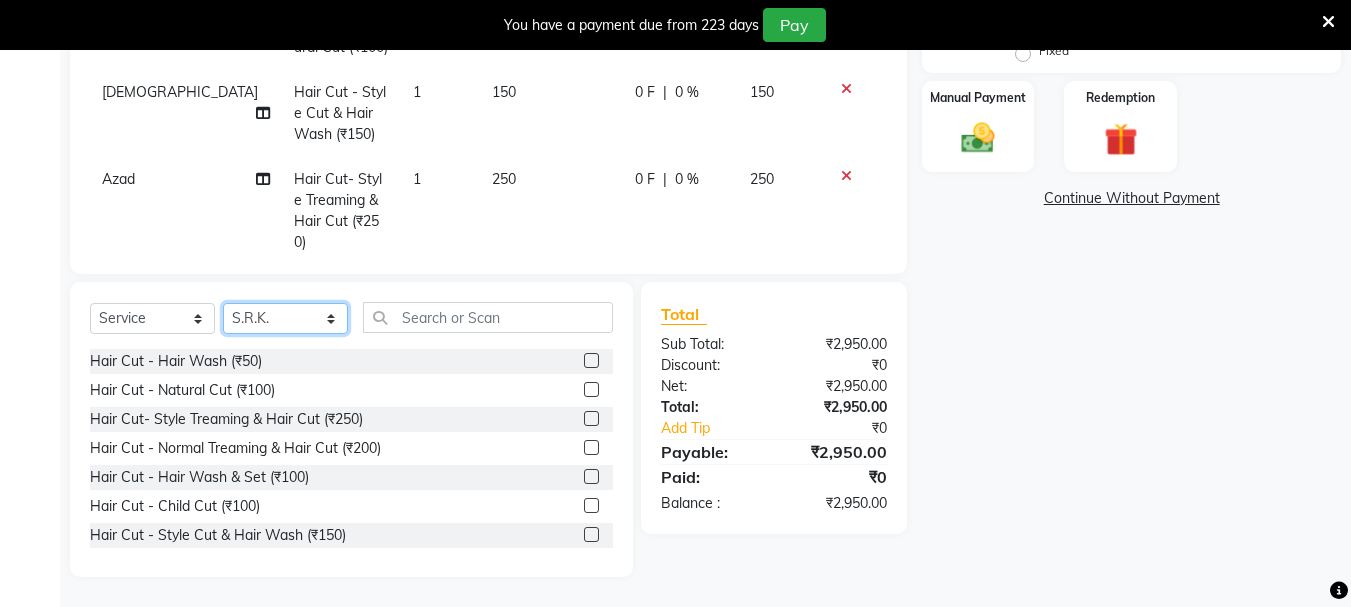 click on "Select Stylist [PERSON_NAME] [PERSON_NAME] Mahadev prem [PERSON_NAME] S.R.K. [PERSON_NAME]" 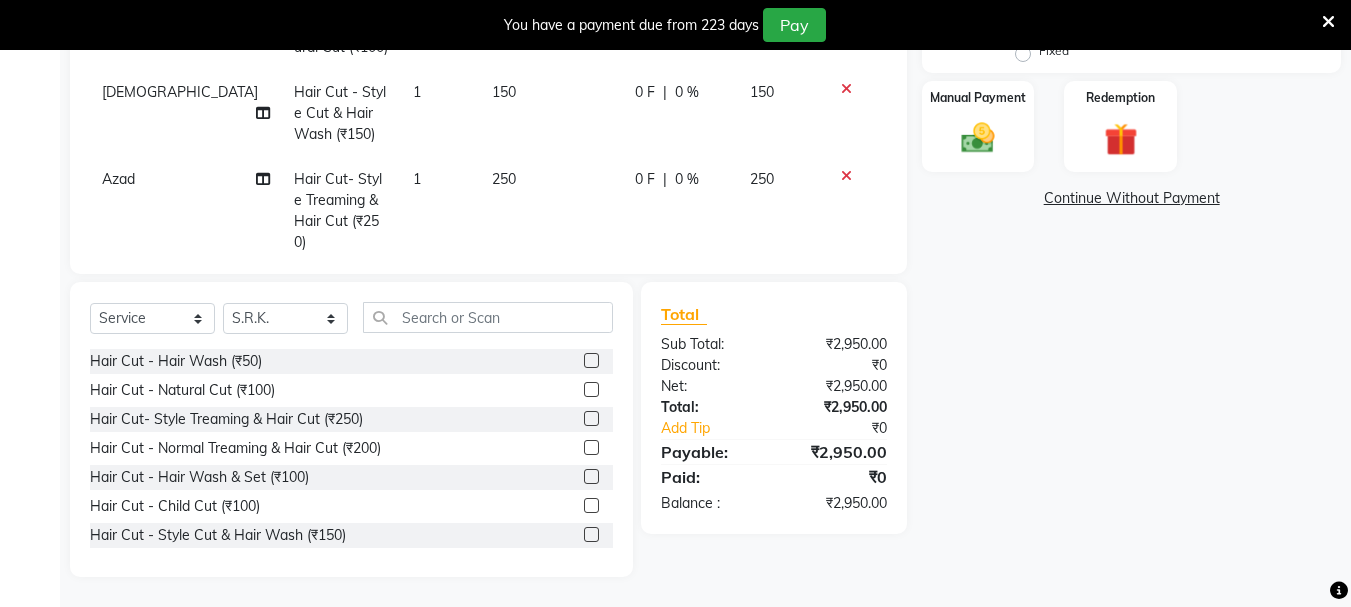 click 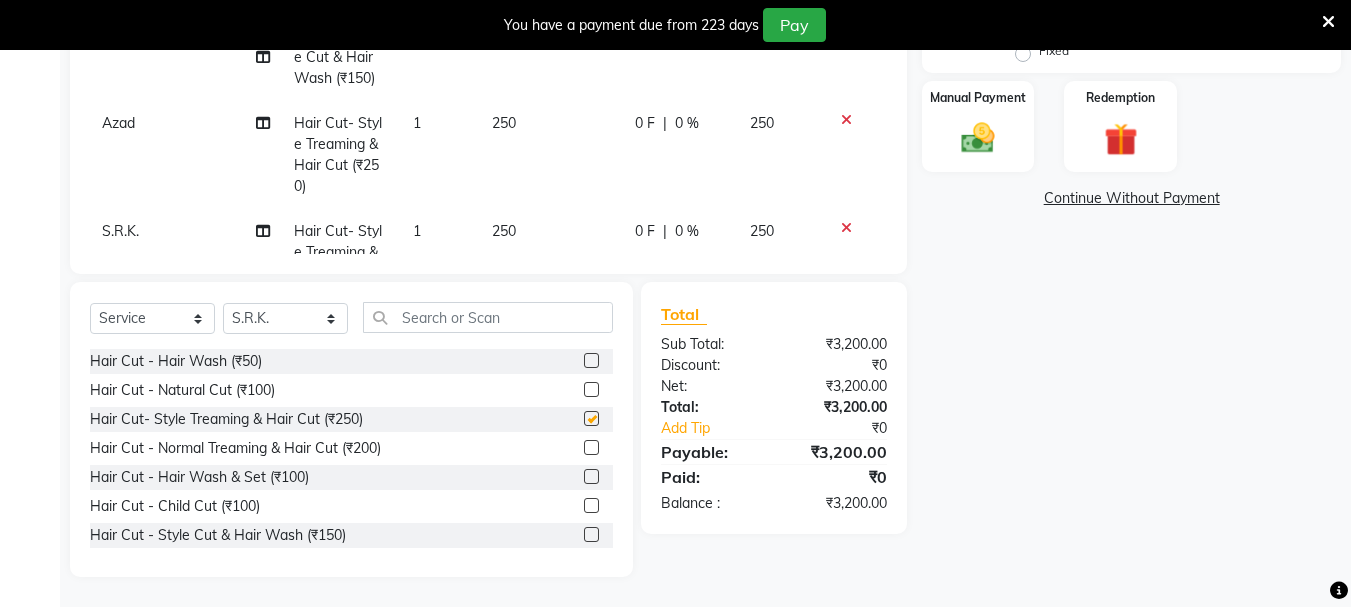 scroll, scrollTop: 747, scrollLeft: 0, axis: vertical 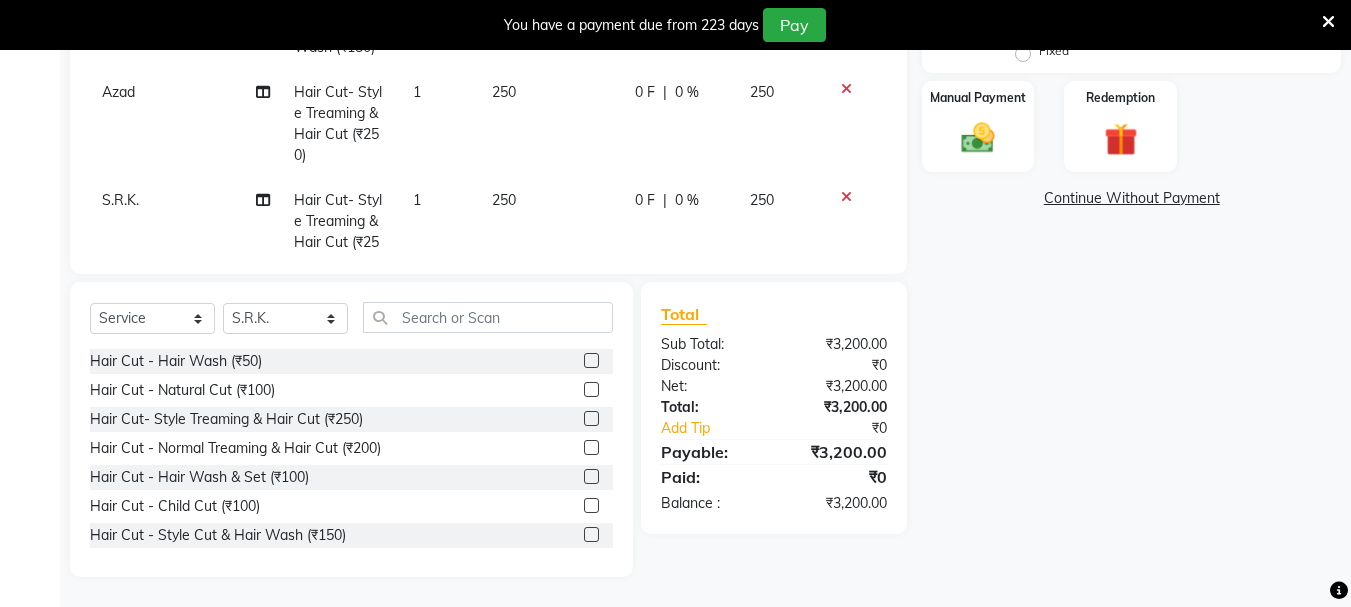 checkbox on "false" 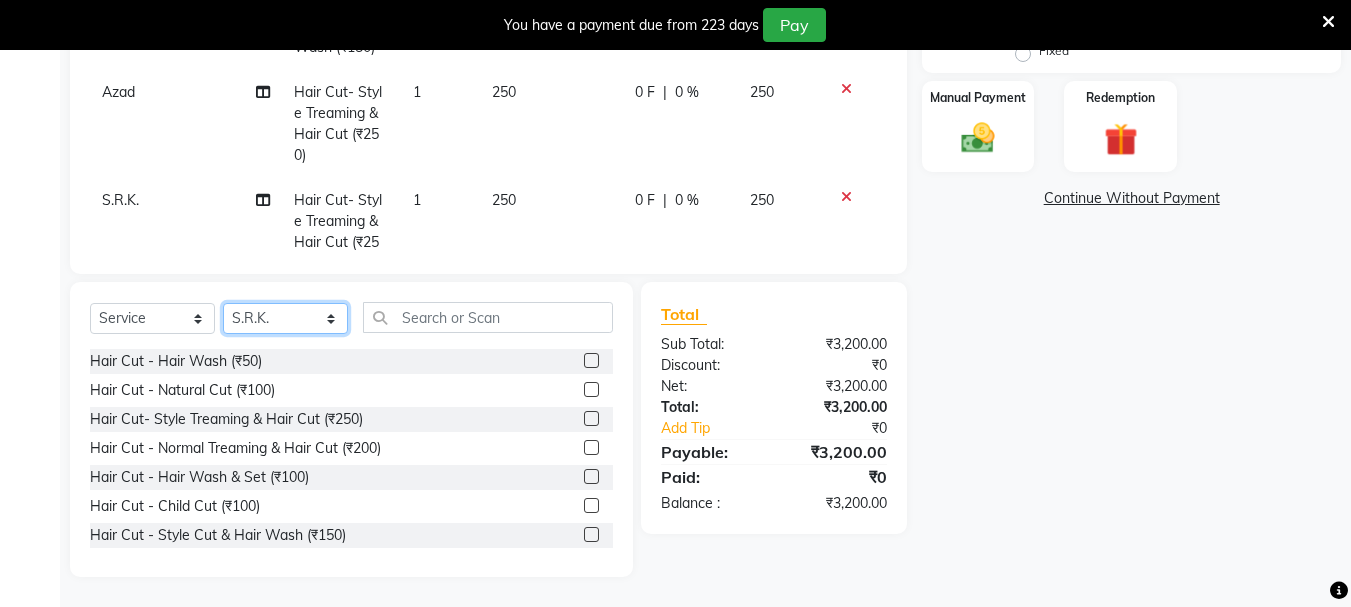 click on "Select Stylist [PERSON_NAME] [PERSON_NAME] Mahadev prem [PERSON_NAME] S.R.K. [PERSON_NAME]" 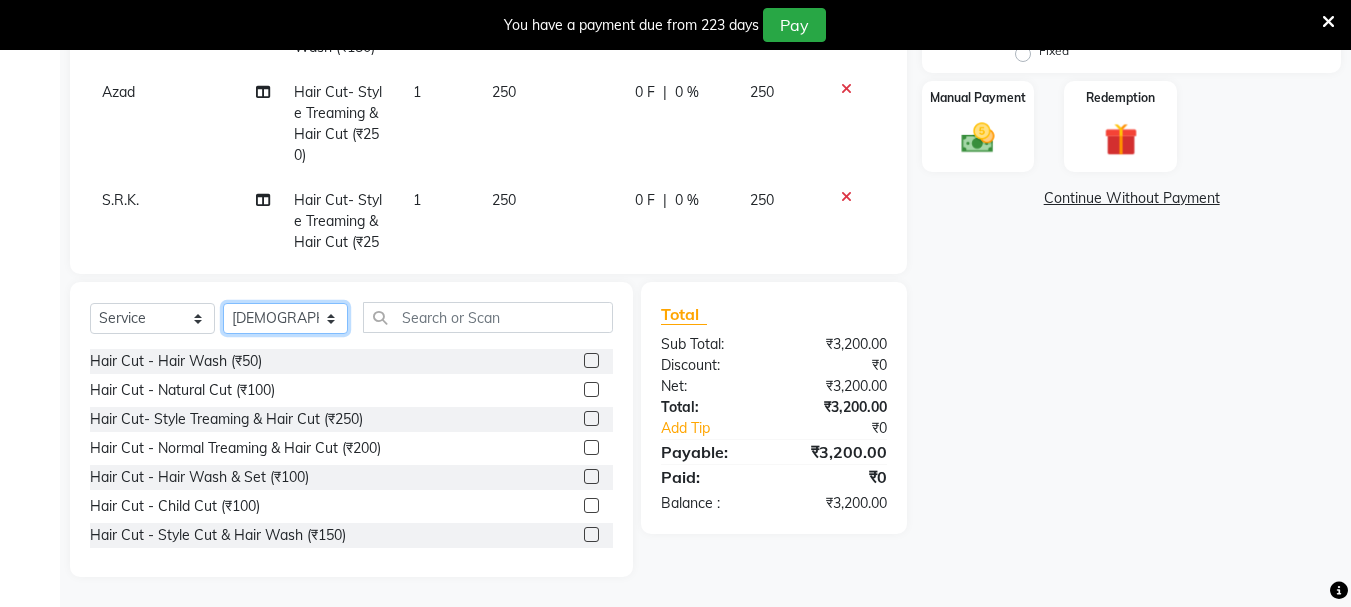 click on "Select Stylist [PERSON_NAME] [PERSON_NAME] Mahadev prem [PERSON_NAME] S.R.K. [PERSON_NAME]" 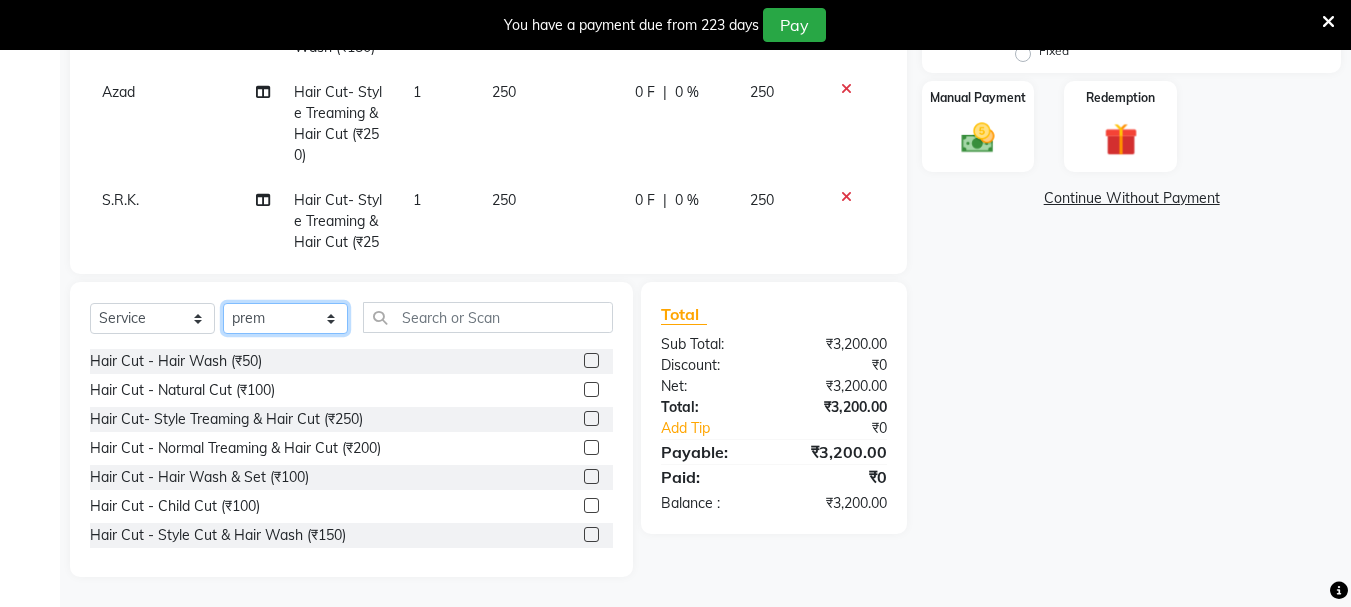 click on "Select Stylist [PERSON_NAME] [PERSON_NAME] Mahadev prem [PERSON_NAME] S.R.K. [PERSON_NAME]" 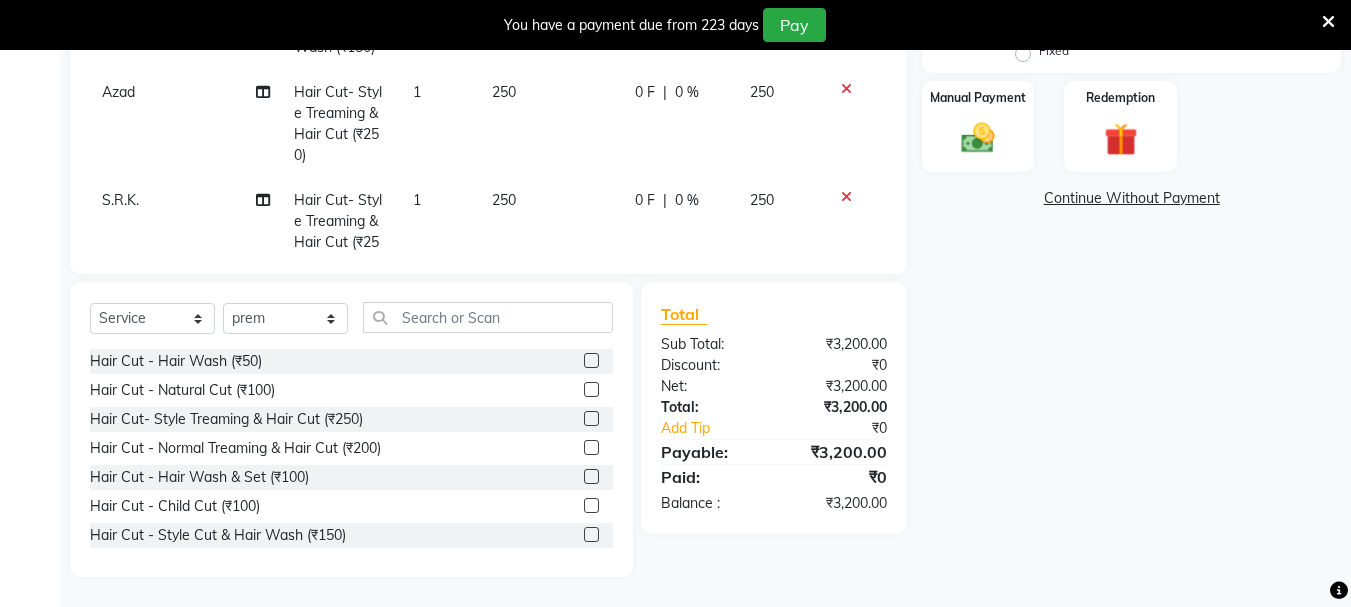 click 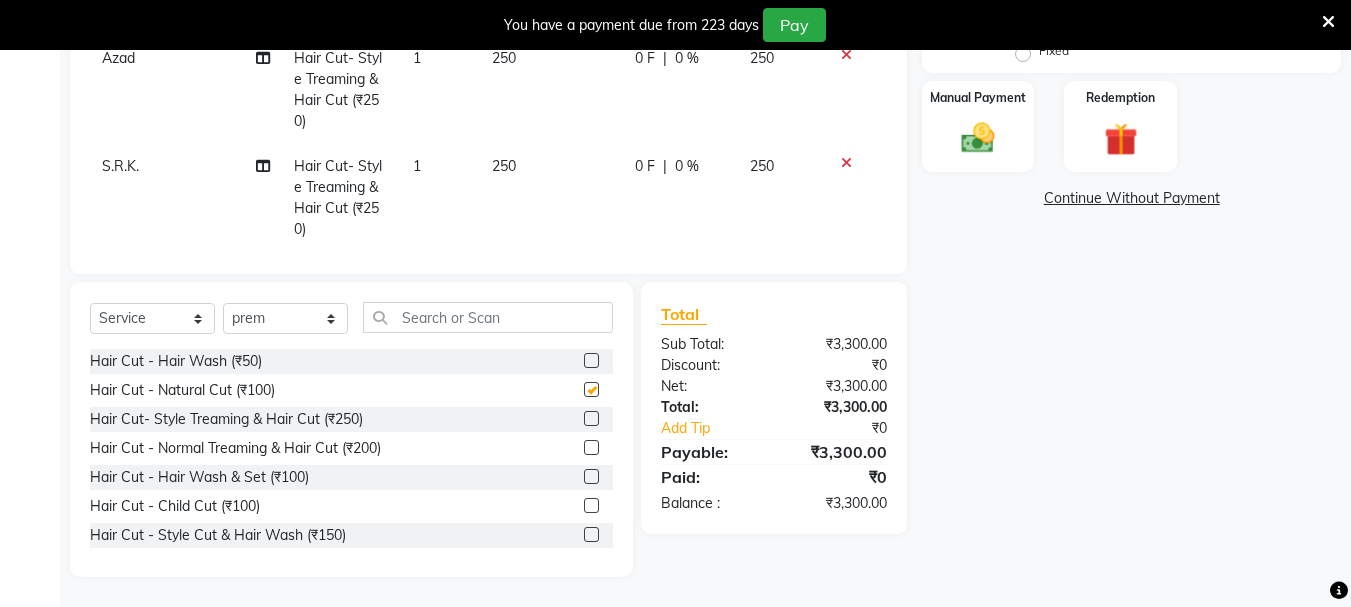 scroll, scrollTop: 813, scrollLeft: 0, axis: vertical 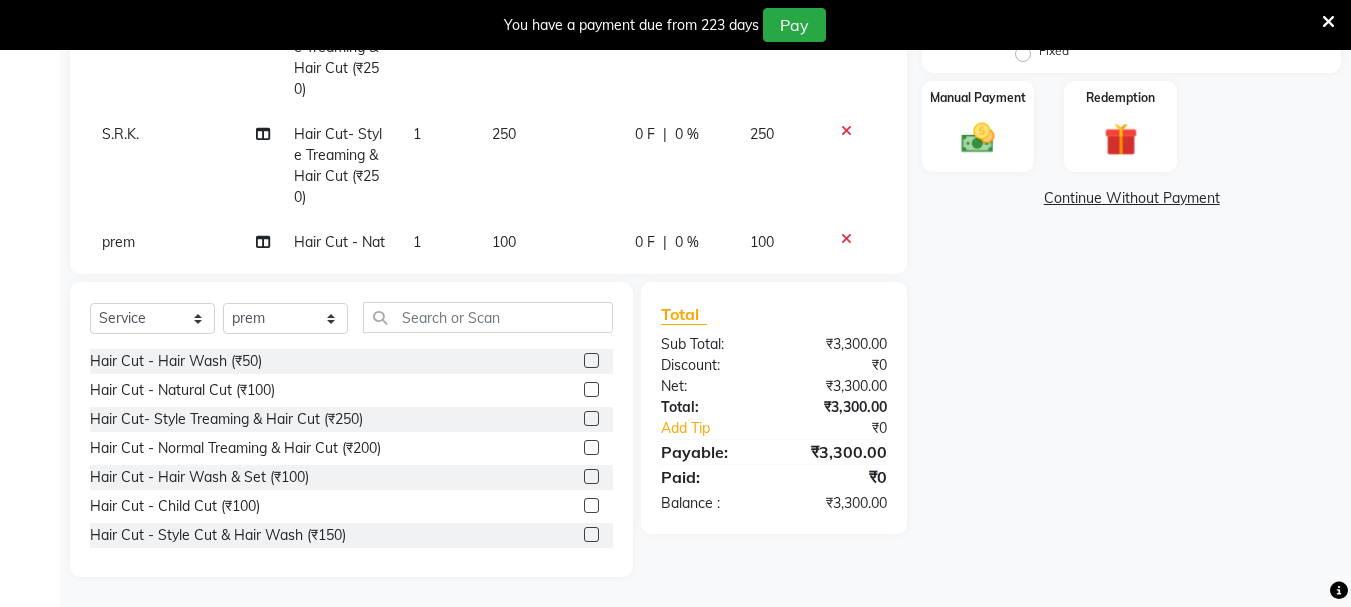 checkbox on "false" 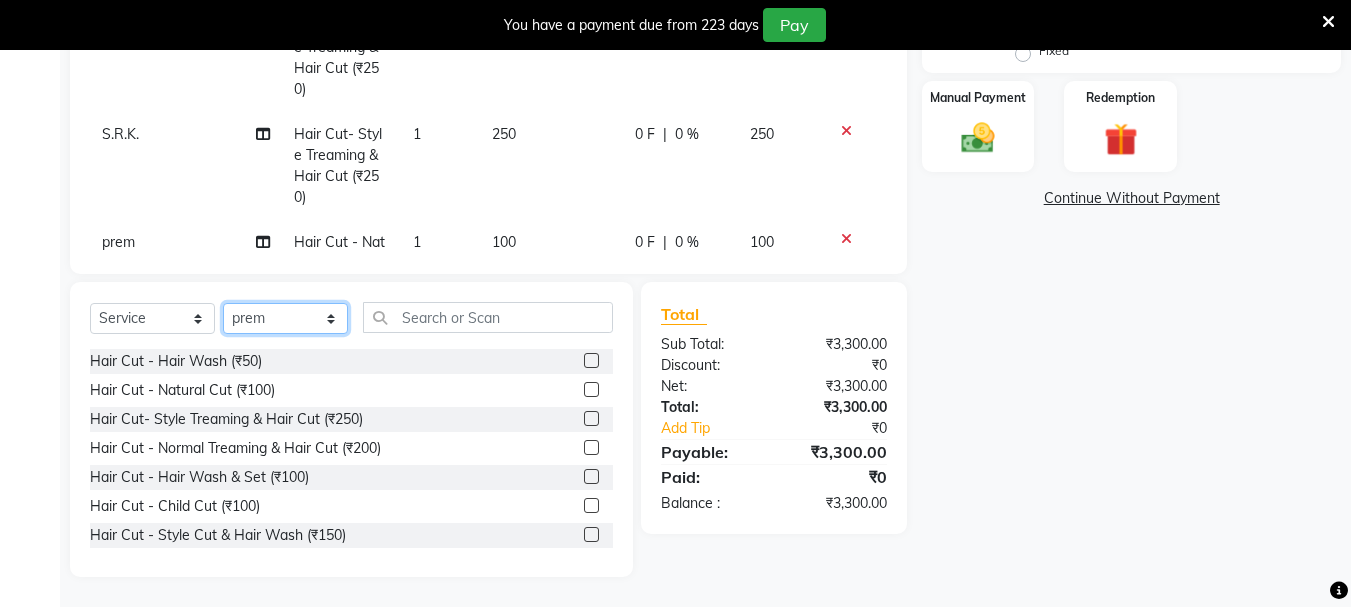 click on "Select Stylist [PERSON_NAME] [PERSON_NAME] Mahadev prem [PERSON_NAME] S.R.K. [PERSON_NAME]" 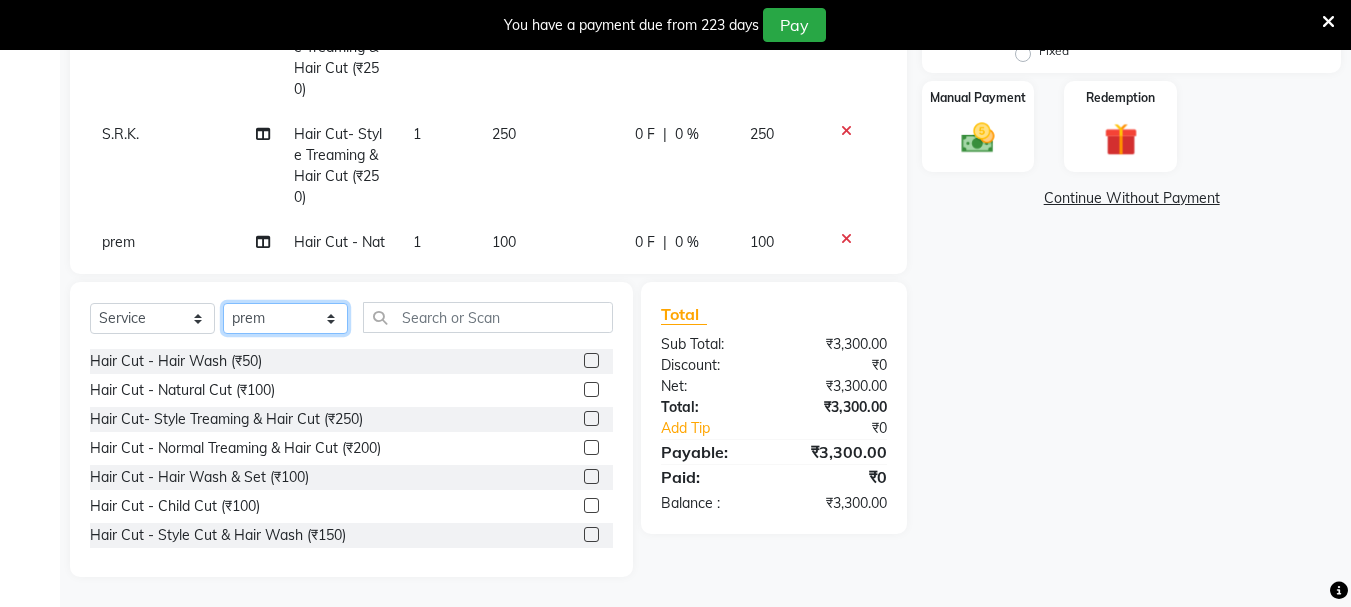 select on "51926" 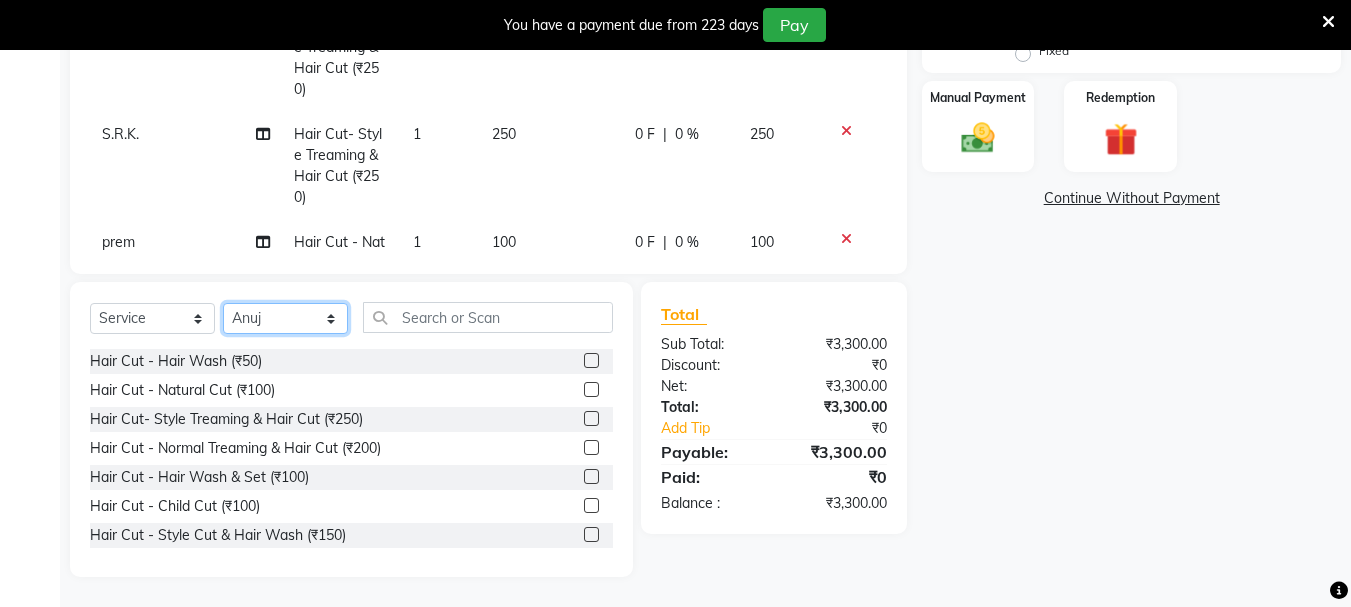 click on "Select Stylist [PERSON_NAME] [PERSON_NAME] Mahadev prem [PERSON_NAME] S.R.K. [PERSON_NAME]" 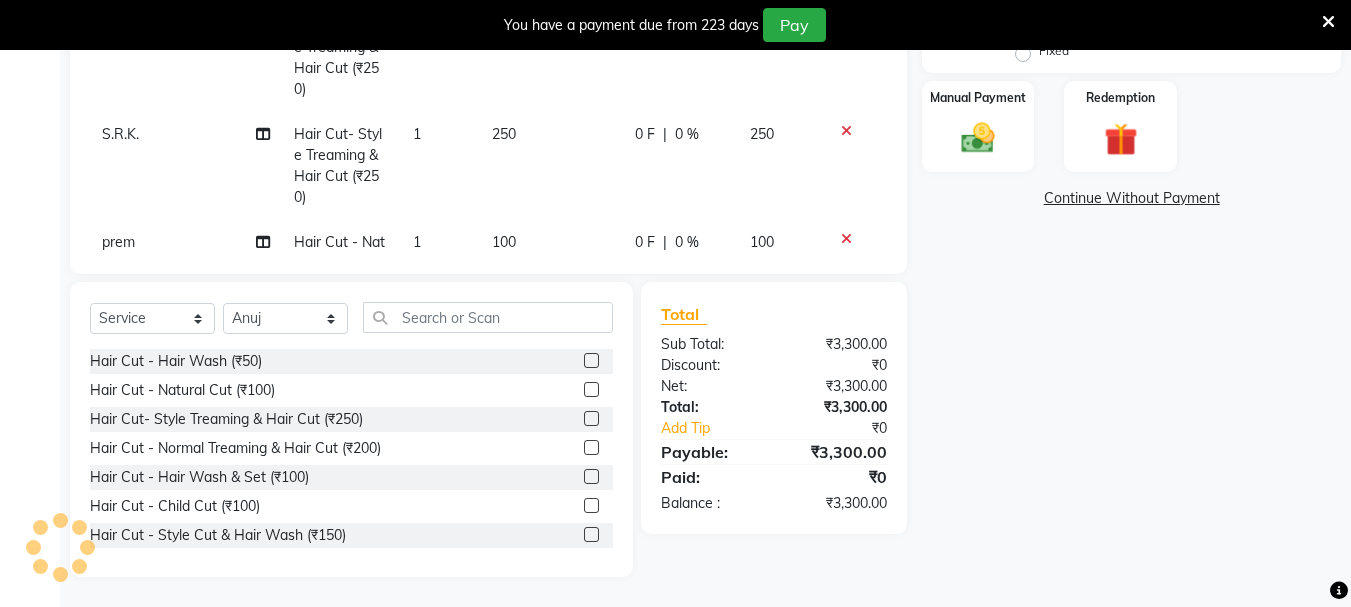click at bounding box center (590, 419) 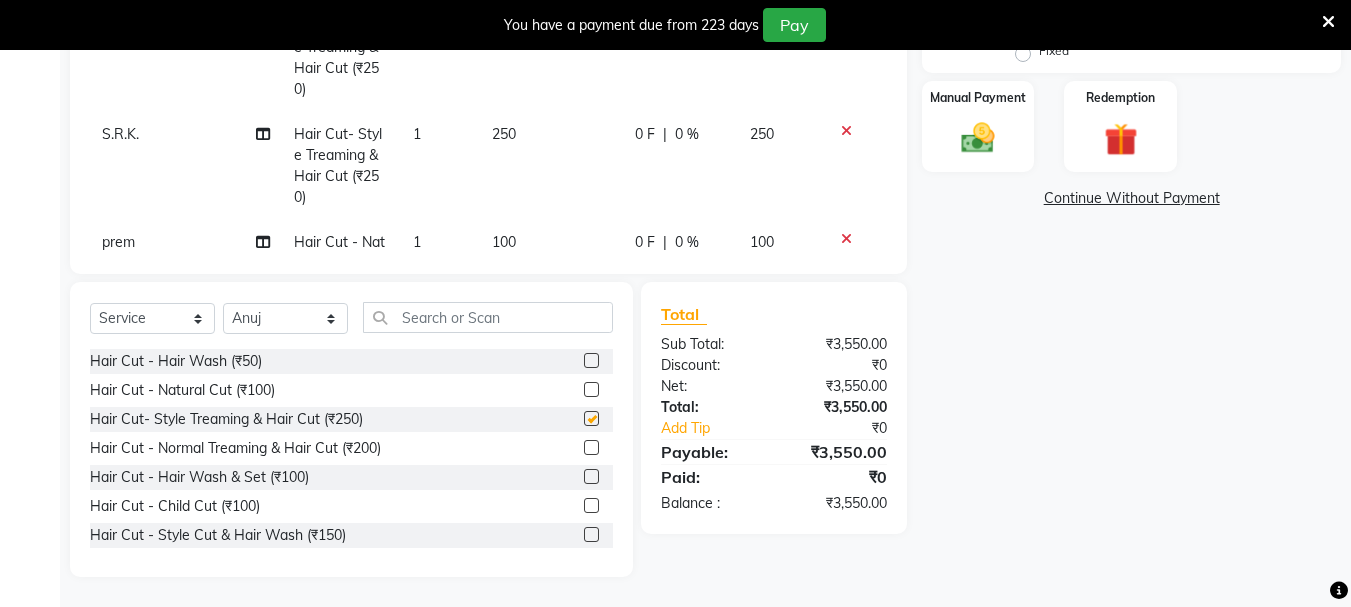 checkbox on "false" 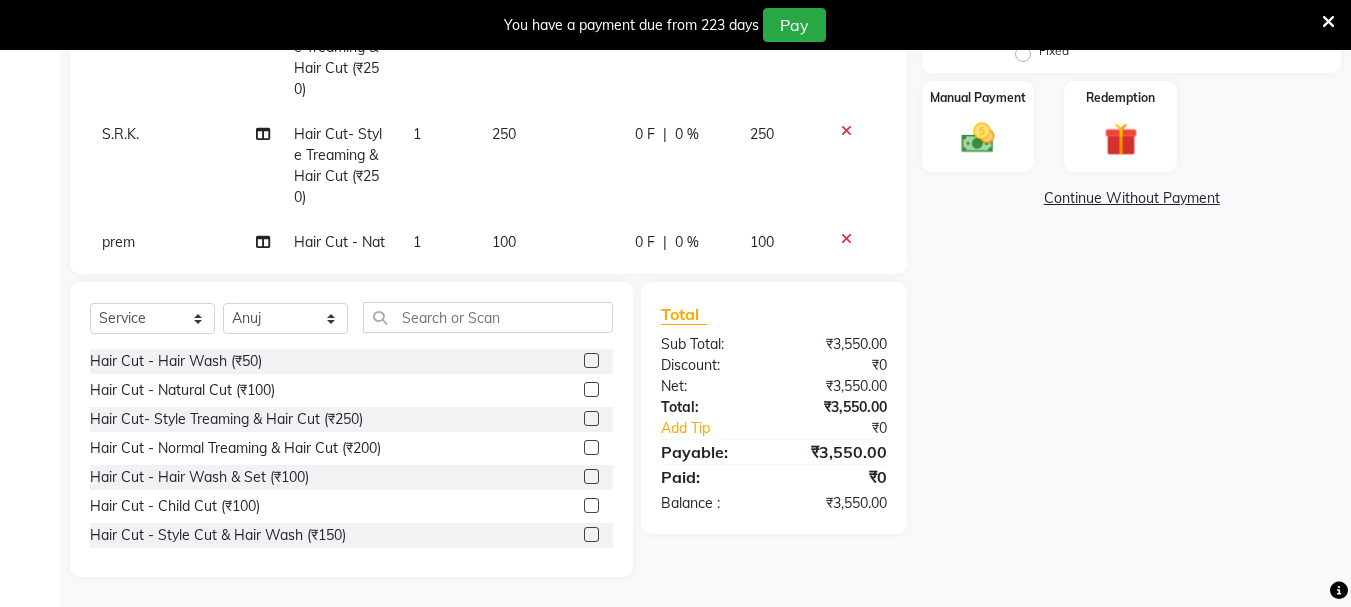 click 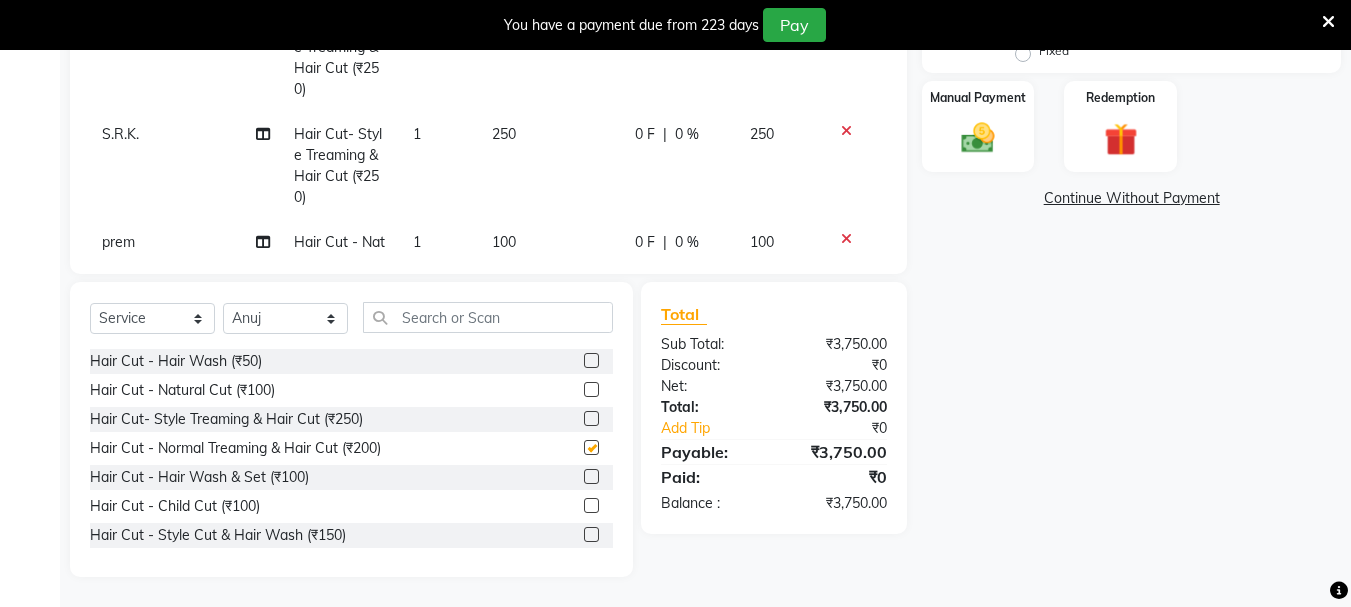checkbox on "false" 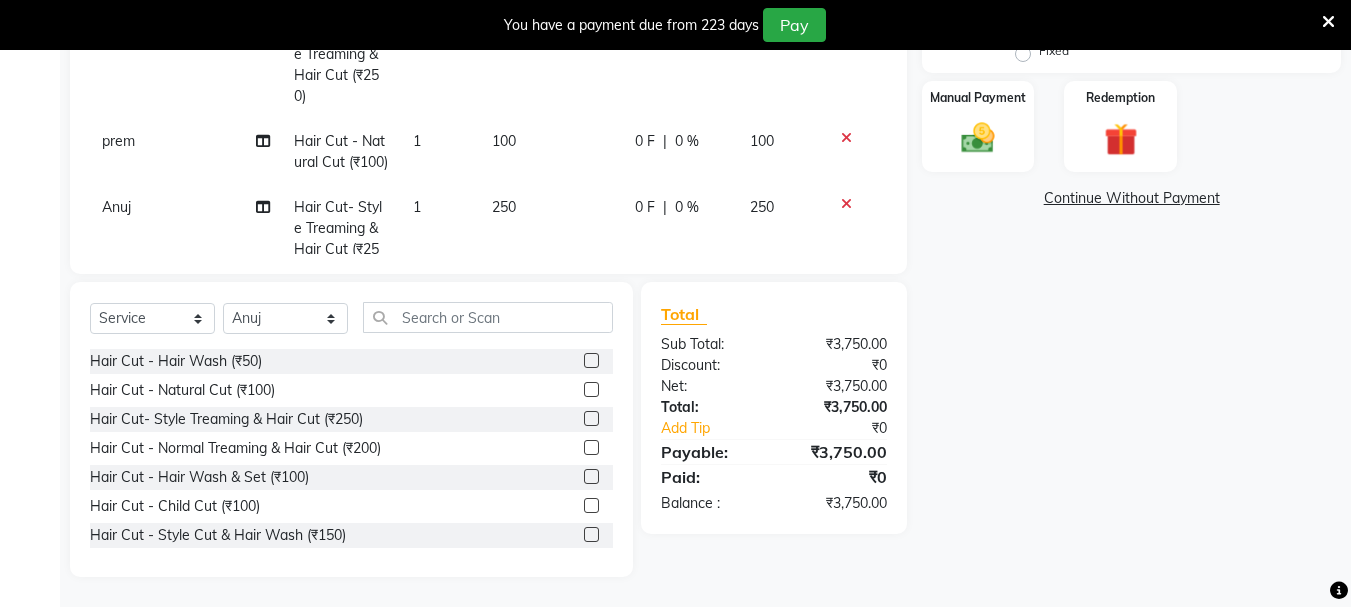 scroll, scrollTop: 1008, scrollLeft: 0, axis: vertical 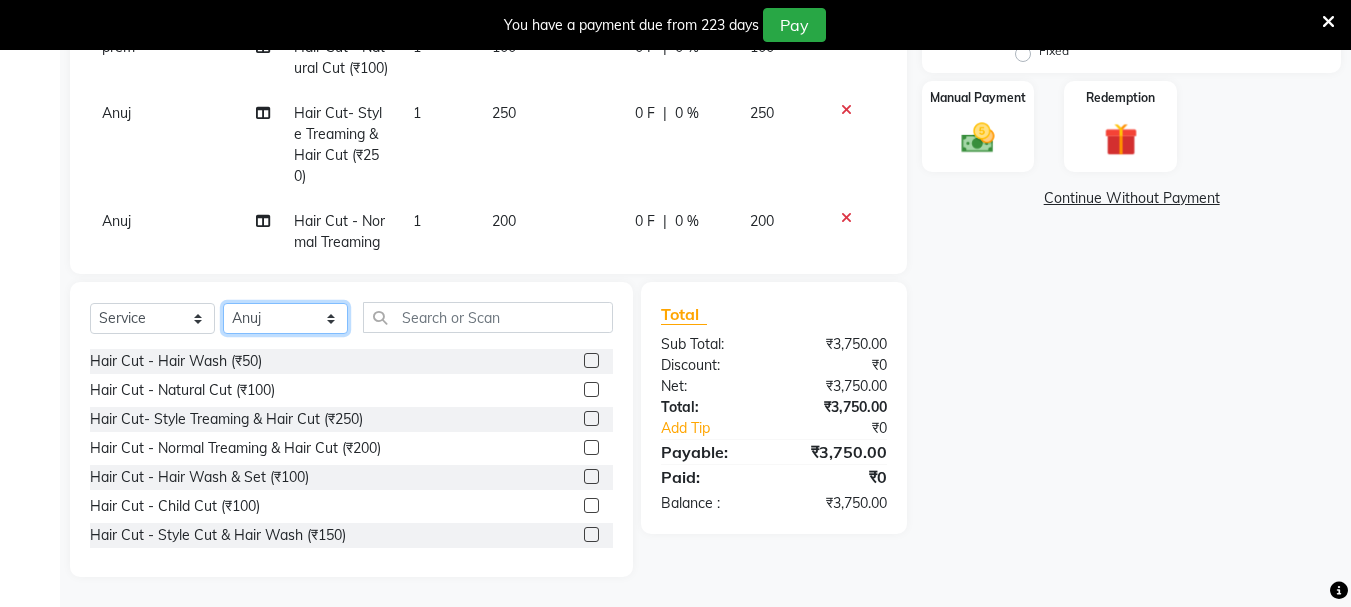 click on "Select Stylist [PERSON_NAME] [PERSON_NAME] Mahadev prem [PERSON_NAME] S.R.K. [PERSON_NAME]" 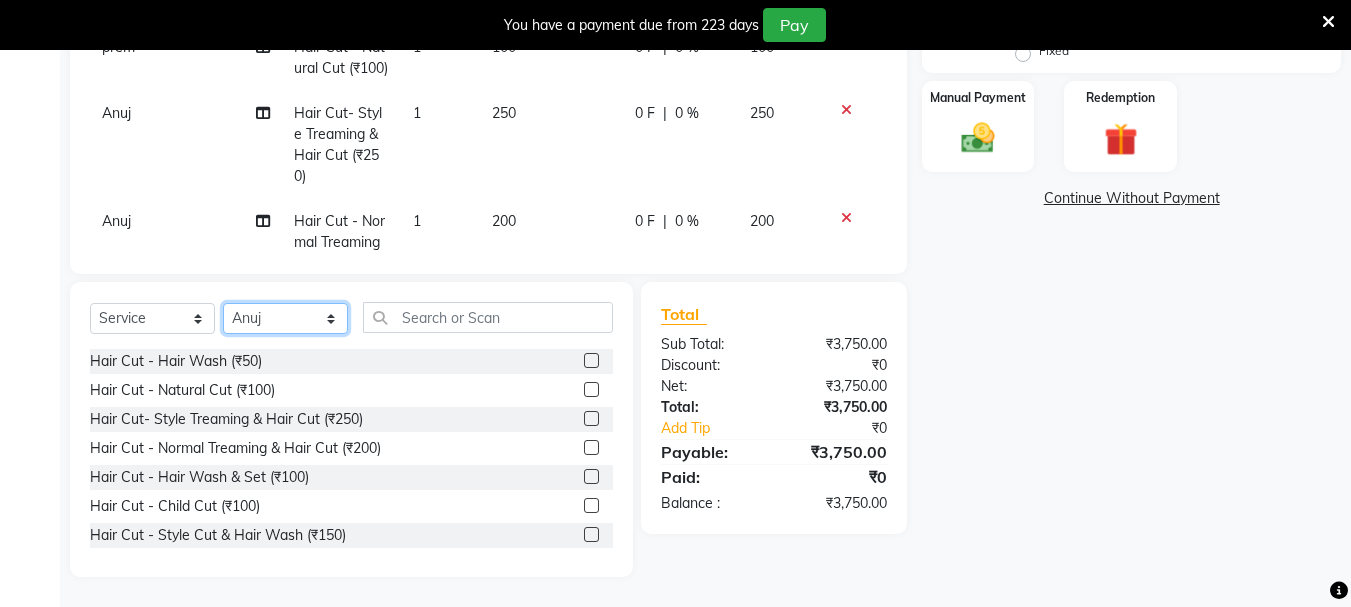 select on "63717" 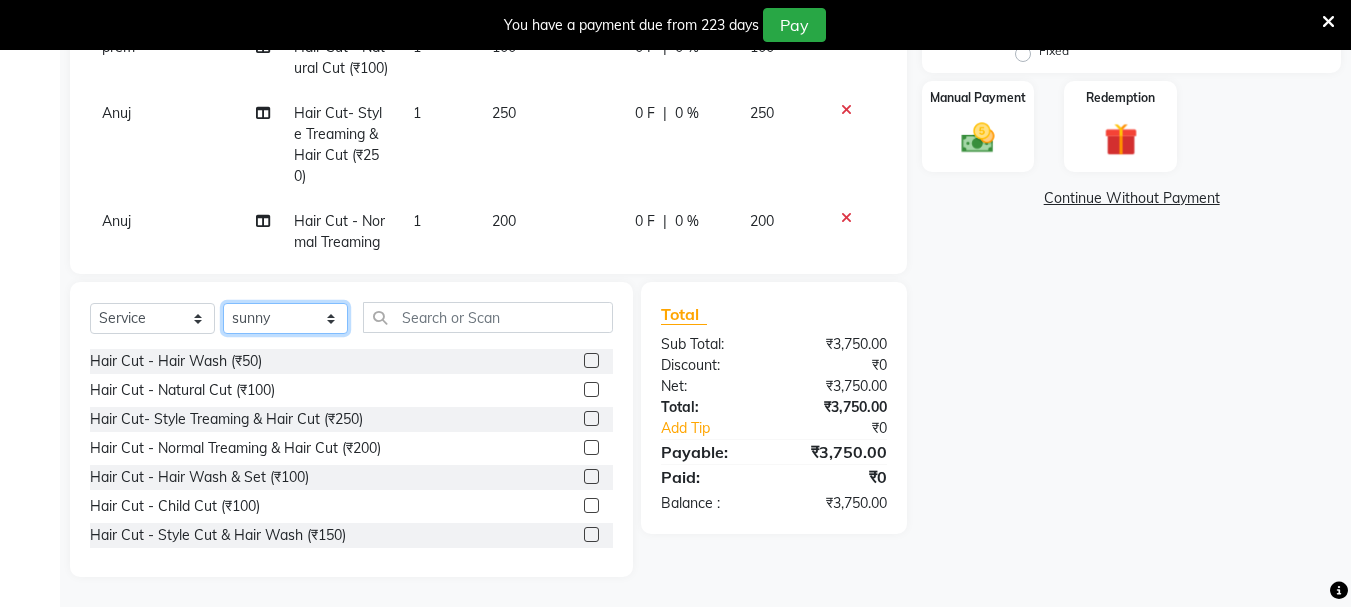 click on "Select Stylist [PERSON_NAME] [PERSON_NAME] Mahadev prem [PERSON_NAME] S.R.K. [PERSON_NAME]" 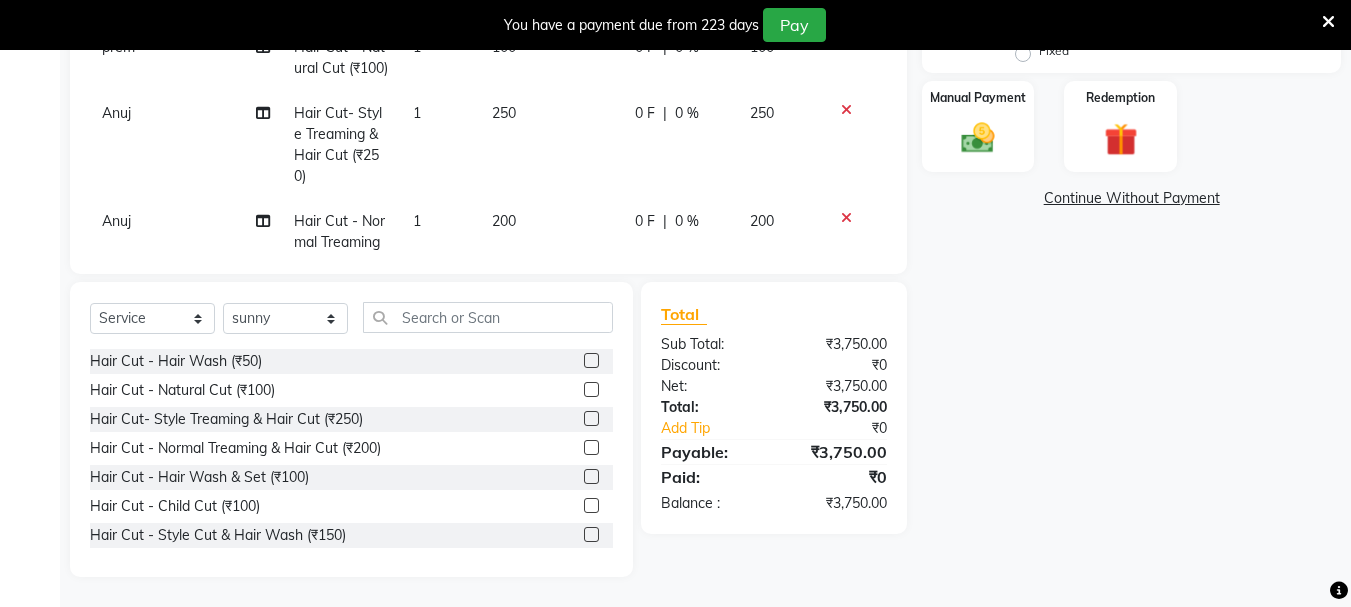 click 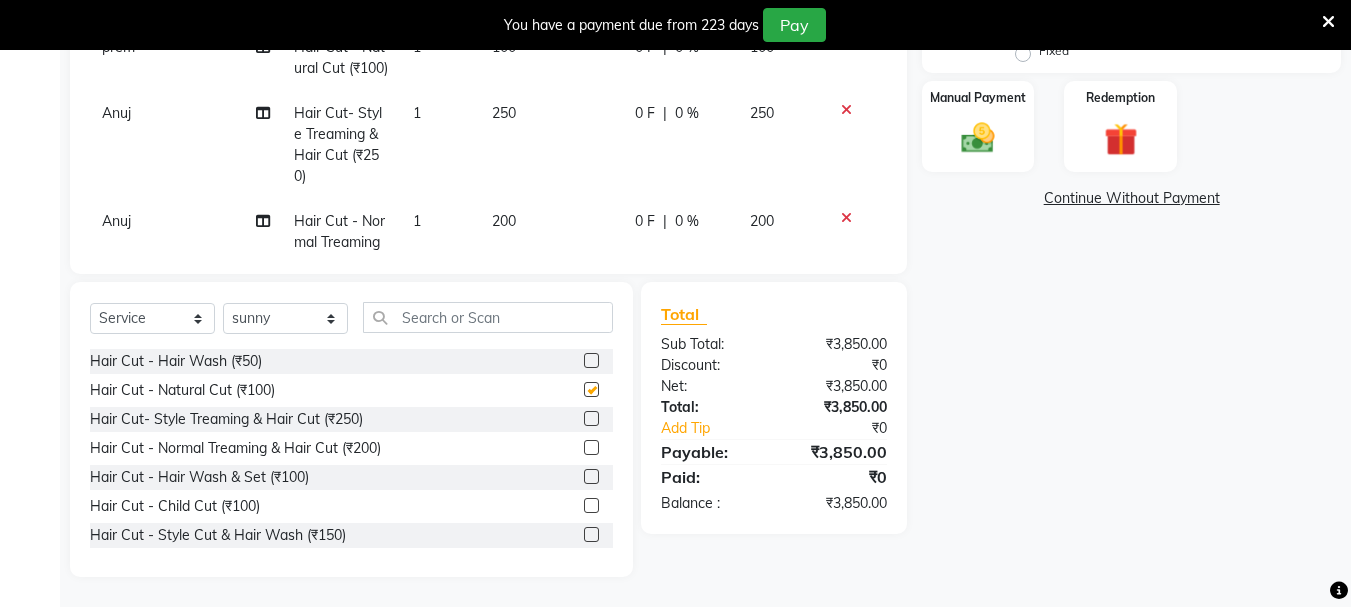 scroll, scrollTop: 1074, scrollLeft: 0, axis: vertical 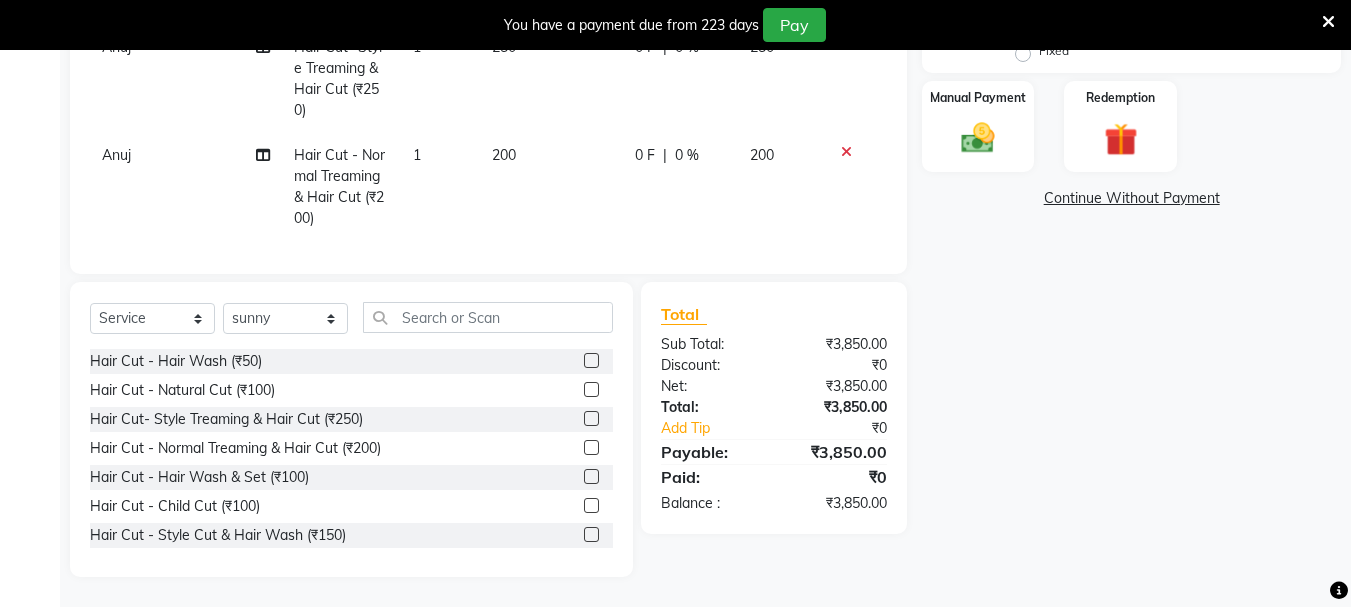 checkbox on "false" 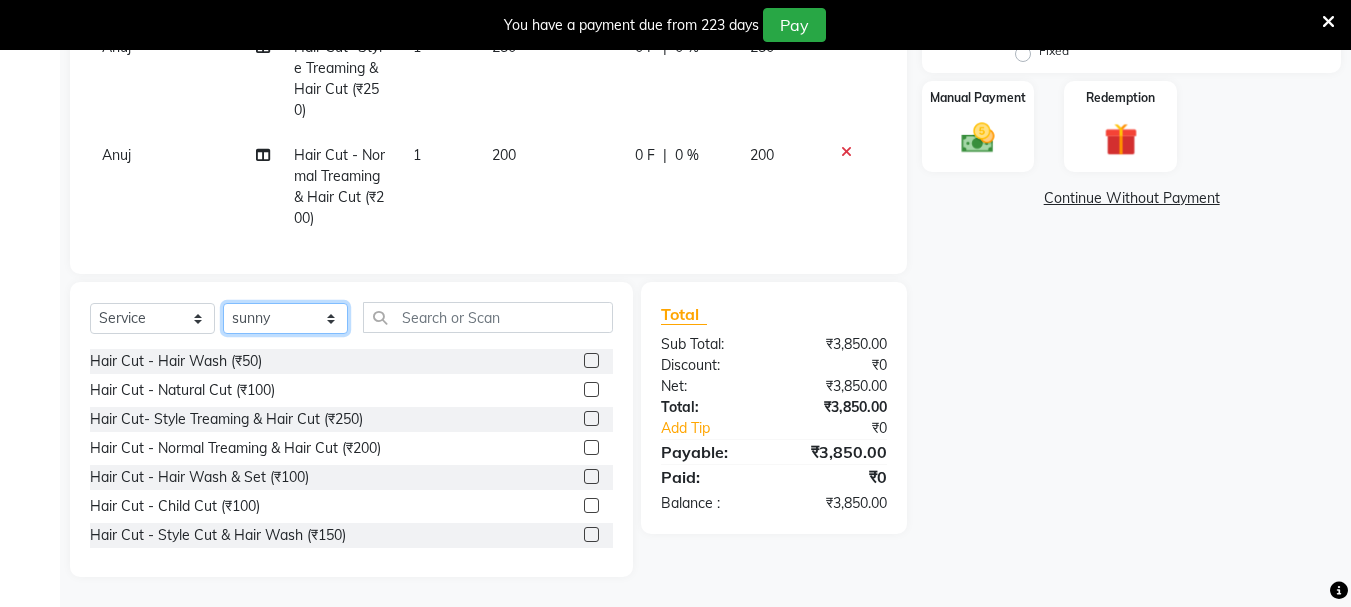 click on "Select Stylist [PERSON_NAME] [PERSON_NAME] Mahadev prem [PERSON_NAME] S.R.K. [PERSON_NAME]" 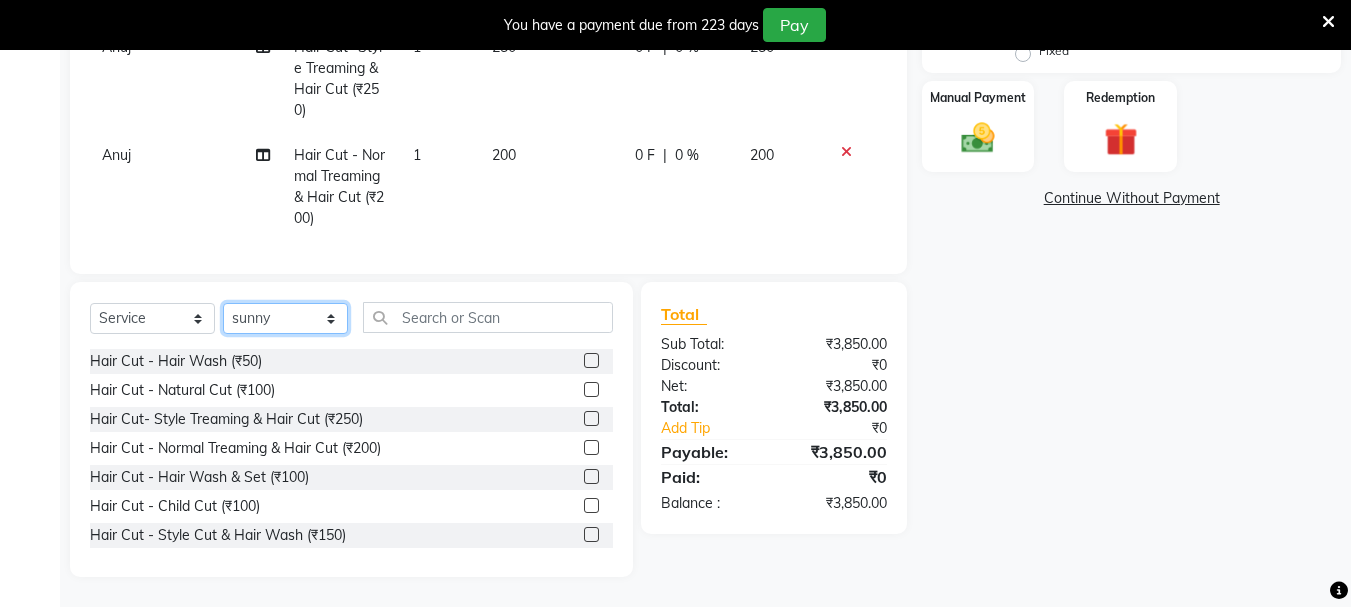 select on "51927" 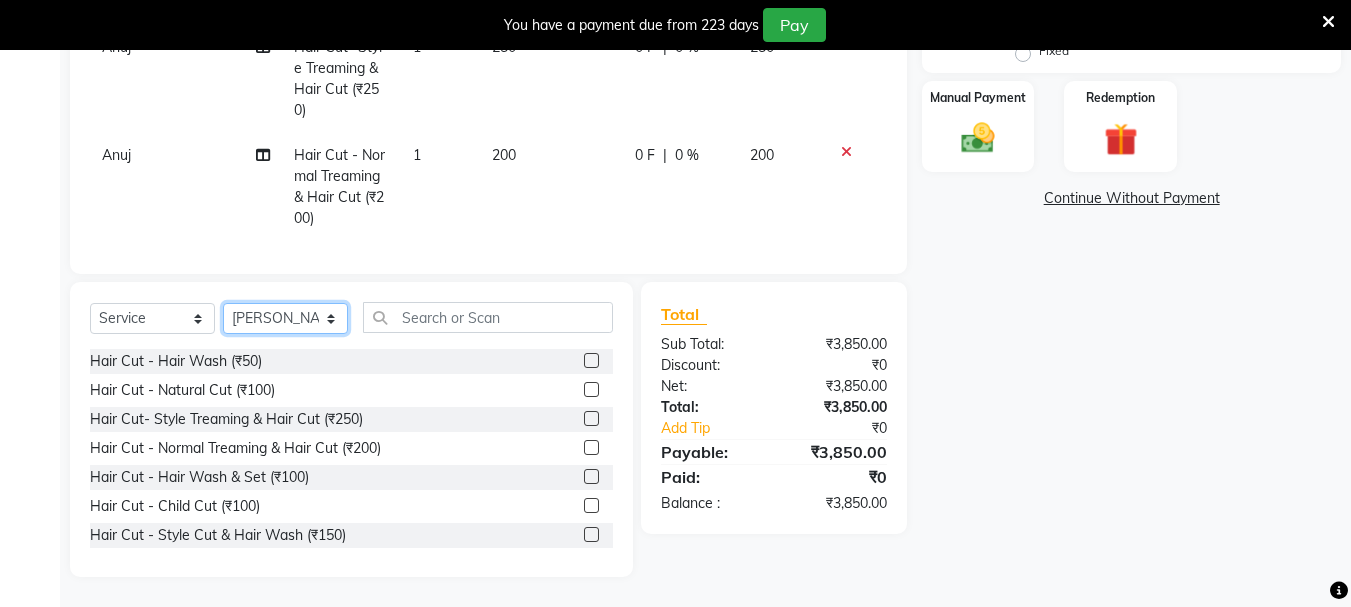 click on "Select Stylist [PERSON_NAME] [PERSON_NAME] Mahadev prem [PERSON_NAME] S.R.K. [PERSON_NAME]" 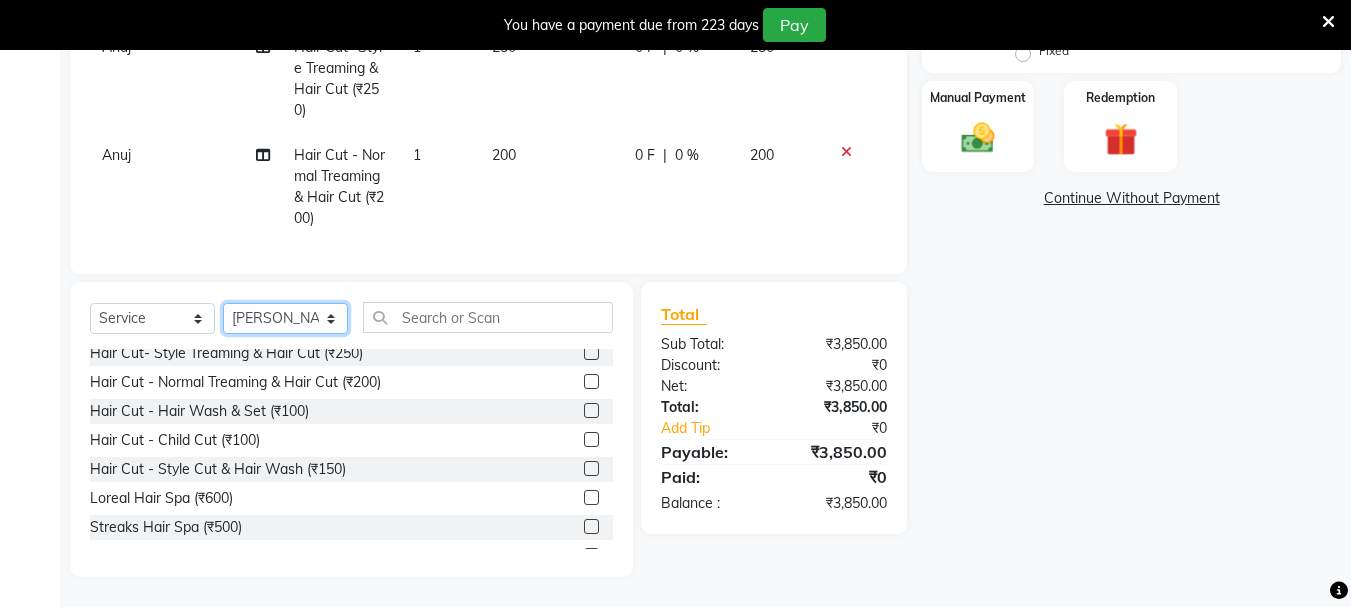 scroll, scrollTop: 100, scrollLeft: 0, axis: vertical 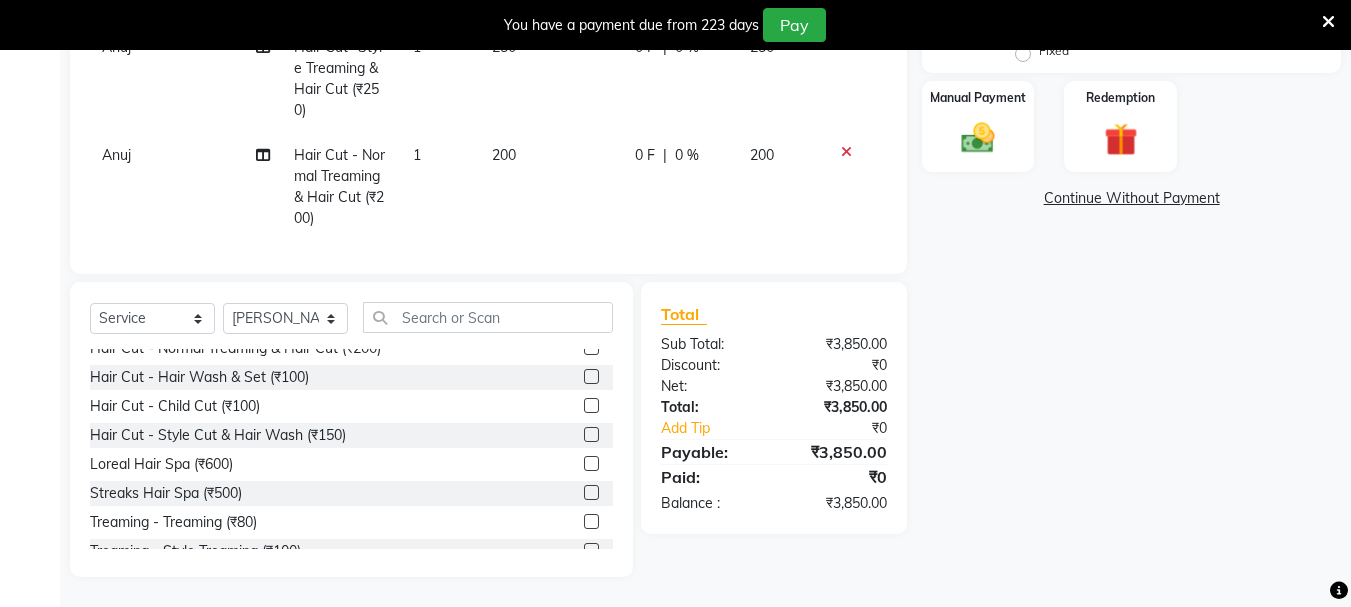 click 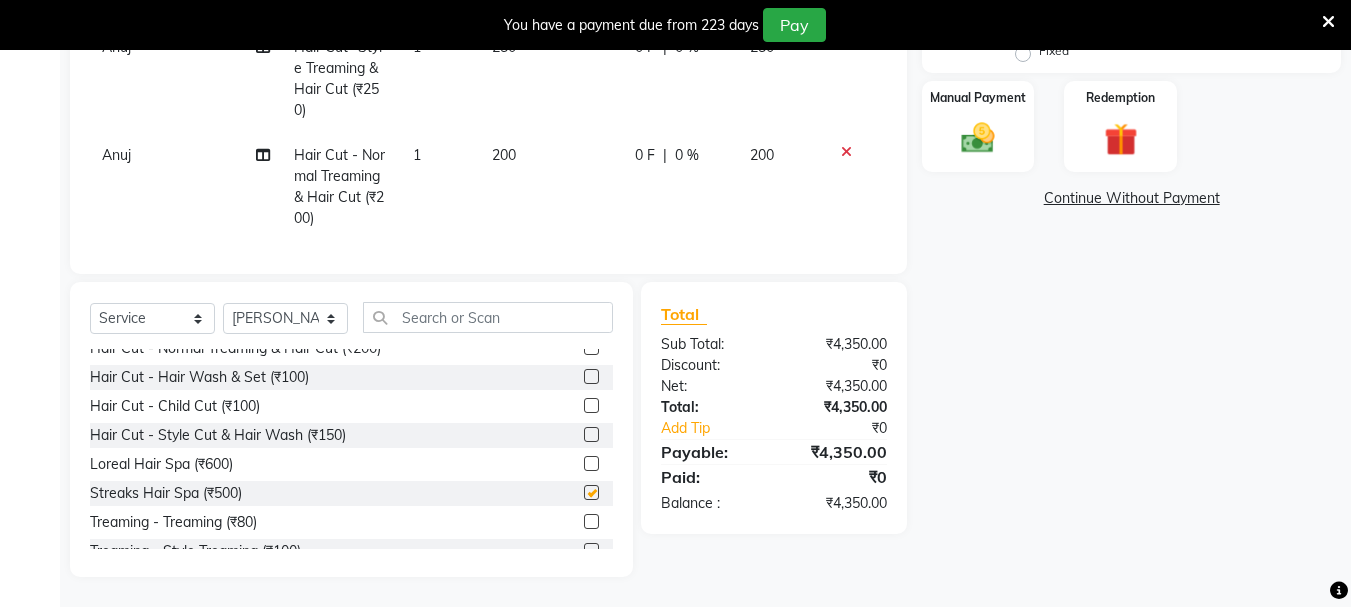 scroll, scrollTop: 1, scrollLeft: 0, axis: vertical 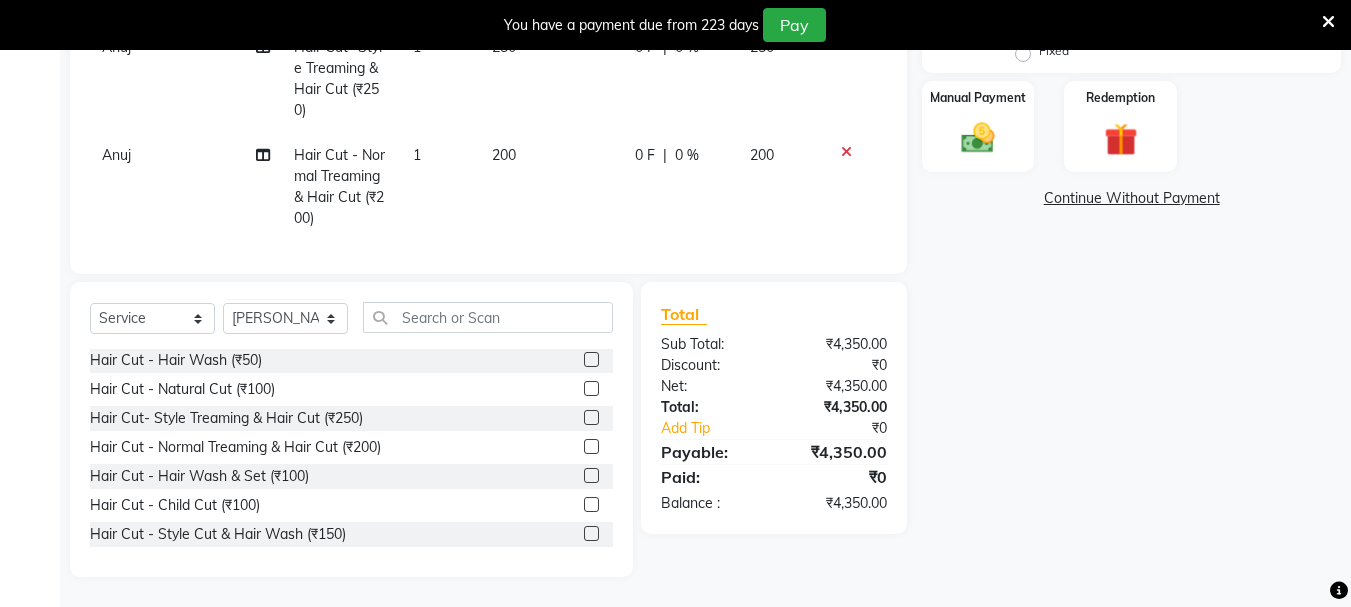 checkbox on "false" 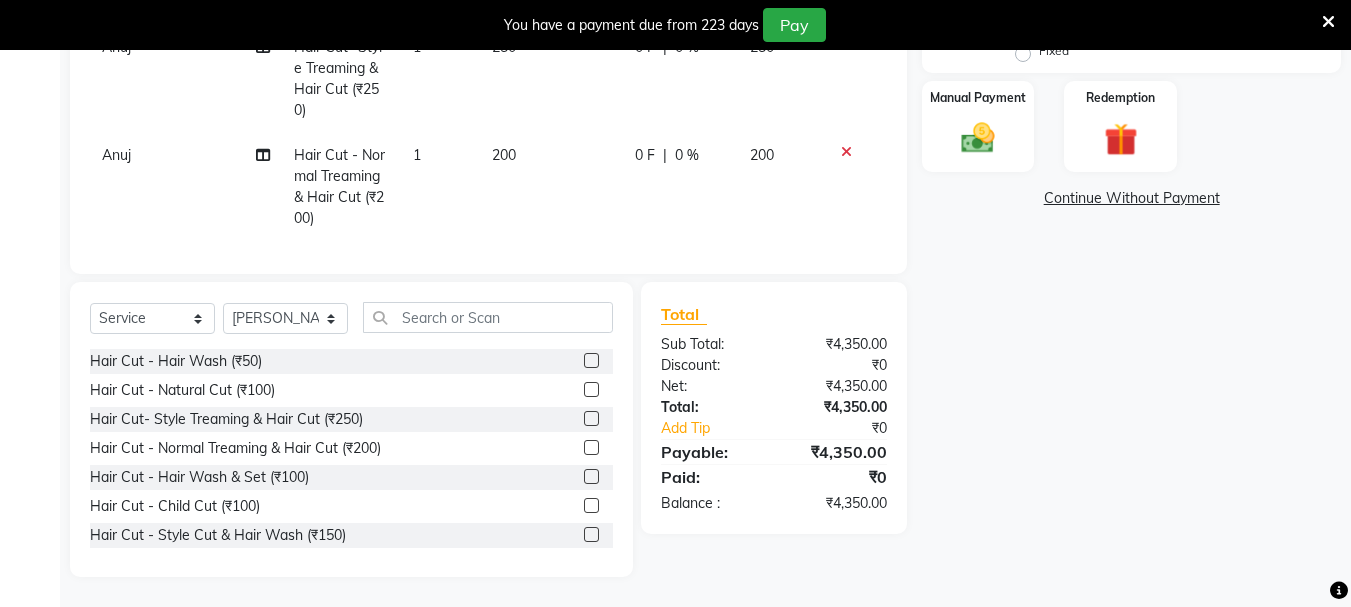 click 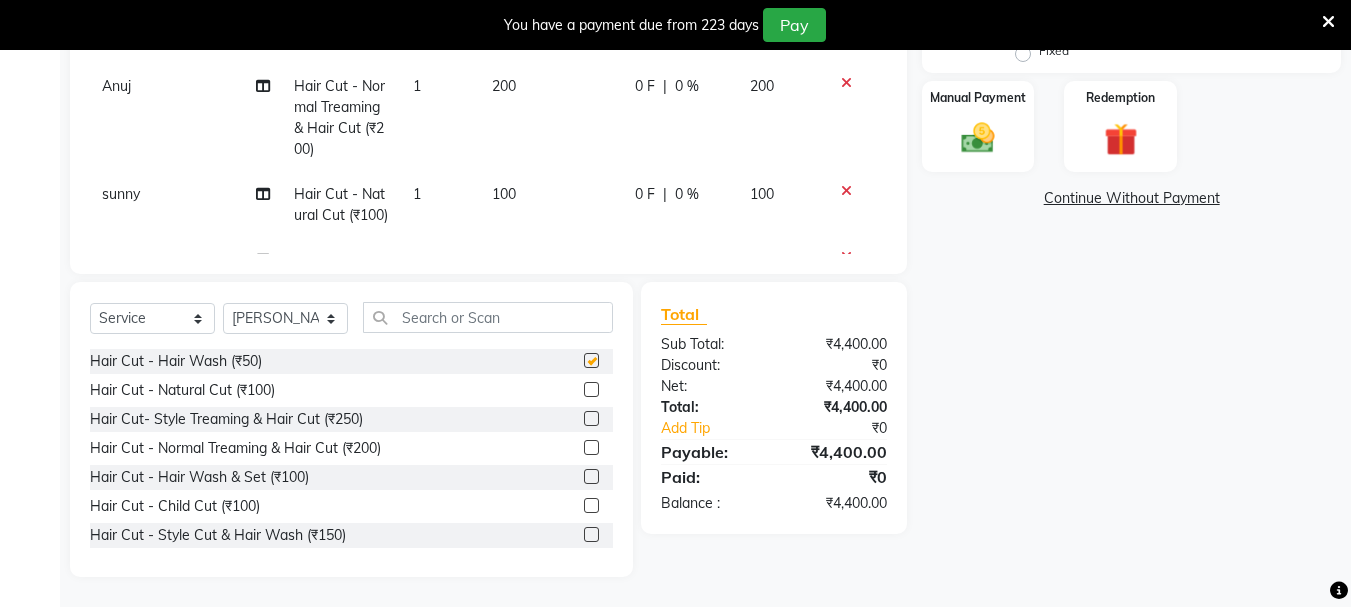 scroll, scrollTop: 1206, scrollLeft: 0, axis: vertical 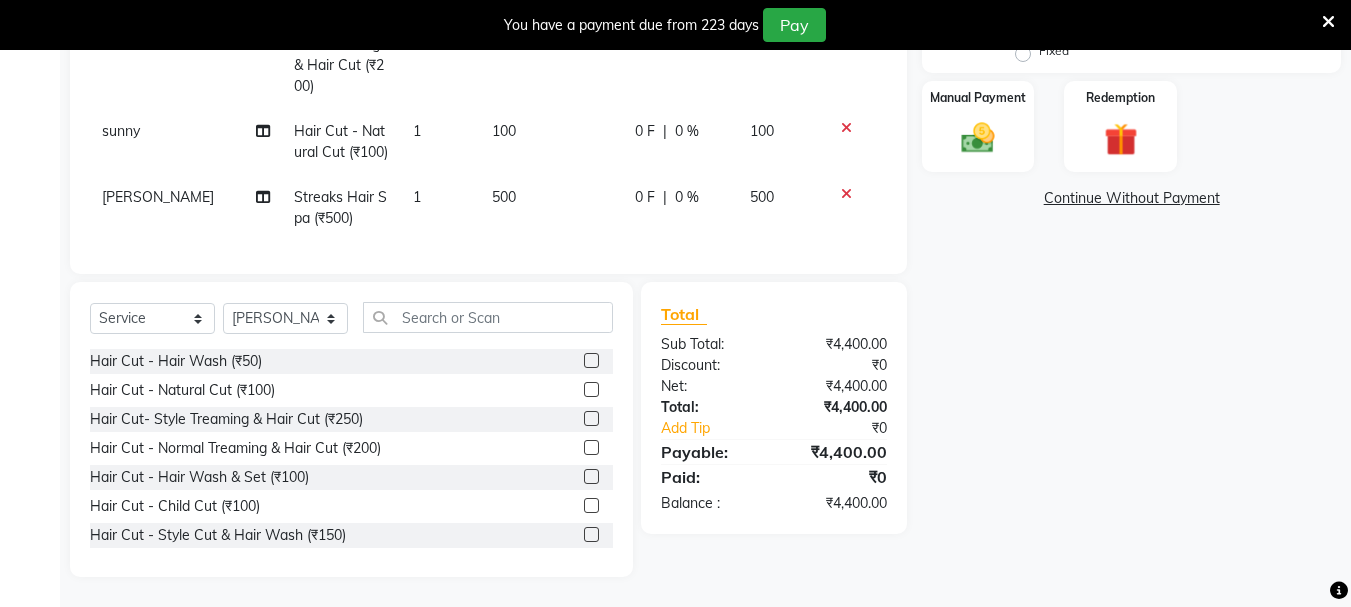 checkbox on "false" 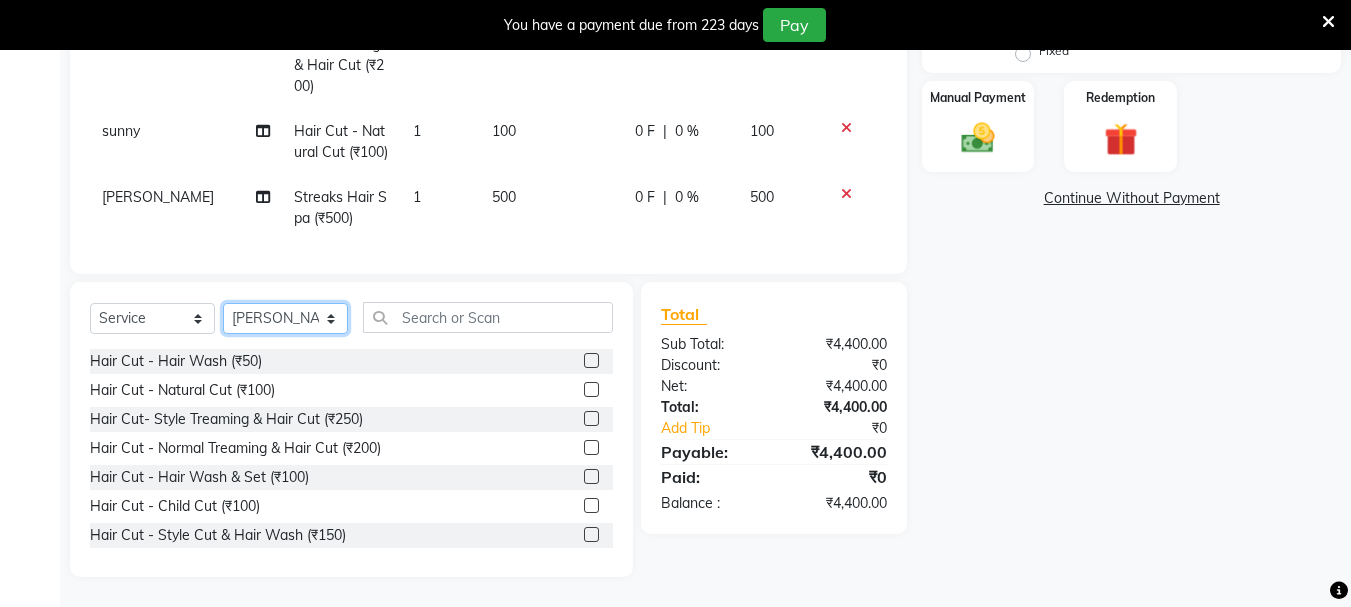 click on "Select Stylist [PERSON_NAME] [PERSON_NAME] Mahadev prem [PERSON_NAME] S.R.K. [PERSON_NAME]" 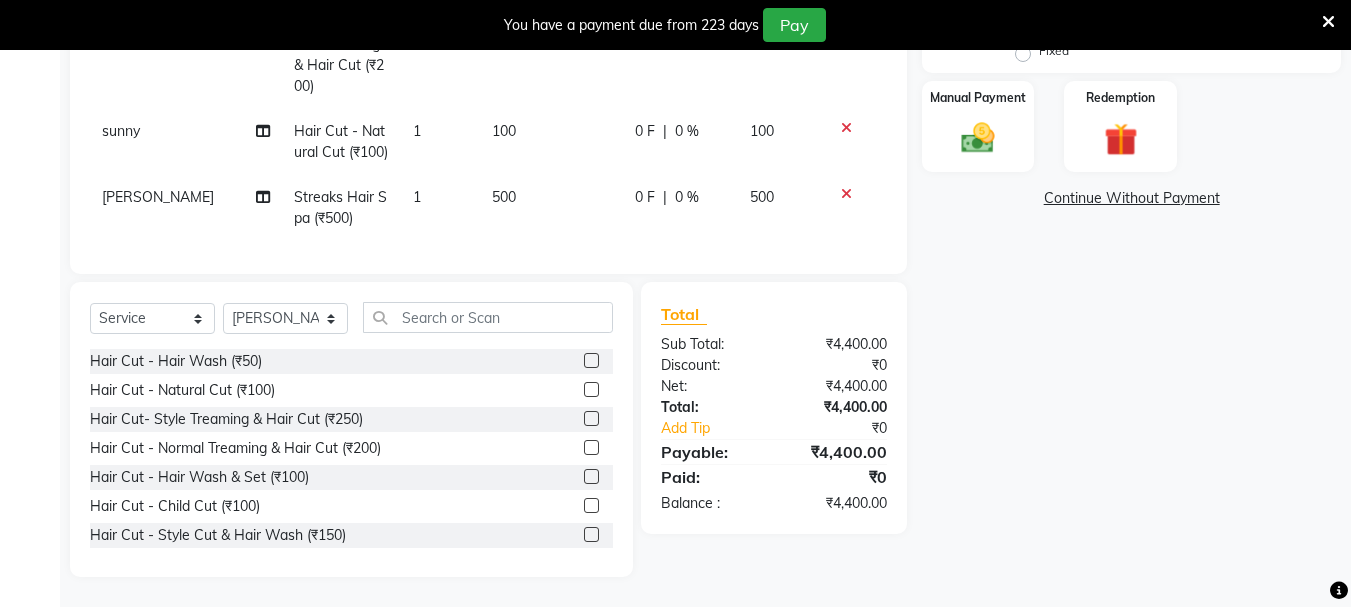 click 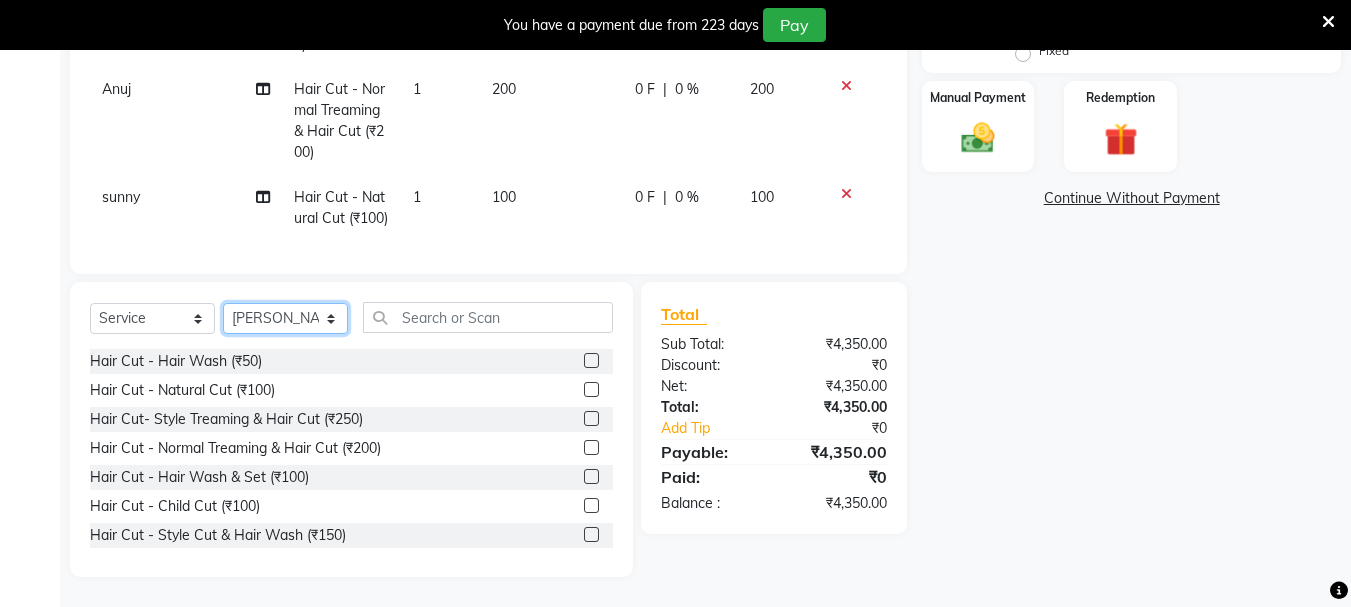 click on "Select Stylist [PERSON_NAME] [PERSON_NAME] Mahadev prem [PERSON_NAME] S.R.K. [PERSON_NAME]" 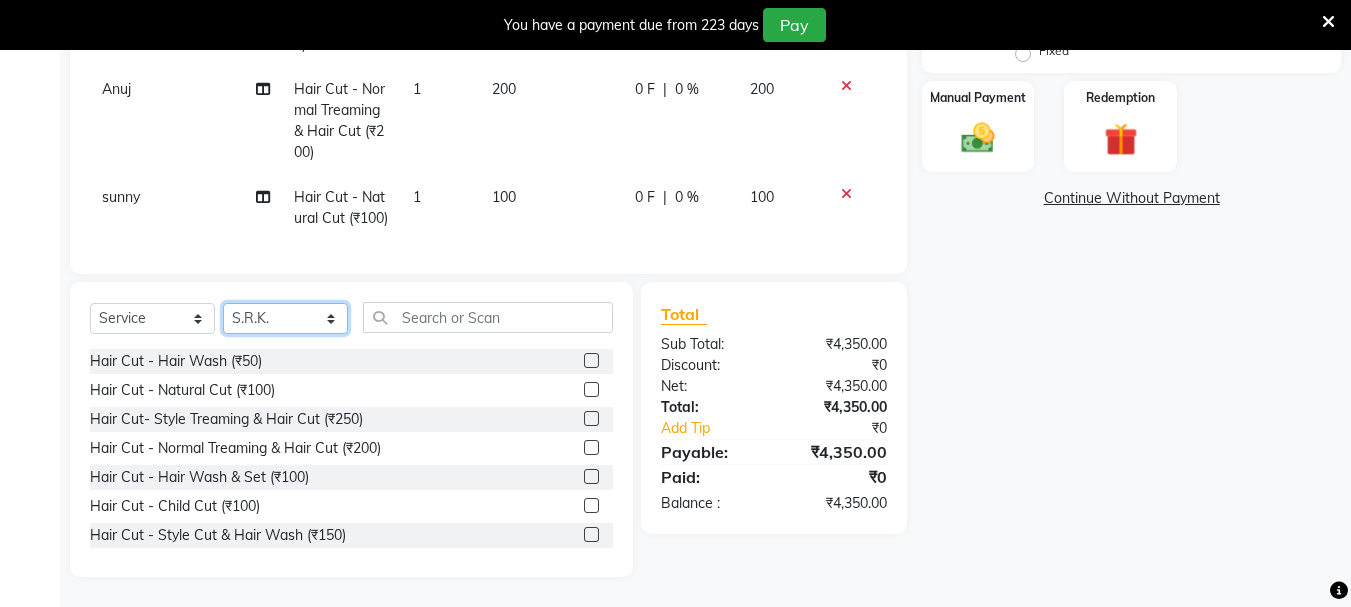 click on "Select Stylist [PERSON_NAME] [PERSON_NAME] Mahadev prem [PERSON_NAME] S.R.K. [PERSON_NAME]" 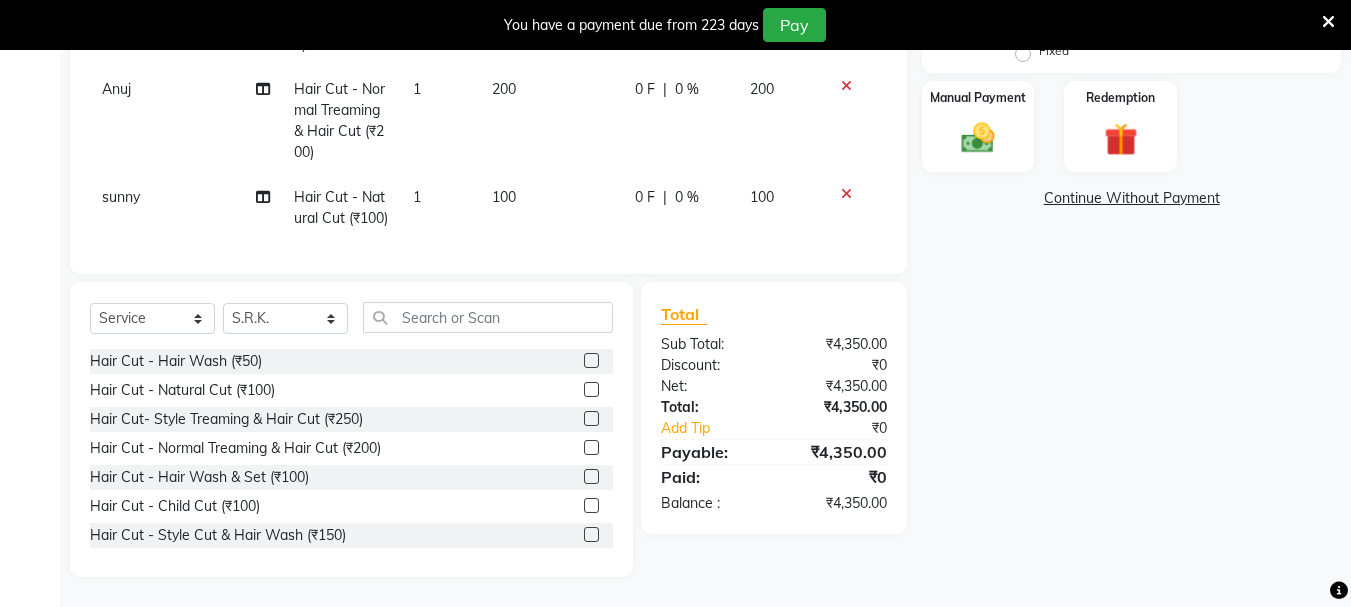 click 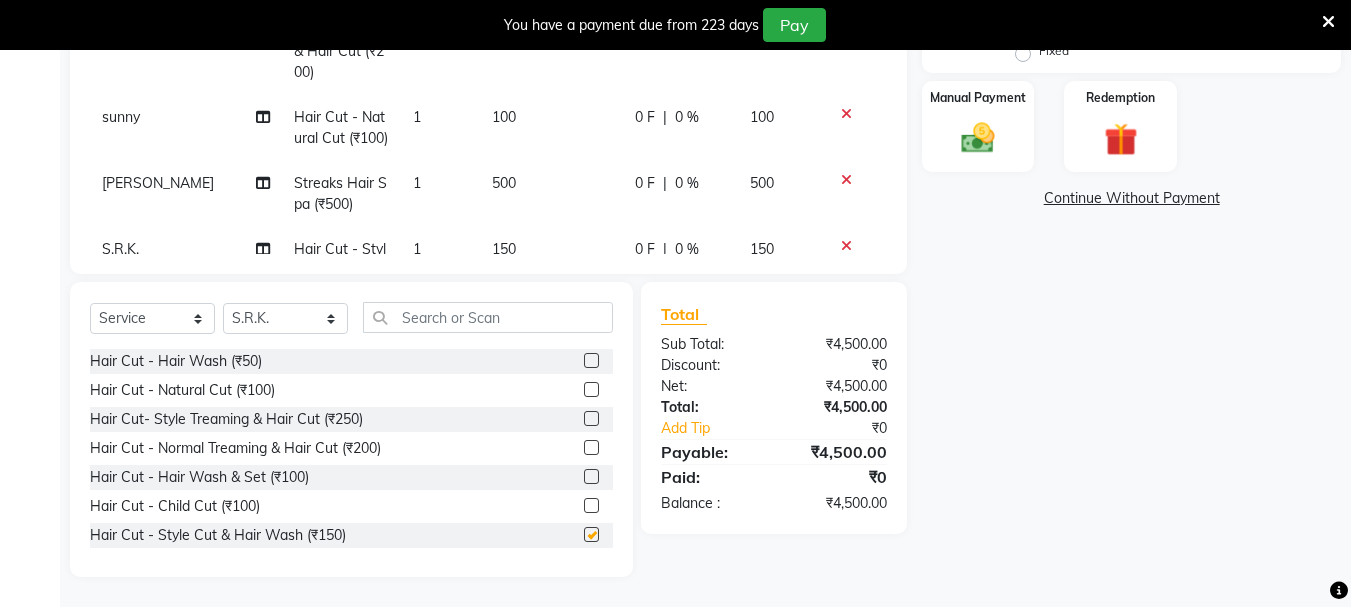 checkbox on "false" 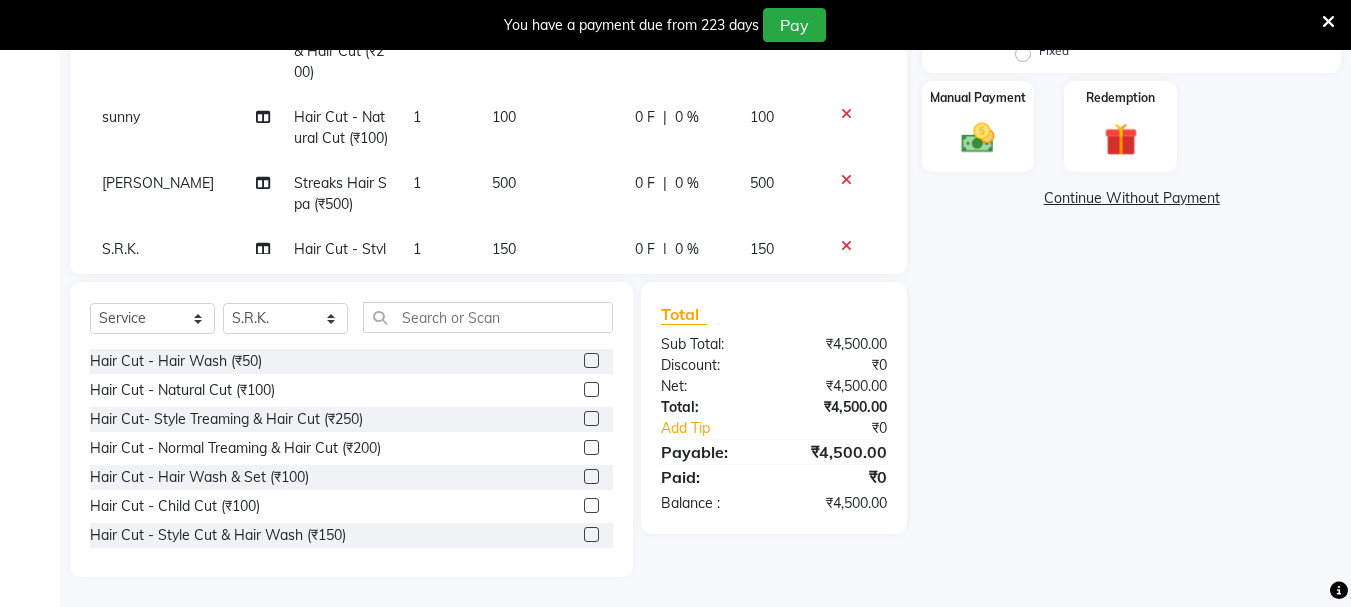 scroll, scrollTop: 1227, scrollLeft: 0, axis: vertical 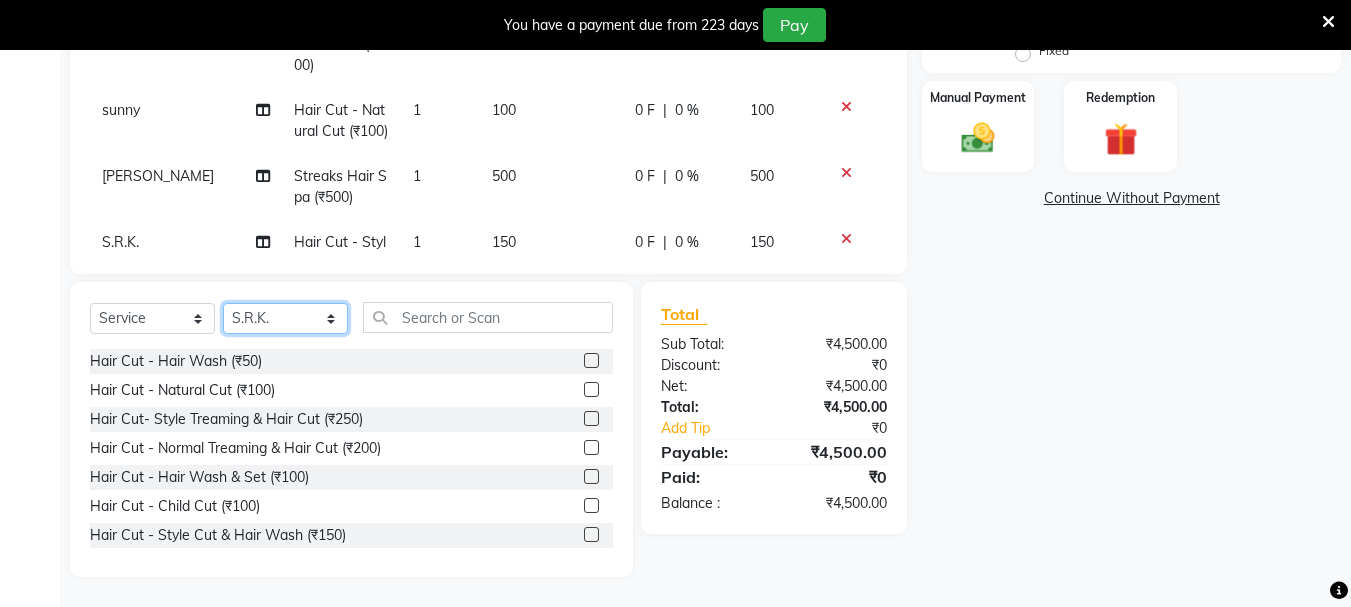 click on "Select Stylist [PERSON_NAME] [PERSON_NAME] Mahadev prem [PERSON_NAME] S.R.K. [PERSON_NAME]" 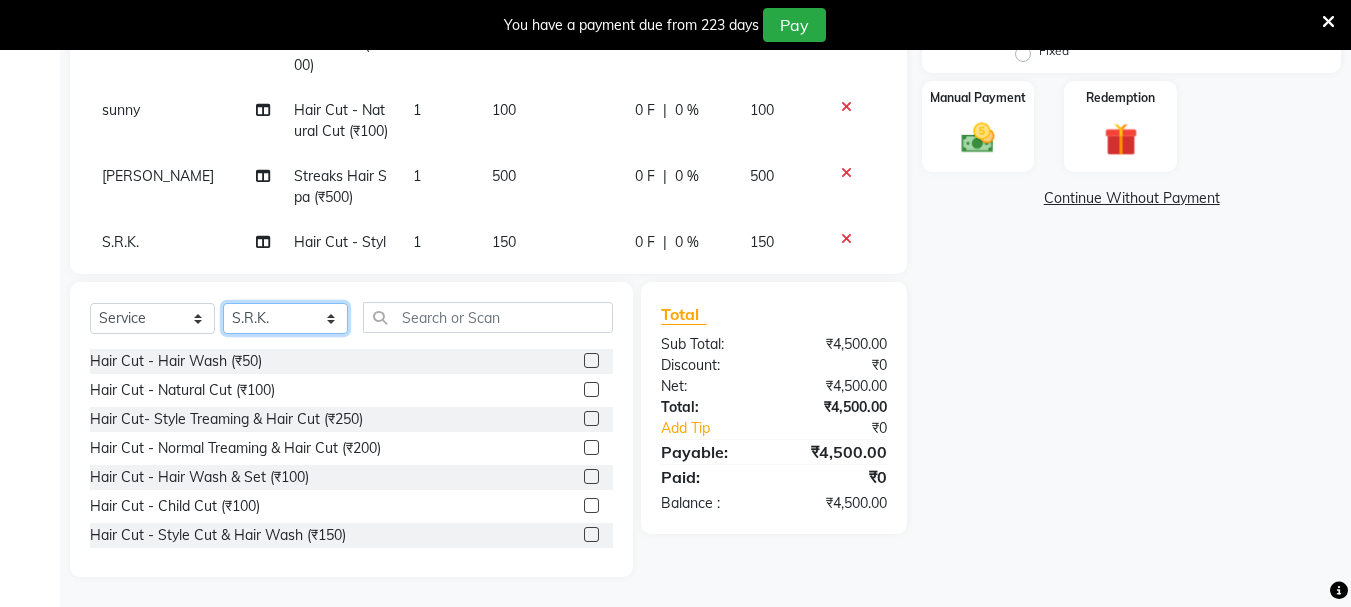 select on "7182" 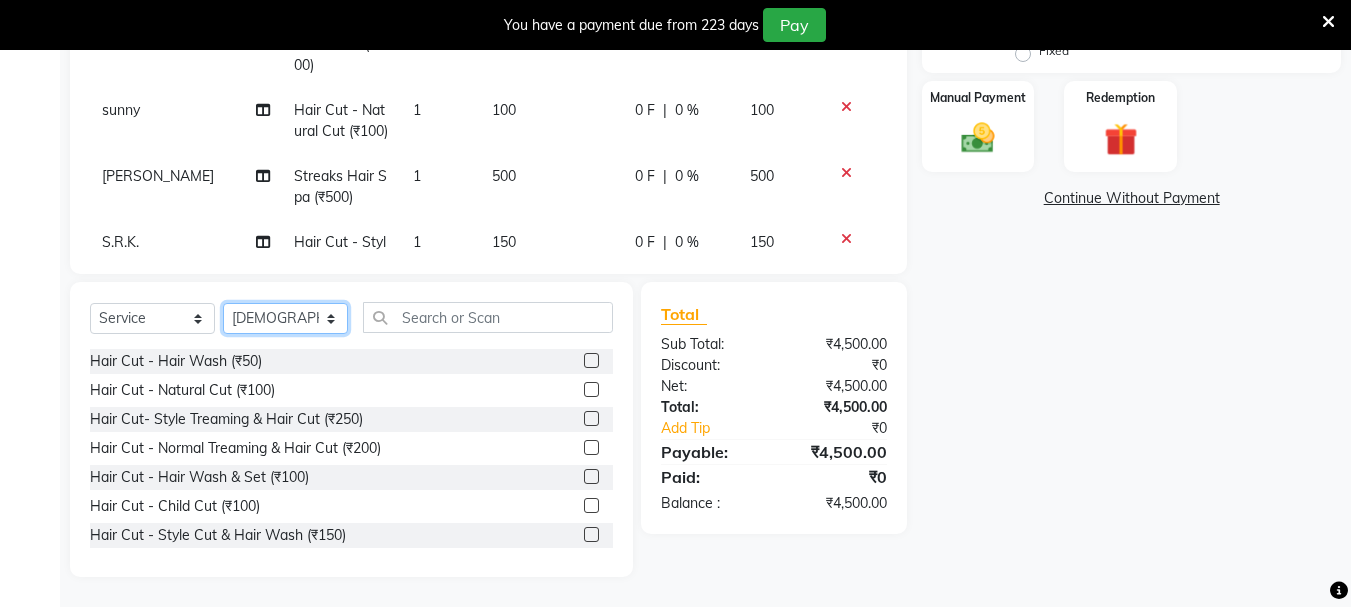 click on "Select Stylist [PERSON_NAME] [PERSON_NAME] Mahadev prem [PERSON_NAME] S.R.K. [PERSON_NAME]" 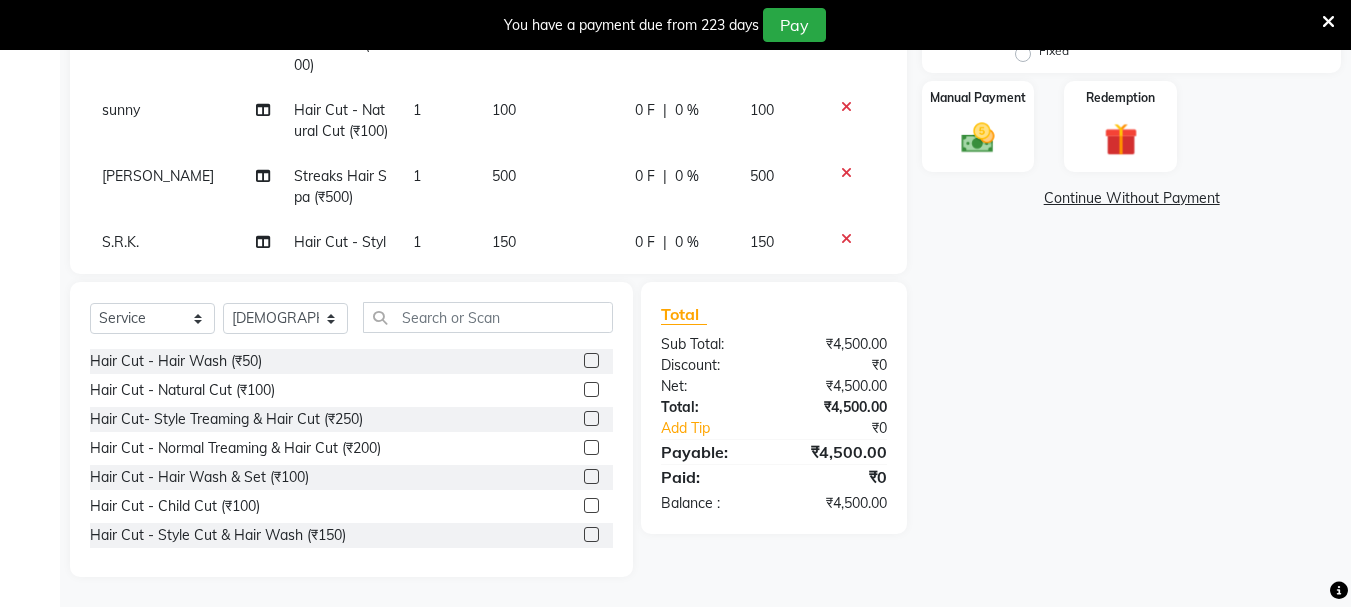 click 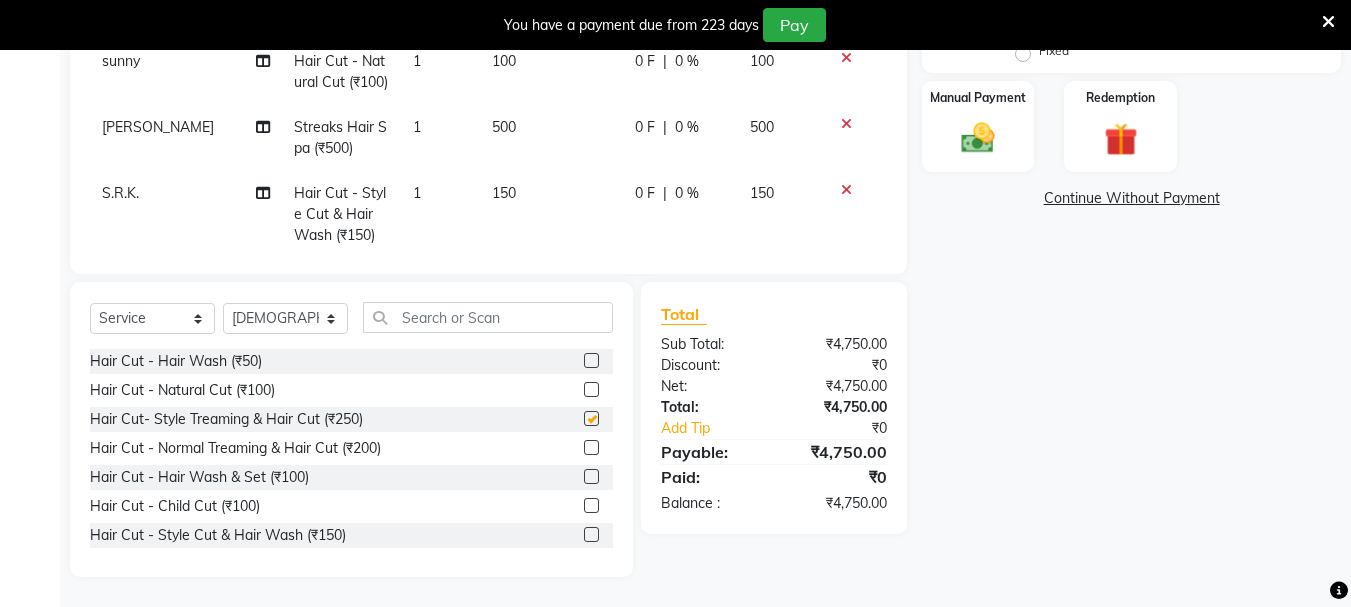 scroll, scrollTop: 1314, scrollLeft: 0, axis: vertical 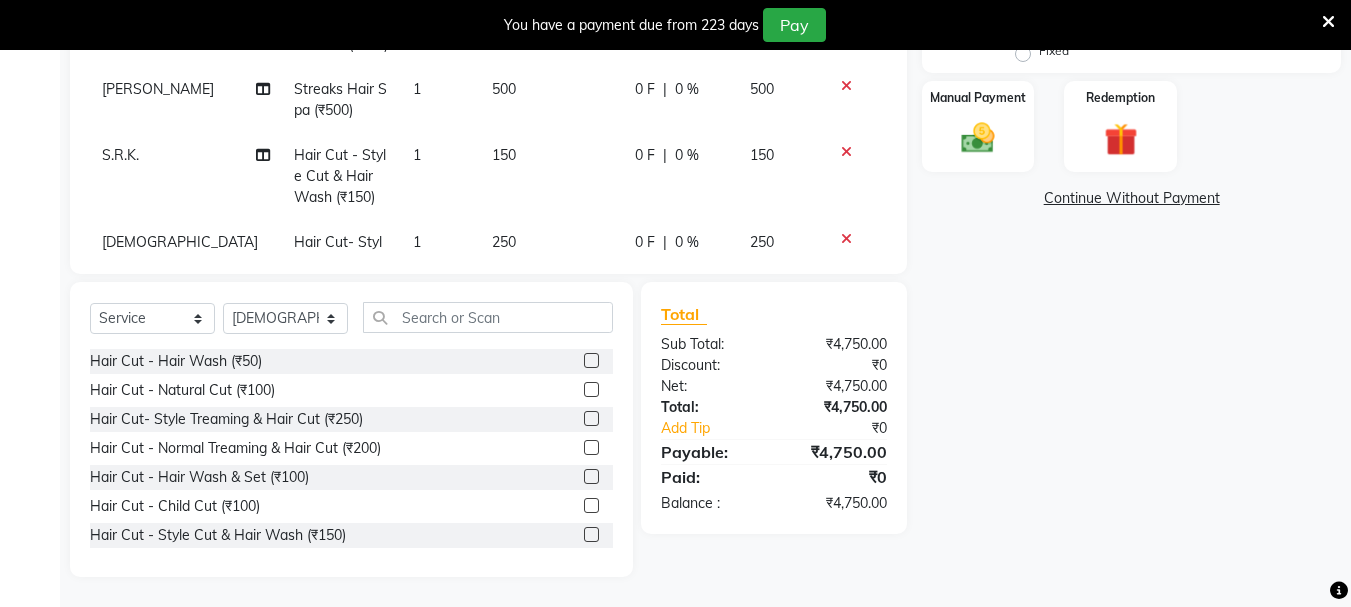 checkbox on "false" 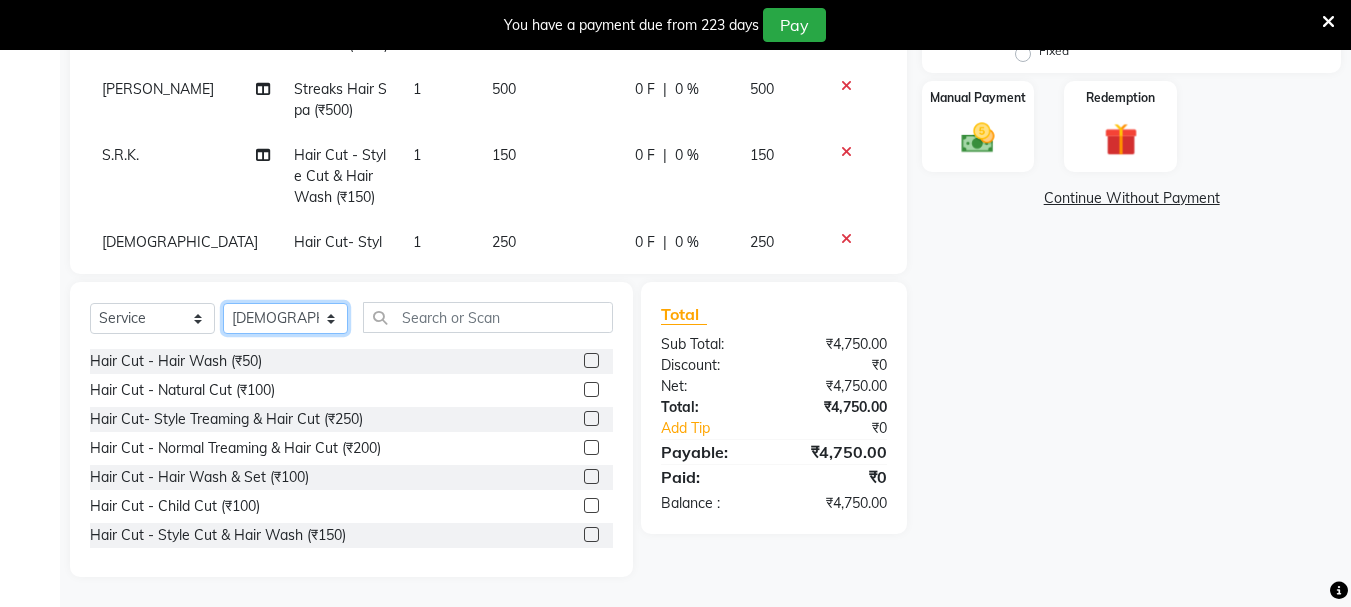 click on "Select Stylist [PERSON_NAME] [PERSON_NAME] Mahadev prem [PERSON_NAME] S.R.K. [PERSON_NAME]" 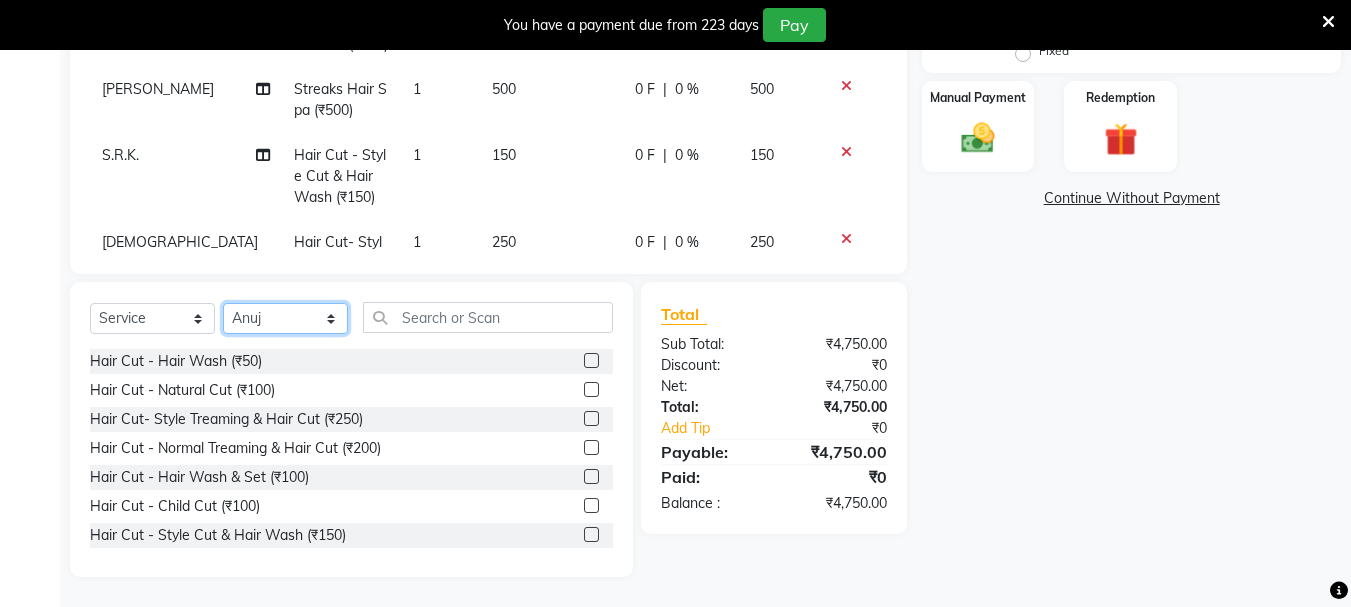 click on "Select Stylist [PERSON_NAME] [PERSON_NAME] Mahadev prem [PERSON_NAME] S.R.K. [PERSON_NAME]" 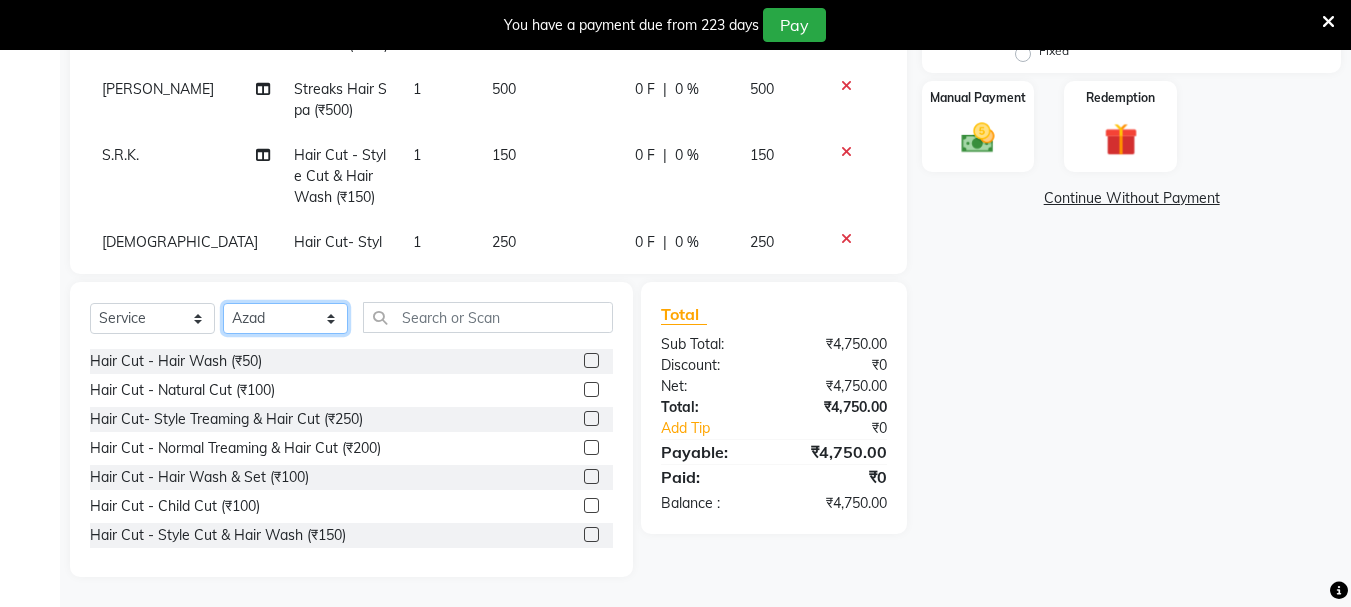 click on "Select Stylist [PERSON_NAME] [PERSON_NAME] Mahadev prem [PERSON_NAME] S.R.K. [PERSON_NAME]" 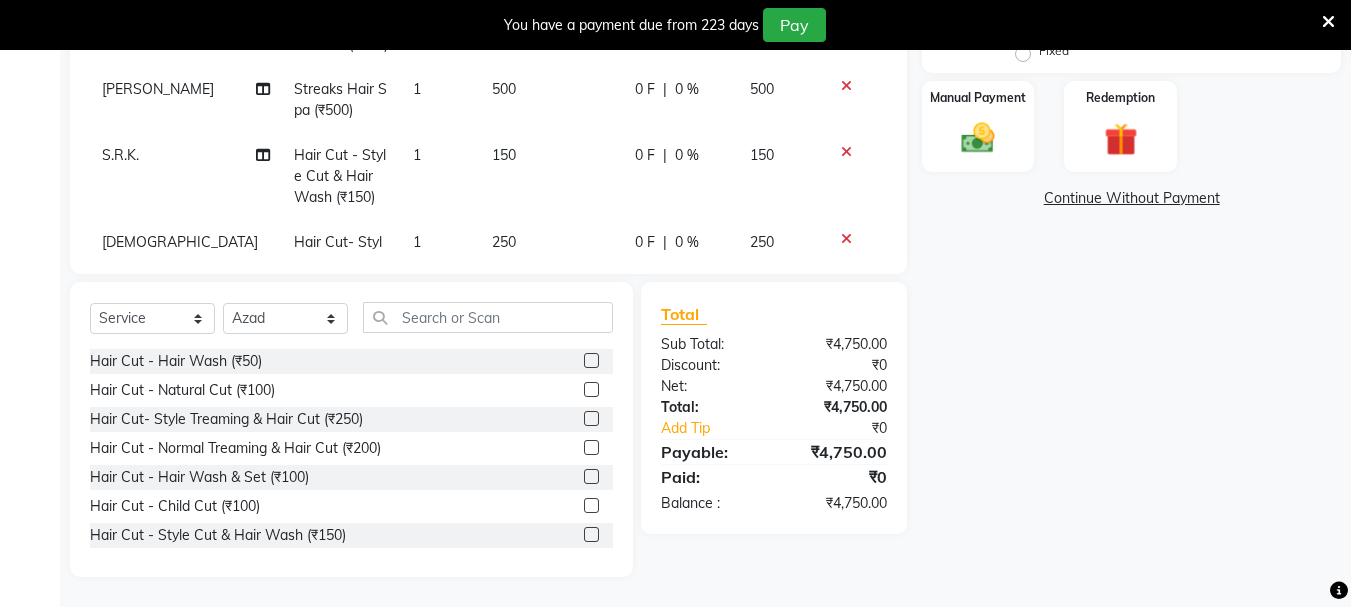 click 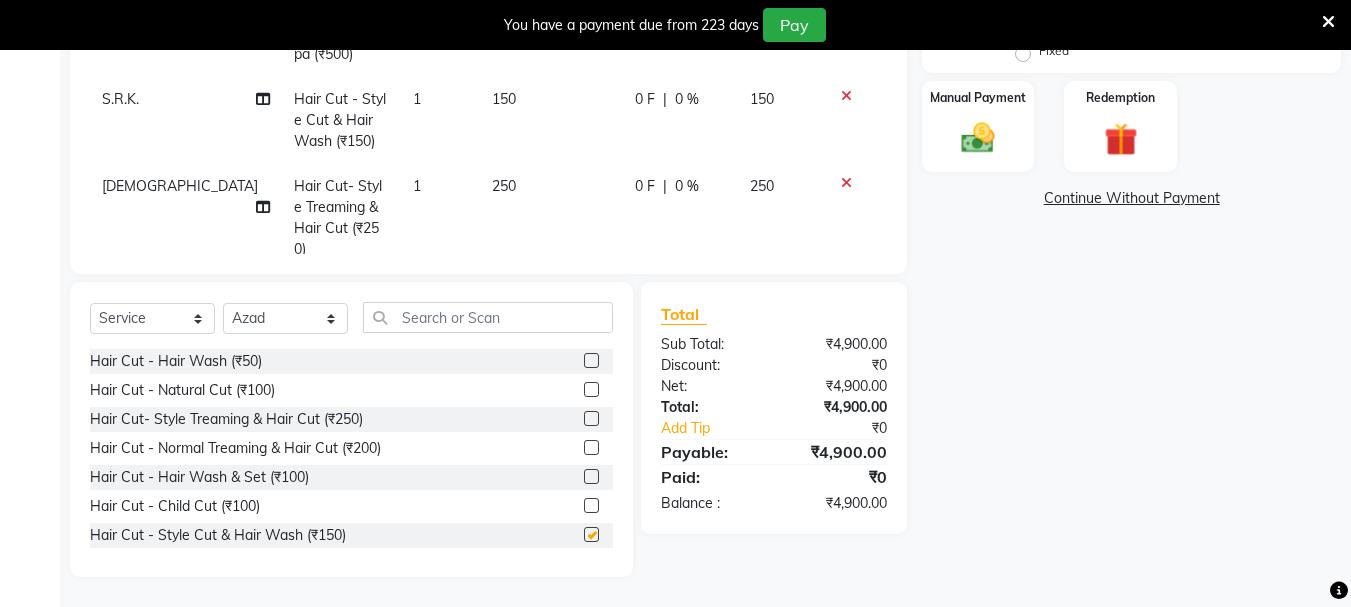 checkbox on "false" 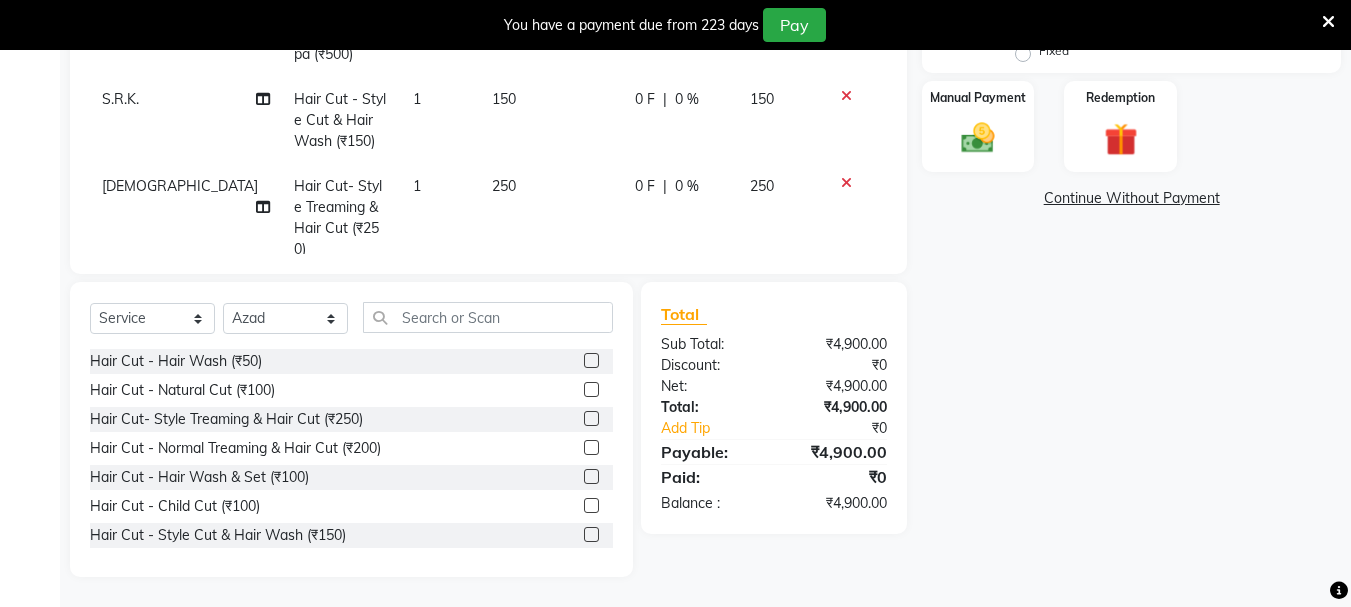 scroll, scrollTop: 1401, scrollLeft: 0, axis: vertical 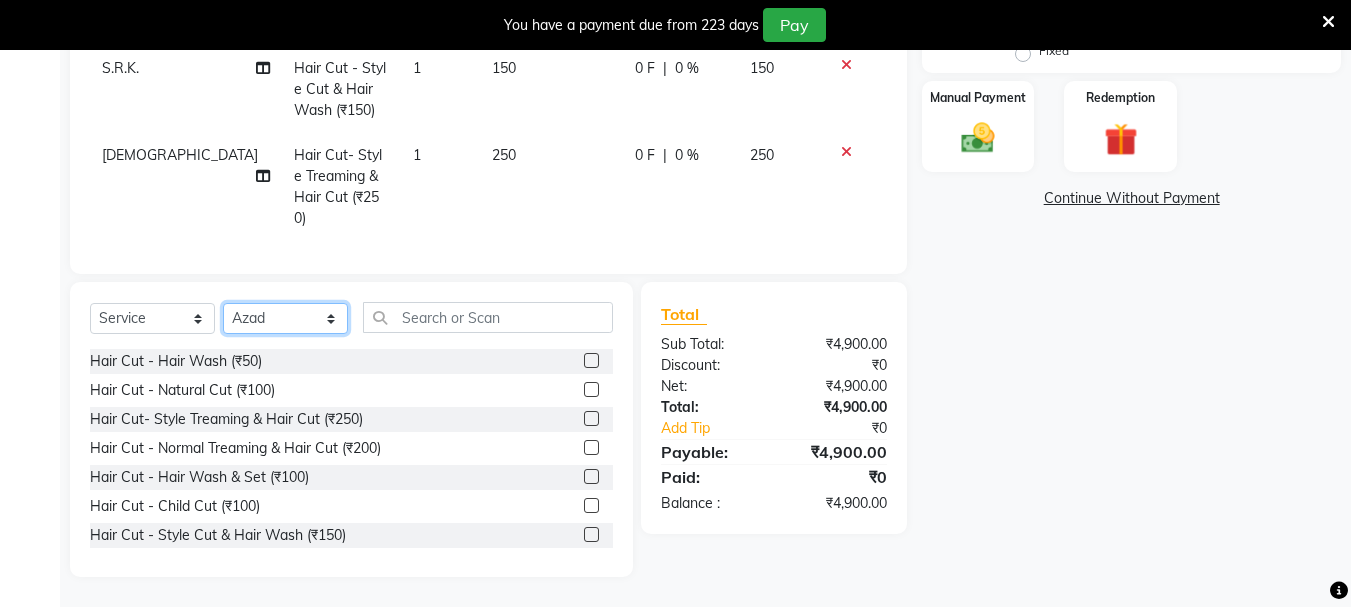click on "Select Stylist [PERSON_NAME] [PERSON_NAME] Mahadev prem [PERSON_NAME] S.R.K. [PERSON_NAME]" 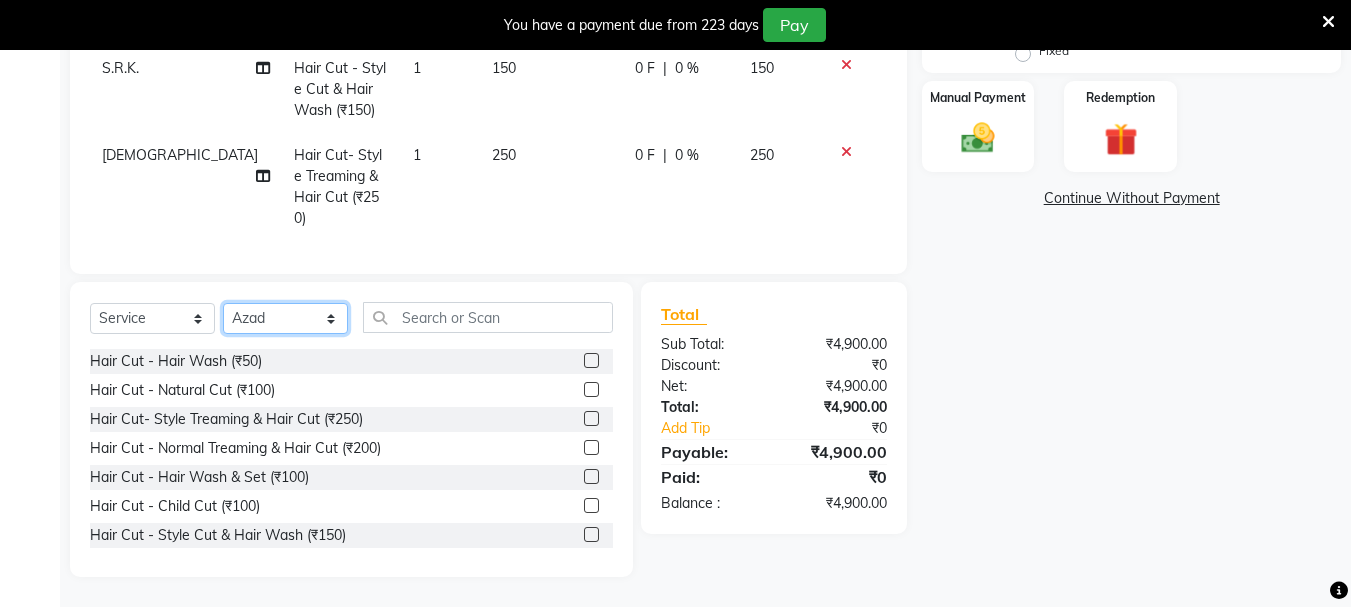 click on "Select Stylist [PERSON_NAME] [PERSON_NAME] Mahadev prem [PERSON_NAME] S.R.K. [PERSON_NAME]" 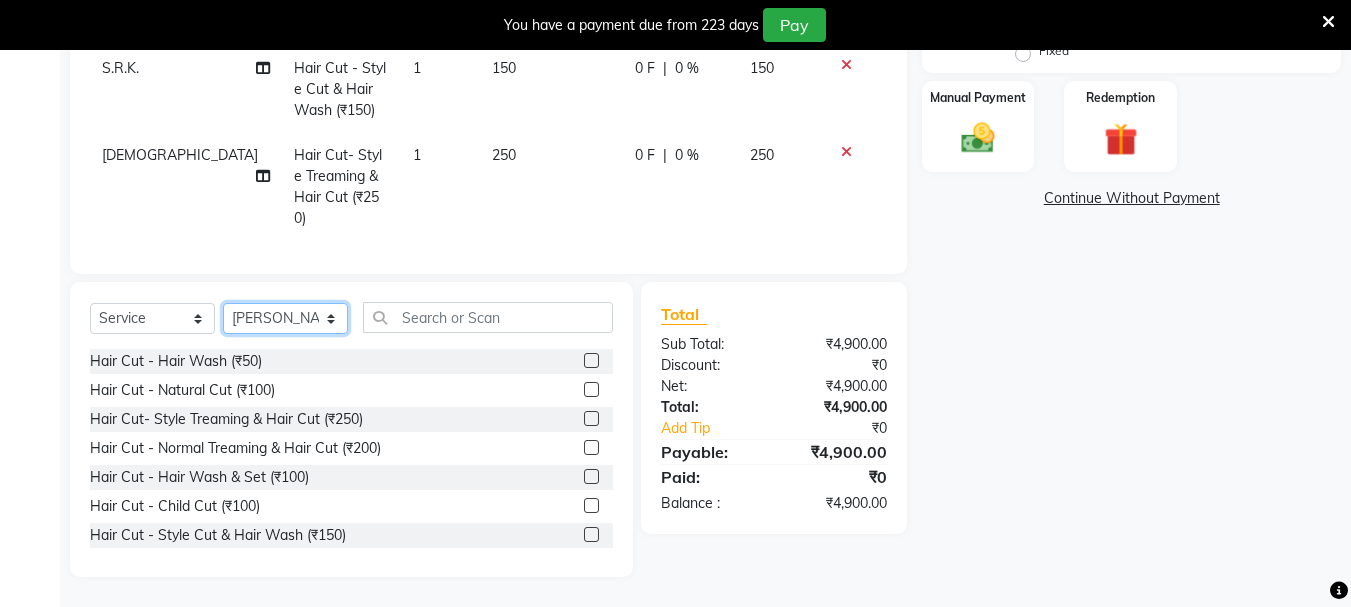 click on "Select Stylist [PERSON_NAME] [PERSON_NAME] Mahadev prem [PERSON_NAME] S.R.K. [PERSON_NAME]" 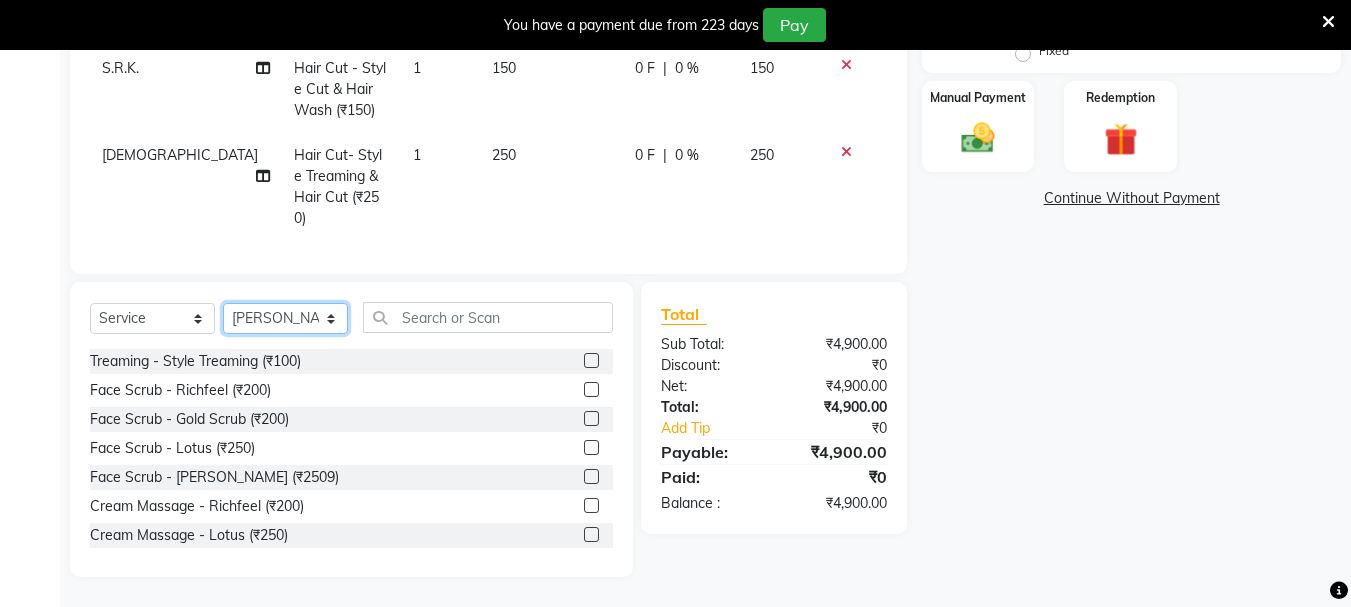 scroll, scrollTop: 0, scrollLeft: 0, axis: both 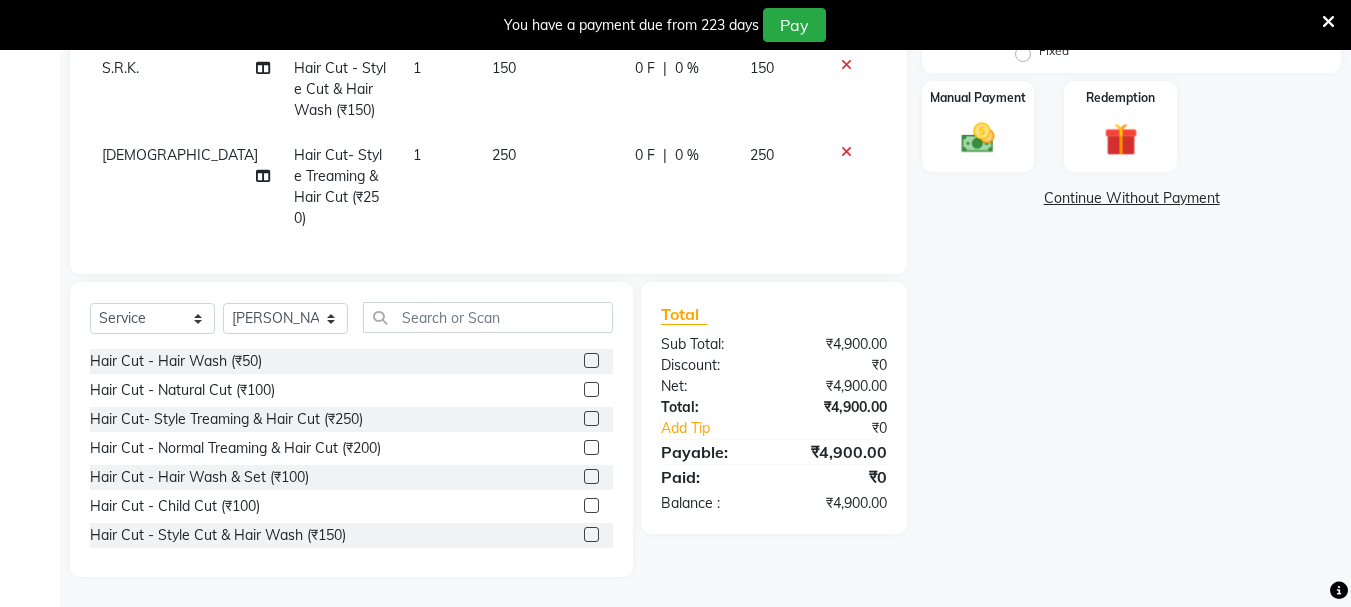 click 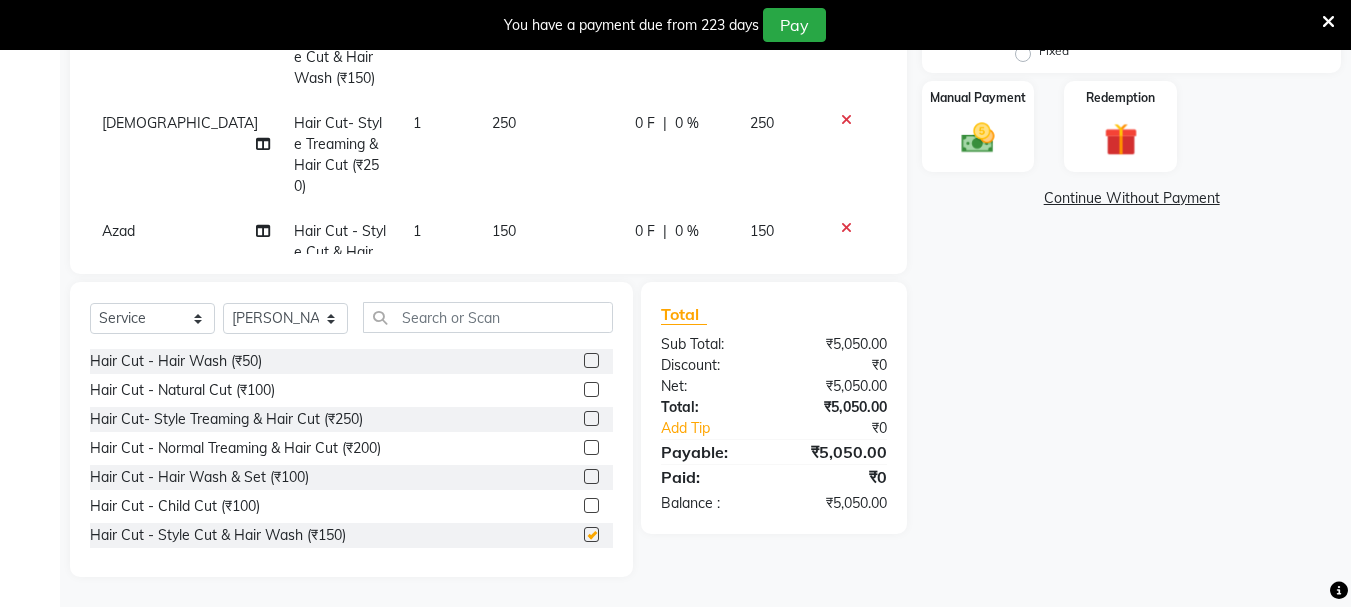 checkbox on "false" 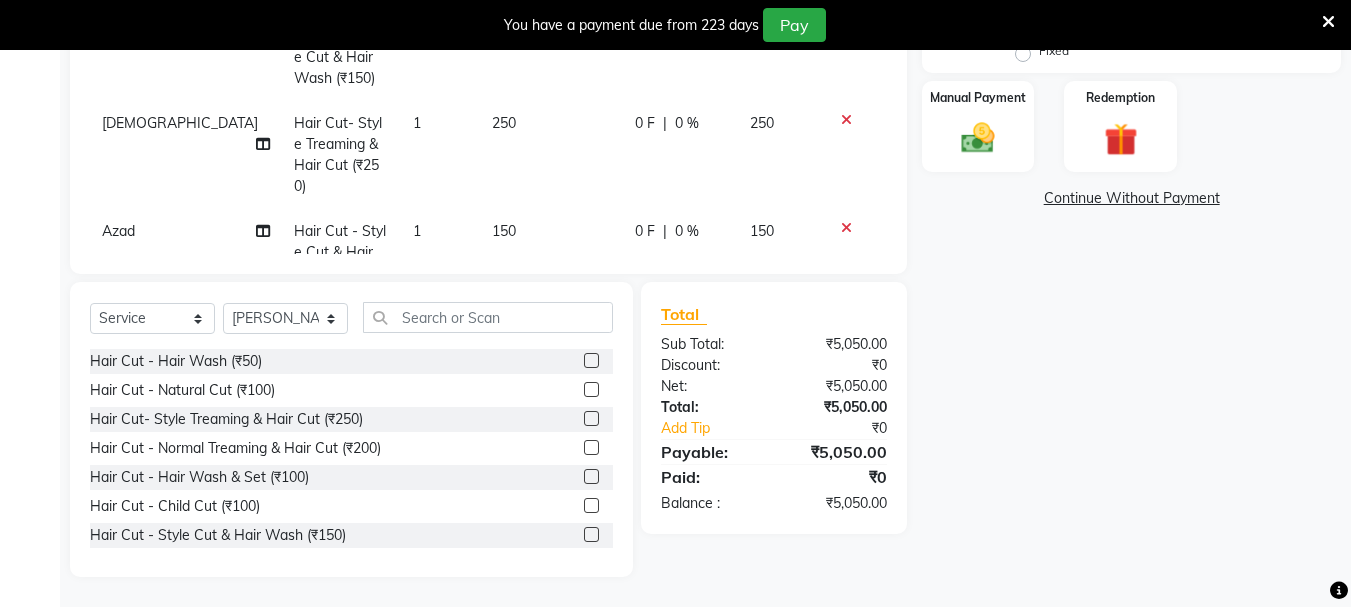 scroll, scrollTop: 1488, scrollLeft: 0, axis: vertical 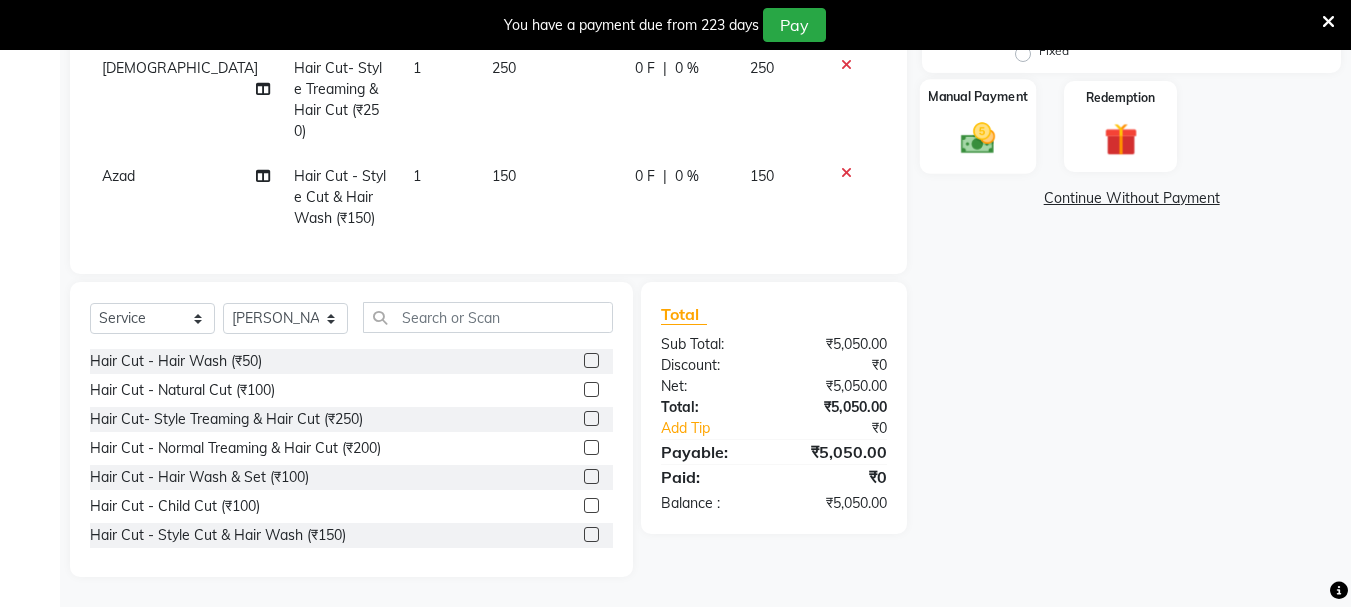 click 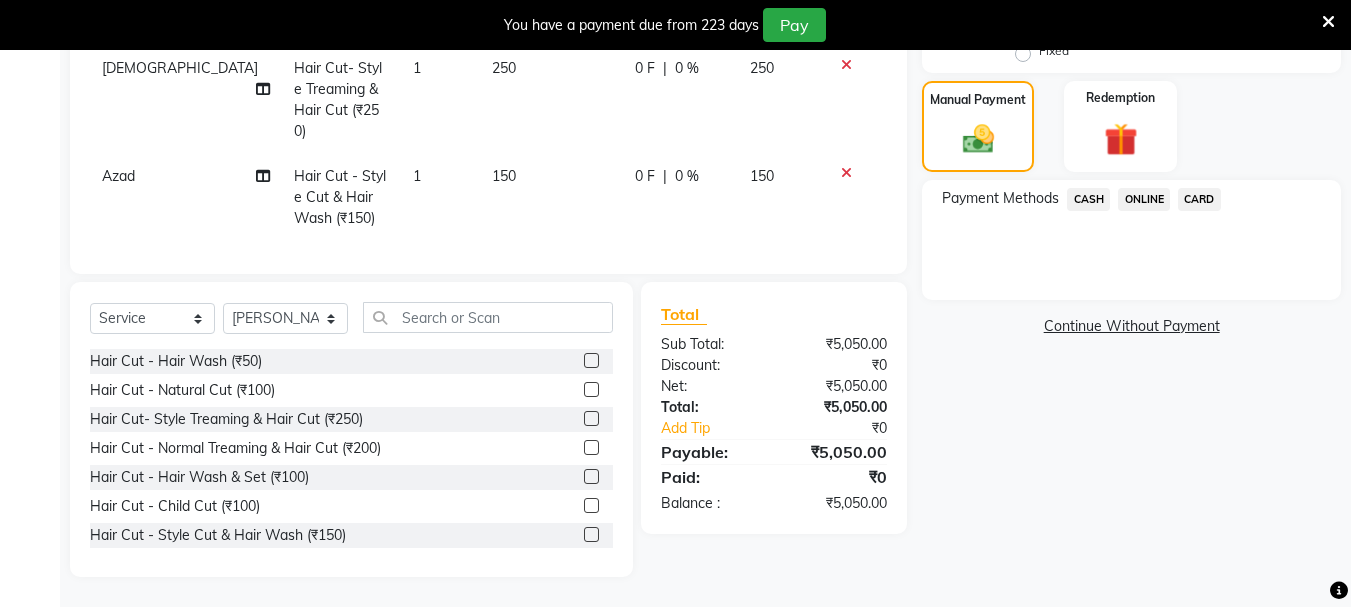 click on "CASH" 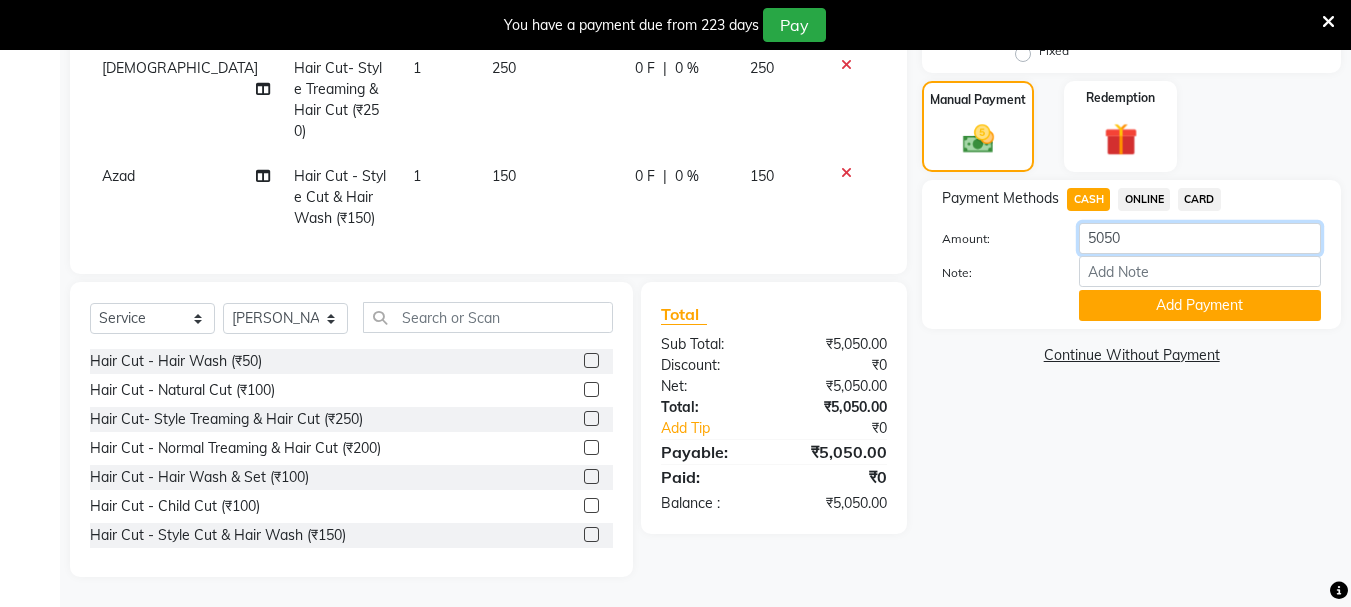 click on "5050" 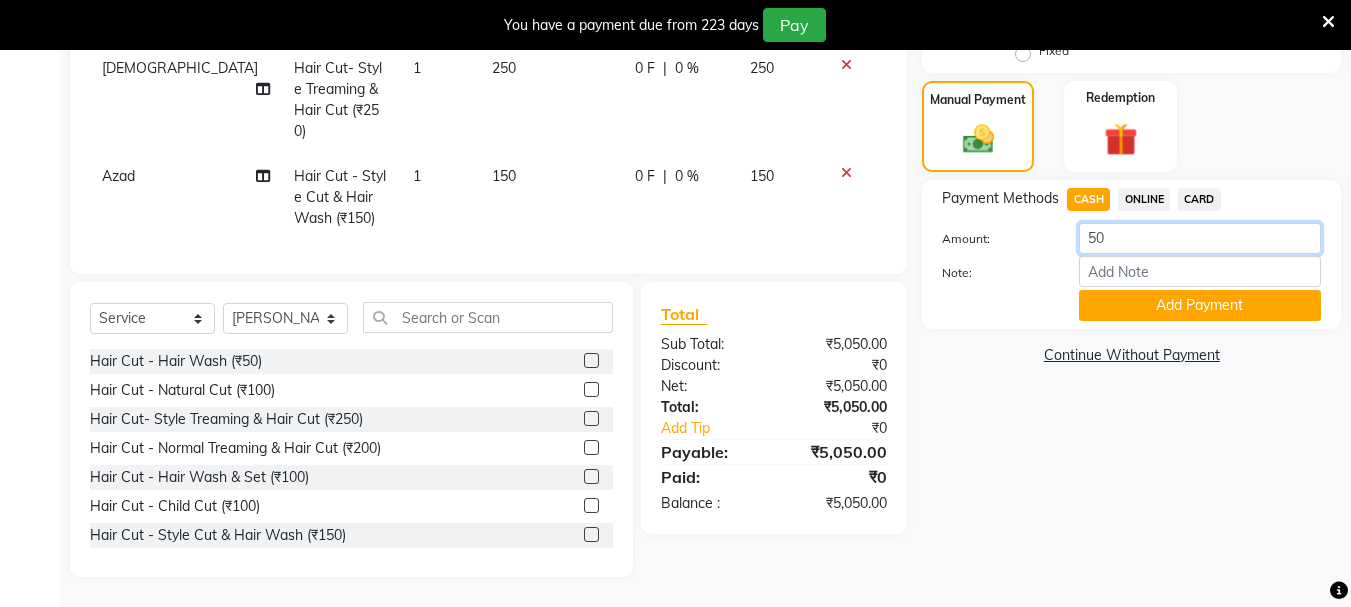 type on "5" 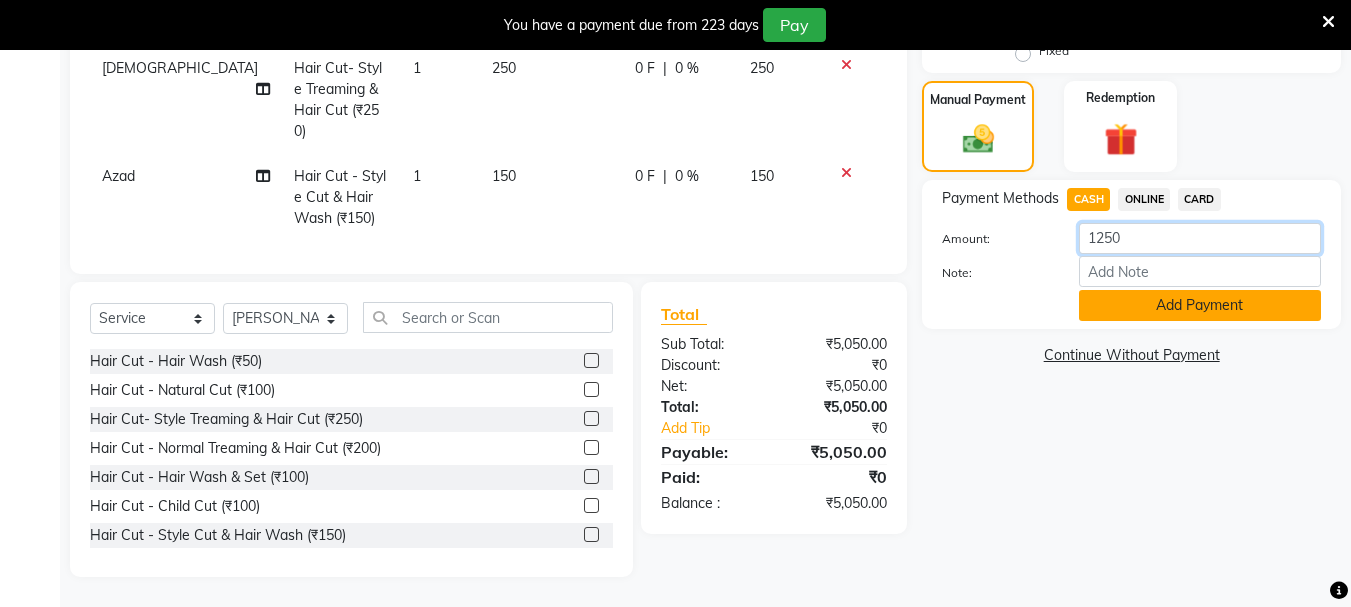 type on "1250" 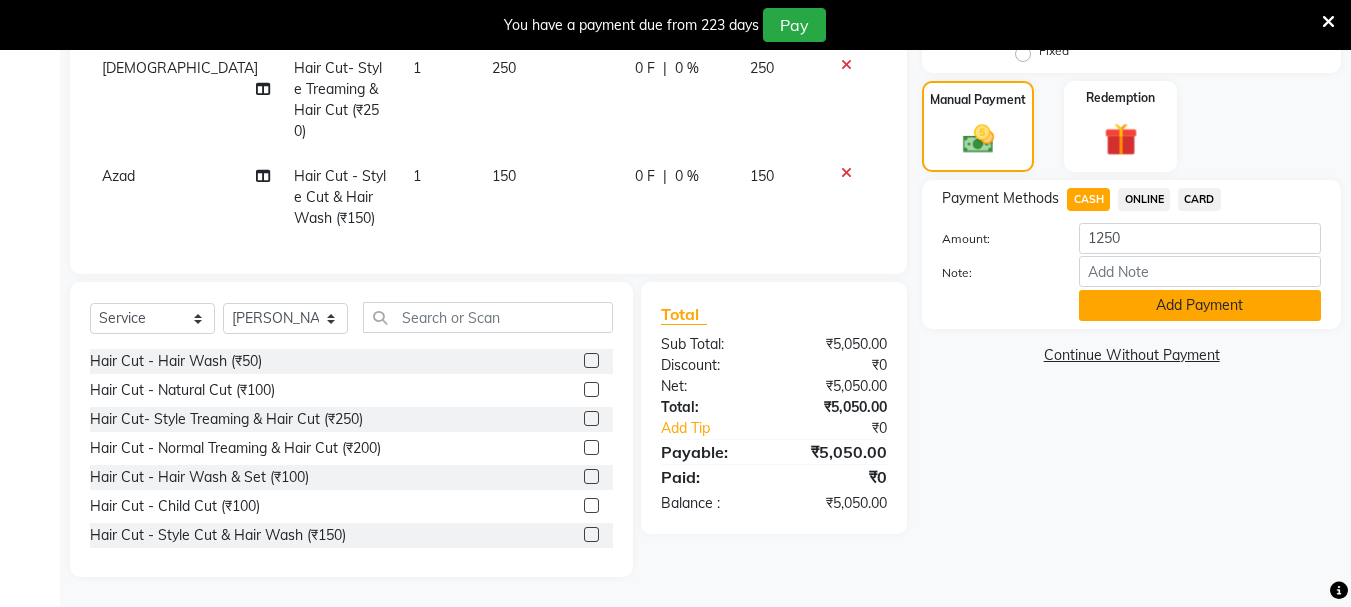click on "Add Payment" 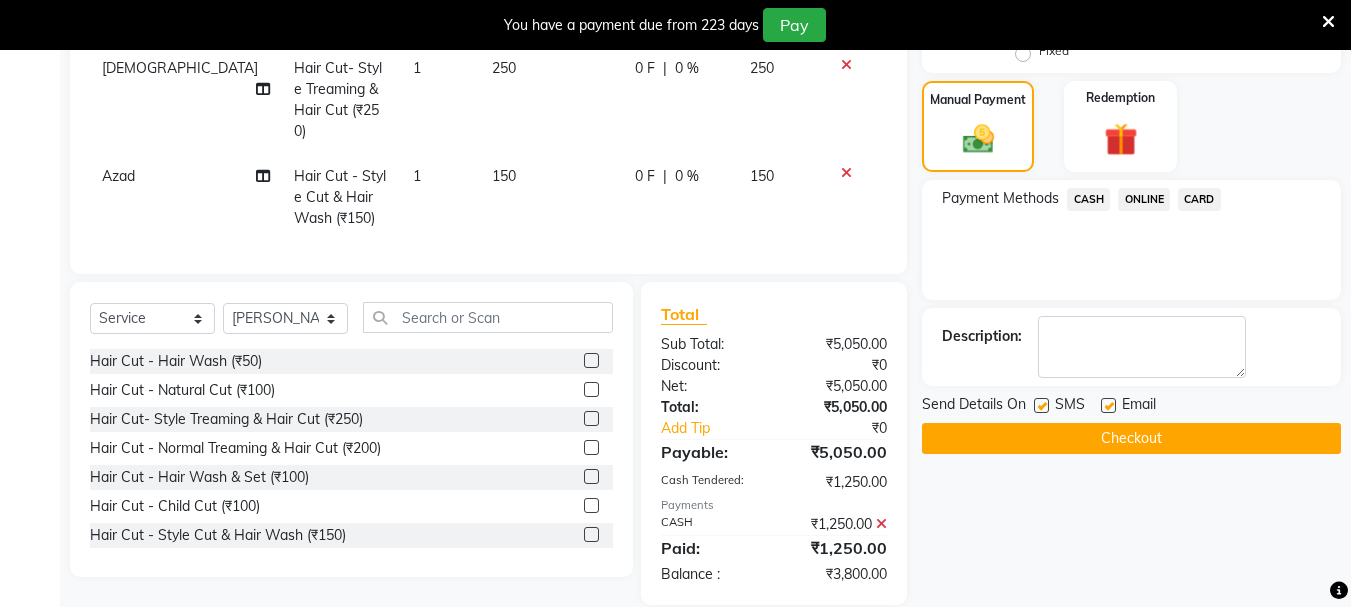 drag, startPoint x: 1149, startPoint y: 201, endPoint x: 1169, endPoint y: 214, distance: 23.853722 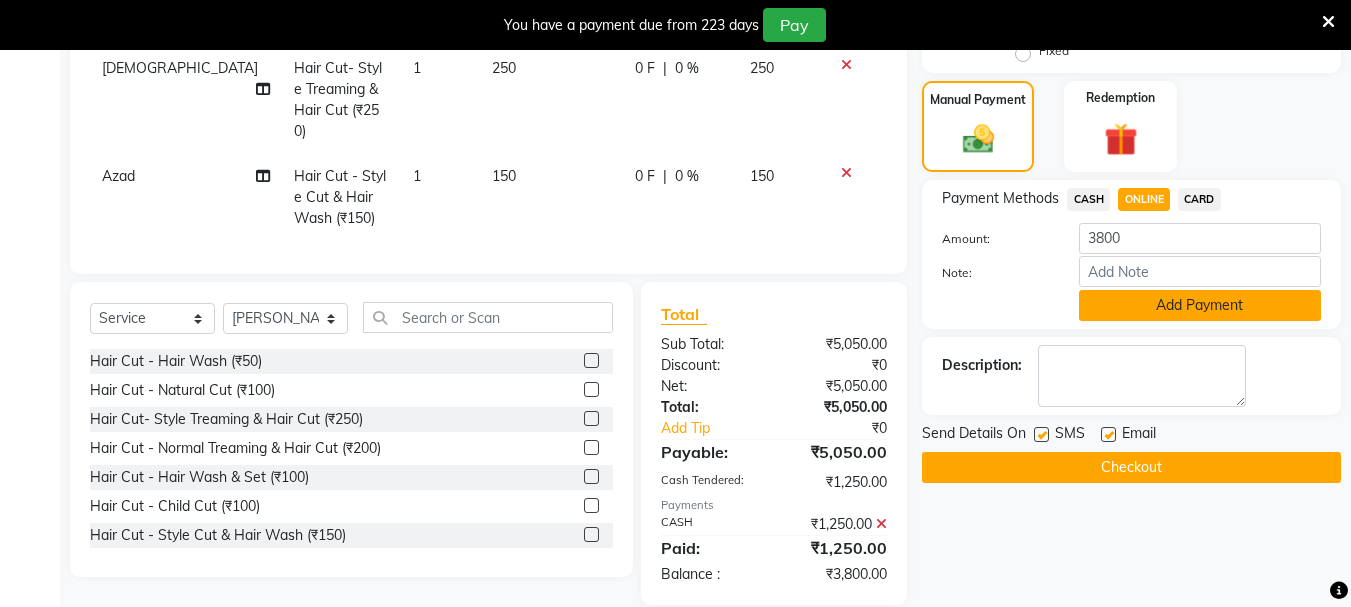 click on "Add Payment" 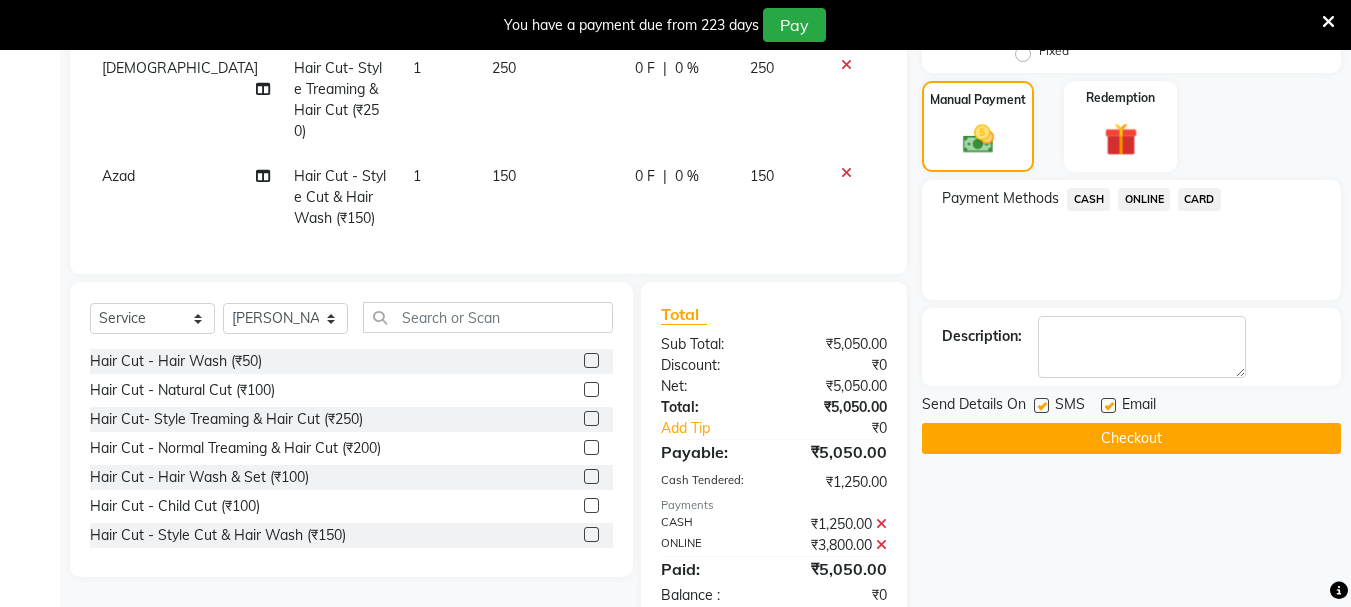 click on "ONLINE" 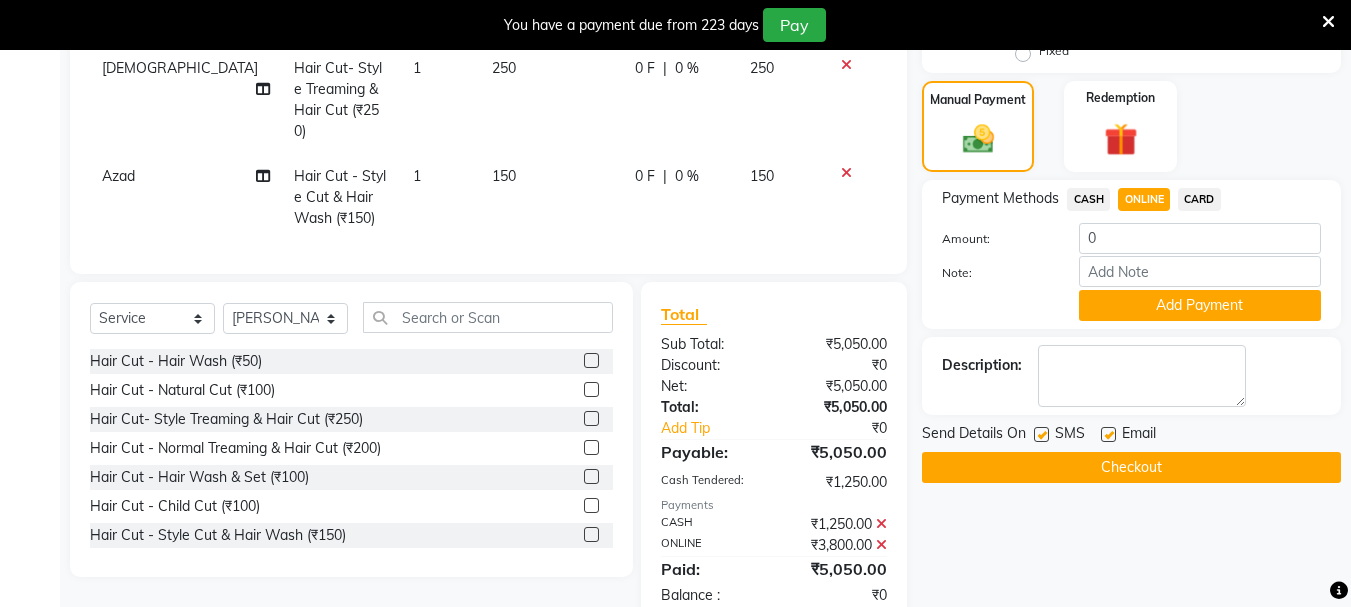 scroll, scrollTop: 593, scrollLeft: 0, axis: vertical 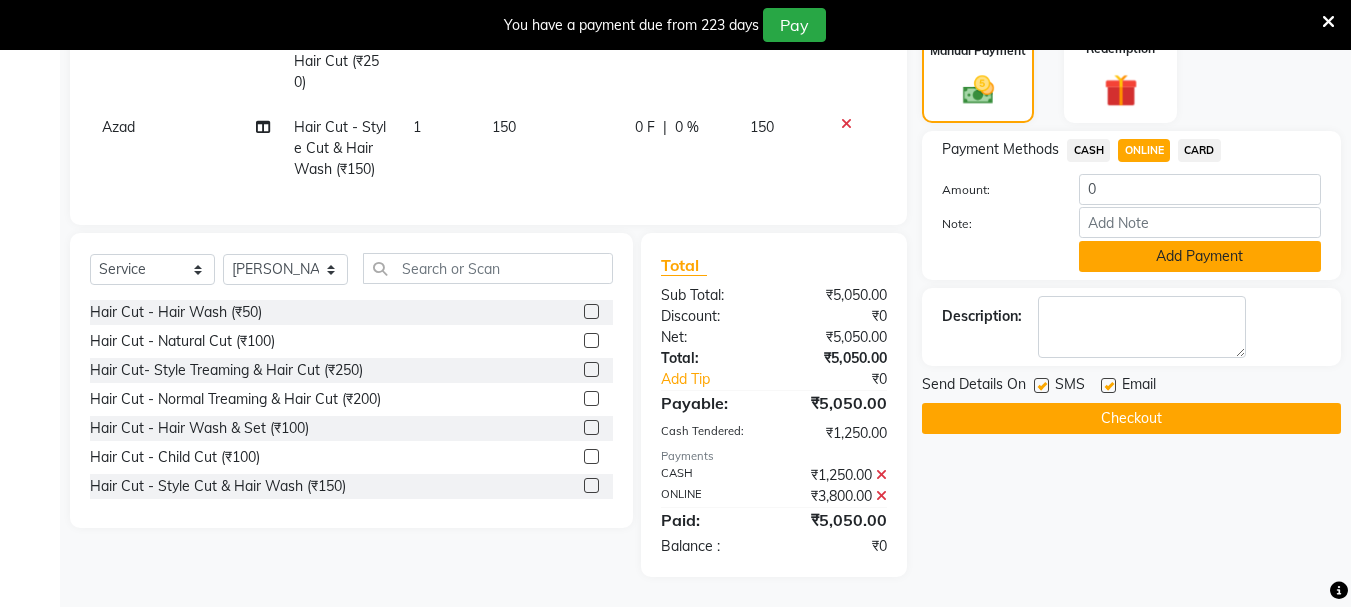 click on "Add Payment" 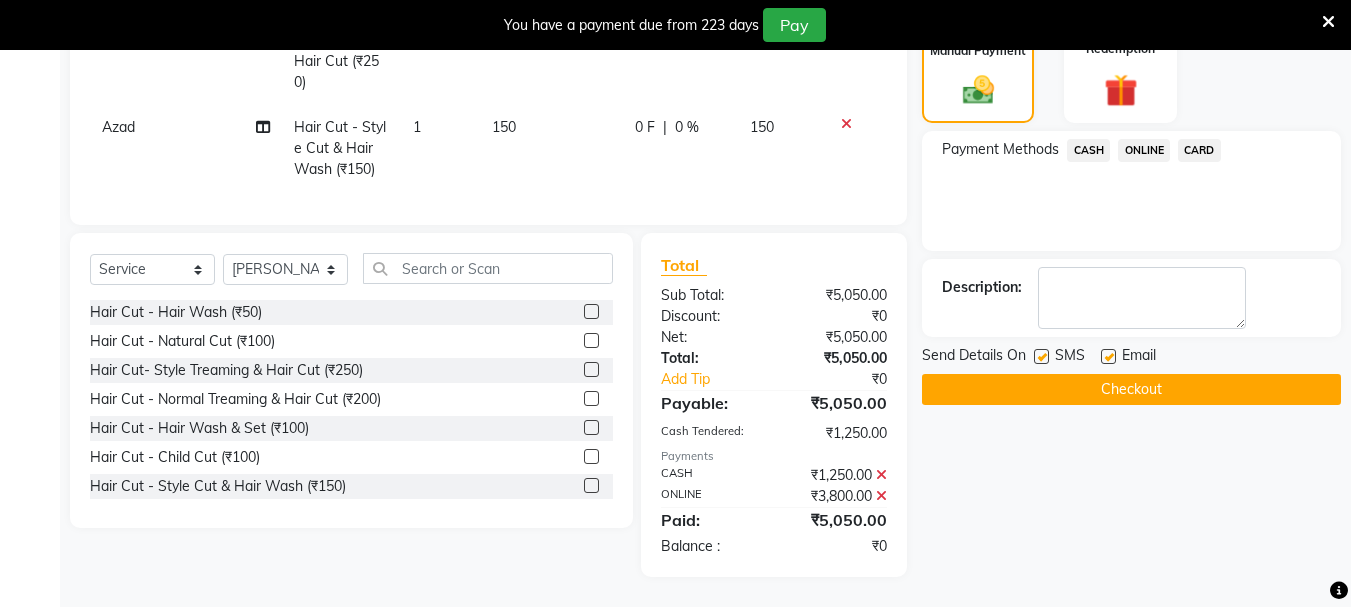 click on "Checkout" 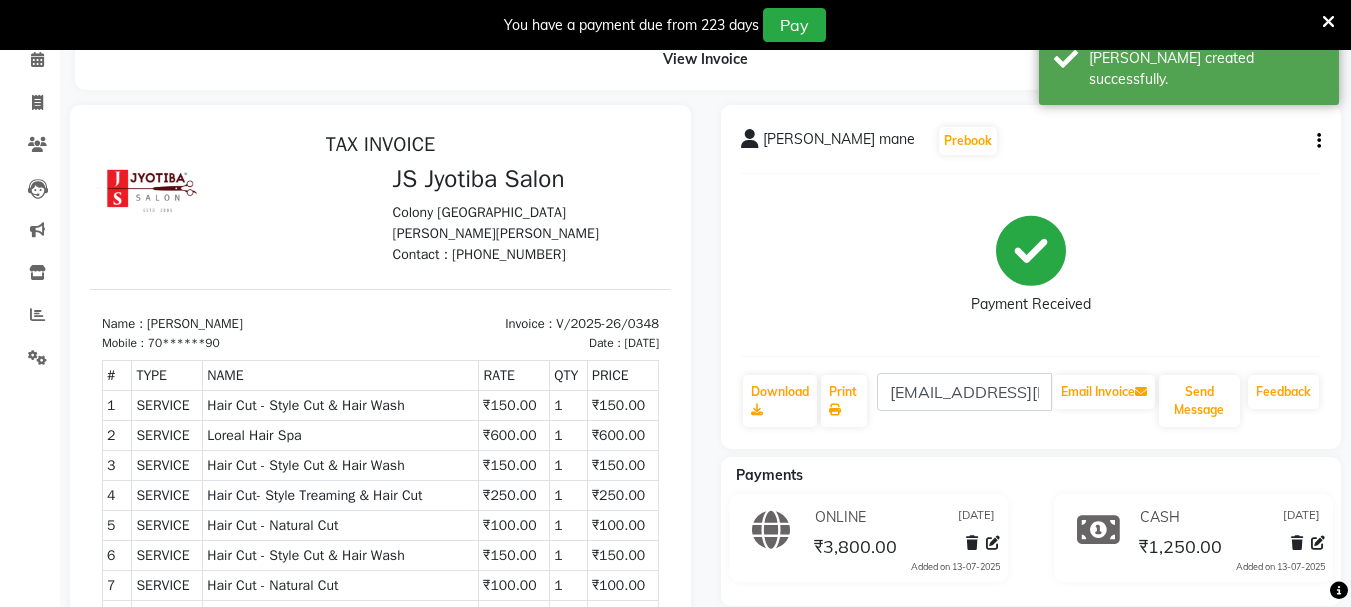 scroll, scrollTop: 0, scrollLeft: 0, axis: both 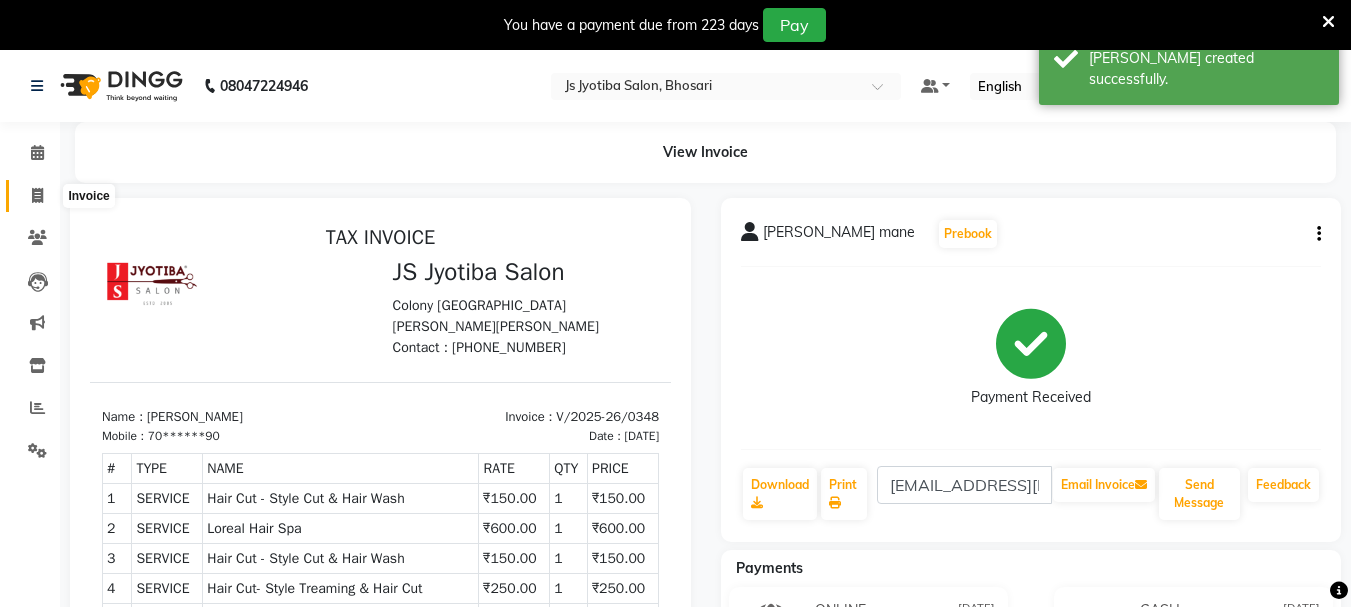 click 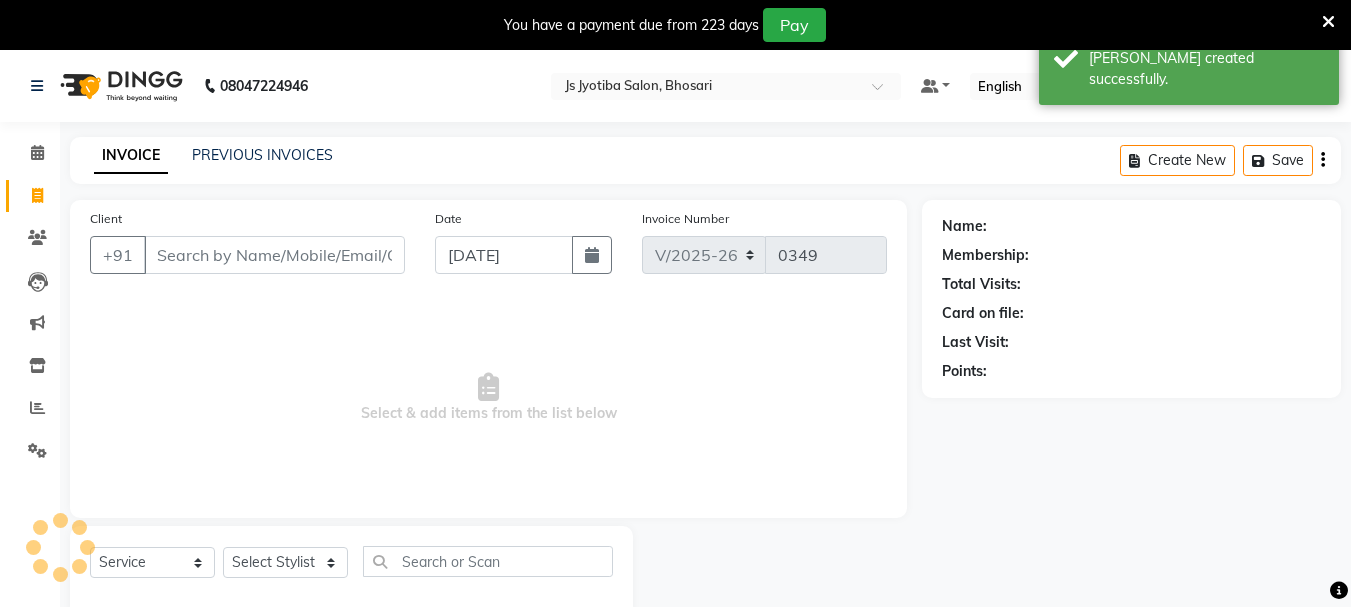 scroll, scrollTop: 50, scrollLeft: 0, axis: vertical 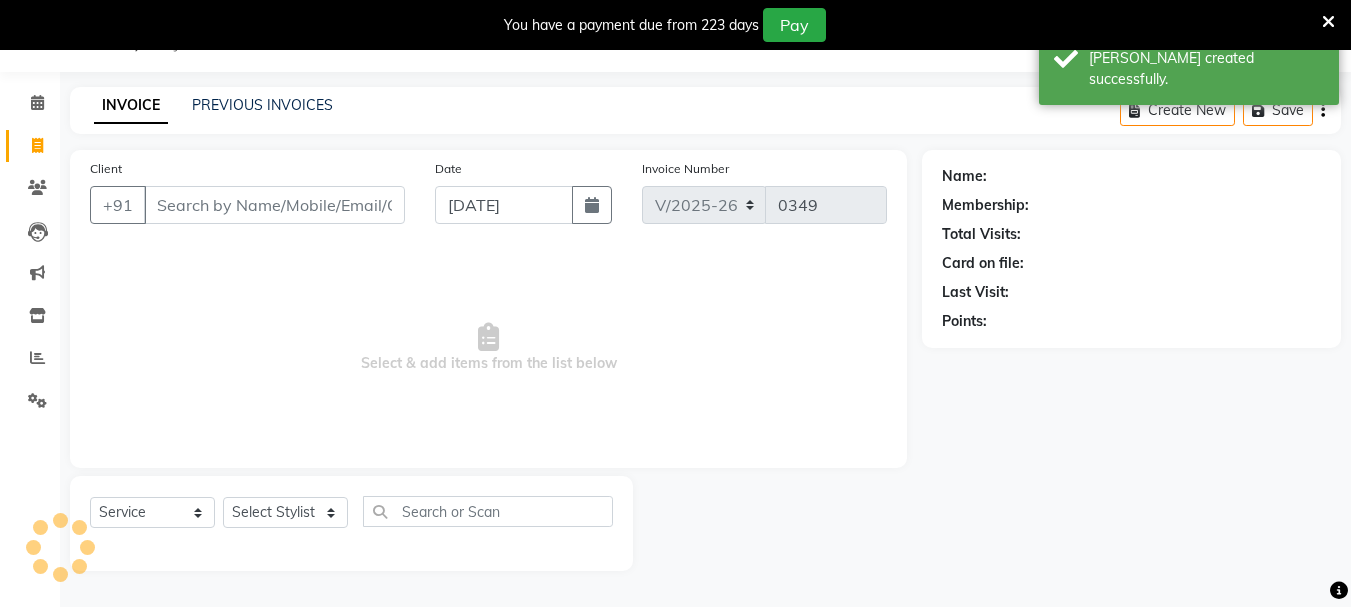 click on "Client" at bounding box center [274, 205] 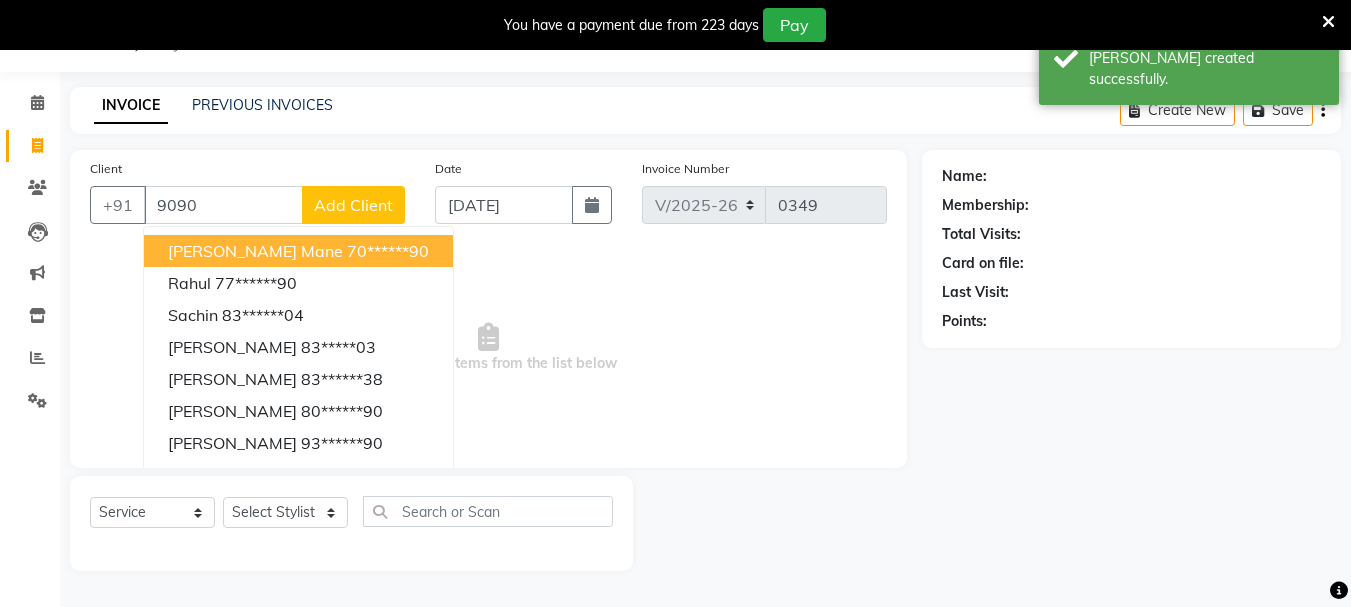click on "[PERSON_NAME] mane" at bounding box center [255, 251] 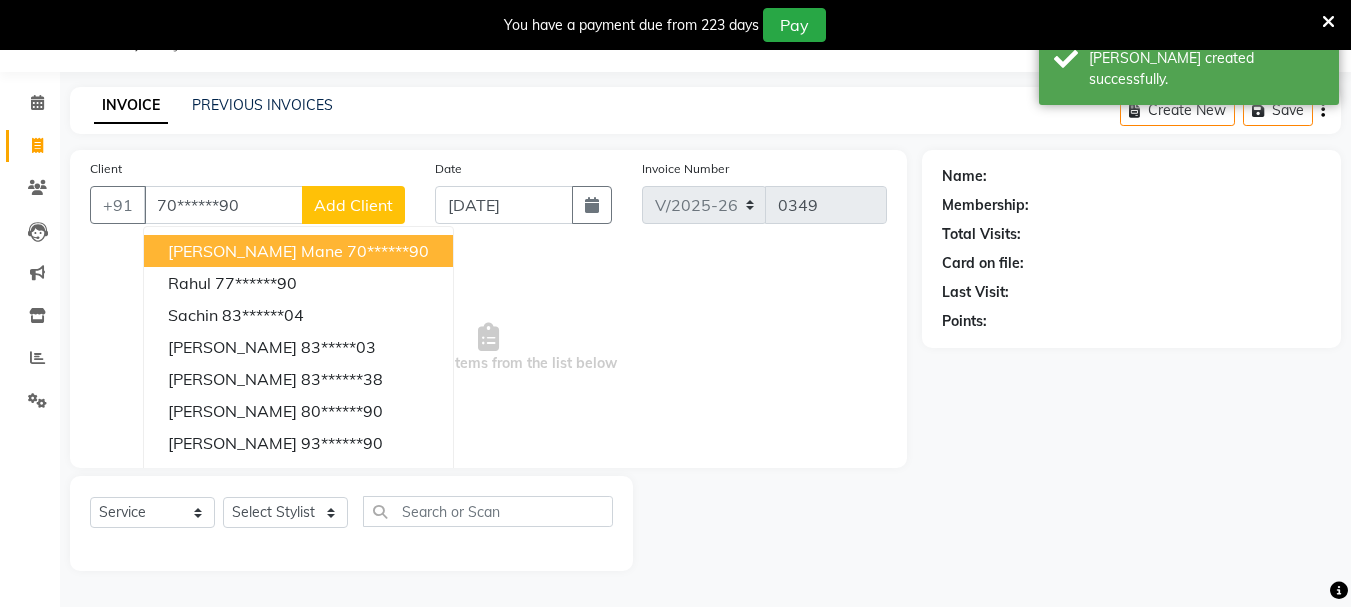 type on "70******90" 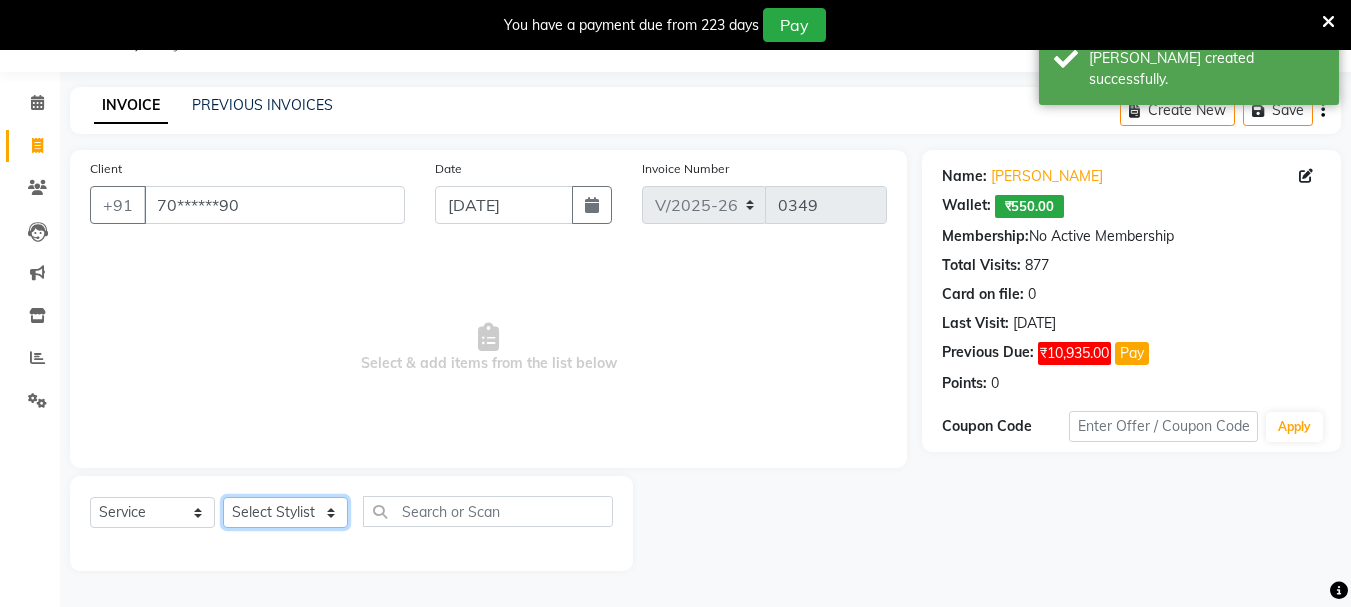 click on "Select Stylist [PERSON_NAME] [PERSON_NAME] Mahadev prem [PERSON_NAME] S.R.K. [PERSON_NAME]" 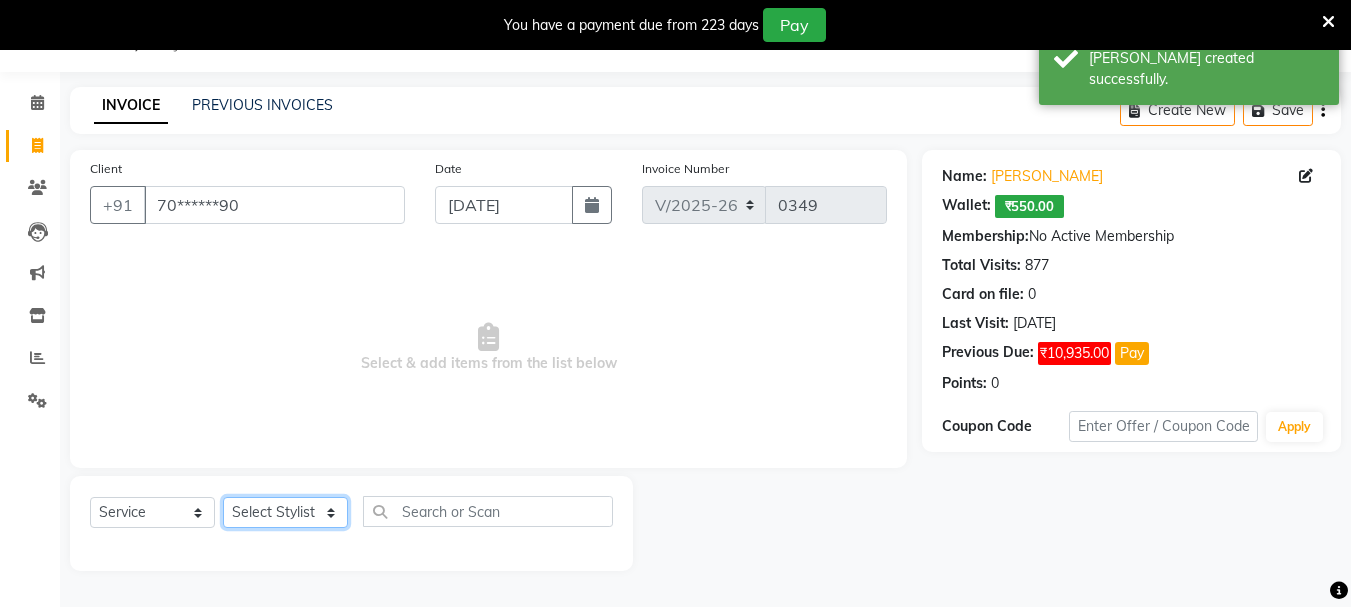 select on "79570" 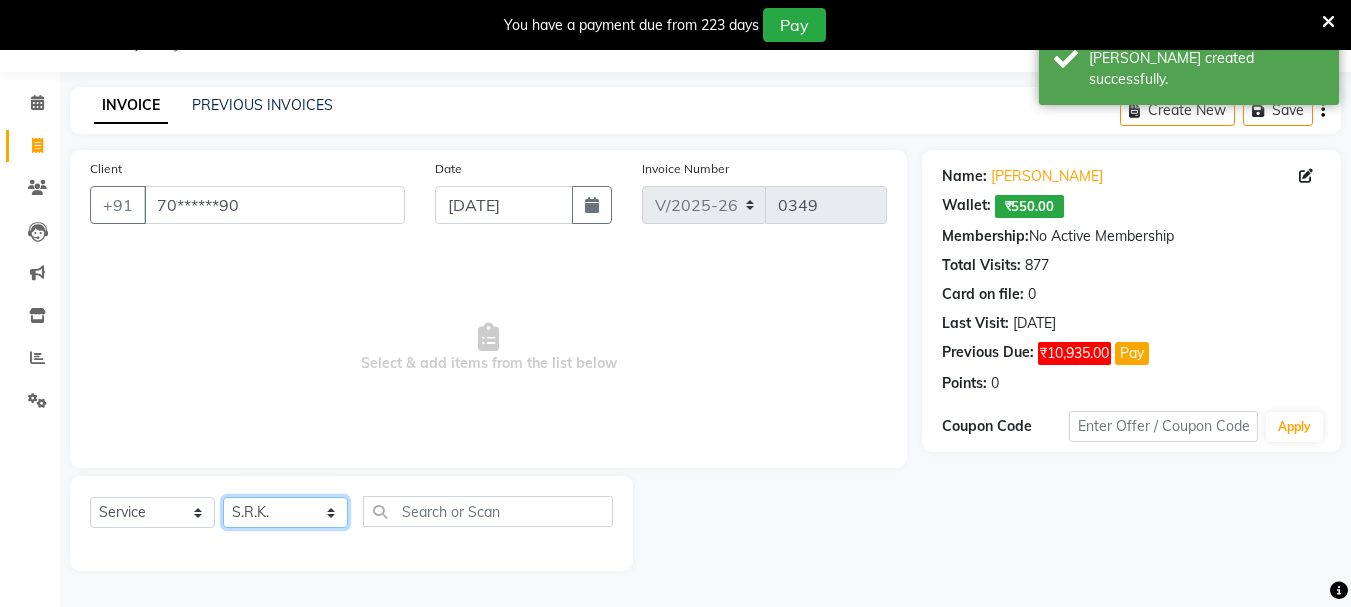 click on "Select Stylist [PERSON_NAME] [PERSON_NAME] Mahadev prem [PERSON_NAME] S.R.K. [PERSON_NAME]" 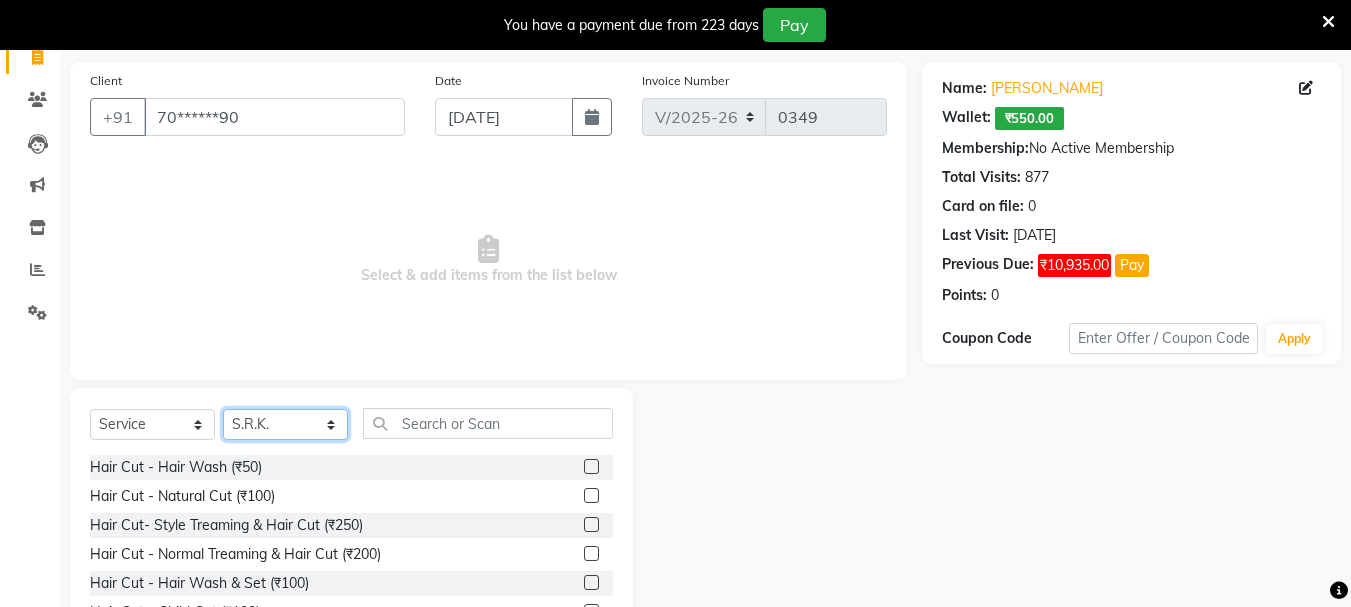 scroll, scrollTop: 244, scrollLeft: 0, axis: vertical 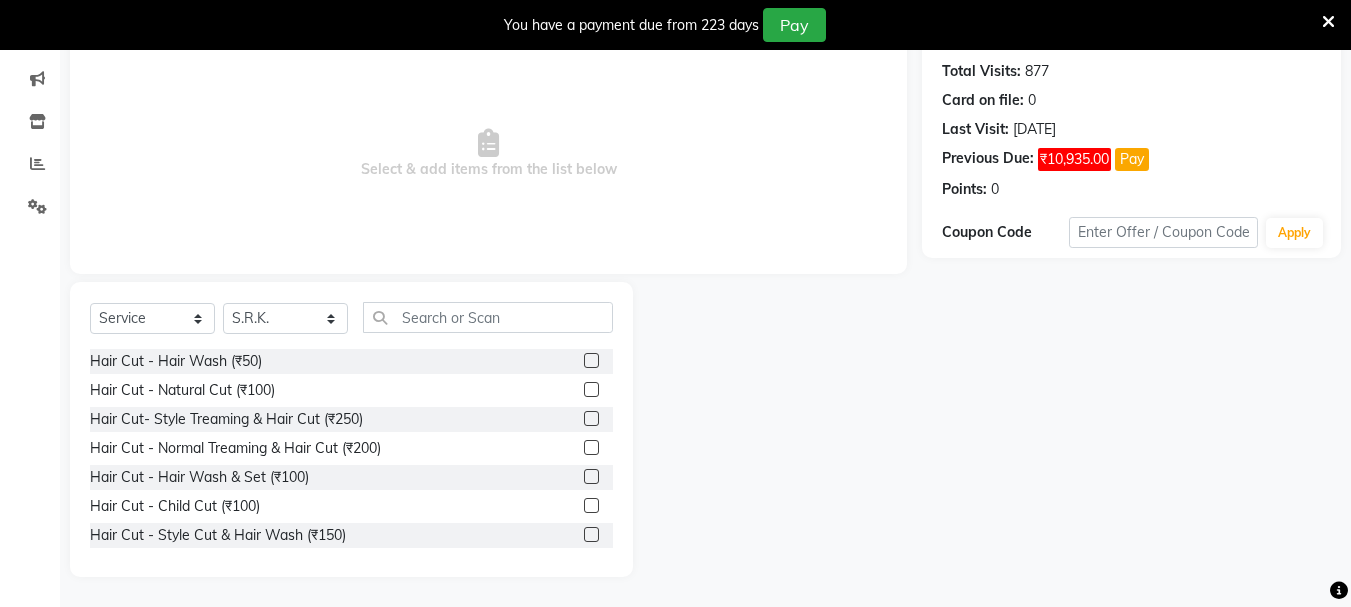 click 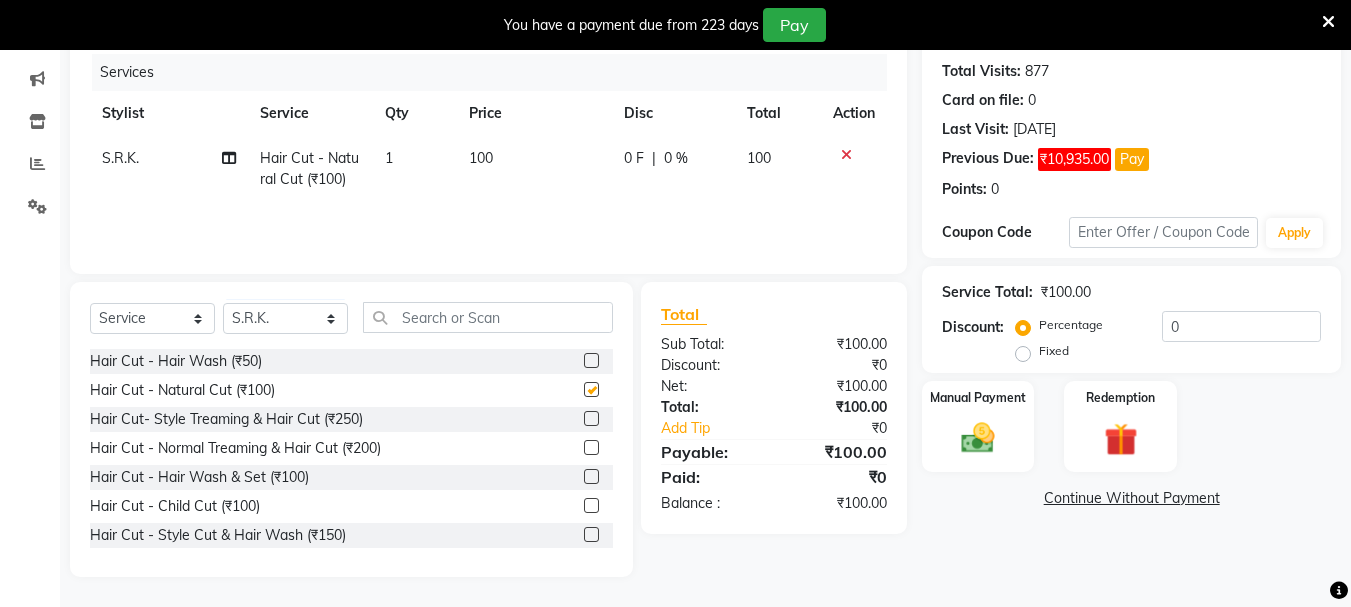 checkbox on "false" 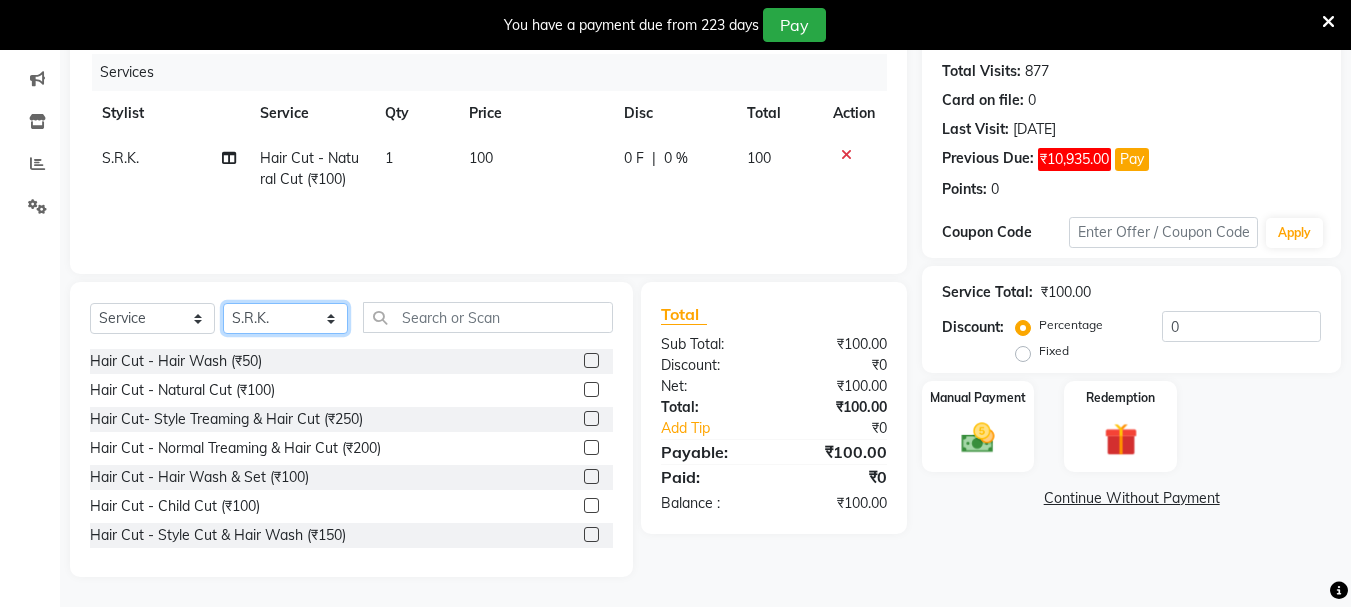 click on "Select Stylist [PERSON_NAME] [PERSON_NAME] Mahadev prem [PERSON_NAME] S.R.K. [PERSON_NAME]" 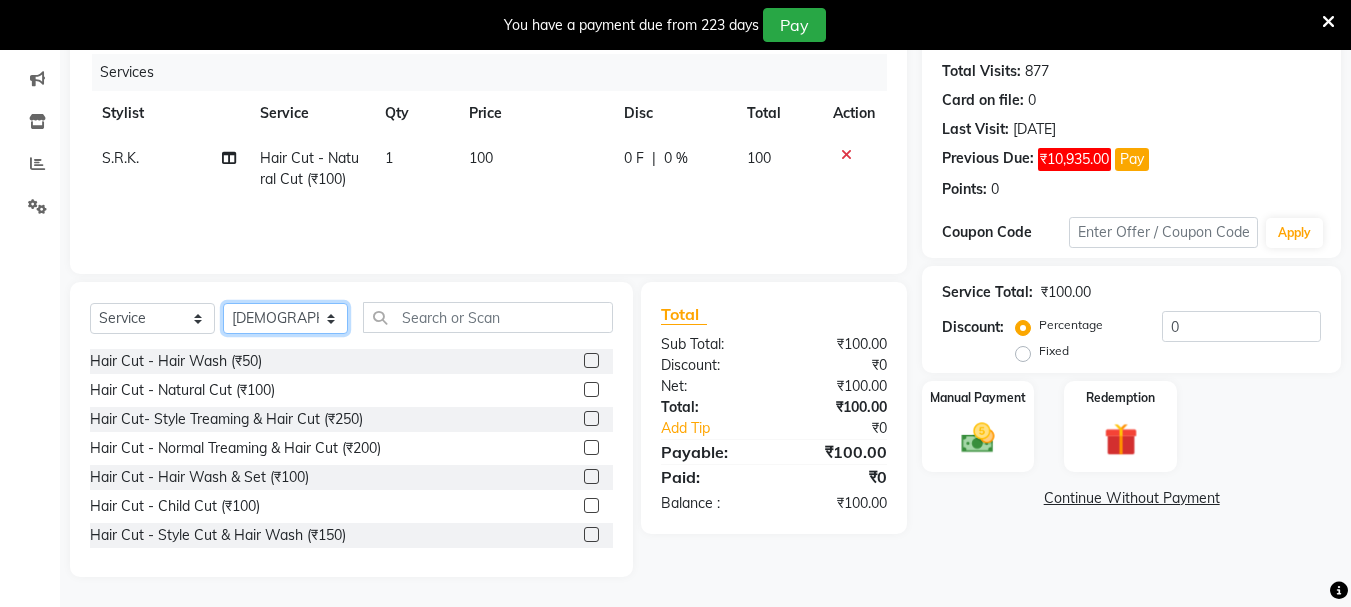 click on "Select Stylist [PERSON_NAME] [PERSON_NAME] Mahadev prem [PERSON_NAME] S.R.K. [PERSON_NAME]" 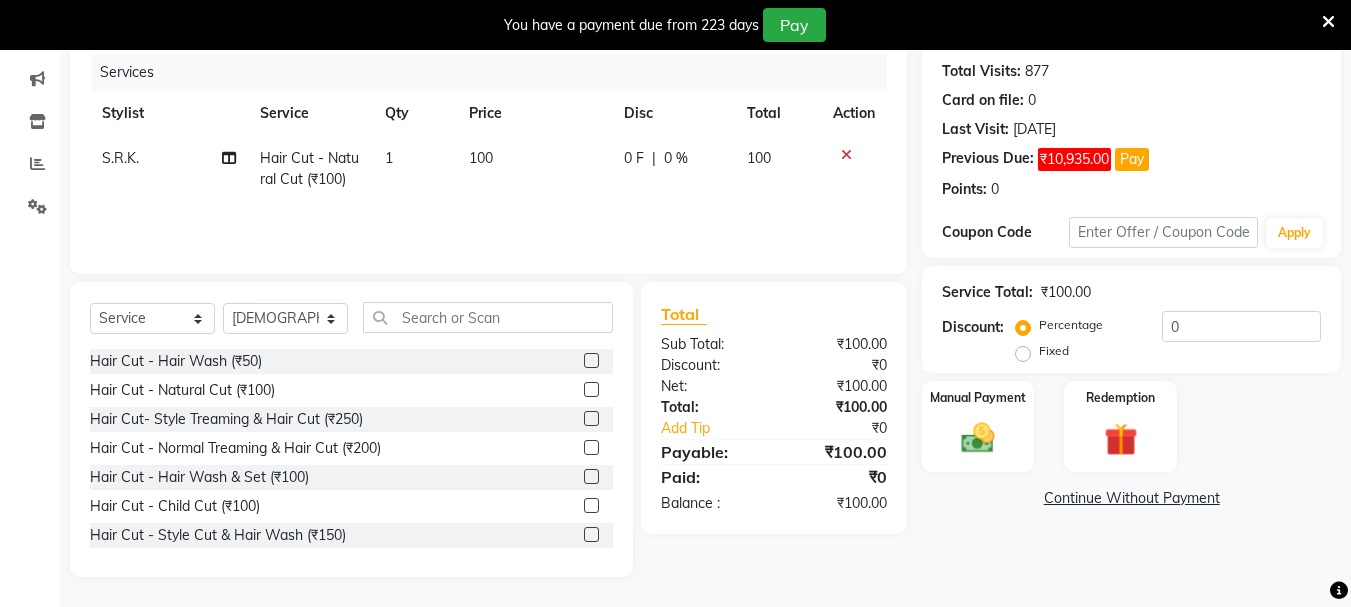 click 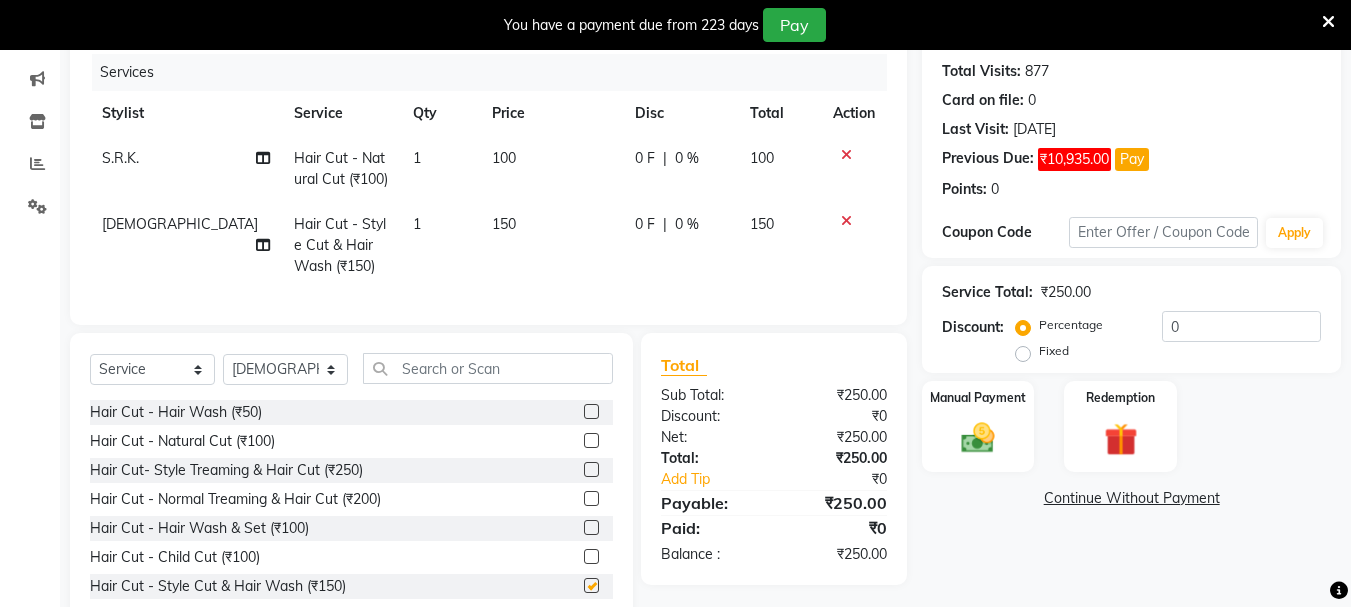 checkbox on "false" 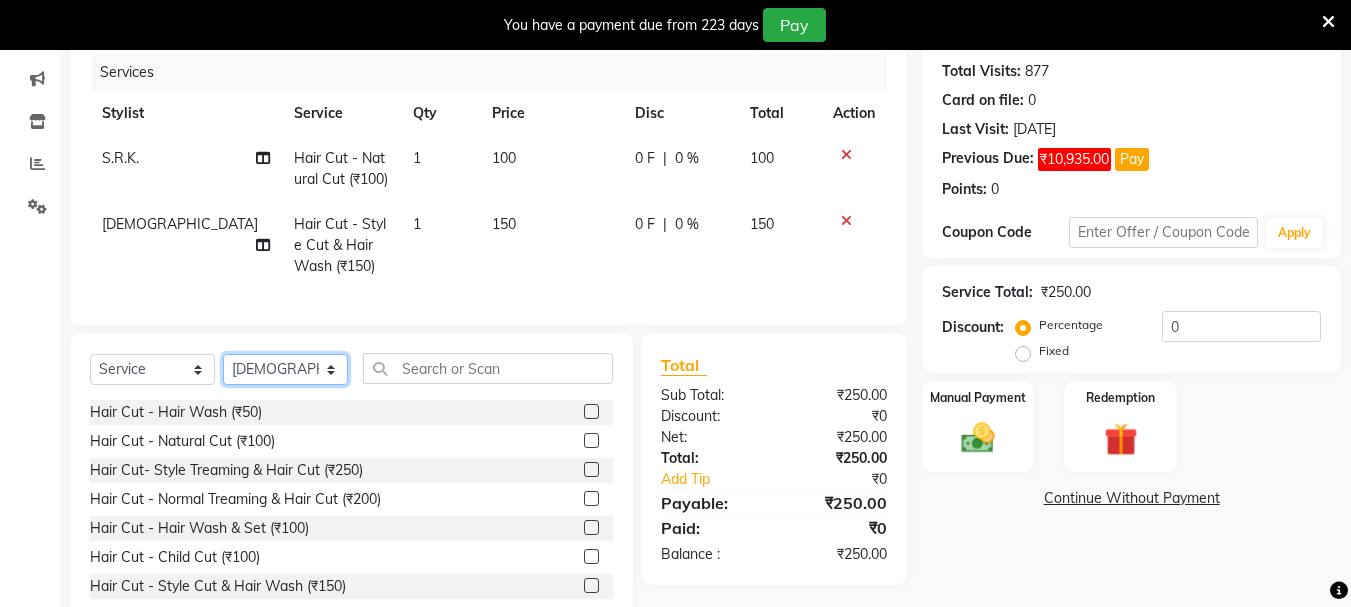 click on "Select Stylist [PERSON_NAME] [PERSON_NAME] Mahadev prem [PERSON_NAME] S.R.K. [PERSON_NAME]" 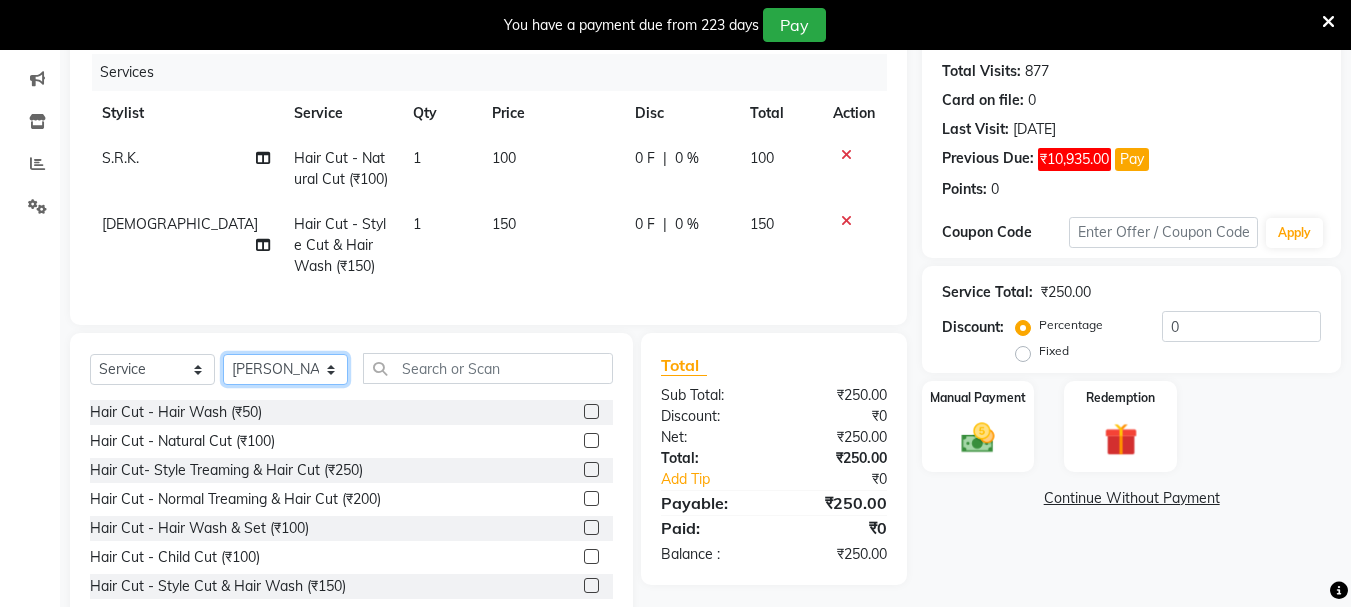 click on "Select Stylist [PERSON_NAME] [PERSON_NAME] Mahadev prem [PERSON_NAME] S.R.K. [PERSON_NAME]" 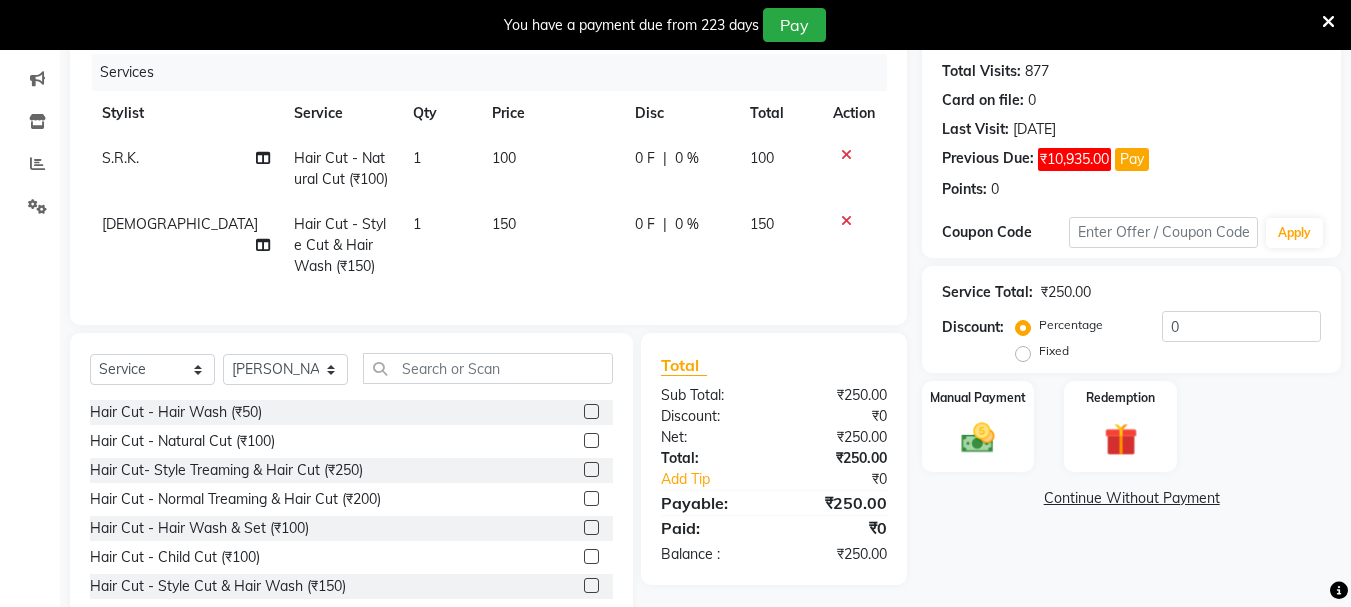 click 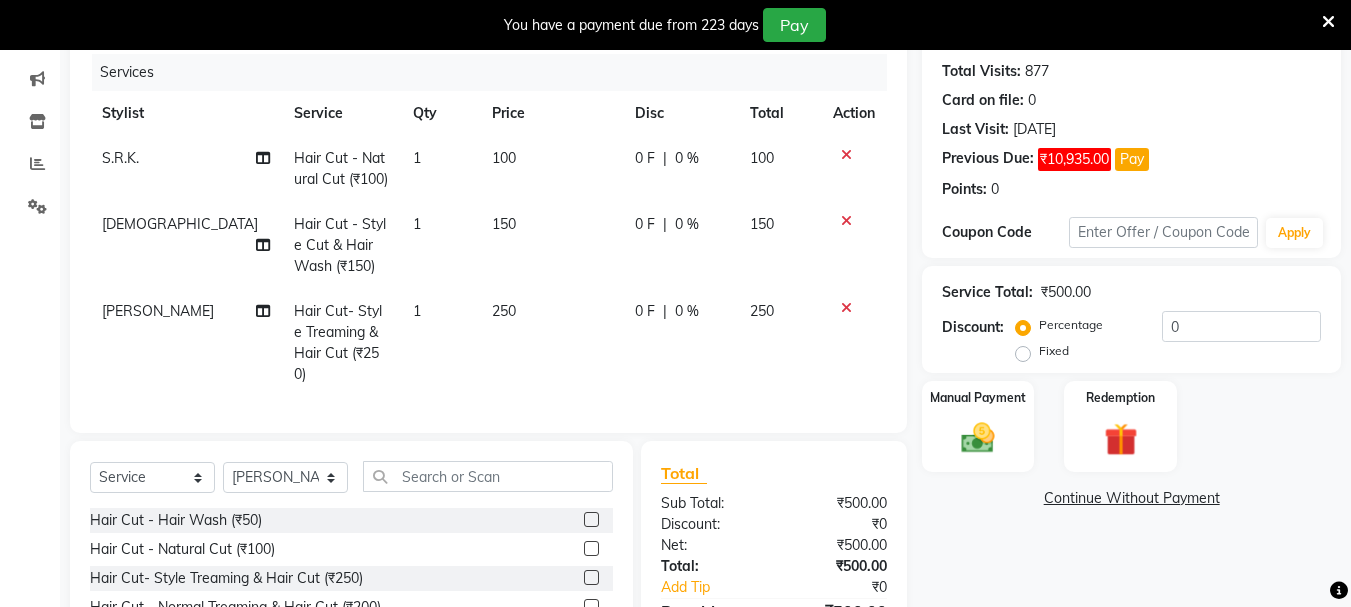 click 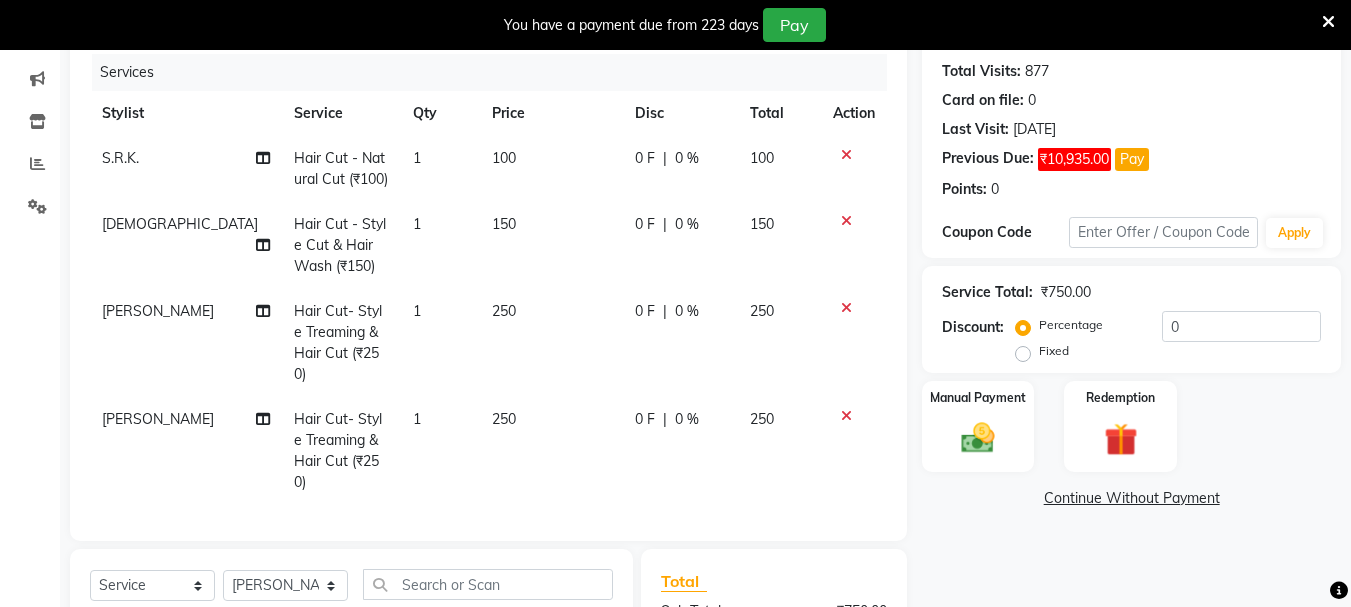 checkbox on "false" 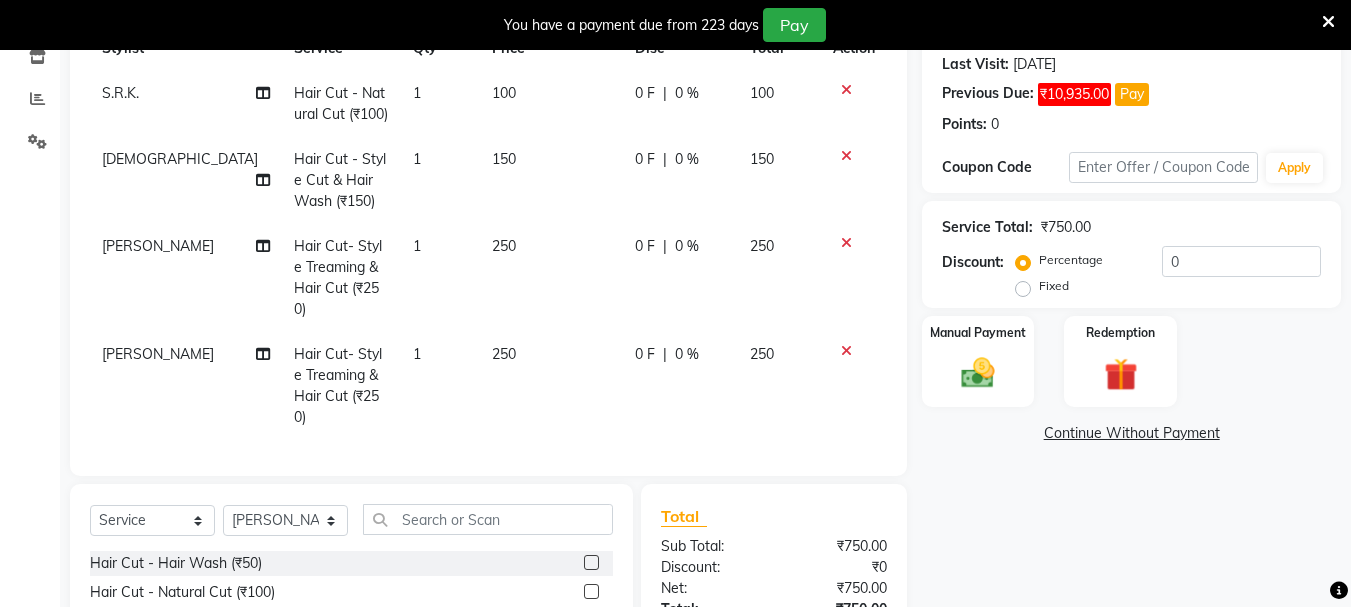 scroll, scrollTop: 344, scrollLeft: 0, axis: vertical 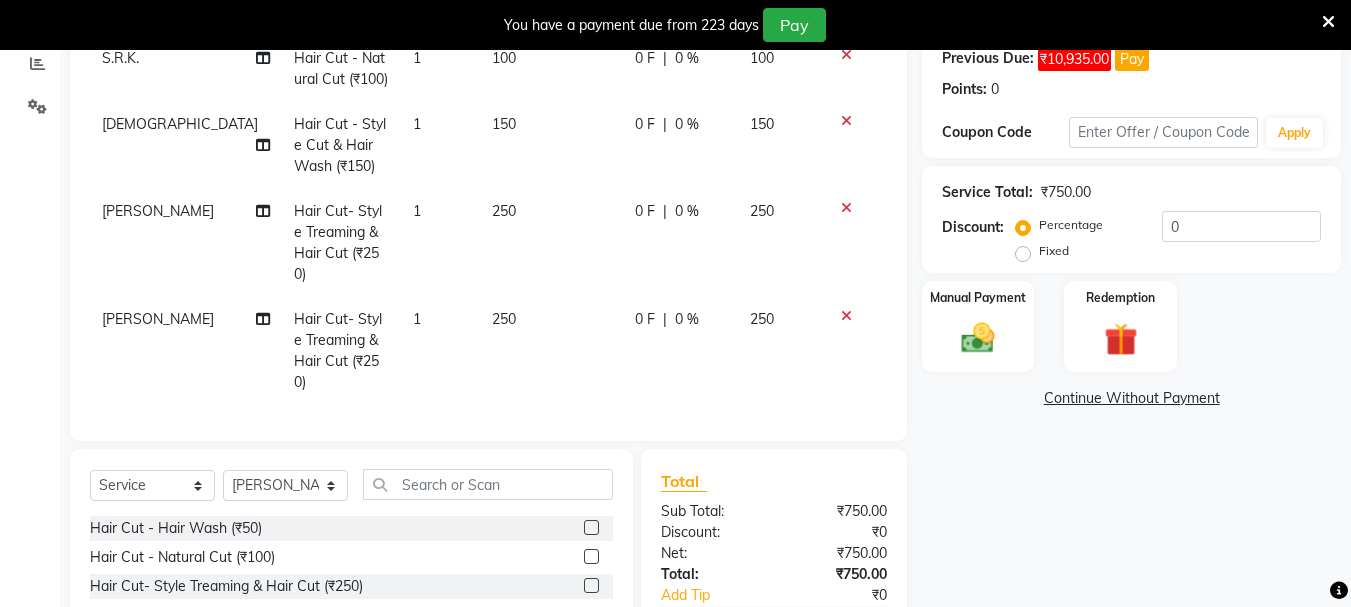 click 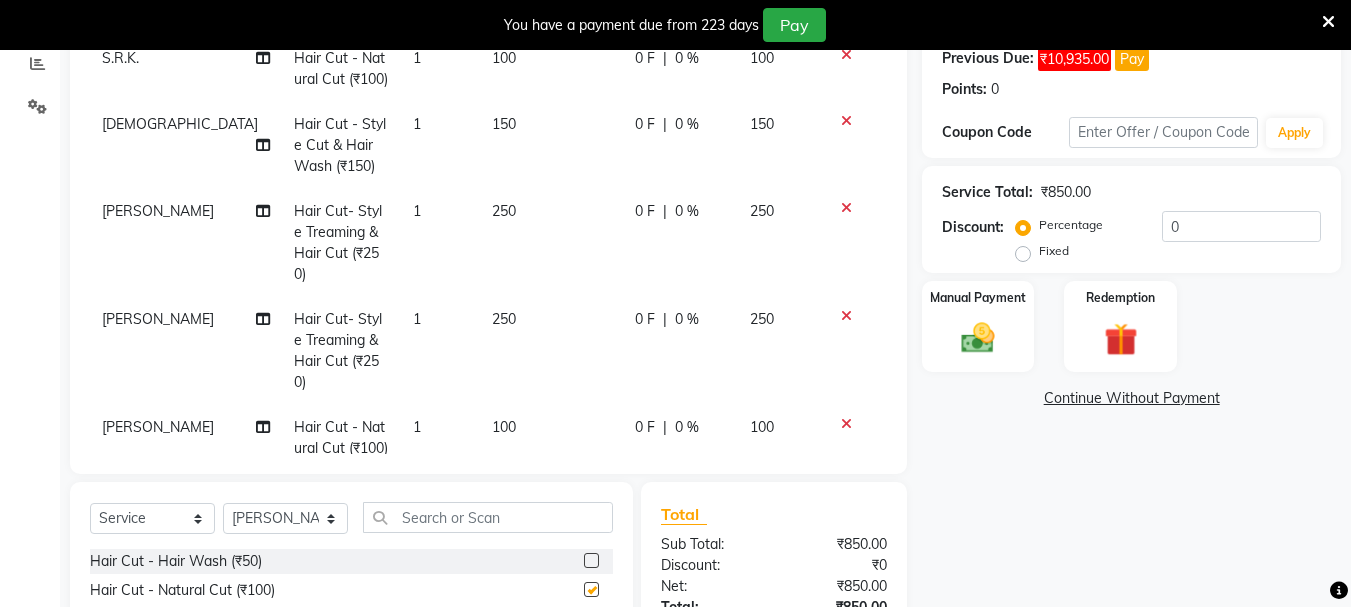 checkbox on "false" 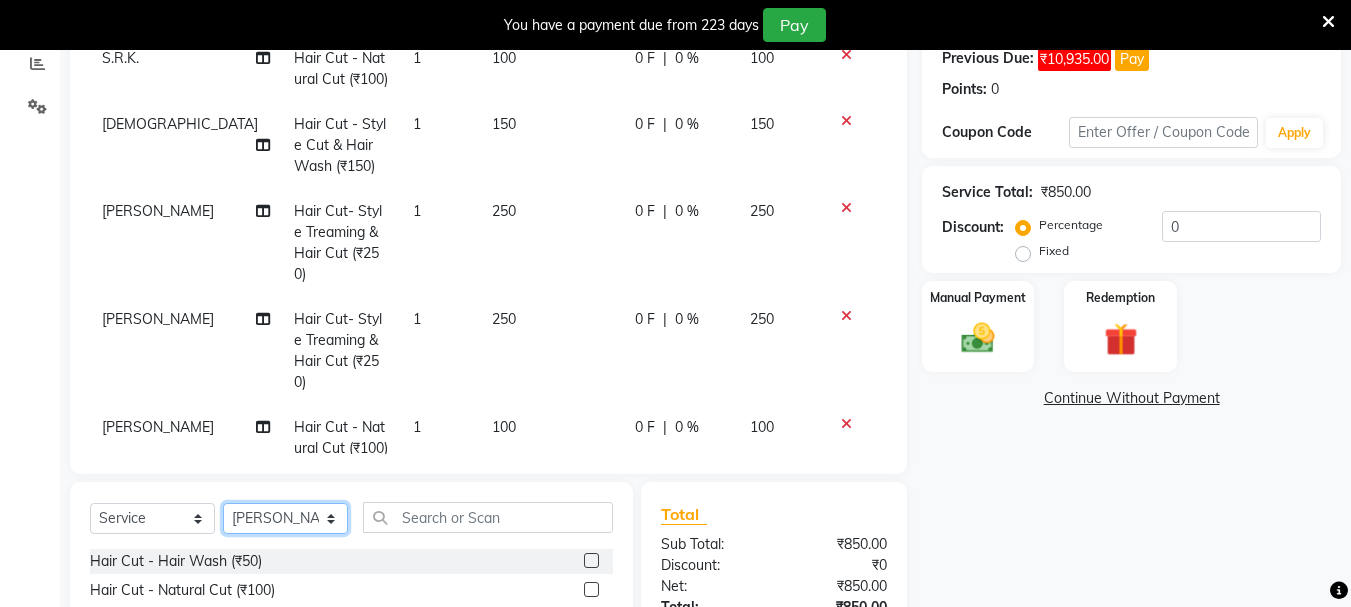 click on "Select Stylist [PERSON_NAME] [PERSON_NAME] Mahadev prem [PERSON_NAME] S.R.K. [PERSON_NAME]" 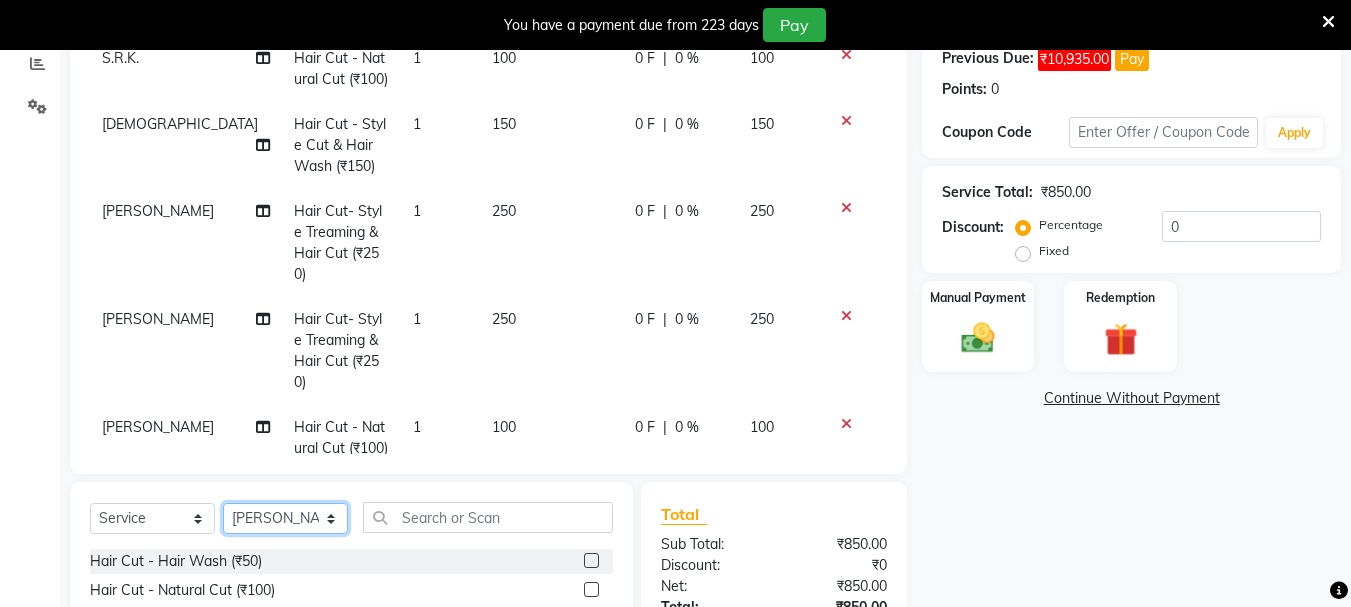 select on "15891" 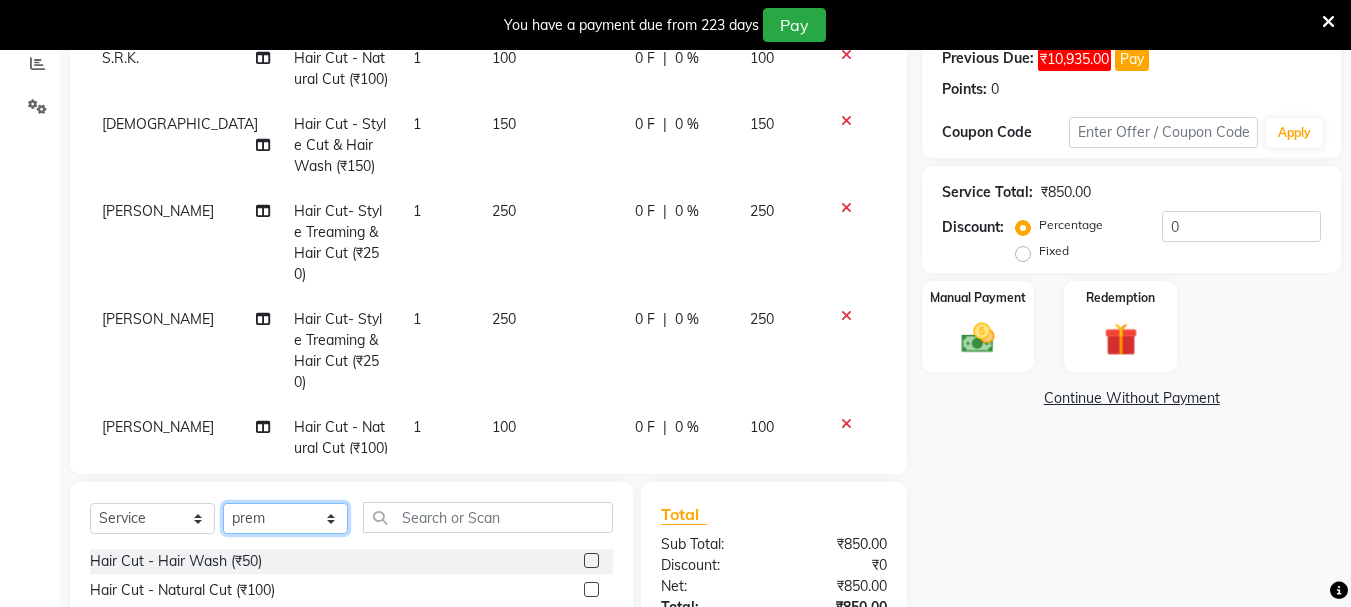 click on "Select Stylist [PERSON_NAME] [PERSON_NAME] Mahadev prem [PERSON_NAME] S.R.K. [PERSON_NAME]" 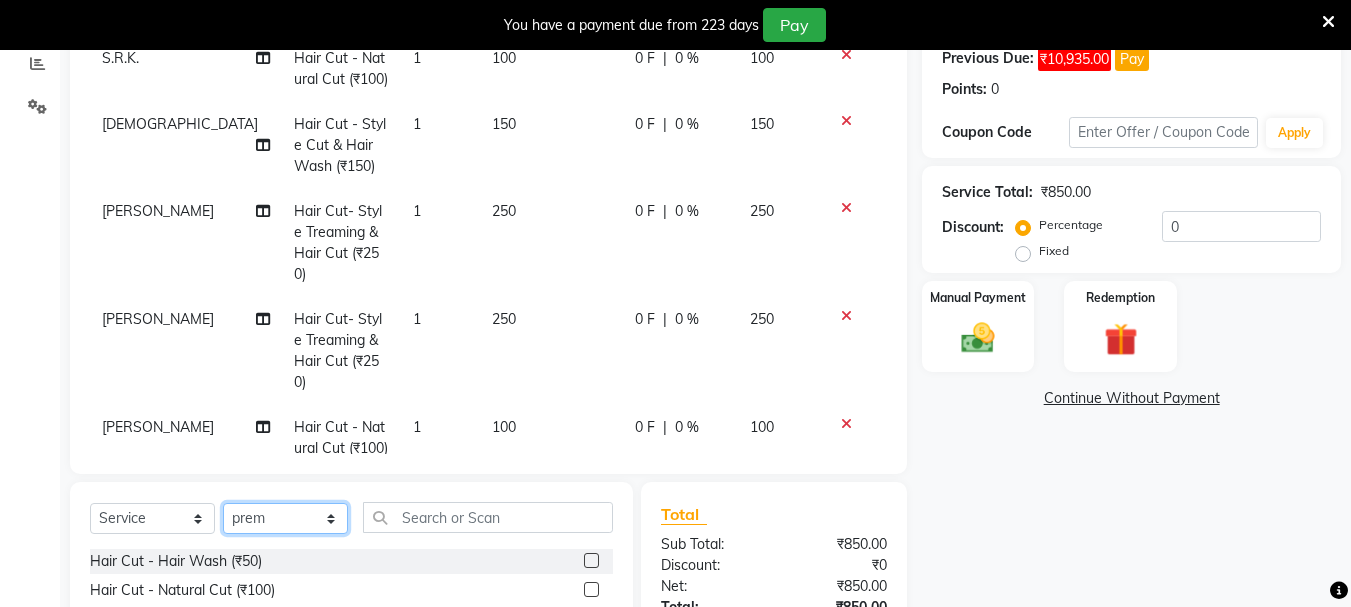 scroll, scrollTop: 6, scrollLeft: 0, axis: vertical 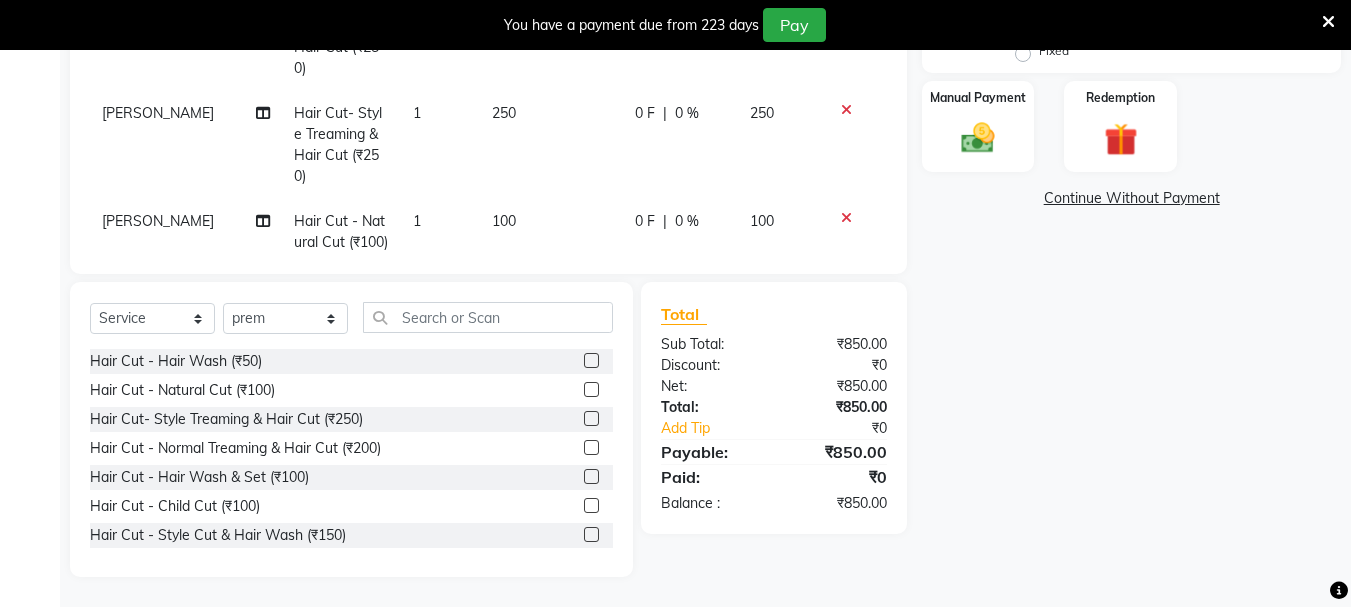 drag, startPoint x: 577, startPoint y: 416, endPoint x: 515, endPoint y: 426, distance: 62.801273 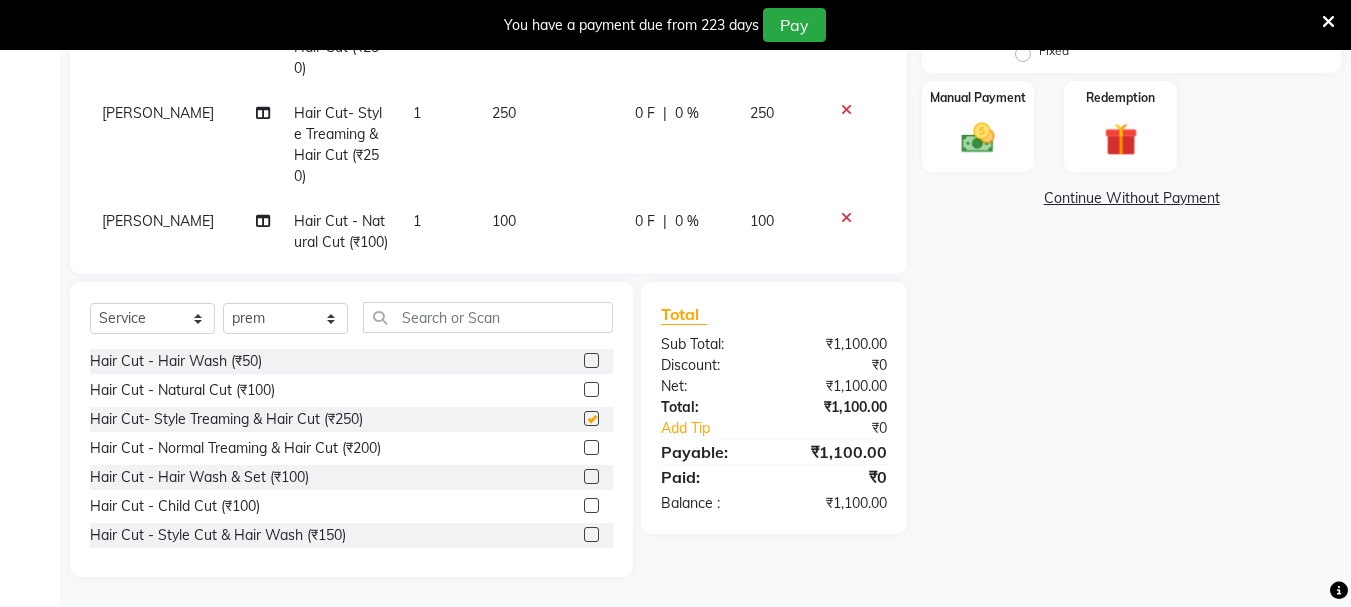 checkbox on "false" 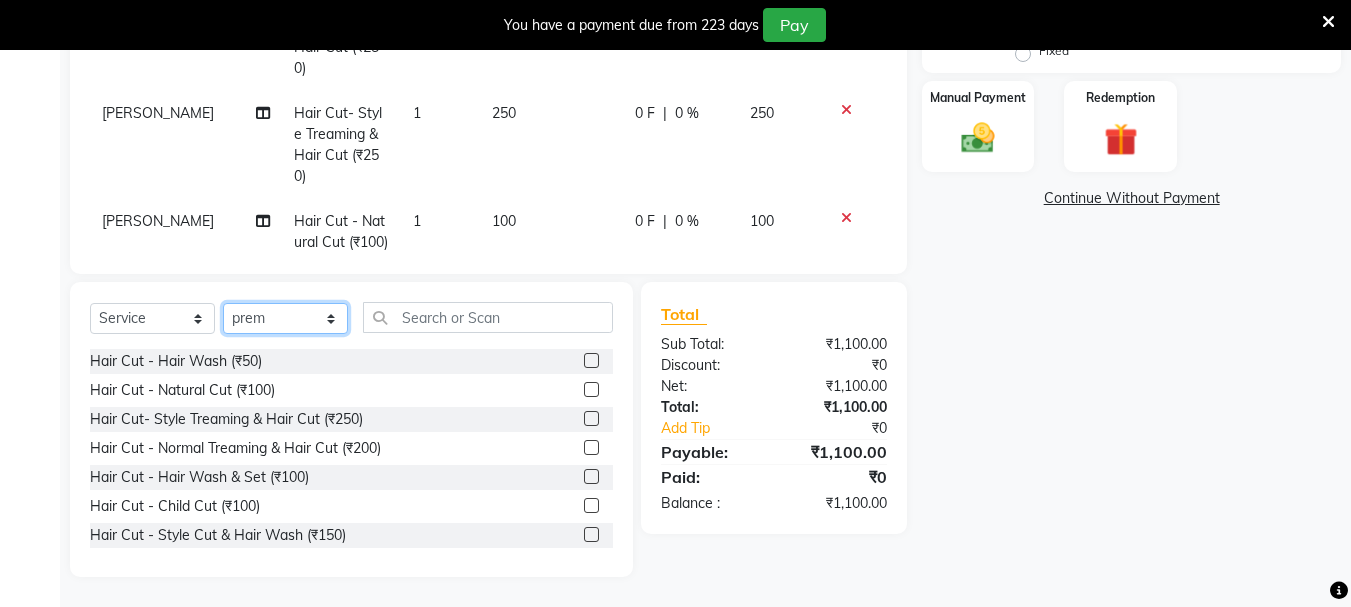 click on "Select Stylist [PERSON_NAME] [PERSON_NAME] Mahadev prem [PERSON_NAME] S.R.K. [PERSON_NAME]" 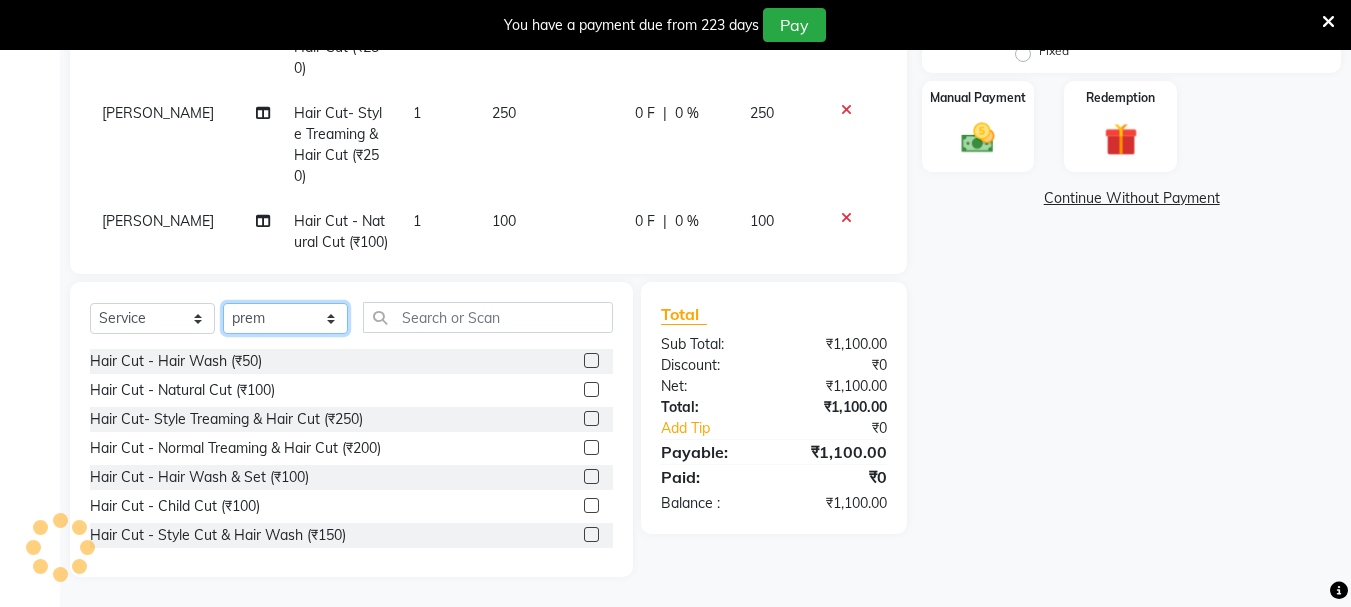 select on "7183" 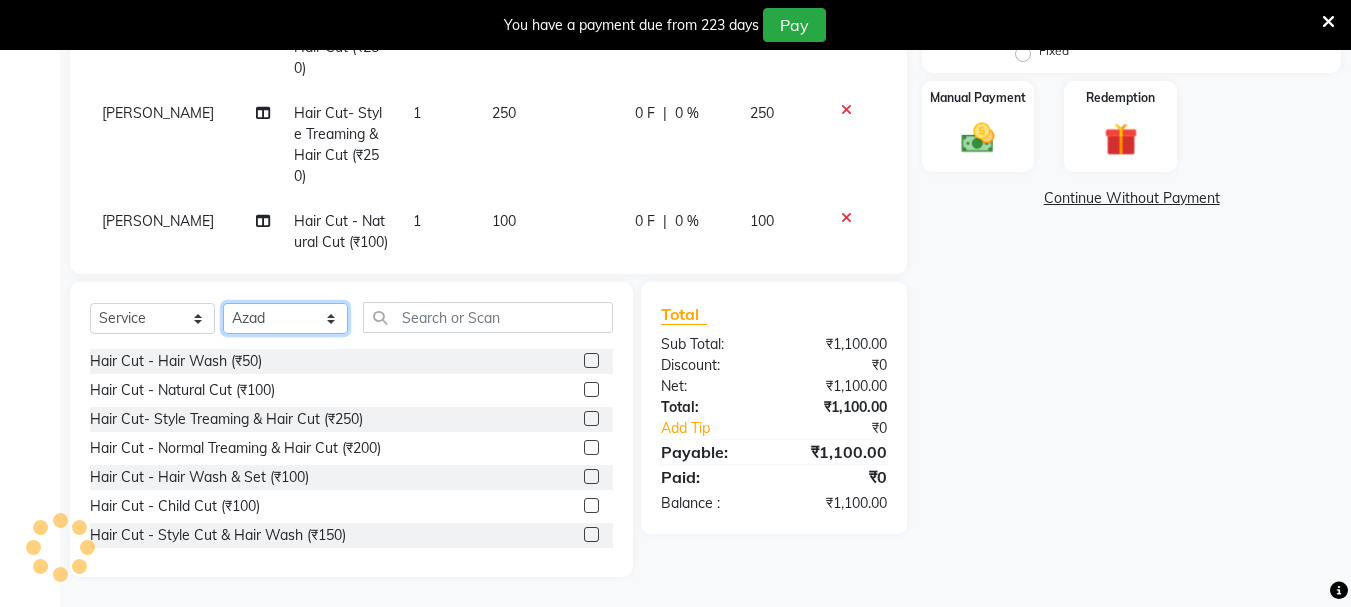 click on "Select Stylist [PERSON_NAME] [PERSON_NAME] Mahadev prem [PERSON_NAME] S.R.K. [PERSON_NAME]" 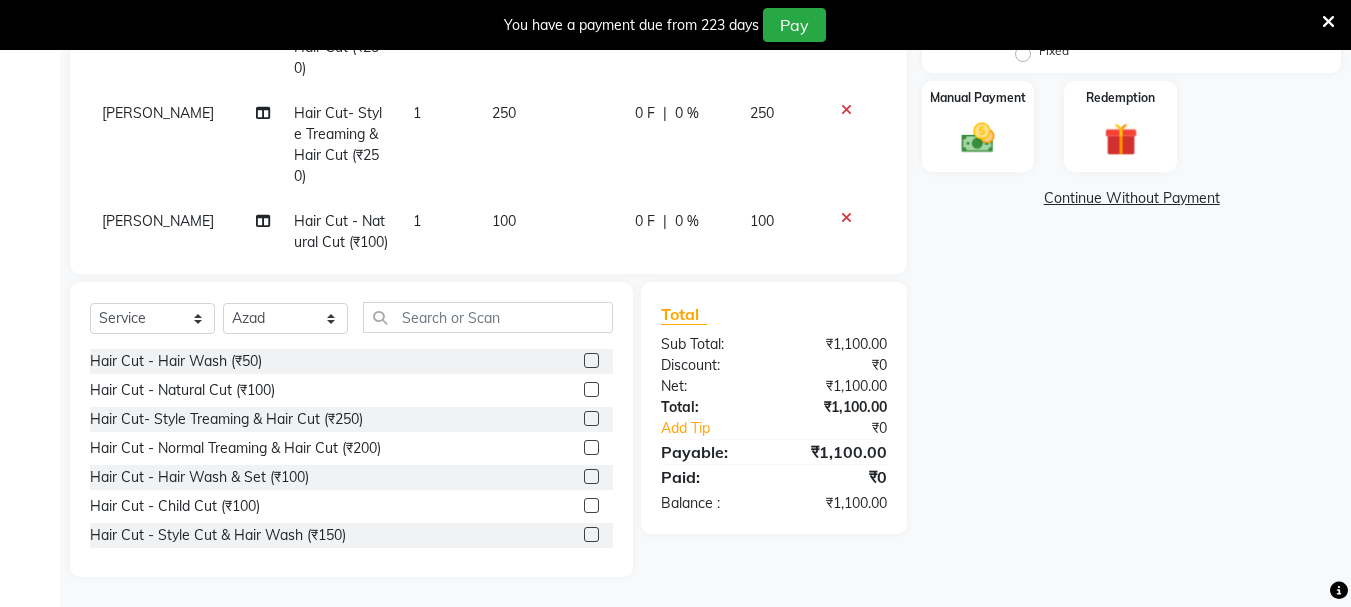 click 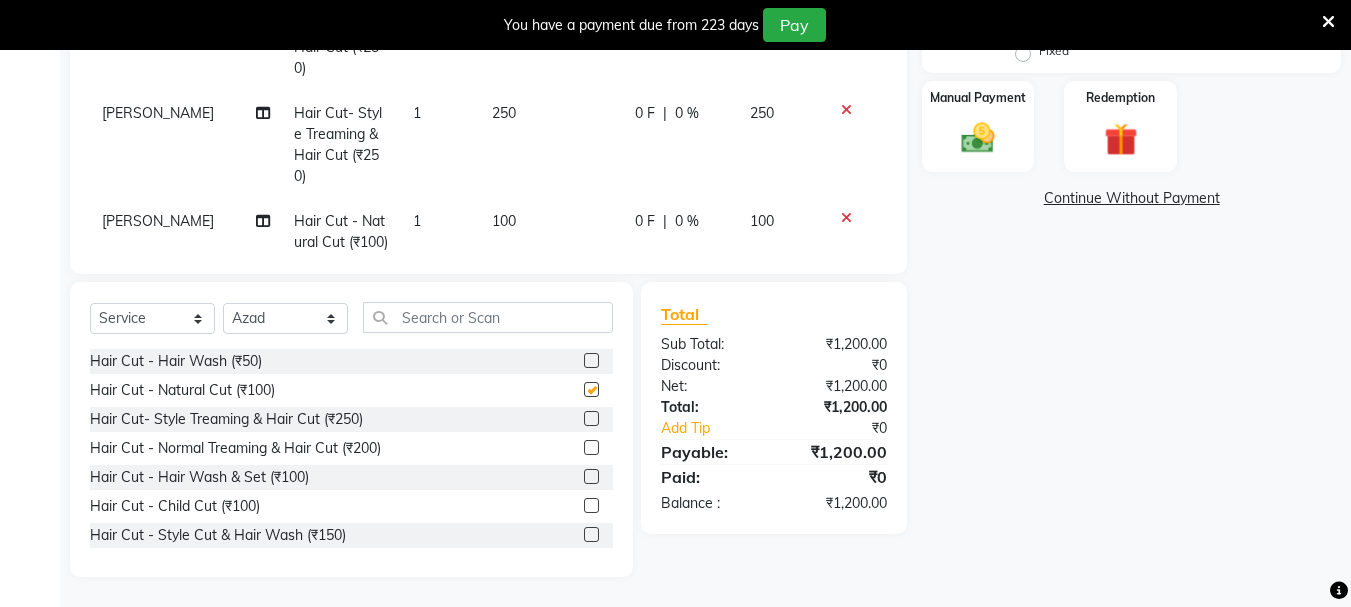 checkbox on "false" 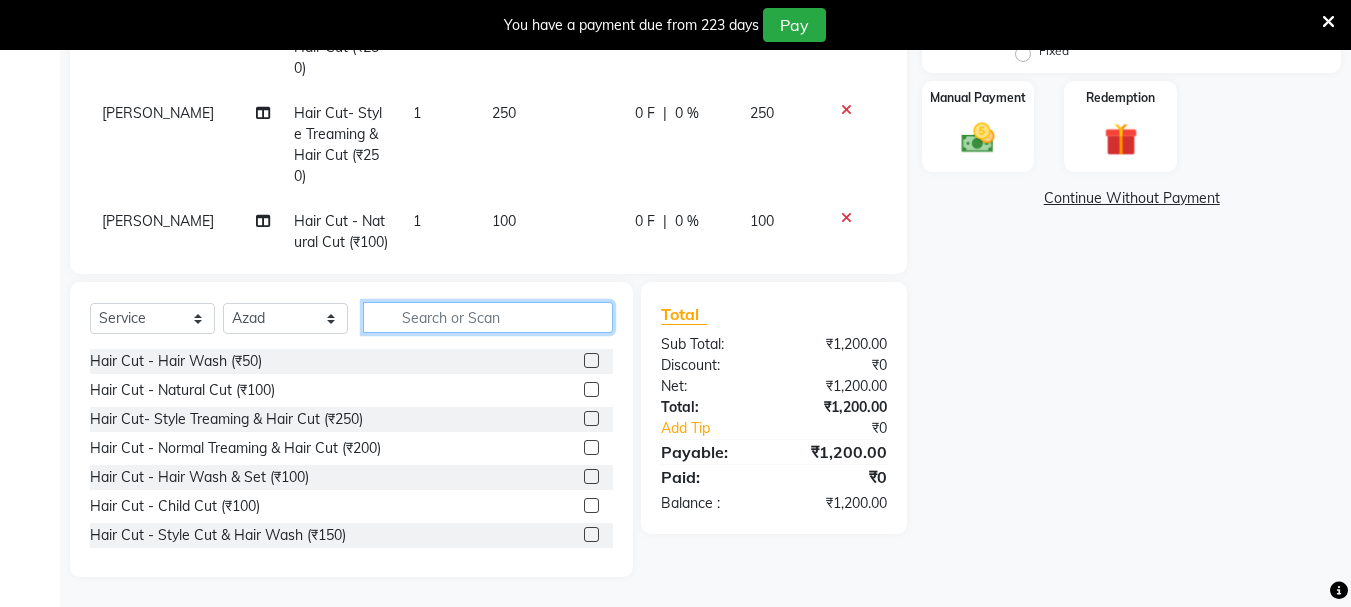 click 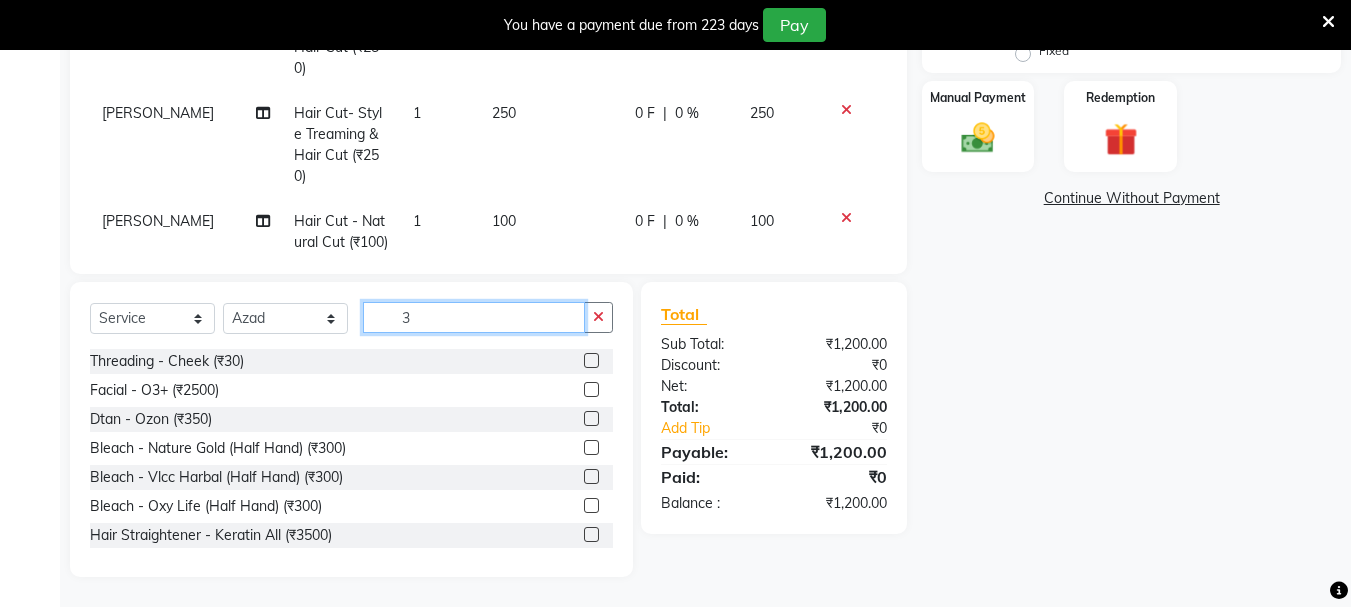 type on "3" 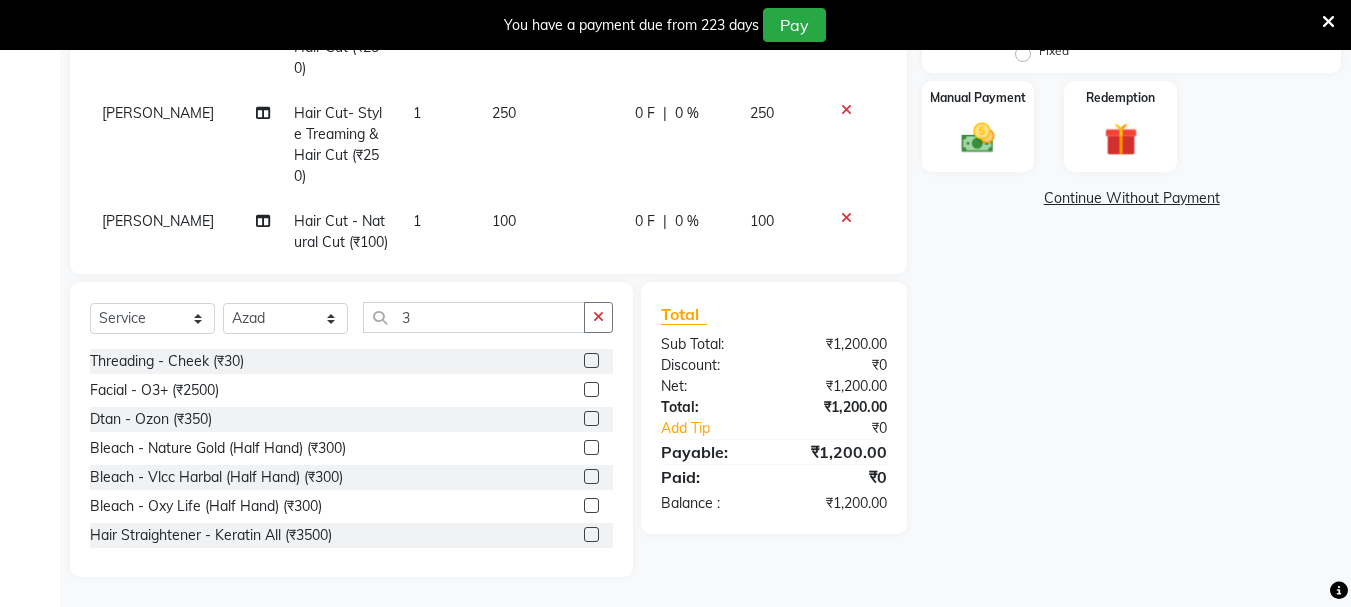 click 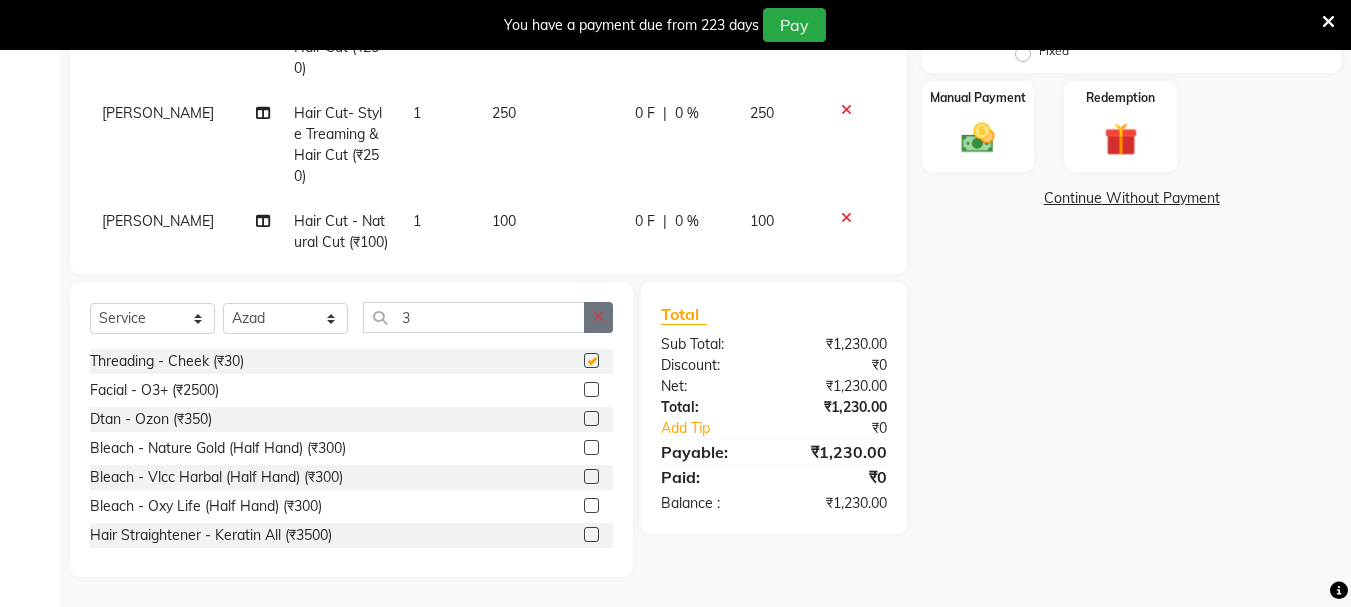 checkbox on "false" 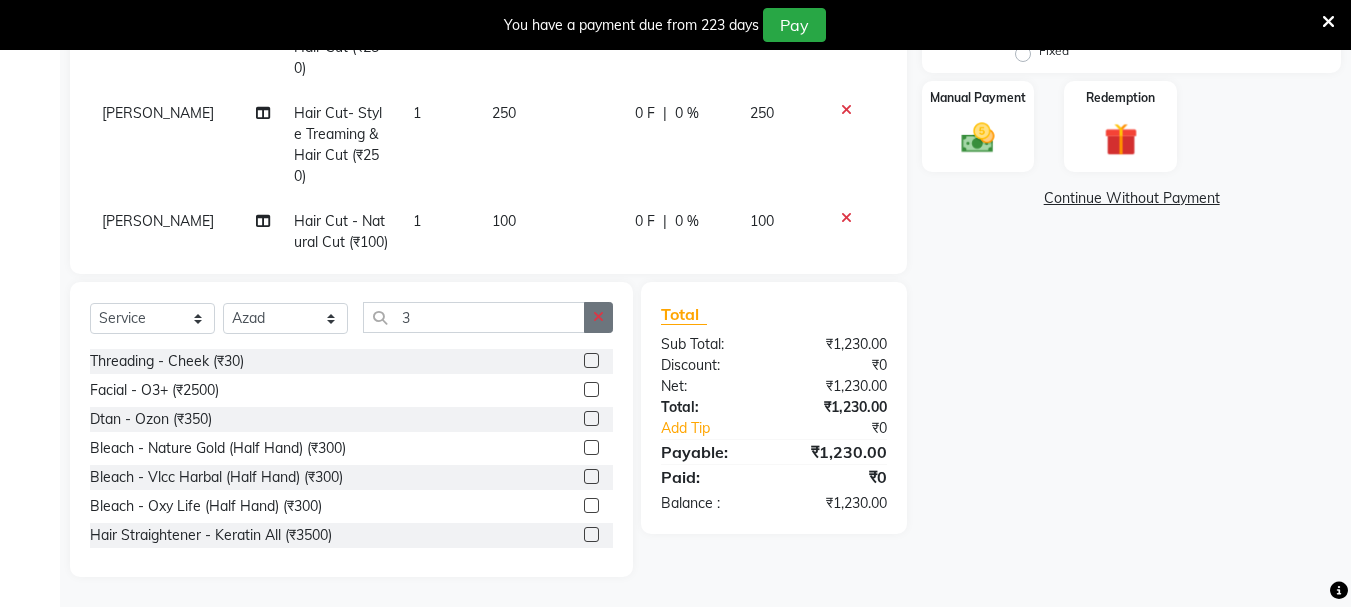 click 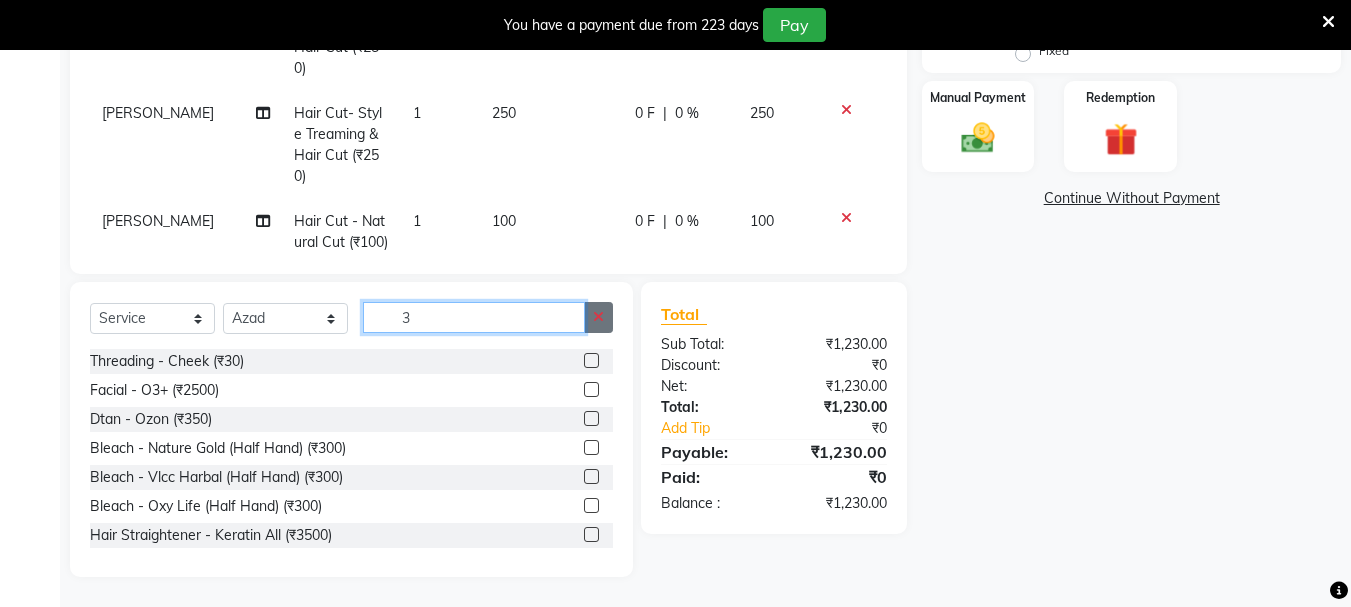 type 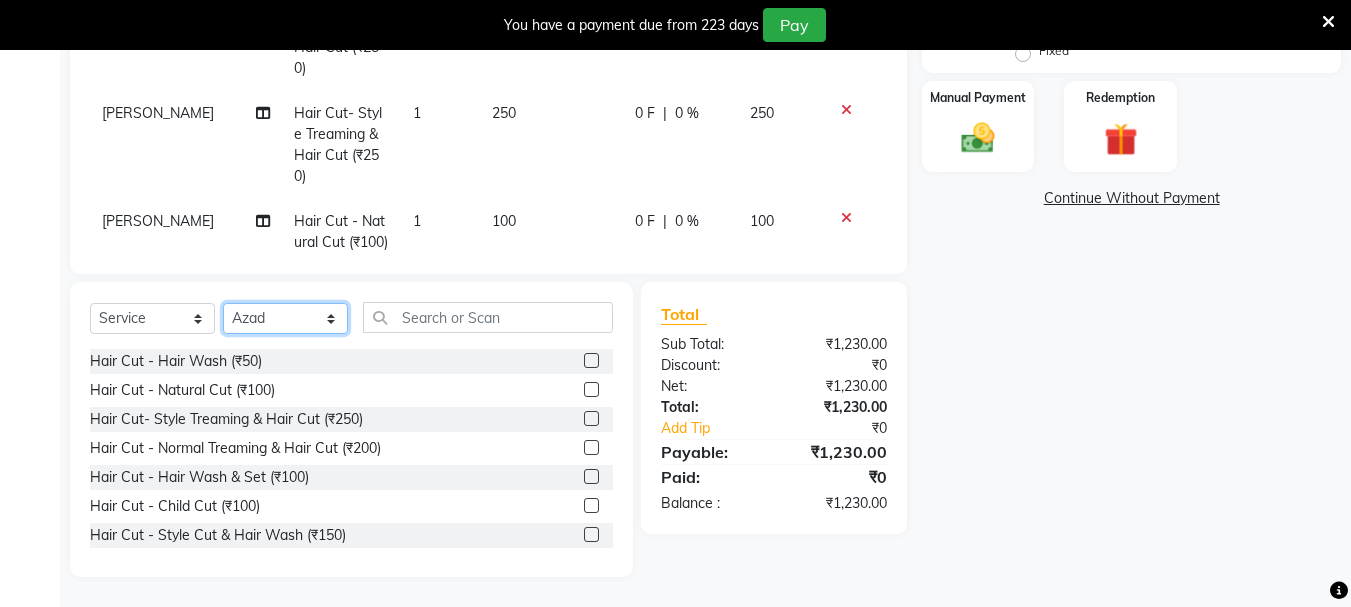click on "Select Stylist [PERSON_NAME] [PERSON_NAME] Mahadev prem [PERSON_NAME] S.R.K. [PERSON_NAME]" 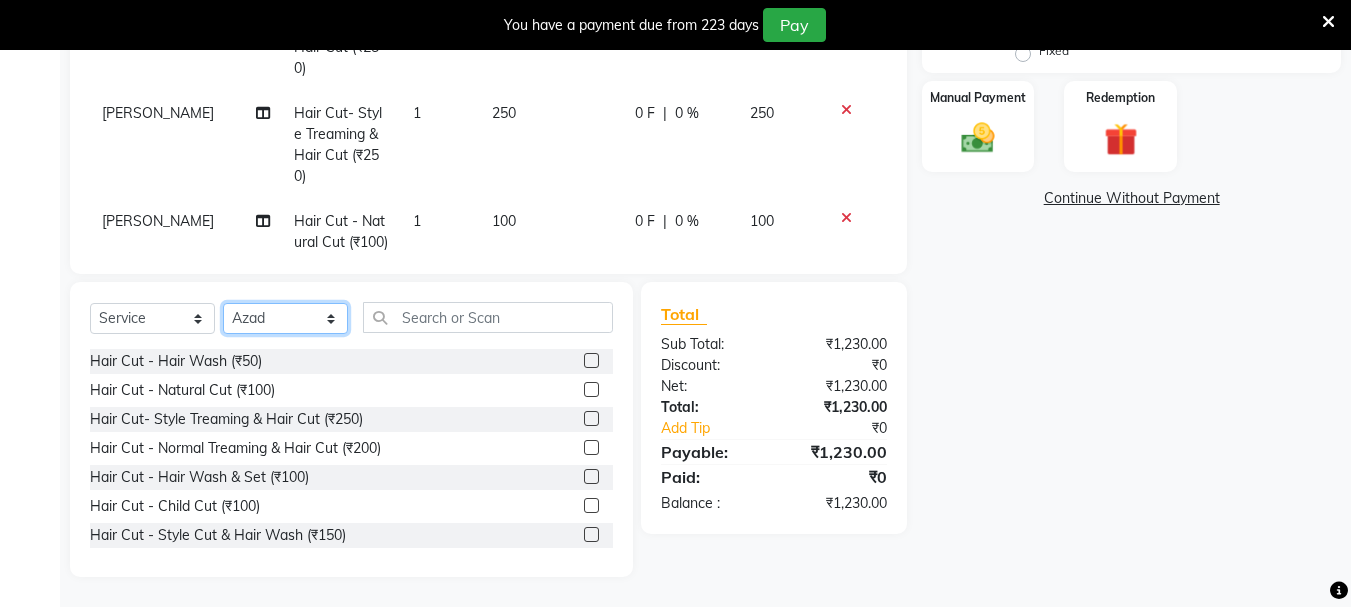 select on "51926" 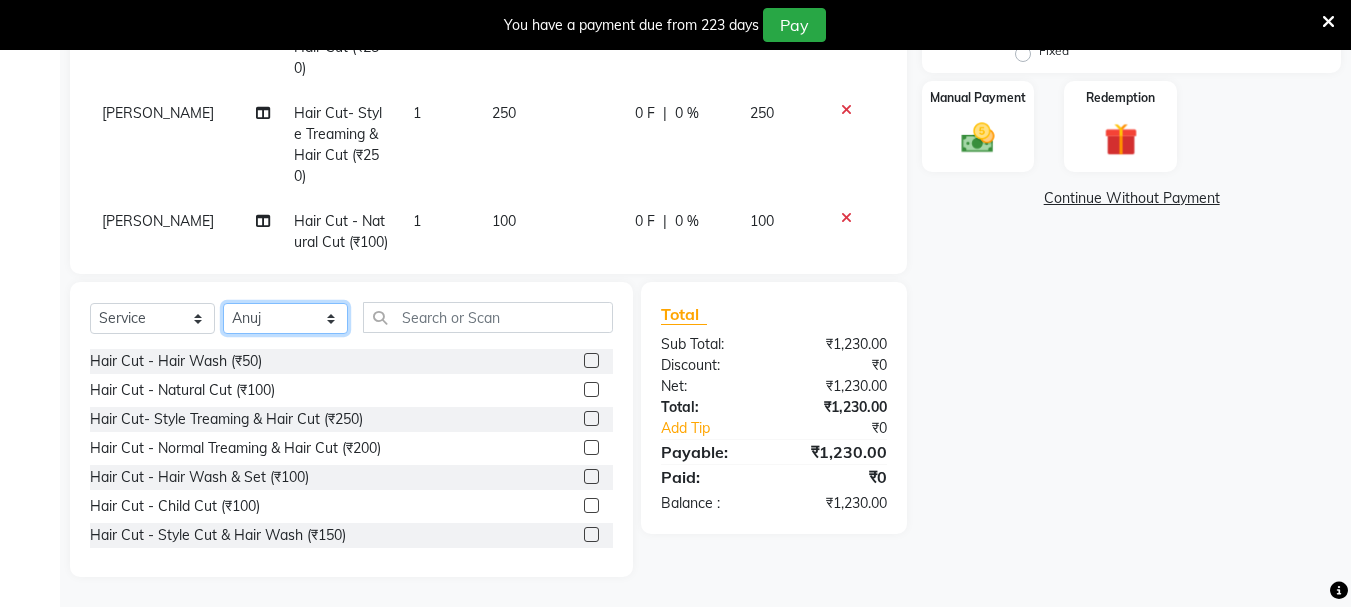 click on "Select Stylist [PERSON_NAME] [PERSON_NAME] Mahadev prem [PERSON_NAME] S.R.K. [PERSON_NAME]" 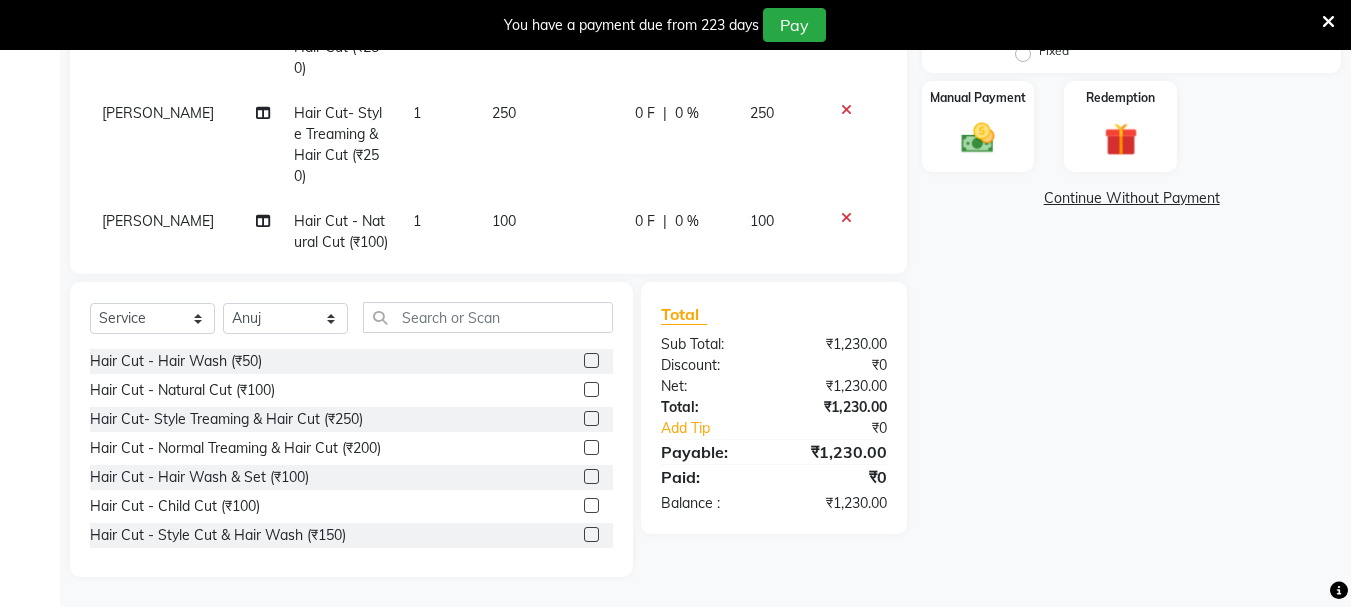 click 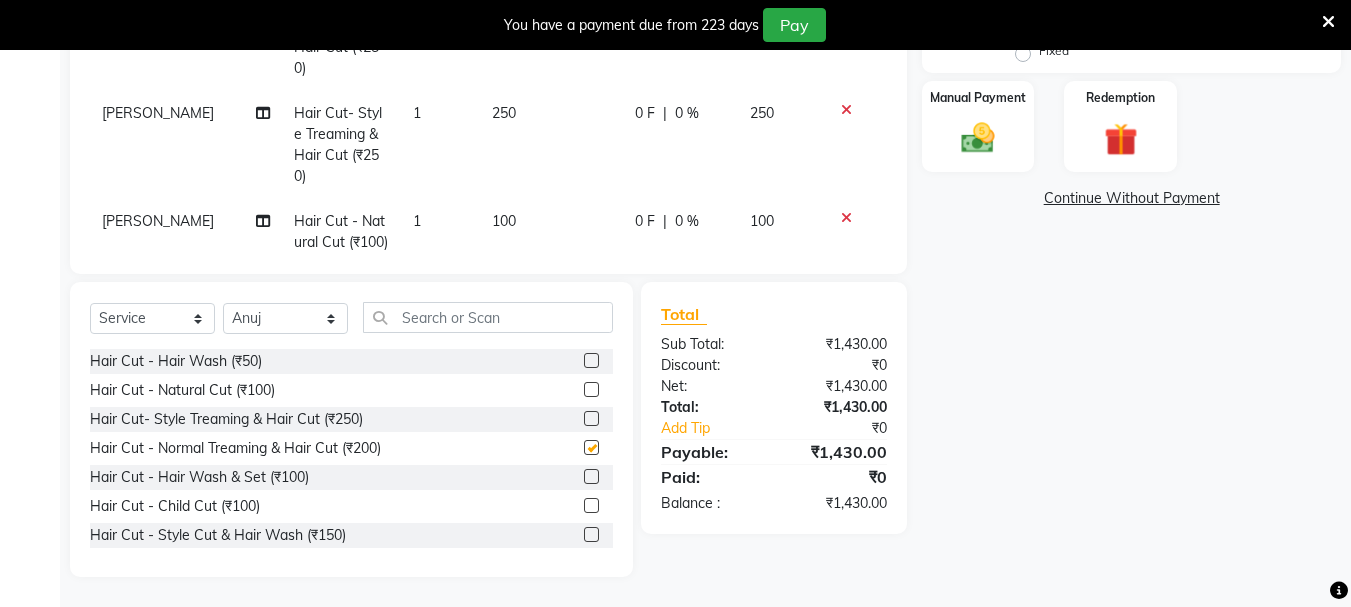 checkbox on "false" 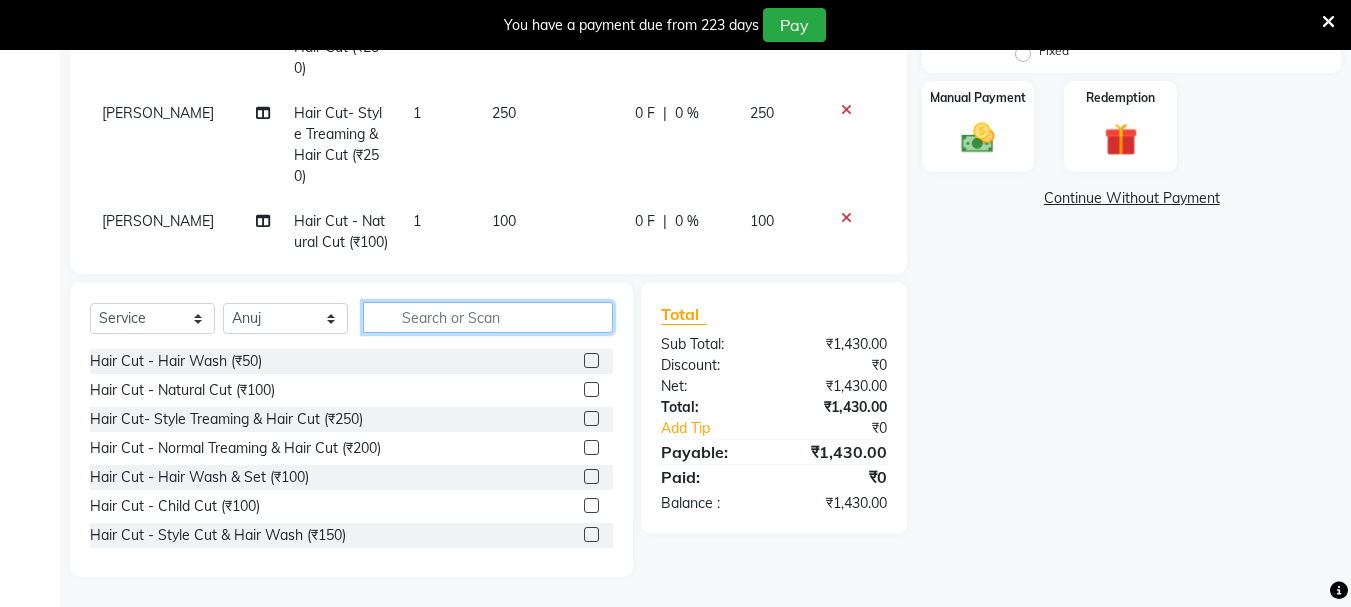 click 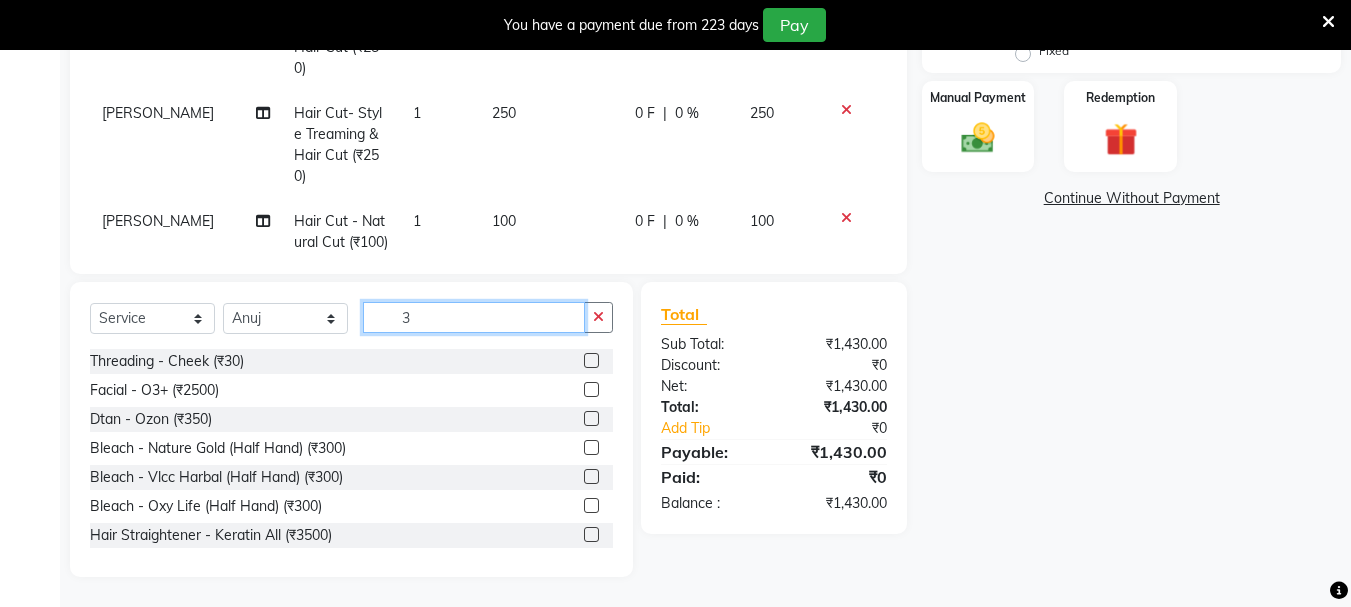 type on "3" 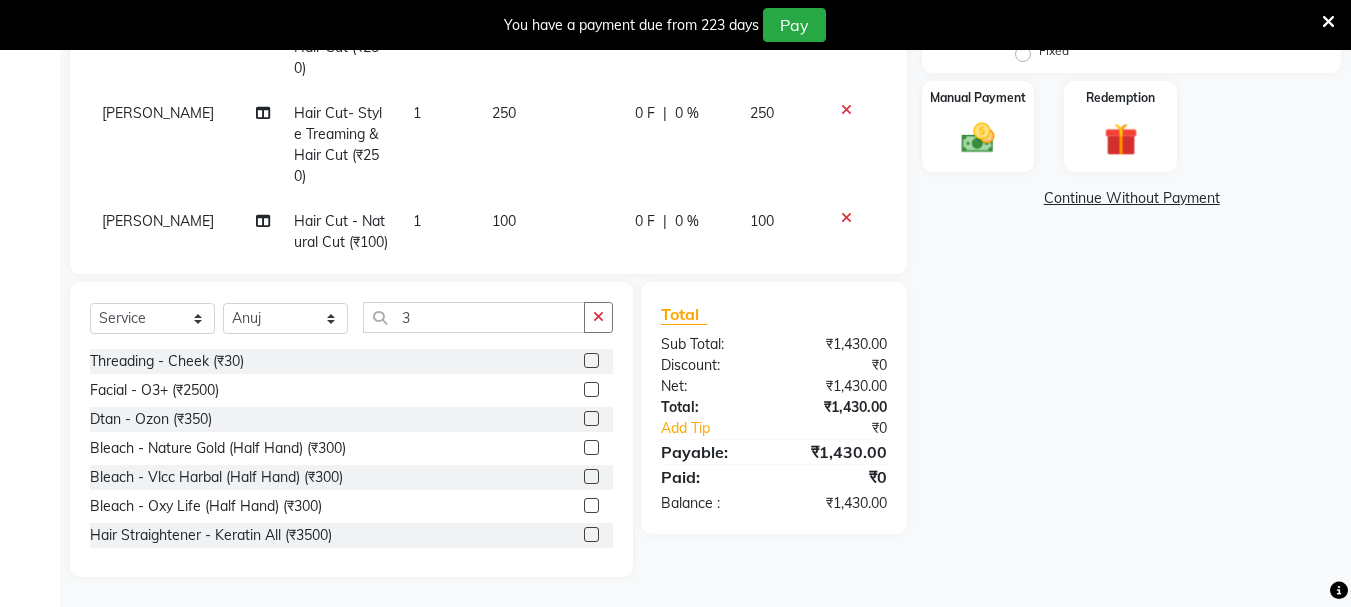 click 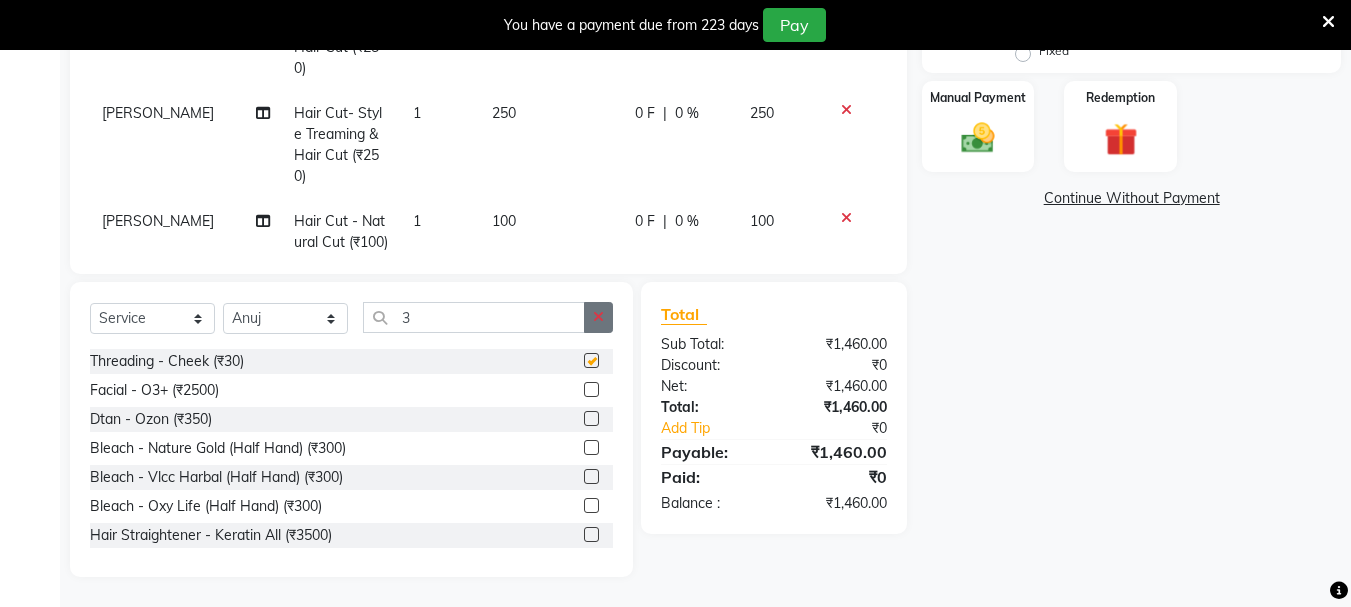 checkbox on "false" 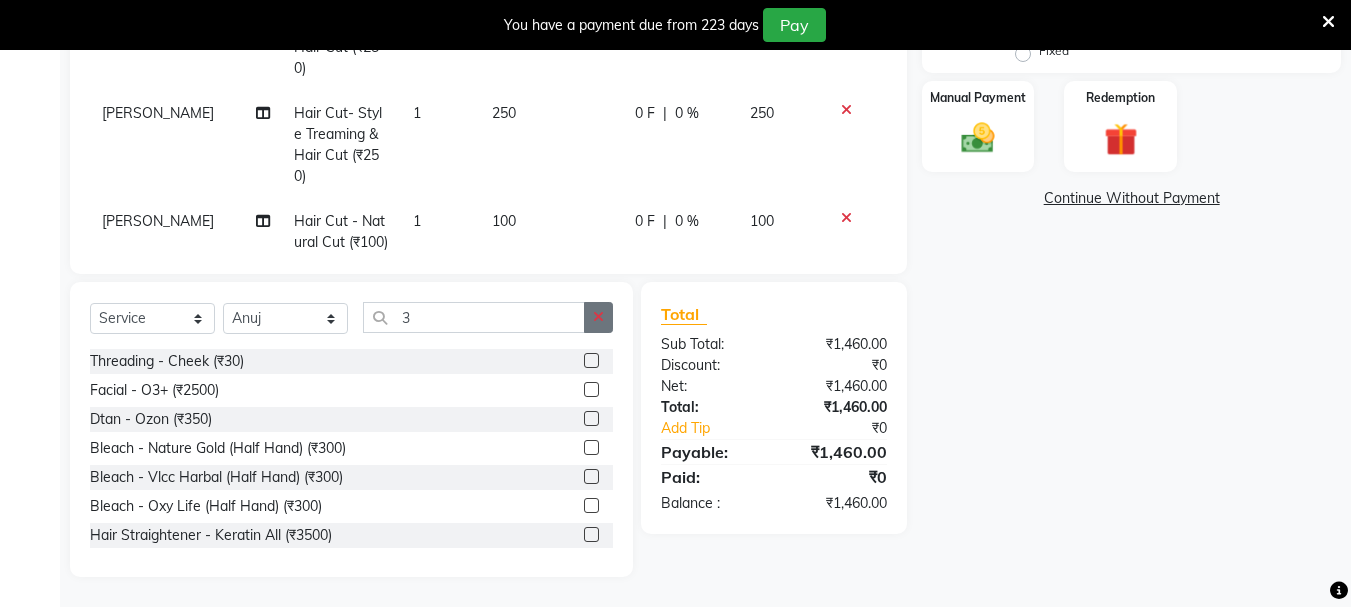 click 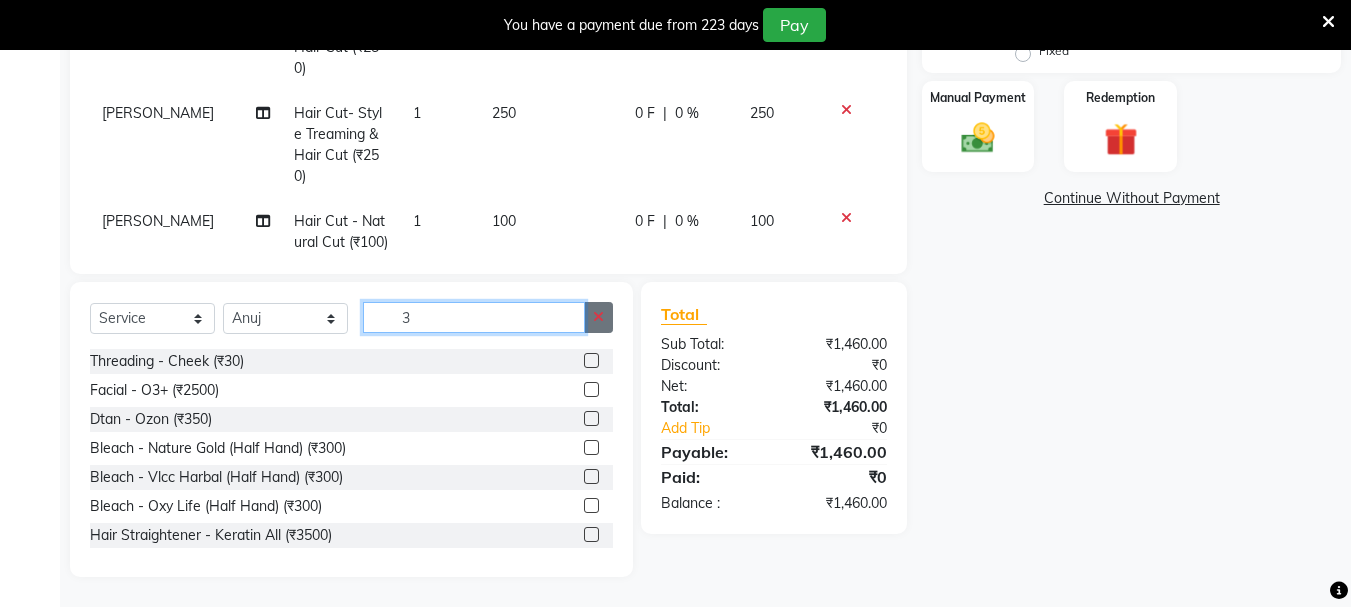 type 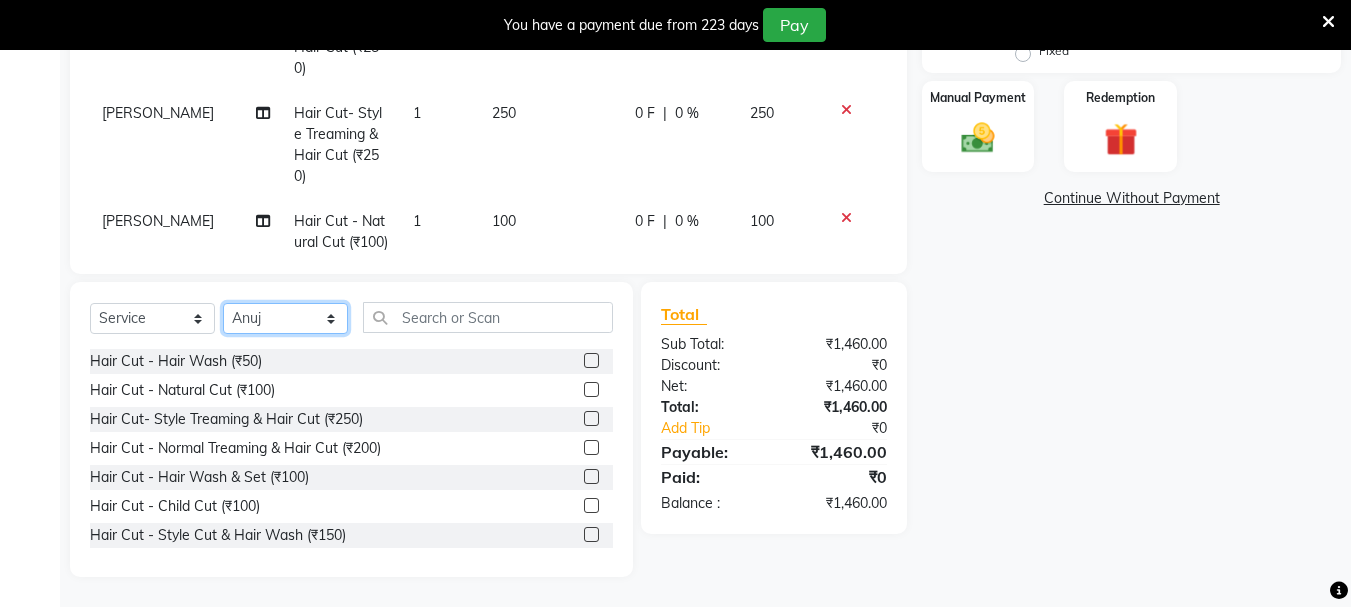 click on "Select Stylist [PERSON_NAME] [PERSON_NAME] Mahadev prem [PERSON_NAME] S.R.K. [PERSON_NAME]" 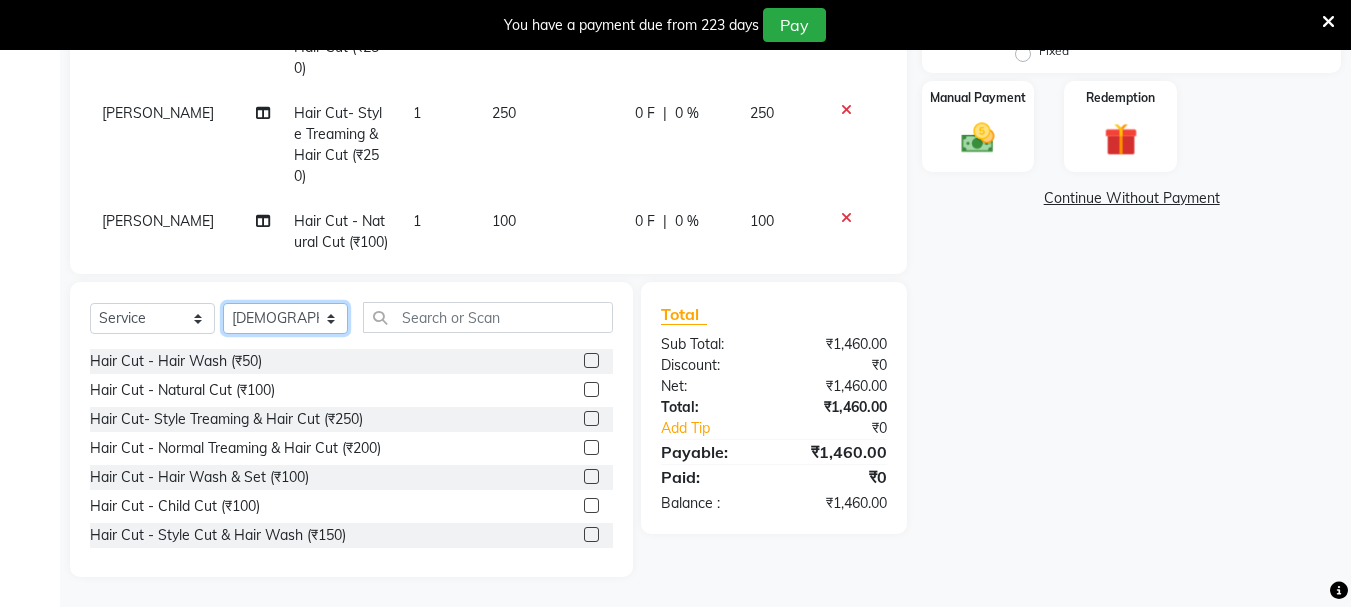 click on "Select Stylist [PERSON_NAME] [PERSON_NAME] Mahadev prem [PERSON_NAME] S.R.K. [PERSON_NAME]" 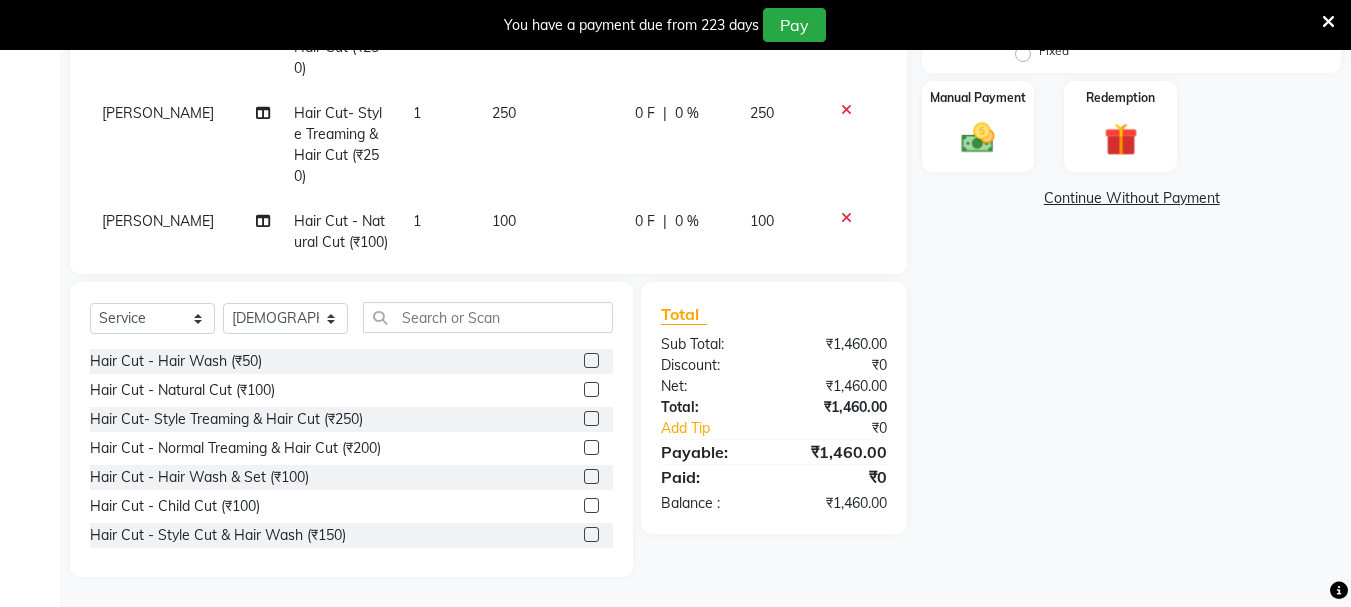 drag, startPoint x: 581, startPoint y: 416, endPoint x: 472, endPoint y: 413, distance: 109.041275 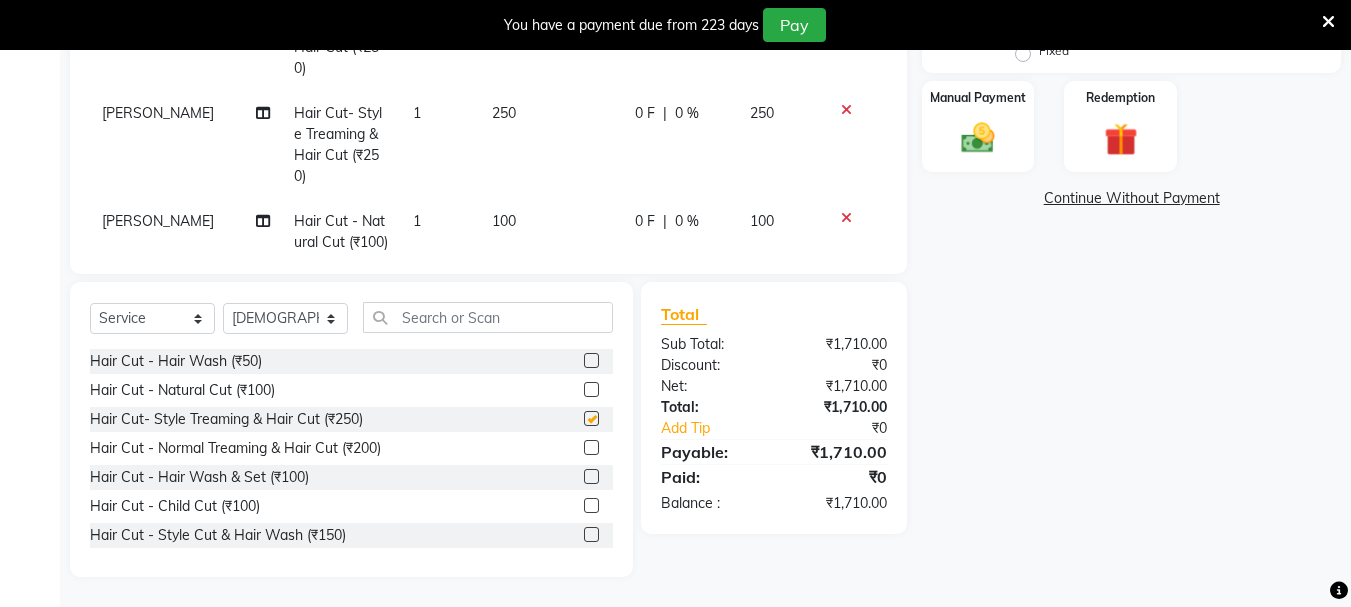 checkbox on "false" 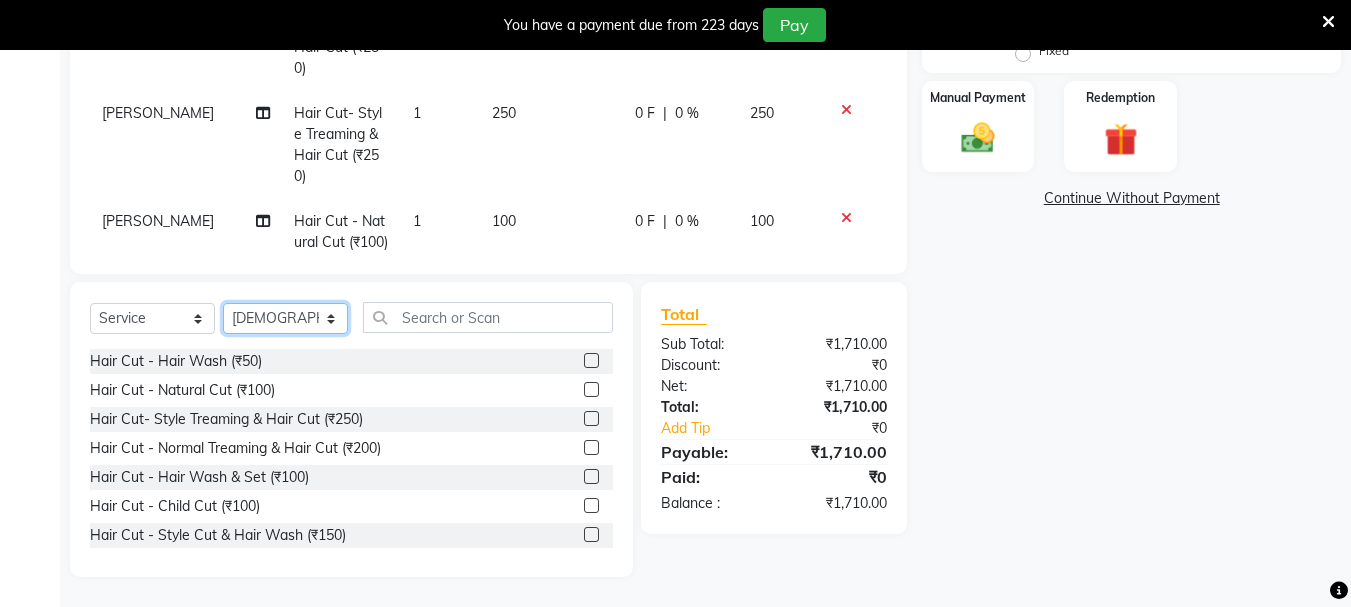 drag, startPoint x: 270, startPoint y: 320, endPoint x: 270, endPoint y: 303, distance: 17 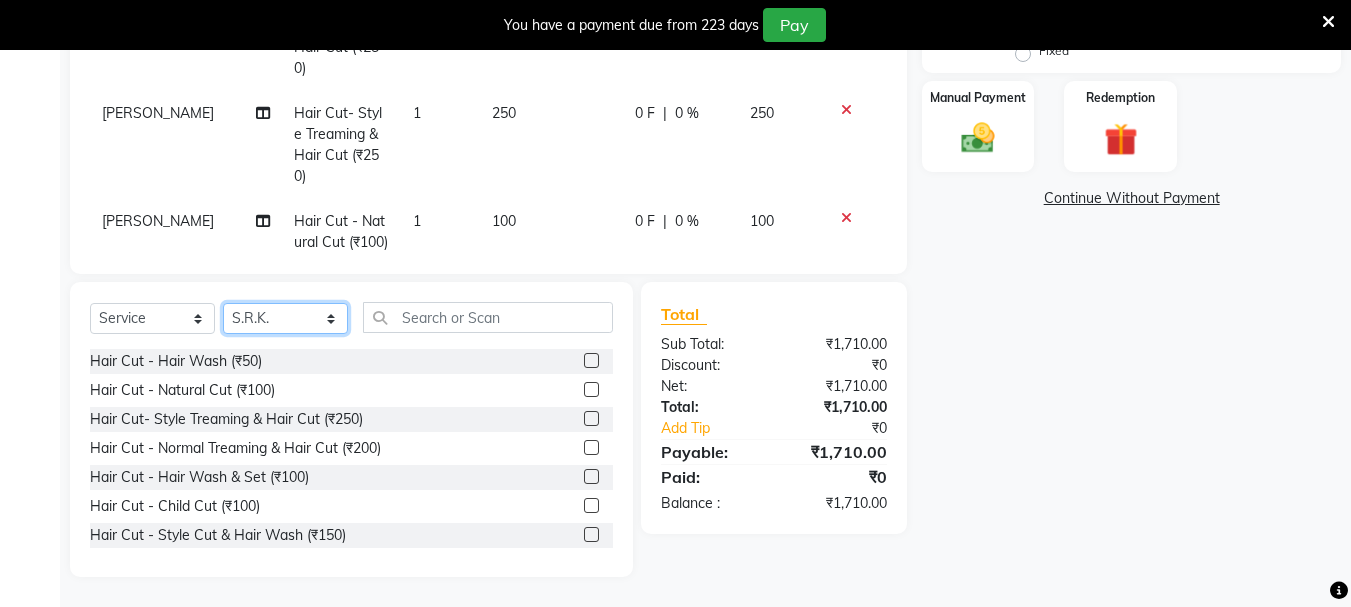 click on "Select Stylist [PERSON_NAME] [PERSON_NAME] Mahadev prem [PERSON_NAME] S.R.K. [PERSON_NAME]" 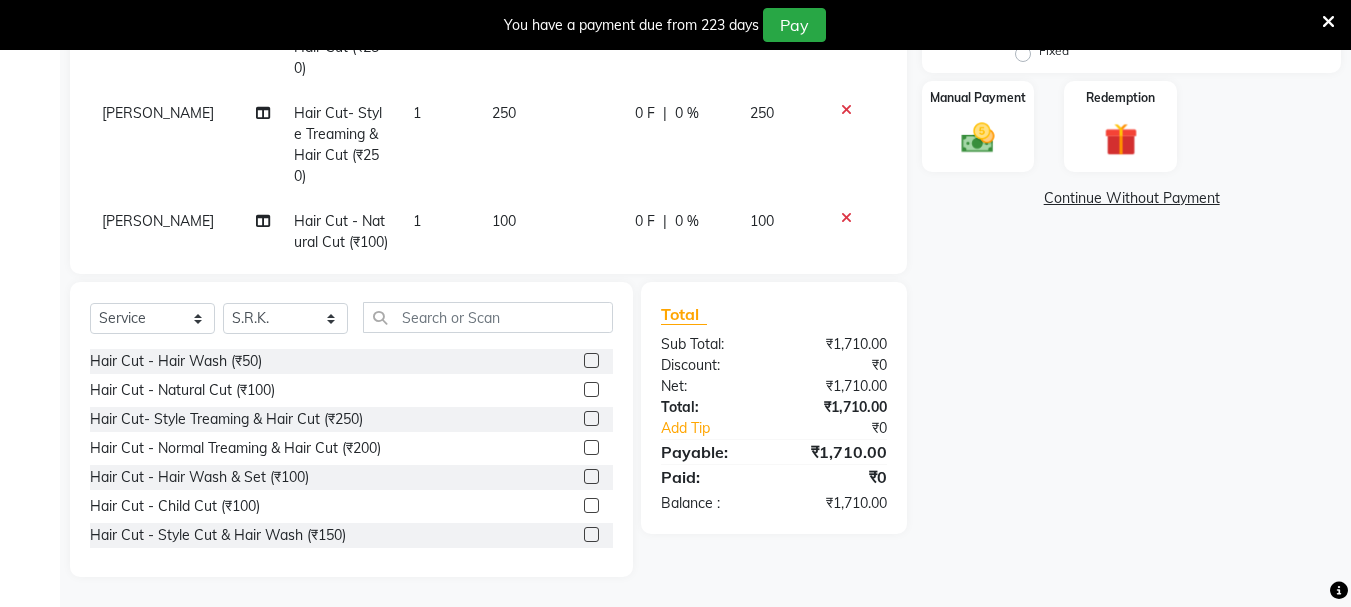 drag, startPoint x: 584, startPoint y: 414, endPoint x: 561, endPoint y: 417, distance: 23.194826 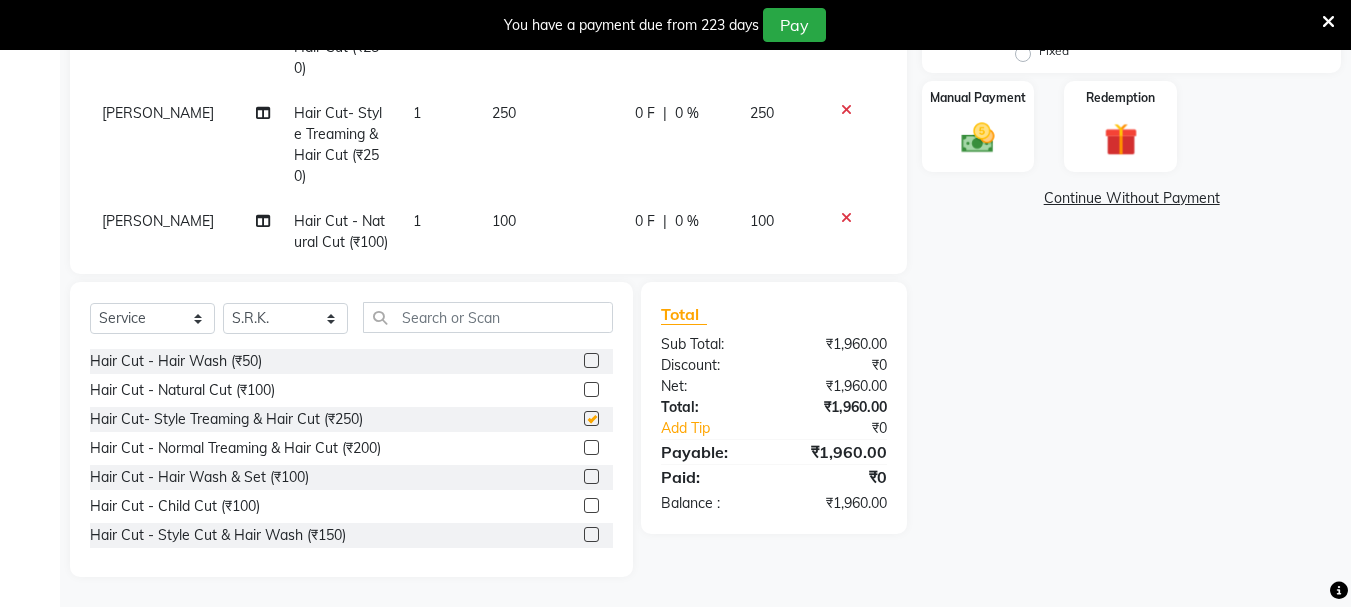checkbox on "false" 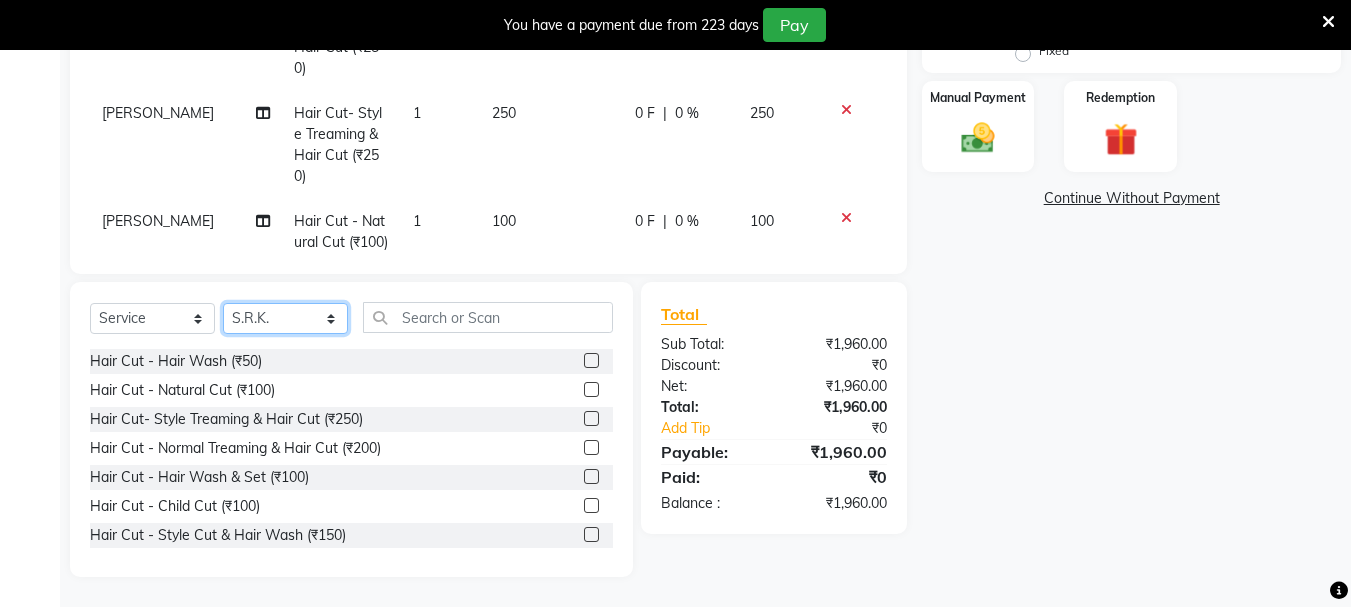 drag, startPoint x: 275, startPoint y: 325, endPoint x: 273, endPoint y: 311, distance: 14.142136 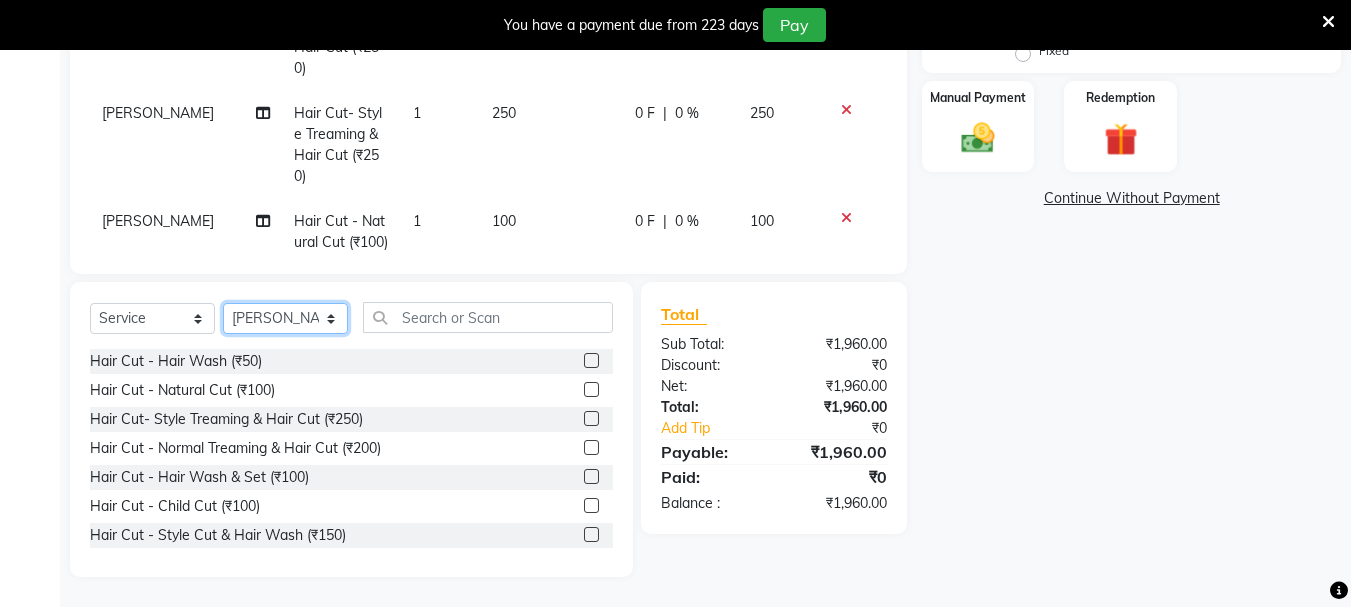click on "Select Stylist [PERSON_NAME] [PERSON_NAME] Mahadev prem [PERSON_NAME] S.R.K. [PERSON_NAME]" 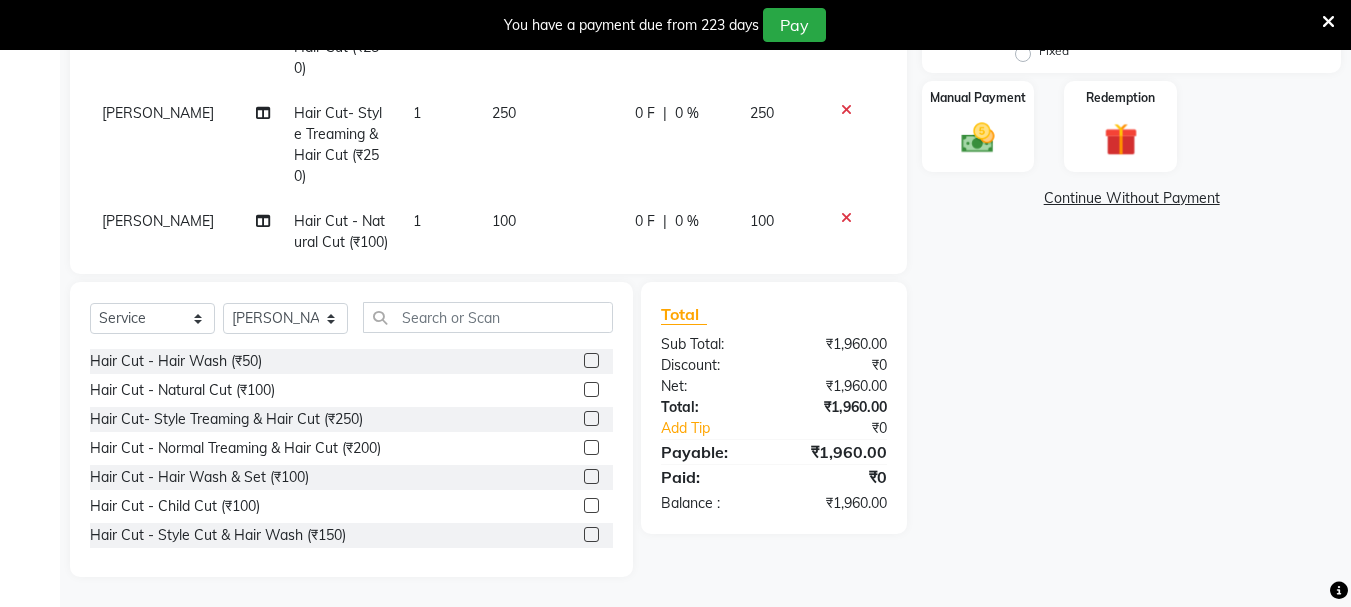 click 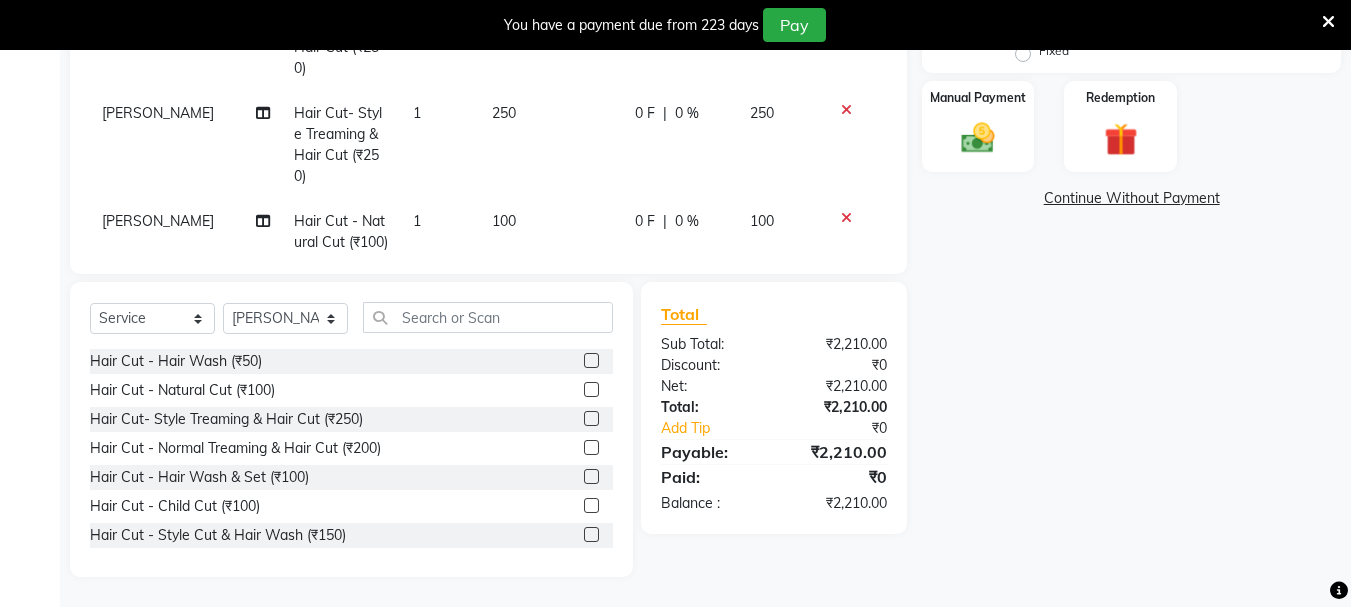 click 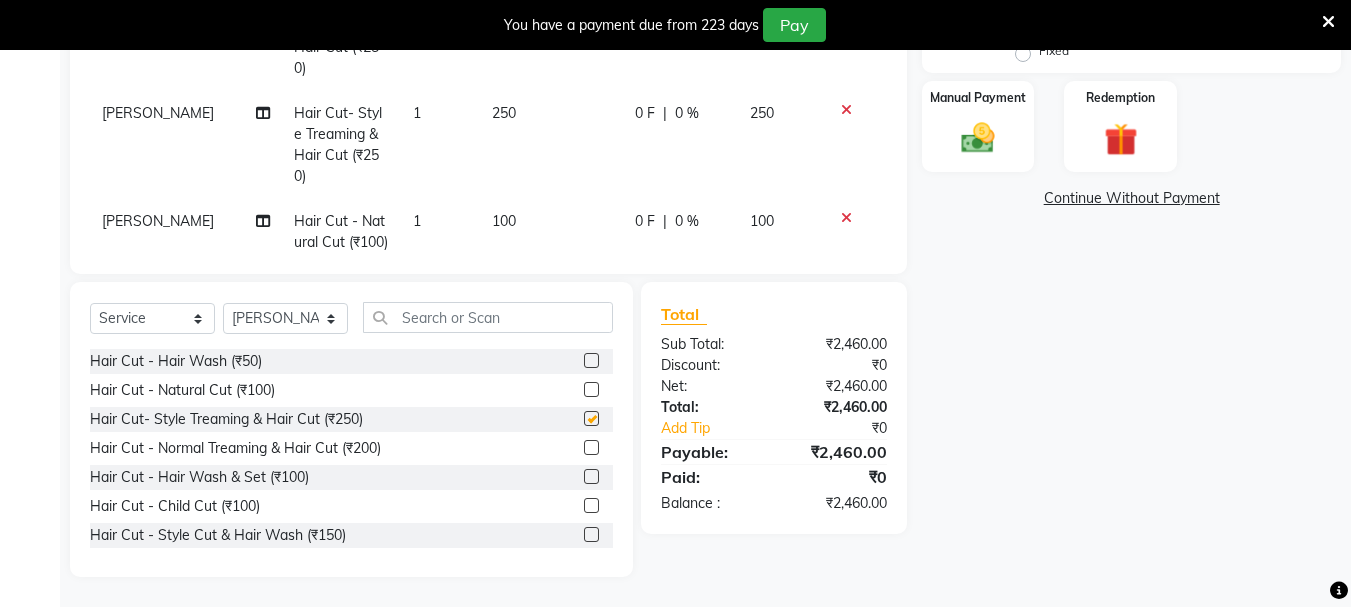 checkbox on "false" 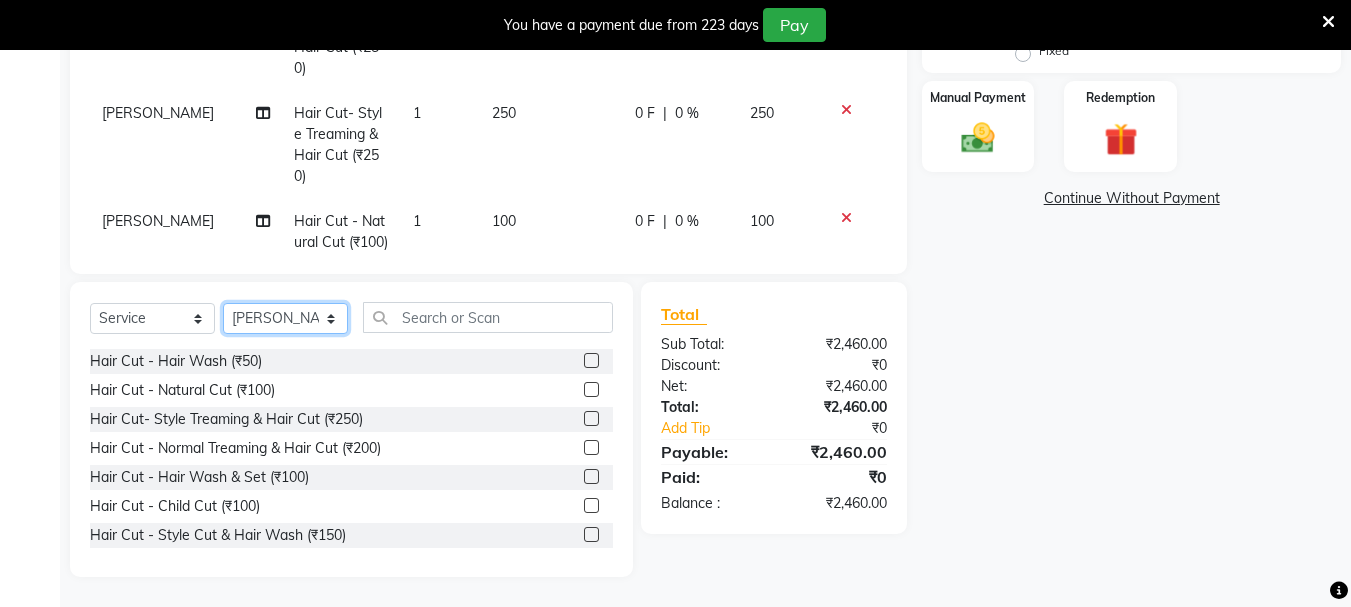 click on "Select Stylist [PERSON_NAME] [PERSON_NAME] Mahadev prem [PERSON_NAME] S.R.K. [PERSON_NAME]" 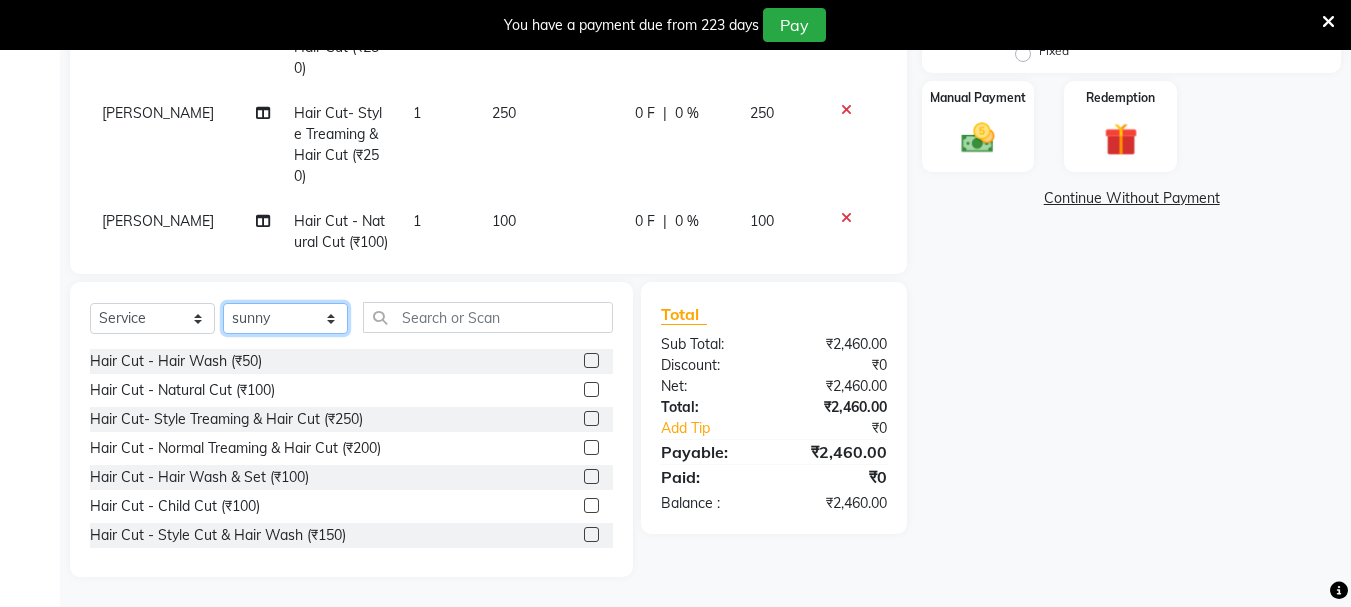 click on "Select Stylist [PERSON_NAME] [PERSON_NAME] Mahadev prem [PERSON_NAME] S.R.K. [PERSON_NAME]" 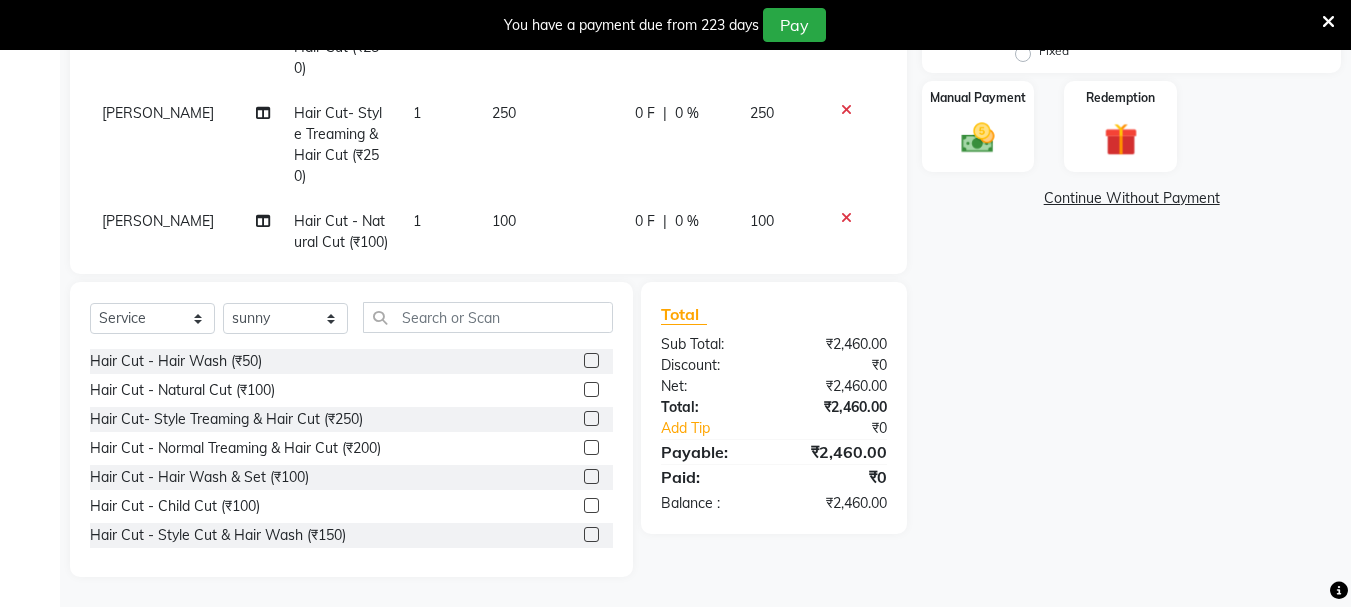 click 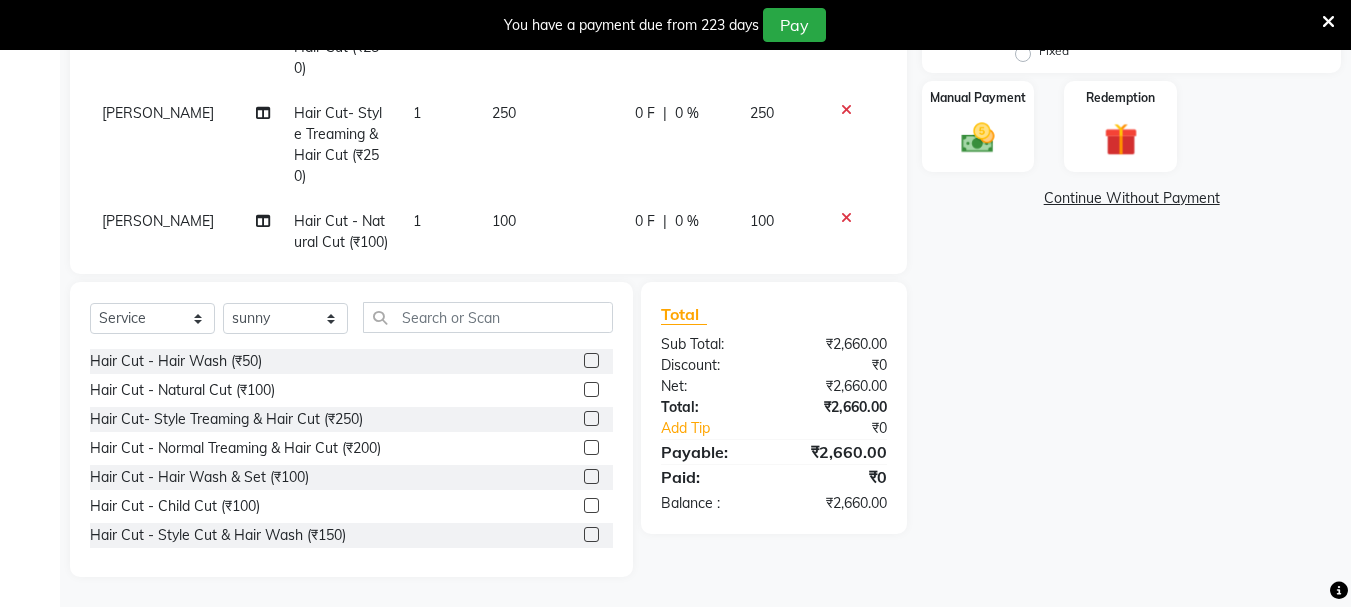 click 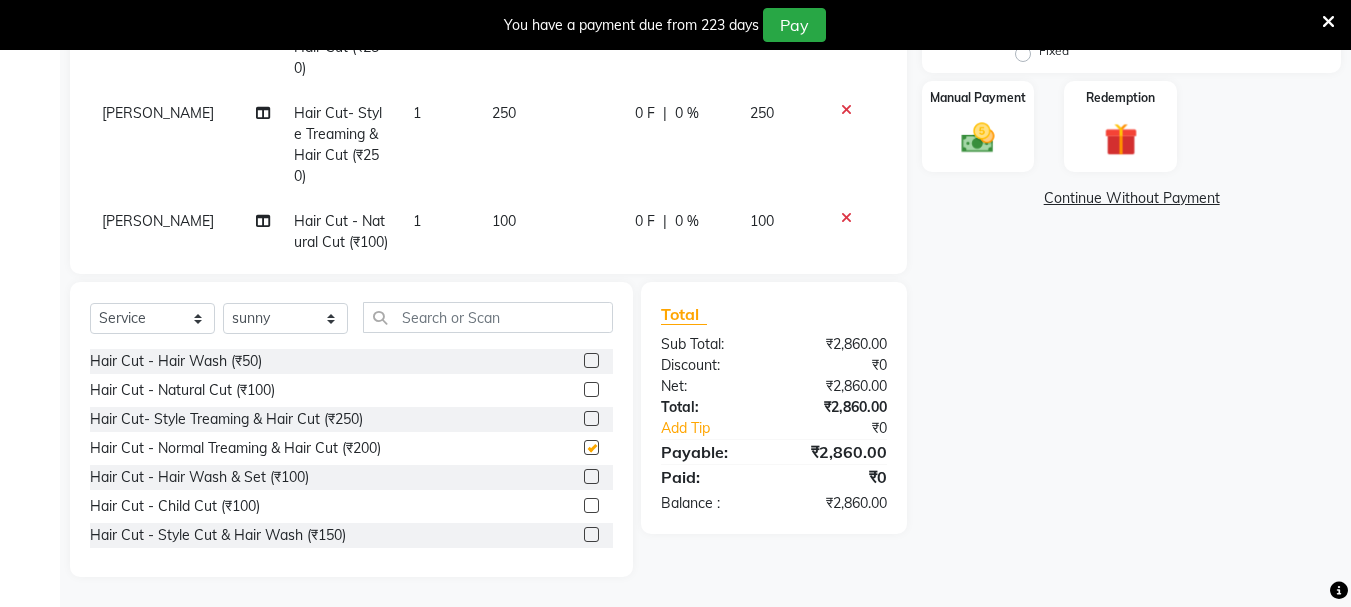 checkbox on "false" 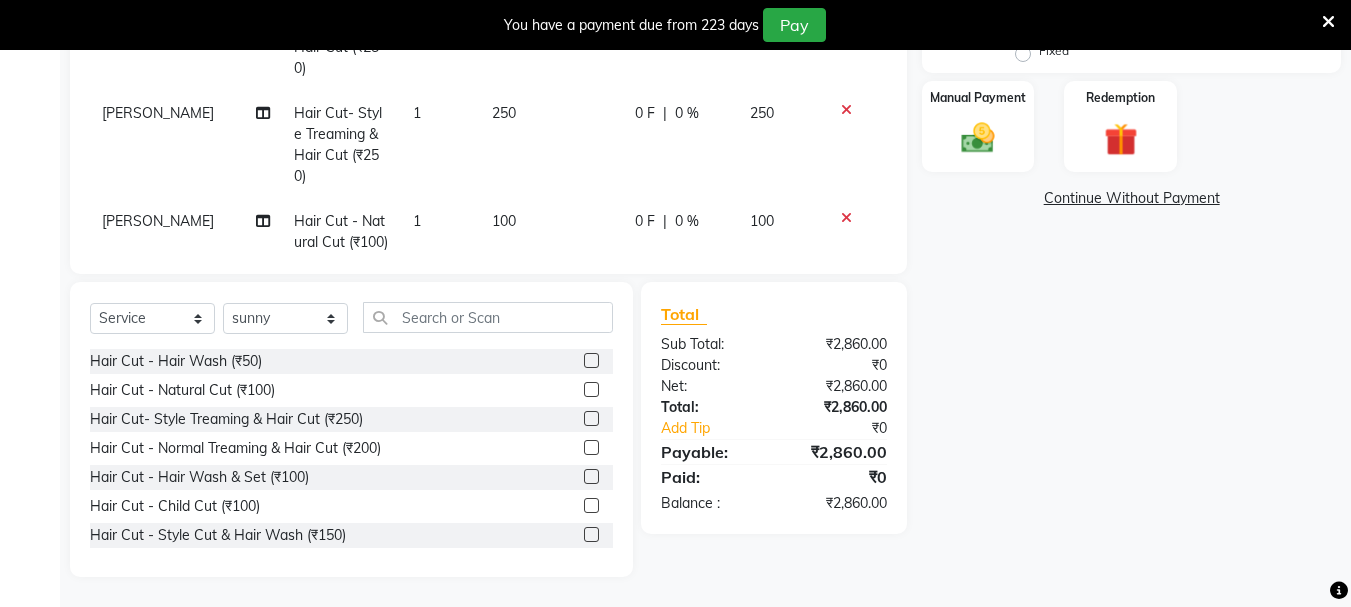 click 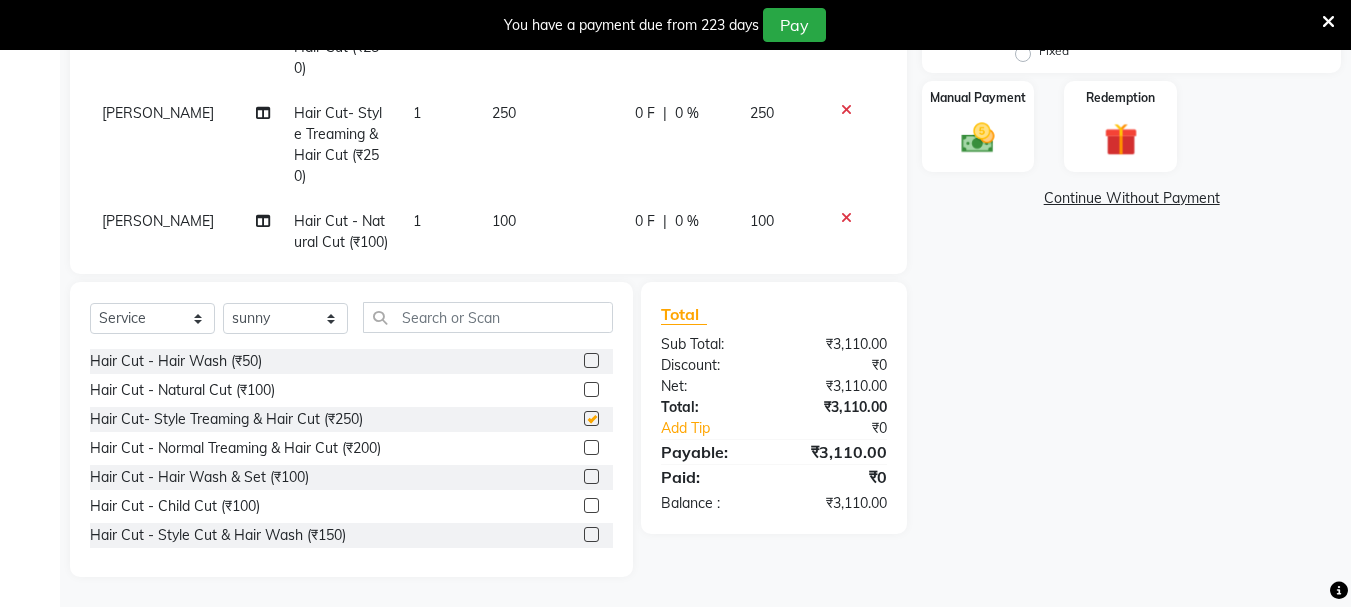 checkbox on "false" 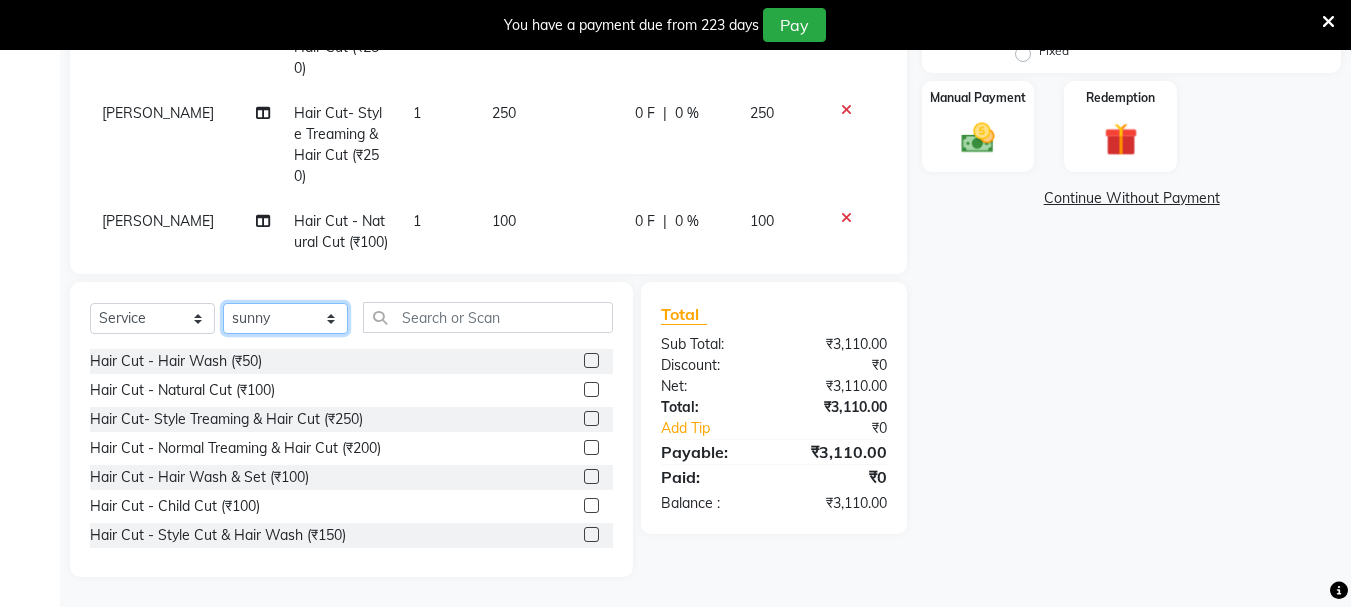 click on "Select Stylist [PERSON_NAME] [PERSON_NAME] Mahadev prem [PERSON_NAME] S.R.K. [PERSON_NAME]" 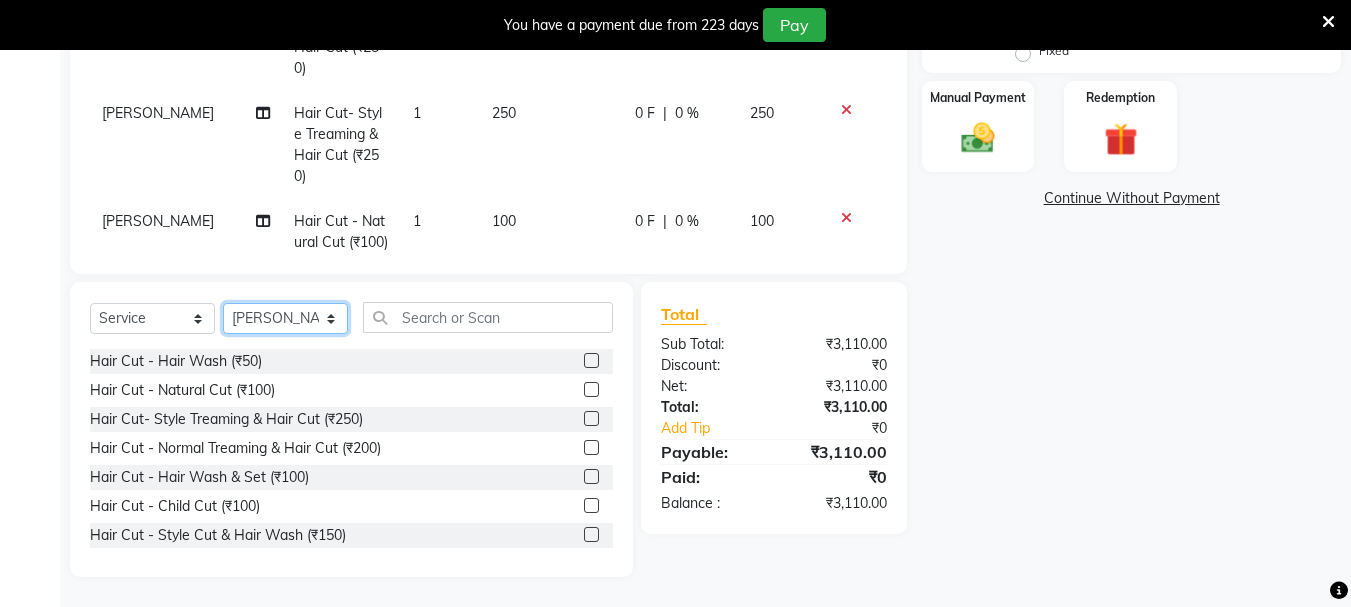 click on "Select Stylist [PERSON_NAME] [PERSON_NAME] Mahadev prem [PERSON_NAME] S.R.K. [PERSON_NAME]" 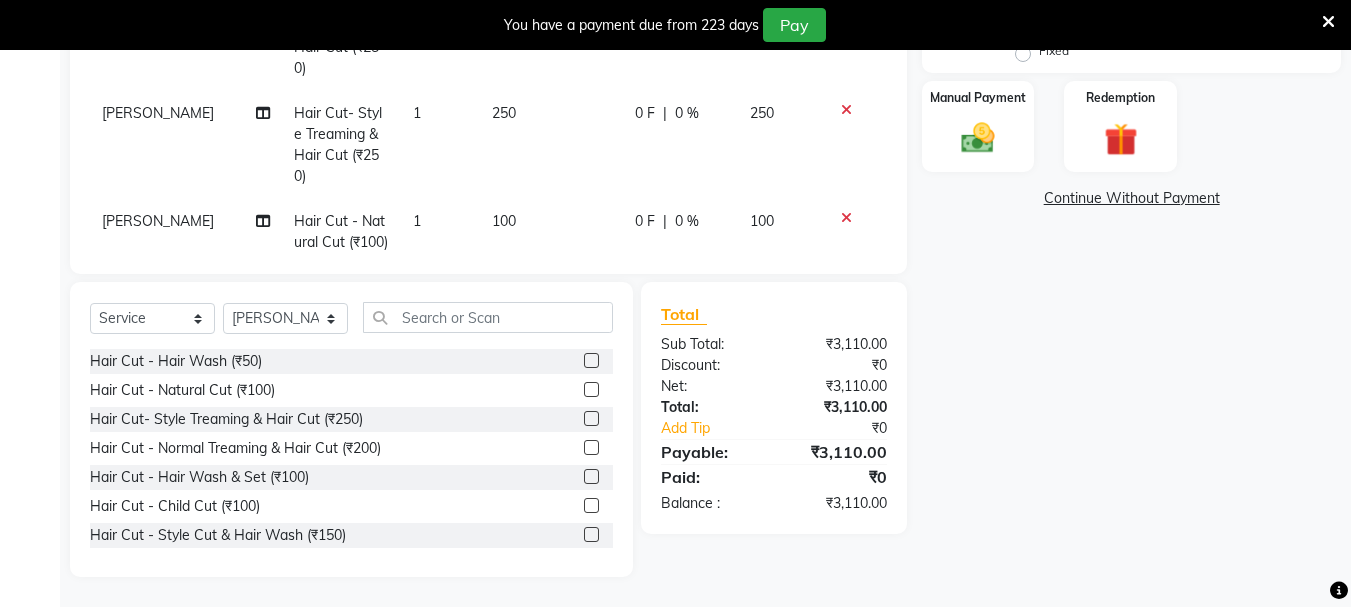 click 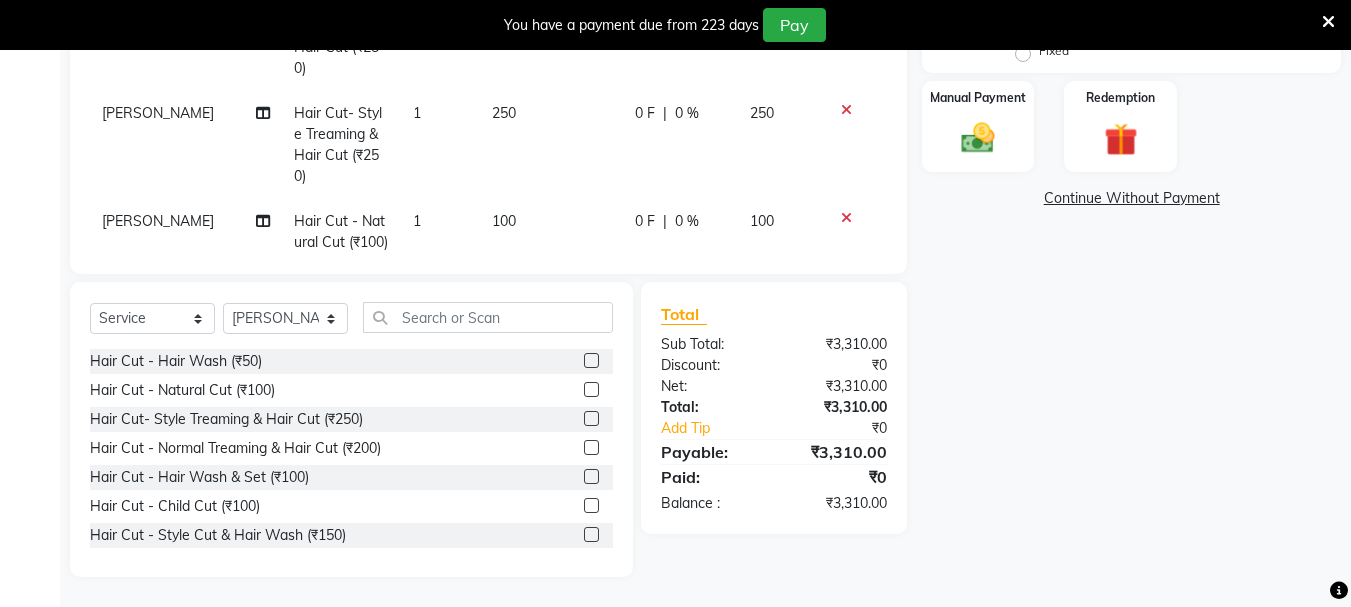 click 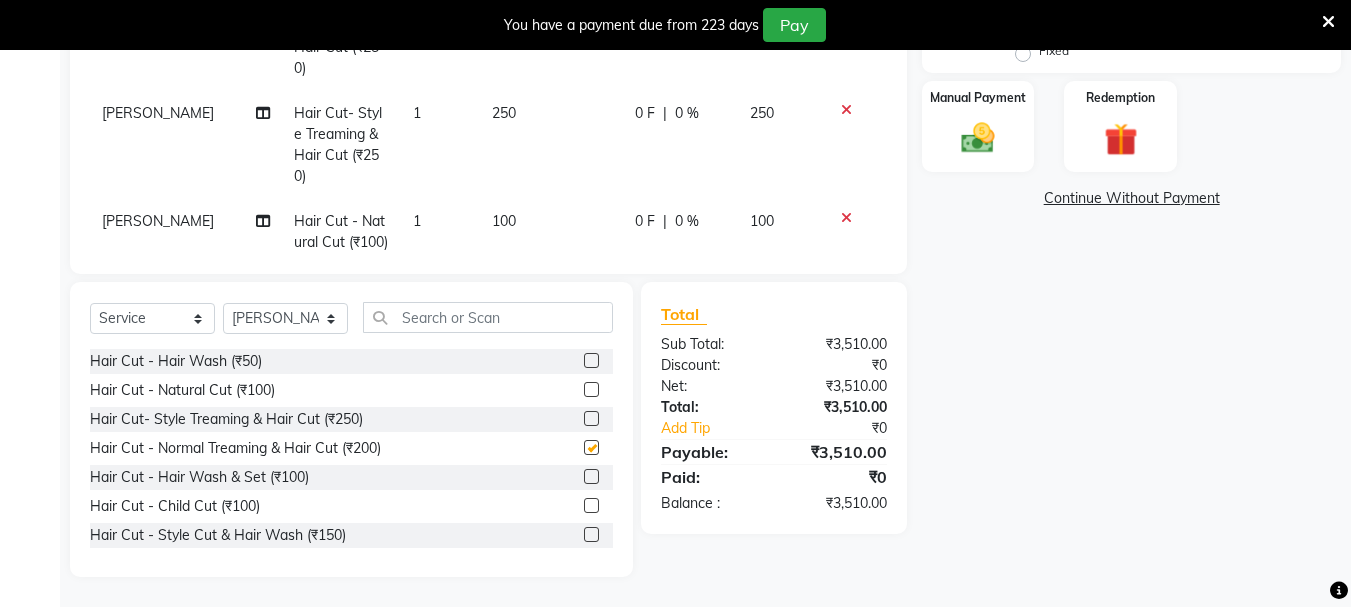 checkbox on "false" 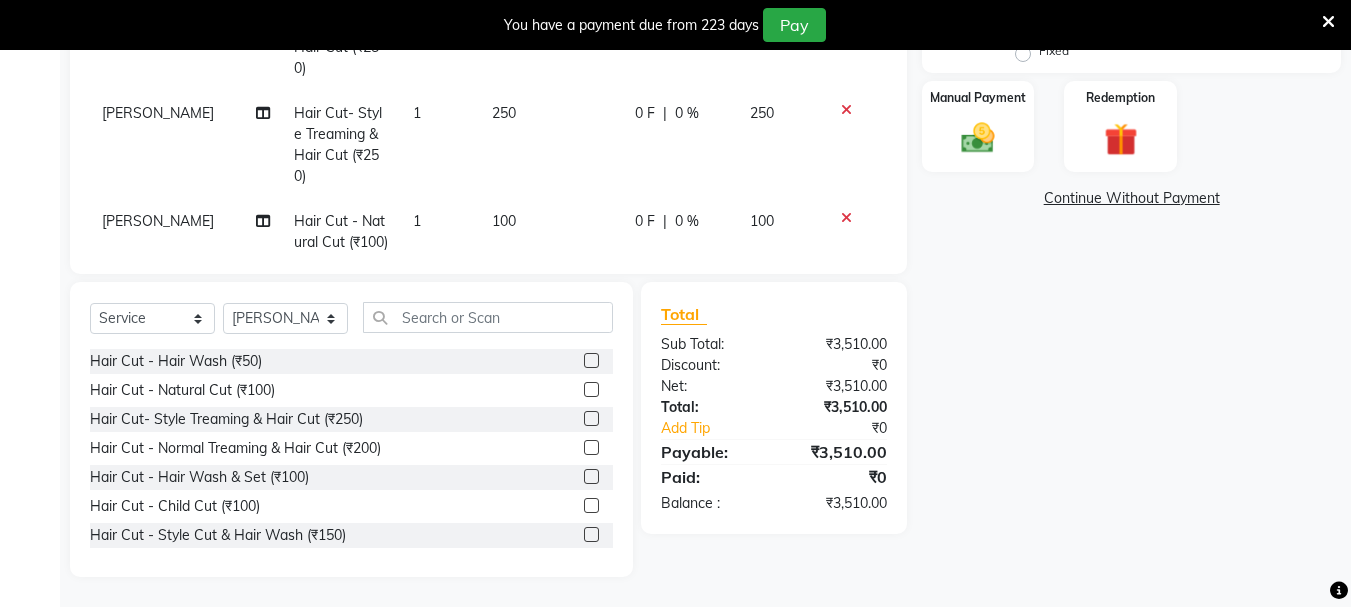 click 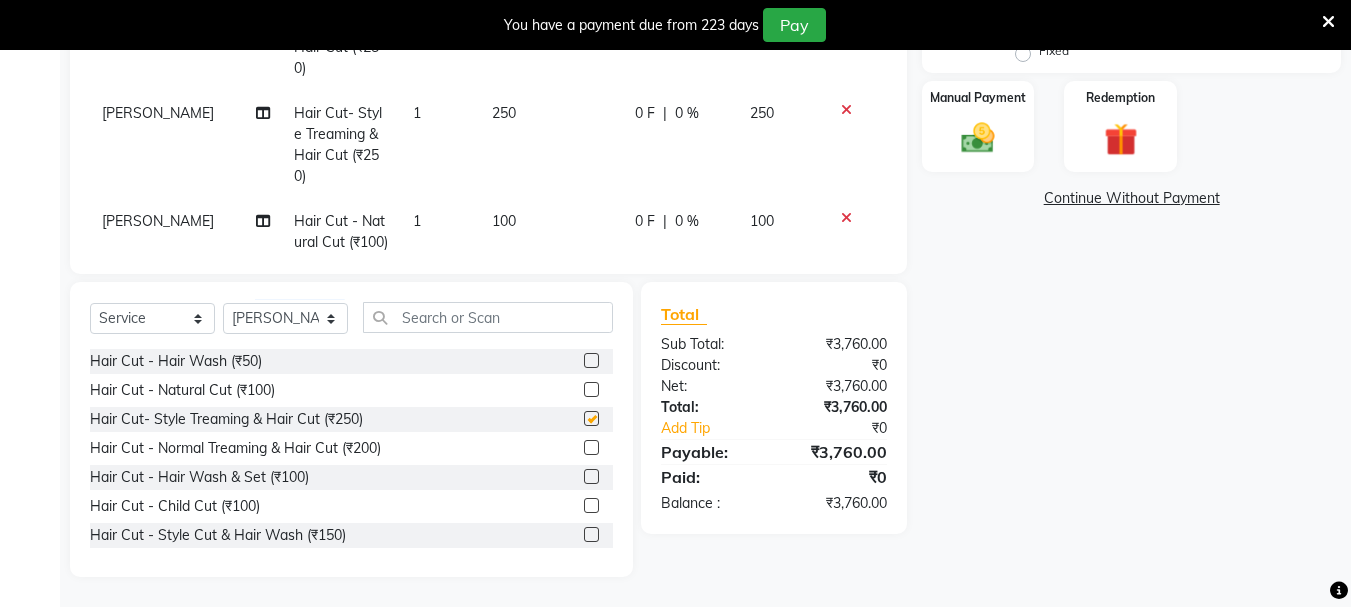 checkbox on "false" 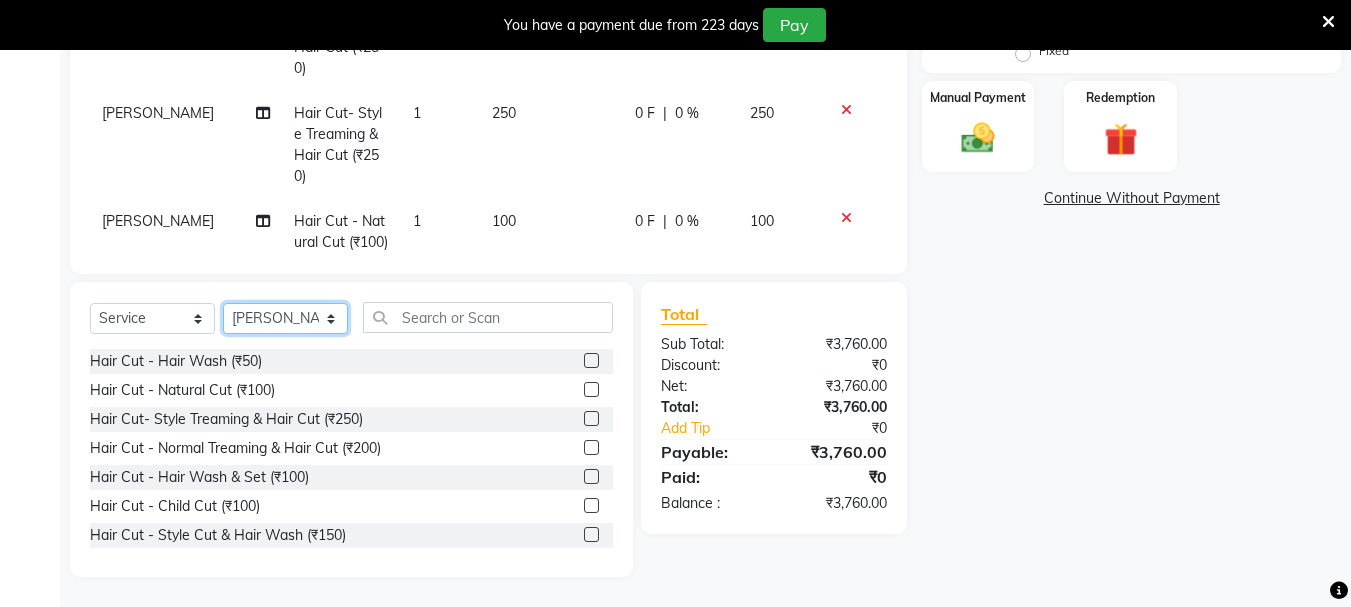 click on "Select Stylist [PERSON_NAME] [PERSON_NAME] Mahadev prem [PERSON_NAME] S.R.K. [PERSON_NAME]" 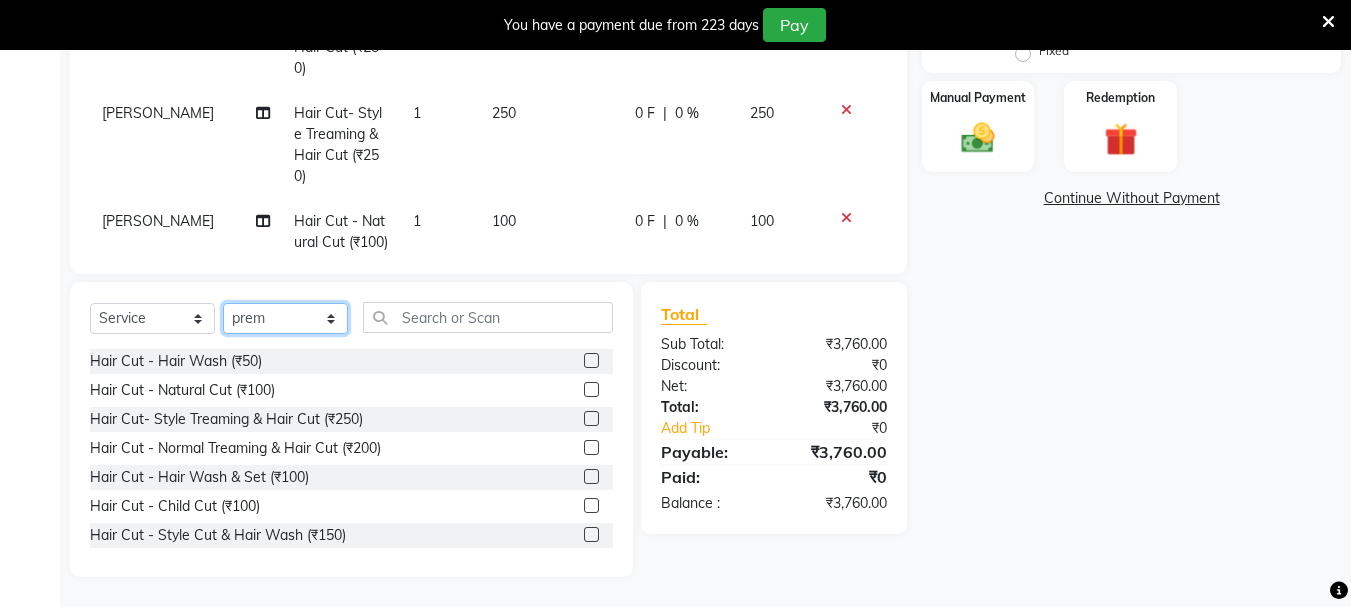 click on "Select Stylist [PERSON_NAME] [PERSON_NAME] Mahadev prem [PERSON_NAME] S.R.K. [PERSON_NAME]" 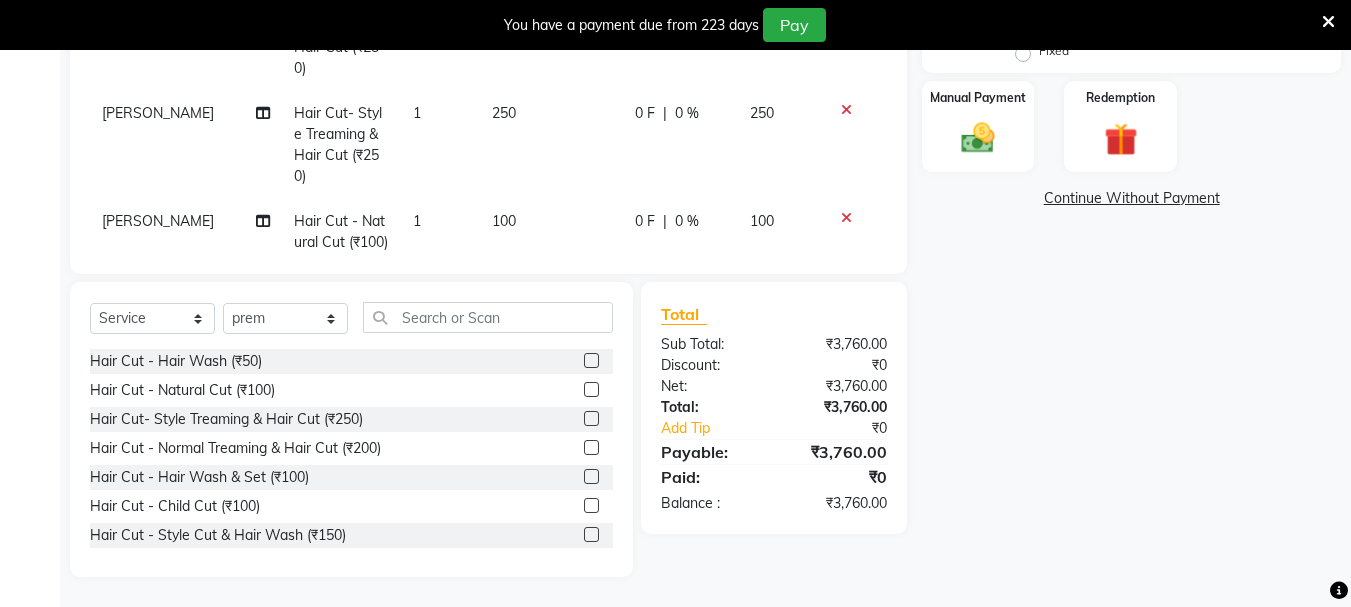 drag, startPoint x: 578, startPoint y: 418, endPoint x: 483, endPoint y: 418, distance: 95 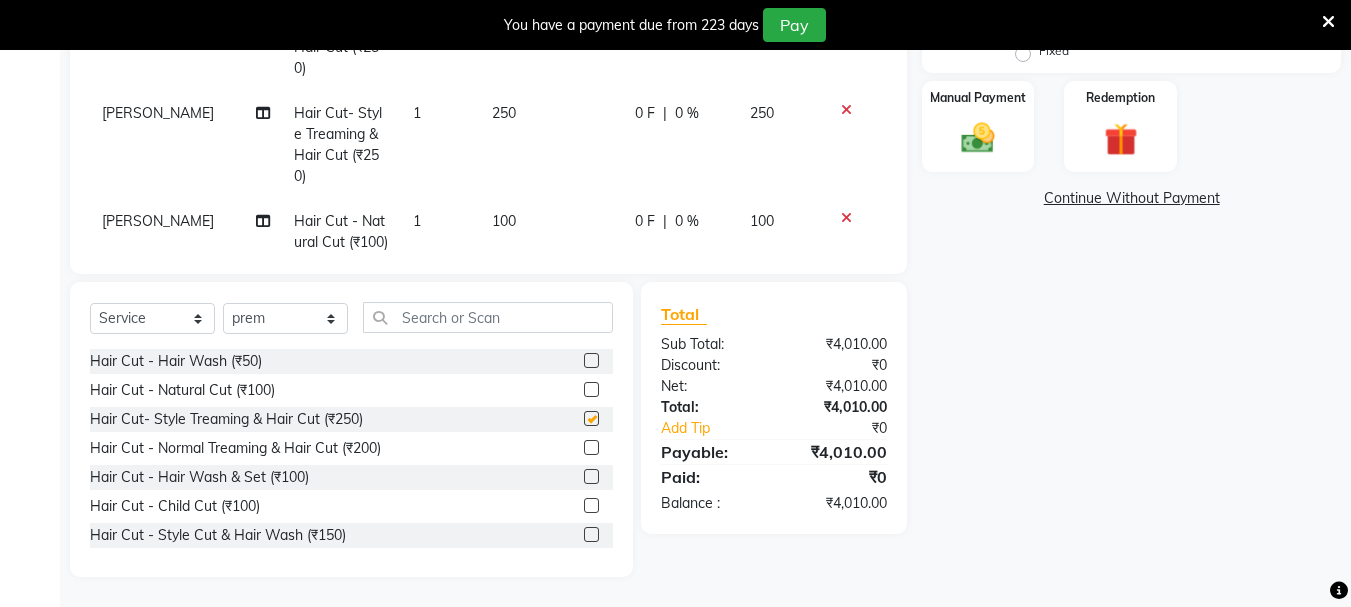 checkbox on "false" 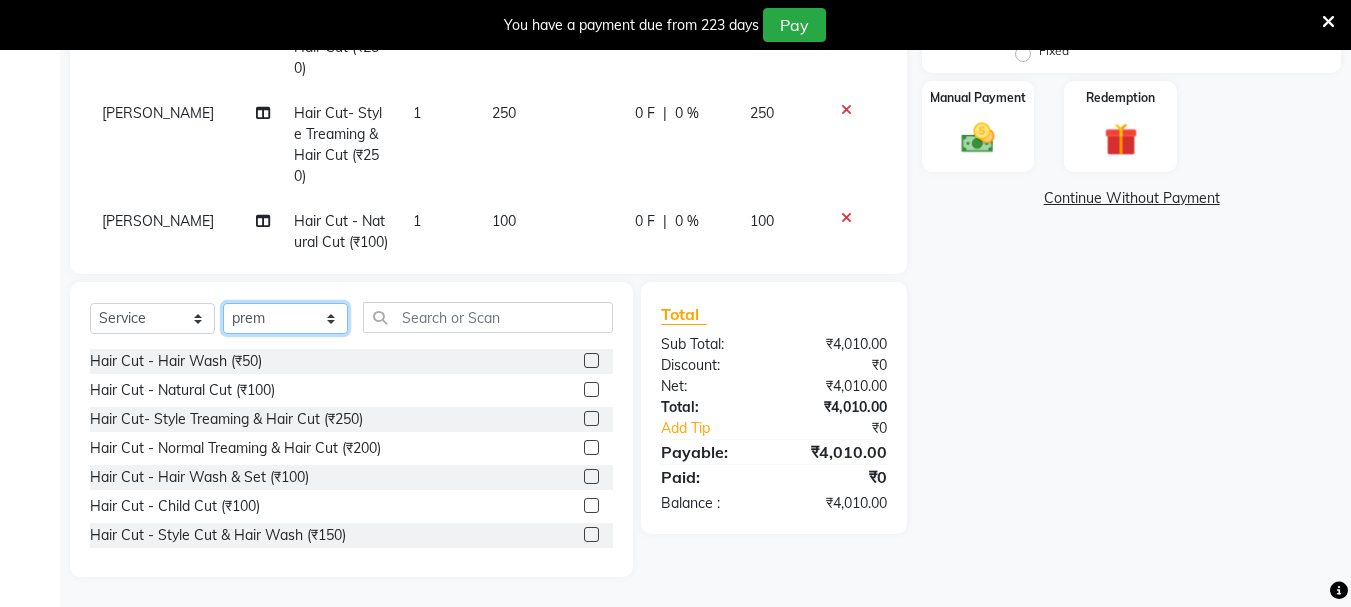click on "Select Stylist [PERSON_NAME] [PERSON_NAME] Mahadev prem [PERSON_NAME] S.R.K. [PERSON_NAME]" 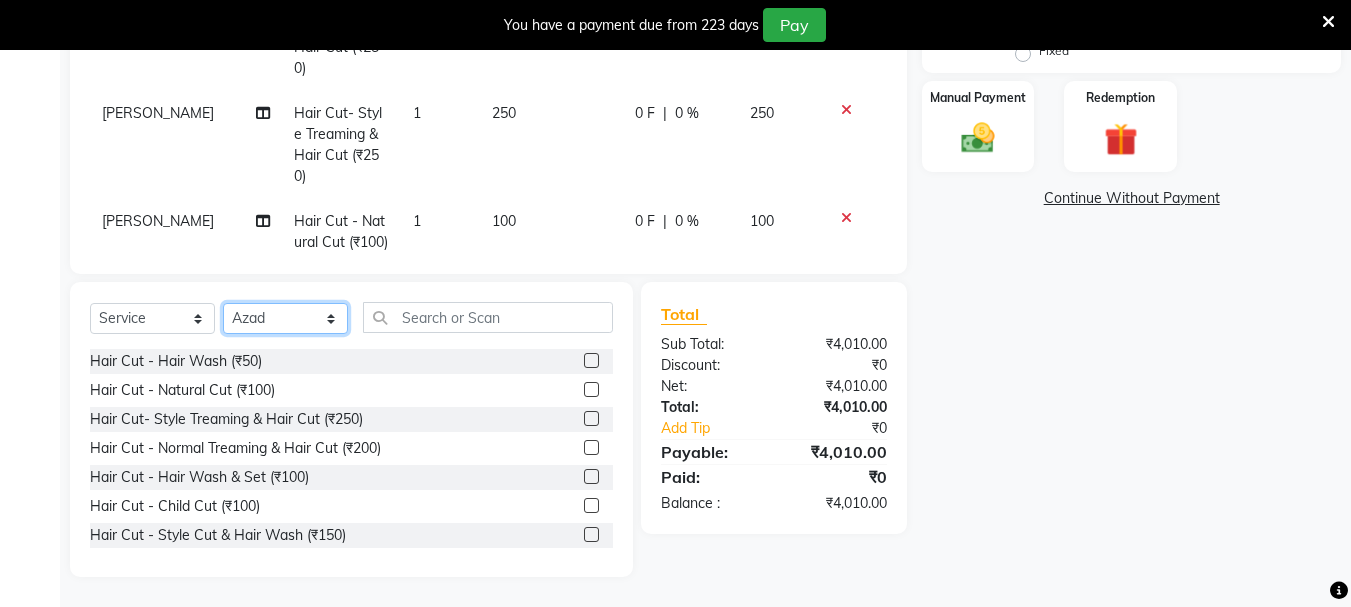 click on "Select Stylist [PERSON_NAME] [PERSON_NAME] Mahadev prem [PERSON_NAME] S.R.K. [PERSON_NAME]" 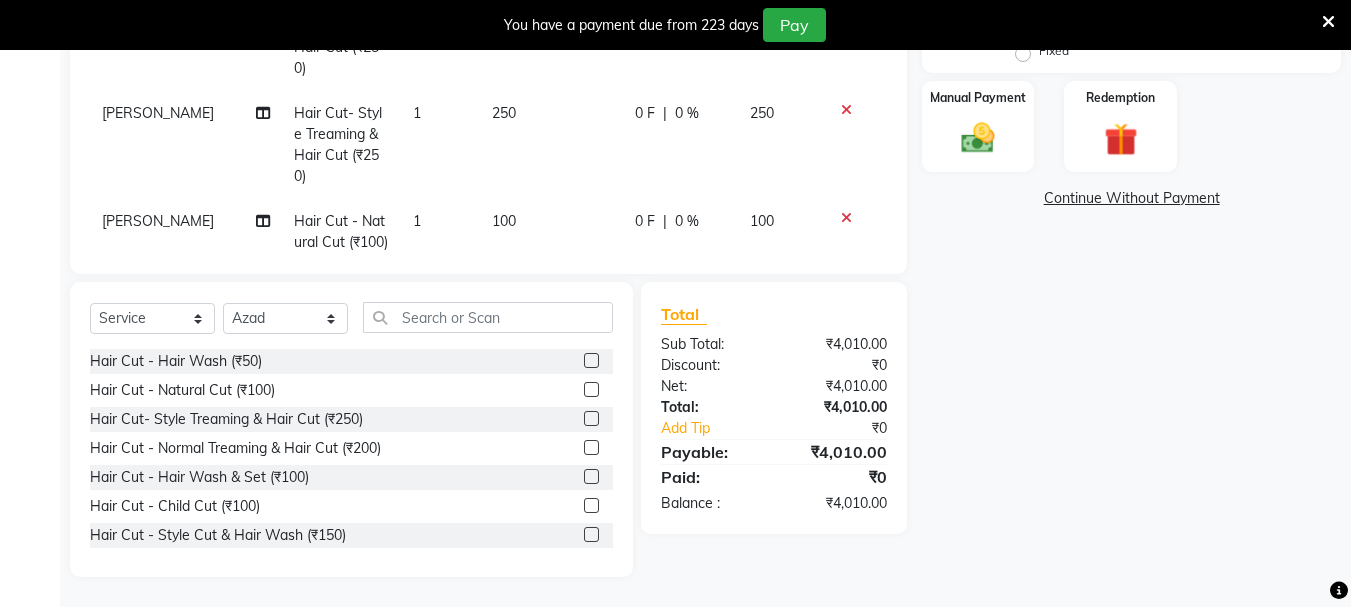 click 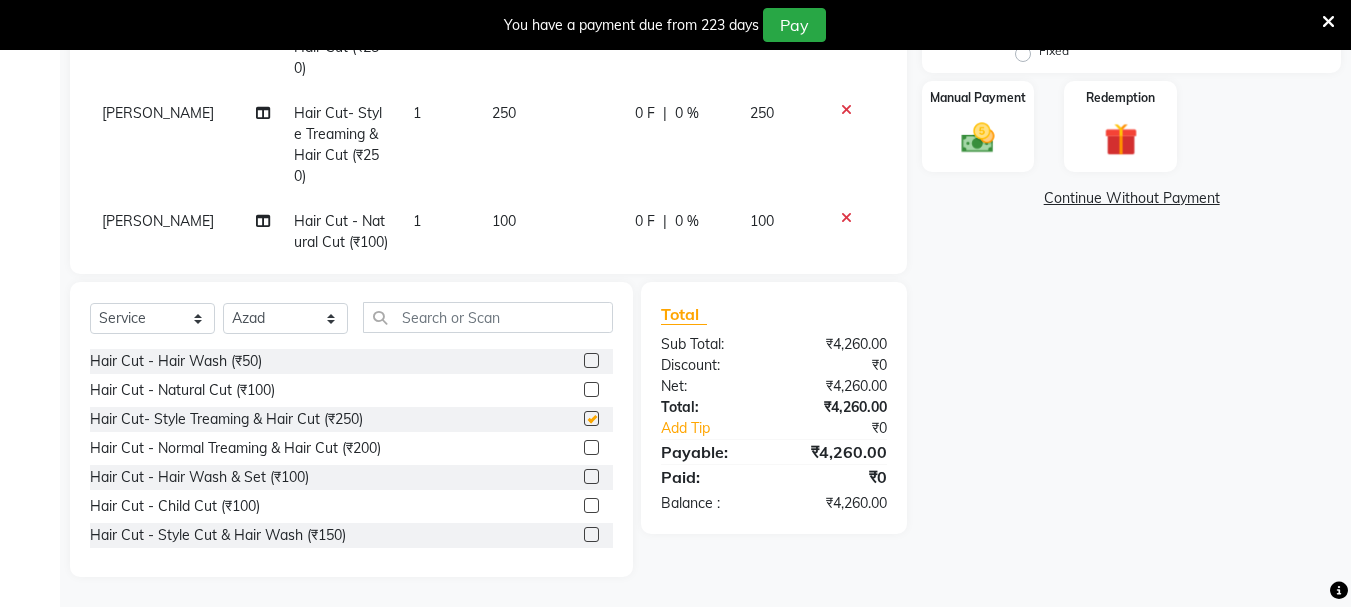 checkbox on "false" 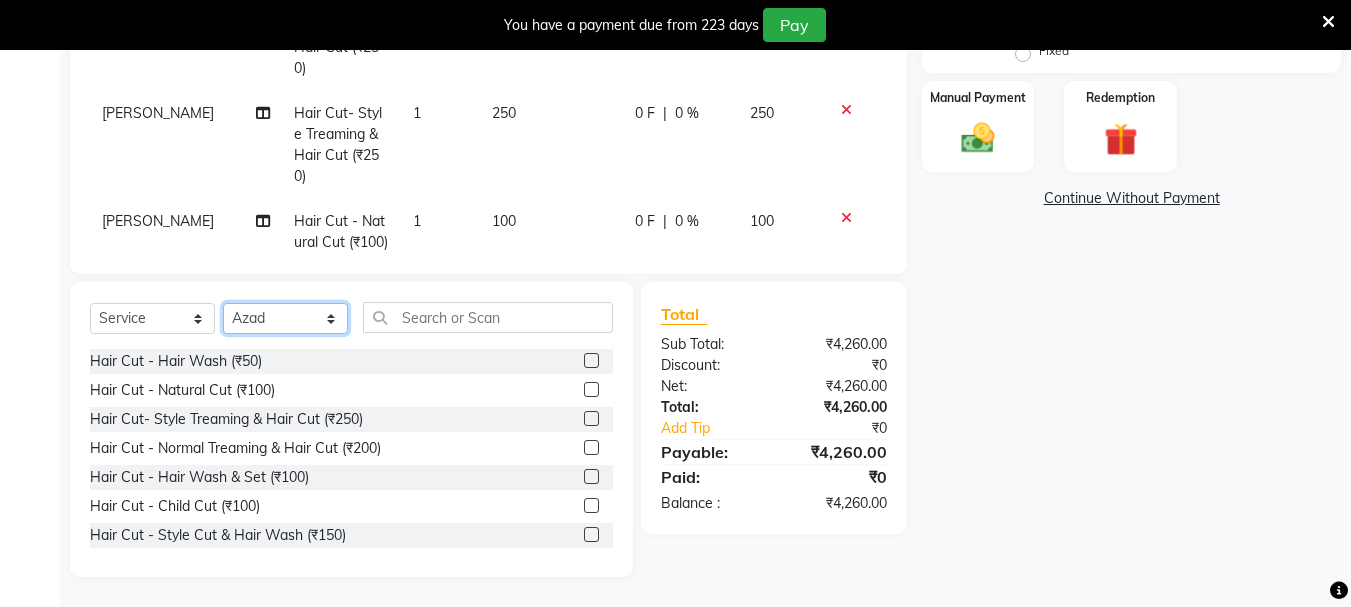 click on "Select Stylist [PERSON_NAME] [PERSON_NAME] Mahadev prem [PERSON_NAME] S.R.K. [PERSON_NAME]" 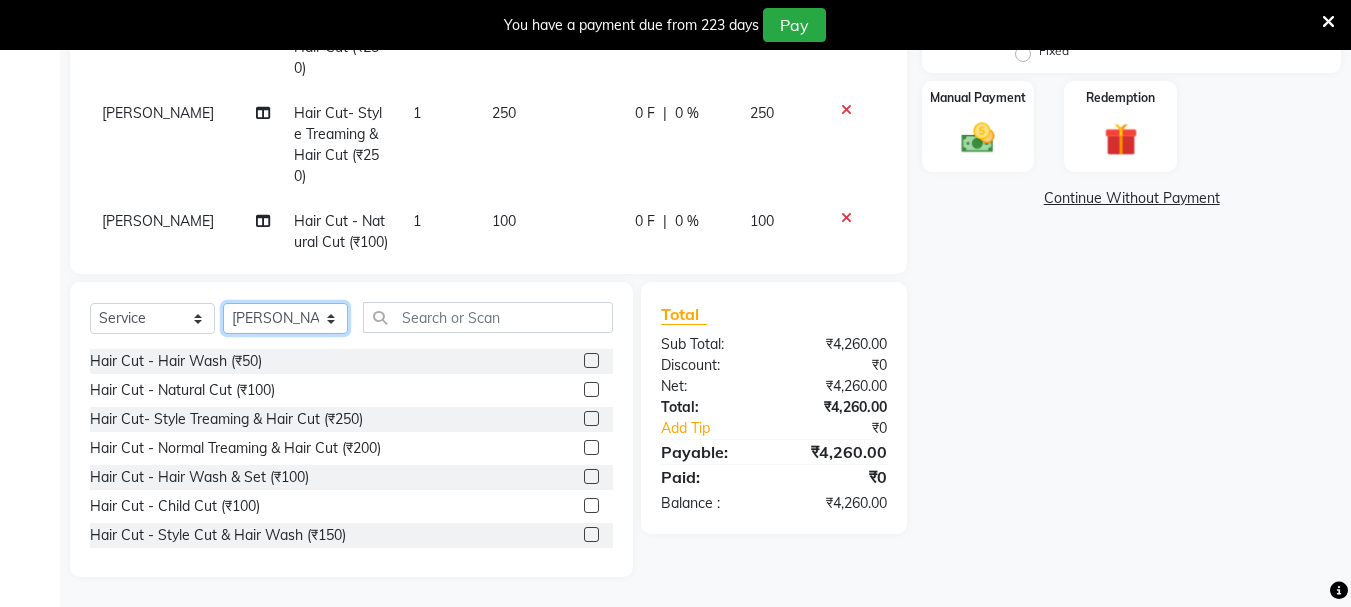 click on "Select Stylist [PERSON_NAME] [PERSON_NAME] Mahadev prem [PERSON_NAME] S.R.K. [PERSON_NAME]" 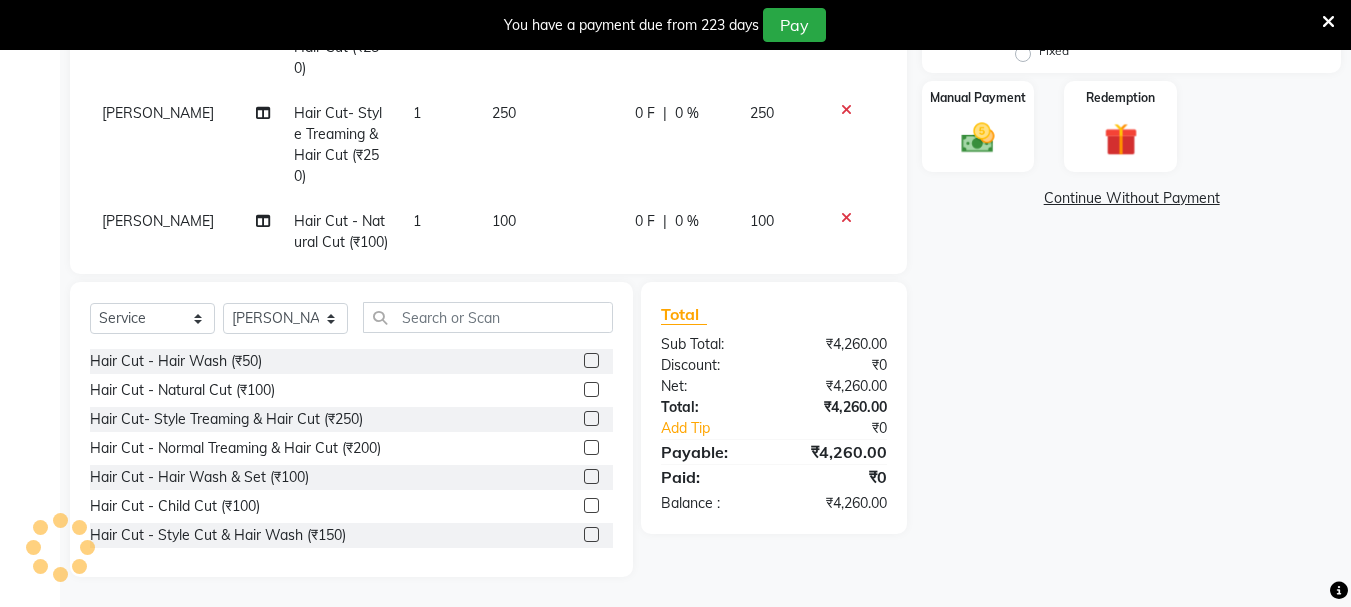 click 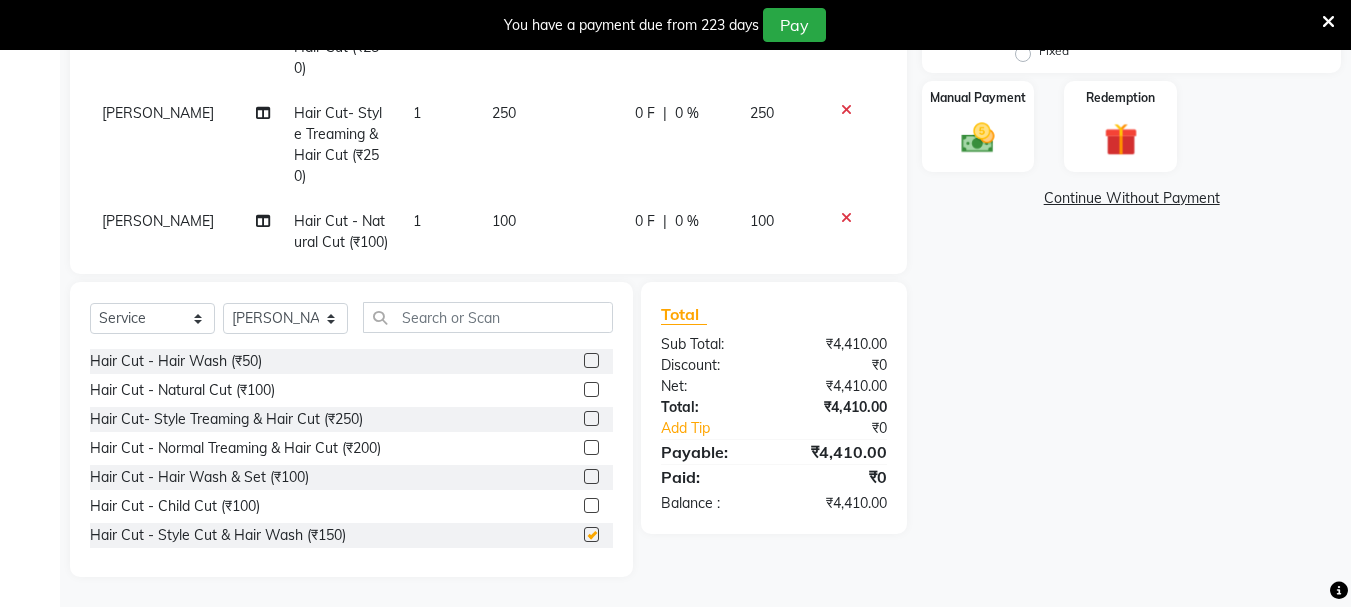 checkbox on "false" 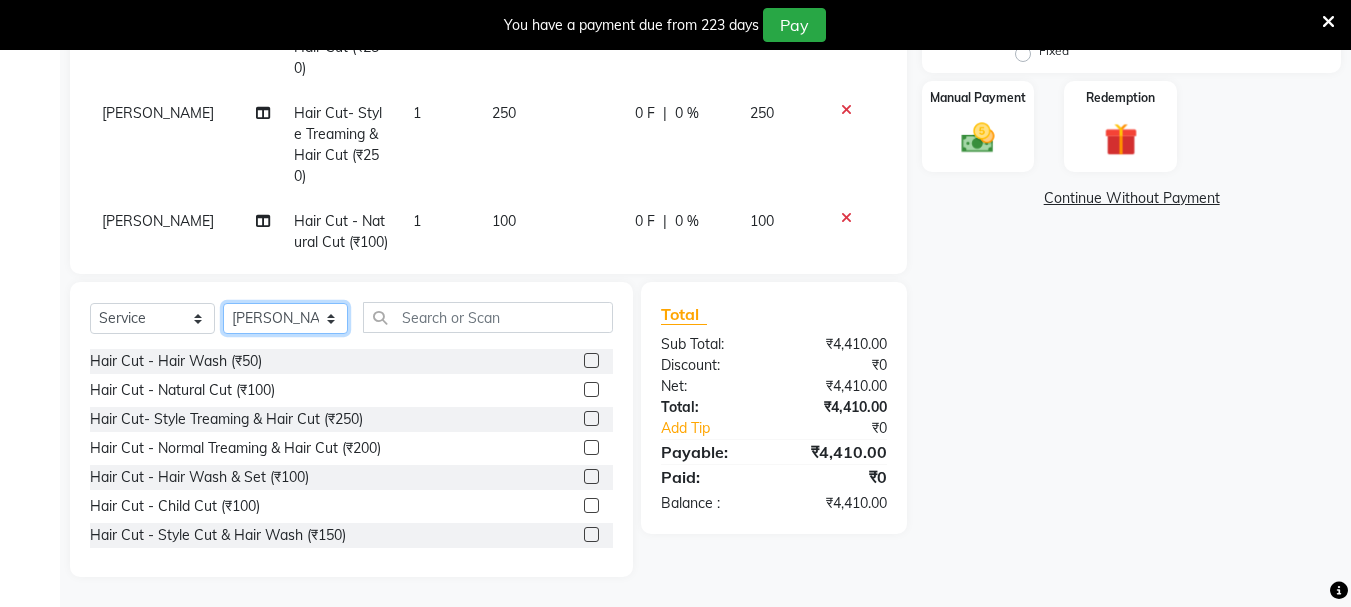 drag, startPoint x: 275, startPoint y: 321, endPoint x: 275, endPoint y: 308, distance: 13 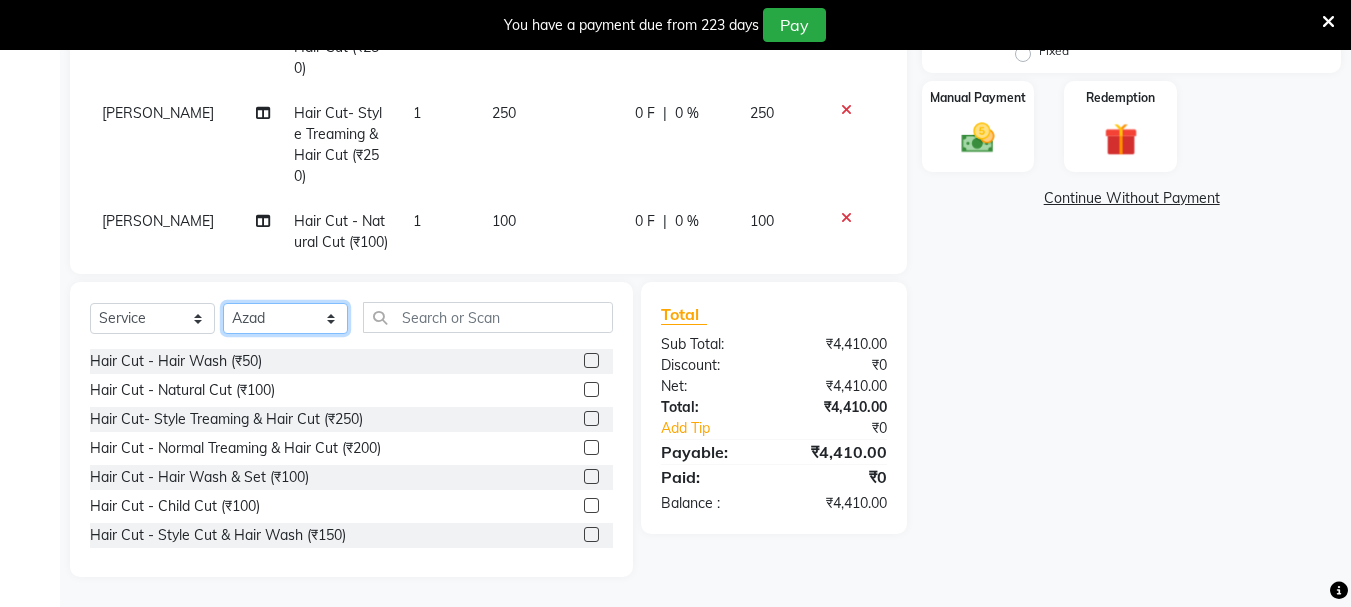 click on "Select Stylist [PERSON_NAME] [PERSON_NAME] Mahadev prem [PERSON_NAME] S.R.K. [PERSON_NAME]" 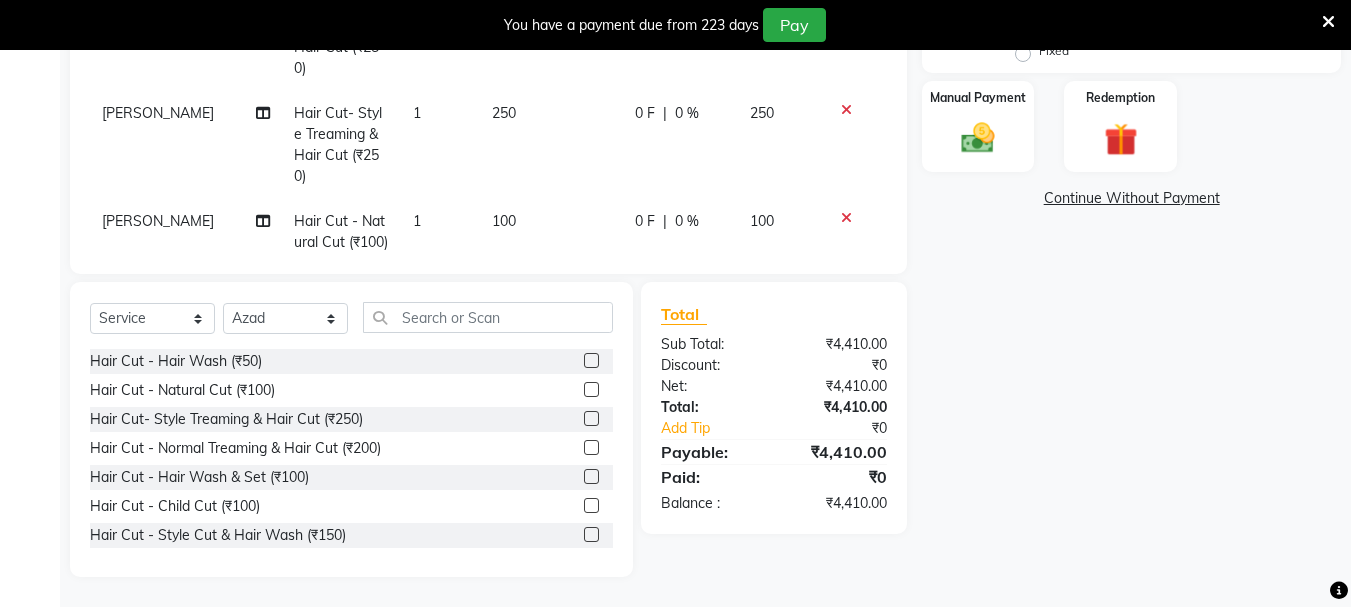 click 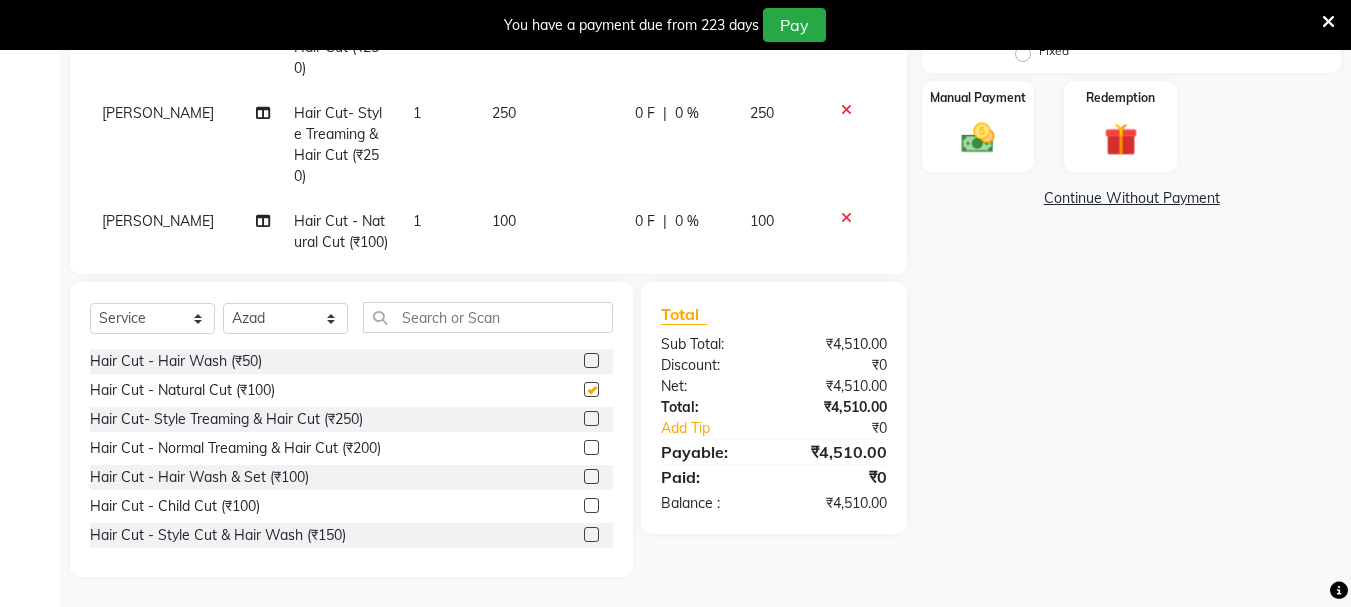 checkbox on "false" 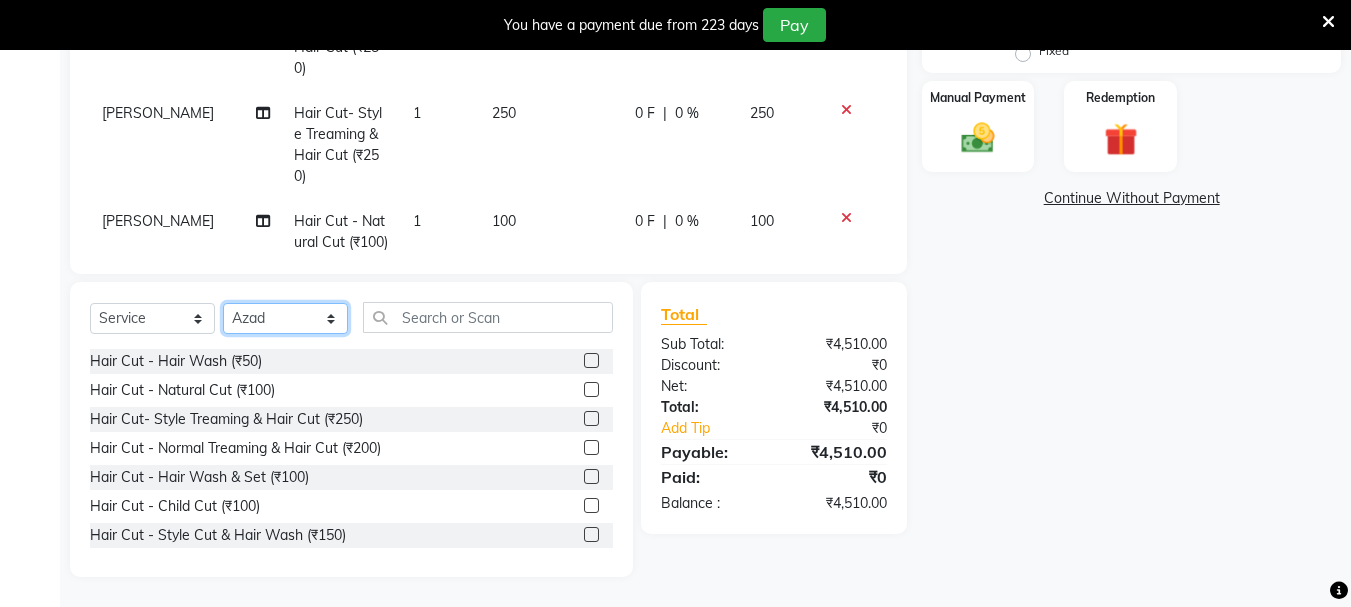 click on "Select Stylist [PERSON_NAME] [PERSON_NAME] Mahadev prem [PERSON_NAME] S.R.K. [PERSON_NAME]" 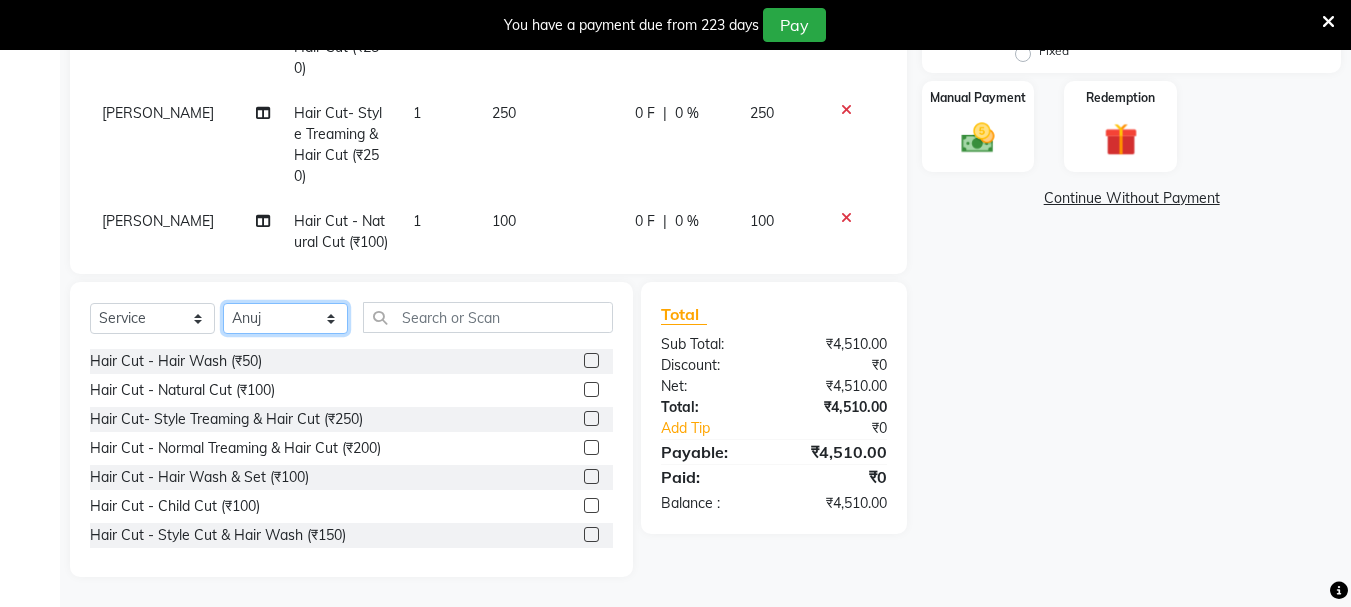 click on "Select Stylist [PERSON_NAME] [PERSON_NAME] Mahadev prem [PERSON_NAME] S.R.K. [PERSON_NAME]" 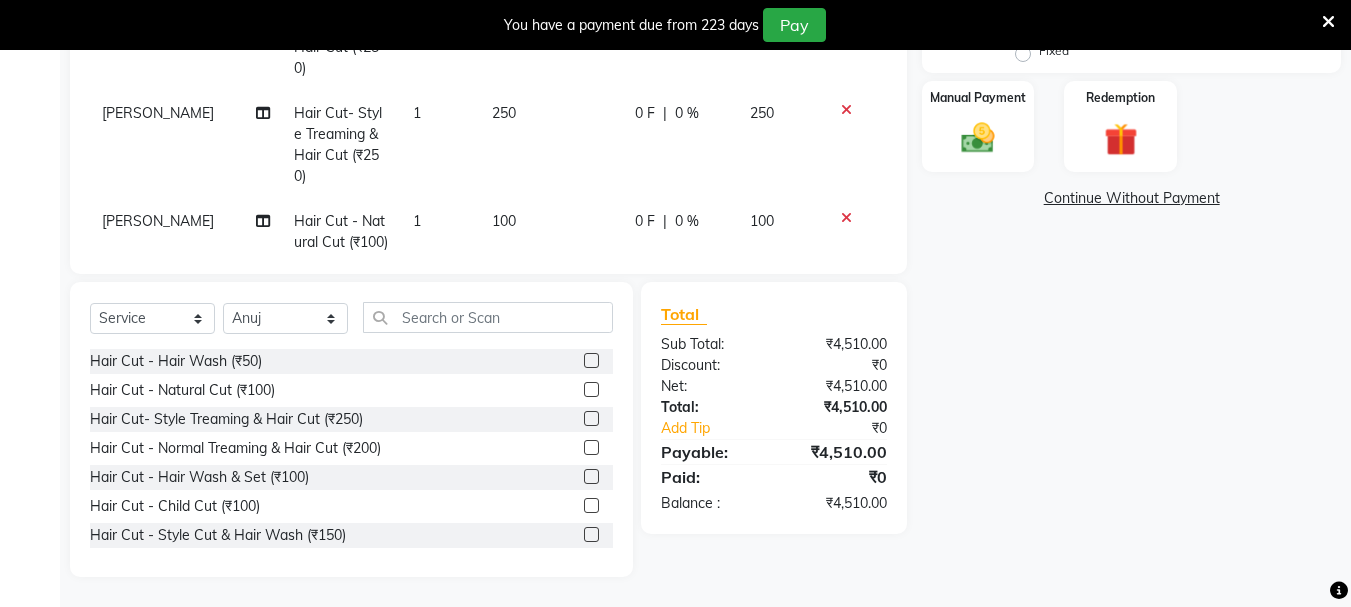 click 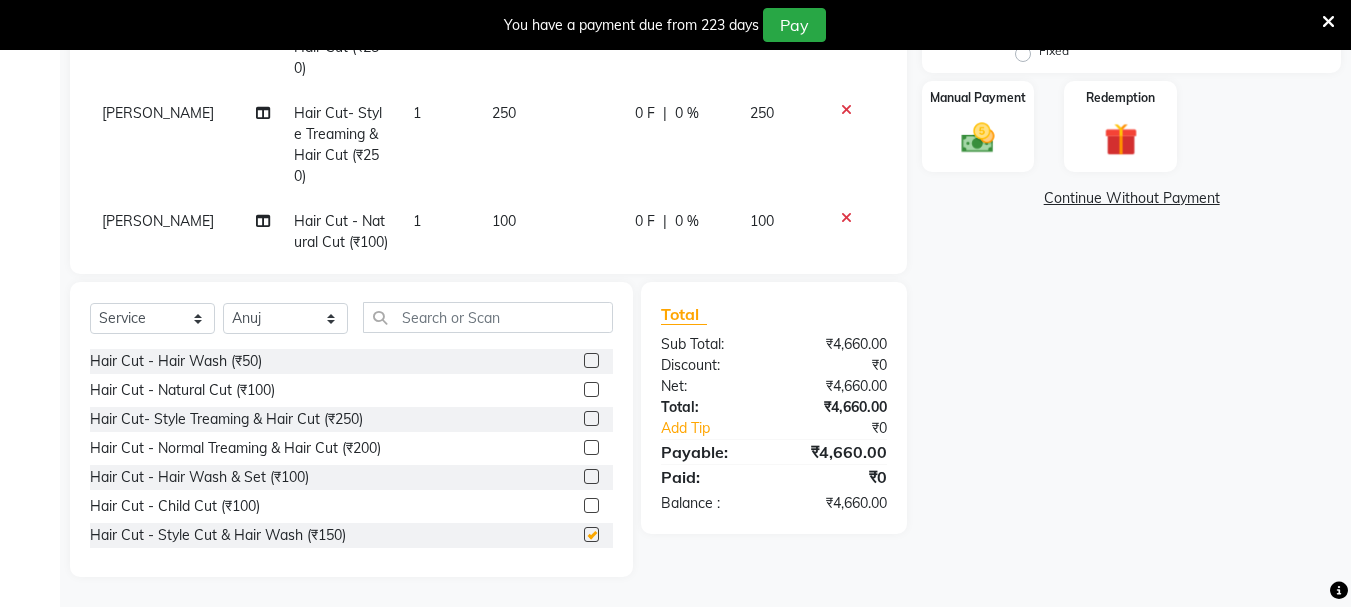 checkbox on "false" 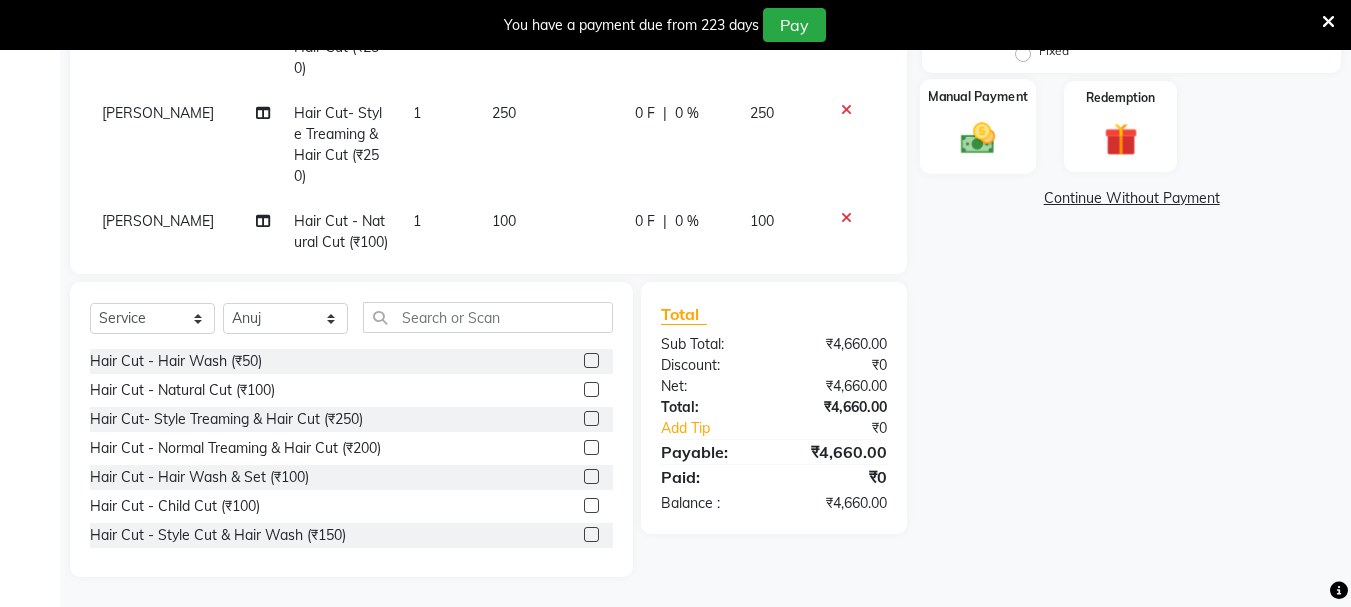 click 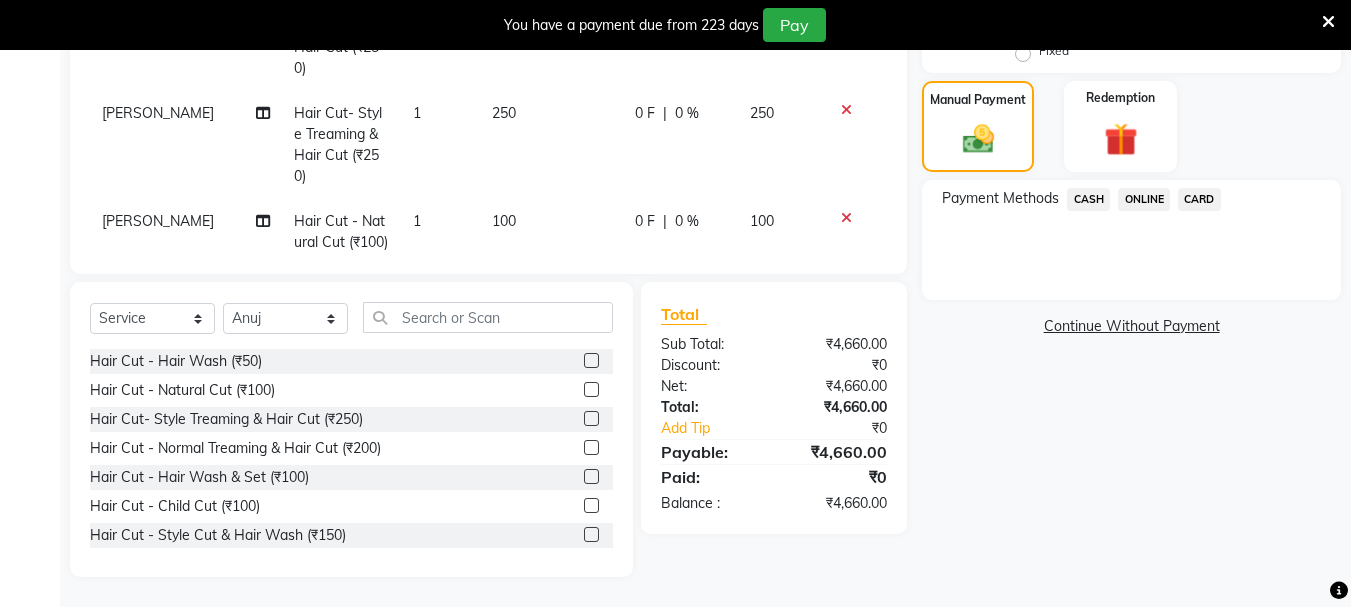click on "CASH" 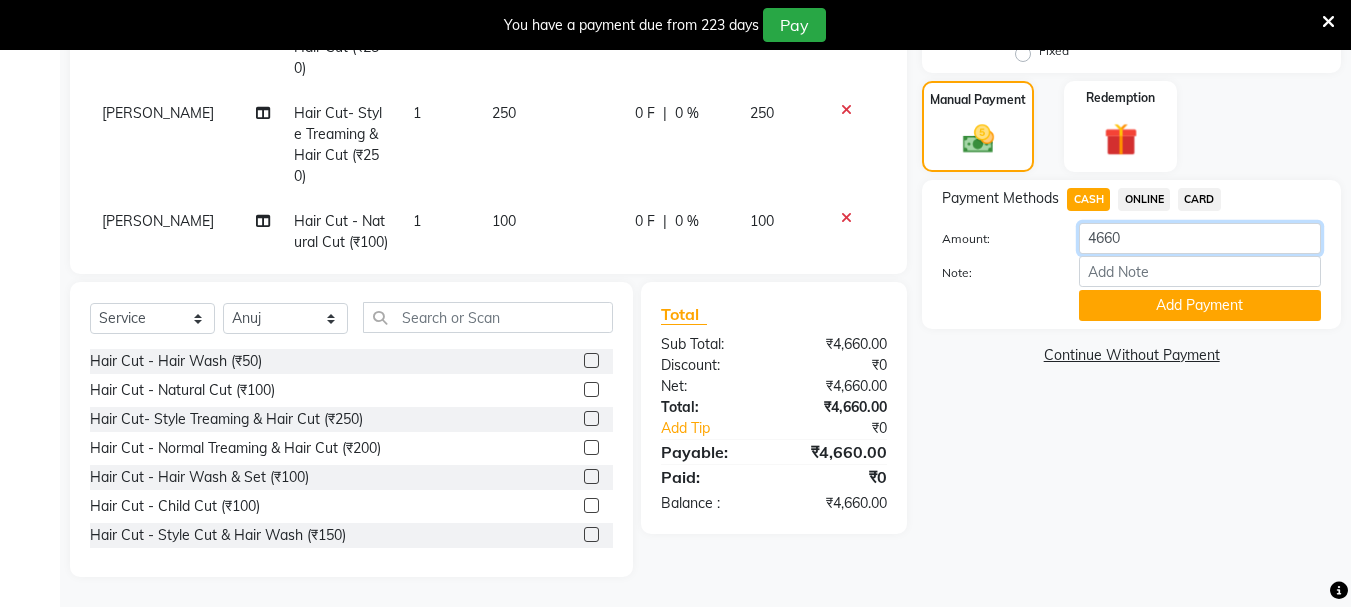 click on "4660" 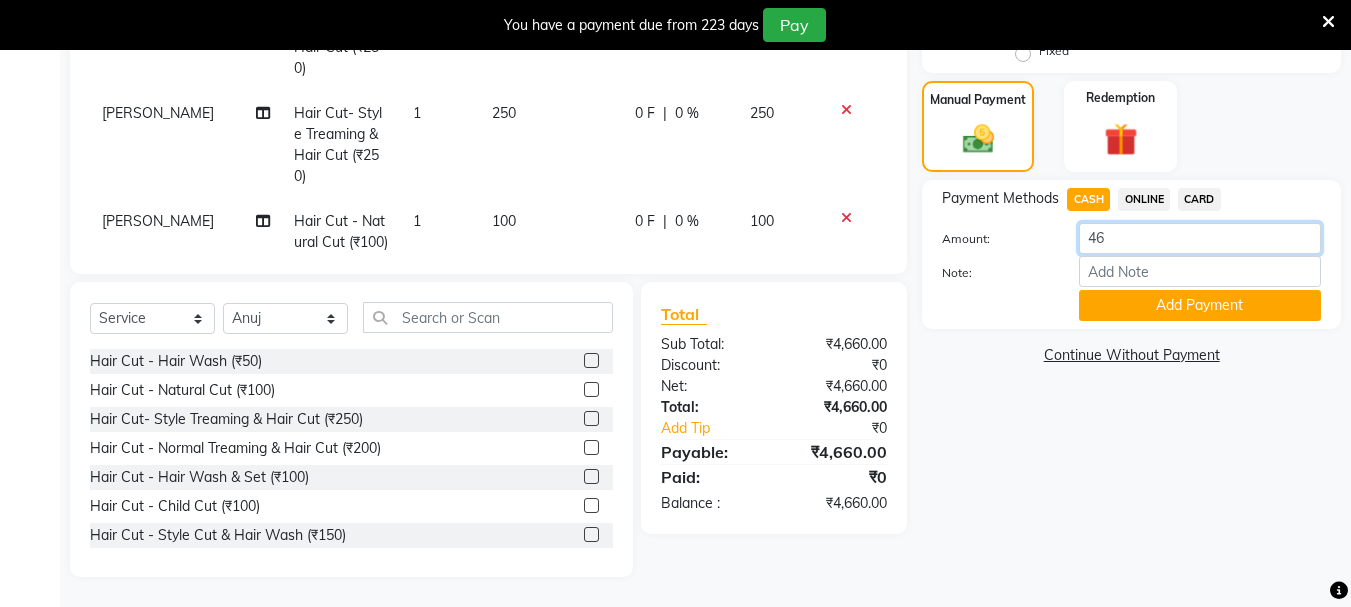 type on "4" 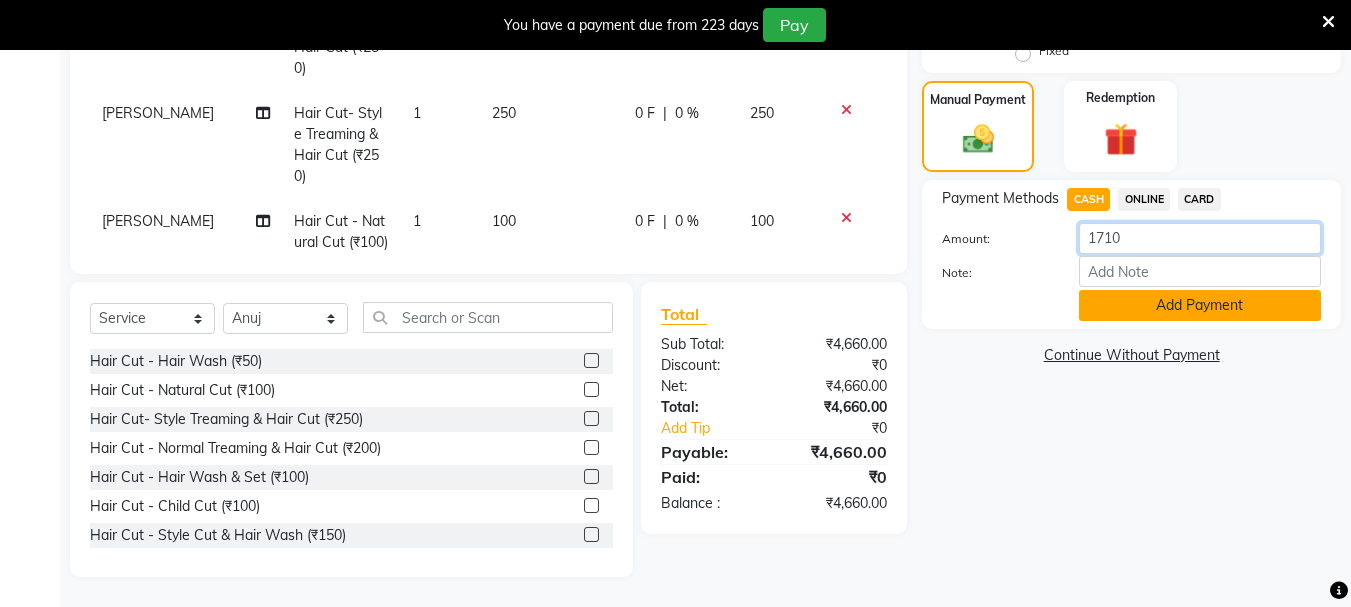 type on "1710" 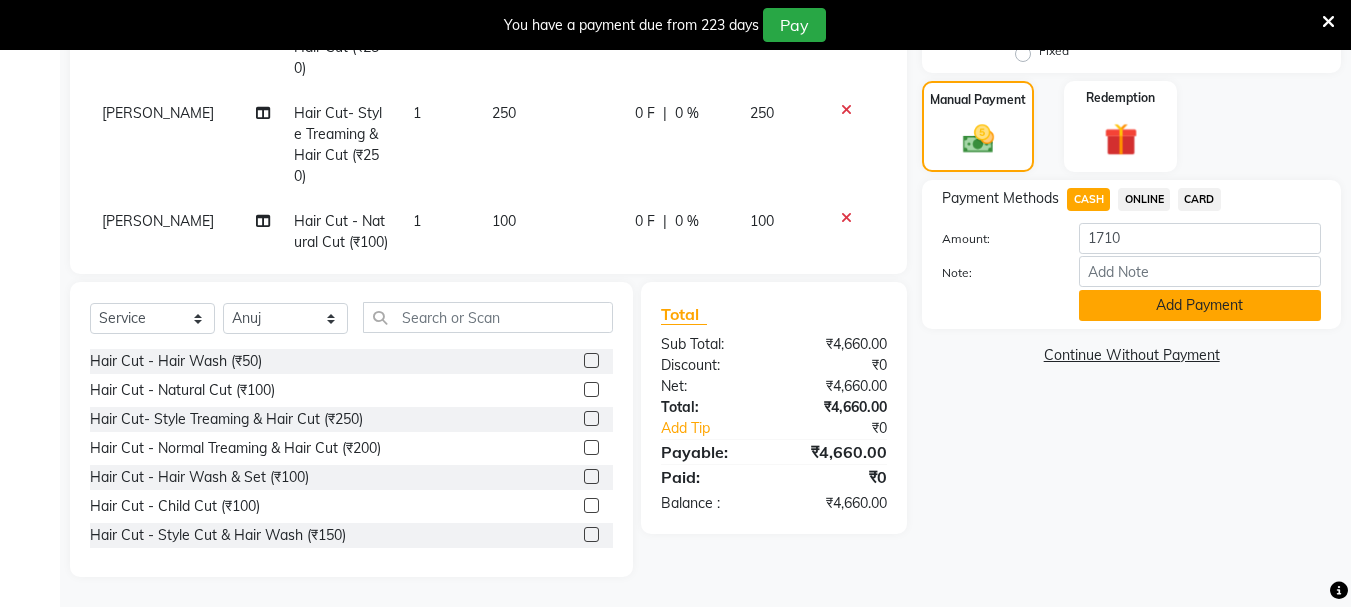 click on "Add Payment" 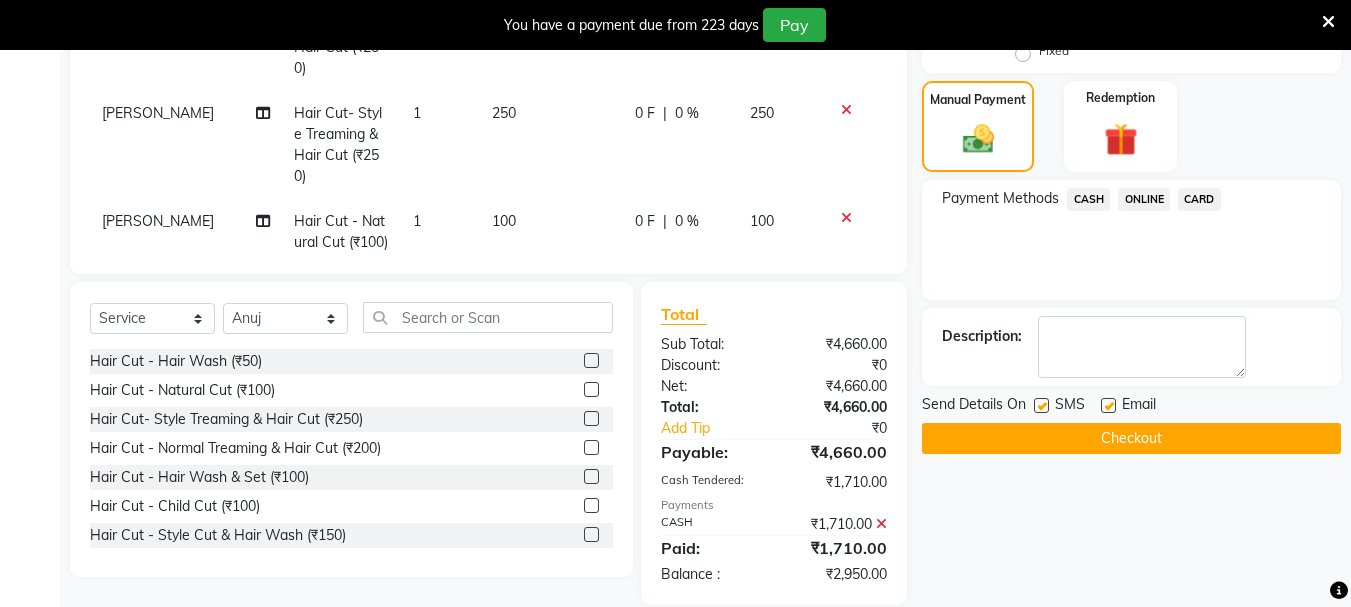 click on "ONLINE" 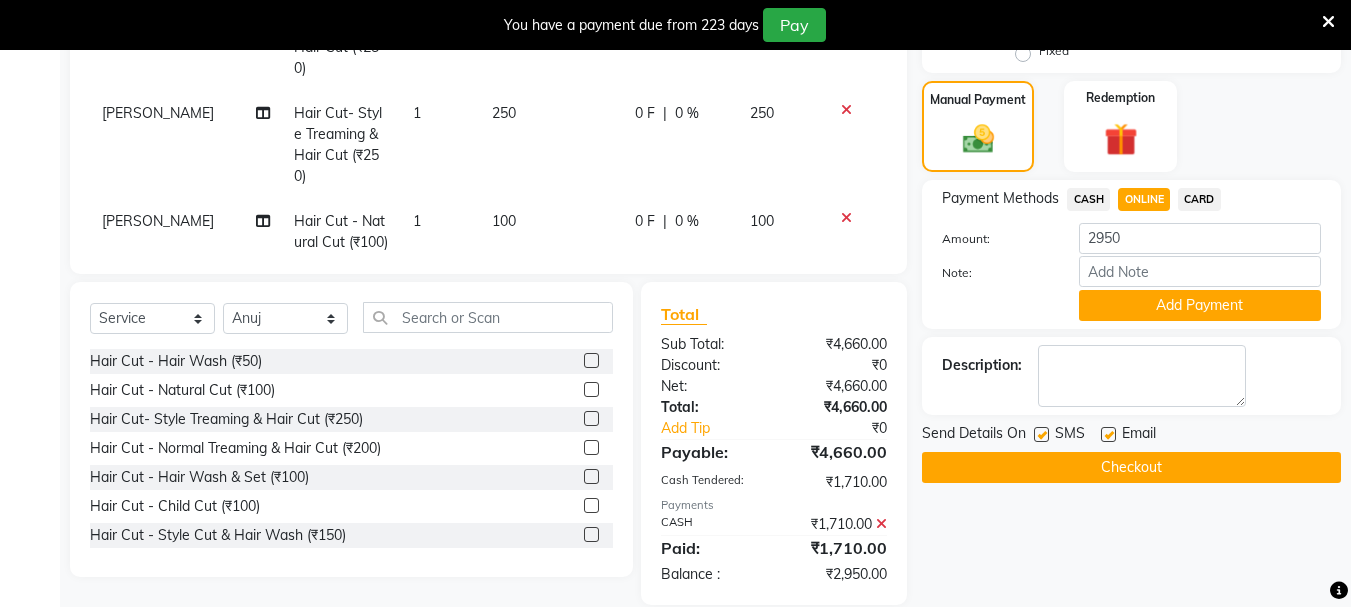 drag, startPoint x: 1173, startPoint y: 293, endPoint x: 1165, endPoint y: 308, distance: 17 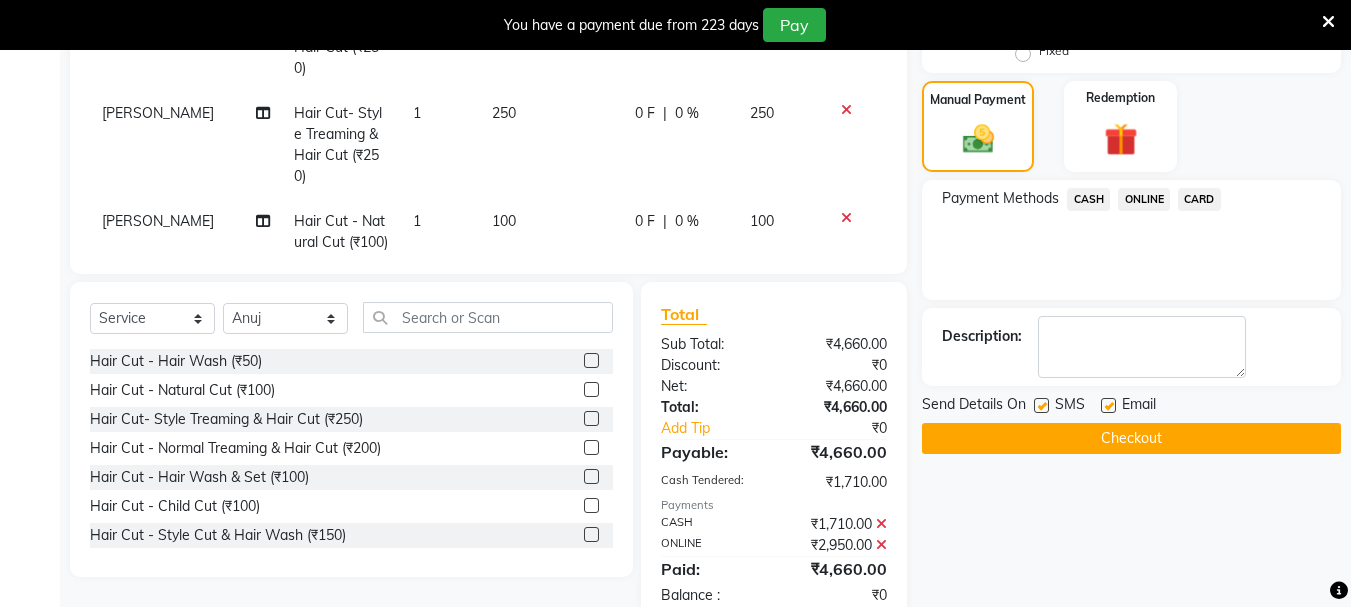 drag, startPoint x: 1098, startPoint y: 436, endPoint x: 1037, endPoint y: 449, distance: 62.369865 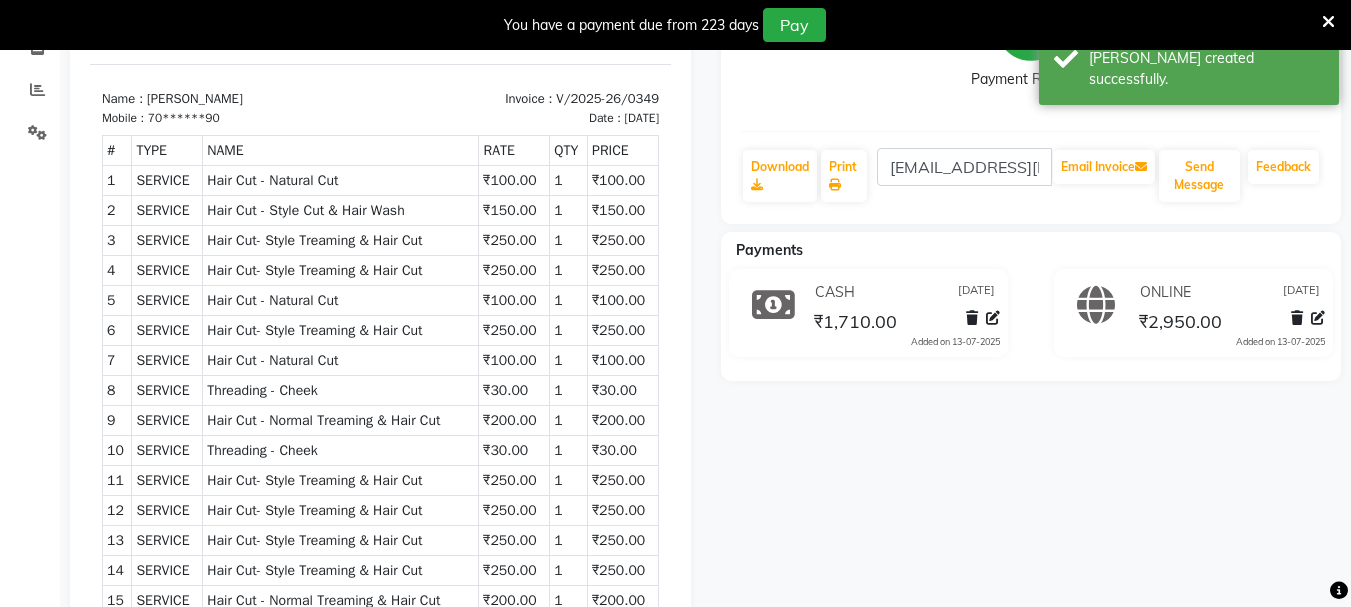 scroll, scrollTop: 0, scrollLeft: 0, axis: both 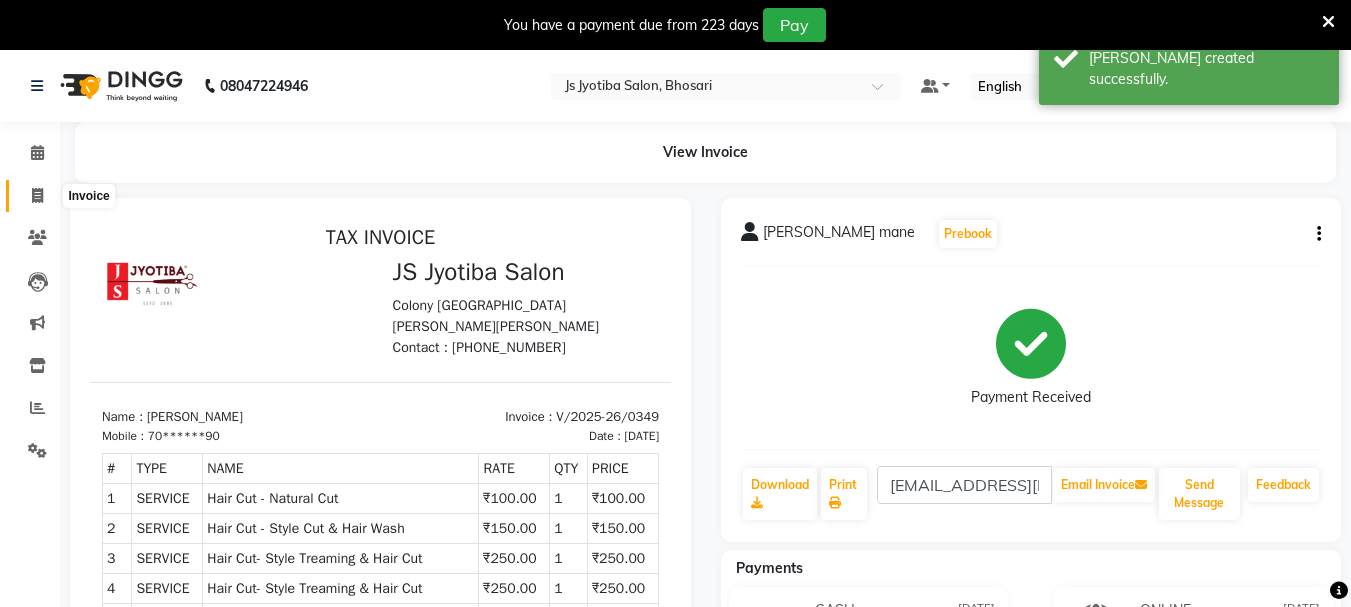 click 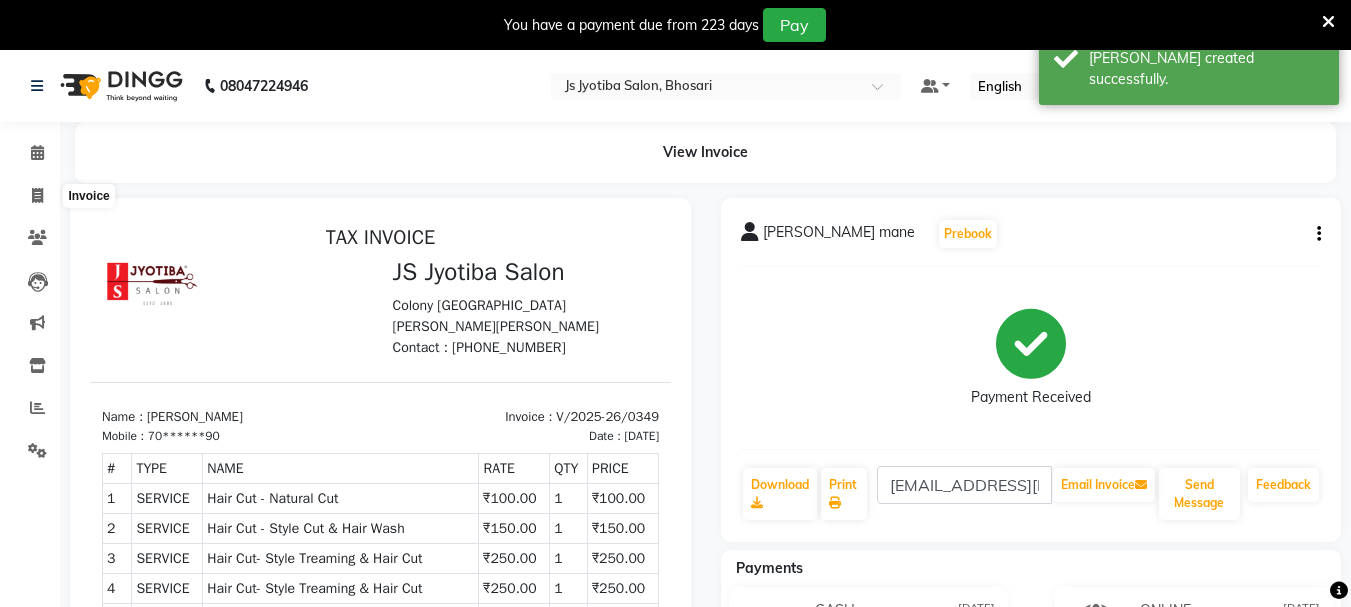 select on "service" 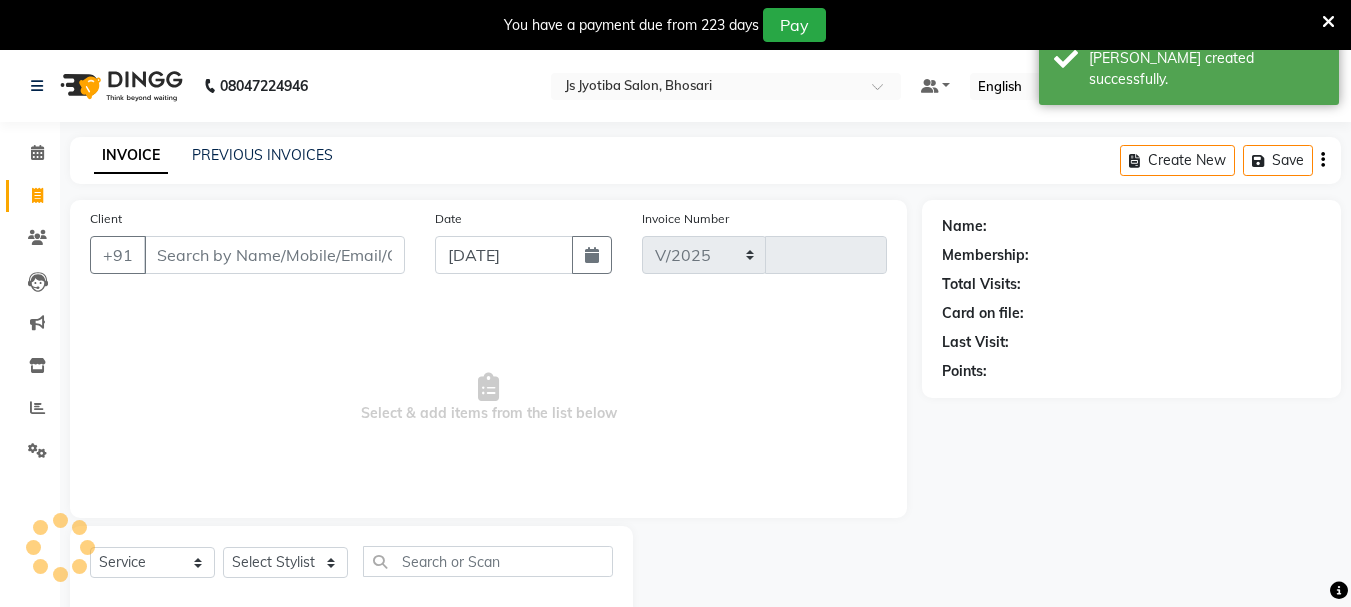 select on "554" 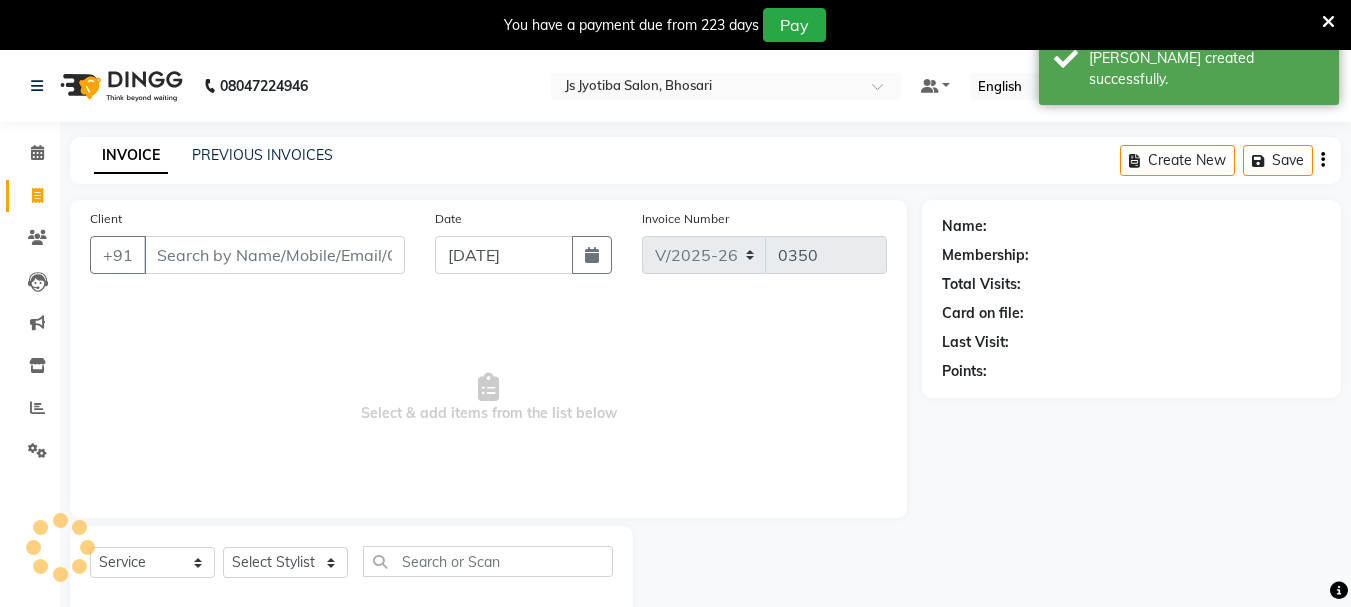 scroll, scrollTop: 50, scrollLeft: 0, axis: vertical 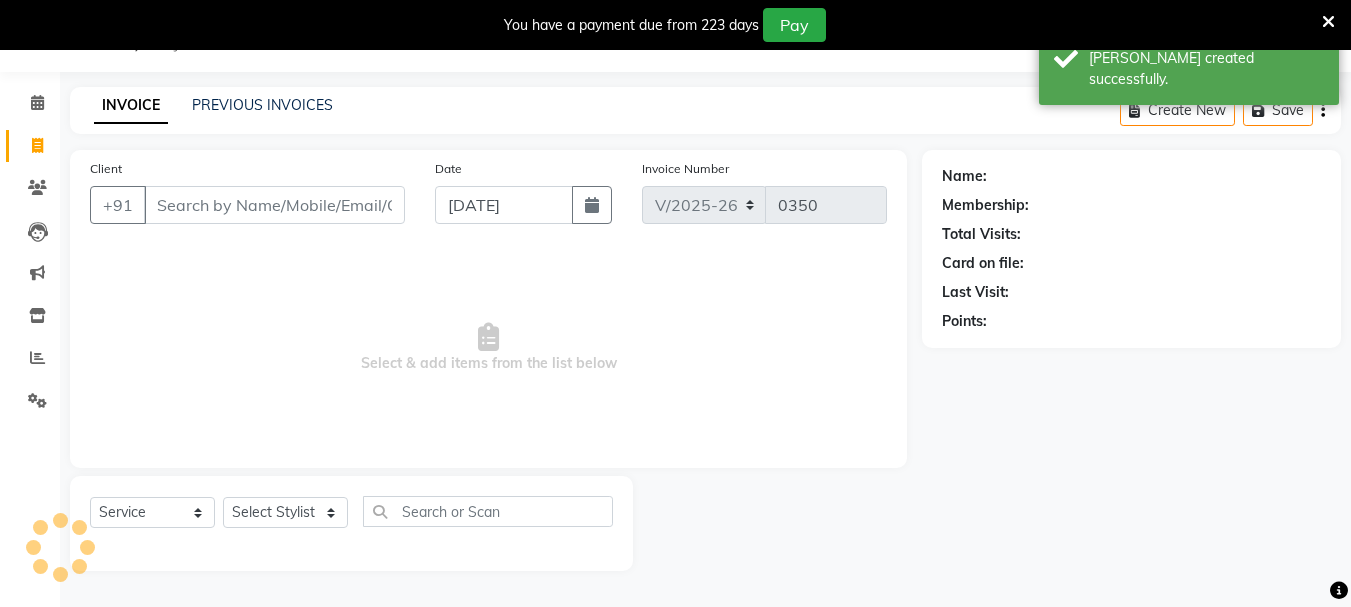click on "Client" at bounding box center (274, 205) 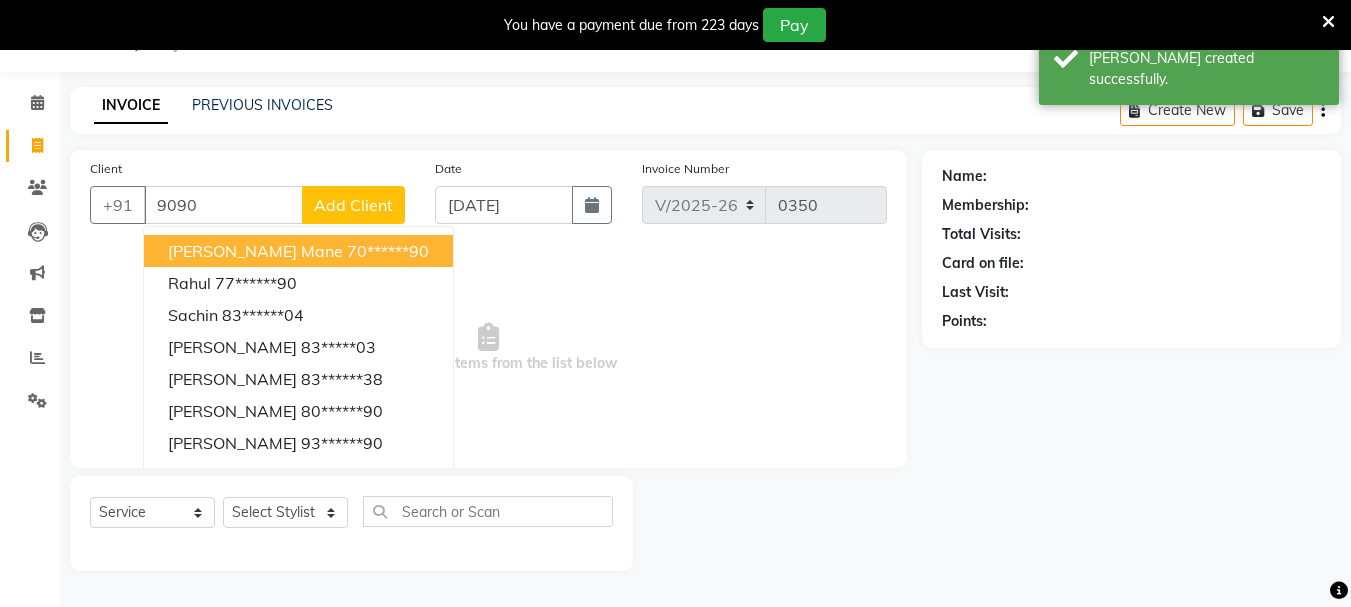 click on "[PERSON_NAME] mane" at bounding box center [255, 251] 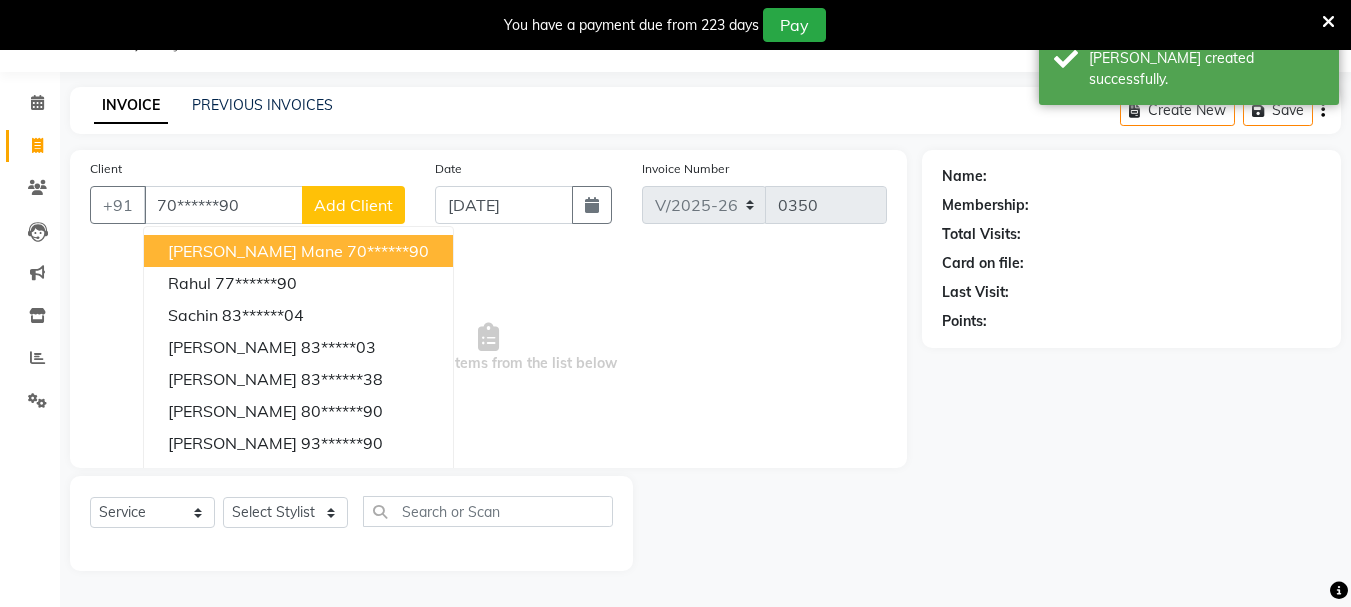 type on "70******90" 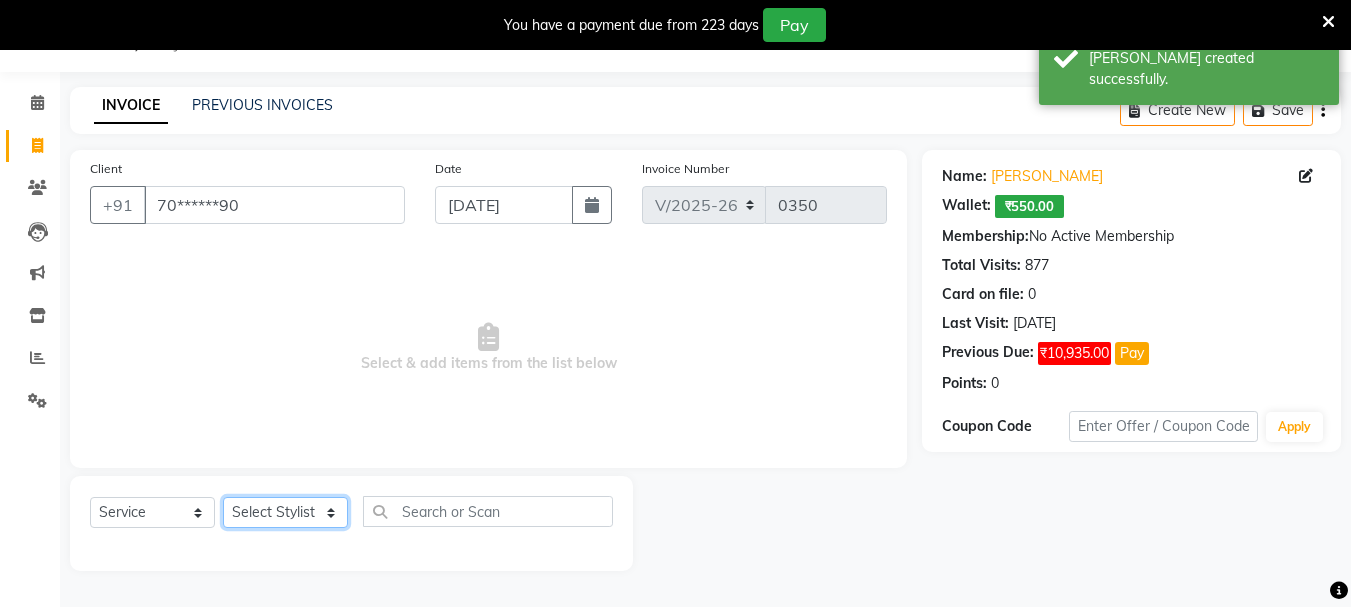 click on "Select Stylist [PERSON_NAME] [PERSON_NAME] Mahadev prem [PERSON_NAME] S.R.K. [PERSON_NAME]" 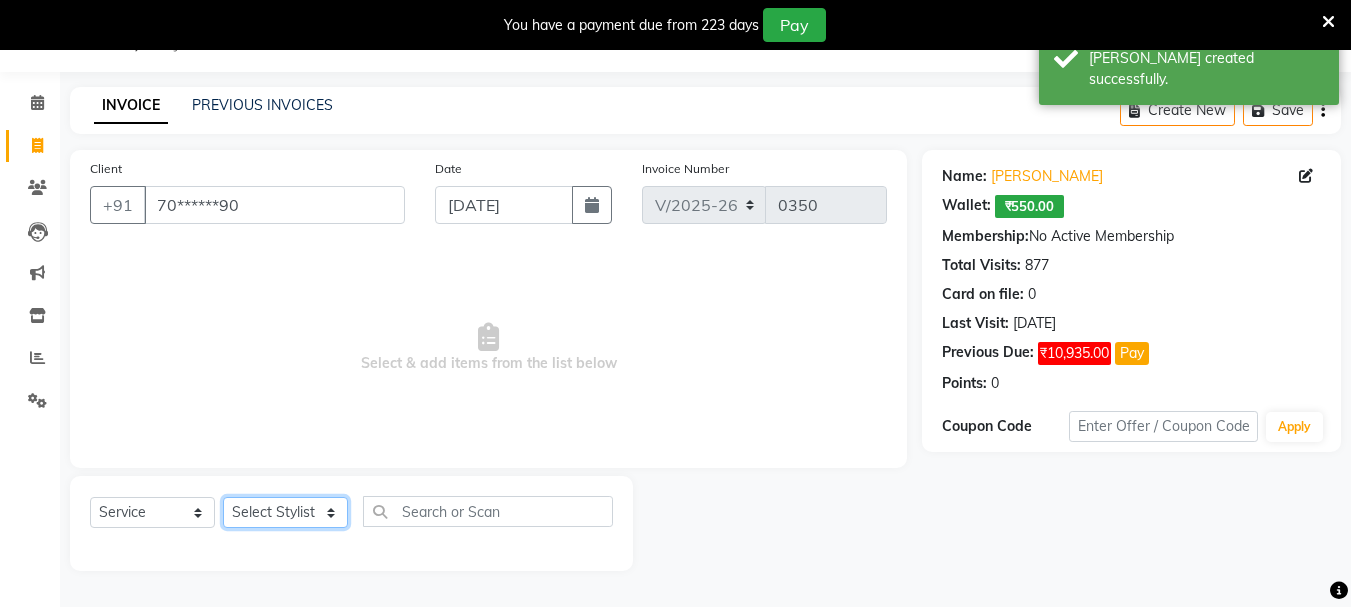 select on "15891" 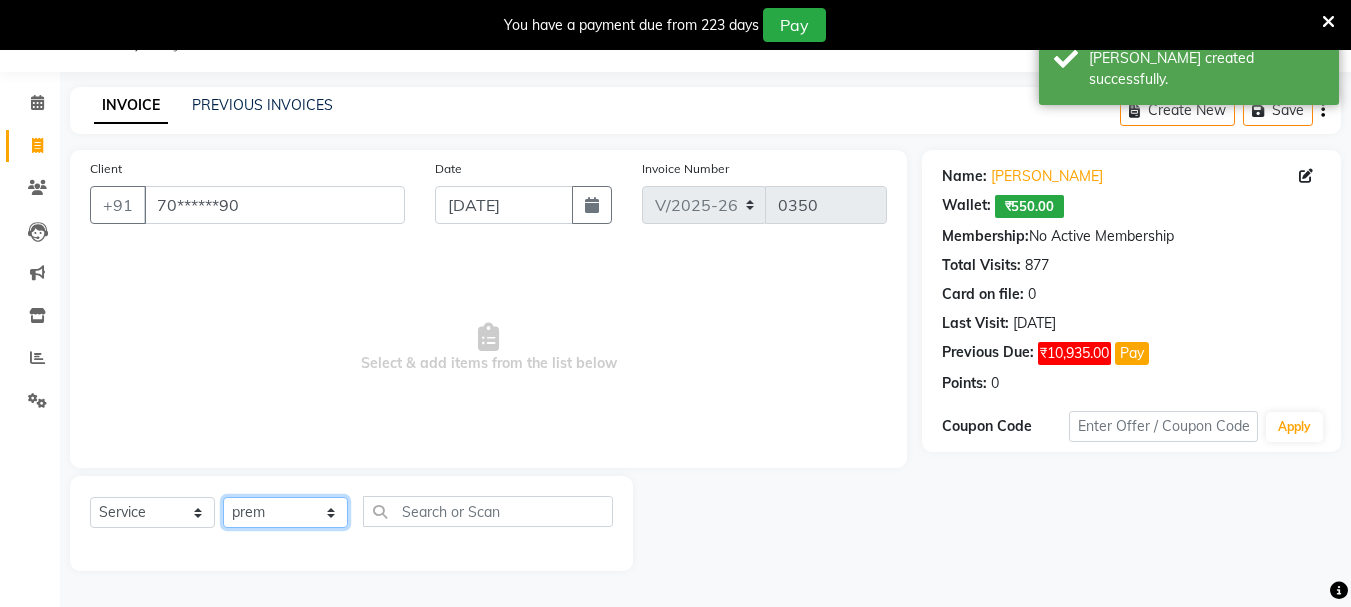 click on "Select Stylist [PERSON_NAME] [PERSON_NAME] Mahadev prem [PERSON_NAME] S.R.K. [PERSON_NAME]" 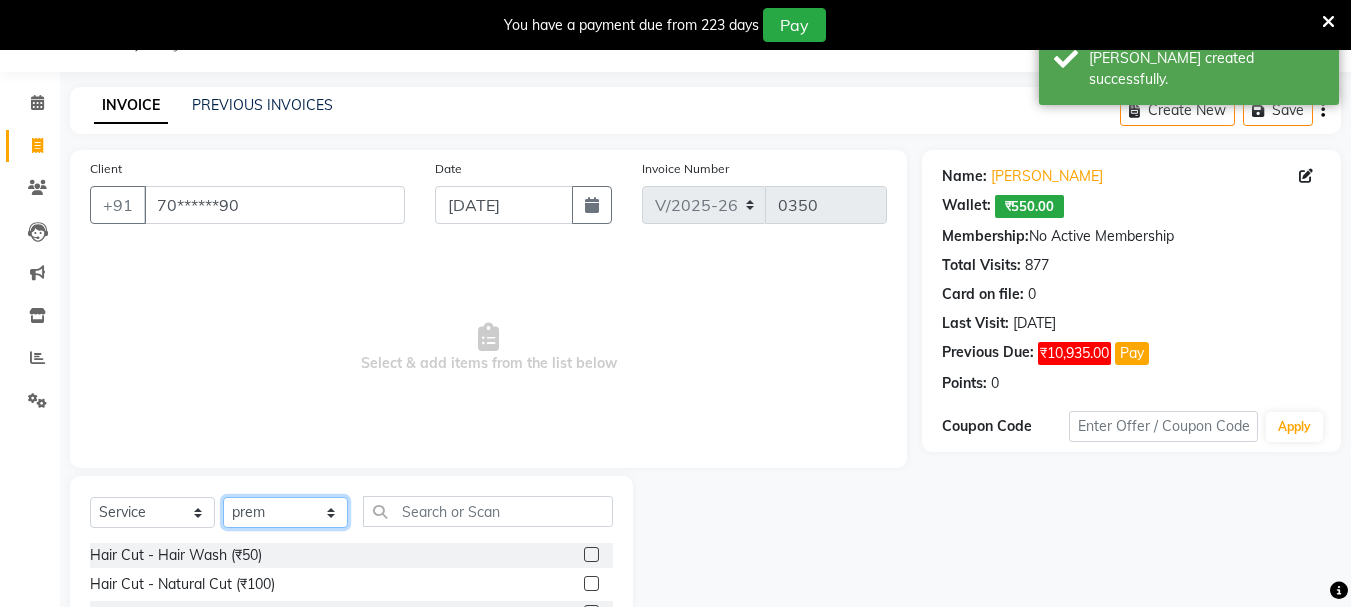 scroll, scrollTop: 244, scrollLeft: 0, axis: vertical 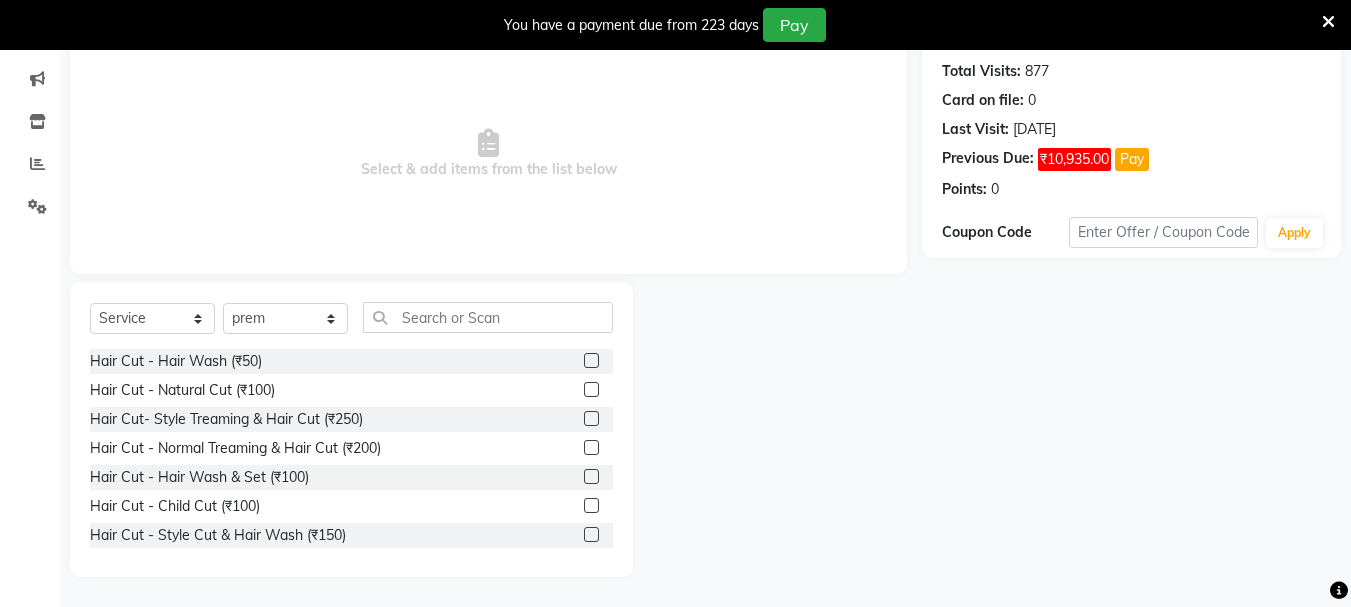 click 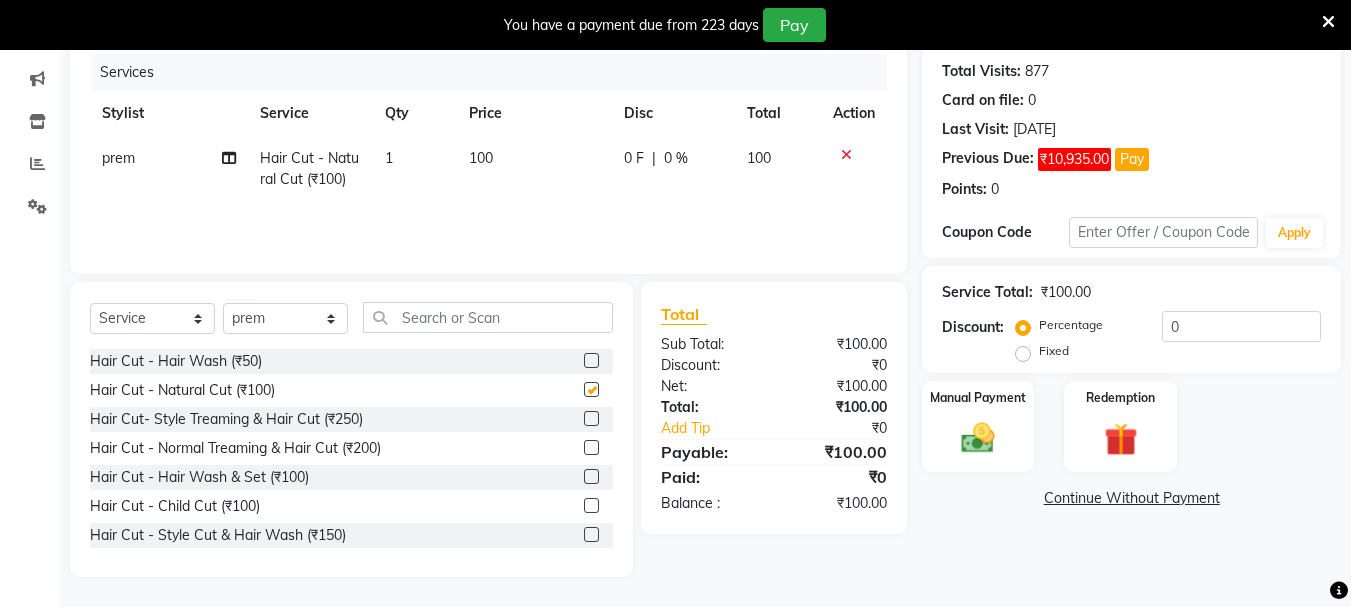 checkbox on "false" 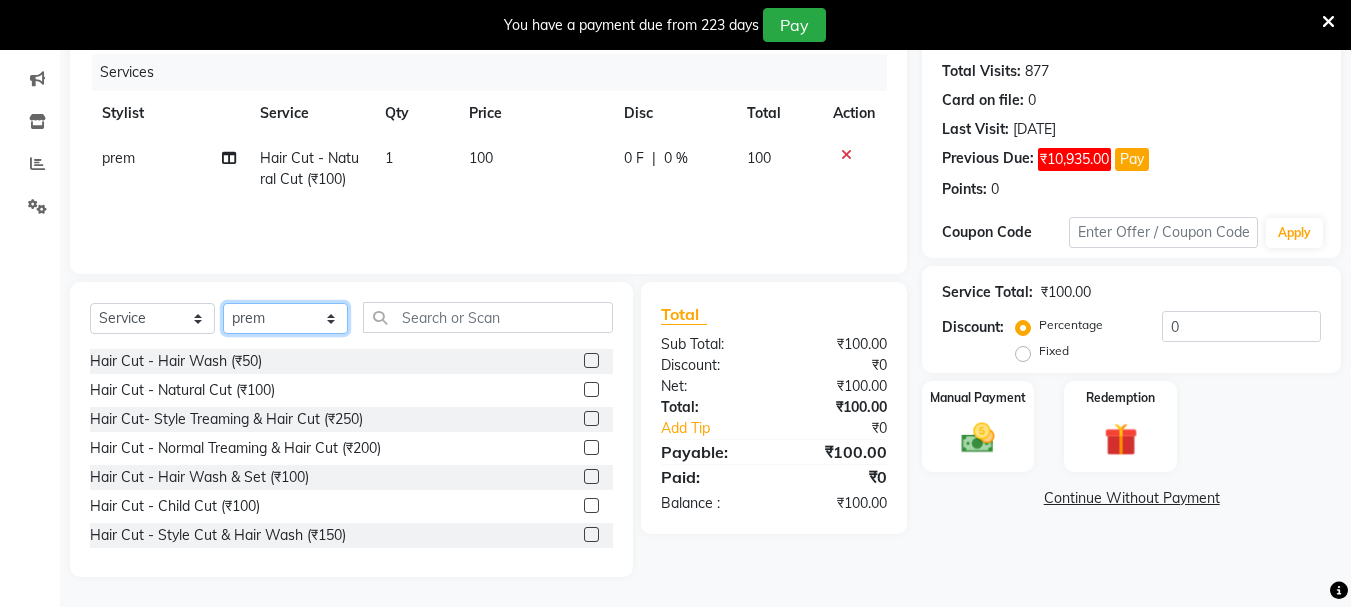 click on "Select Stylist [PERSON_NAME] [PERSON_NAME] Mahadev prem [PERSON_NAME] S.R.K. [PERSON_NAME]" 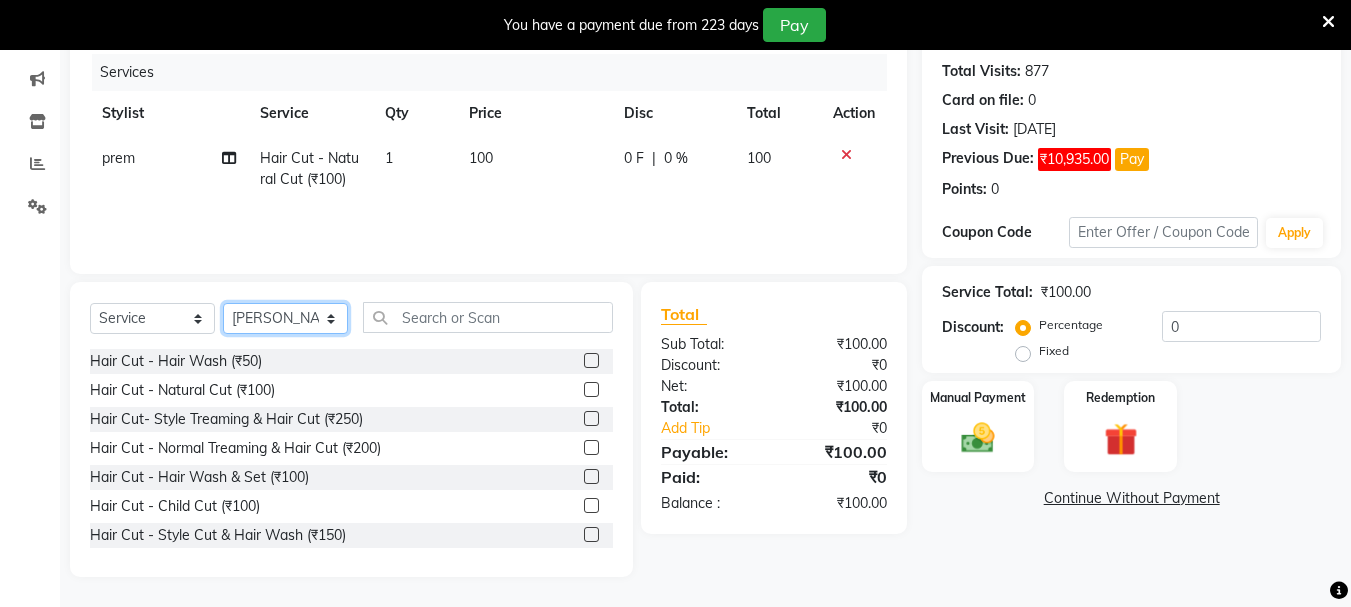 click on "Select Stylist [PERSON_NAME] [PERSON_NAME] Mahadev prem [PERSON_NAME] S.R.K. [PERSON_NAME]" 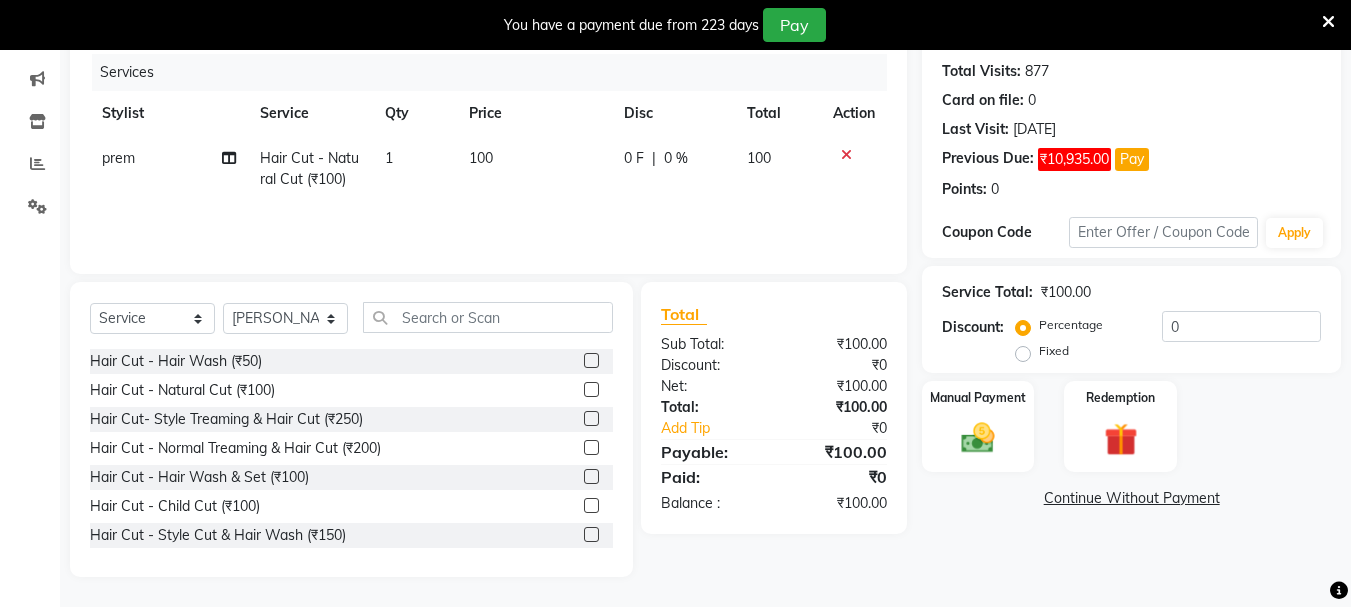 click 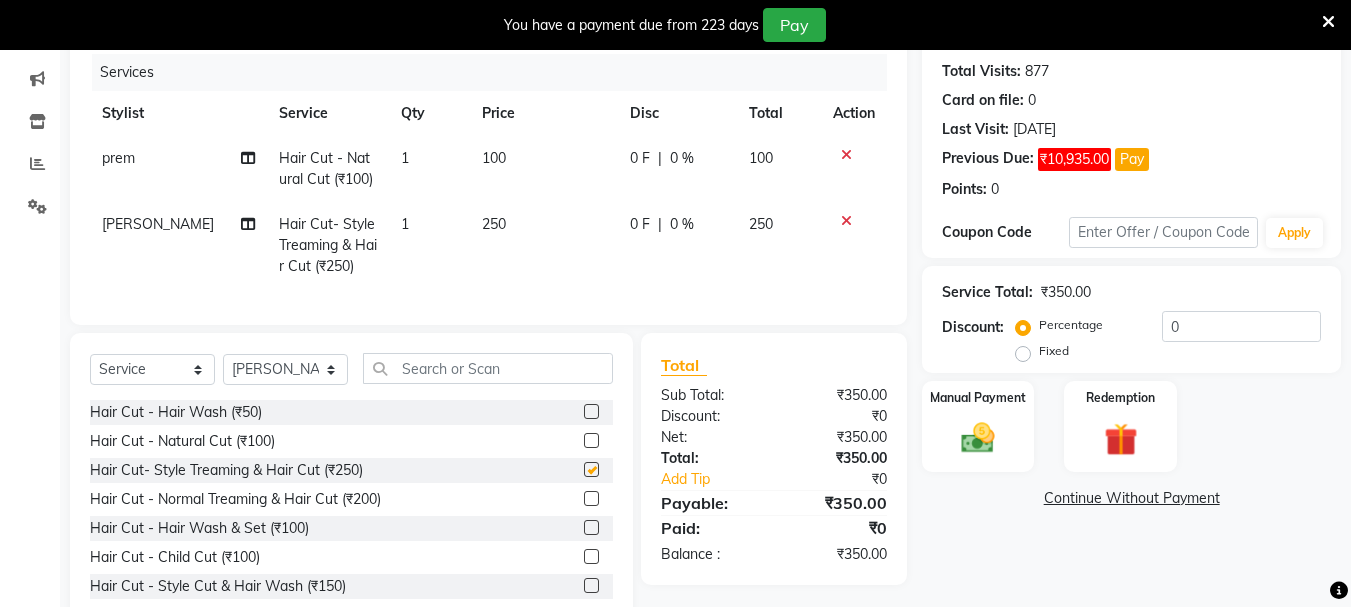 checkbox on "false" 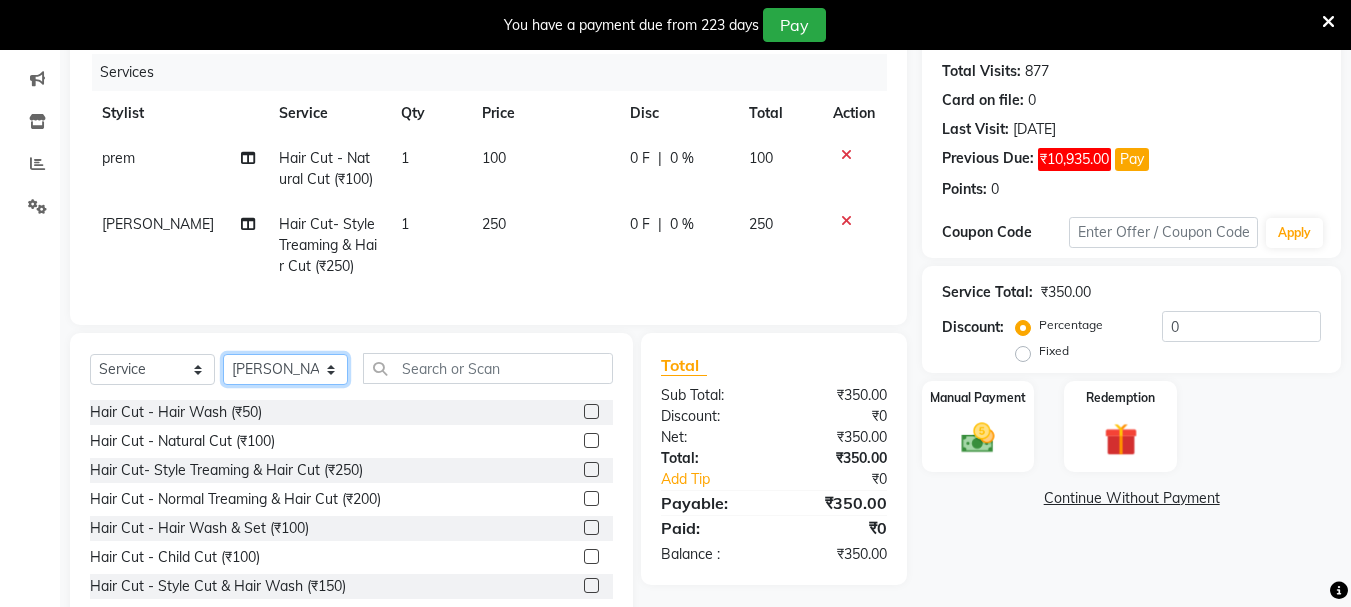 click on "Select Stylist [PERSON_NAME] [PERSON_NAME] Mahadev prem [PERSON_NAME] S.R.K. [PERSON_NAME]" 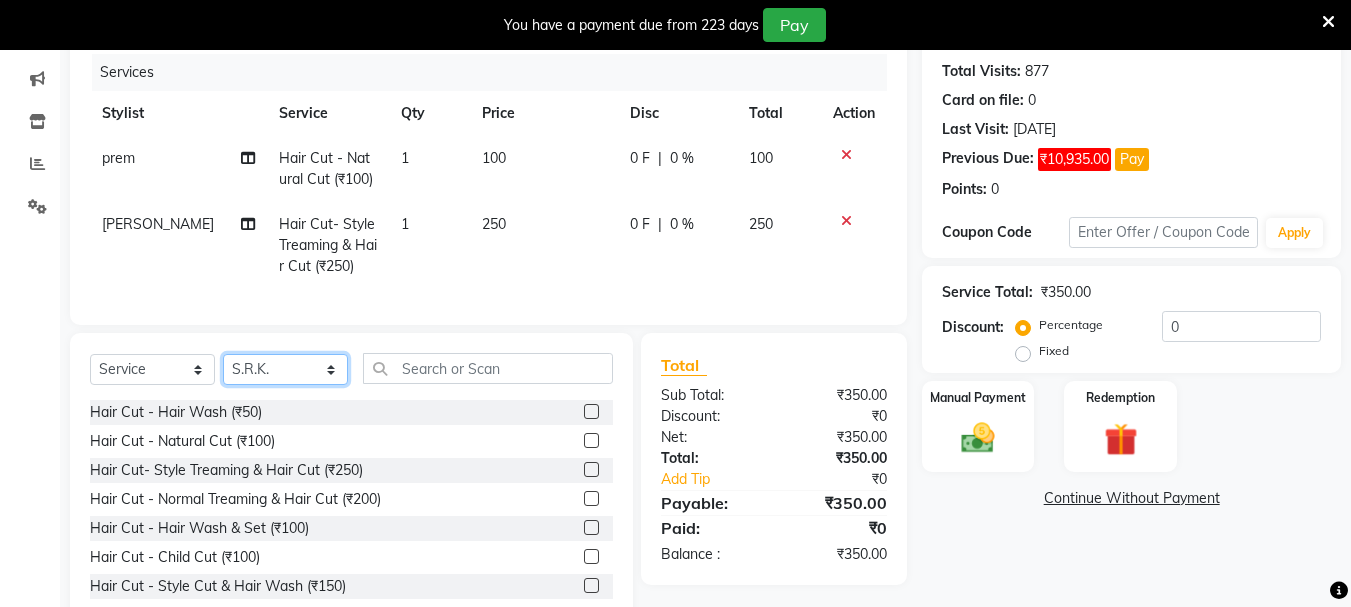 click on "Select Stylist [PERSON_NAME] [PERSON_NAME] Mahadev prem [PERSON_NAME] S.R.K. [PERSON_NAME]" 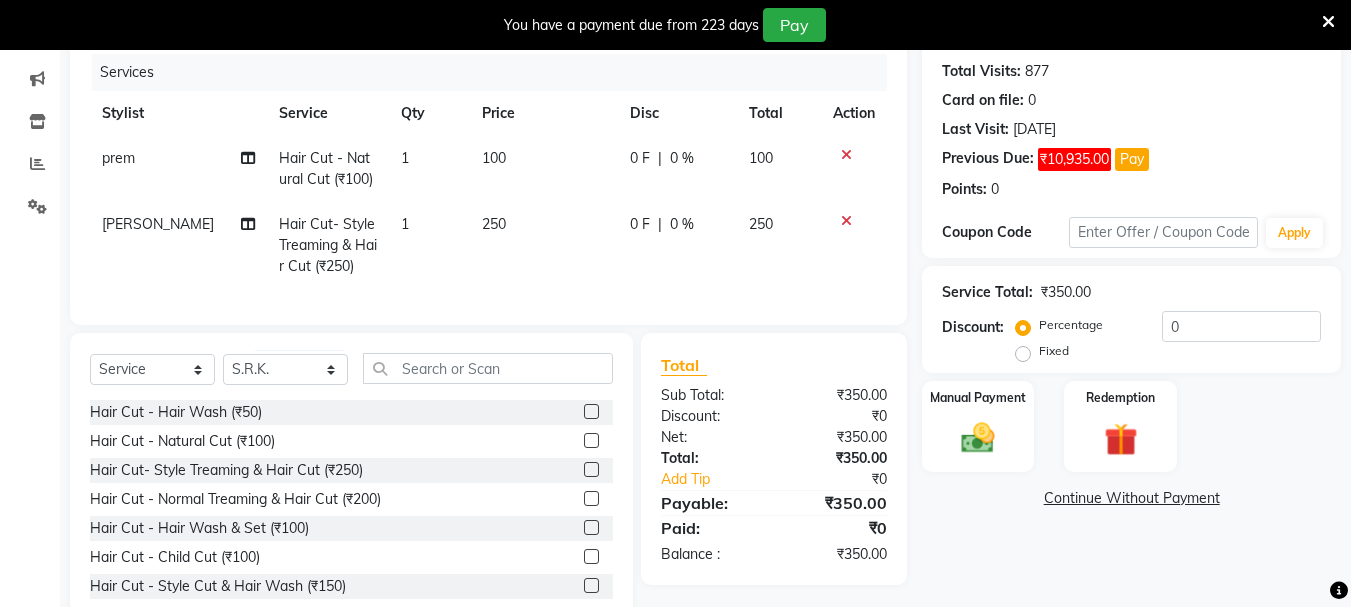 click 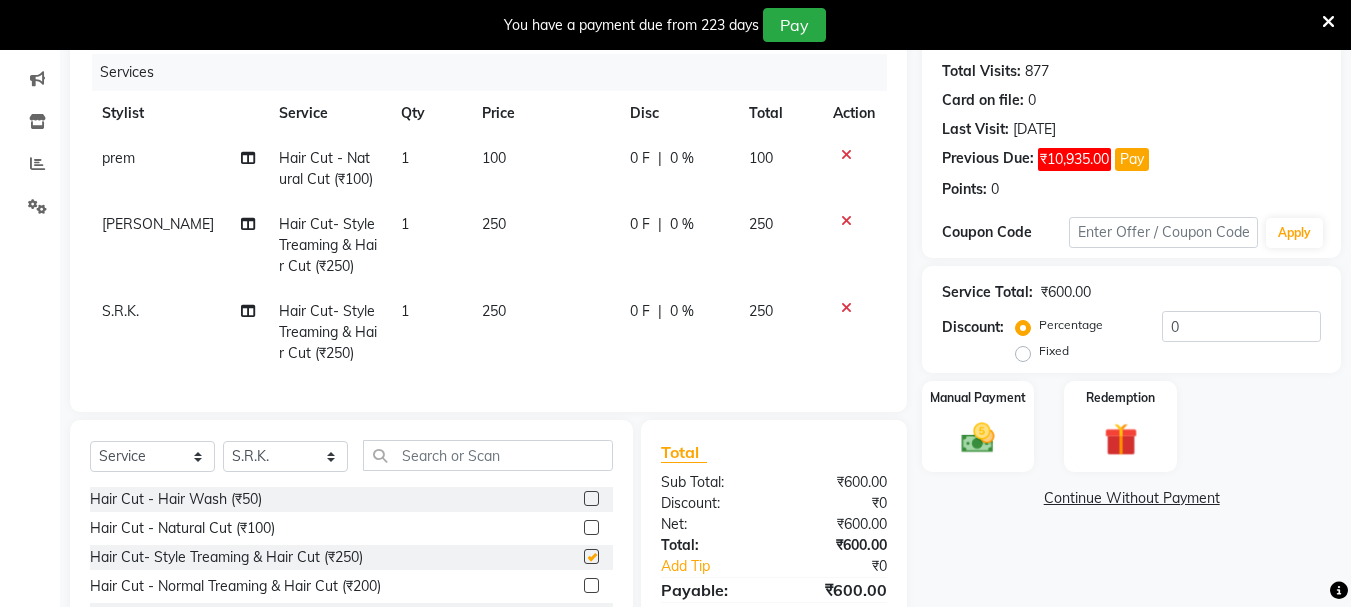 checkbox on "false" 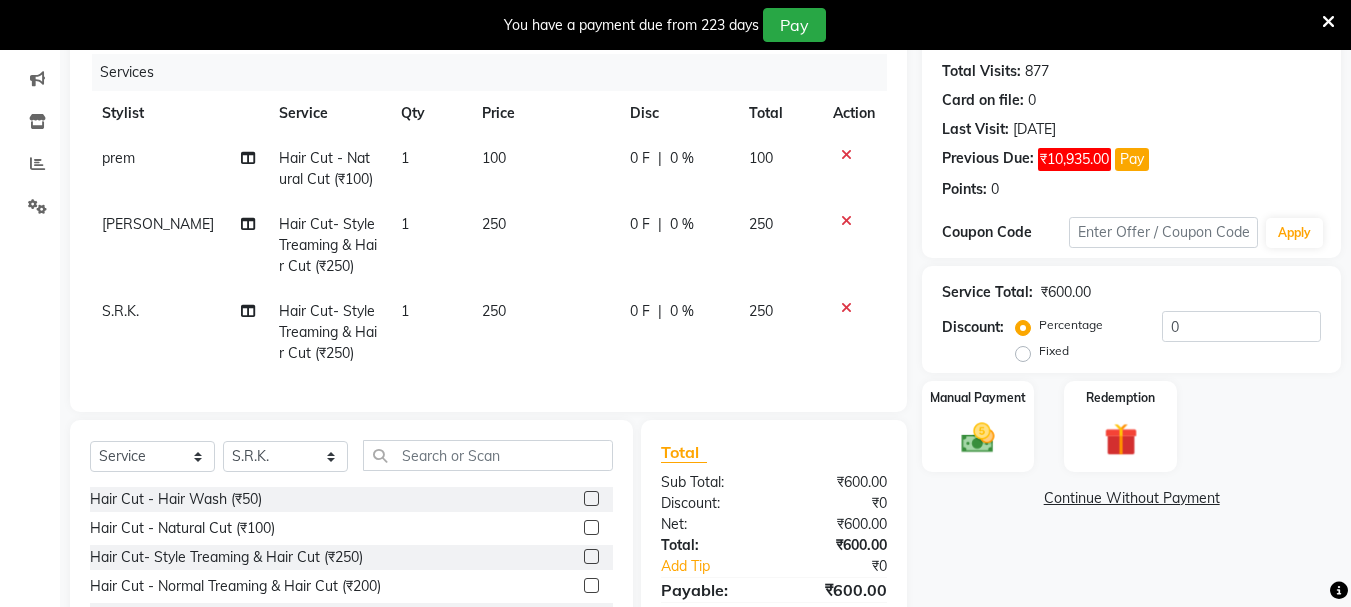 click 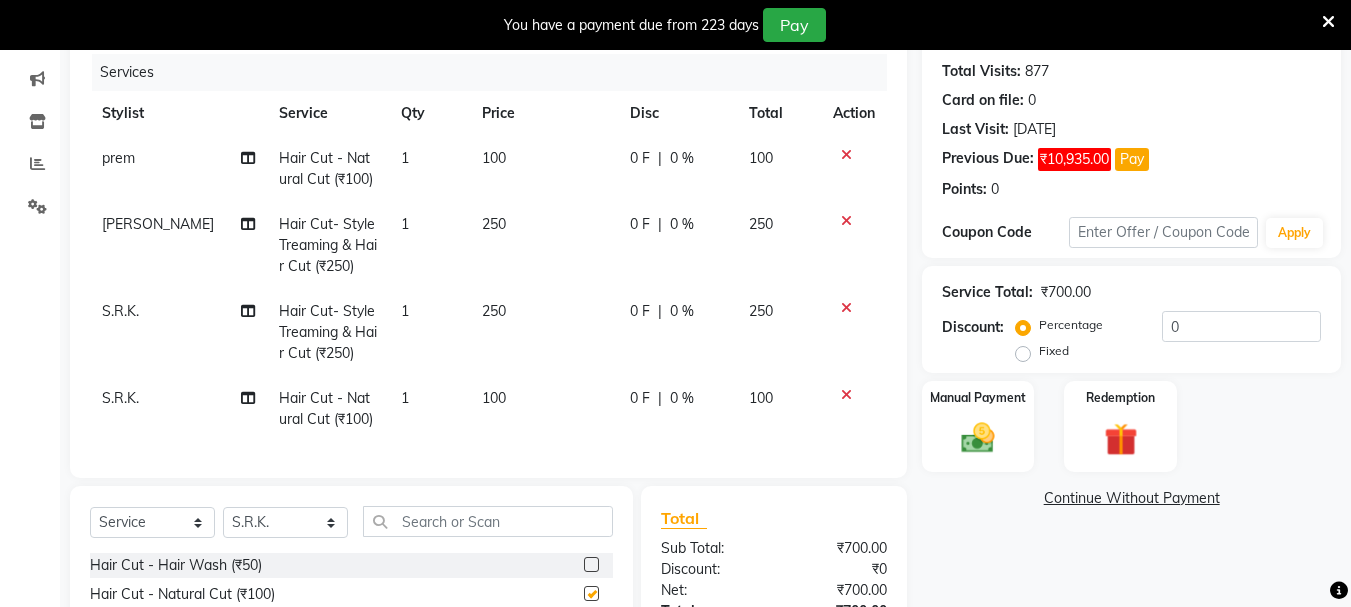 checkbox on "false" 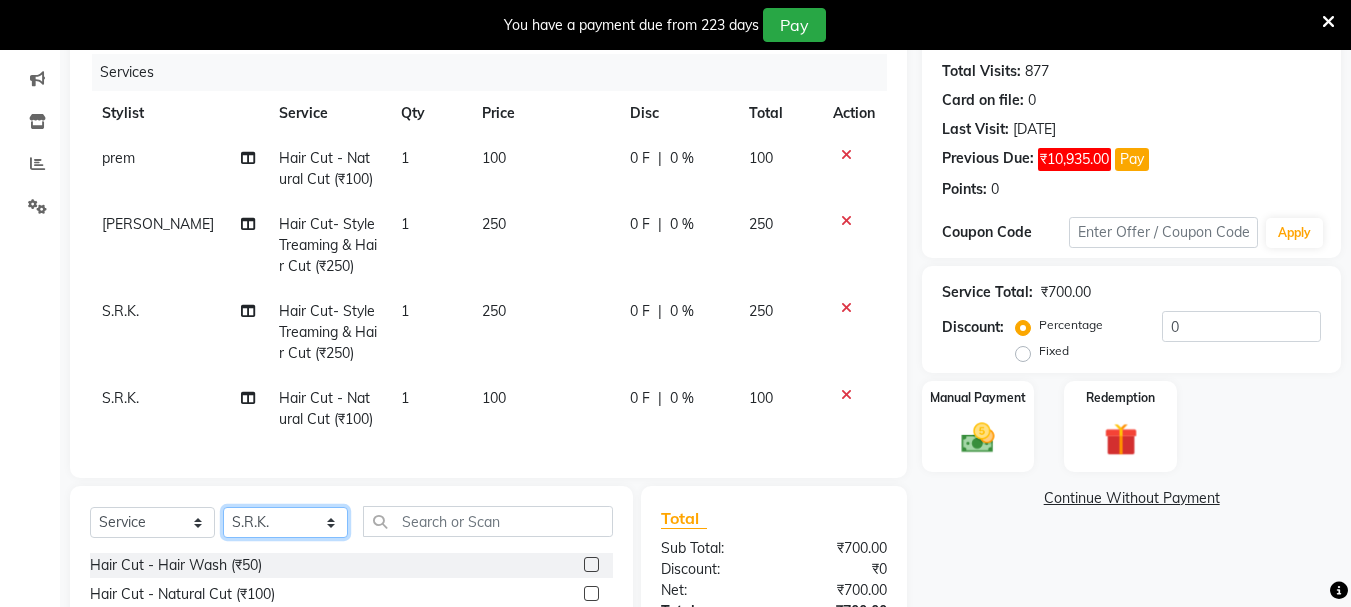 click on "Select Stylist [PERSON_NAME] [PERSON_NAME] Mahadev prem [PERSON_NAME] S.R.K. [PERSON_NAME]" 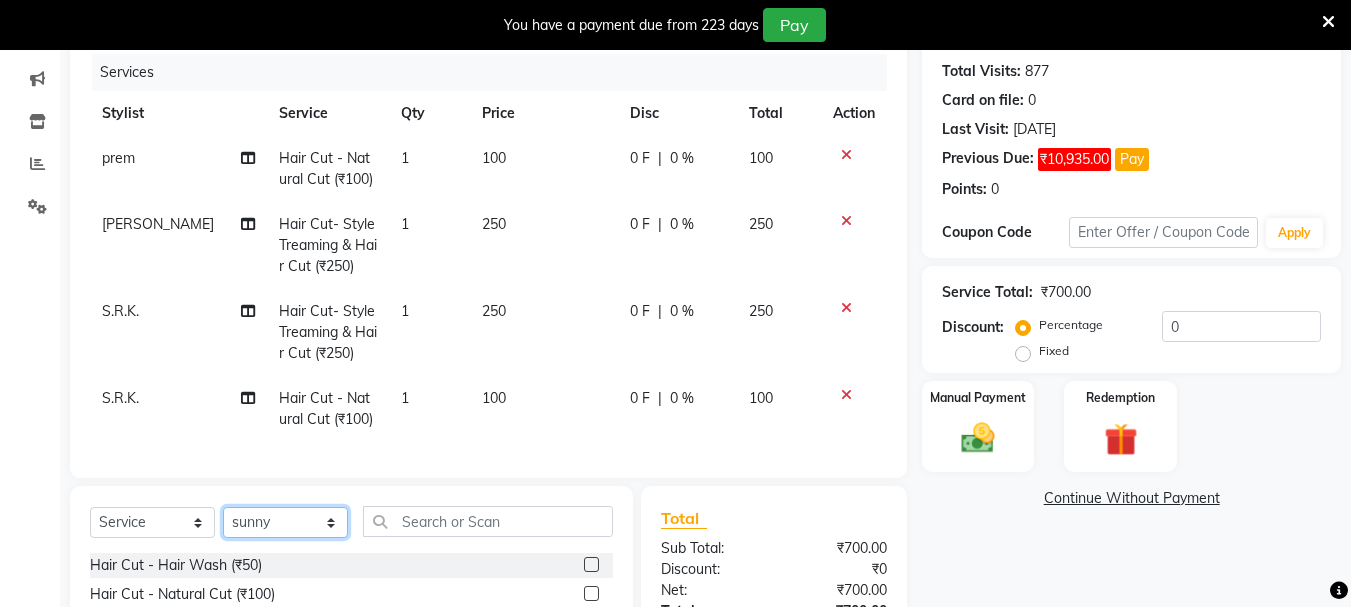 click on "Select Stylist [PERSON_NAME] [PERSON_NAME] Mahadev prem [PERSON_NAME] S.R.K. [PERSON_NAME]" 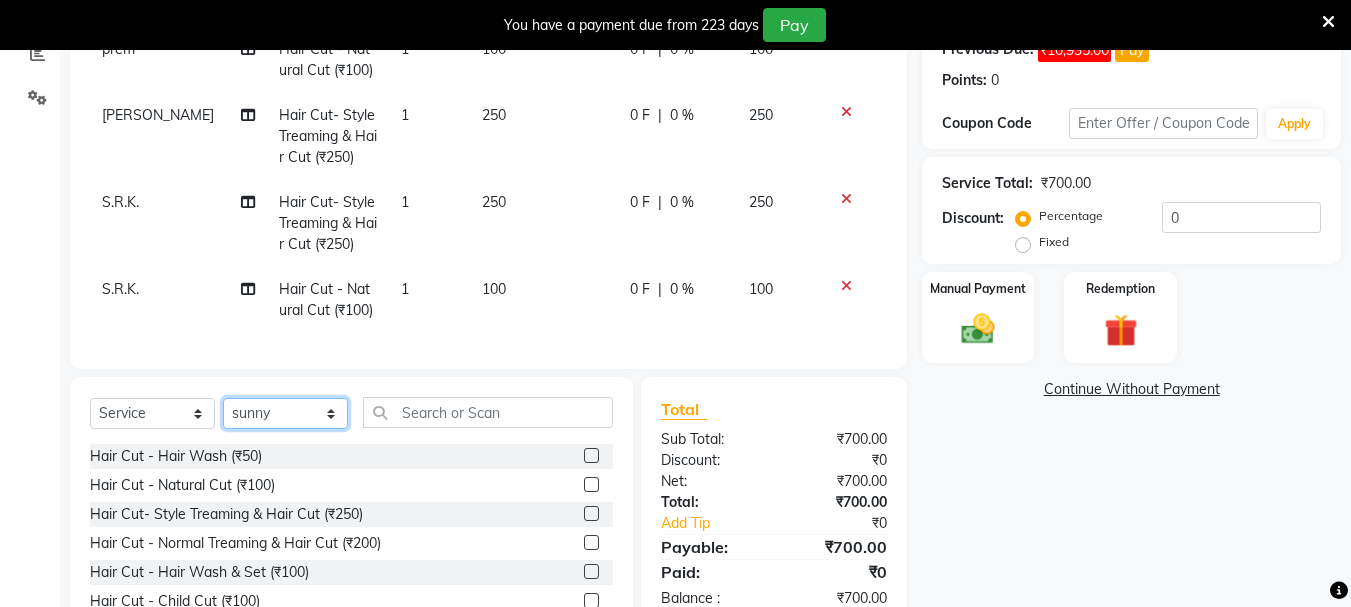 scroll, scrollTop: 463, scrollLeft: 0, axis: vertical 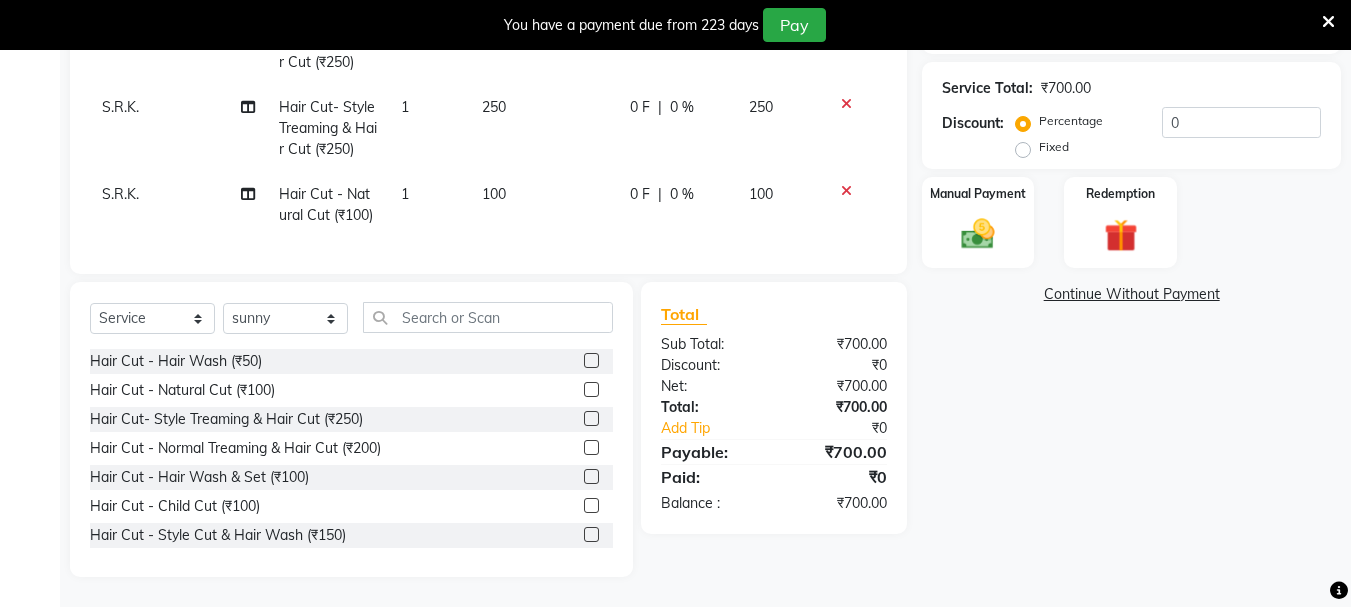 click 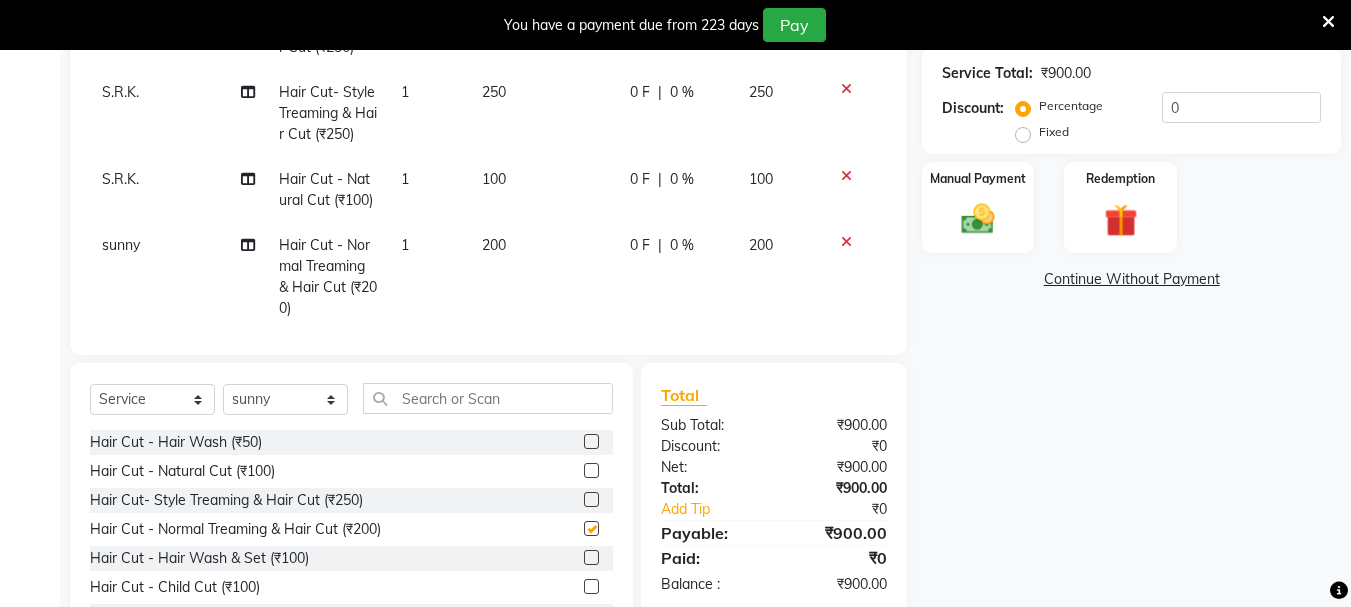 checkbox on "false" 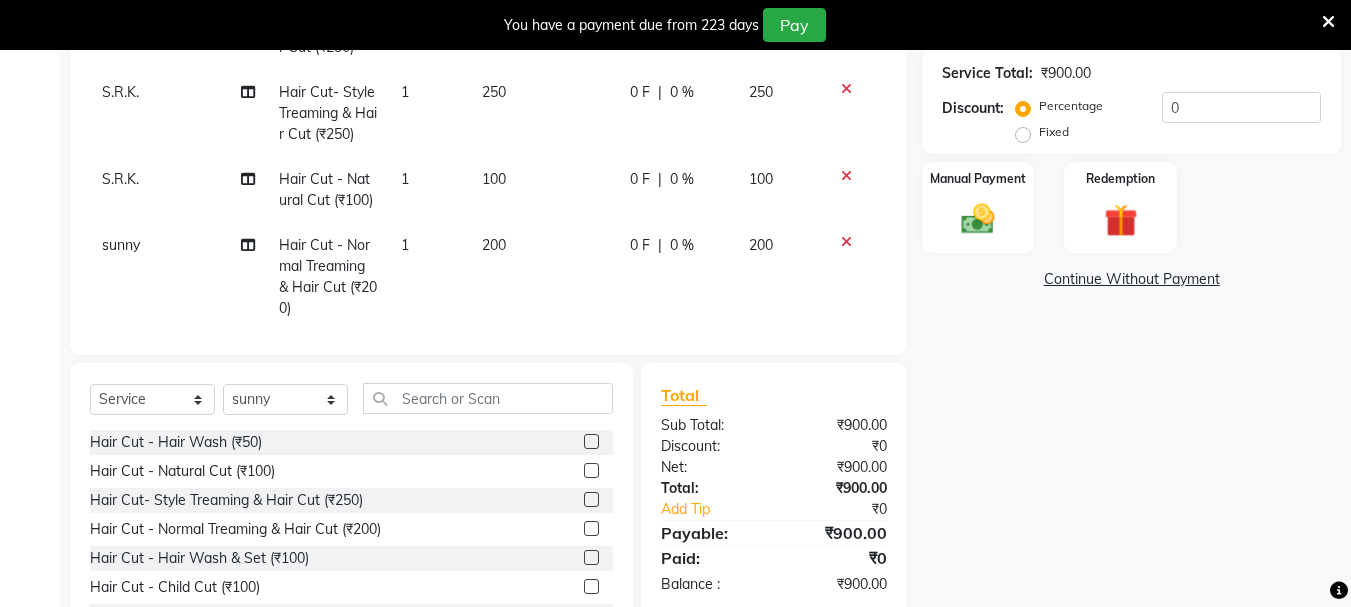 click 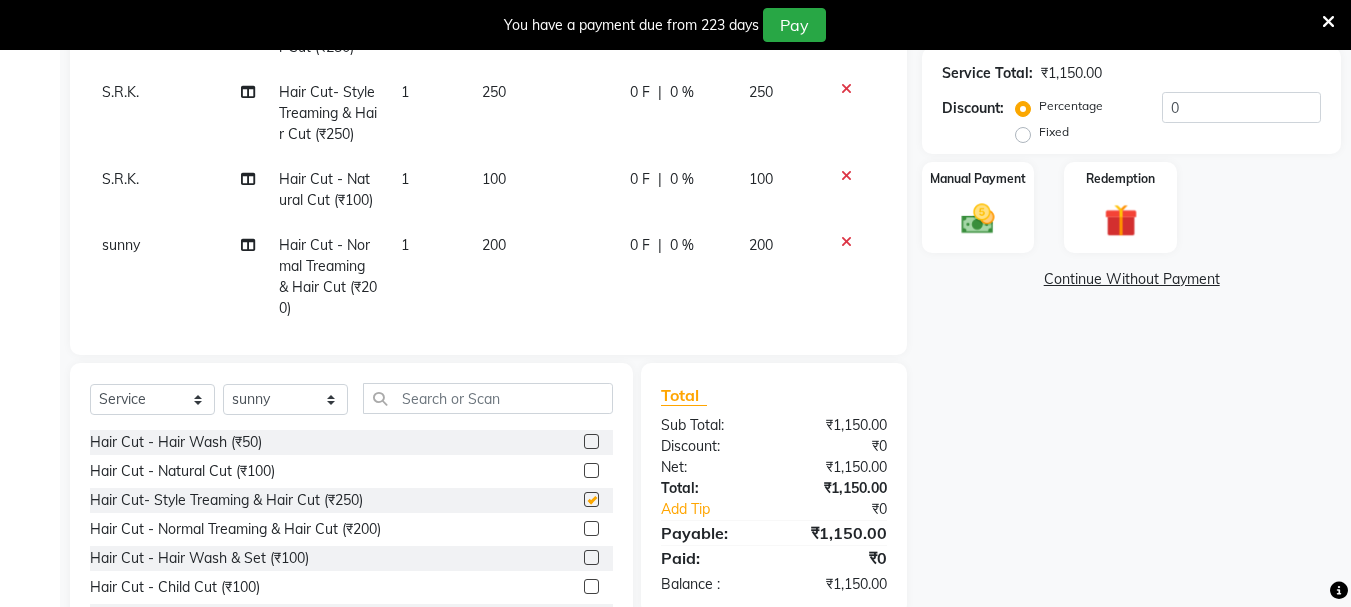 checkbox on "false" 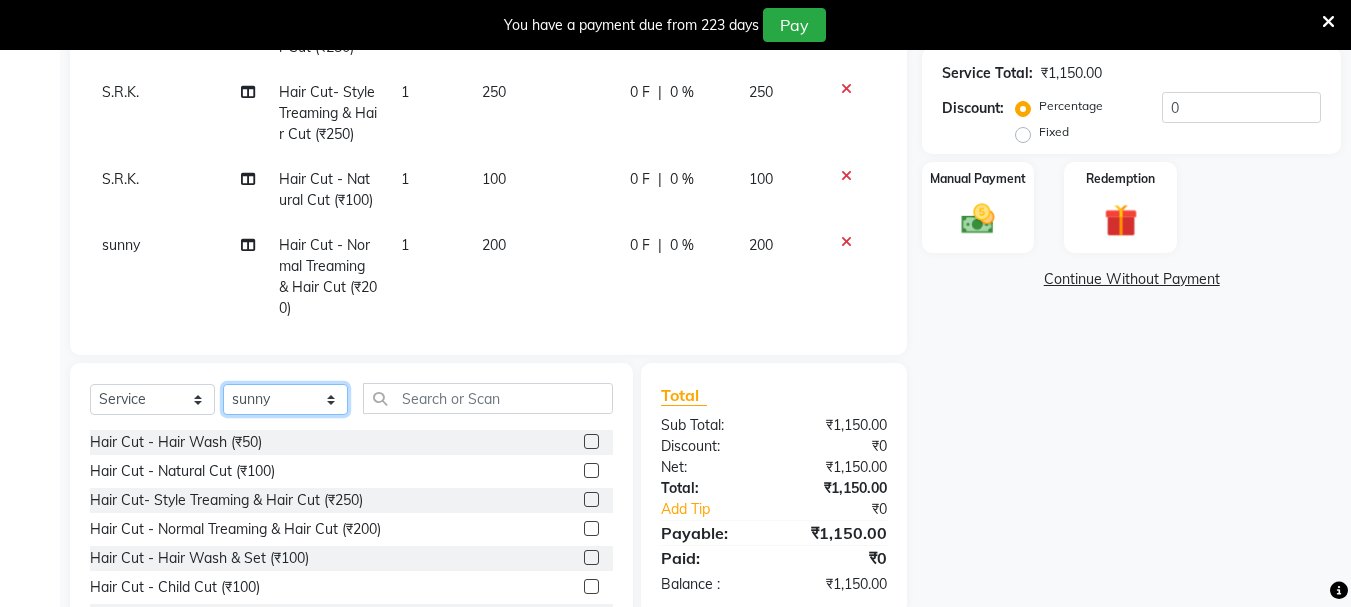 click on "Select Stylist [PERSON_NAME] [PERSON_NAME] Mahadev prem [PERSON_NAME] S.R.K. [PERSON_NAME]" 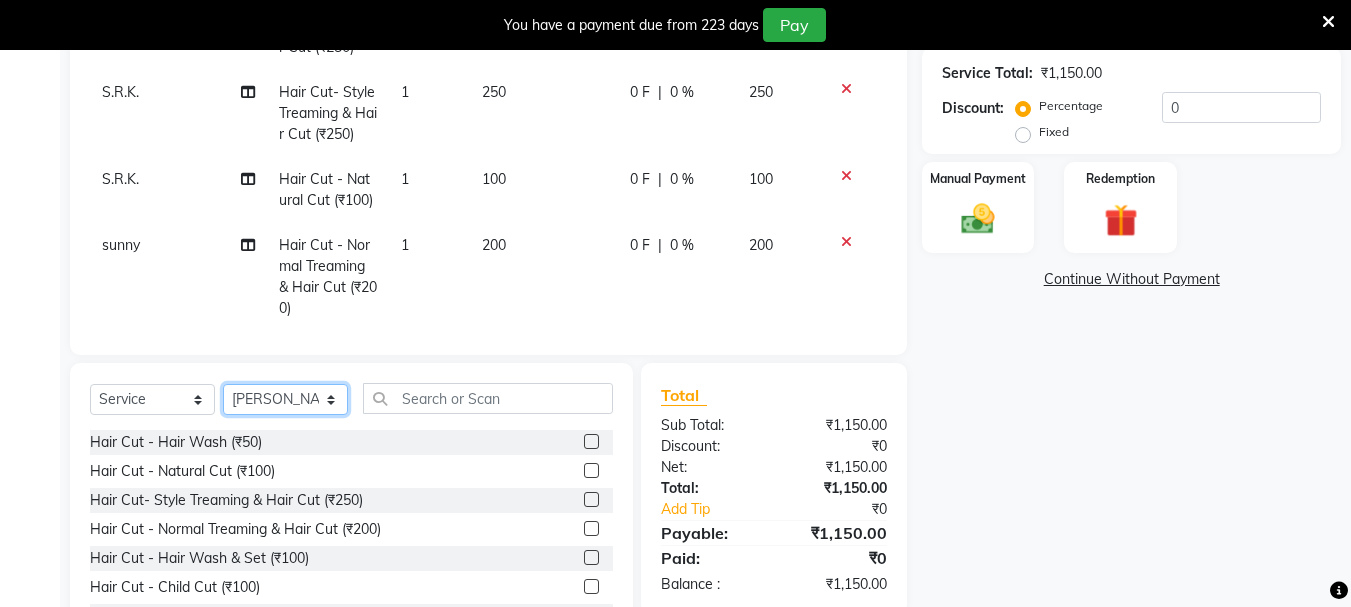 click on "Select Stylist [PERSON_NAME] [PERSON_NAME] Mahadev prem [PERSON_NAME] S.R.K. [PERSON_NAME]" 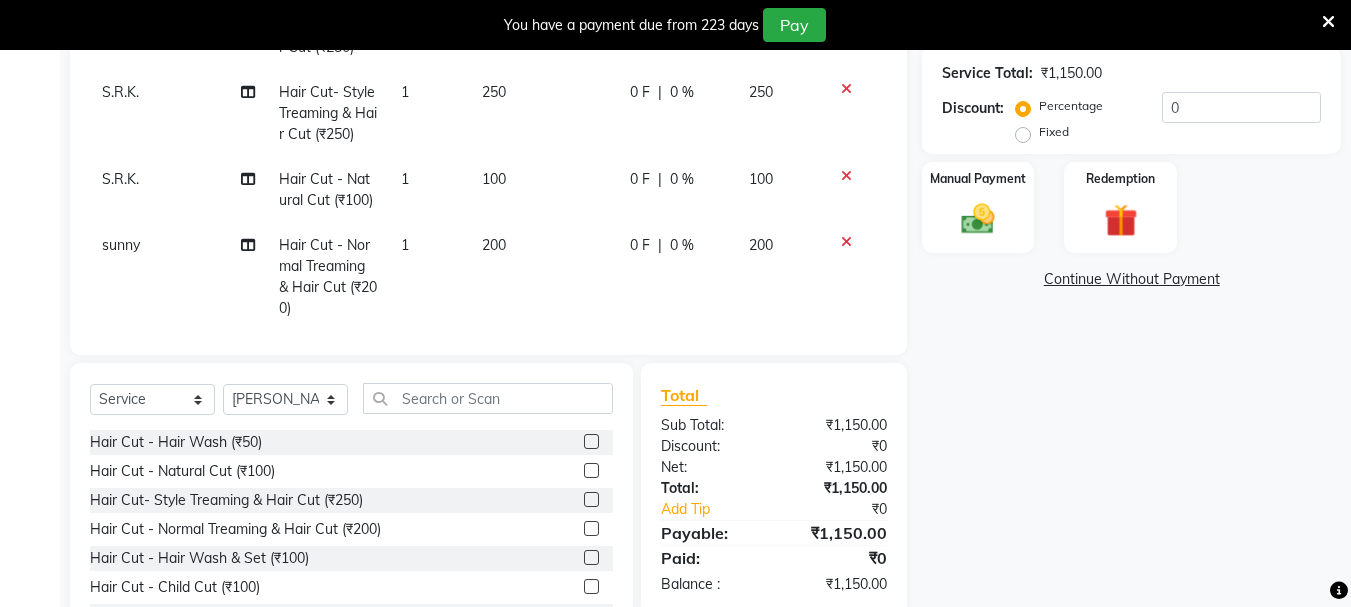 drag, startPoint x: 574, startPoint y: 469, endPoint x: 459, endPoint y: 471, distance: 115.01739 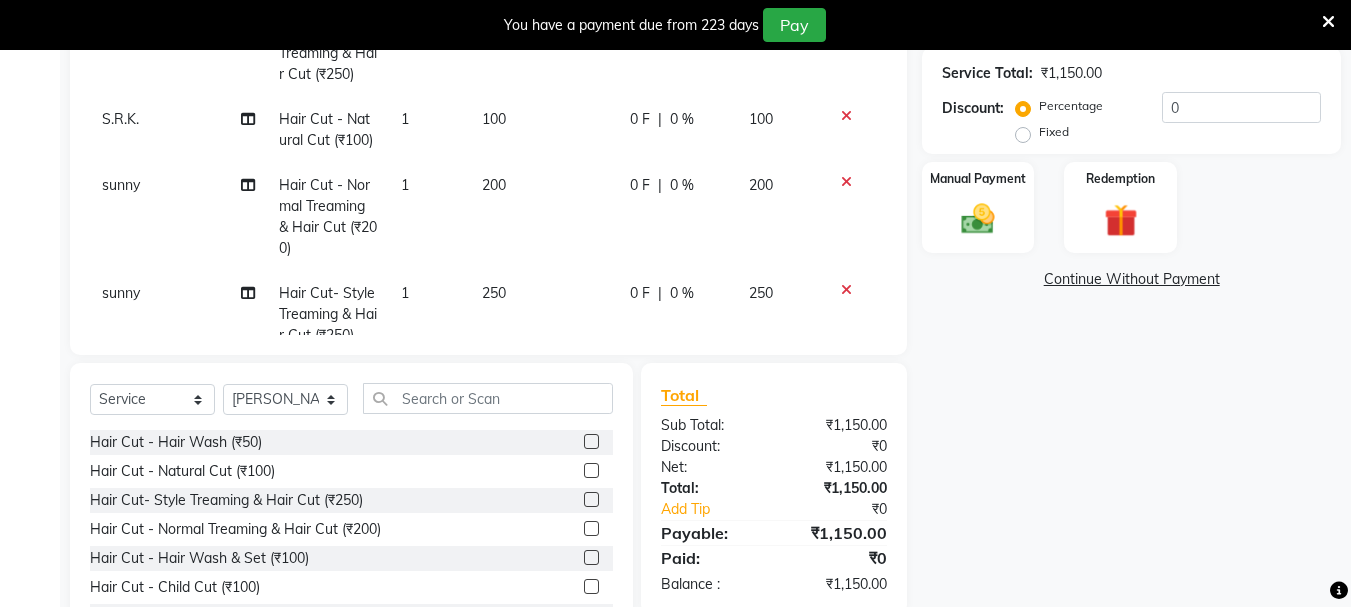 scroll, scrollTop: 114, scrollLeft: 0, axis: vertical 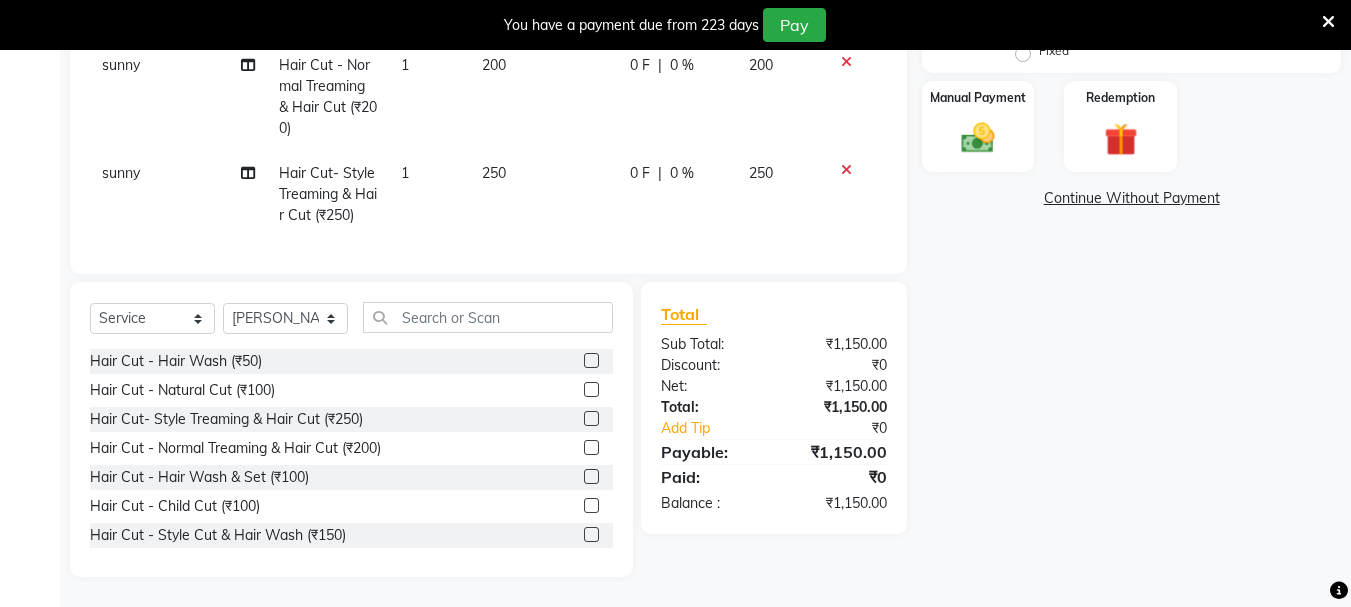 click 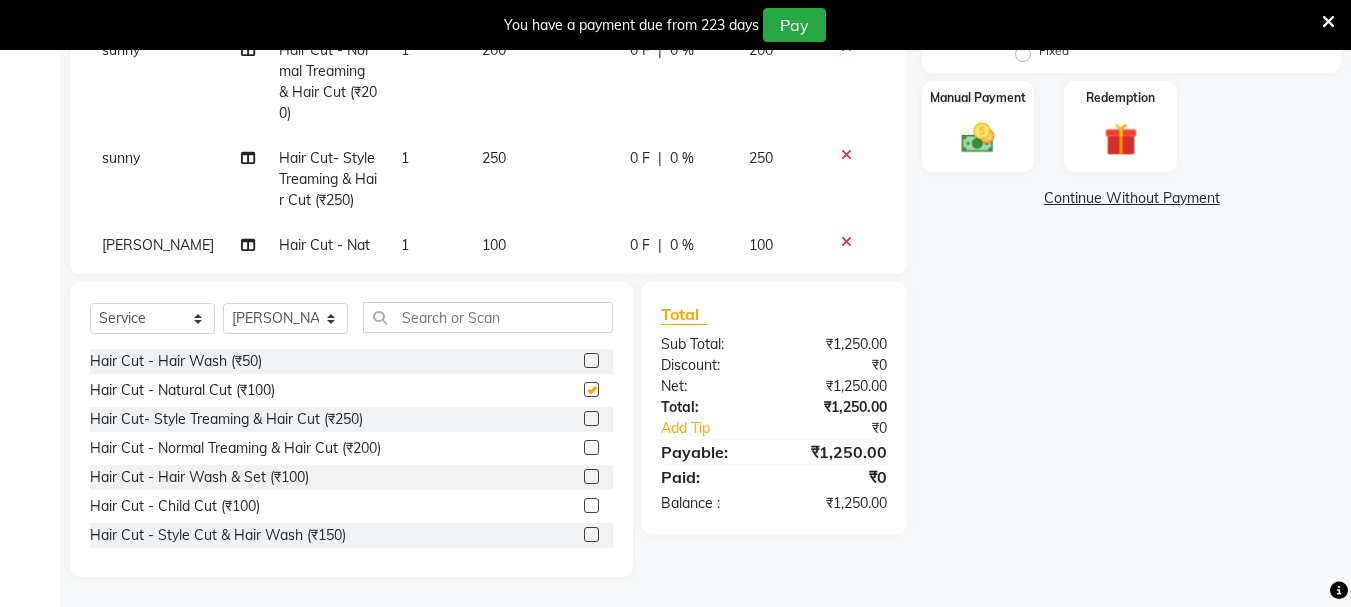 checkbox on "false" 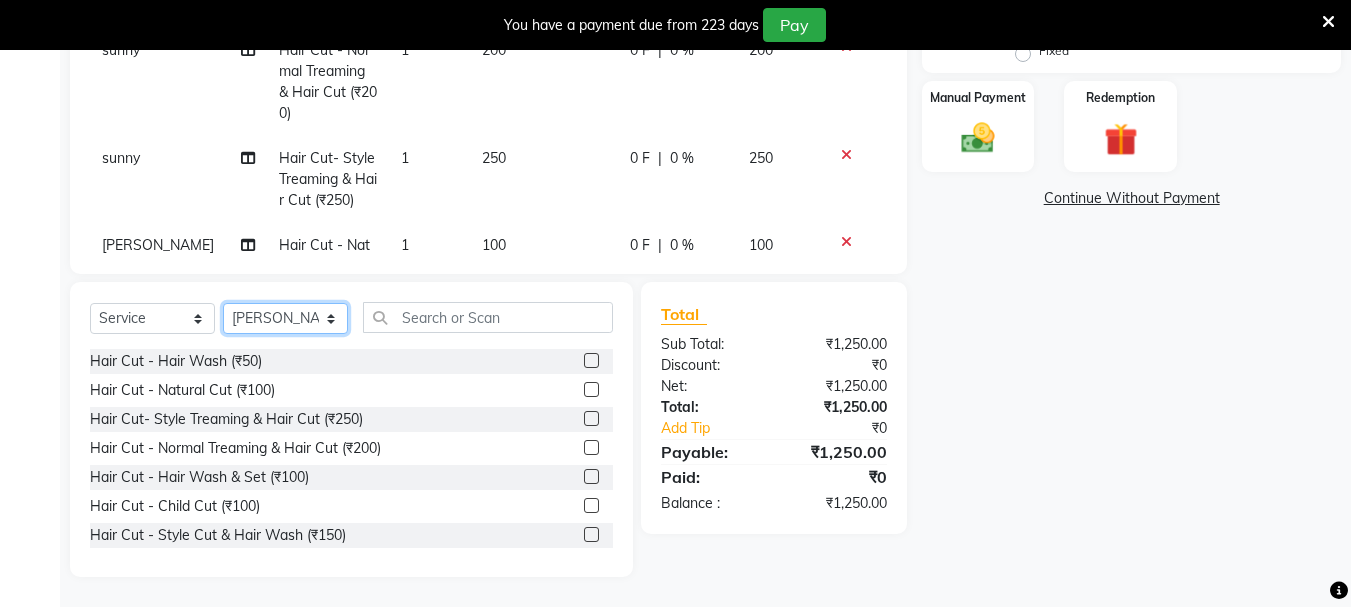 click on "Select Stylist [PERSON_NAME] [PERSON_NAME] Mahadev prem [PERSON_NAME] S.R.K. [PERSON_NAME]" 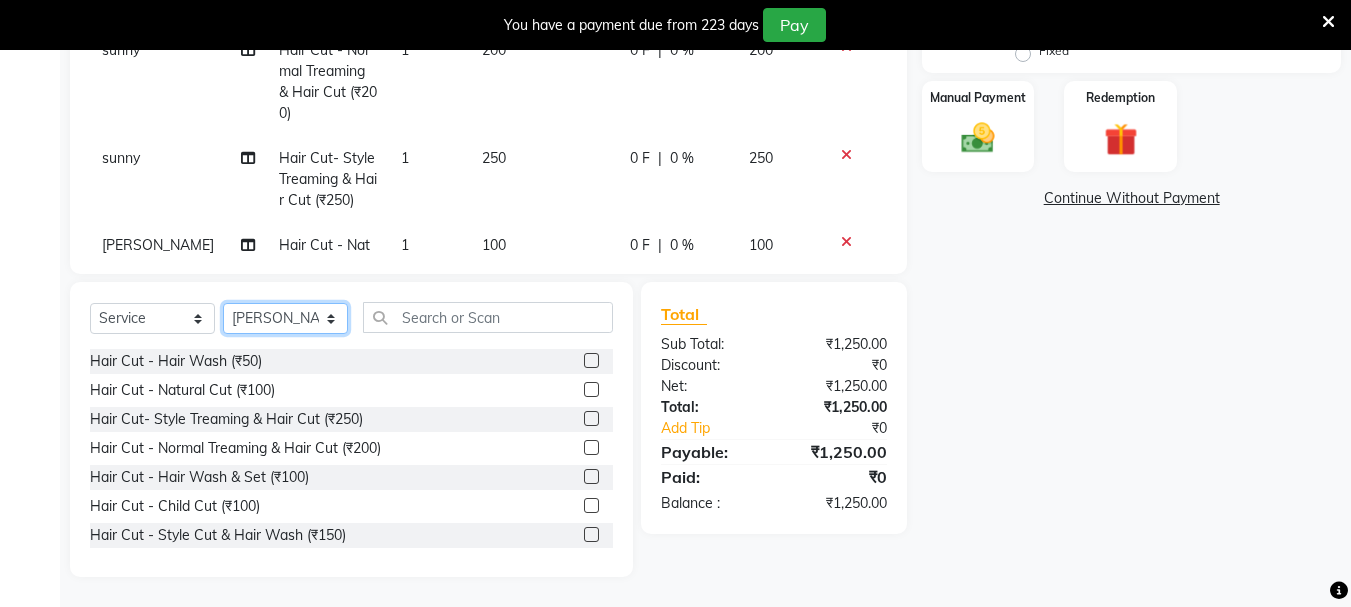 select on "51926" 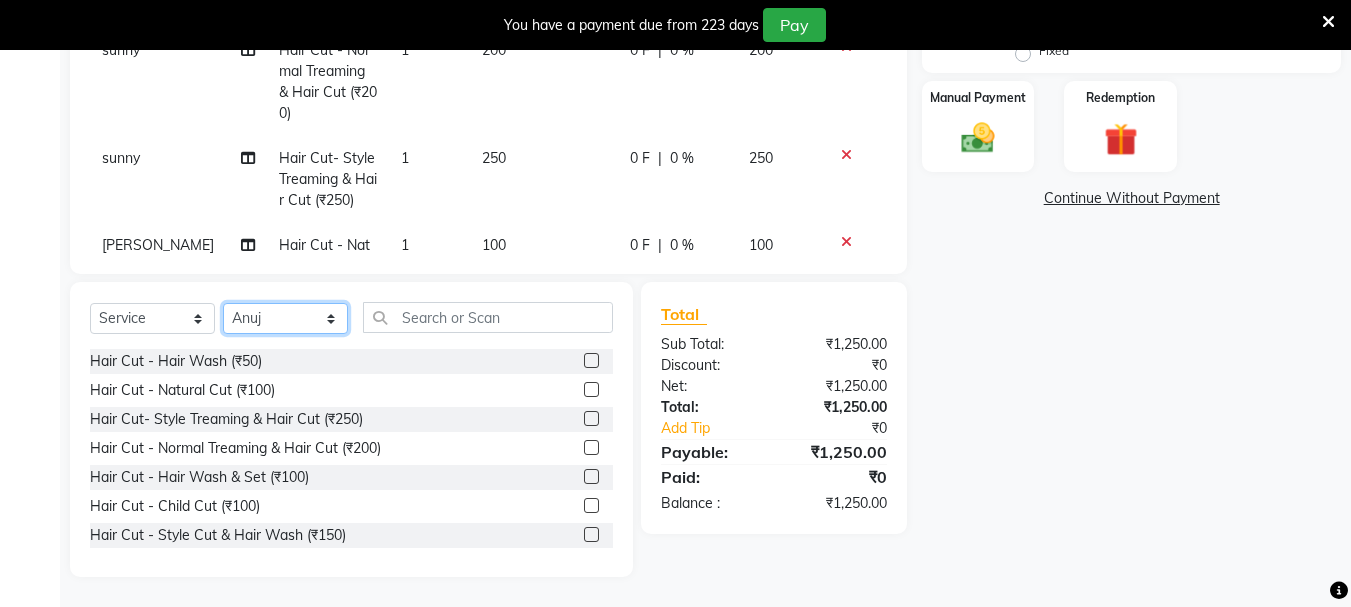 click on "Select Stylist [PERSON_NAME] [PERSON_NAME] Mahadev prem [PERSON_NAME] S.R.K. [PERSON_NAME]" 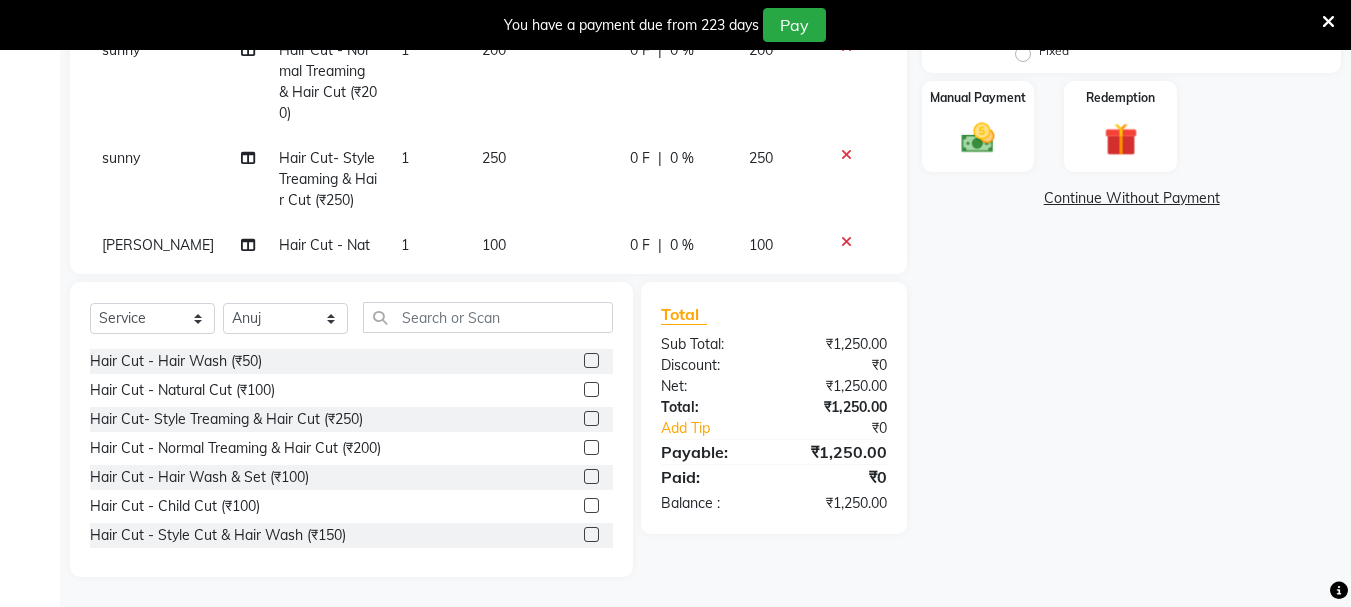 click 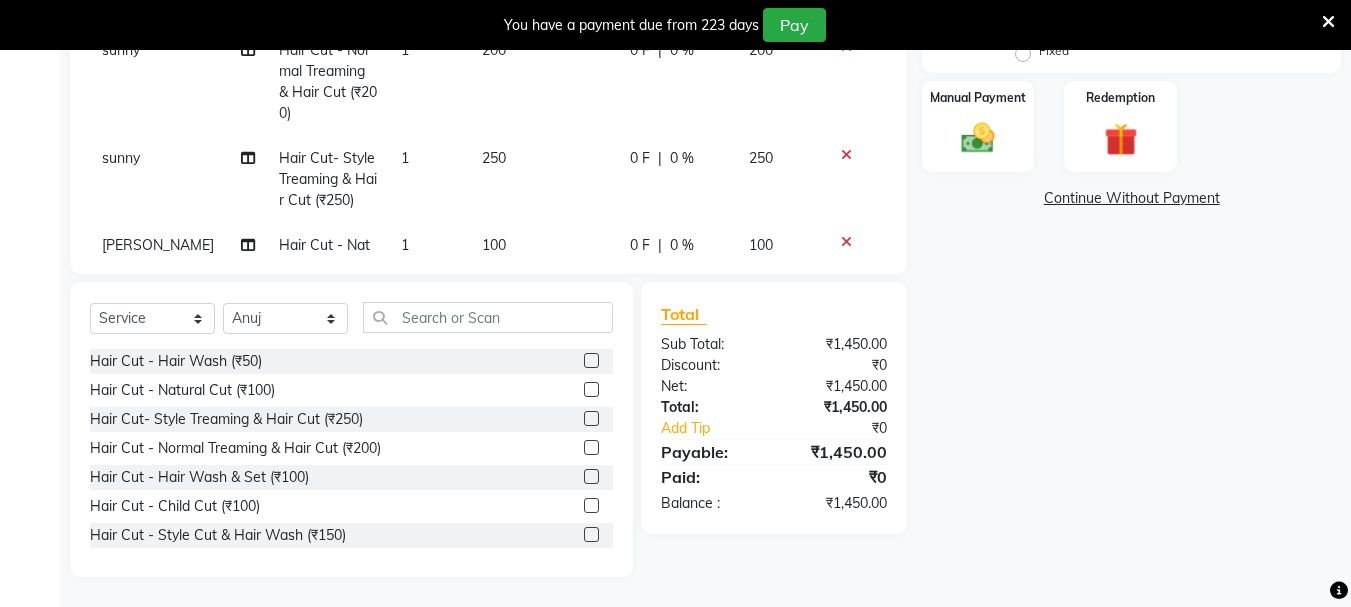 click 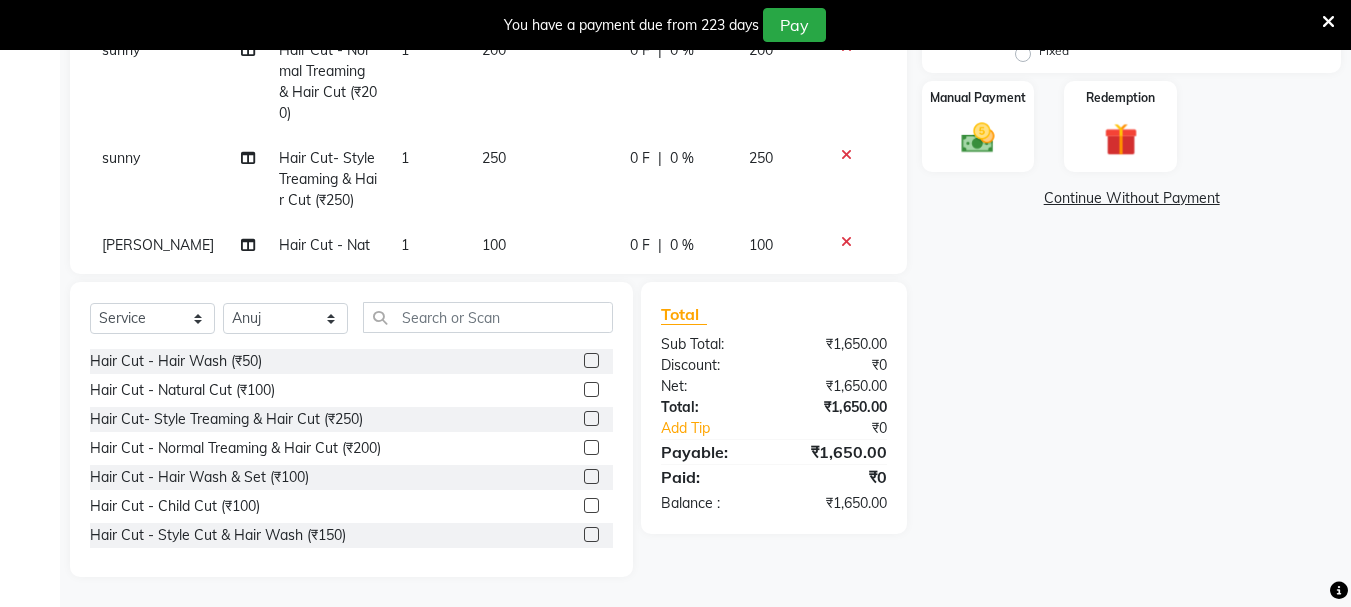 click 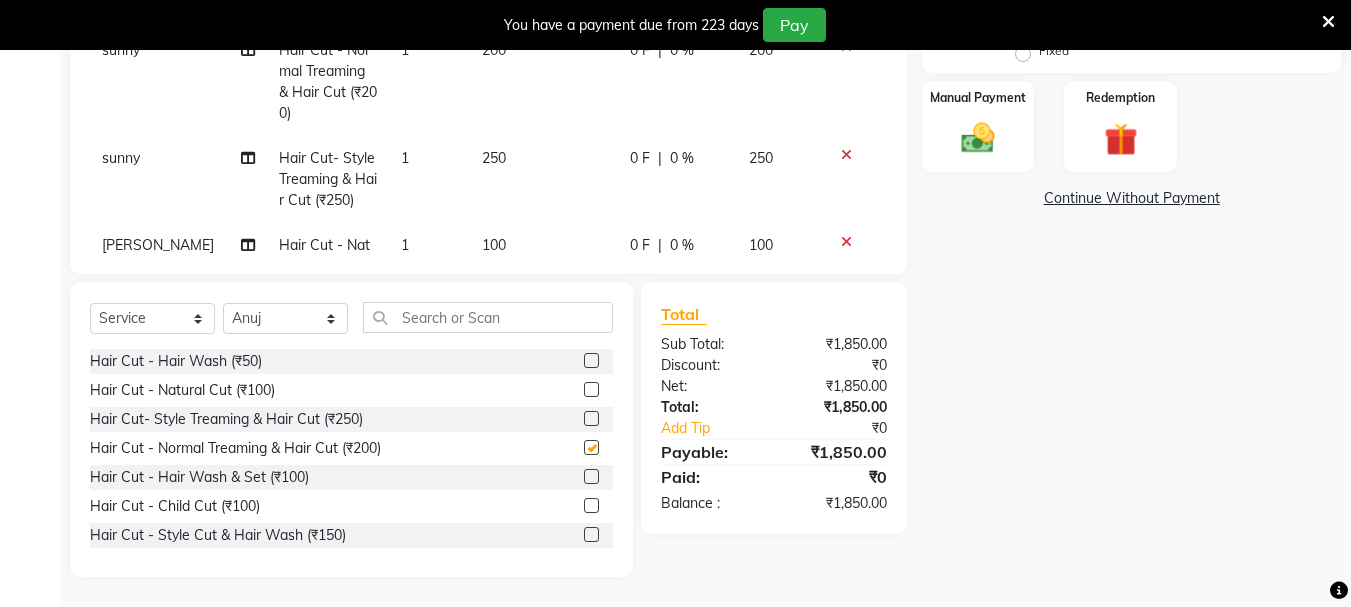 checkbox on "false" 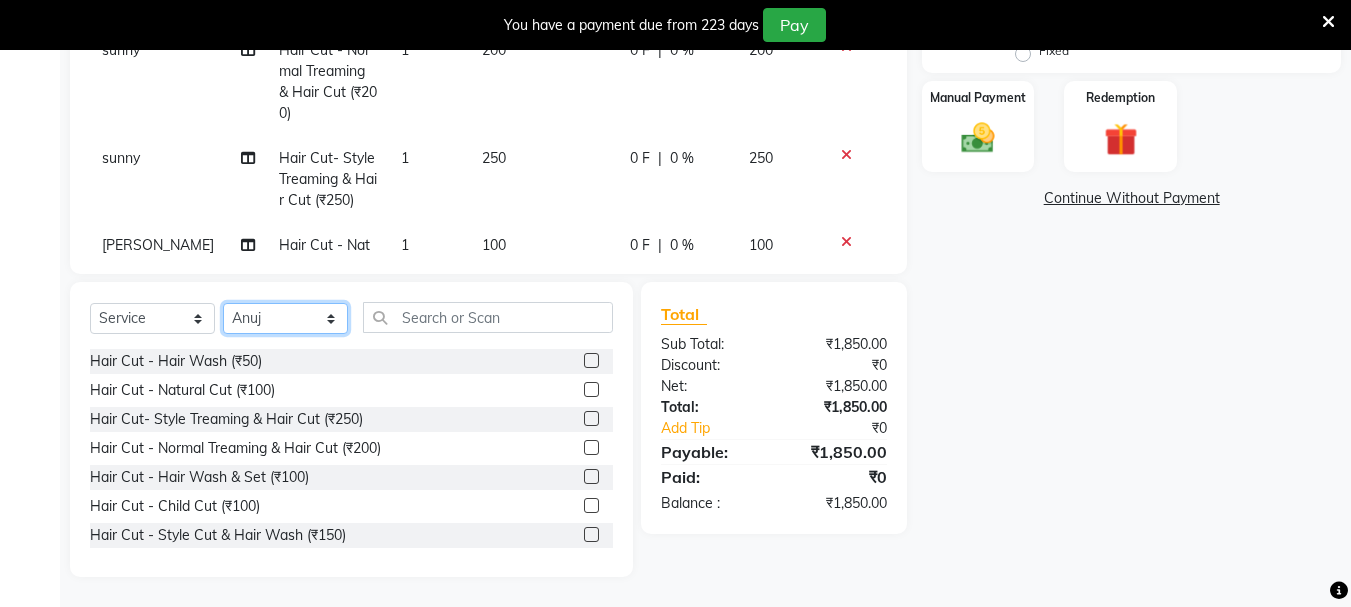 click on "Select Stylist [PERSON_NAME] [PERSON_NAME] Mahadev prem [PERSON_NAME] S.R.K. [PERSON_NAME]" 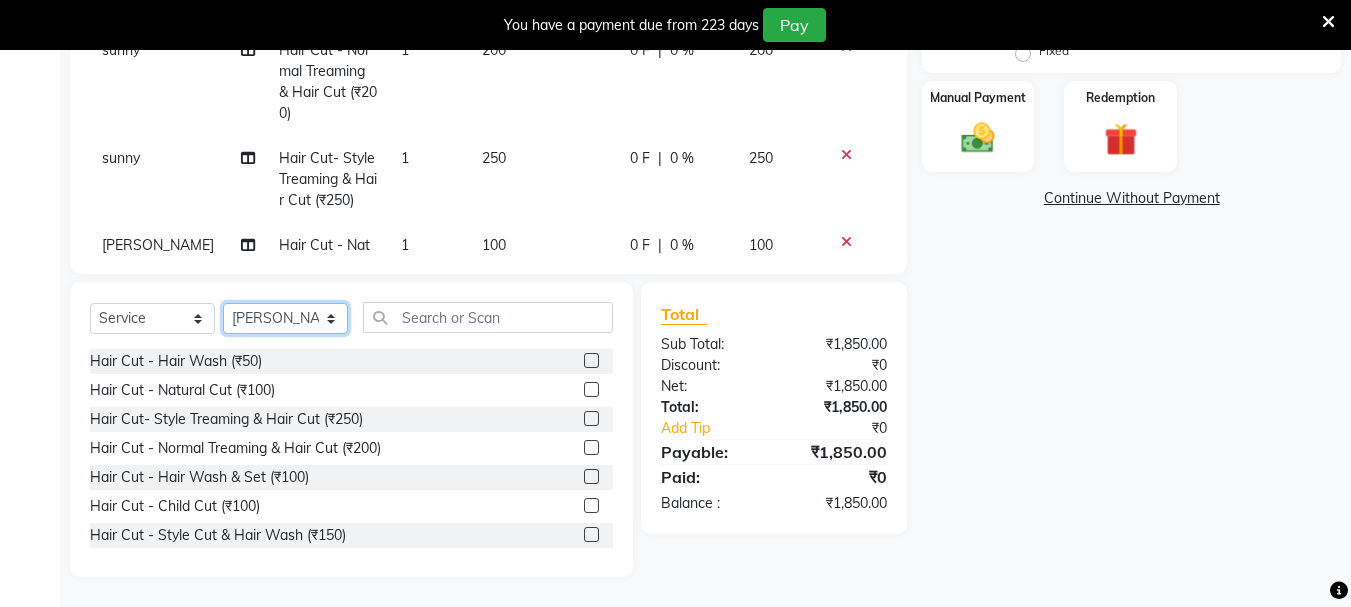 click on "Select Stylist [PERSON_NAME] [PERSON_NAME] Mahadev prem [PERSON_NAME] S.R.K. [PERSON_NAME]" 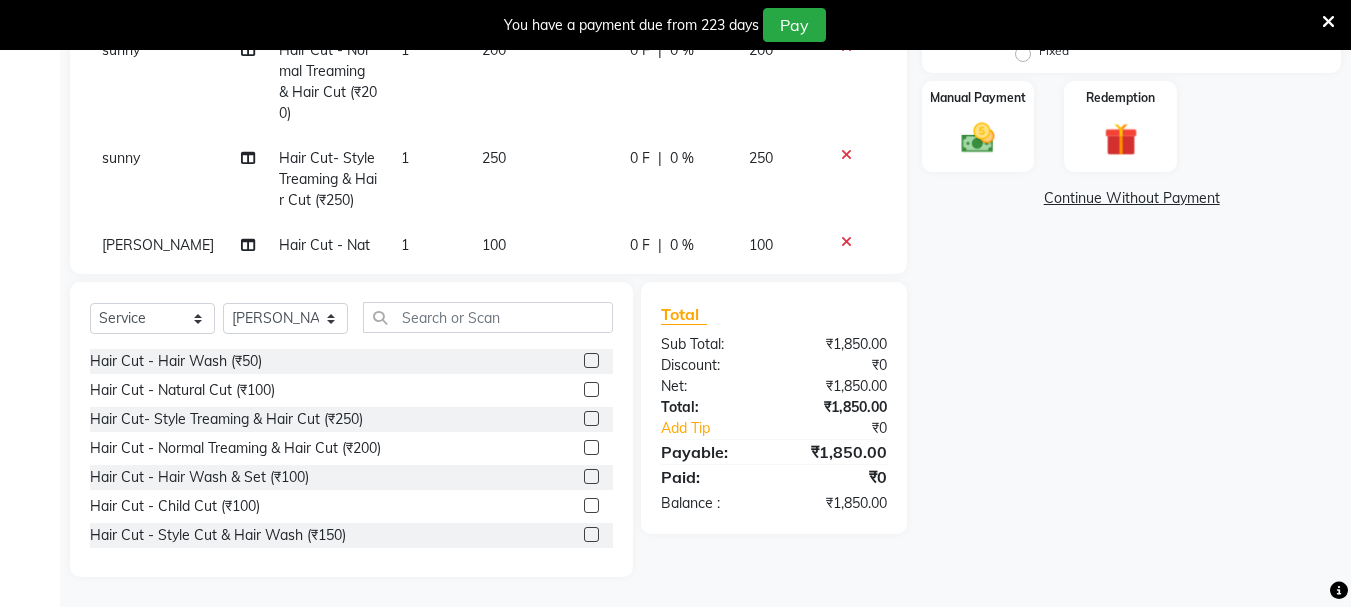click 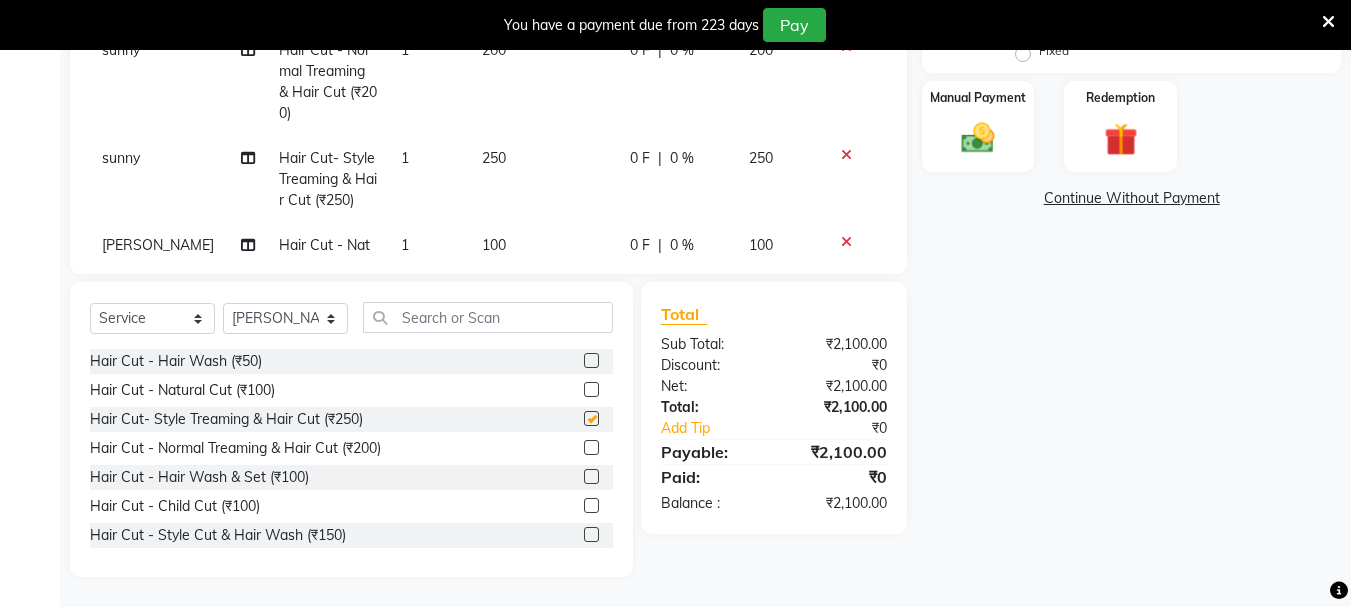 checkbox on "false" 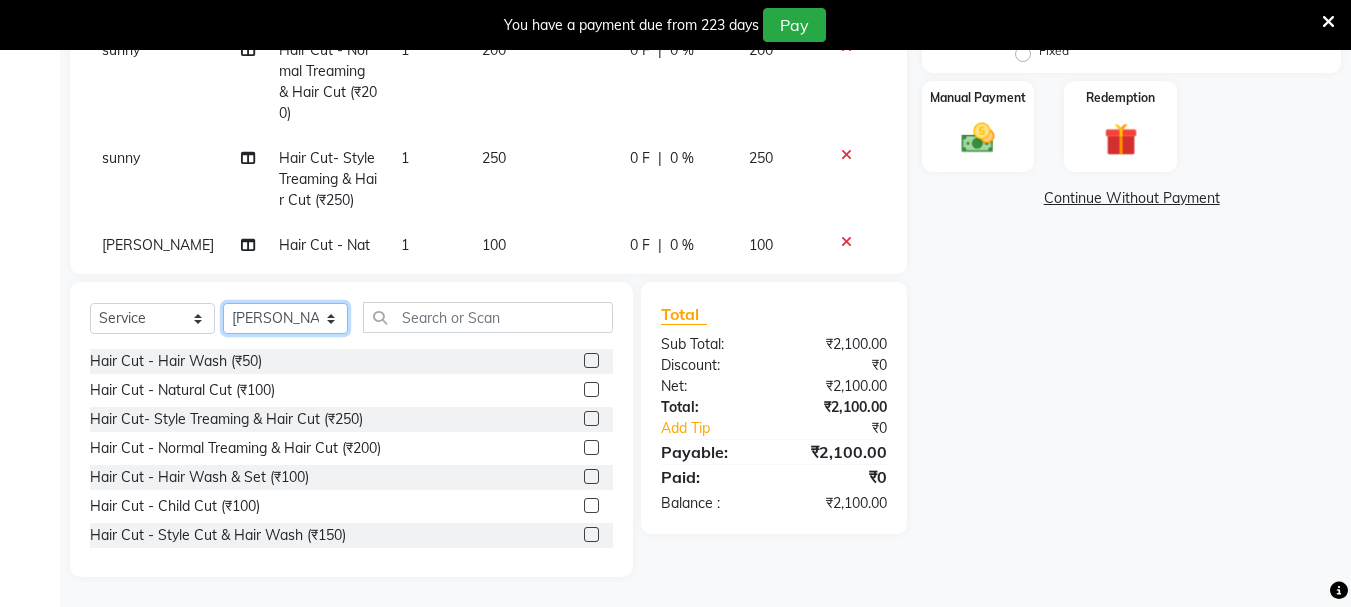 click on "Select Stylist [PERSON_NAME] [PERSON_NAME] Mahadev prem [PERSON_NAME] S.R.K. [PERSON_NAME]" 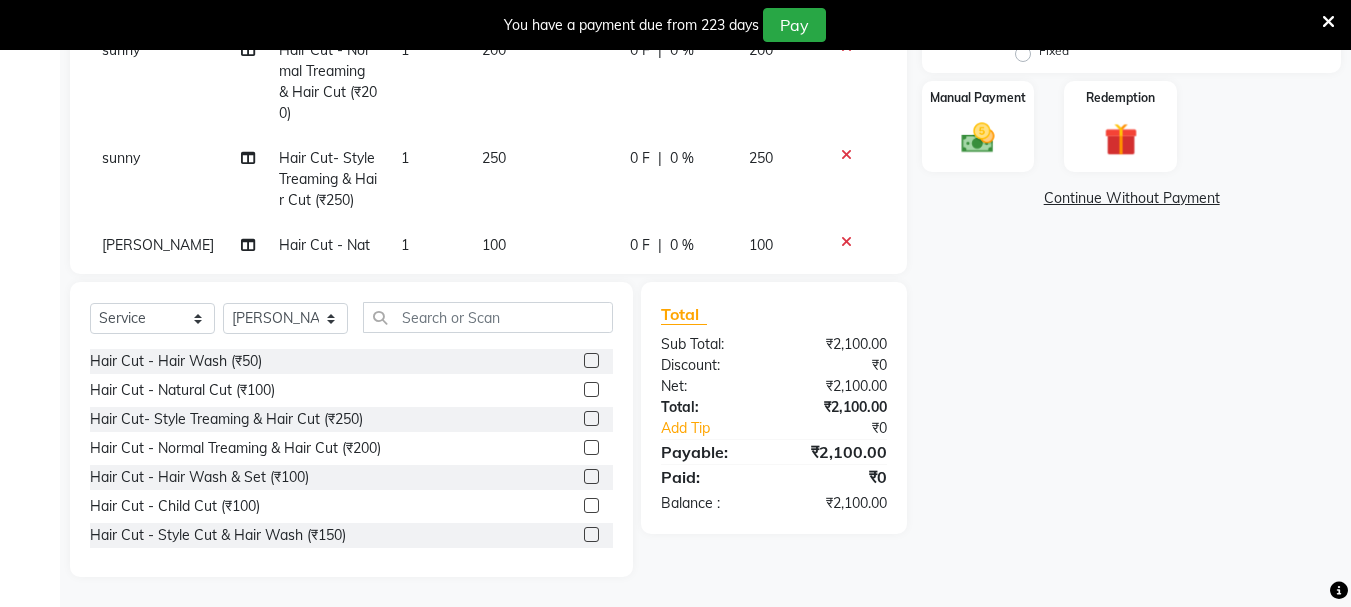 click 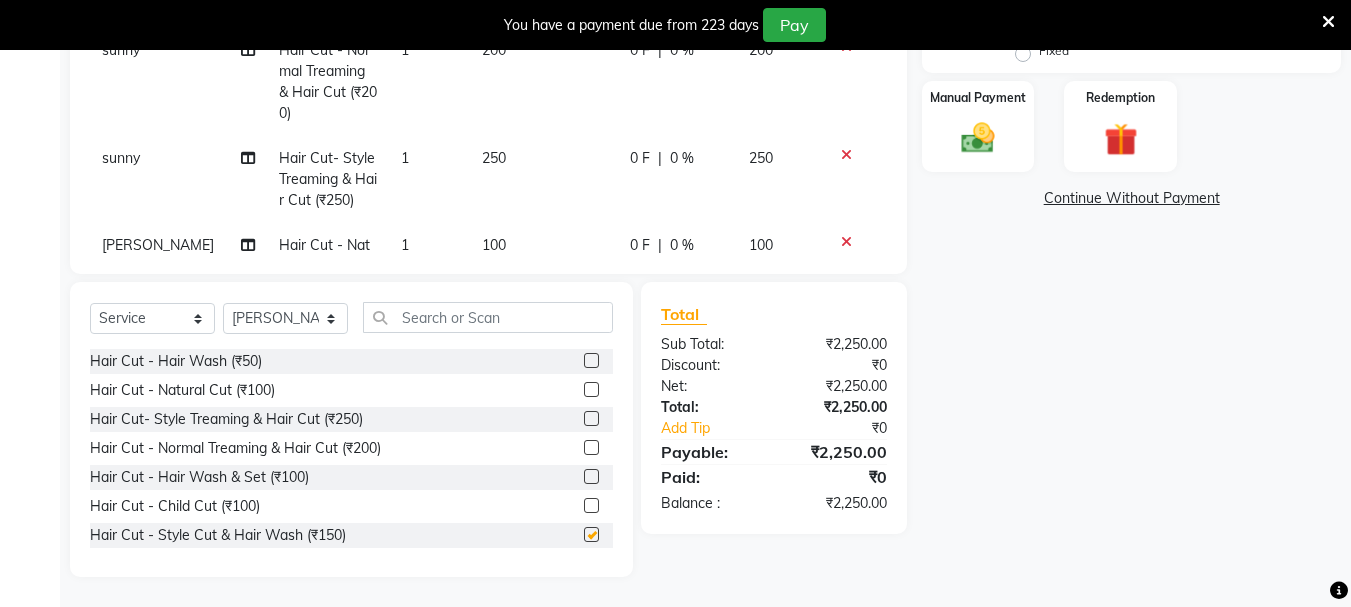 checkbox on "false" 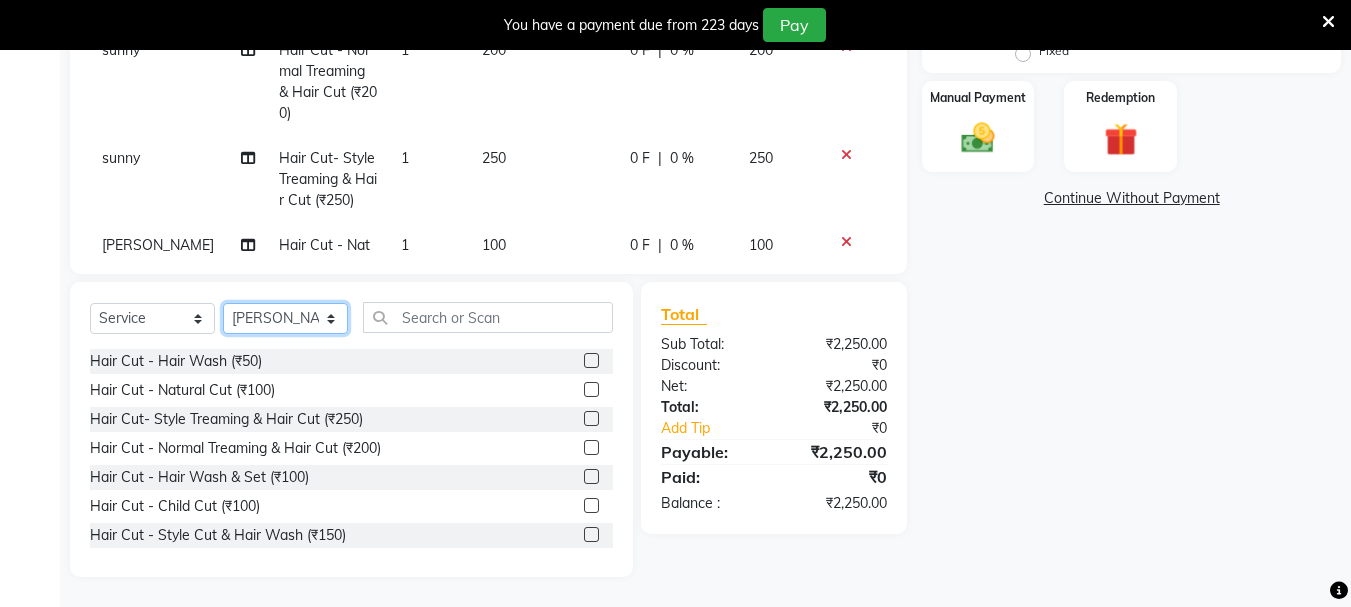 click on "Select Stylist [PERSON_NAME] [PERSON_NAME] Mahadev prem [PERSON_NAME] S.R.K. [PERSON_NAME]" 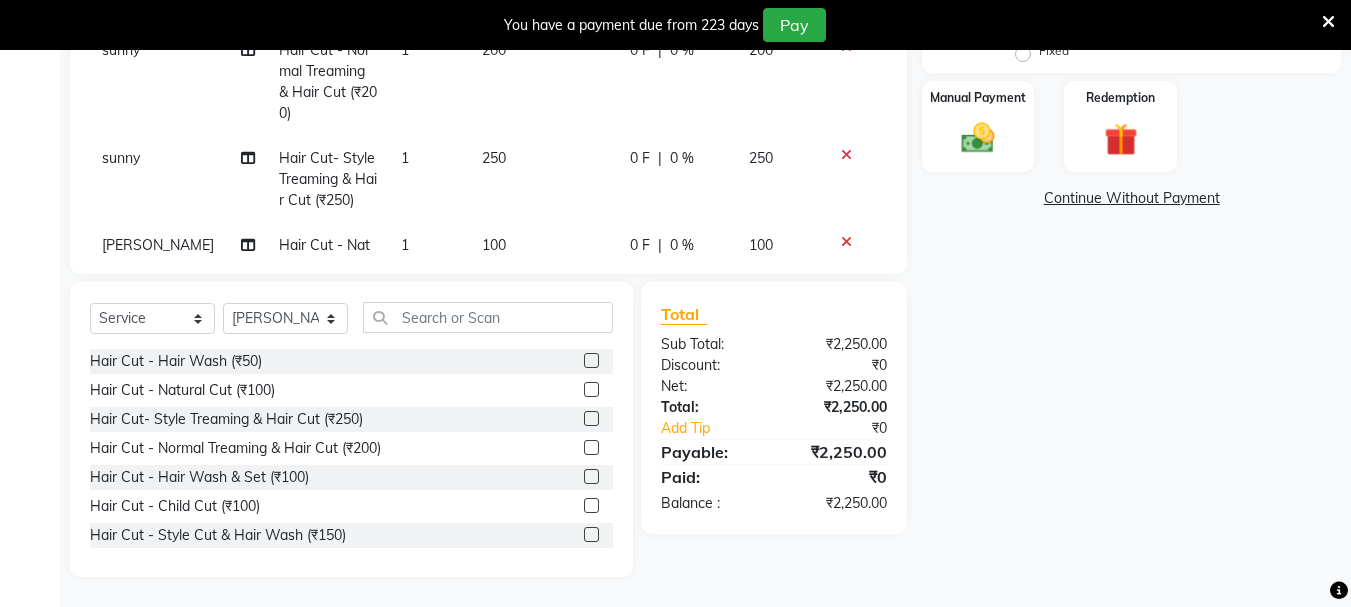 drag, startPoint x: 577, startPoint y: 419, endPoint x: 469, endPoint y: 411, distance: 108.29589 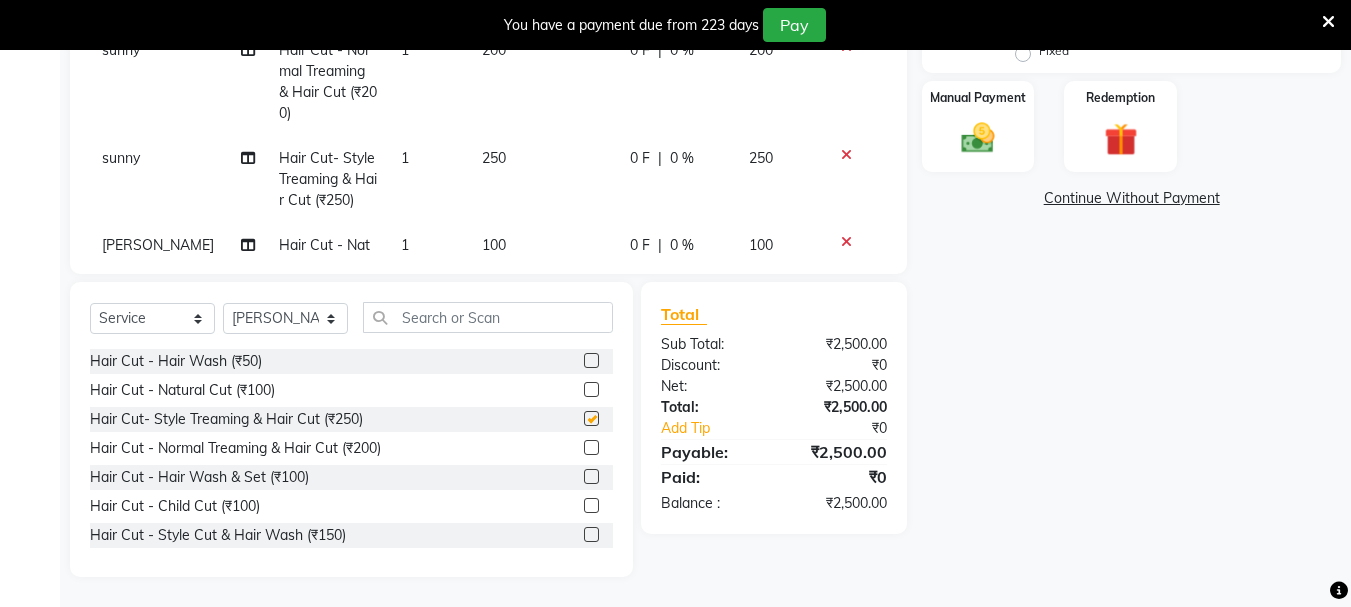 checkbox on "false" 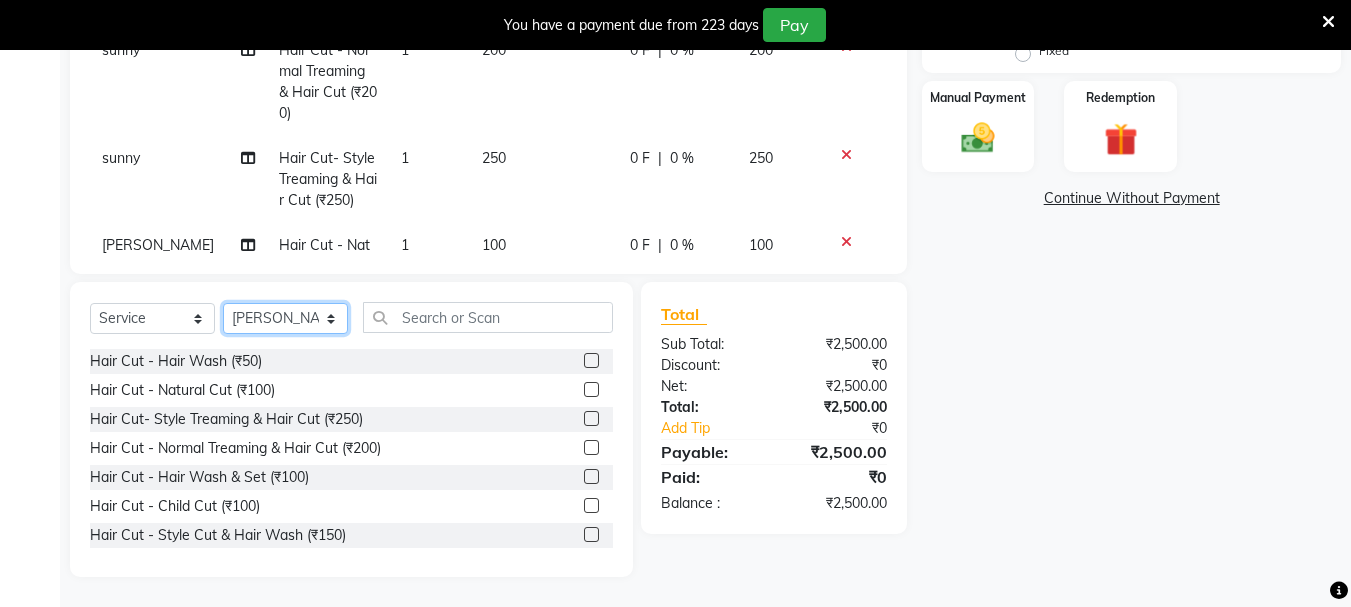 drag, startPoint x: 291, startPoint y: 318, endPoint x: 287, endPoint y: 304, distance: 14.56022 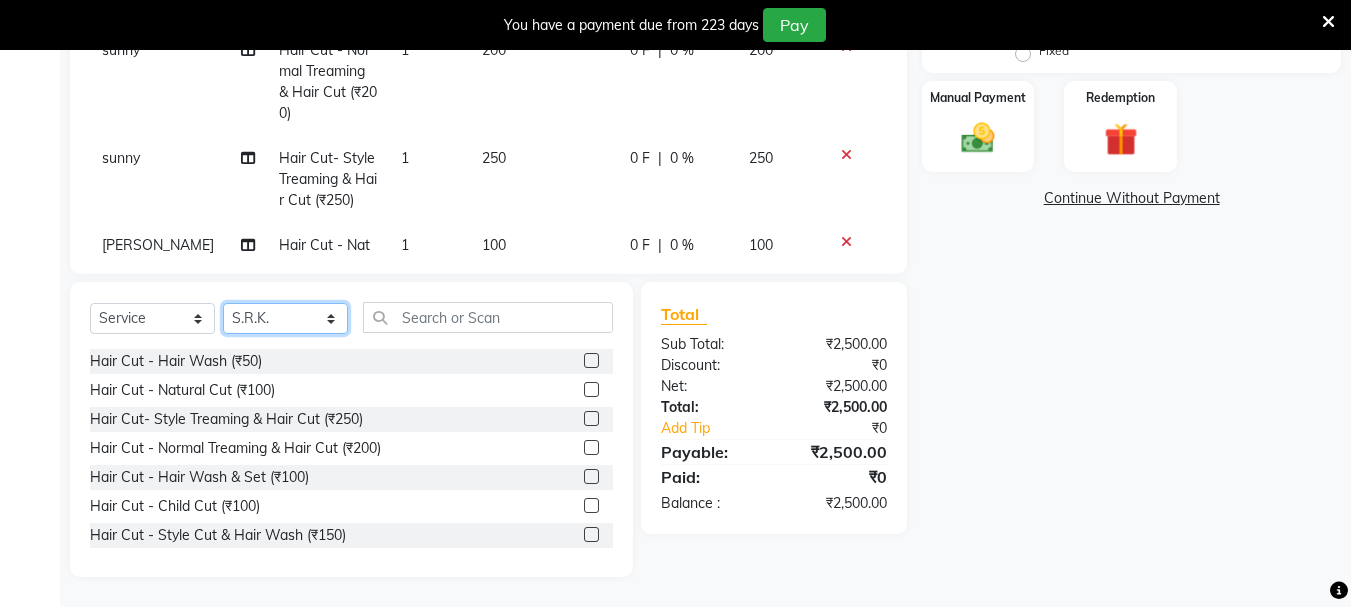 click on "Select Stylist [PERSON_NAME] [PERSON_NAME] Mahadev prem [PERSON_NAME] S.R.K. [PERSON_NAME]" 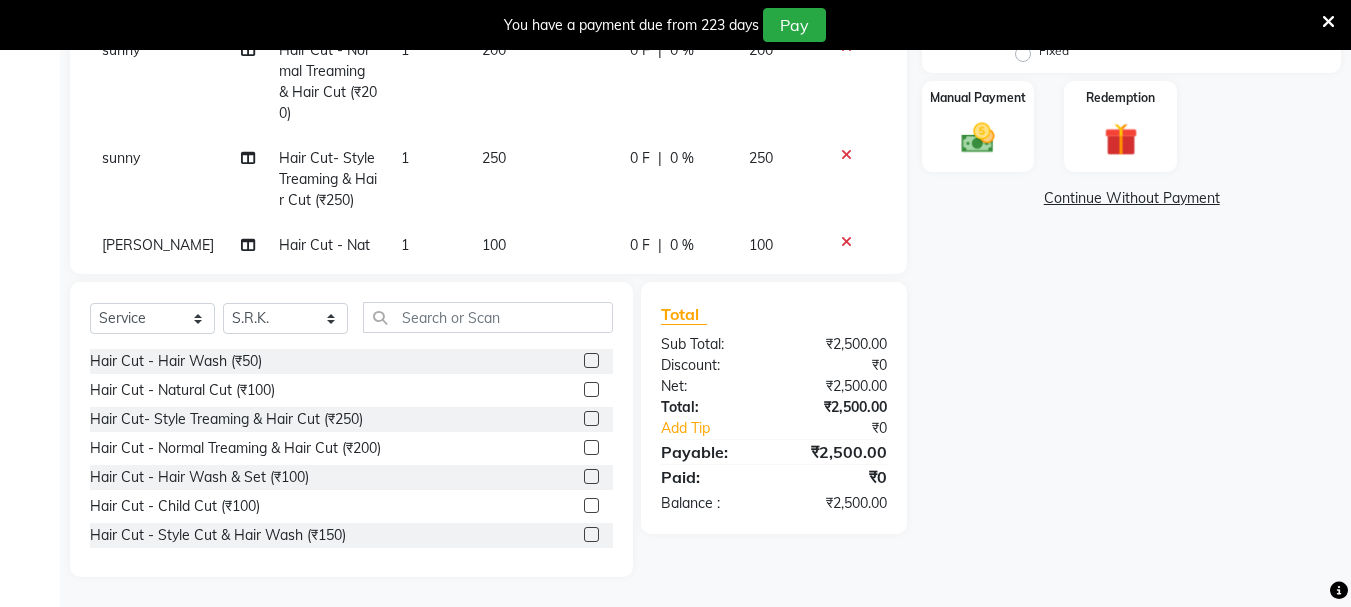 click 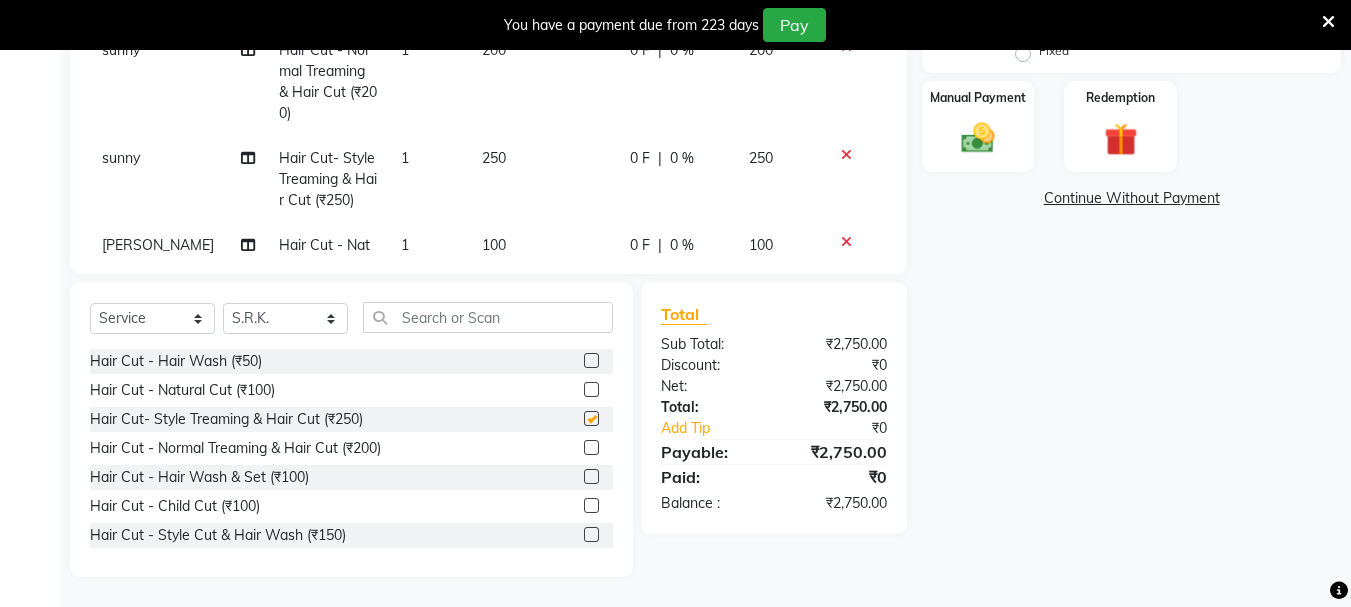 checkbox on "false" 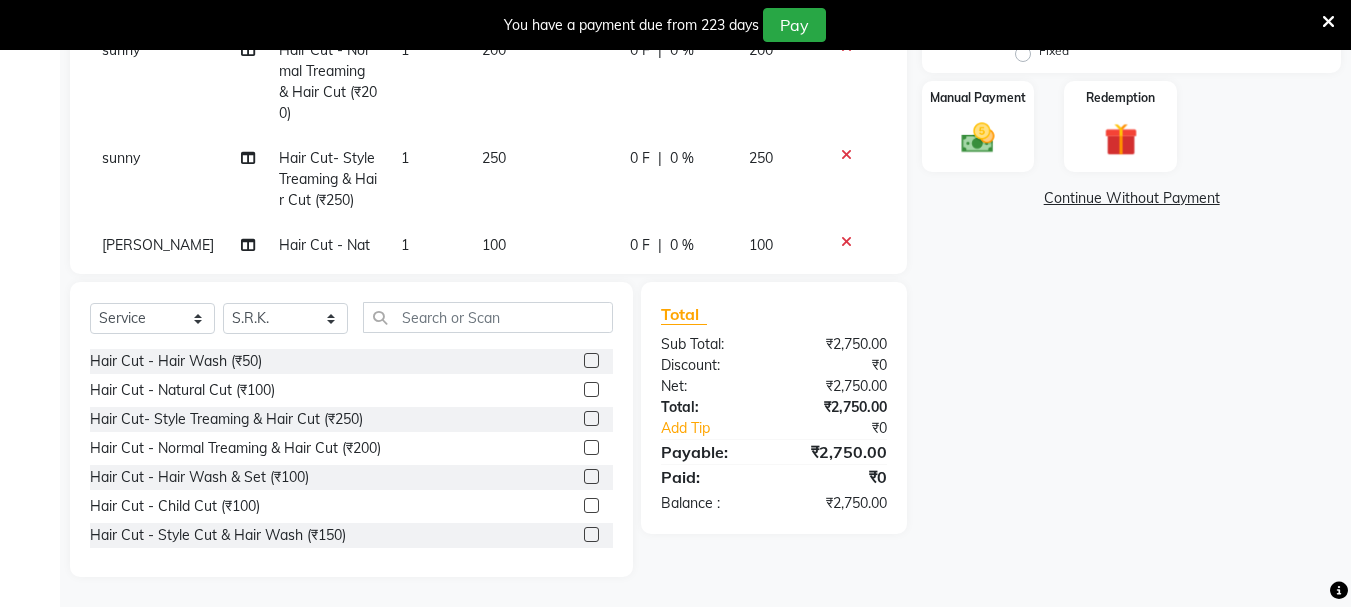 click on "Select  Service  Product  Membership  Package Voucher Prepaid Gift Card  Select Stylist [PERSON_NAME] [PERSON_NAME] Mahadev prem [PERSON_NAME] S.R.K. sunny [PERSON_NAME] Hair Cut - Hair Wash (₹50)  Hair Cut - Natural Cut (₹100)  Hair Cut- Style Treaming & Hair Cut  (₹250)  Hair Cut - Normal Treaming & Hair Cut  (₹200)  Hair Cut - Hair Wash & Set (₹100)  Hair Cut - Child Cut (₹100)  Hair Cut - Style Cut & Hair Wash (₹150)  Loreal Hair Spa (₹600)  Streaks Hair Spa (₹500)  Treaming - Treaming (₹80)  Treaming - Style Treaming (₹100)  Face Scrub - Richfeel (₹200)  Face Scrub - Gold Scrub (₹200)  Face Scrub - Lotus (₹250)  Face Scrub - [PERSON_NAME] (₹2509)  Cream Massage - Richfeel (₹200)  Cream Massage - Lotus (₹250)  Cream Massage - [PERSON_NAME] (₹200)  Shaving - [PERSON_NAME] Gel (₹50)  Shaving - [PERSON_NAME] Foam (₹80)  Threading - Cheek (₹30)  Threading - Eye Brow (₹50)  Facial - Jovees (₹600)  Facial - Rich Feel (₹700)  Facial - Lotus Facial (₹1000)  Facial - O3+ (₹2500)" 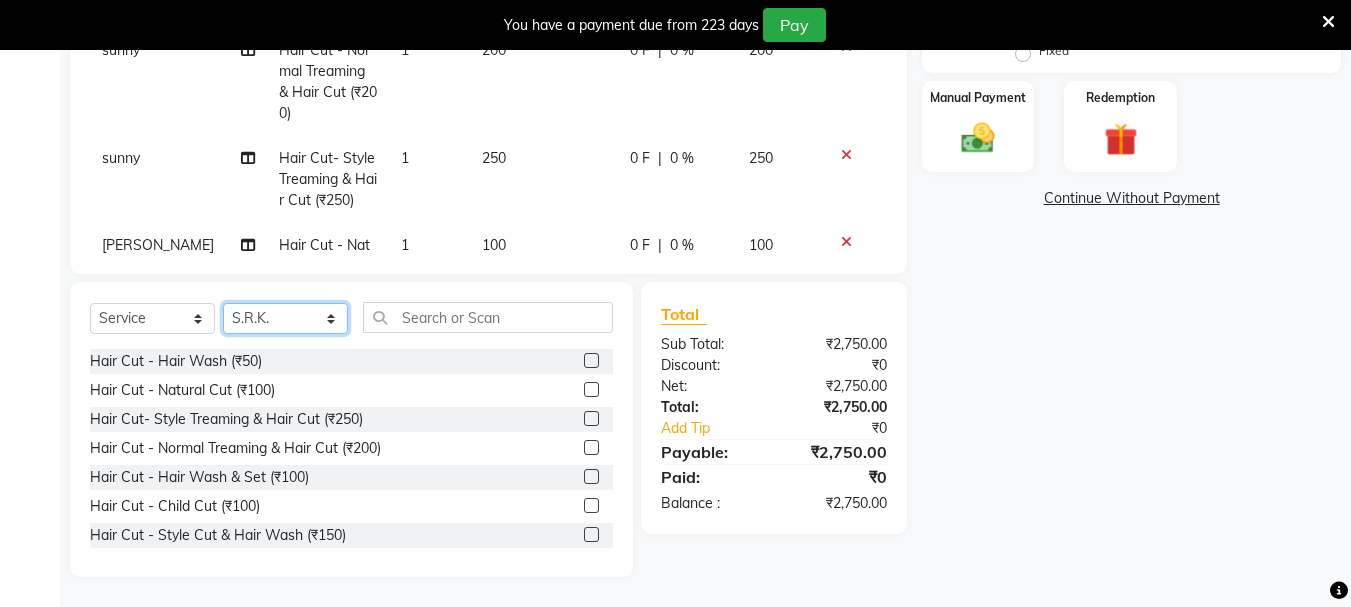 click on "Select Stylist [PERSON_NAME] [PERSON_NAME] Mahadev prem [PERSON_NAME] S.R.K. [PERSON_NAME]" 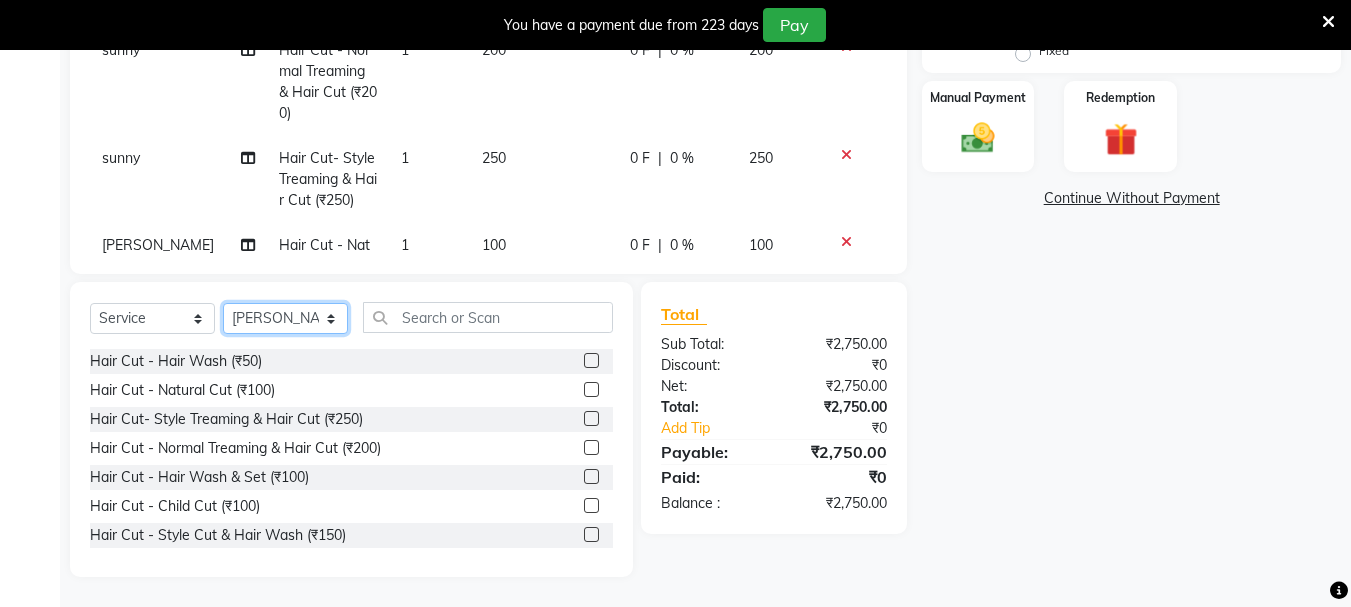 click on "Select Stylist [PERSON_NAME] [PERSON_NAME] Mahadev prem [PERSON_NAME] S.R.K. [PERSON_NAME]" 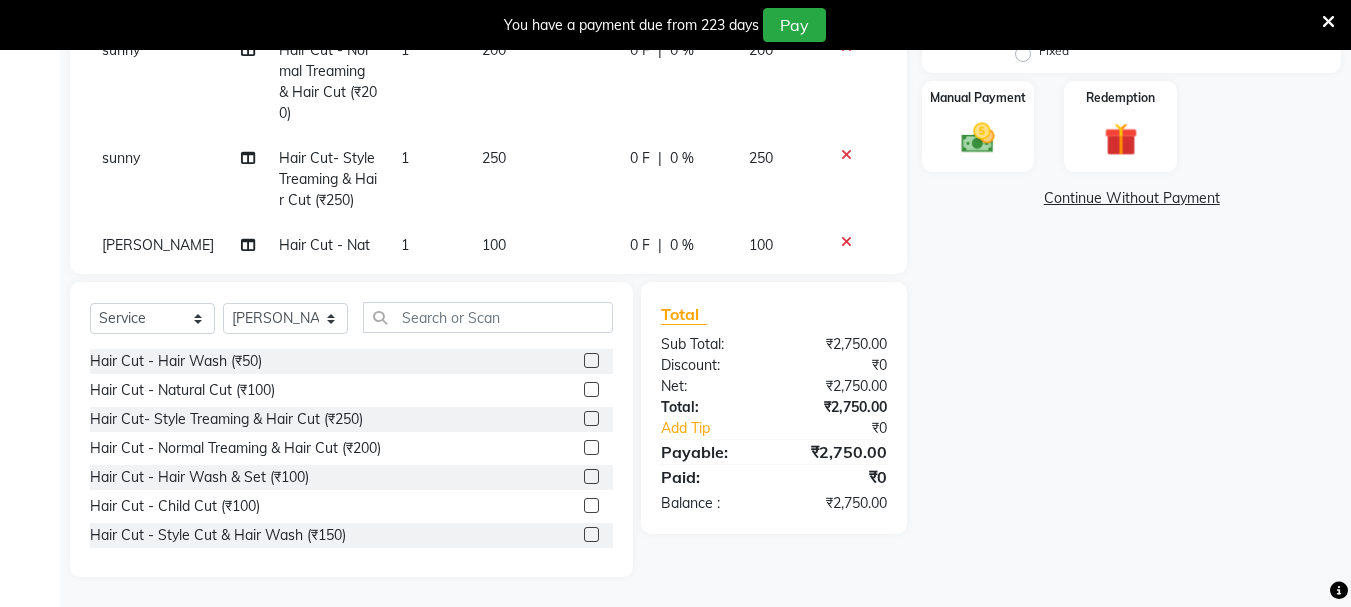 click 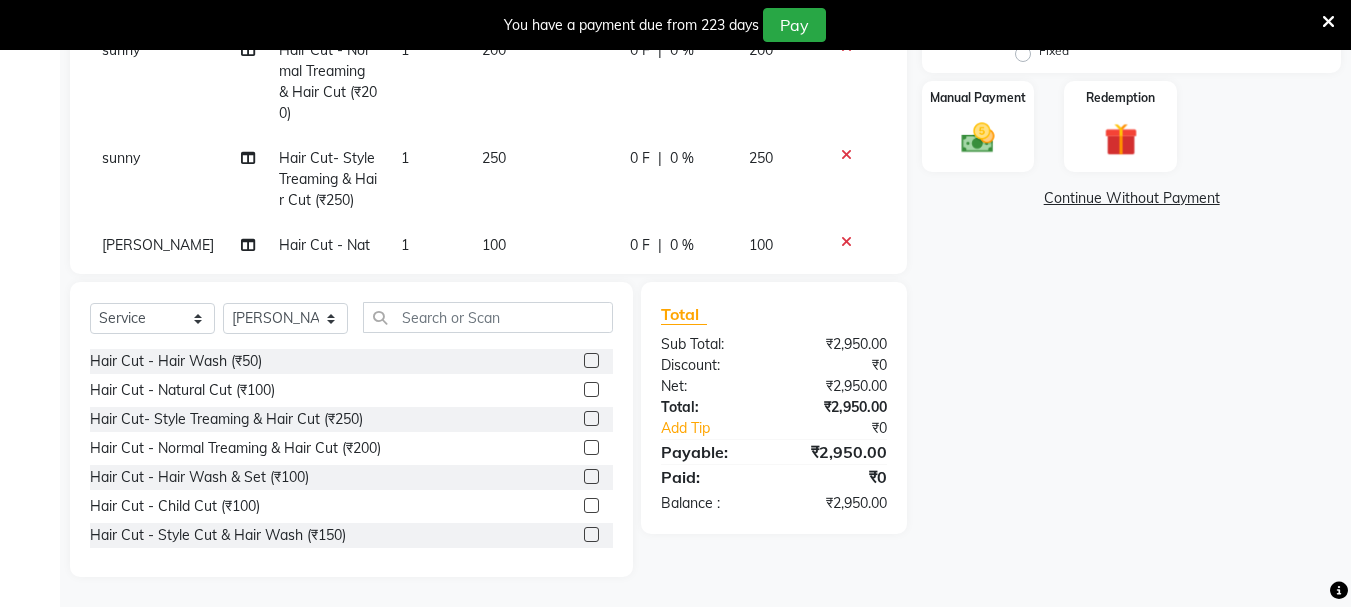 click 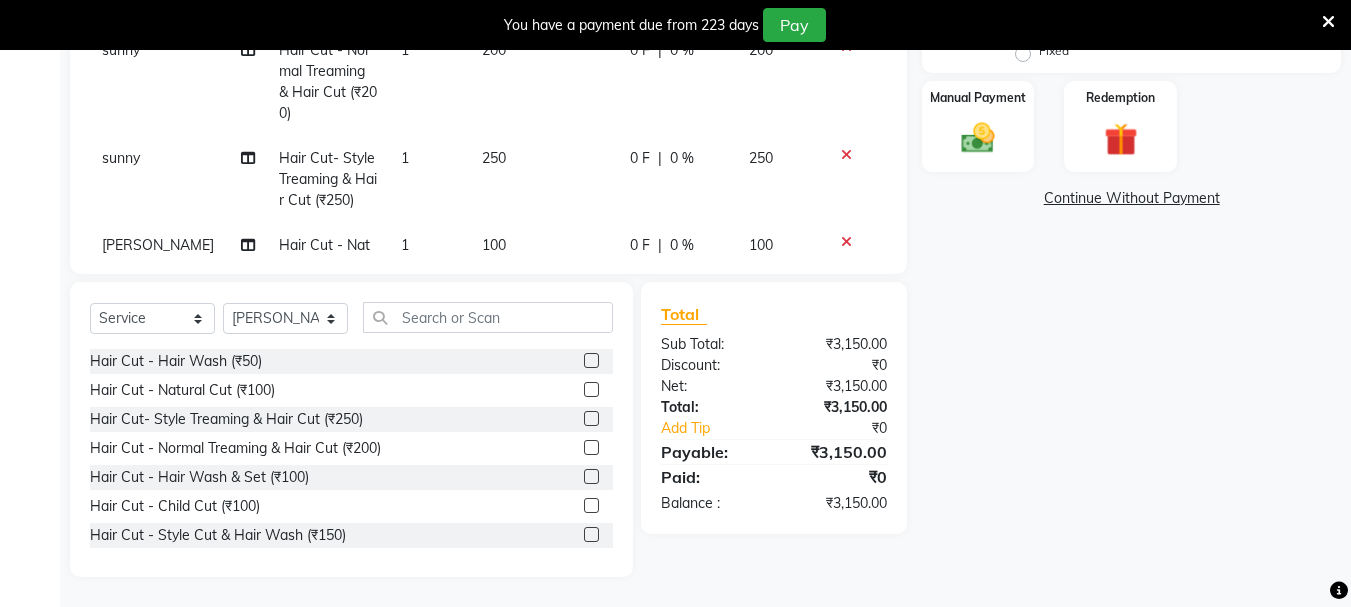 click 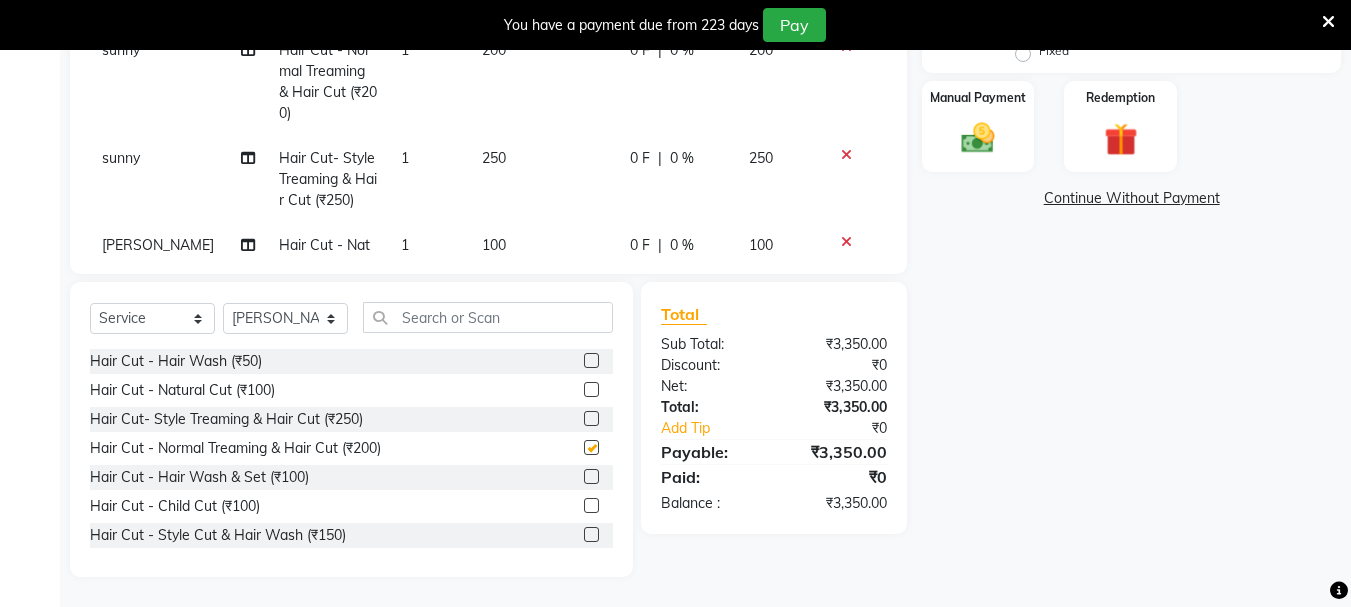 checkbox on "false" 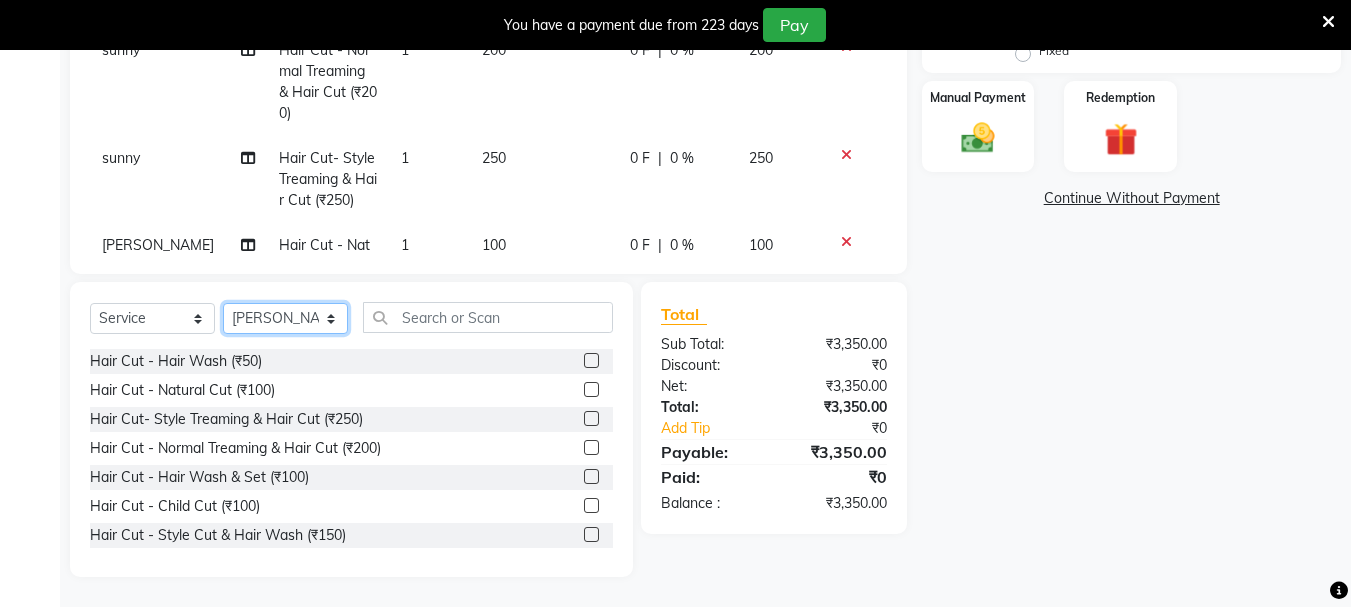 click on "Select Stylist [PERSON_NAME] [PERSON_NAME] Mahadev prem [PERSON_NAME] S.R.K. [PERSON_NAME]" 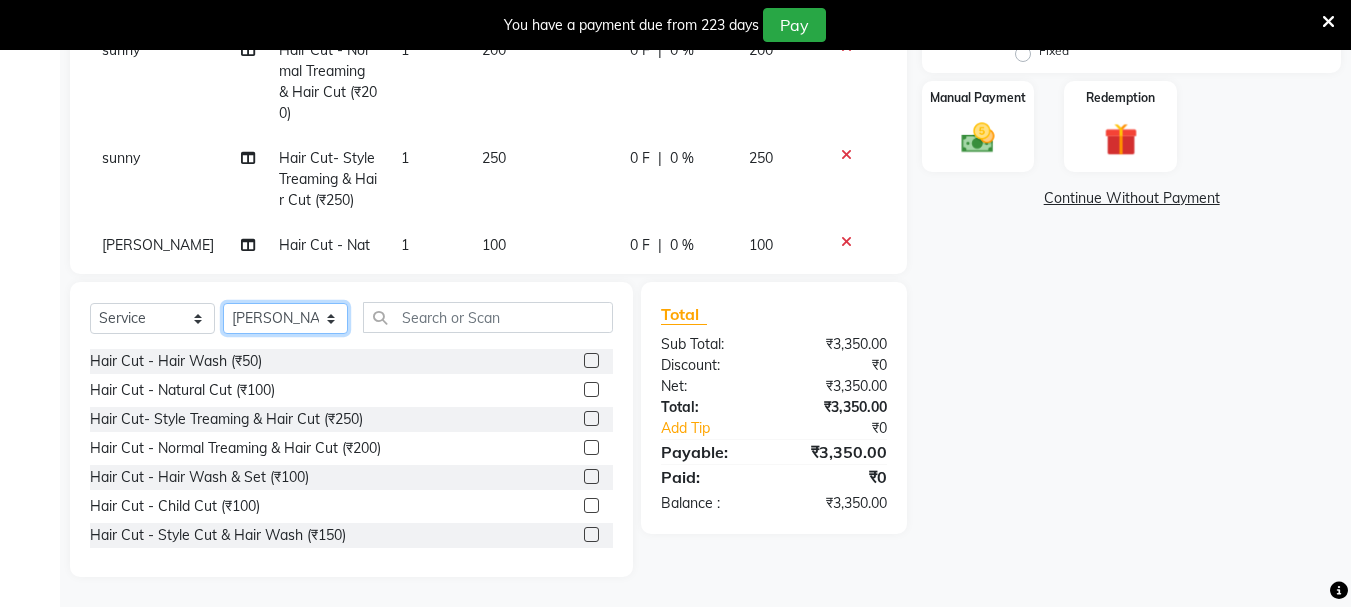 select on "51926" 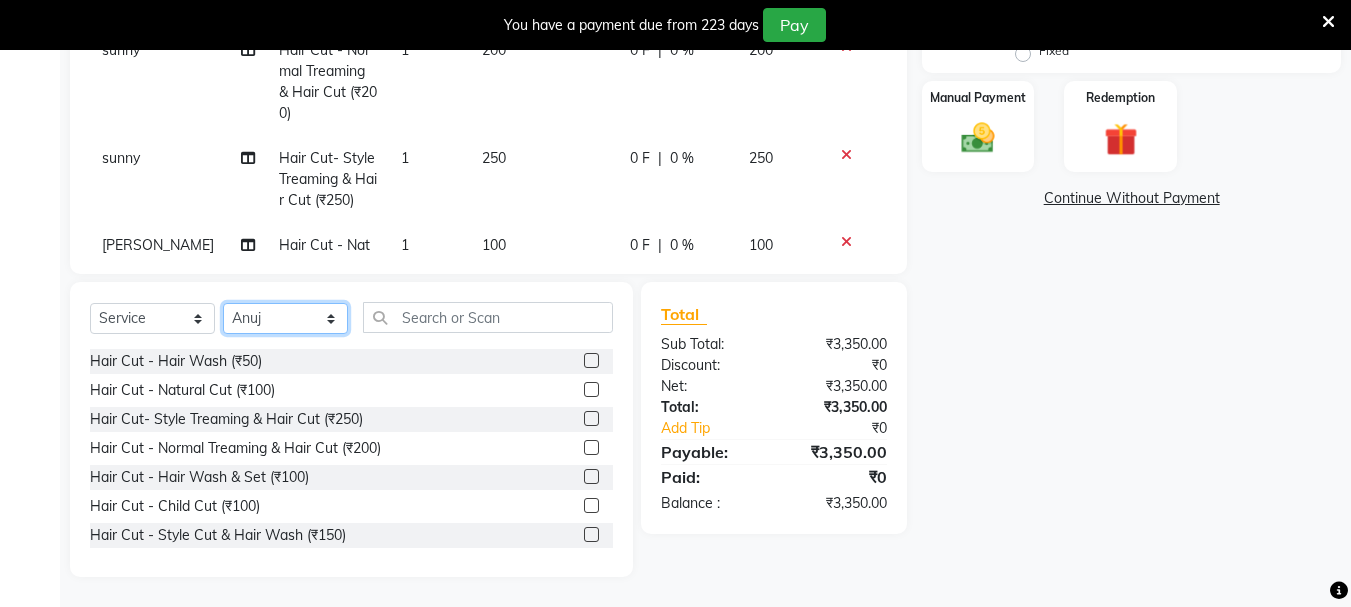 click on "Select Stylist [PERSON_NAME] [PERSON_NAME] Mahadev prem [PERSON_NAME] S.R.K. [PERSON_NAME]" 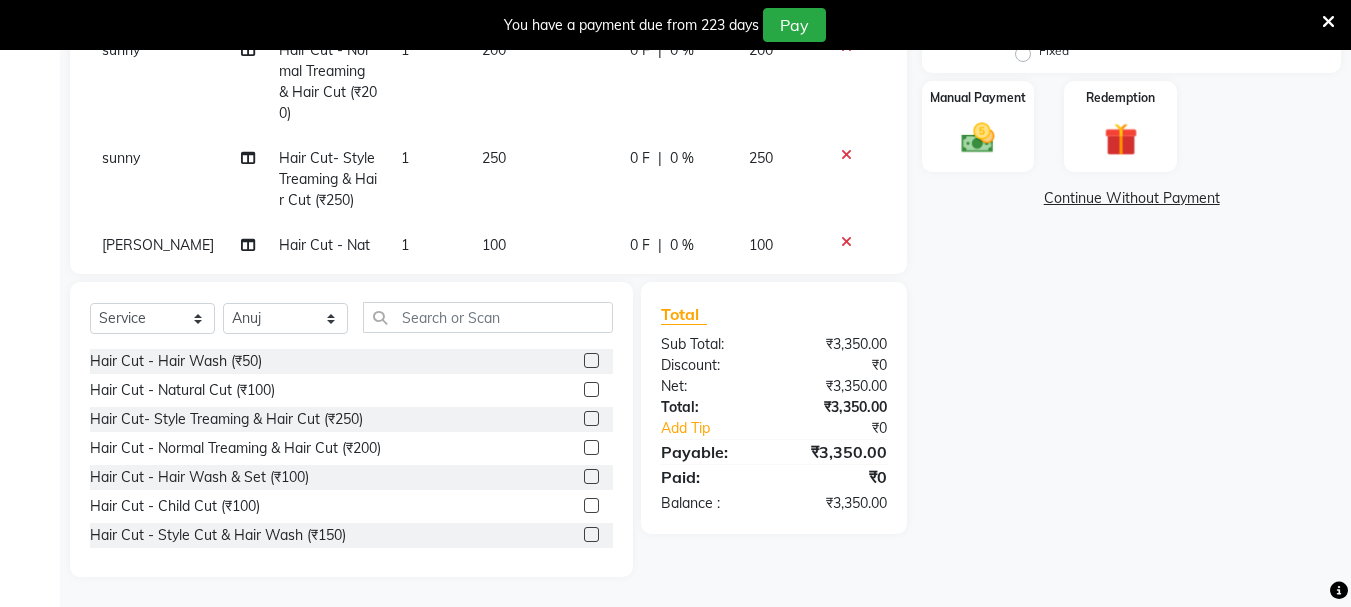 click 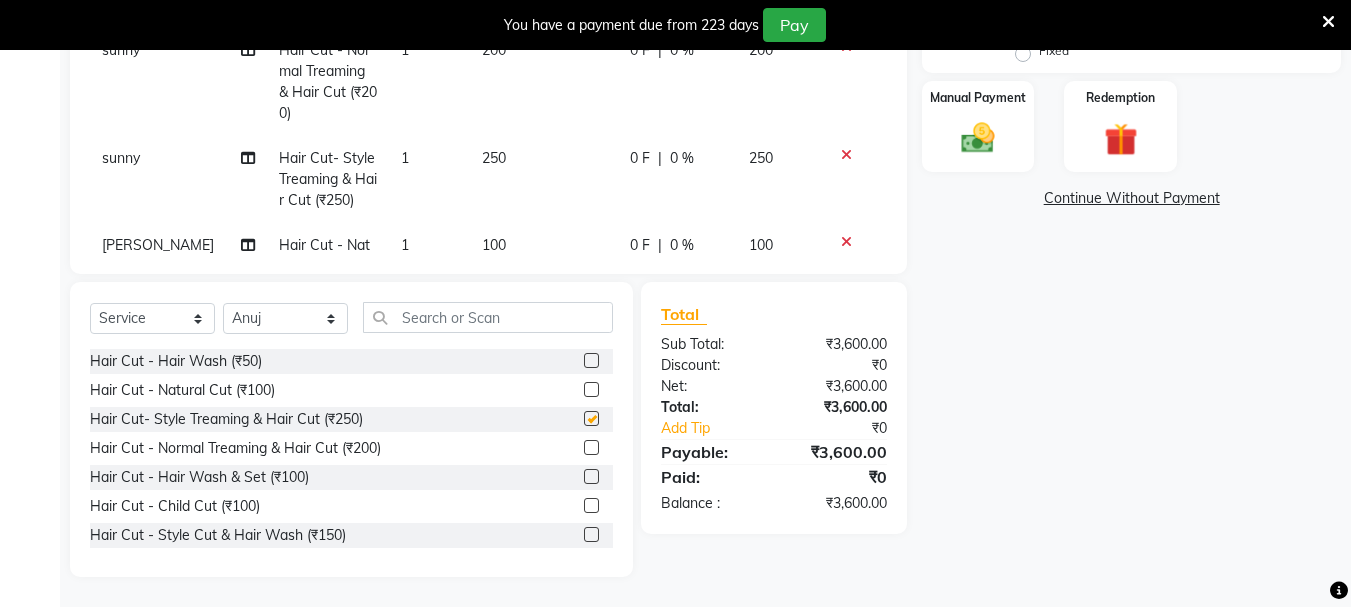 checkbox on "false" 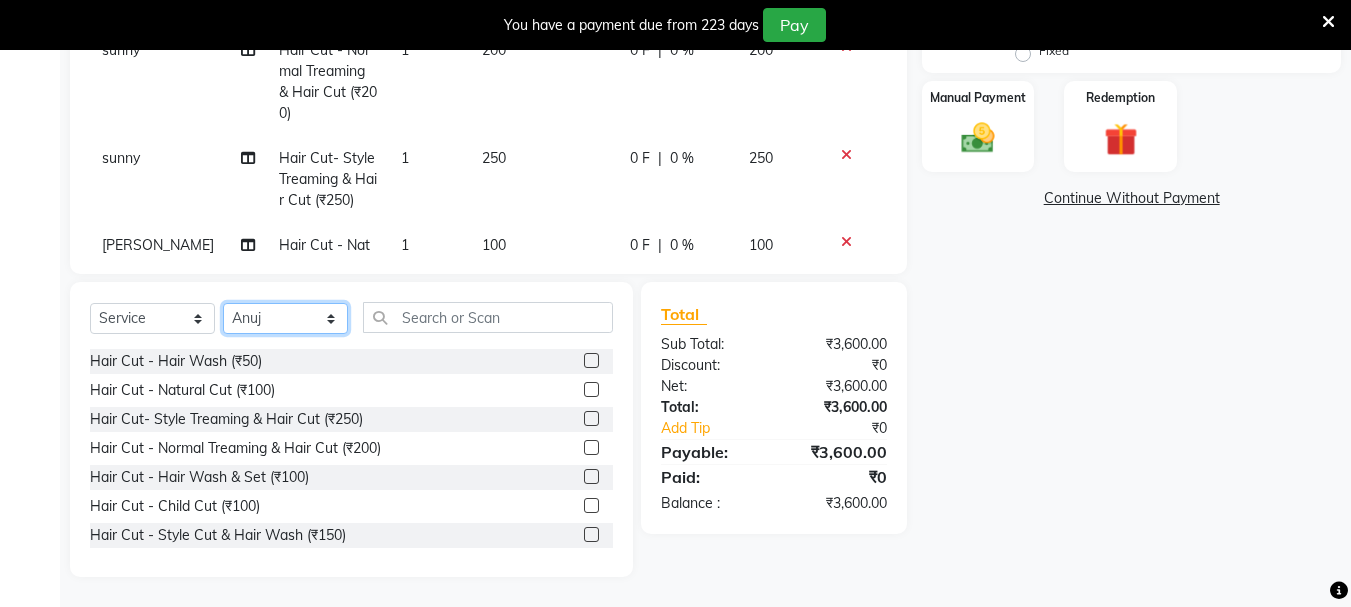click on "Select Stylist [PERSON_NAME] [PERSON_NAME] Mahadev prem [PERSON_NAME] S.R.K. [PERSON_NAME]" 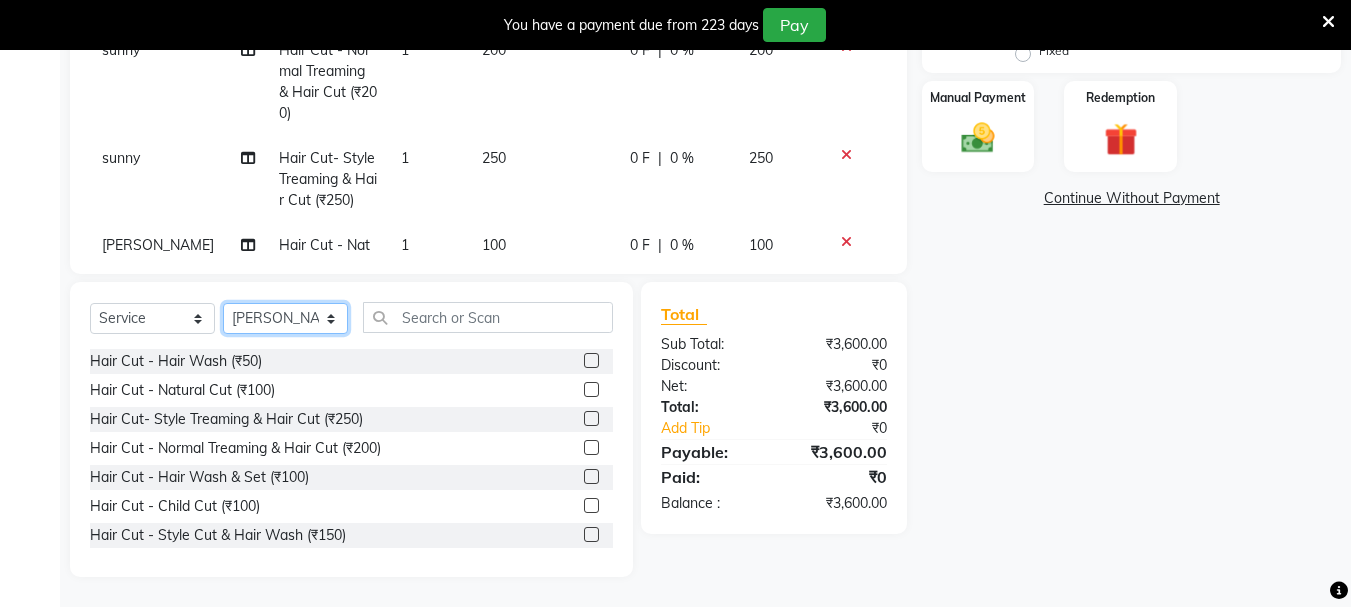 click on "Select Stylist [PERSON_NAME] [PERSON_NAME] Mahadev prem [PERSON_NAME] S.R.K. [PERSON_NAME]" 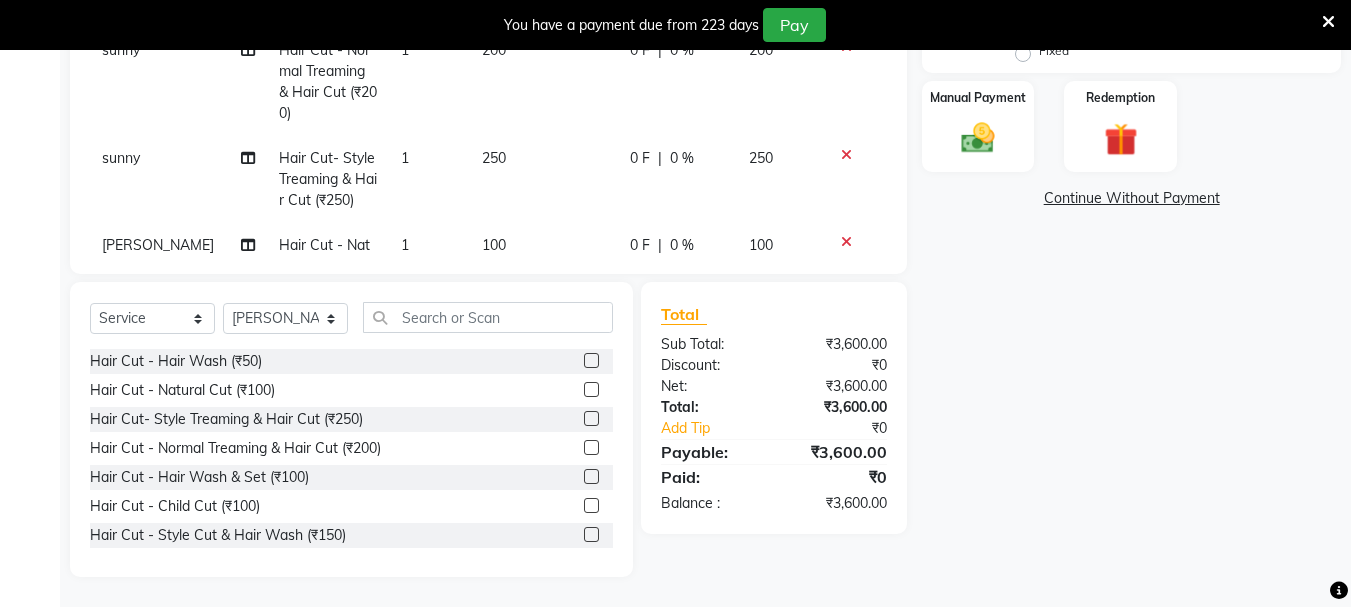 click 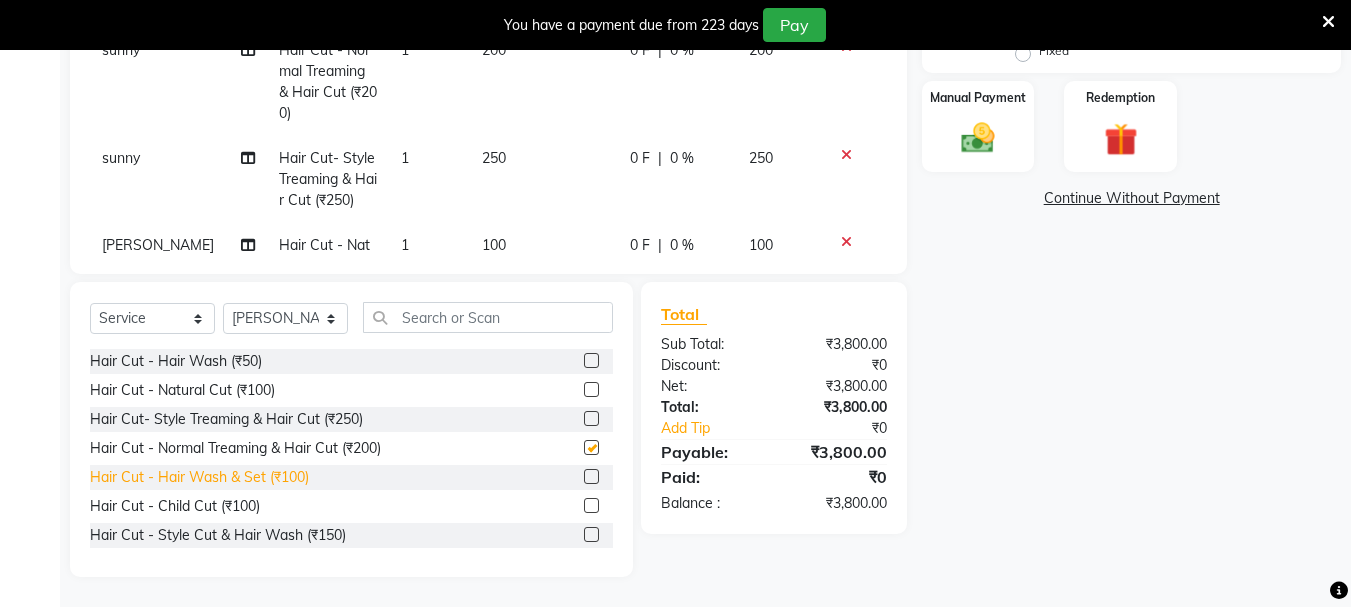 checkbox on "false" 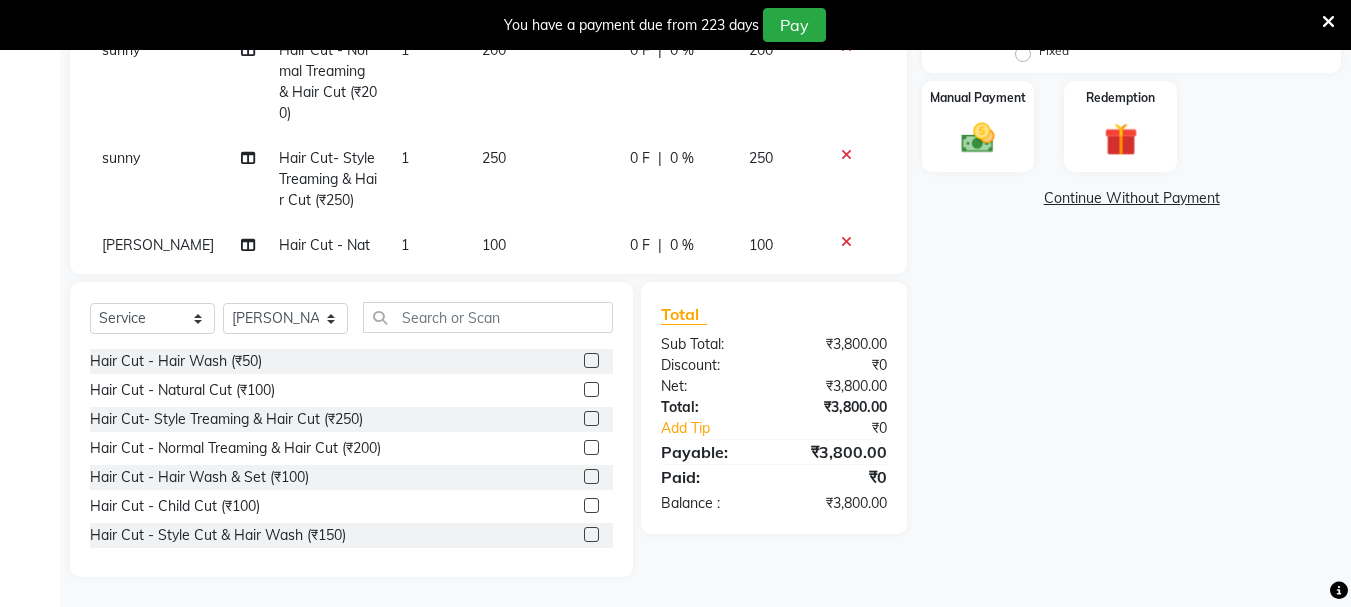 click 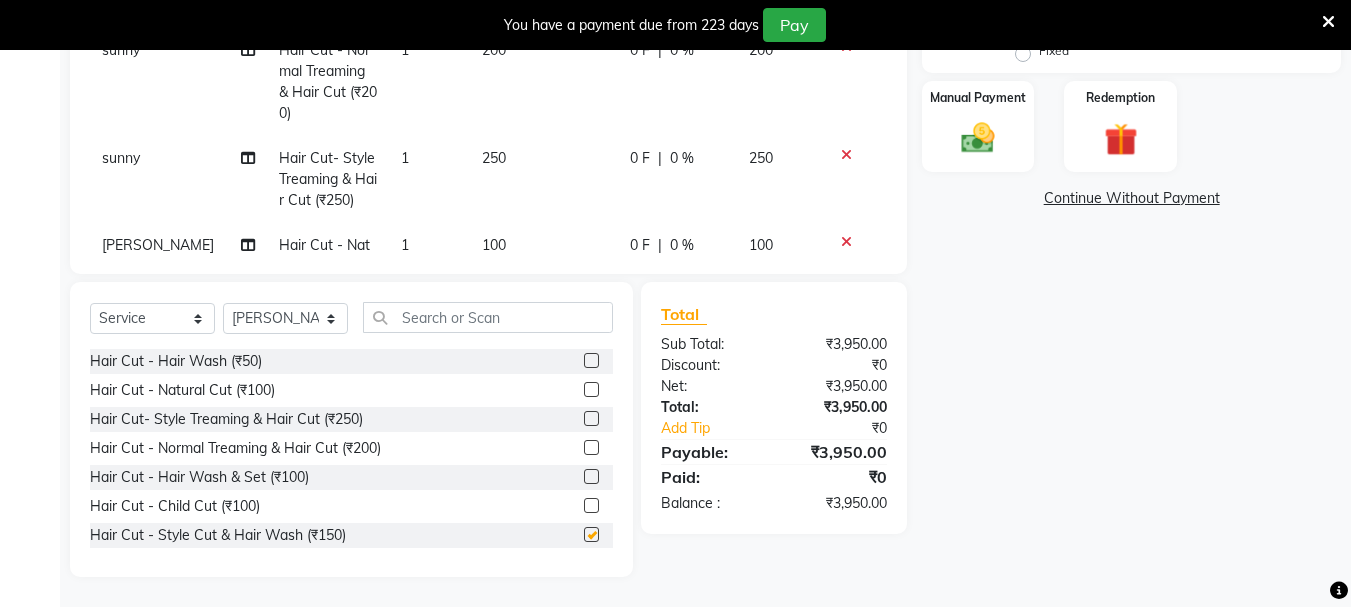 checkbox on "false" 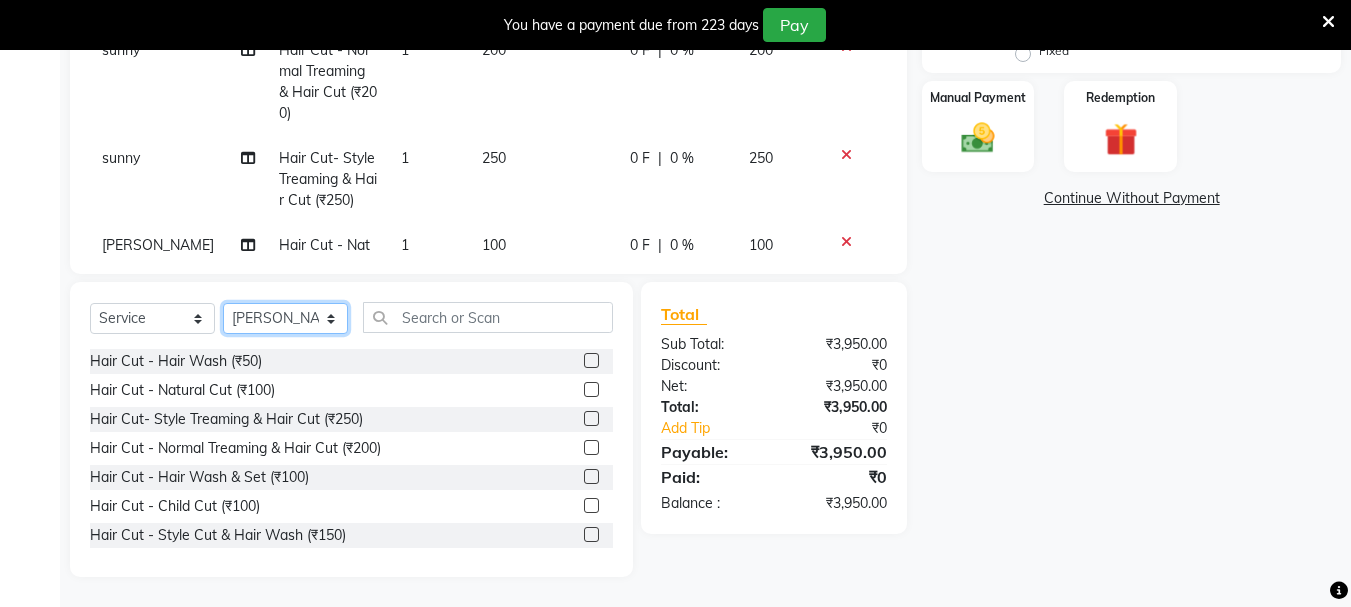 drag, startPoint x: 263, startPoint y: 316, endPoint x: 260, endPoint y: 303, distance: 13.341664 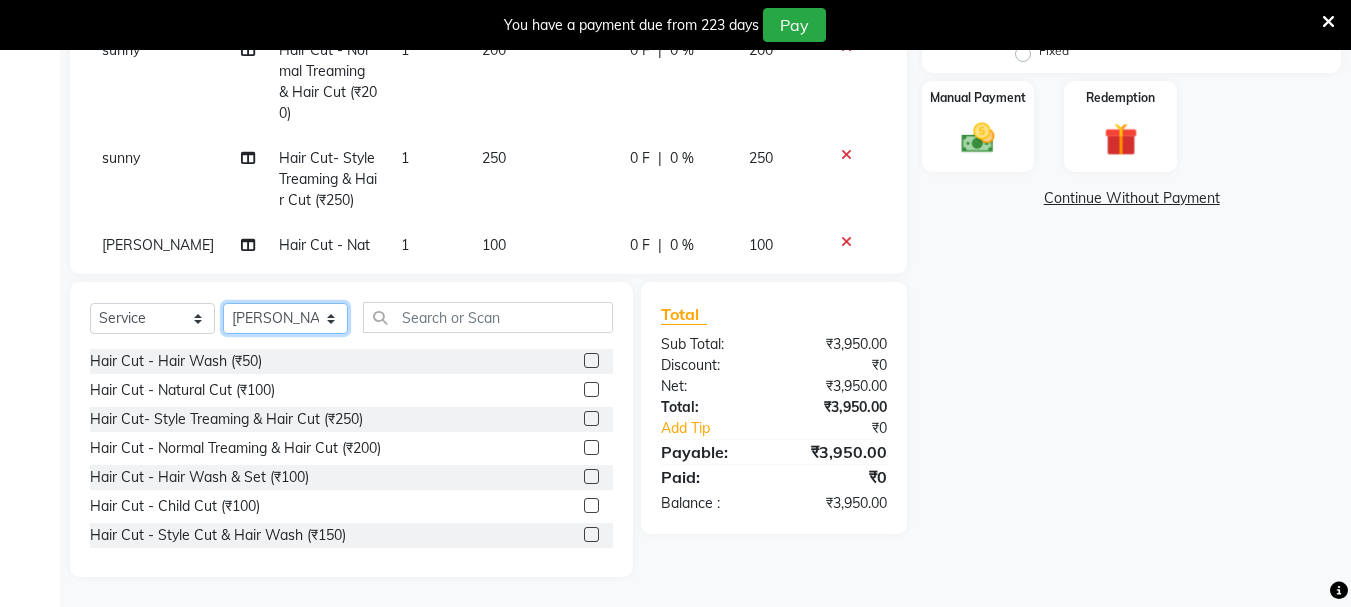 select on "15891" 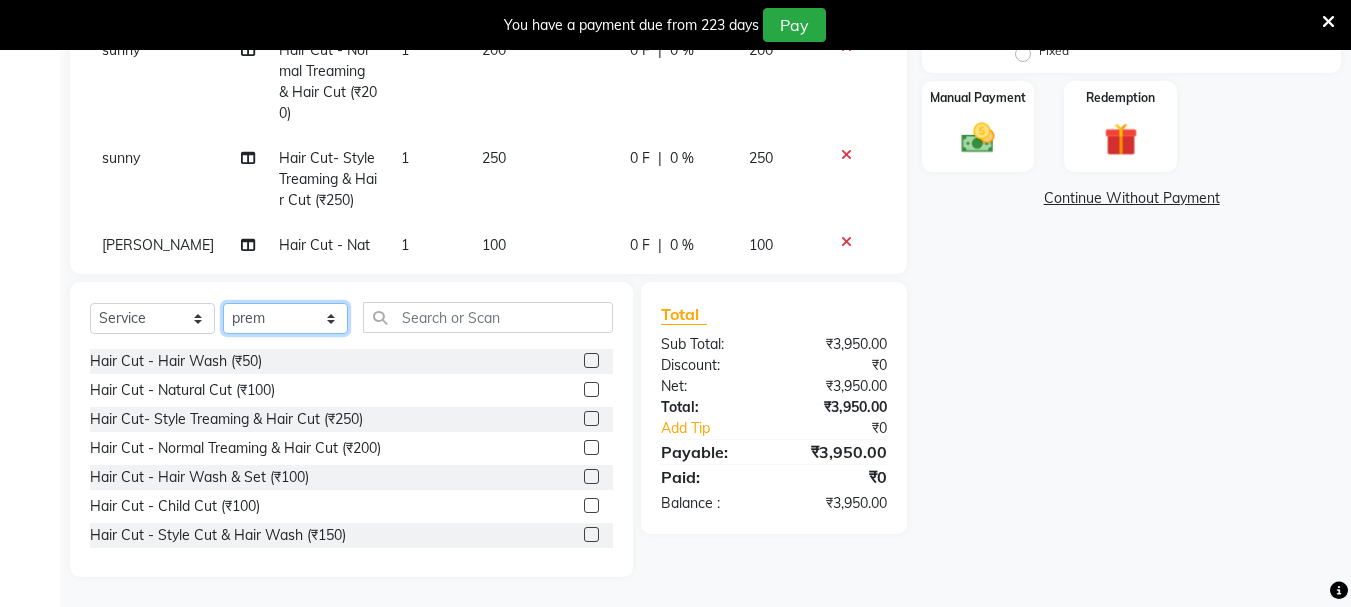 click on "Select Stylist [PERSON_NAME] [PERSON_NAME] Mahadev prem [PERSON_NAME] S.R.K. [PERSON_NAME]" 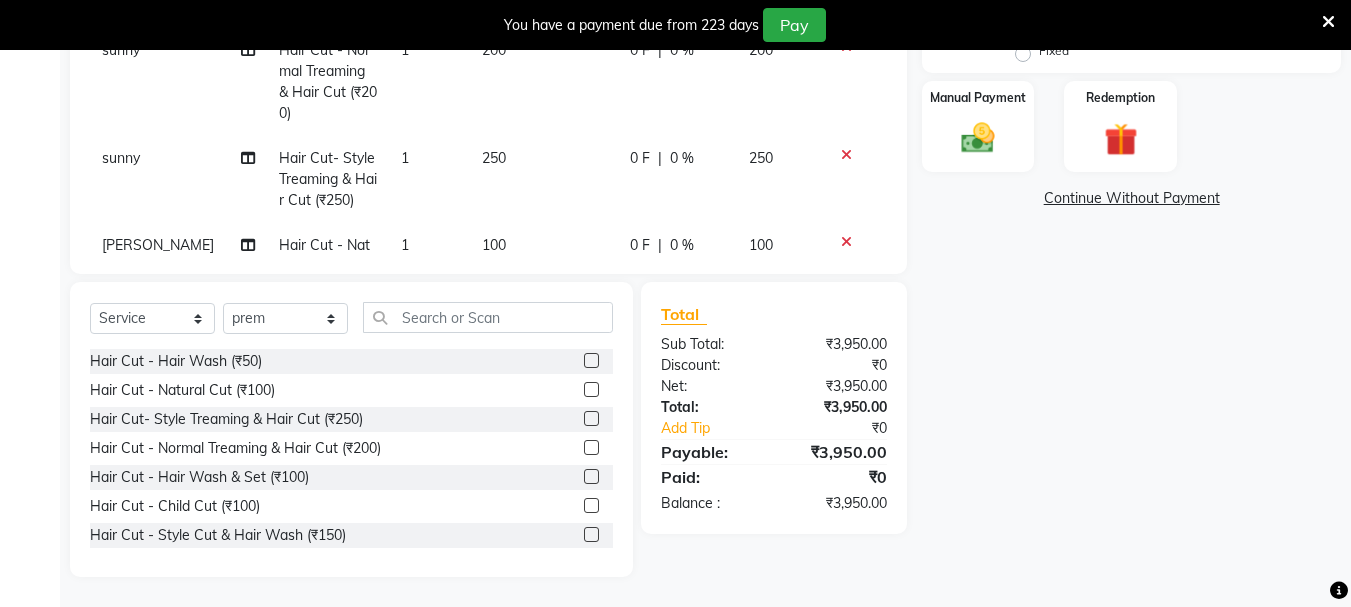 click 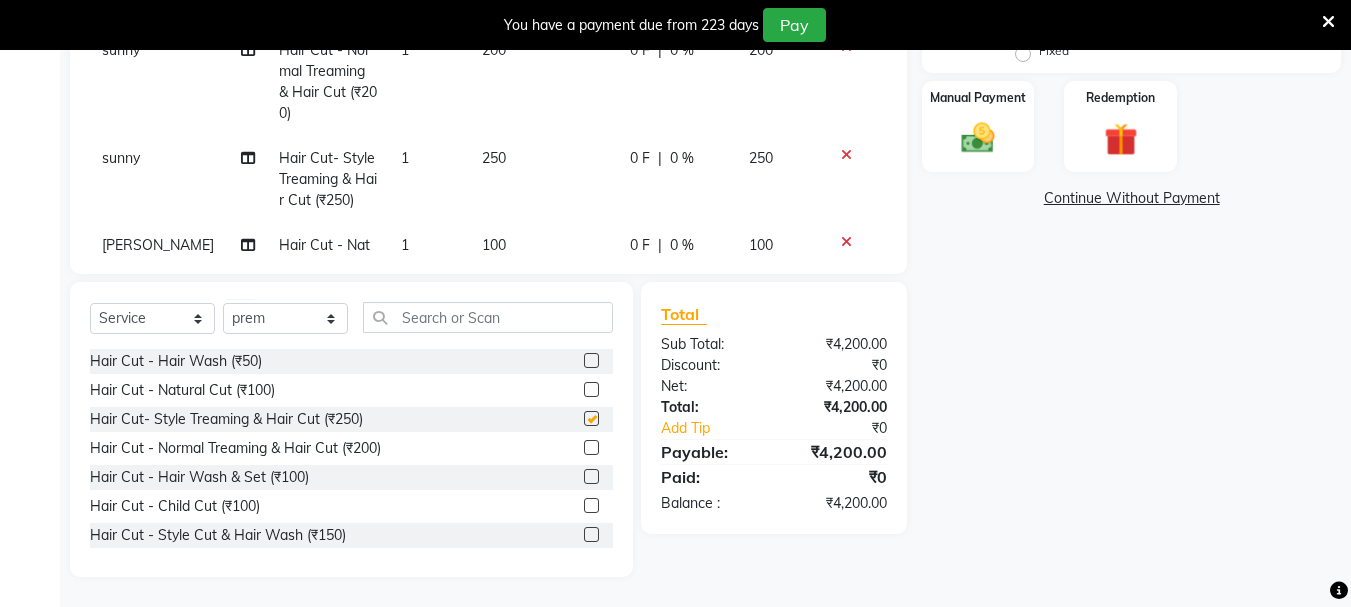 checkbox on "false" 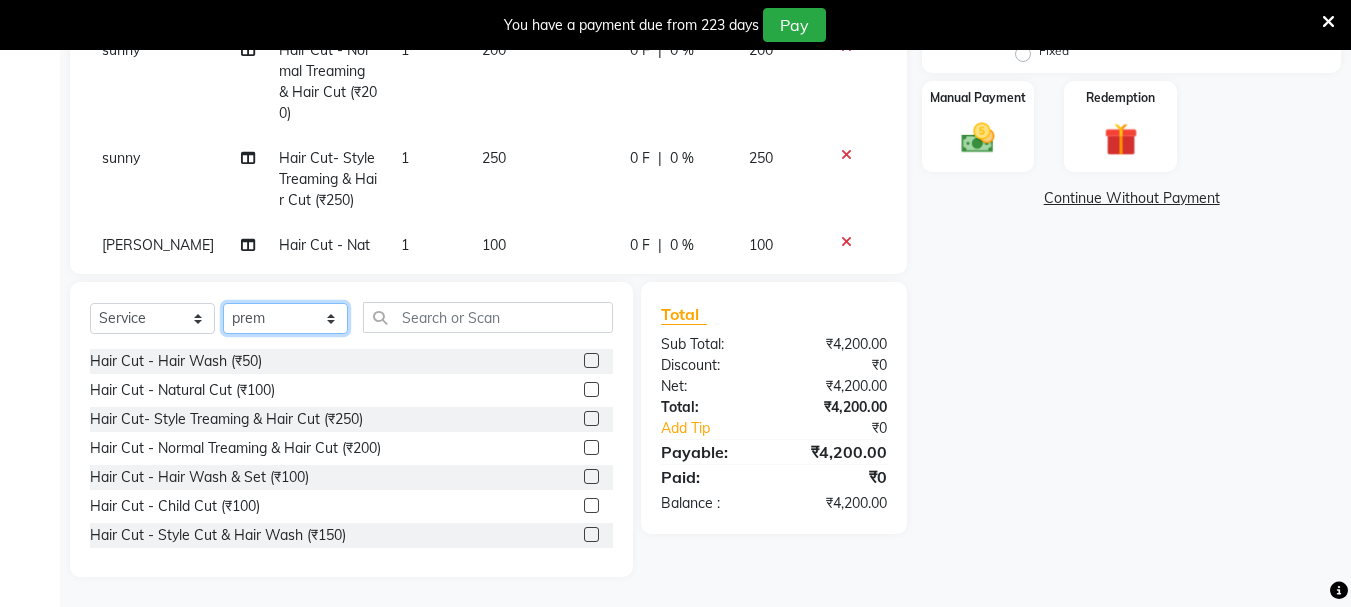 click on "Select Stylist [PERSON_NAME] [PERSON_NAME] Mahadev prem [PERSON_NAME] S.R.K. [PERSON_NAME]" 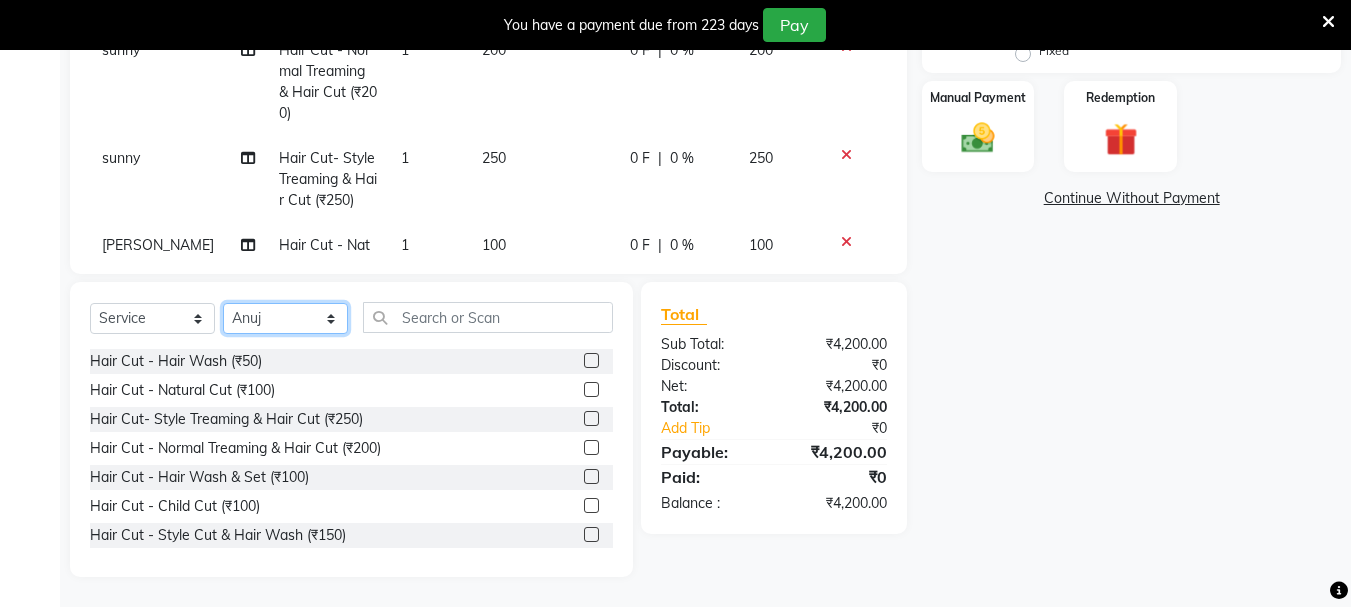 click on "Select Stylist [PERSON_NAME] [PERSON_NAME] Mahadev prem [PERSON_NAME] S.R.K. [PERSON_NAME]" 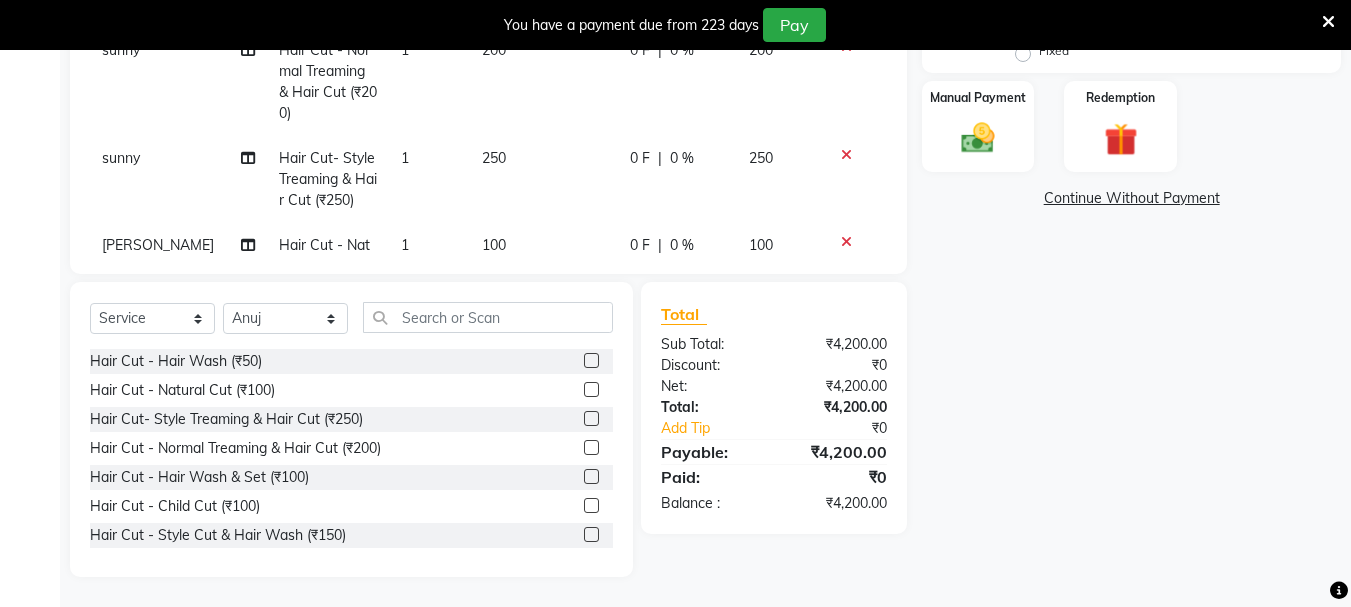 drag, startPoint x: 579, startPoint y: 392, endPoint x: 550, endPoint y: 392, distance: 29 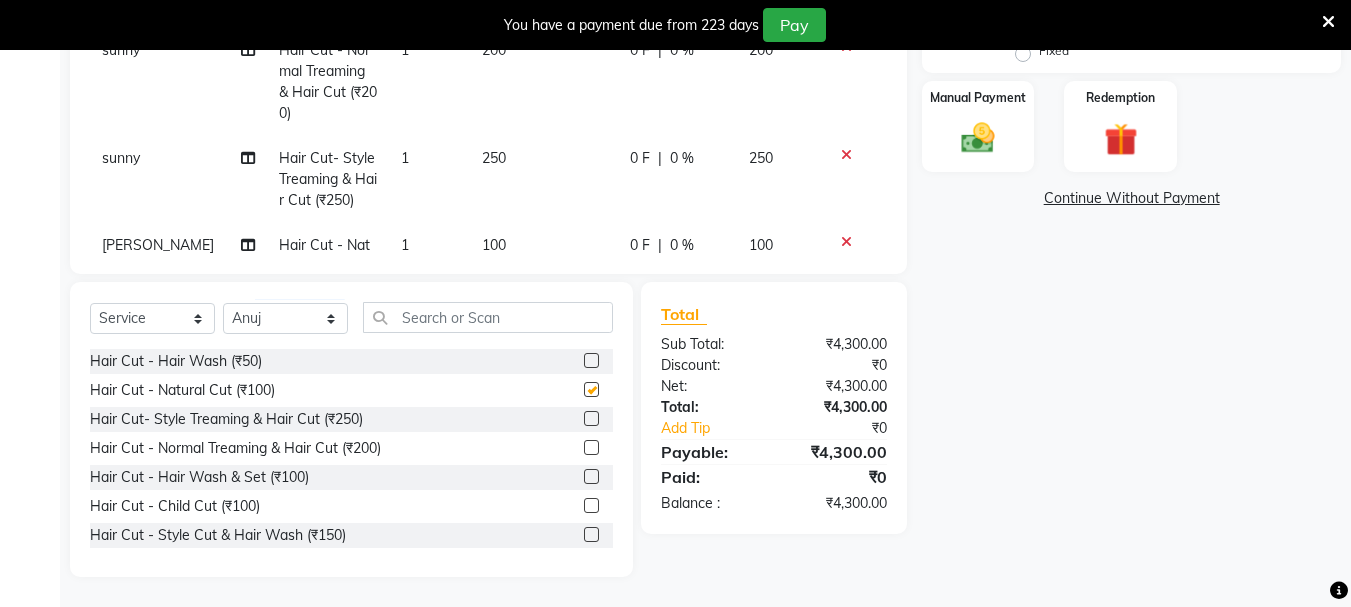 checkbox on "false" 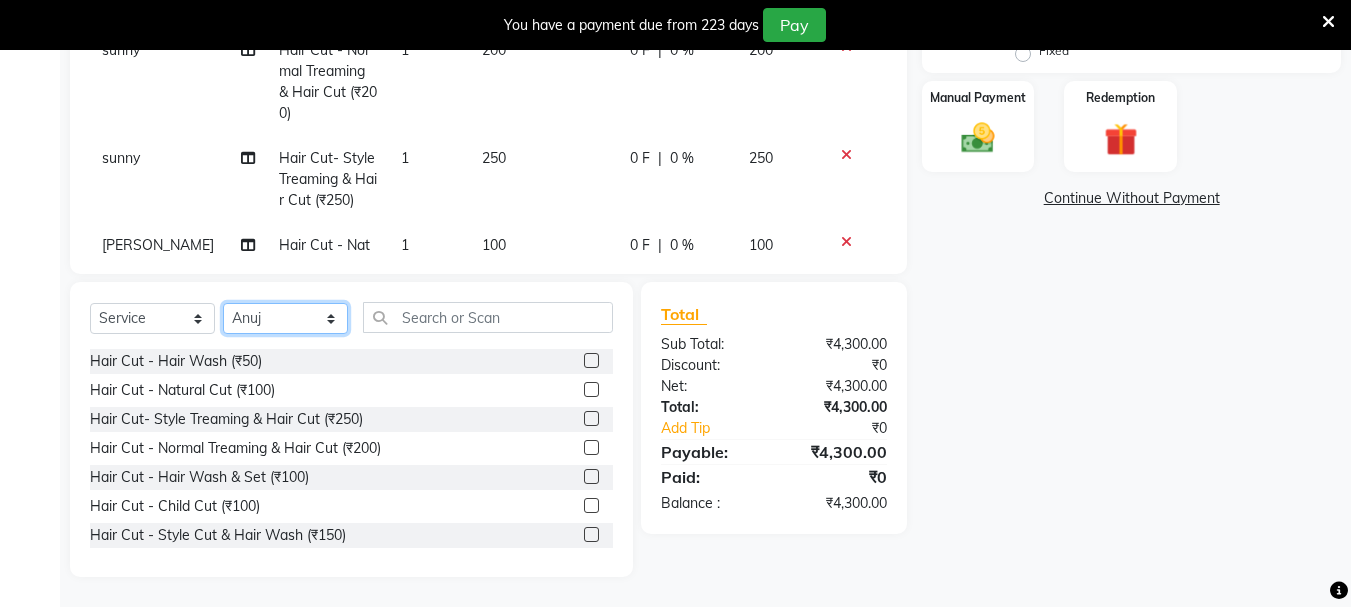 click on "Select Stylist [PERSON_NAME] [PERSON_NAME] Mahadev prem [PERSON_NAME] S.R.K. [PERSON_NAME]" 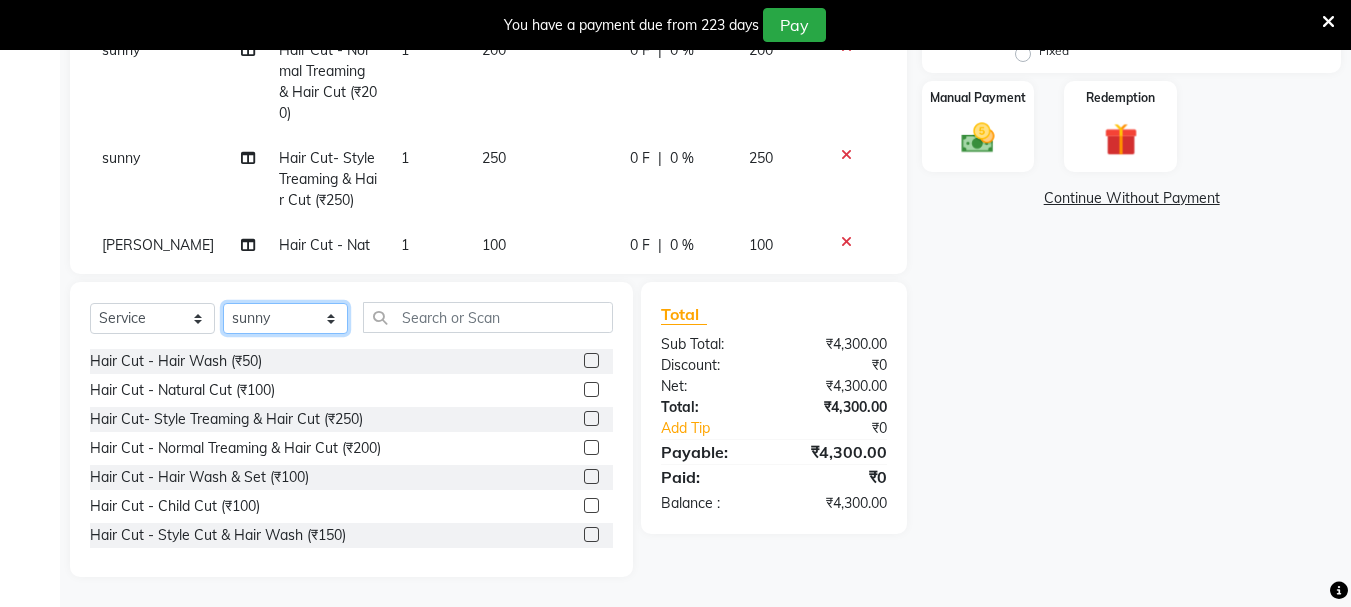 click on "Select Stylist [PERSON_NAME] [PERSON_NAME] Mahadev prem [PERSON_NAME] S.R.K. [PERSON_NAME]" 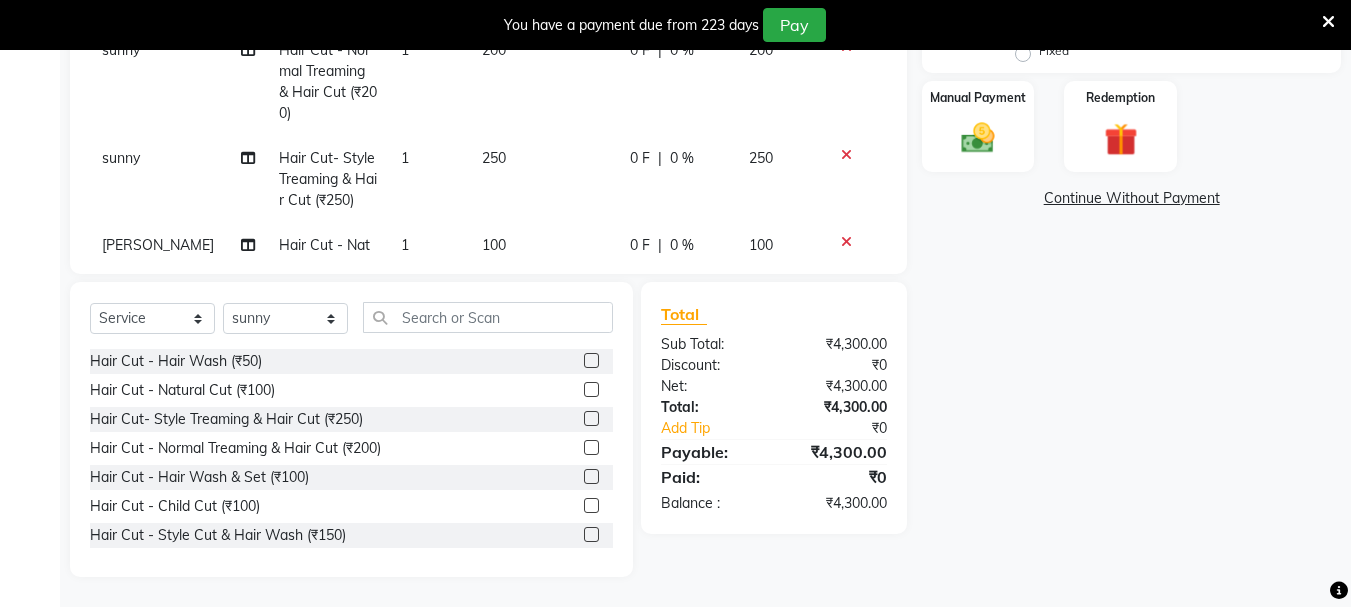 click 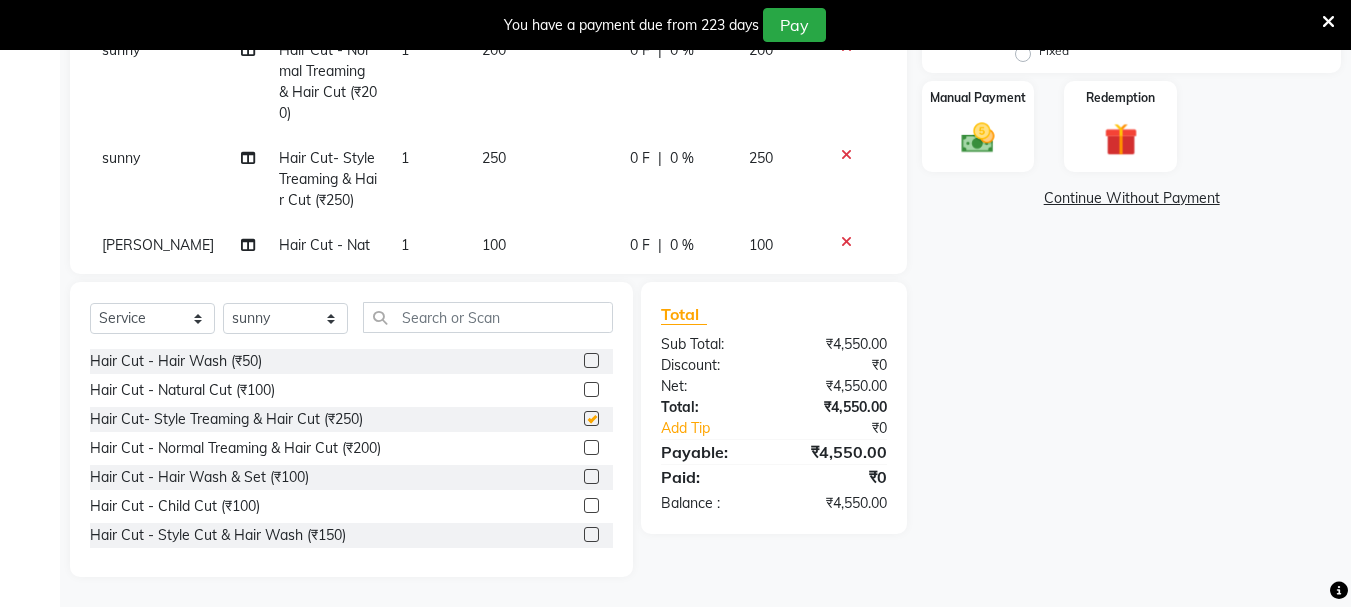 checkbox on "false" 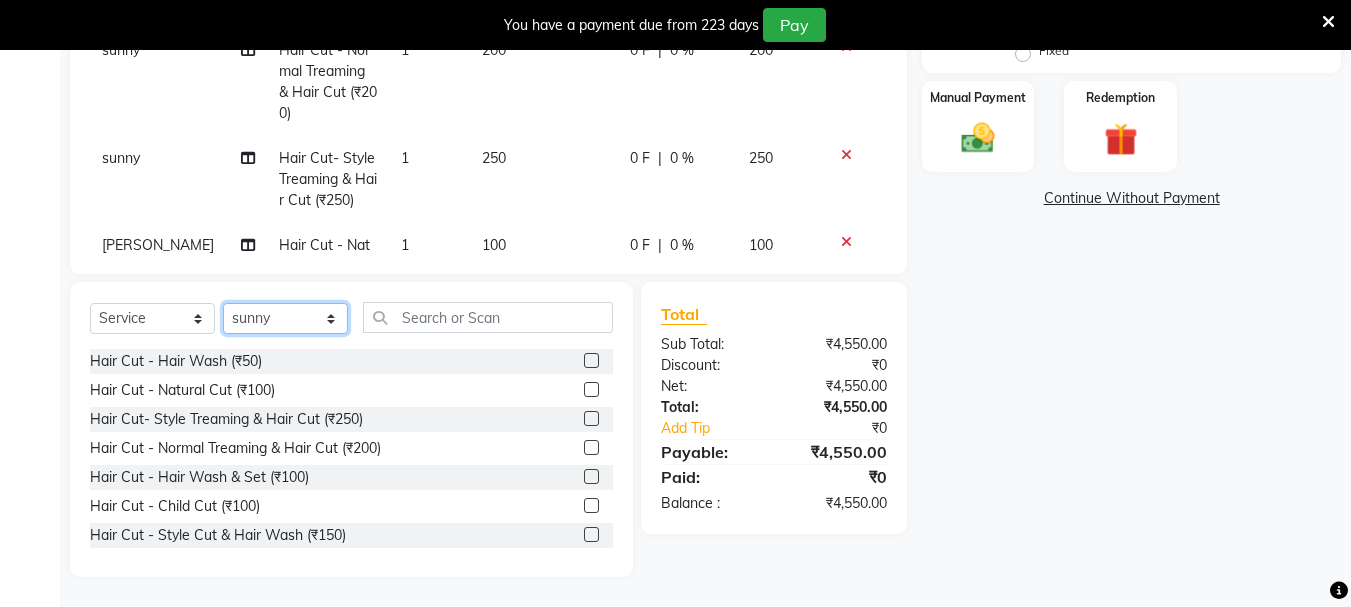 click on "Select Stylist [PERSON_NAME] [PERSON_NAME] Mahadev prem [PERSON_NAME] S.R.K. [PERSON_NAME]" 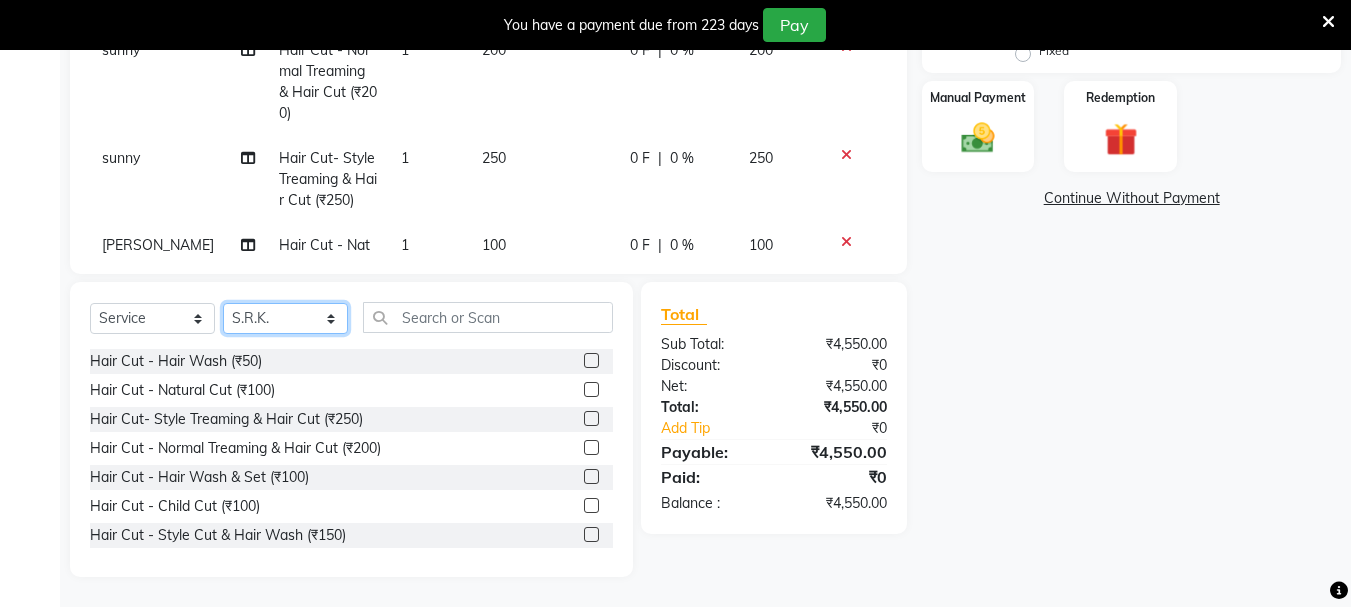 click on "Select Stylist [PERSON_NAME] [PERSON_NAME] Mahadev prem [PERSON_NAME] S.R.K. [PERSON_NAME]" 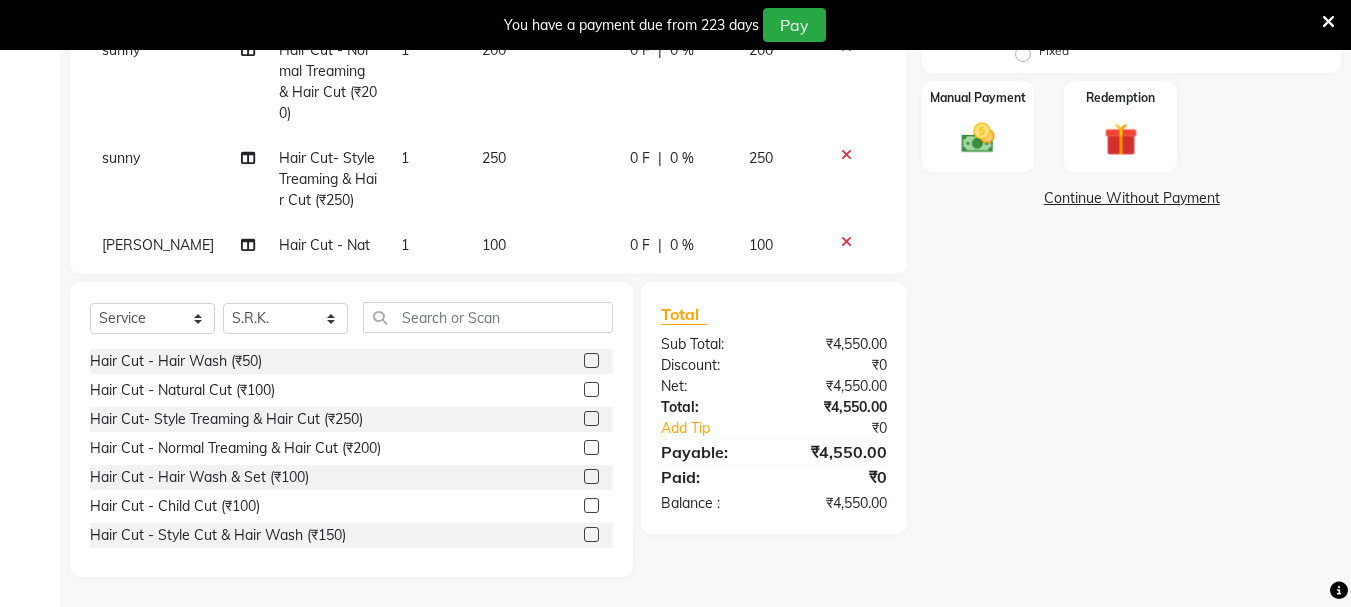 drag, startPoint x: 575, startPoint y: 418, endPoint x: 563, endPoint y: 418, distance: 12 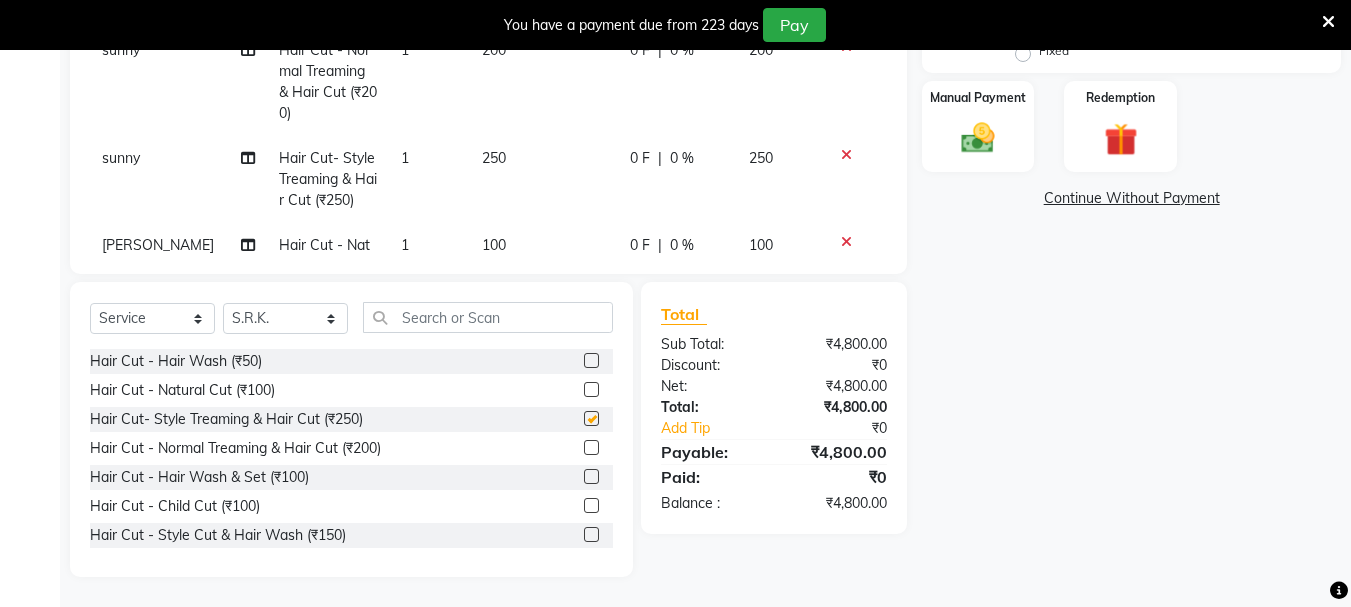 checkbox on "false" 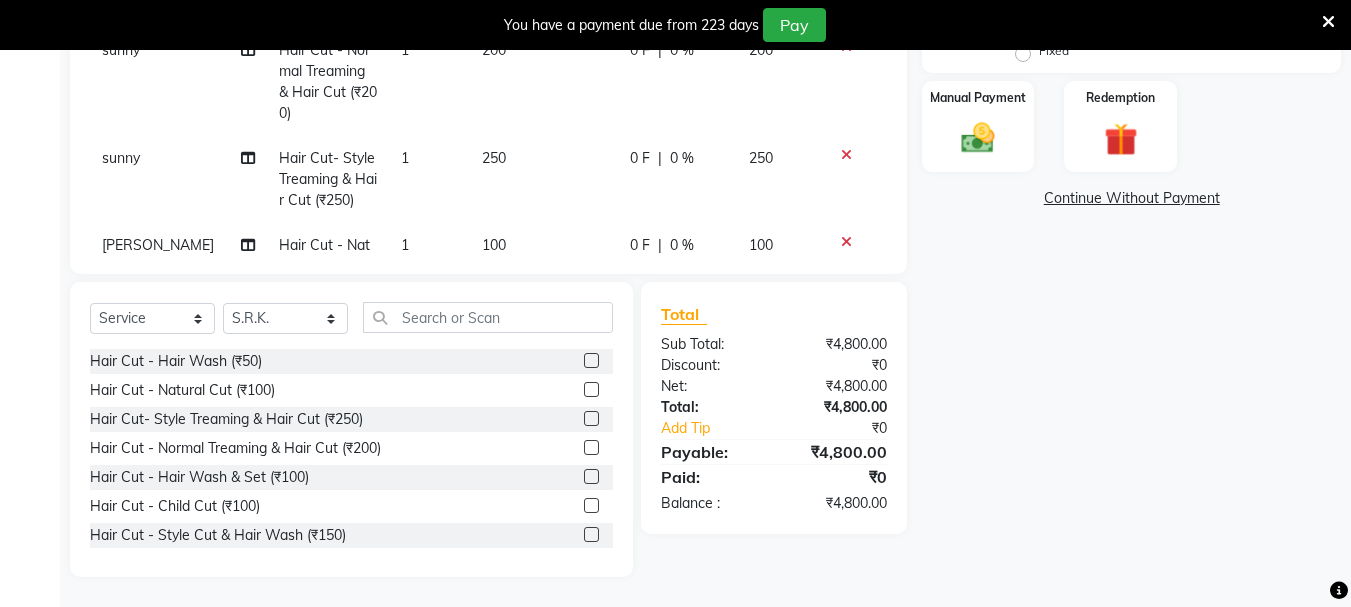 click 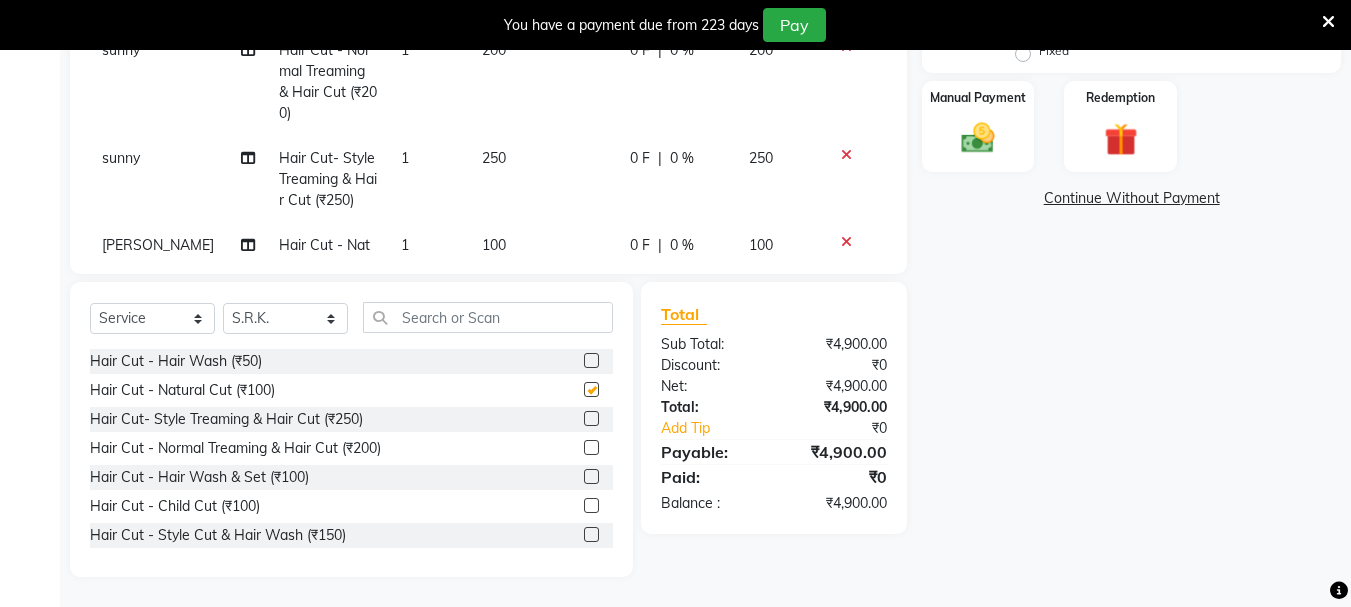 checkbox on "false" 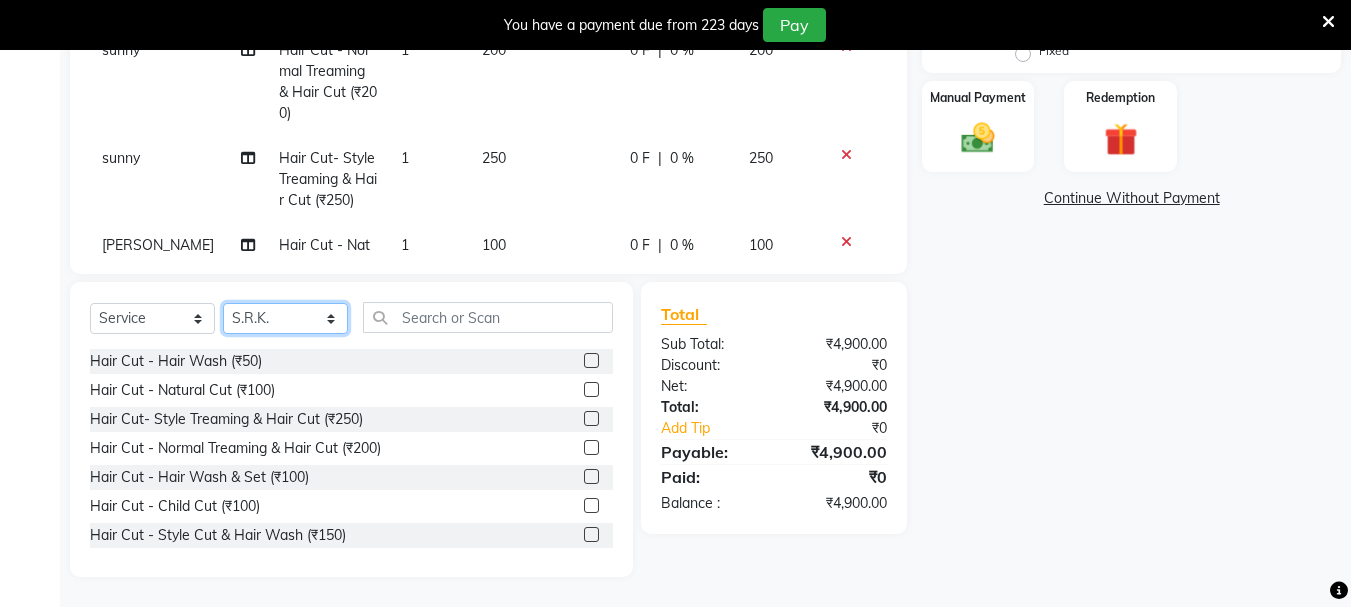 click on "Select Stylist [PERSON_NAME] [PERSON_NAME] Mahadev prem [PERSON_NAME] S.R.K. [PERSON_NAME]" 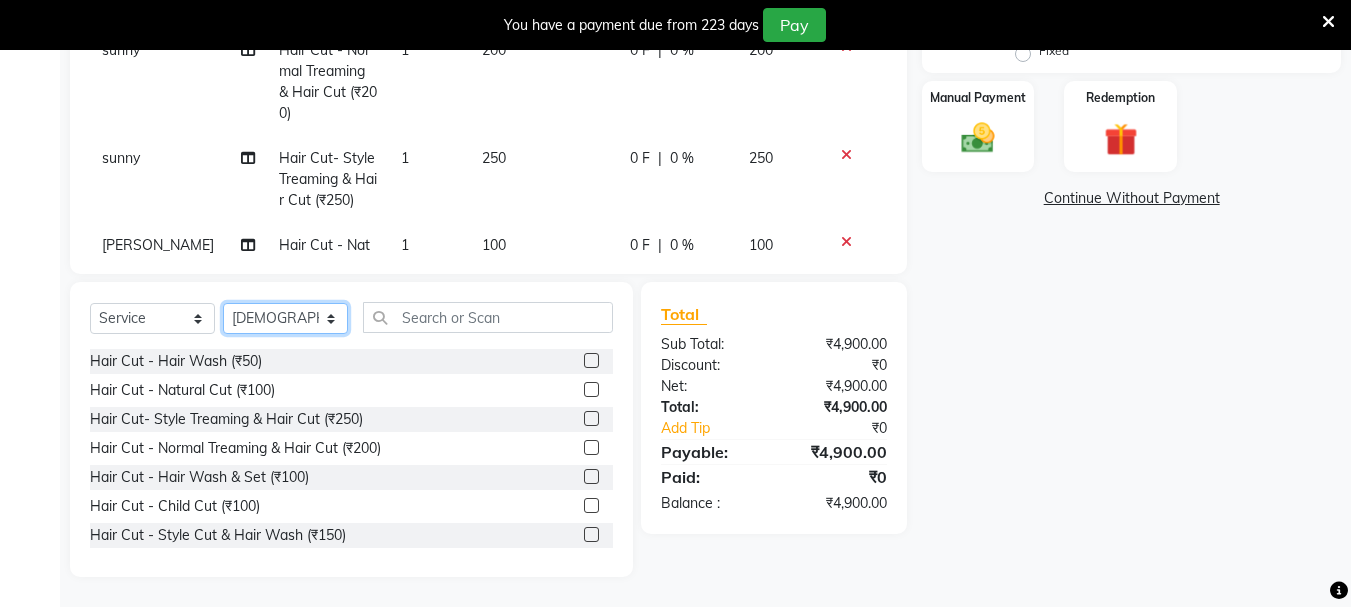 click on "Select Stylist [PERSON_NAME] [PERSON_NAME] Mahadev prem [PERSON_NAME] S.R.K. [PERSON_NAME]" 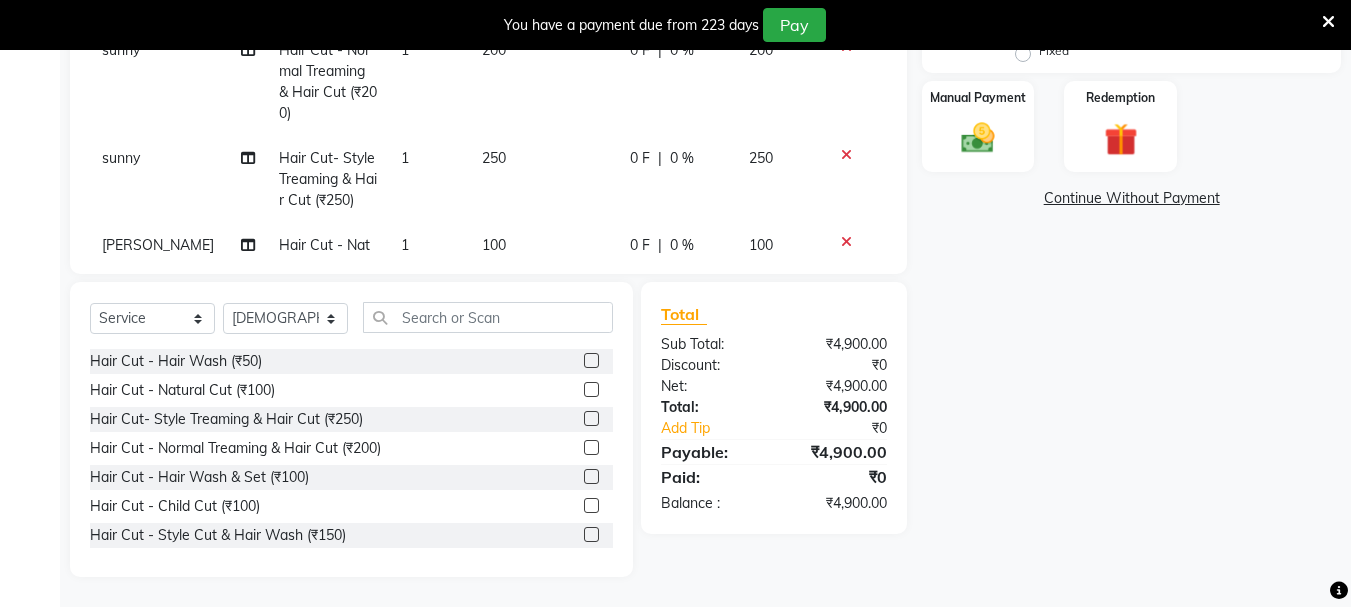 click 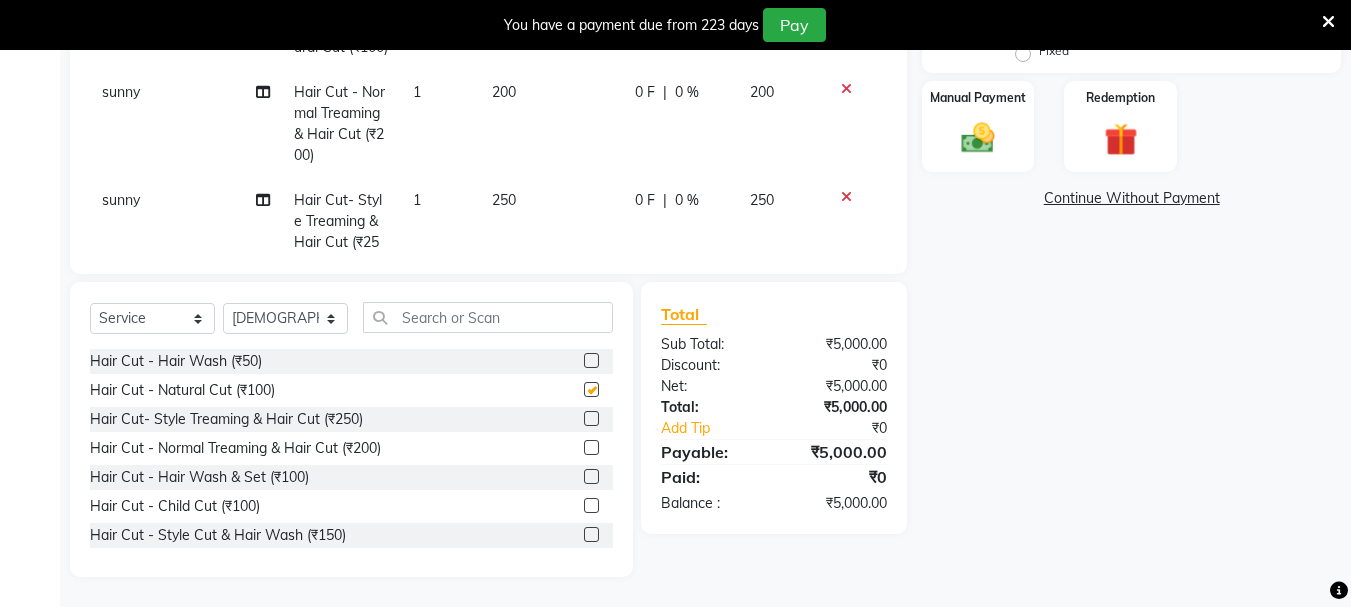 checkbox on "false" 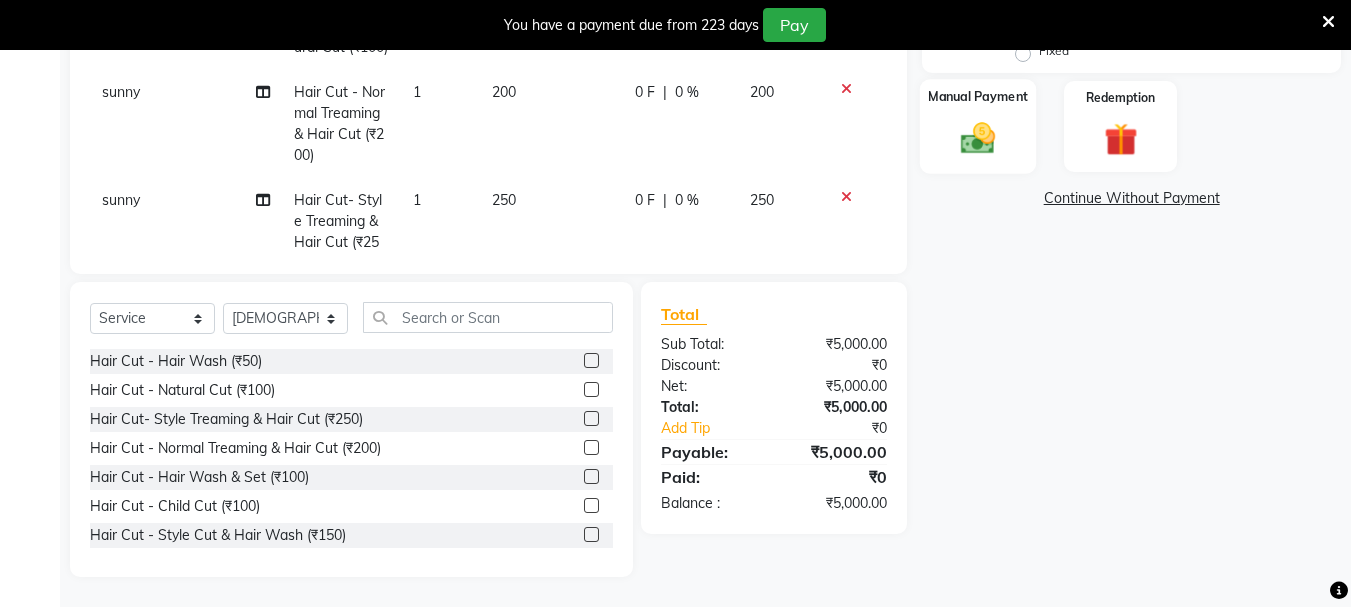 click 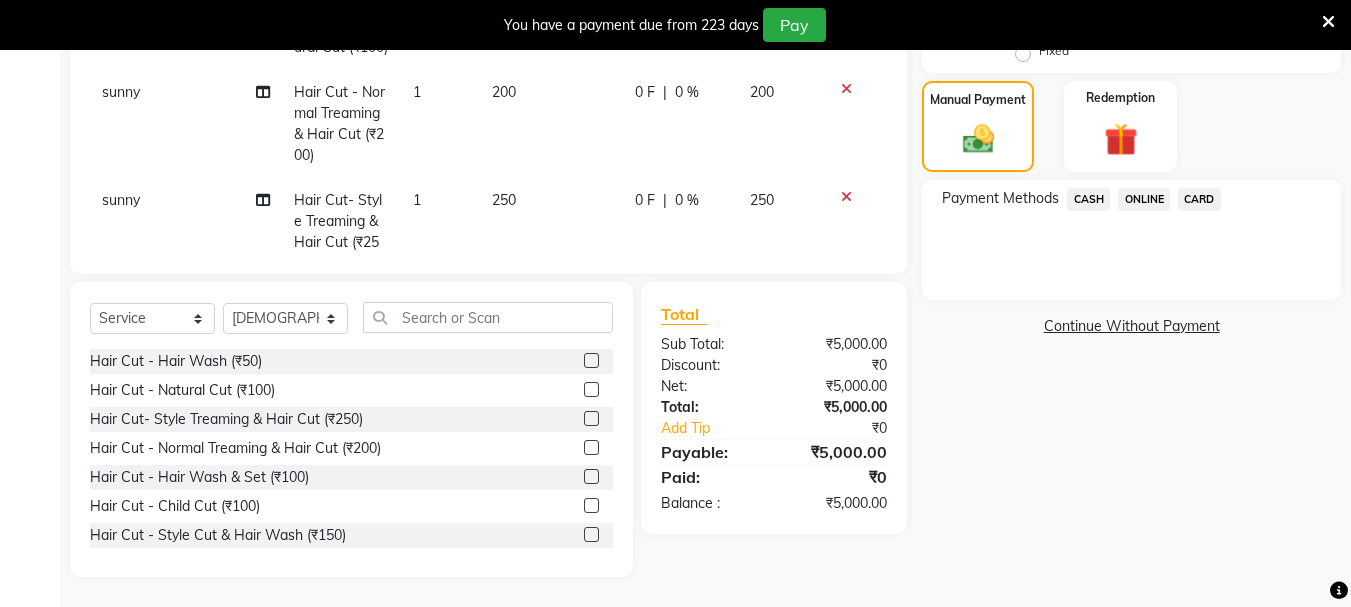 click on "CASH" 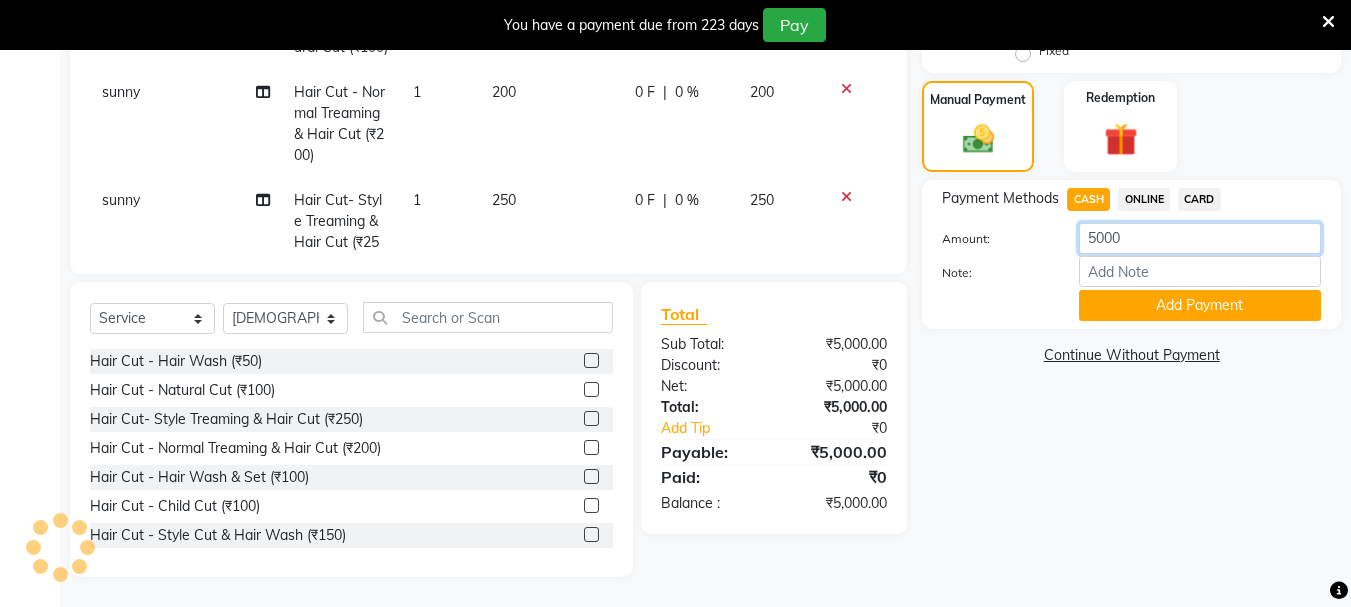 click on "5000" 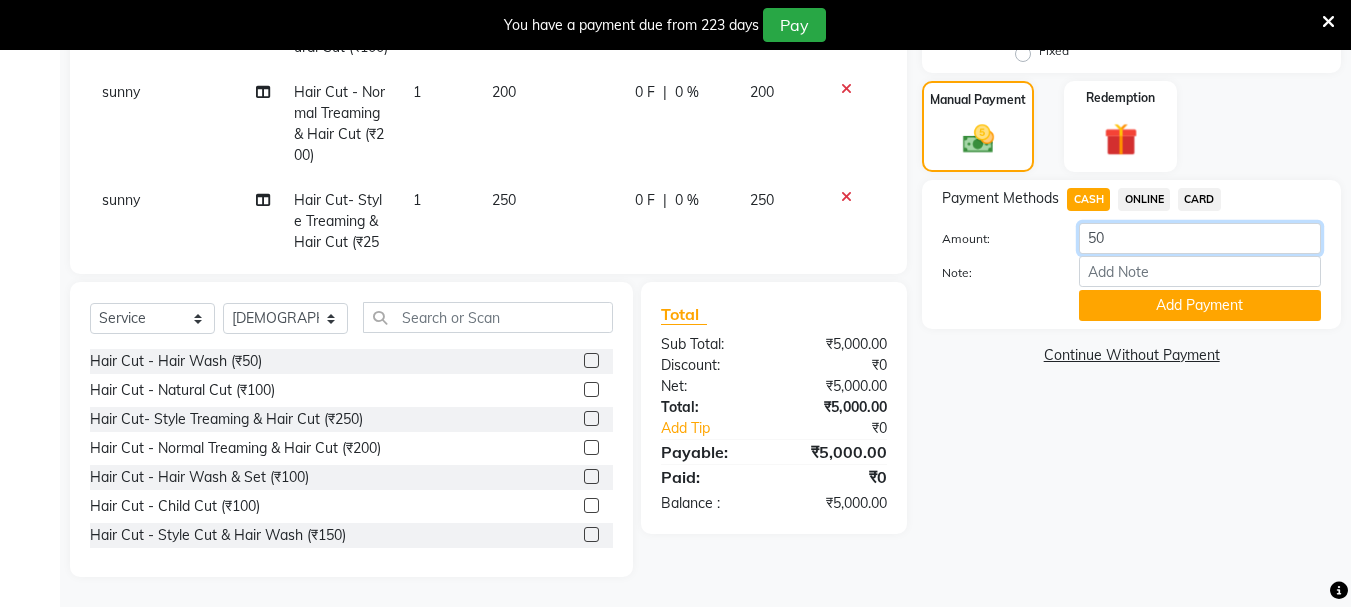 type on "5" 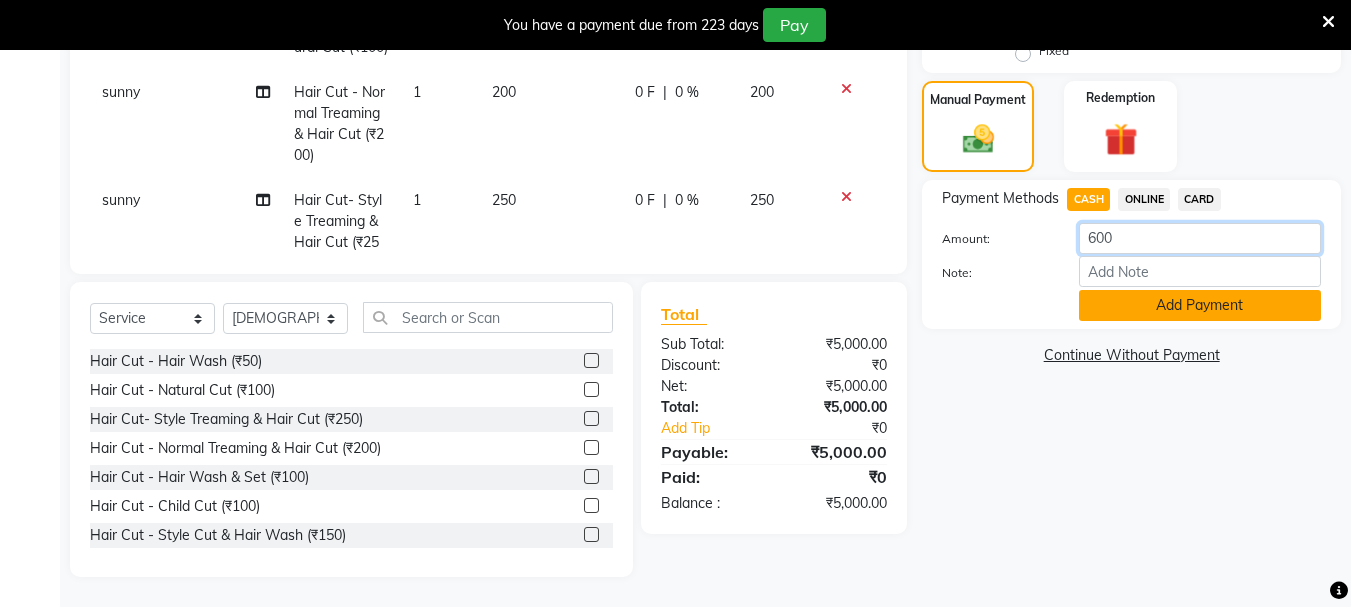 type on "600" 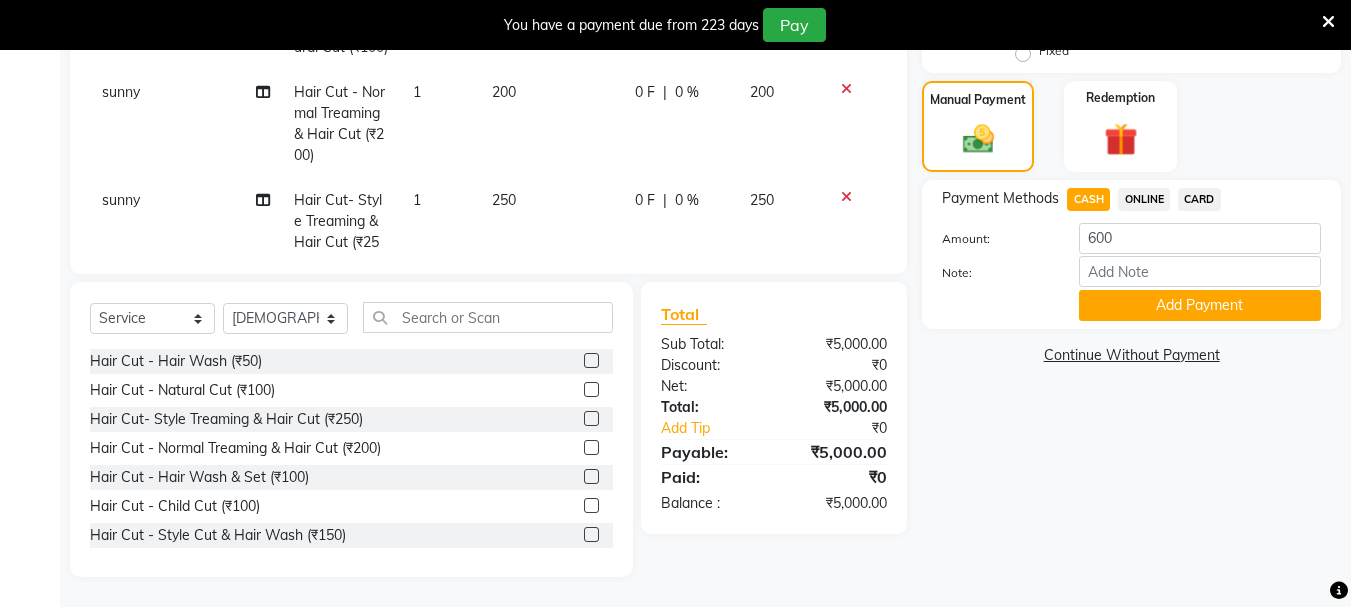 drag, startPoint x: 1129, startPoint y: 297, endPoint x: 1130, endPoint y: 246, distance: 51.009804 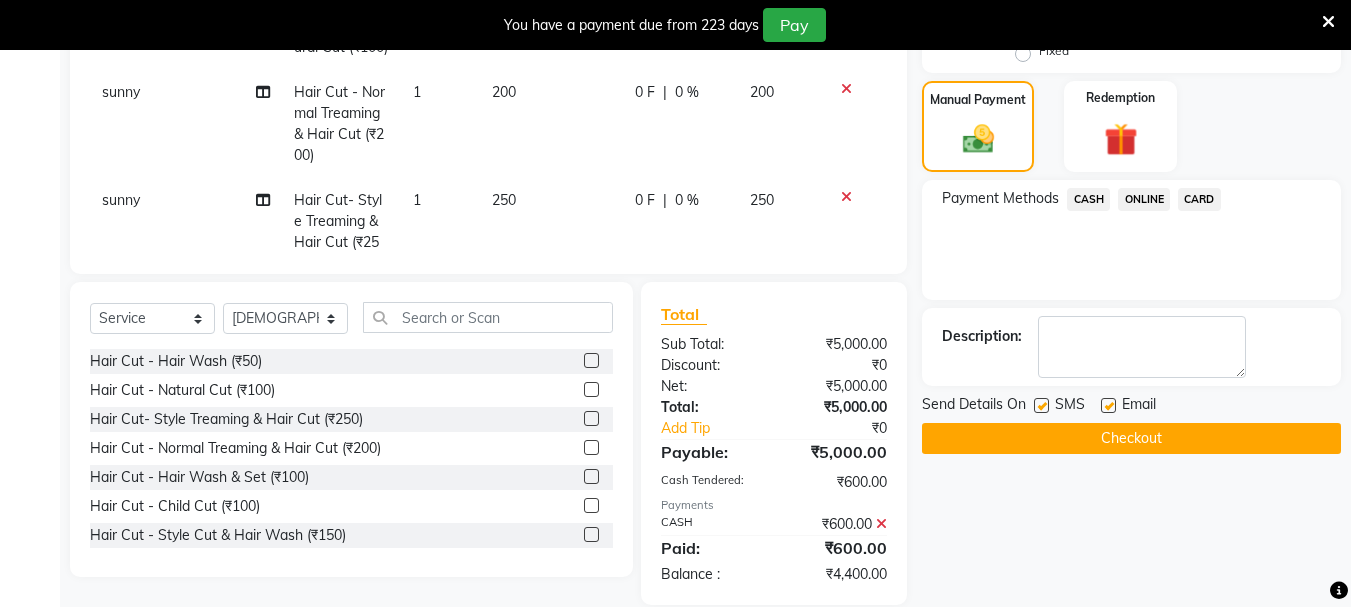 click on "ONLINE" 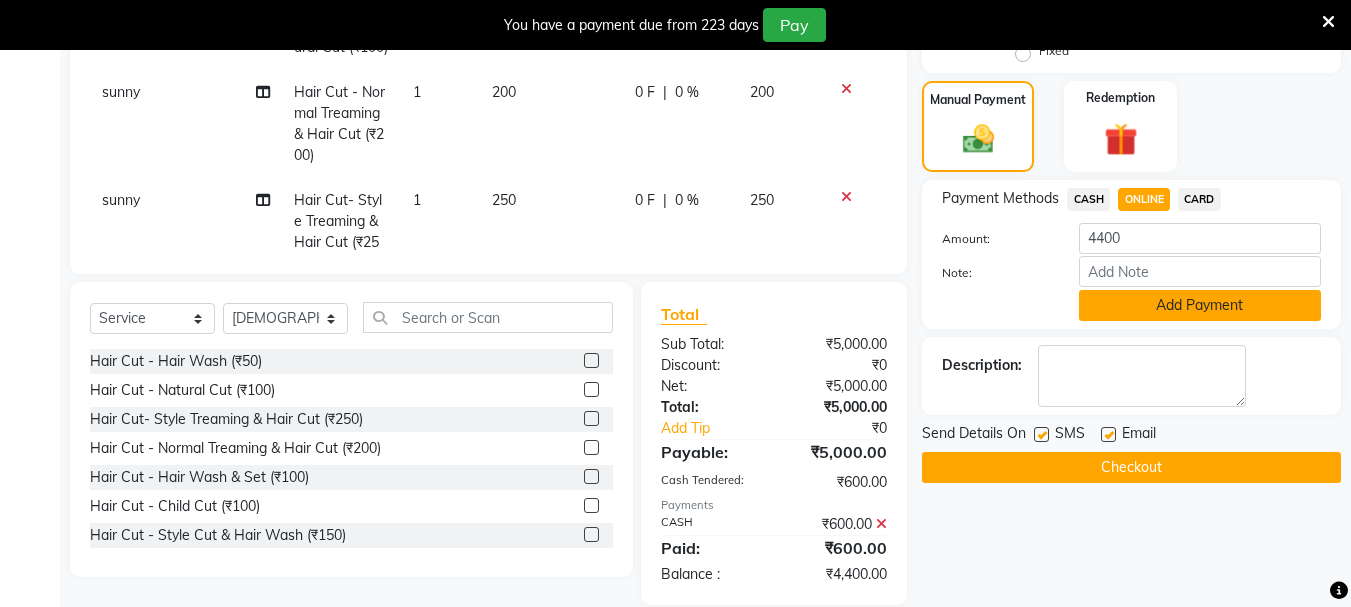 click on "Add Payment" 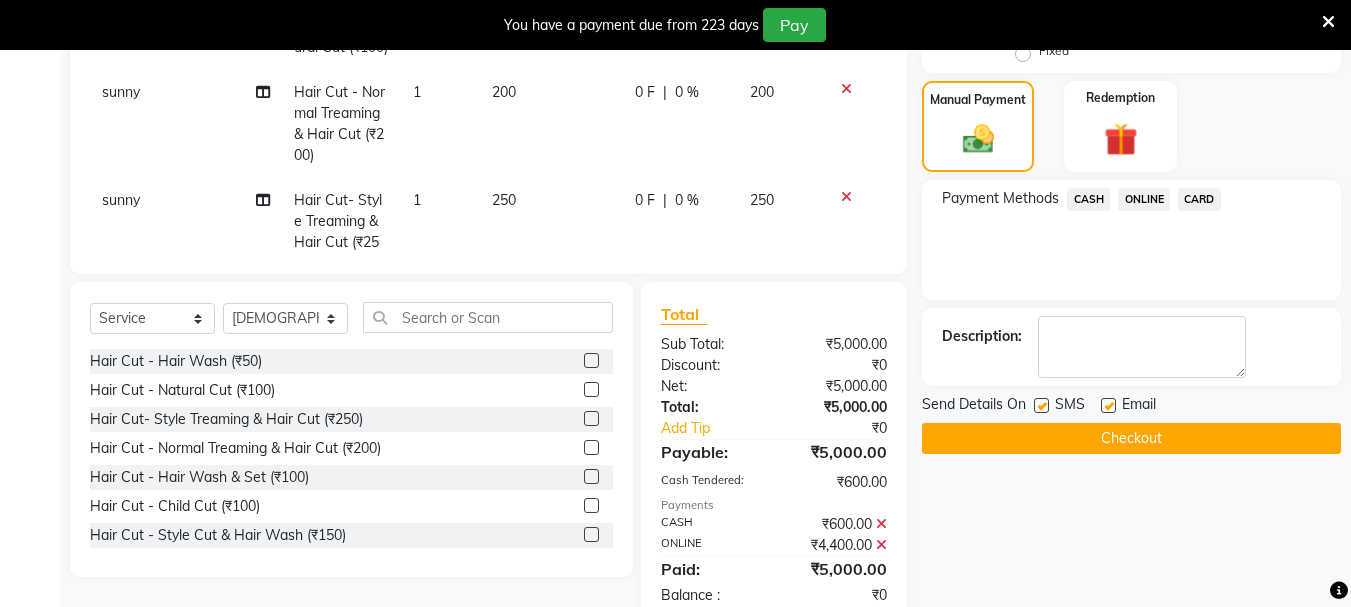 click on "Checkout" 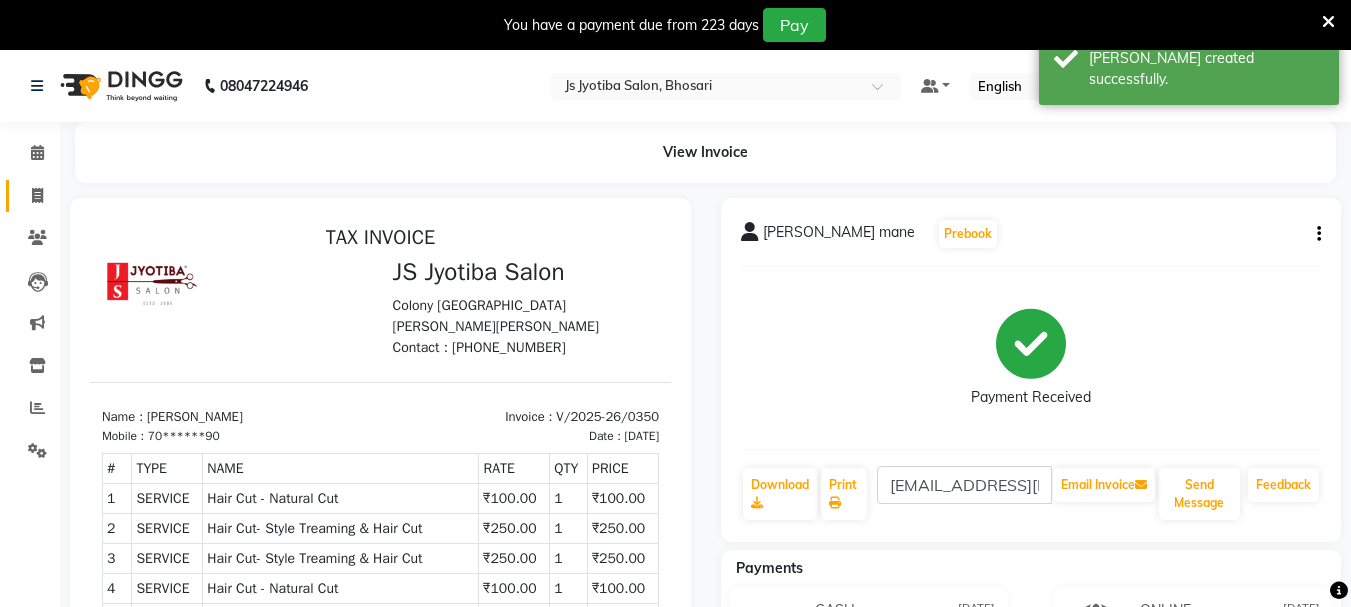 scroll, scrollTop: 0, scrollLeft: 0, axis: both 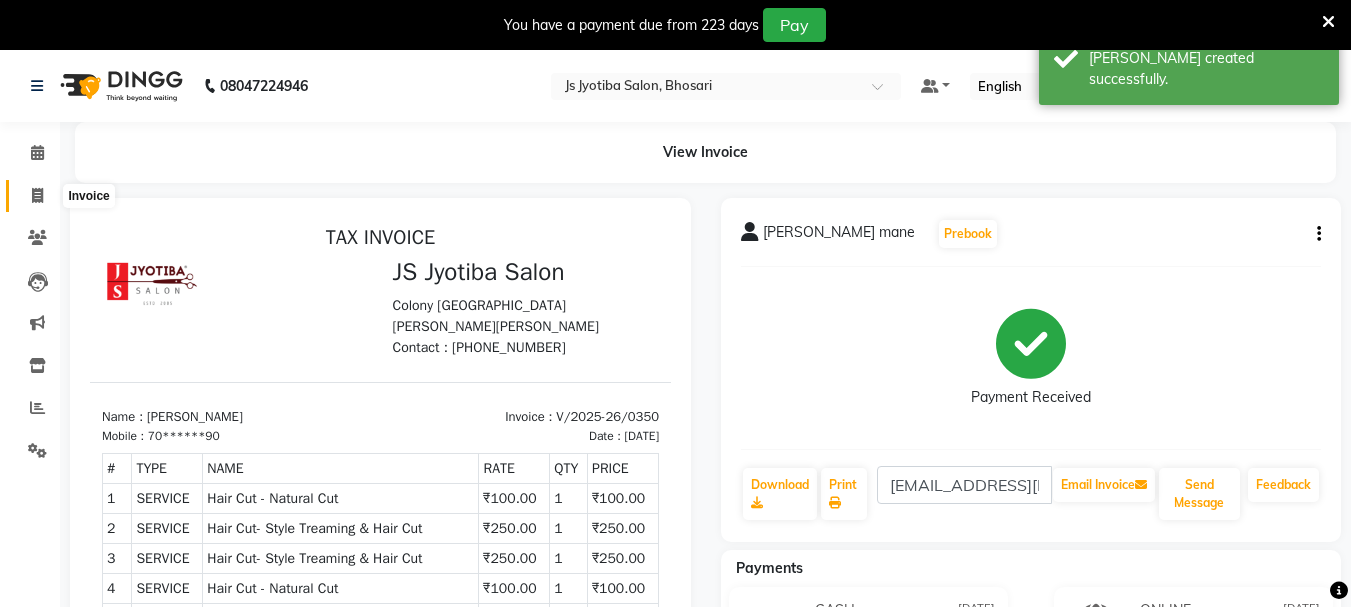 click 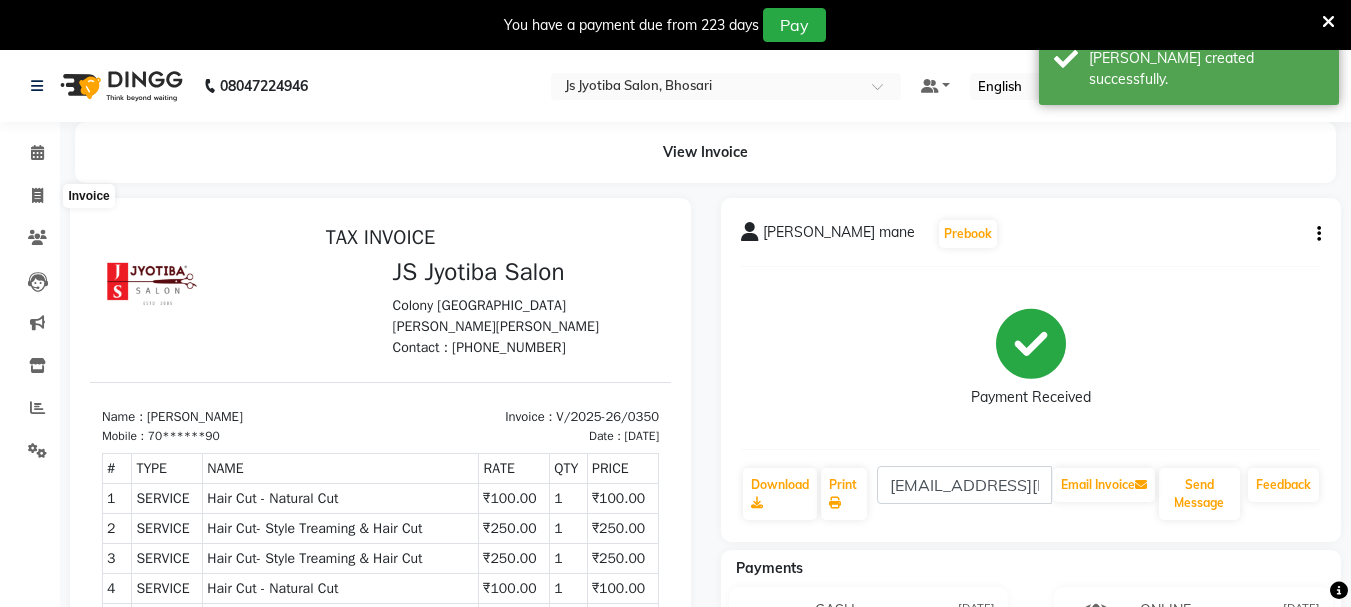 select on "554" 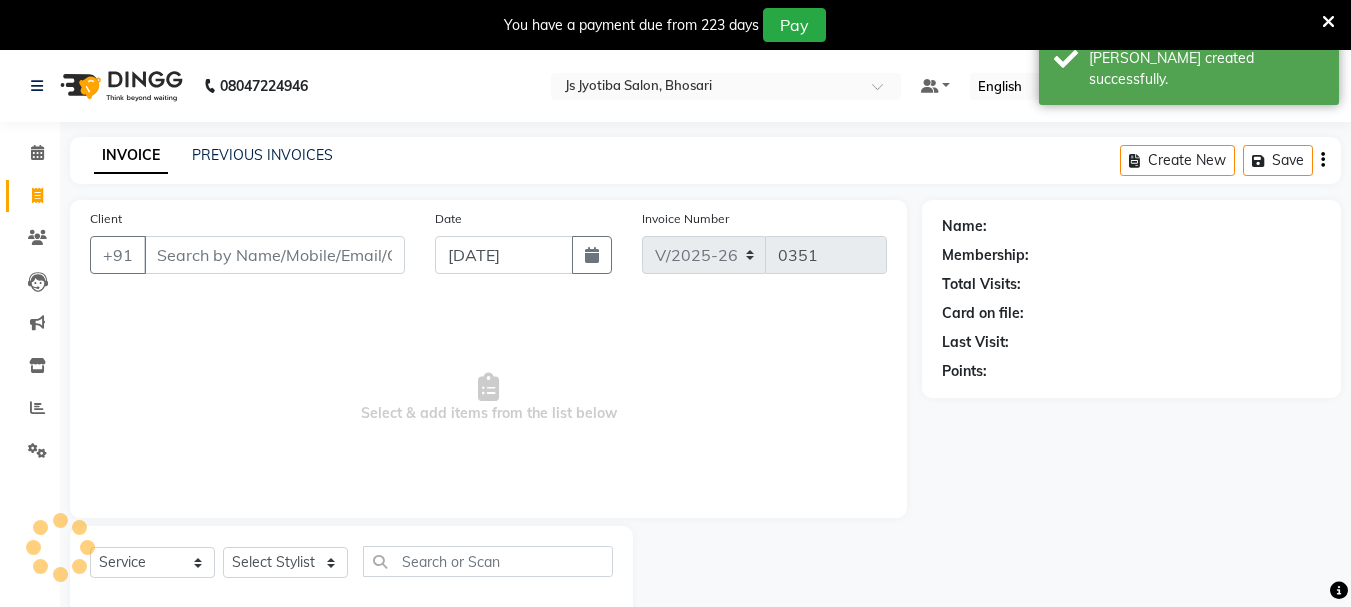 scroll, scrollTop: 50, scrollLeft: 0, axis: vertical 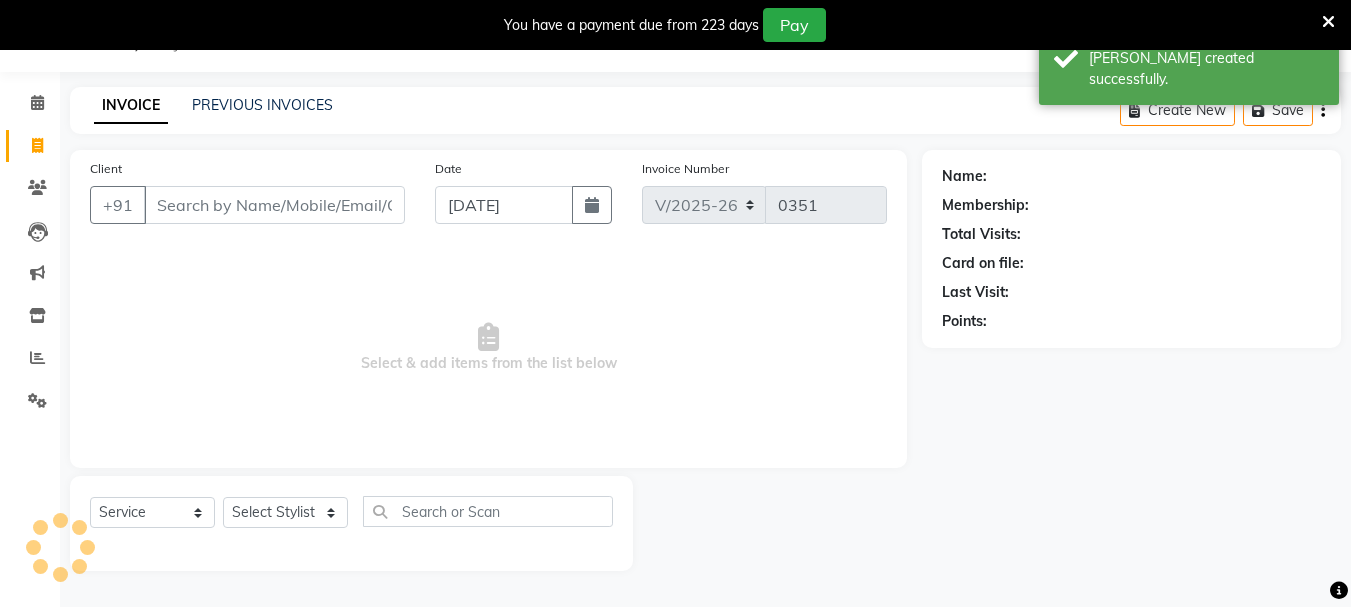 click on "Client" at bounding box center (274, 205) 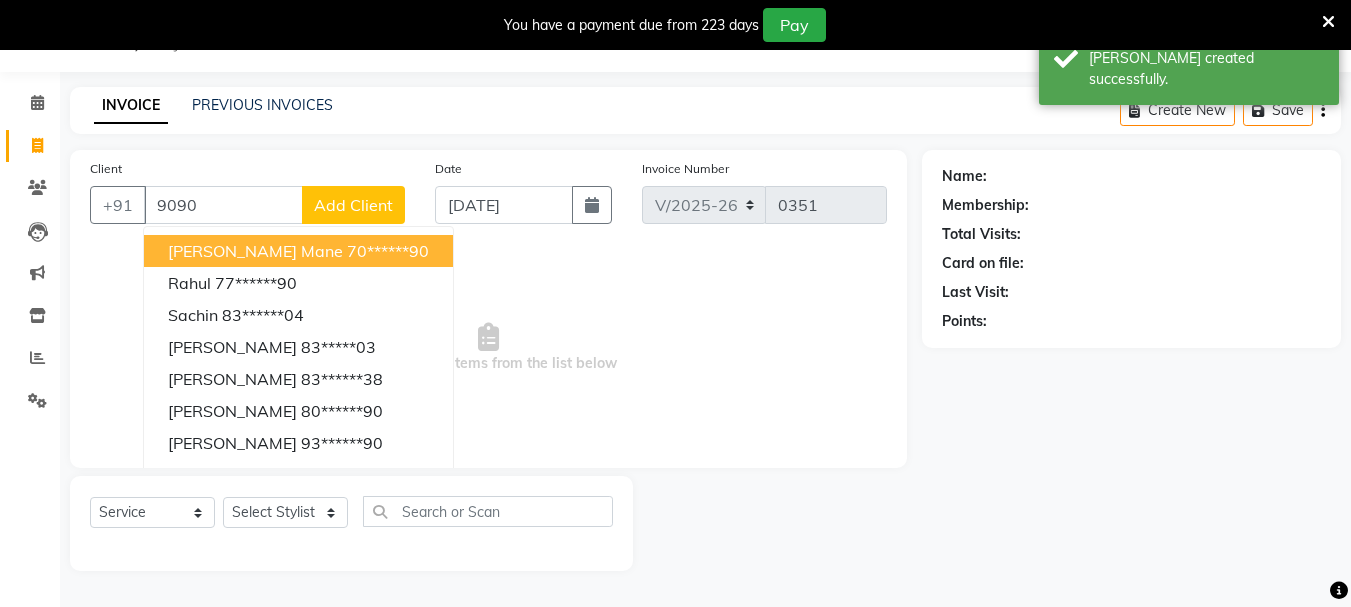 click on "[PERSON_NAME] mane" at bounding box center (255, 251) 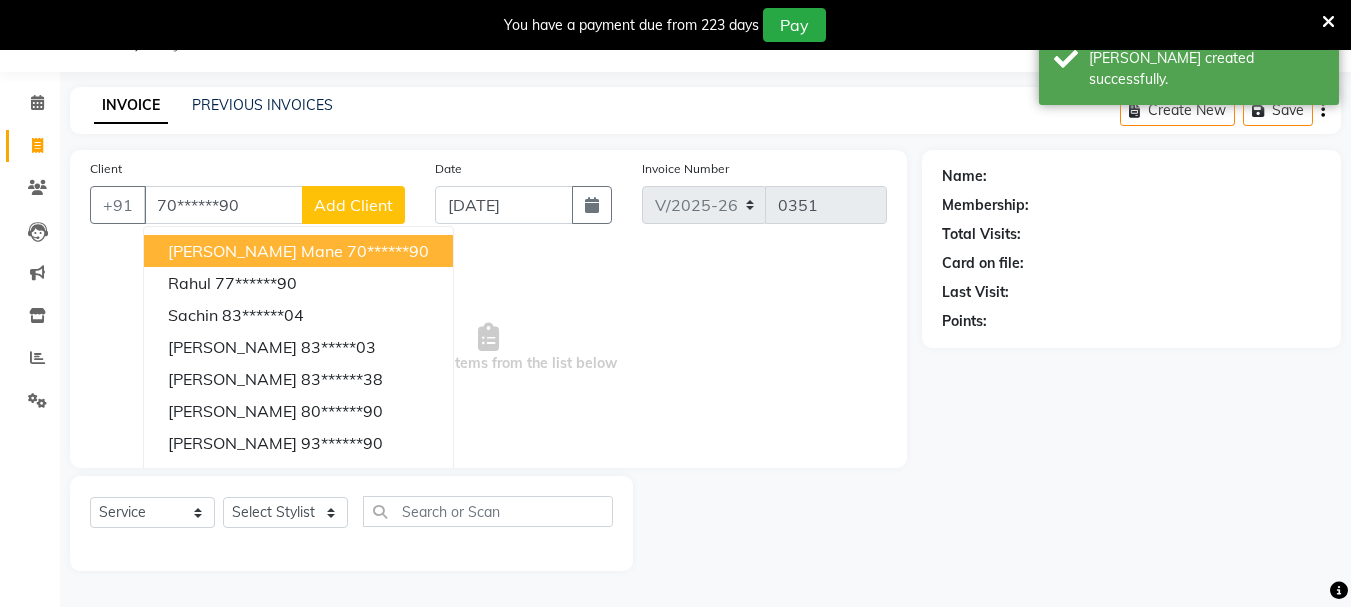 type on "70******90" 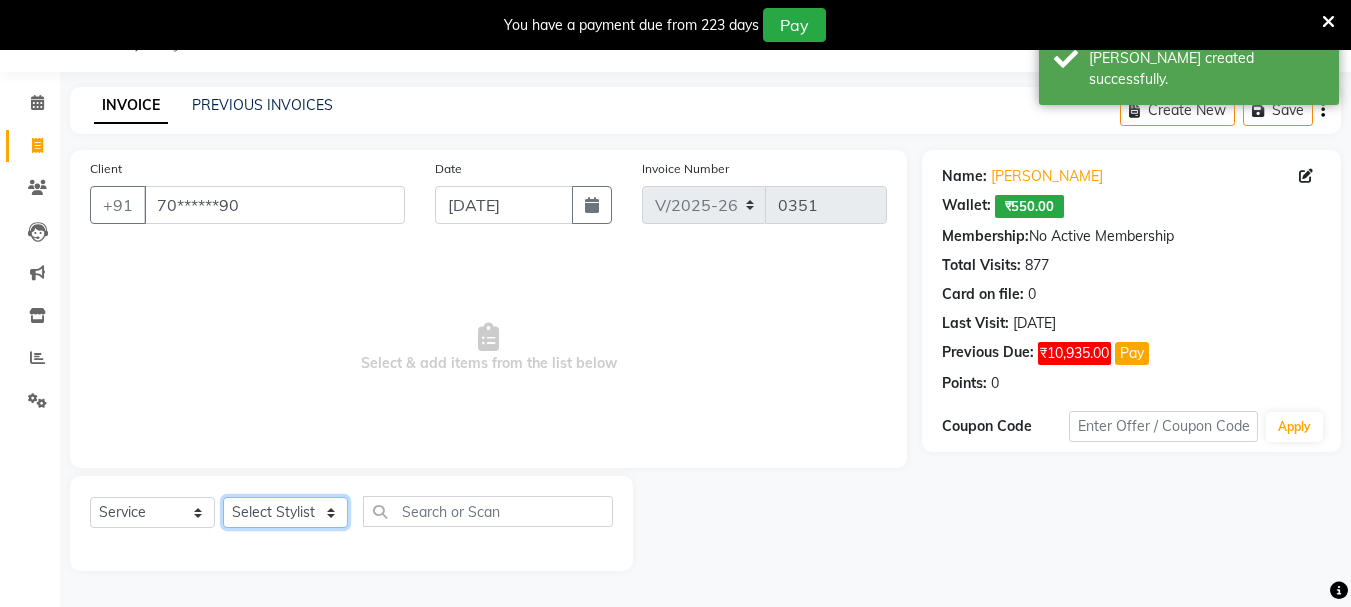 click on "Select Stylist [PERSON_NAME] [PERSON_NAME] Mahadev prem [PERSON_NAME] S.R.K. [PERSON_NAME]" 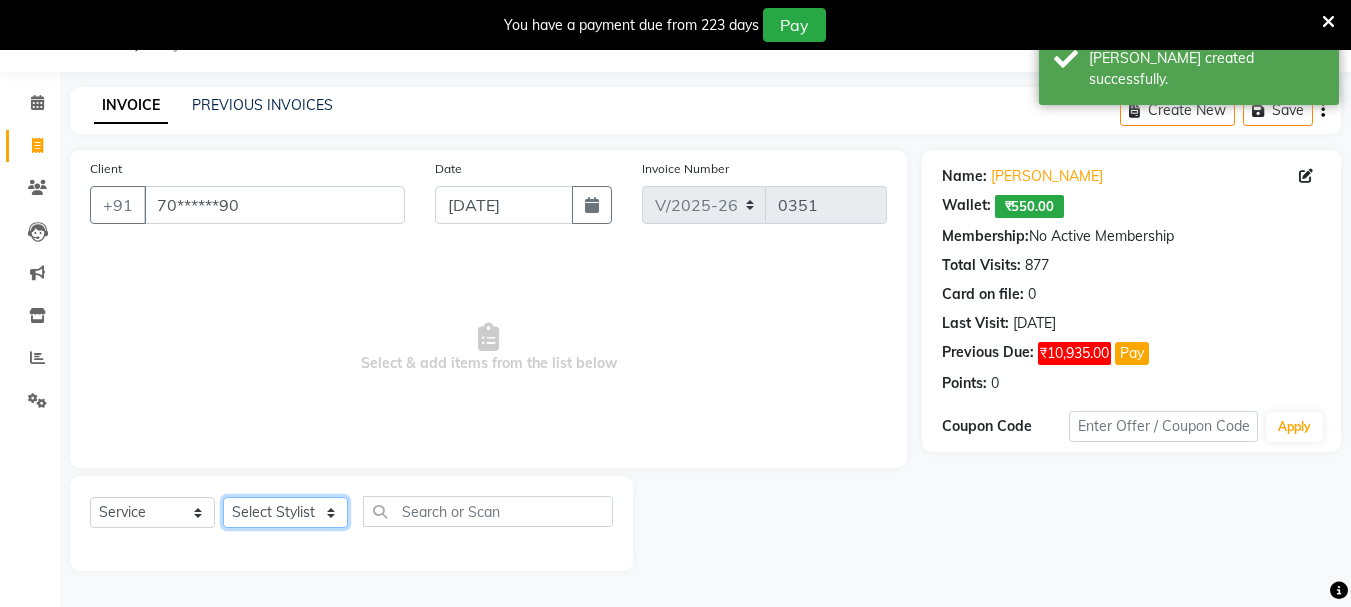 select on "7183" 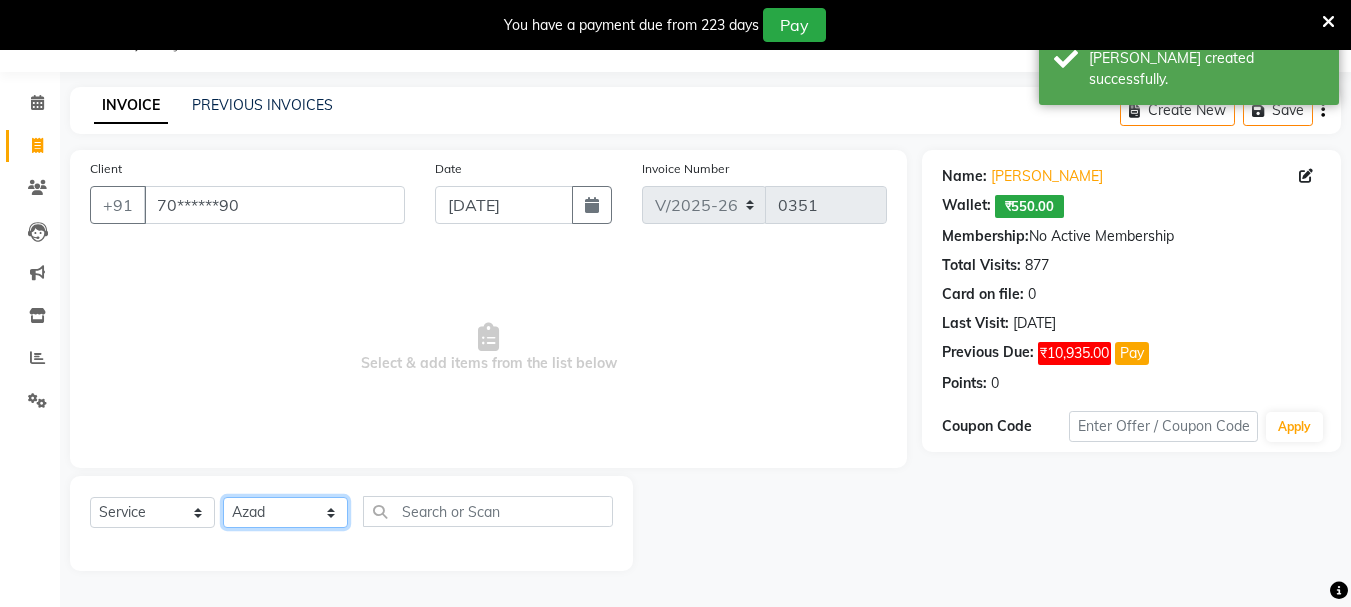 click on "Select Stylist [PERSON_NAME] [PERSON_NAME] Mahadev prem [PERSON_NAME] S.R.K. [PERSON_NAME]" 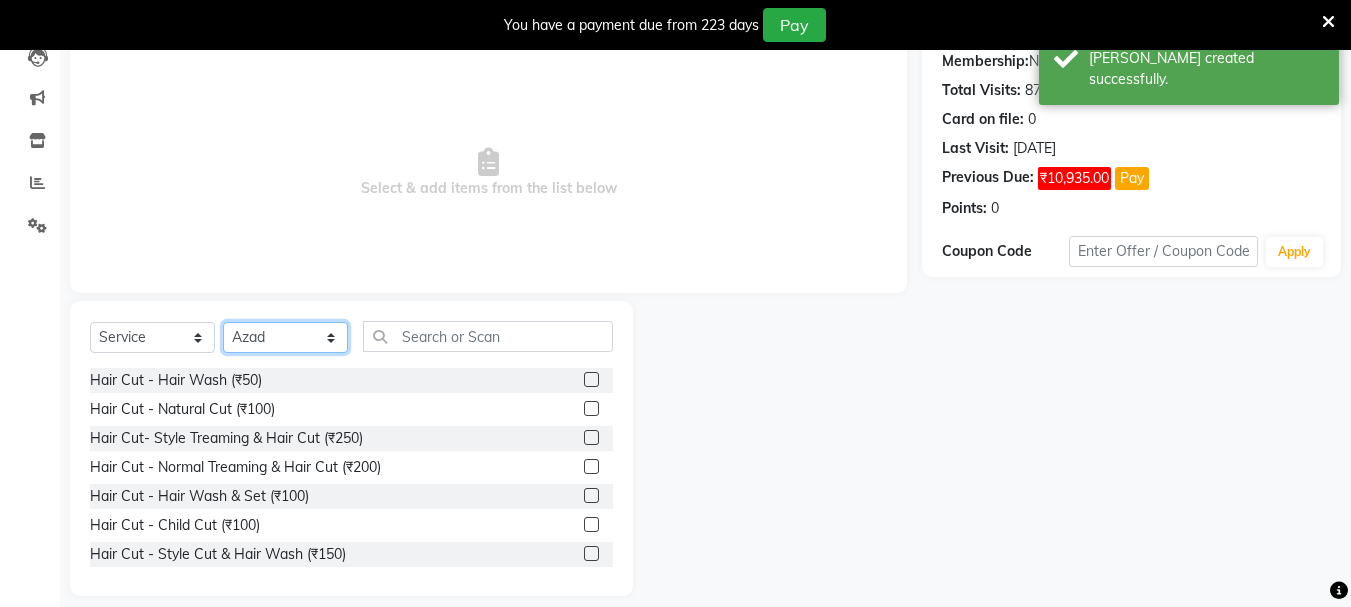 scroll, scrollTop: 244, scrollLeft: 0, axis: vertical 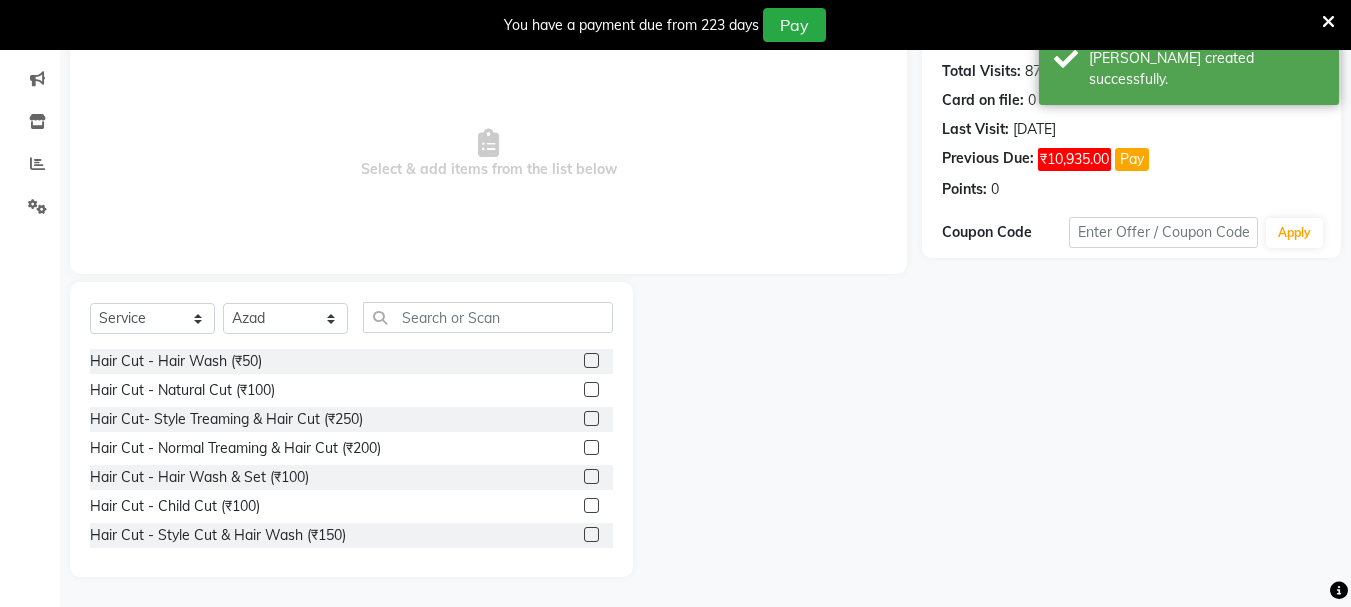 click 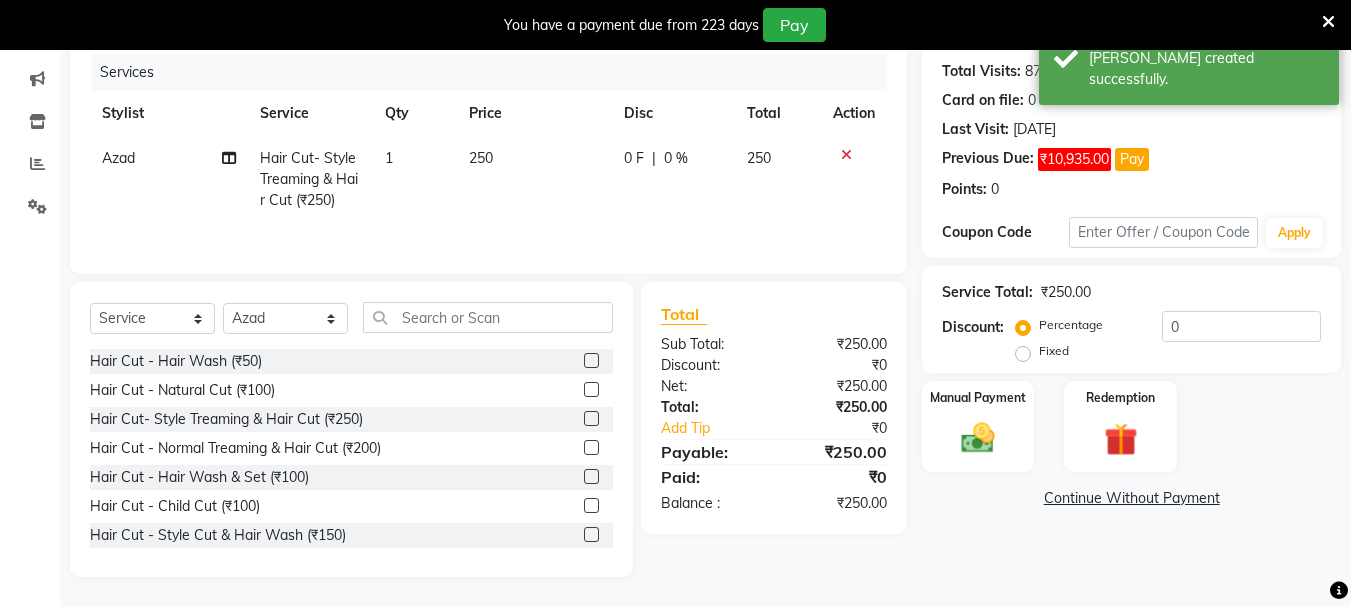 click 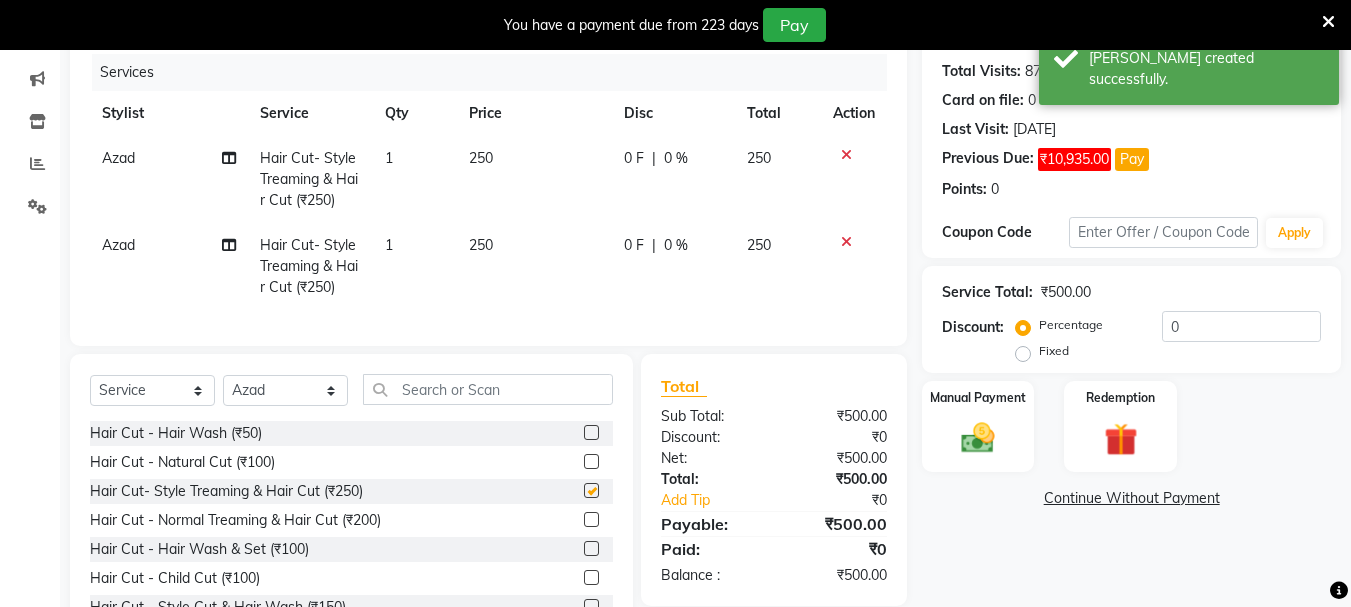 checkbox on "false" 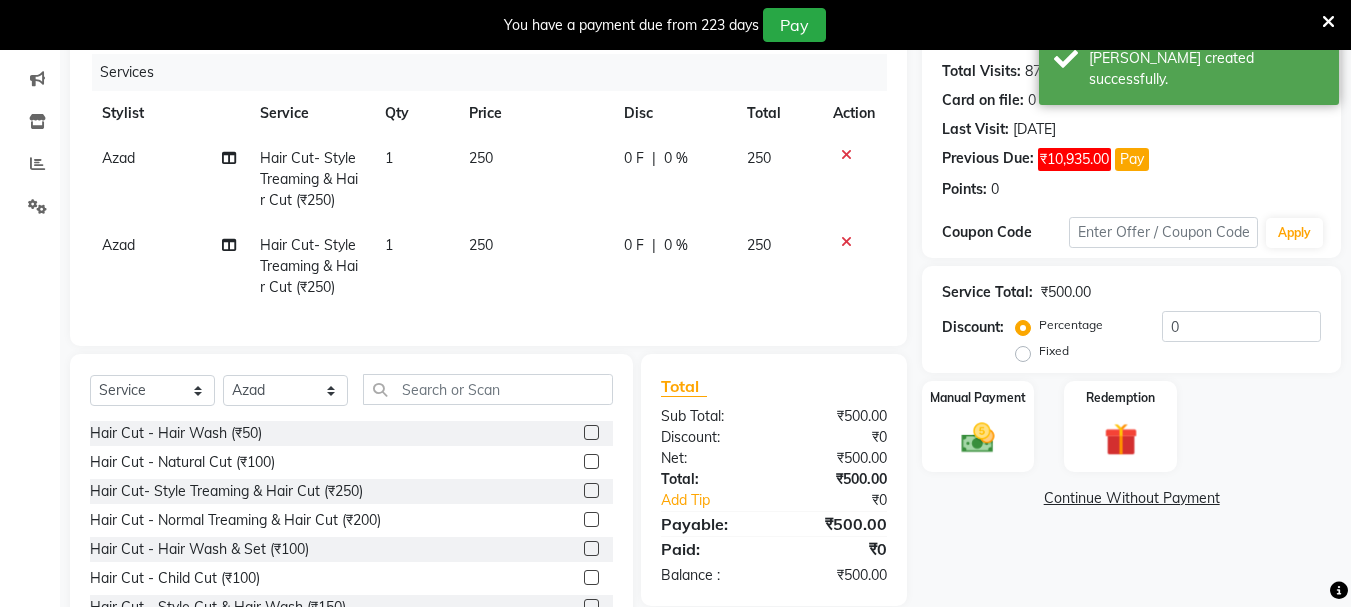 drag, startPoint x: 579, startPoint y: 531, endPoint x: 579, endPoint y: 542, distance: 11 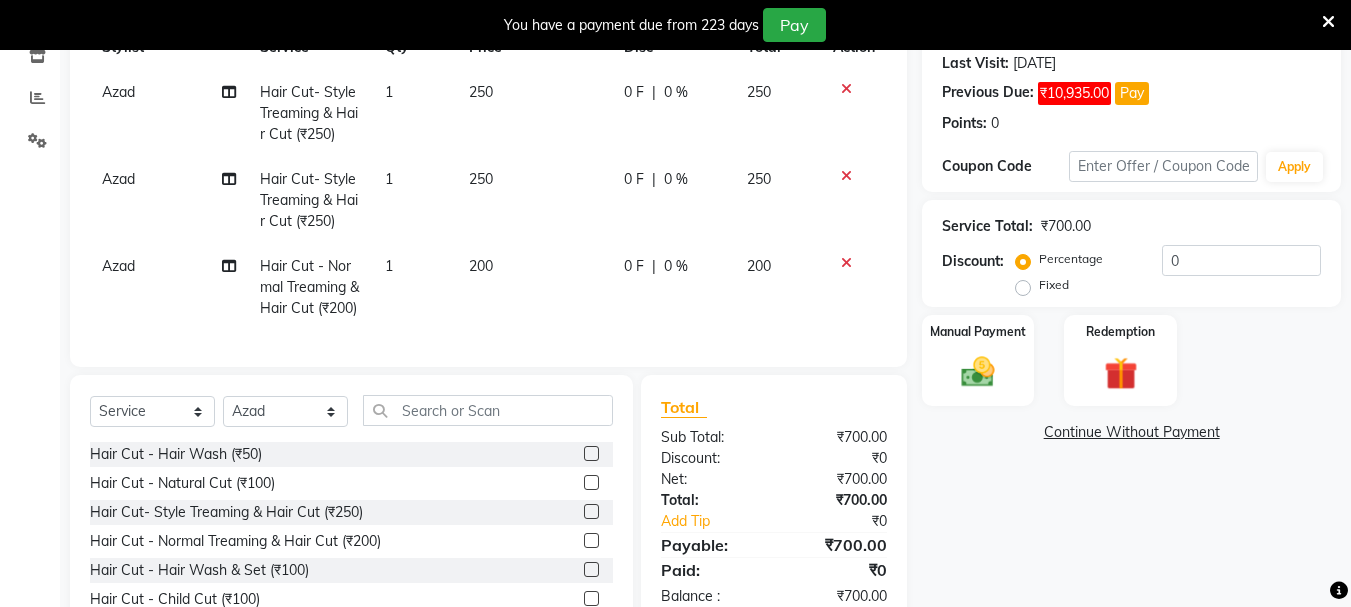 scroll, scrollTop: 344, scrollLeft: 0, axis: vertical 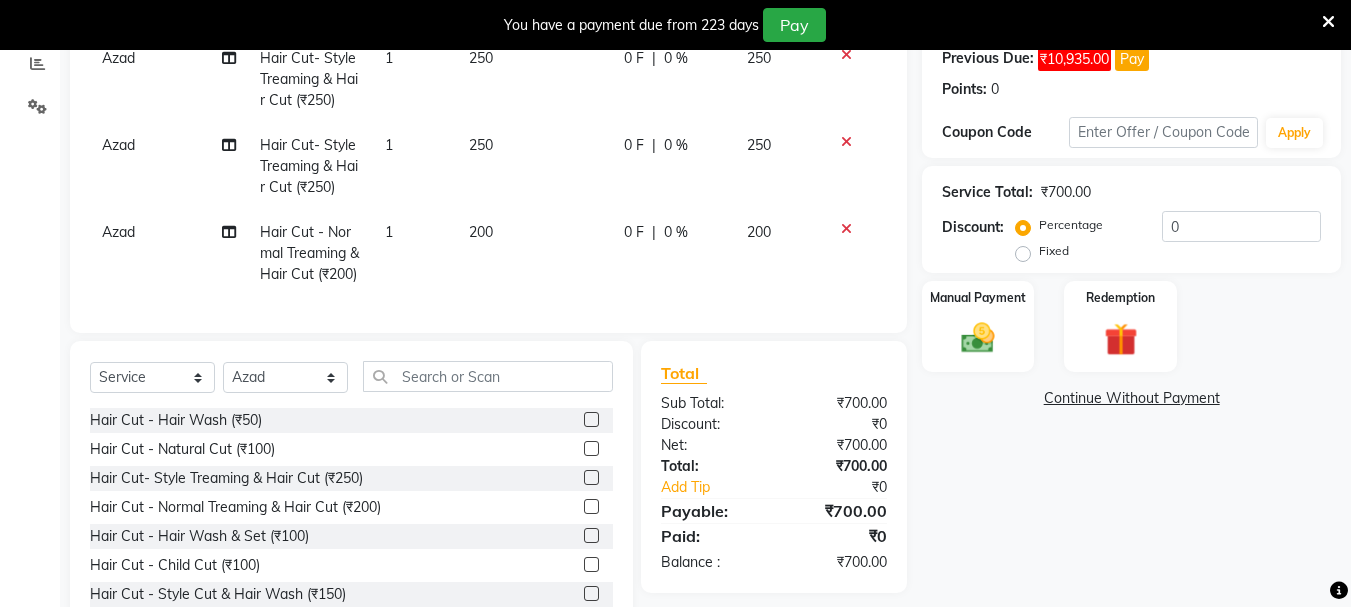 click 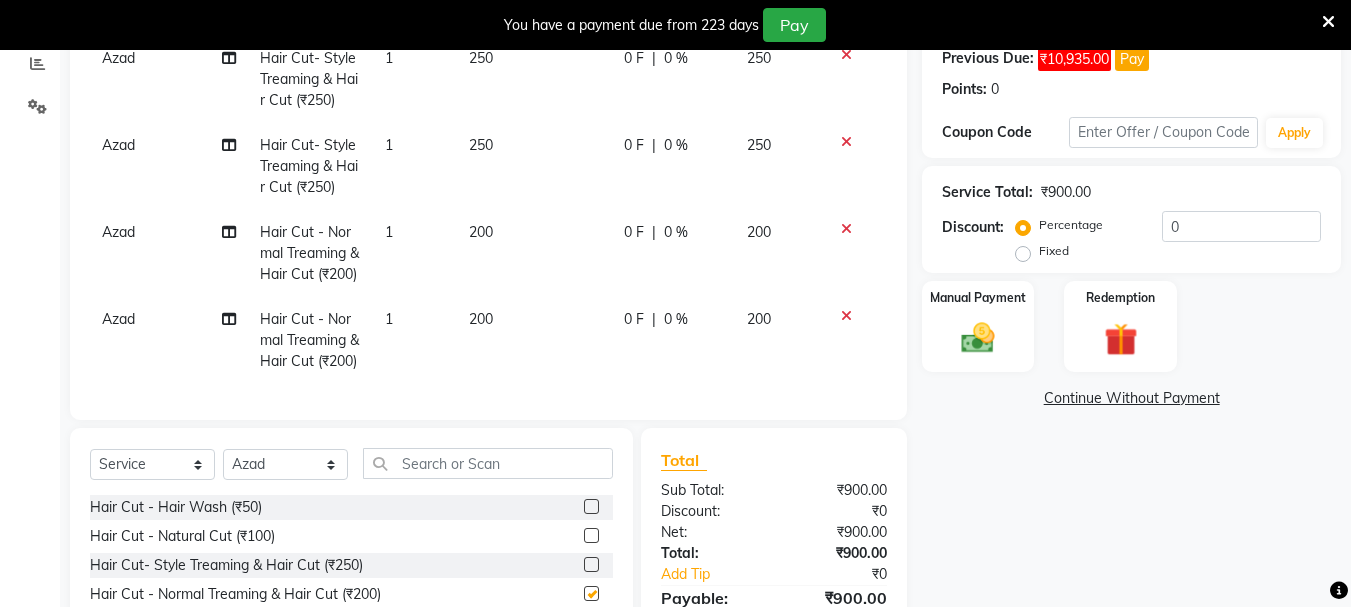 checkbox on "false" 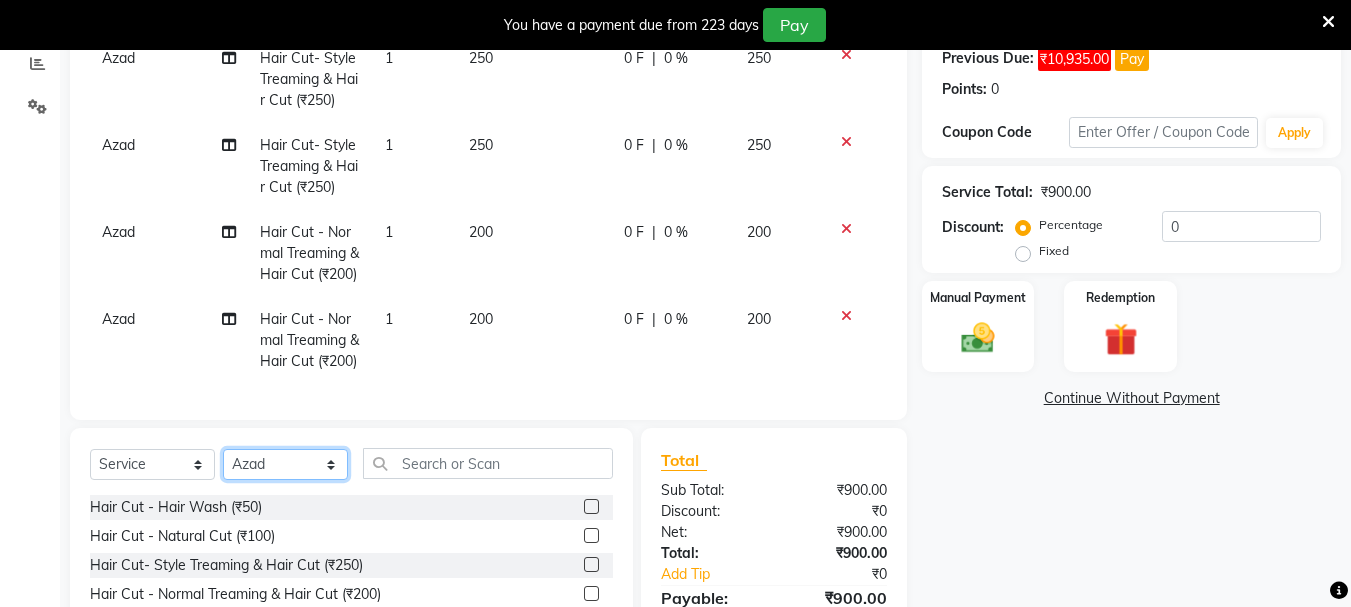 drag, startPoint x: 257, startPoint y: 477, endPoint x: 255, endPoint y: 465, distance: 12.165525 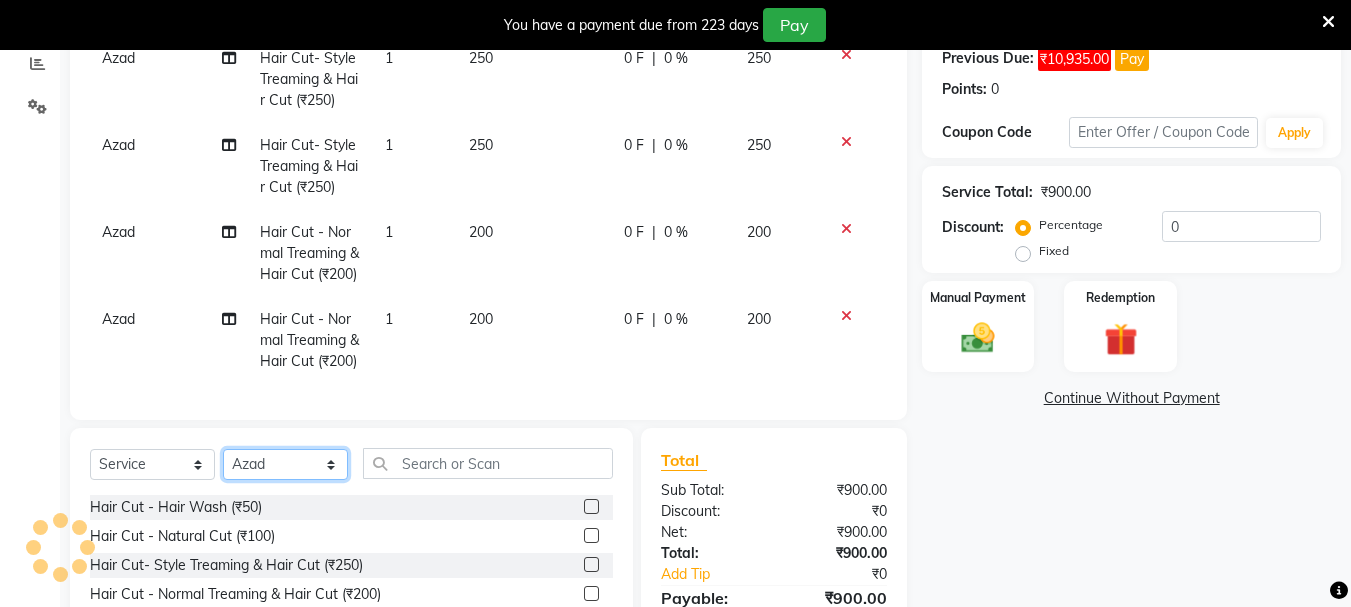 select on "51927" 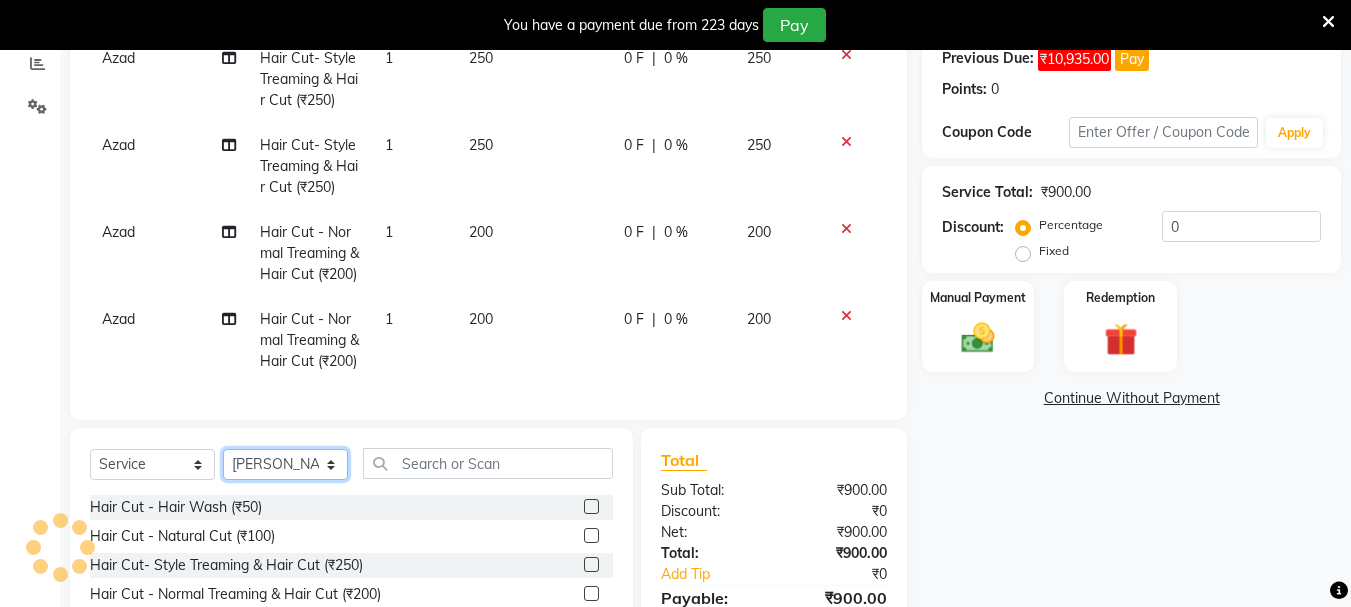 click on "Select Stylist [PERSON_NAME] [PERSON_NAME] Mahadev prem [PERSON_NAME] S.R.K. [PERSON_NAME]" 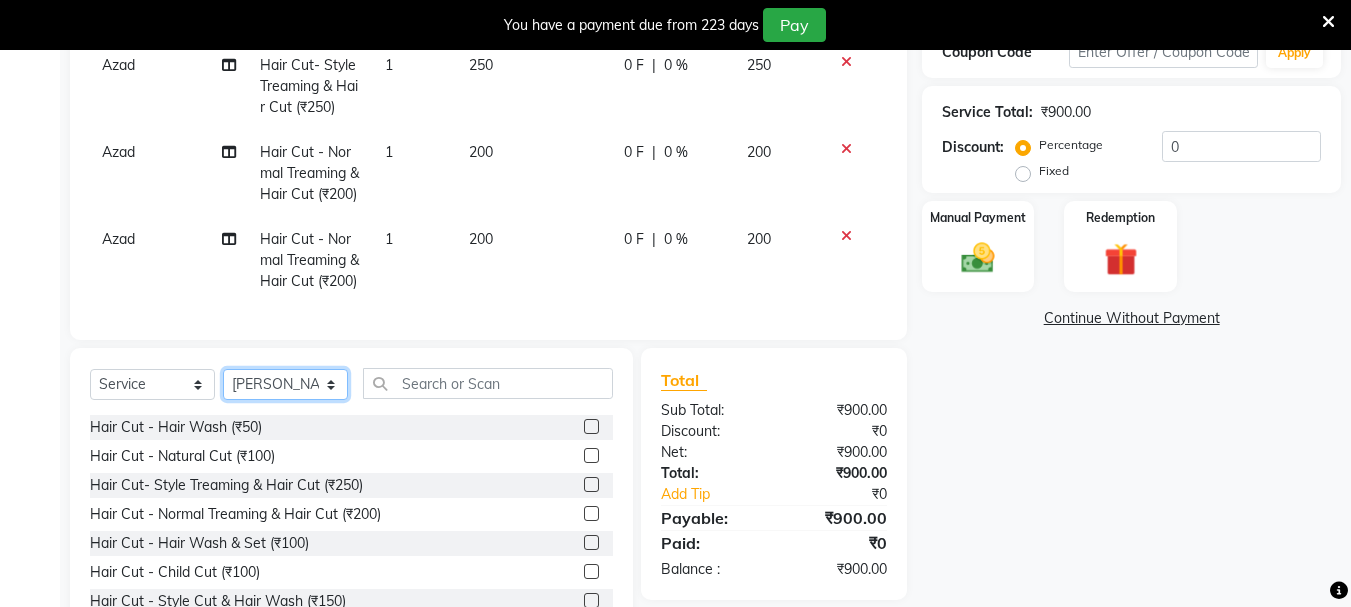 scroll, scrollTop: 505, scrollLeft: 0, axis: vertical 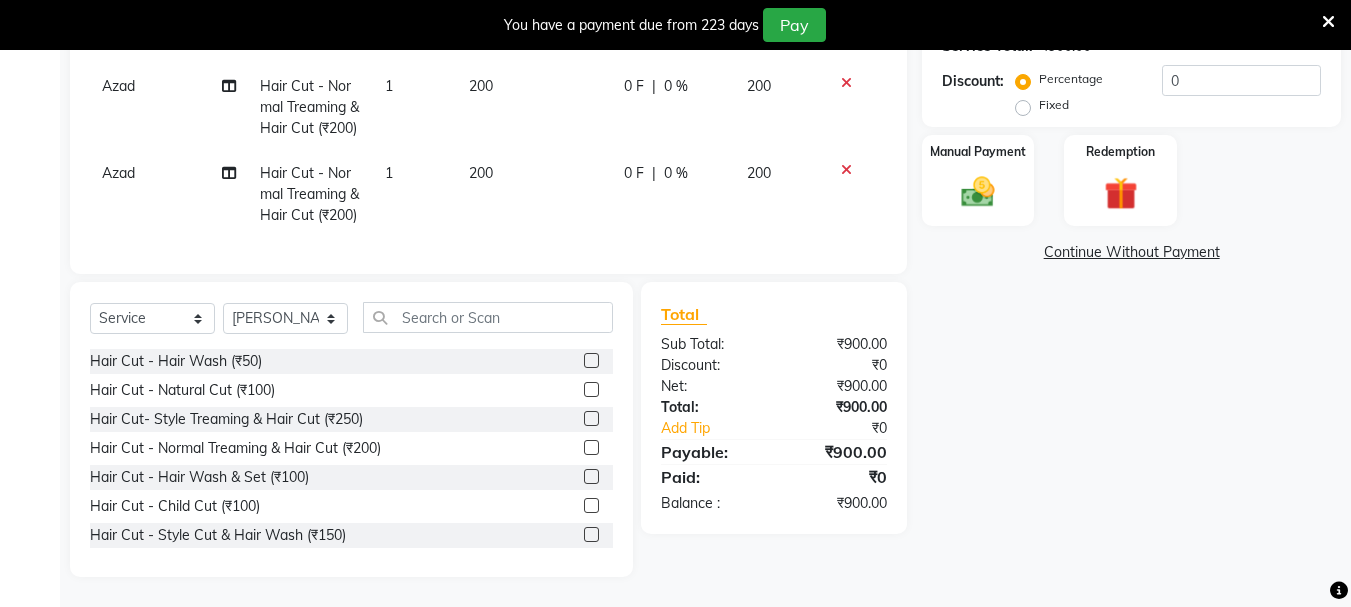 click 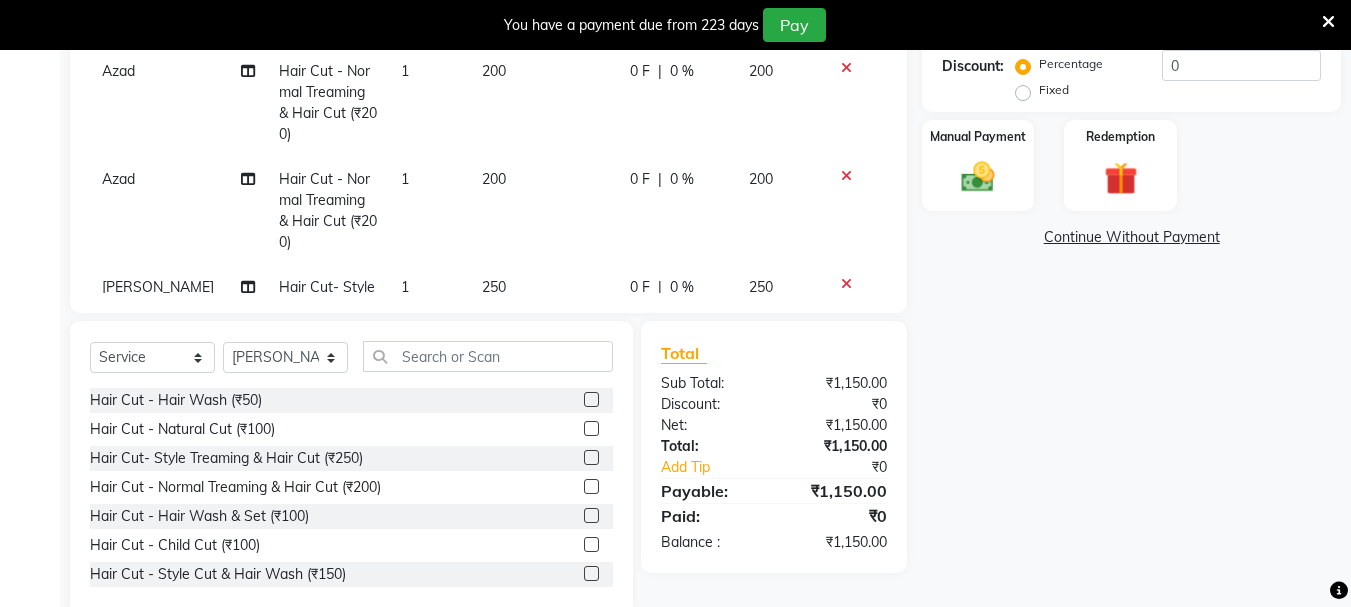 click 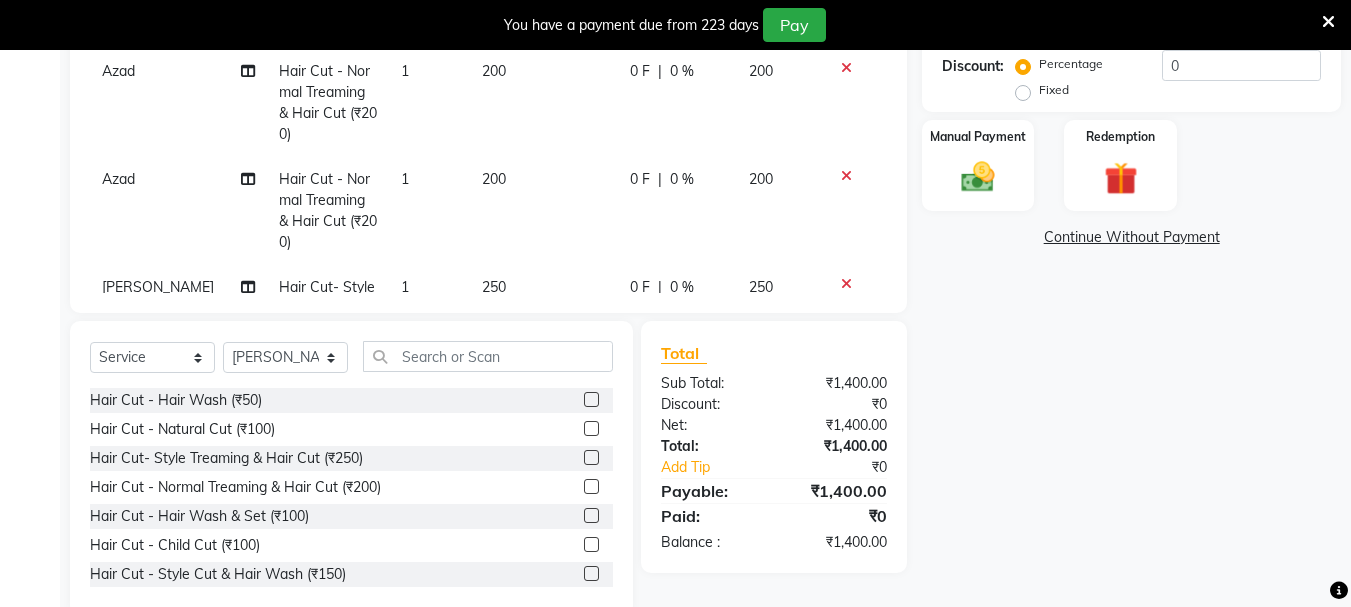 click 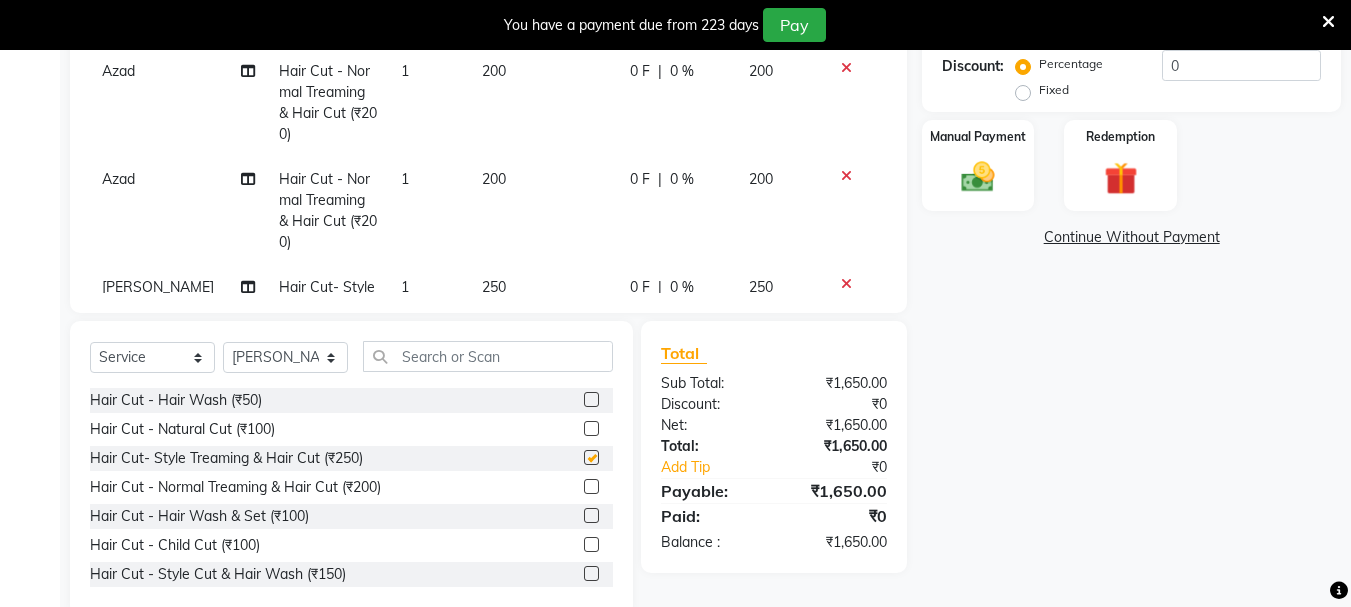 checkbox on "false" 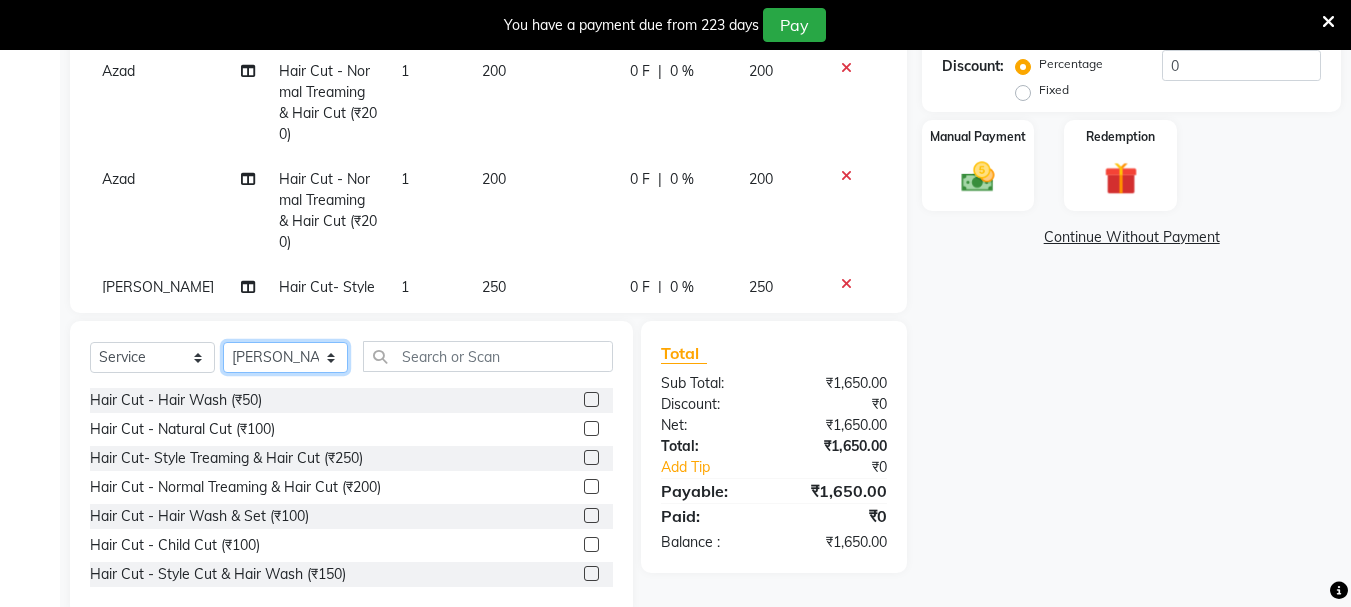 click on "Select Stylist [PERSON_NAME] [PERSON_NAME] Mahadev prem [PERSON_NAME] S.R.K. [PERSON_NAME]" 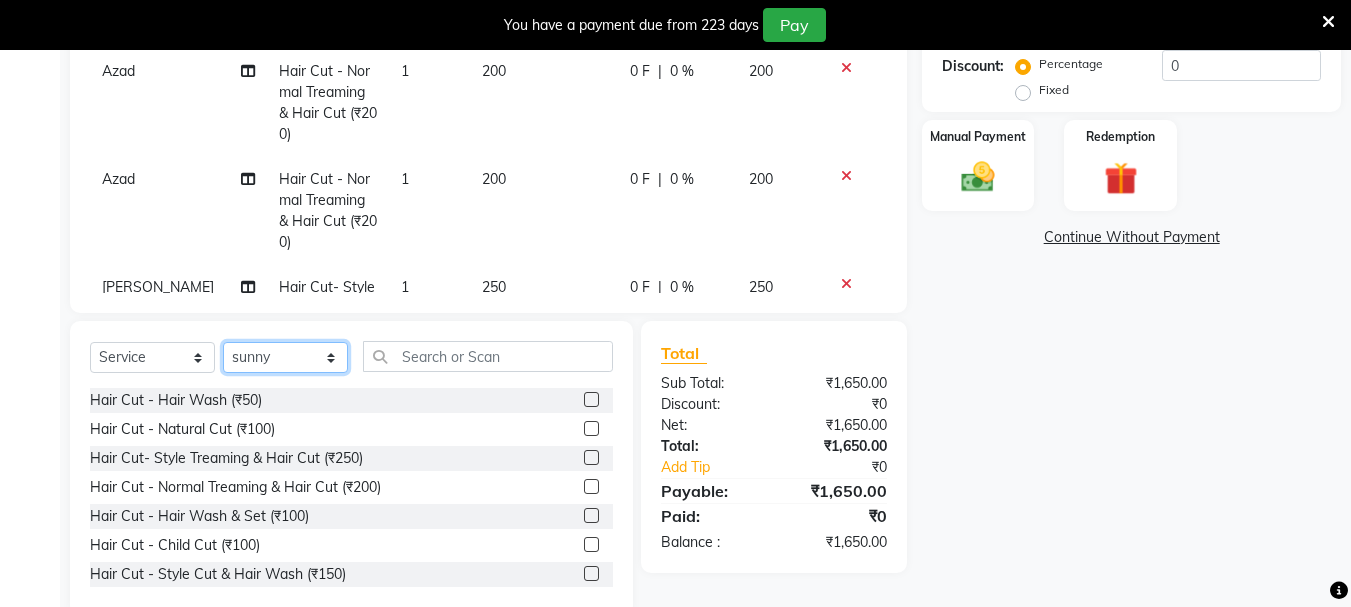 click on "Select Stylist [PERSON_NAME] [PERSON_NAME] Mahadev prem [PERSON_NAME] S.R.K. [PERSON_NAME]" 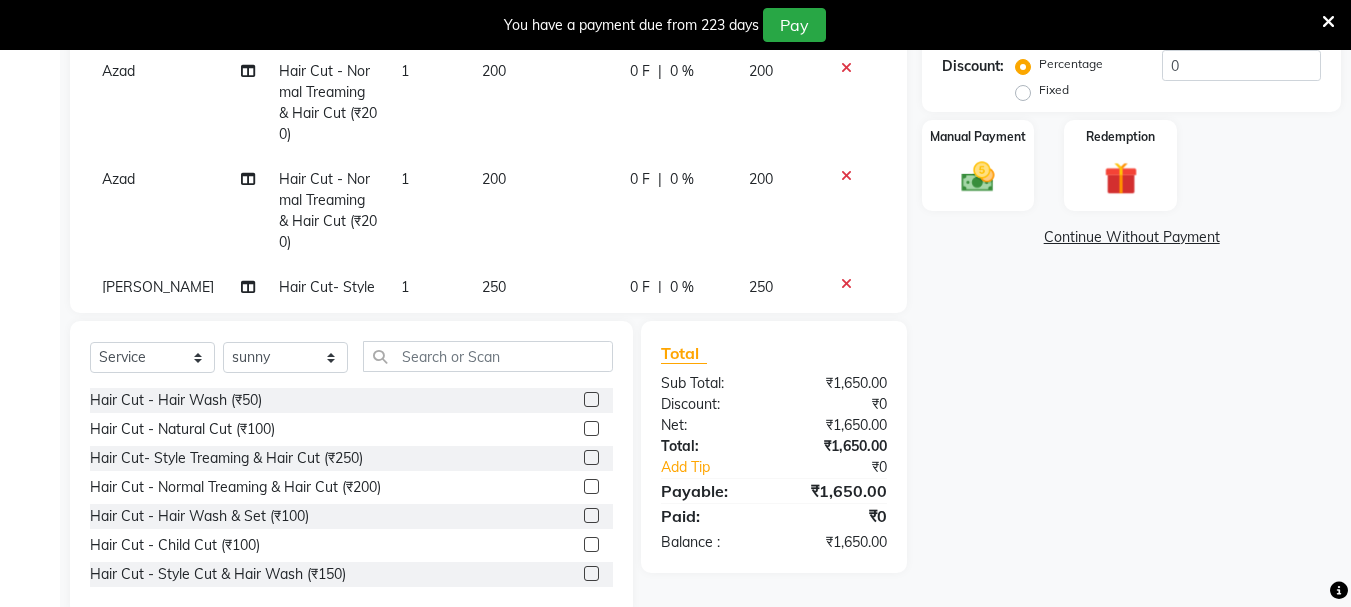 drag, startPoint x: 580, startPoint y: 454, endPoint x: 565, endPoint y: 455, distance: 15.033297 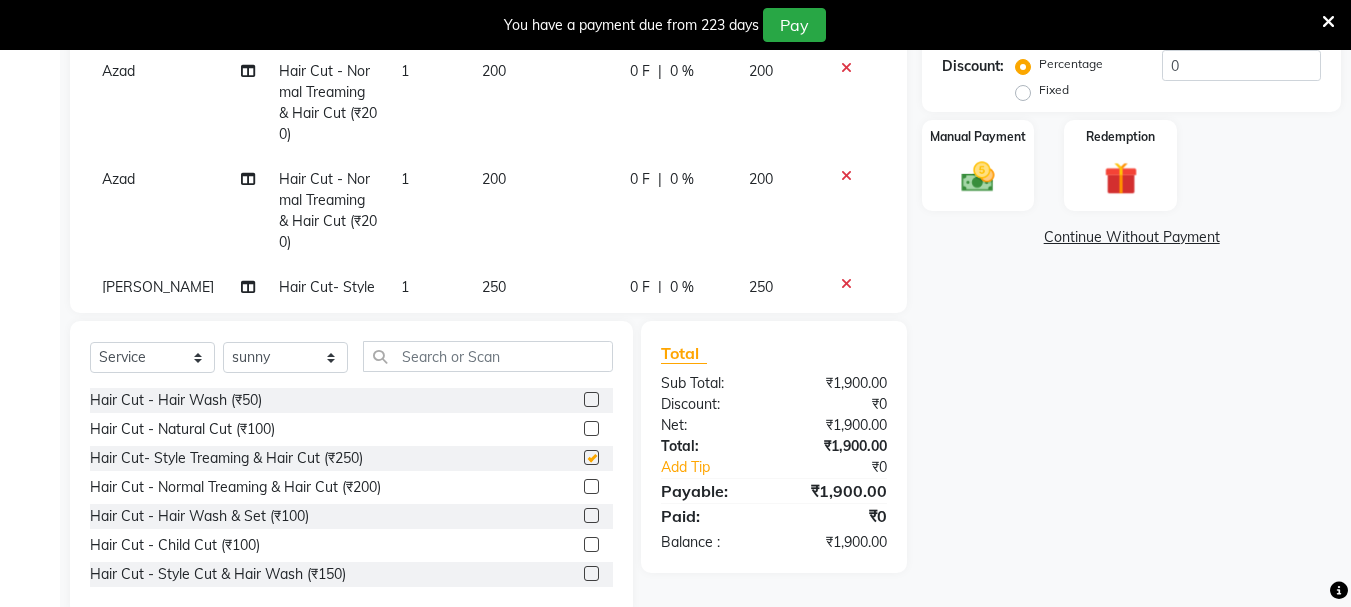 checkbox on "false" 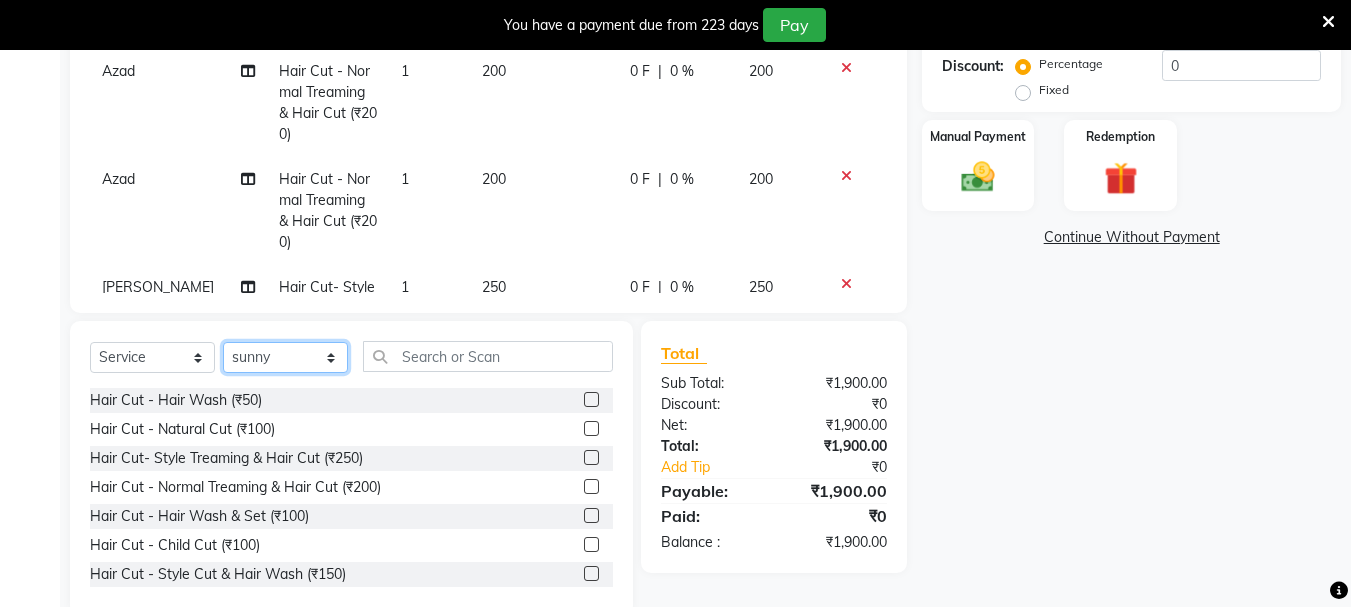 drag, startPoint x: 285, startPoint y: 362, endPoint x: 276, endPoint y: 348, distance: 16.643316 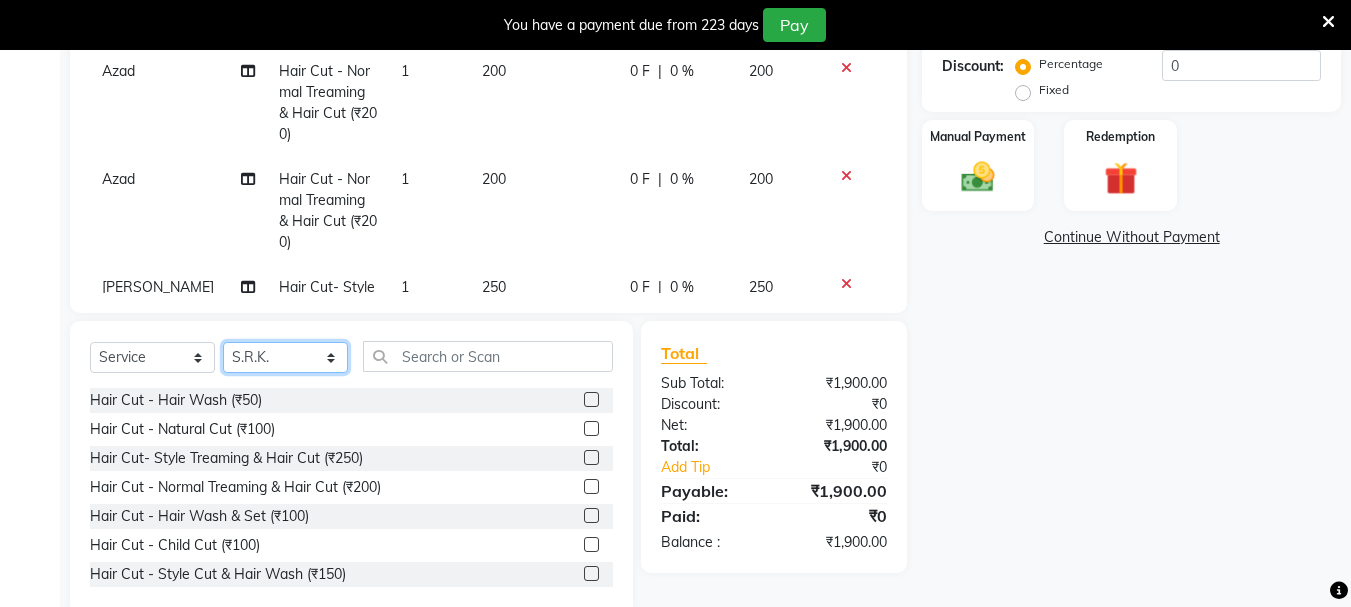 click on "Select Stylist [PERSON_NAME] [PERSON_NAME] Mahadev prem [PERSON_NAME] S.R.K. [PERSON_NAME]" 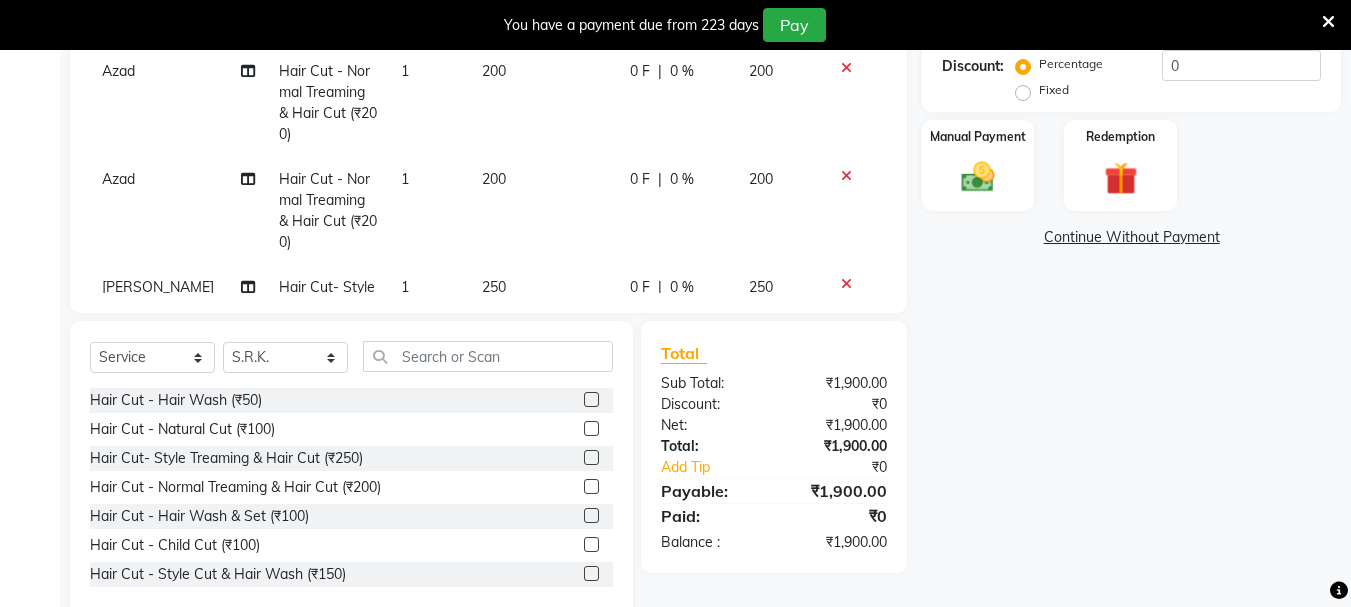 drag, startPoint x: 575, startPoint y: 455, endPoint x: 501, endPoint y: 457, distance: 74.02702 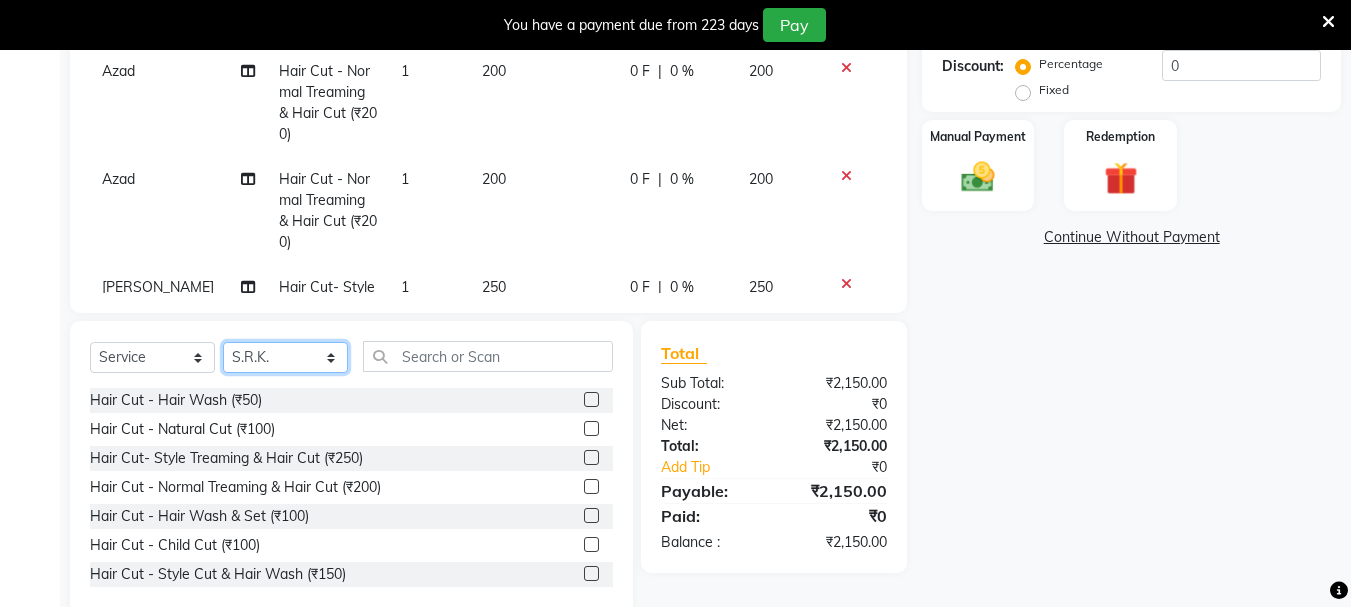 click on "Select Stylist [PERSON_NAME] [PERSON_NAME] Mahadev prem [PERSON_NAME] S.R.K. [PERSON_NAME]" 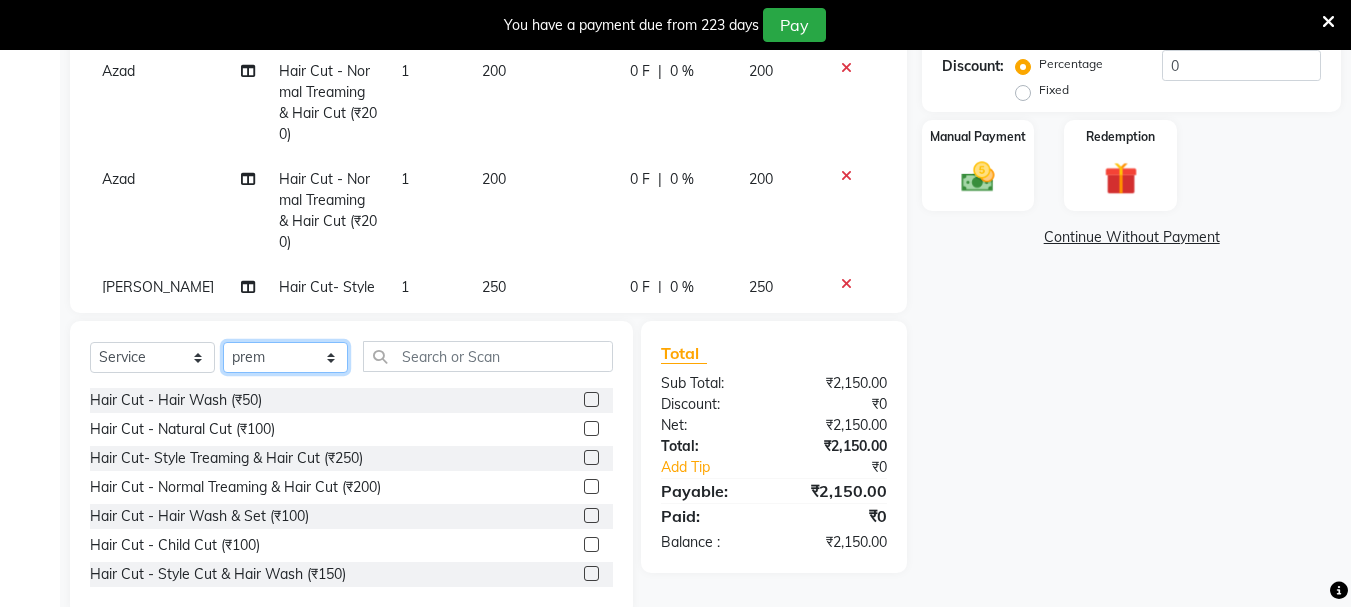 click on "Select Stylist [PERSON_NAME] [PERSON_NAME] Mahadev prem [PERSON_NAME] S.R.K. [PERSON_NAME]" 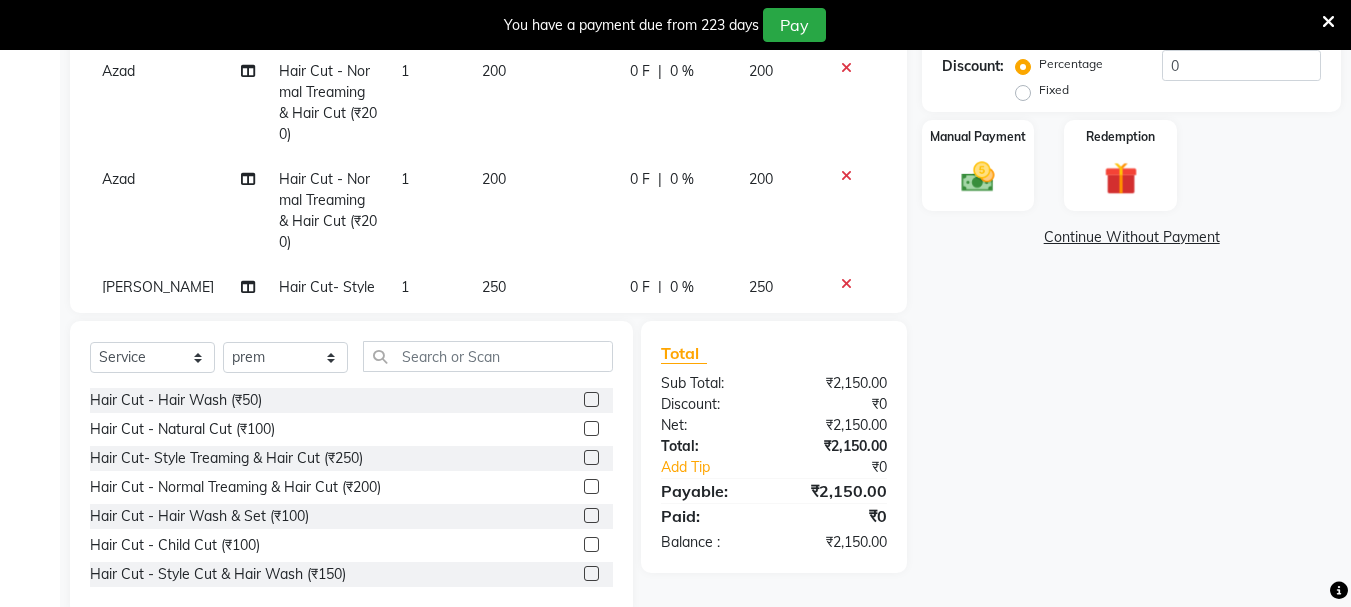 click 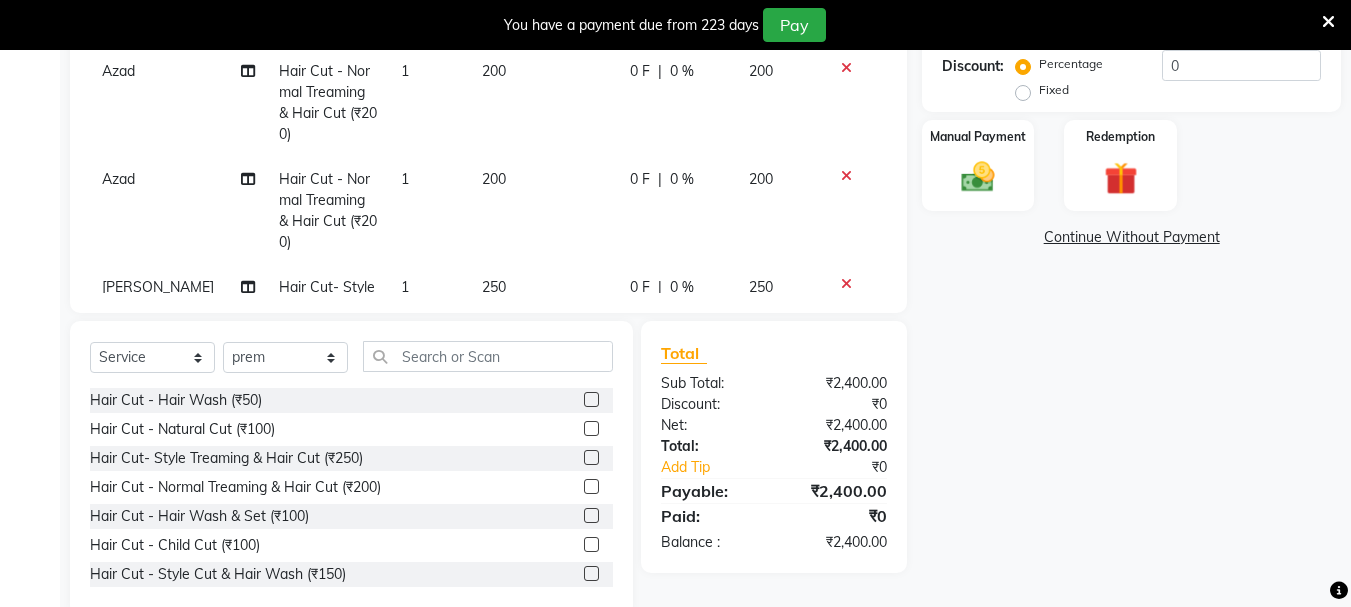 click 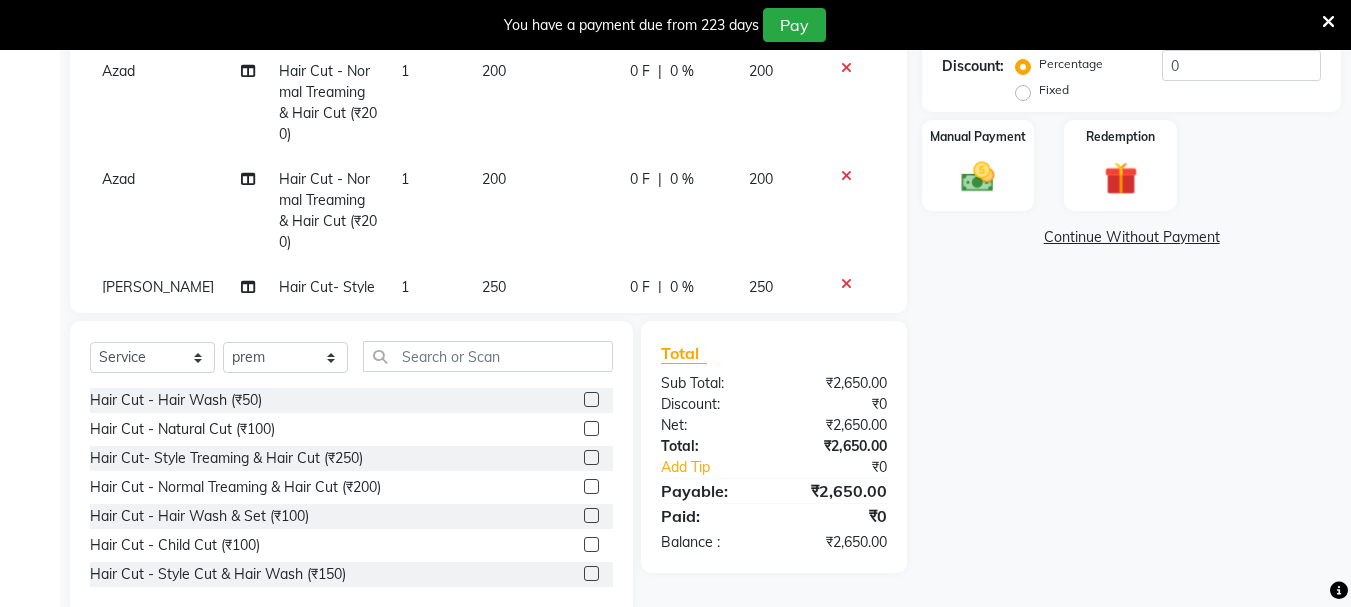 click 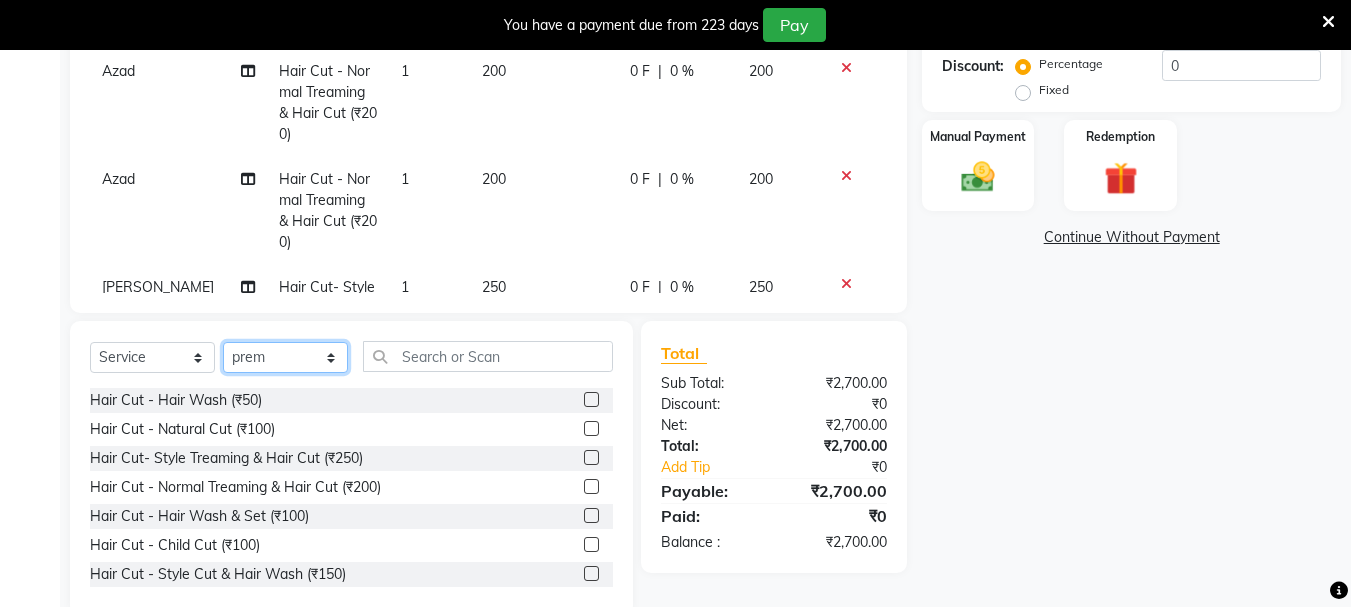 click on "Select Stylist [PERSON_NAME] [PERSON_NAME] Mahadev prem [PERSON_NAME] S.R.K. [PERSON_NAME]" 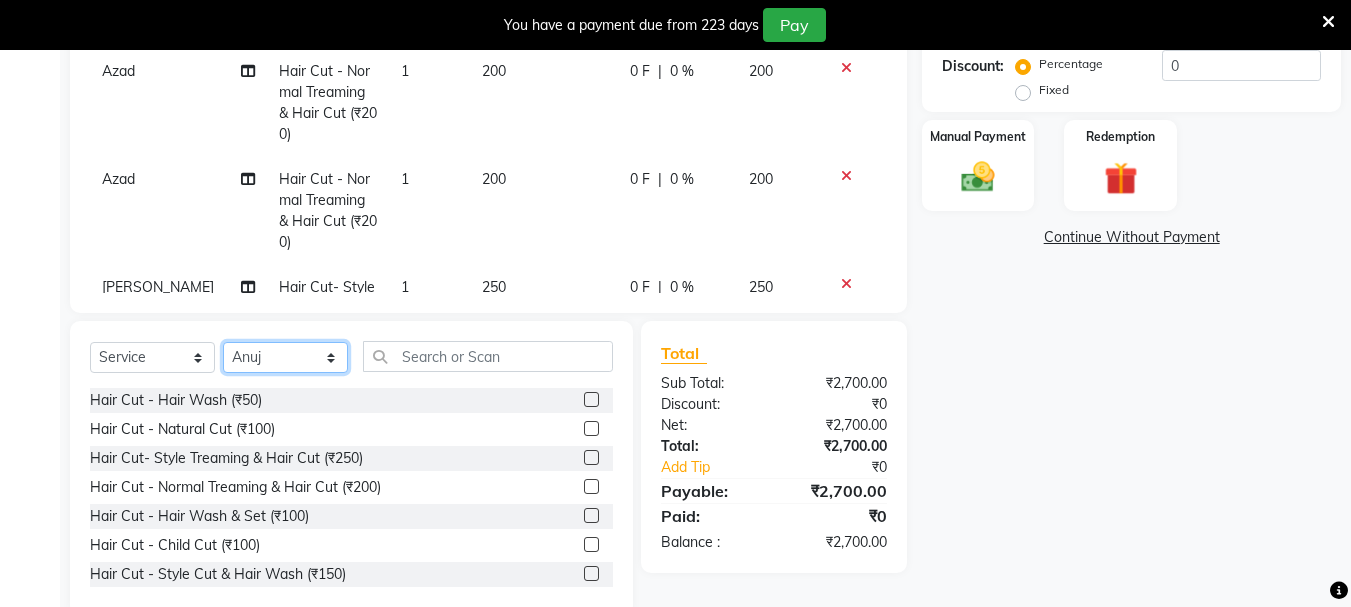 click on "Select Stylist [PERSON_NAME] [PERSON_NAME] Mahadev prem [PERSON_NAME] S.R.K. [PERSON_NAME]" 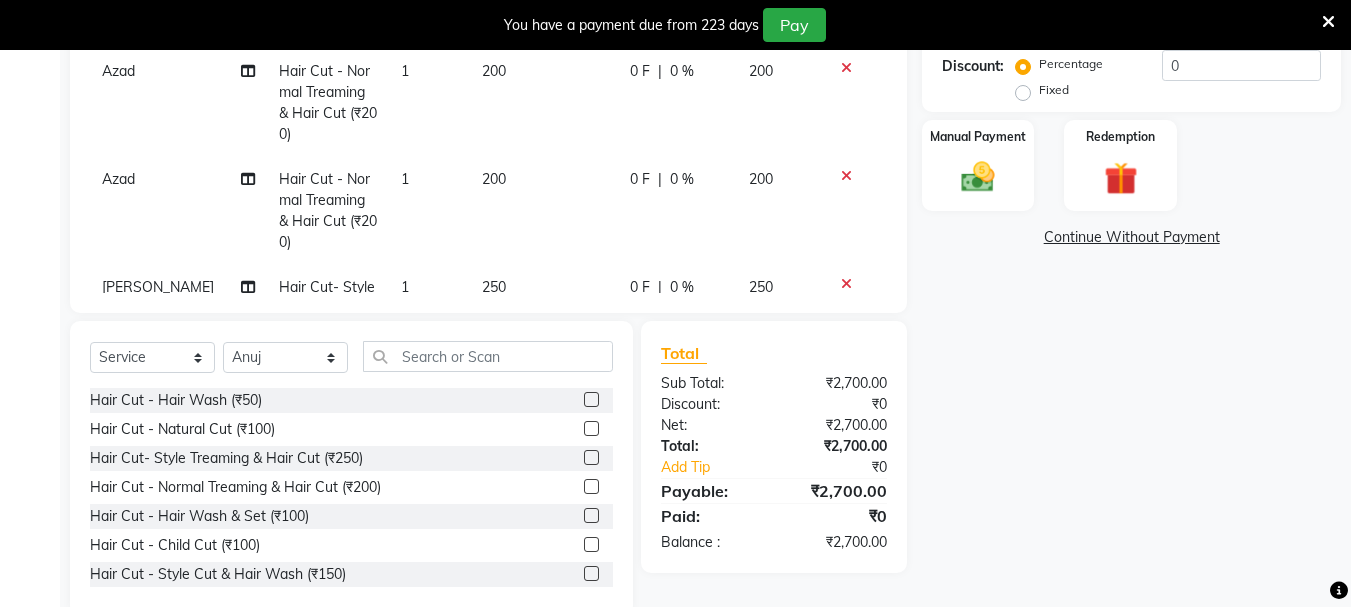click 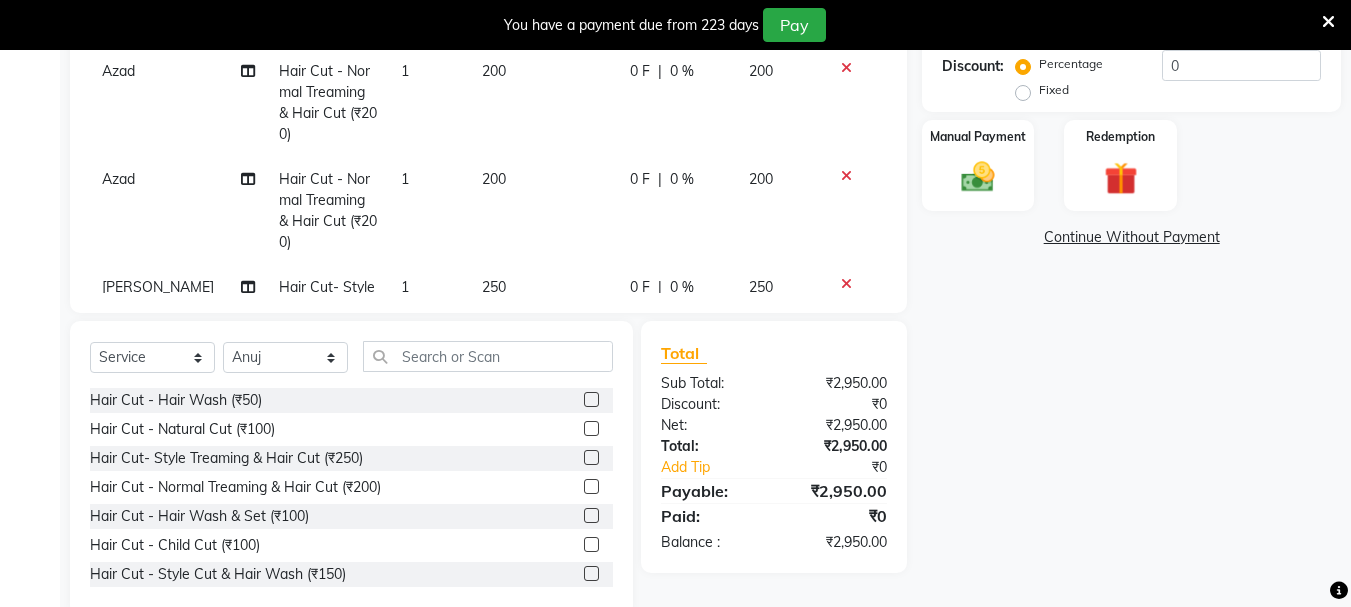 click 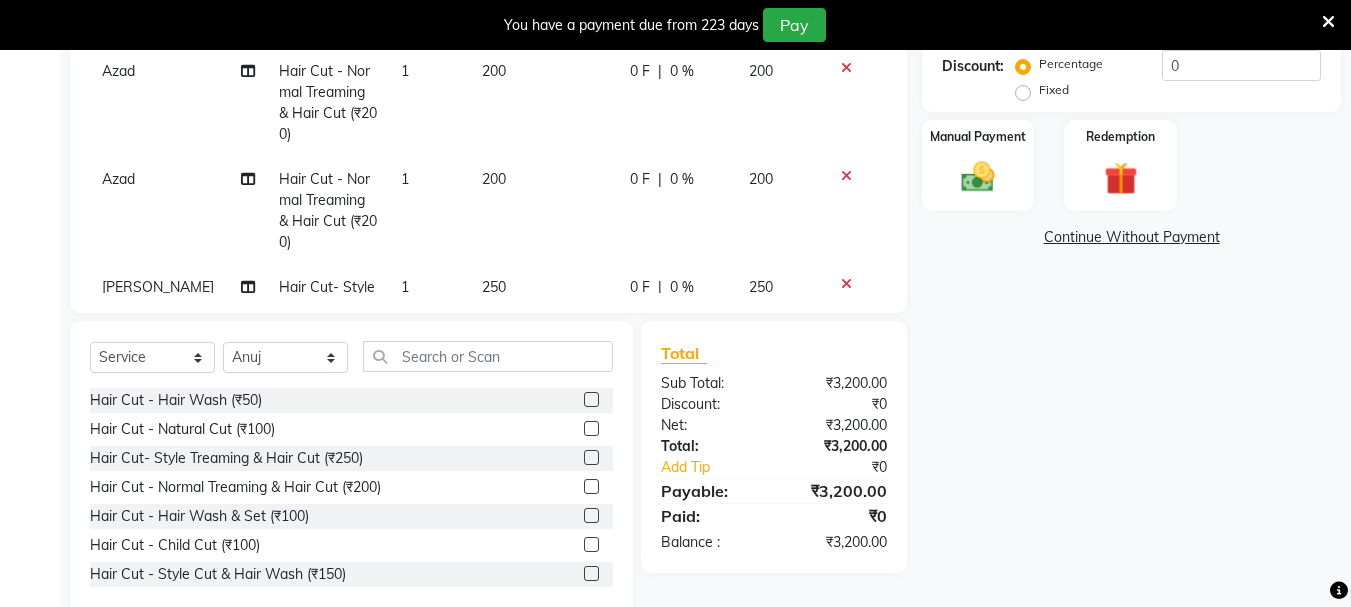 click 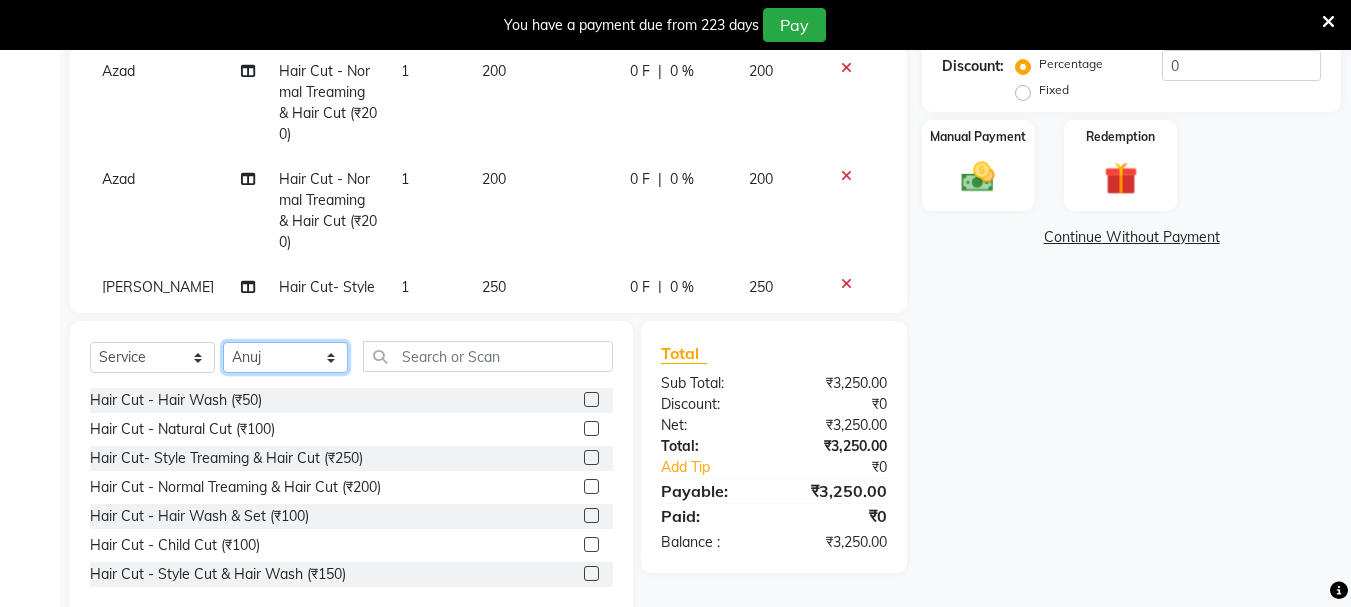 click on "Select Stylist [PERSON_NAME] [PERSON_NAME] Mahadev prem [PERSON_NAME] S.R.K. [PERSON_NAME]" 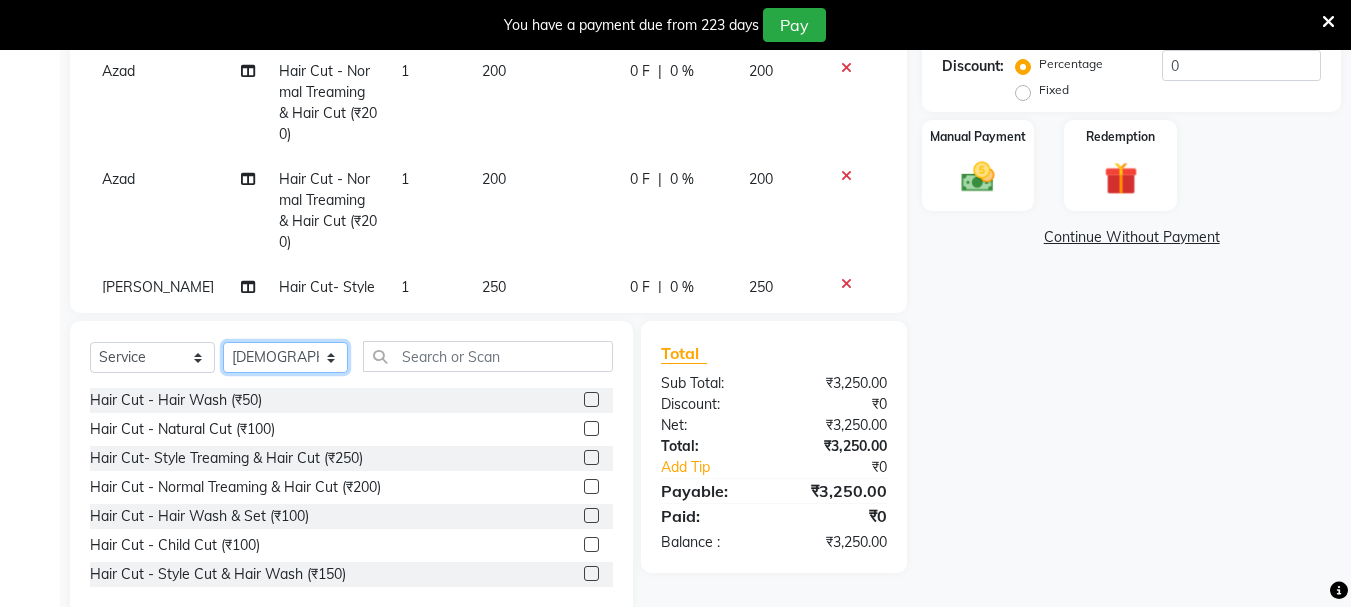 click on "Select Stylist [PERSON_NAME] [PERSON_NAME] Mahadev prem [PERSON_NAME] S.R.K. [PERSON_NAME]" 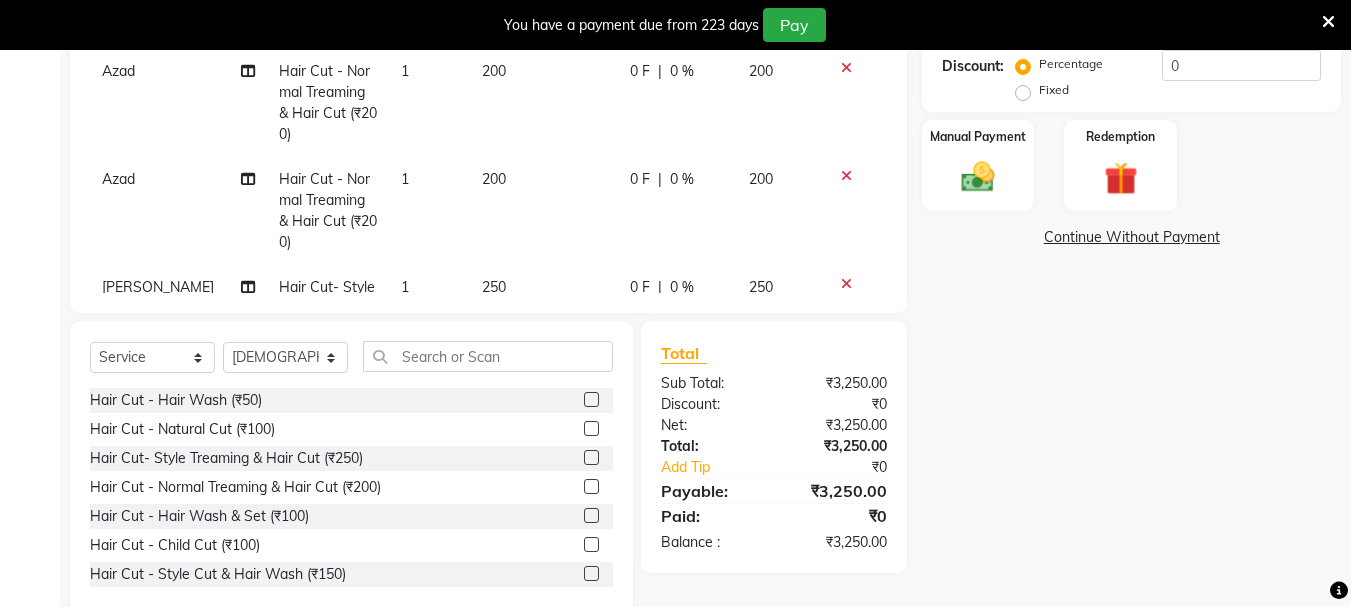 click 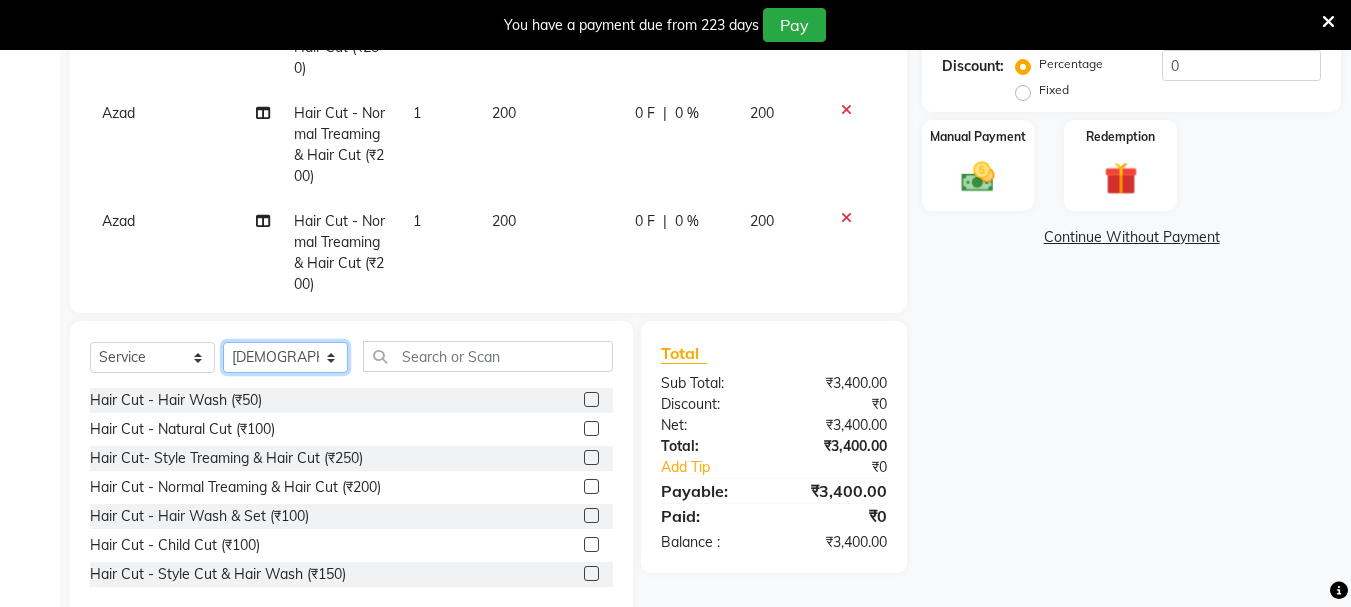 click on "Select Stylist [PERSON_NAME] [PERSON_NAME] Mahadev prem [PERSON_NAME] S.R.K. [PERSON_NAME]" 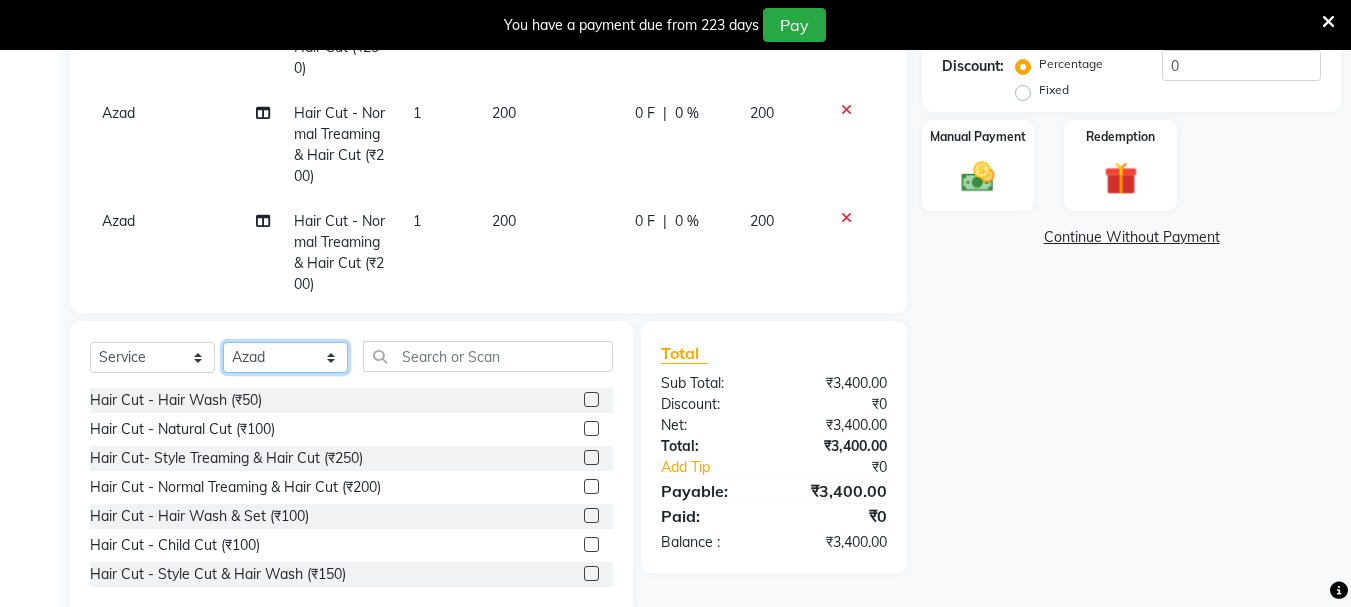 click on "Select Stylist [PERSON_NAME] [PERSON_NAME] Mahadev prem [PERSON_NAME] S.R.K. [PERSON_NAME]" 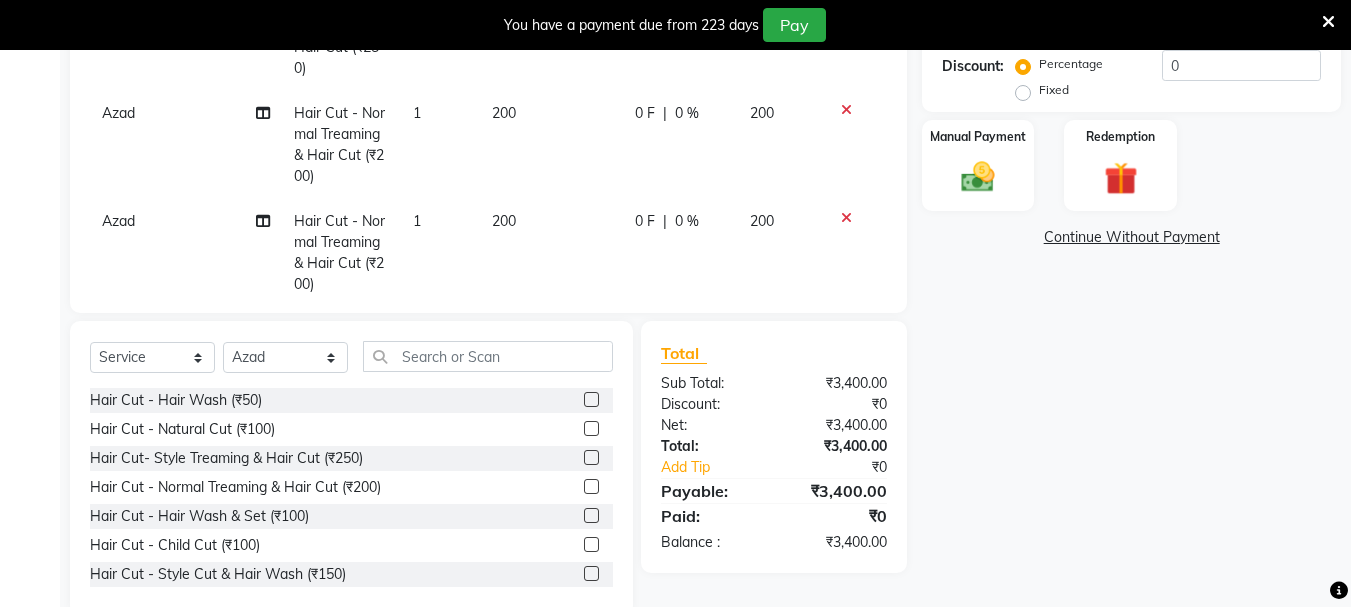drag, startPoint x: 576, startPoint y: 570, endPoint x: 535, endPoint y: 572, distance: 41.04875 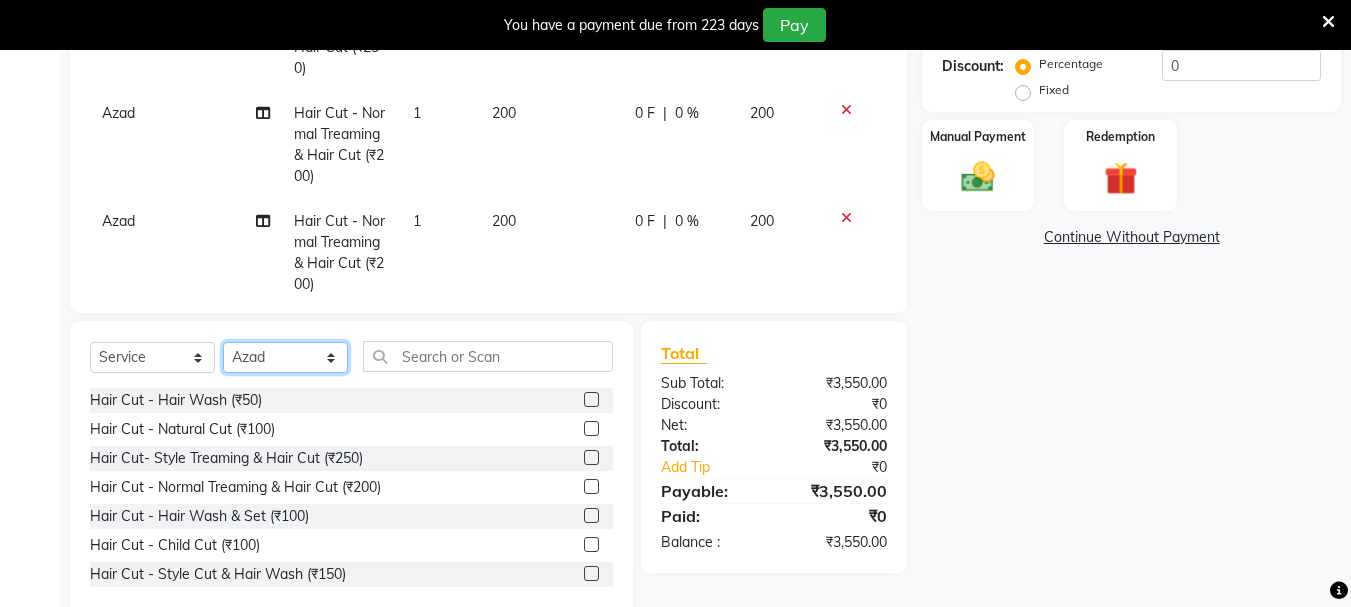 click on "Select Stylist [PERSON_NAME] [PERSON_NAME] Mahadev prem [PERSON_NAME] S.R.K. [PERSON_NAME]" 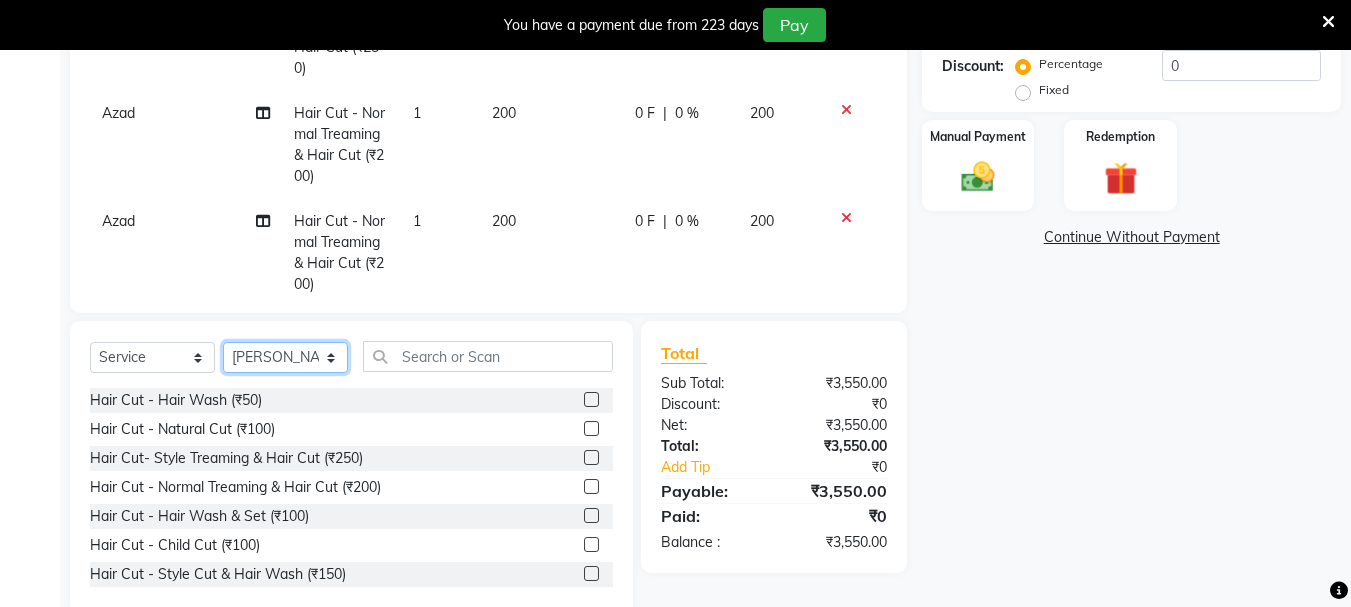 click on "Select Stylist [PERSON_NAME] [PERSON_NAME] Mahadev prem [PERSON_NAME] S.R.K. [PERSON_NAME]" 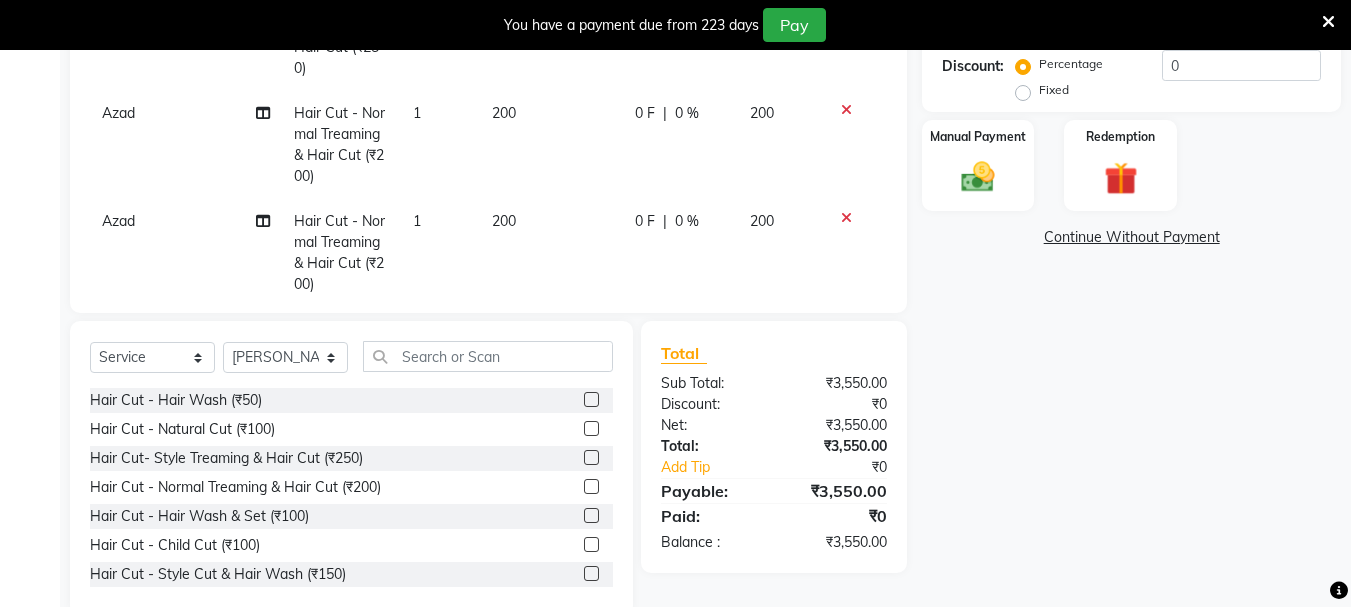 click 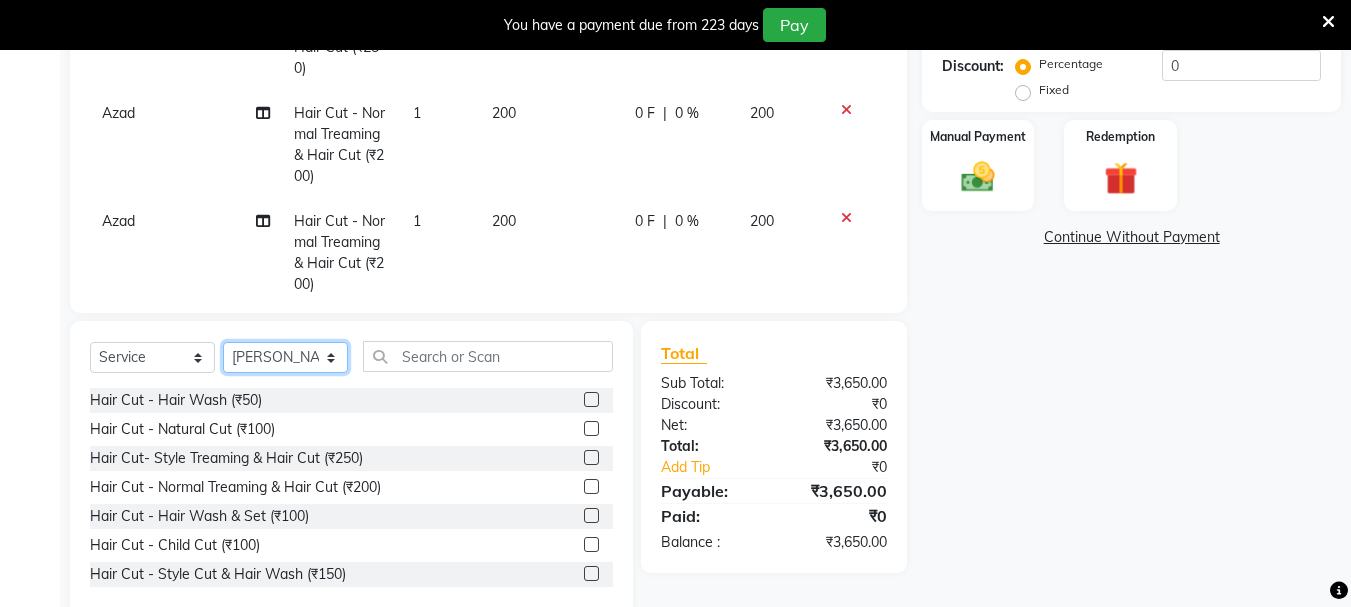 drag, startPoint x: 288, startPoint y: 358, endPoint x: 282, endPoint y: 344, distance: 15.231546 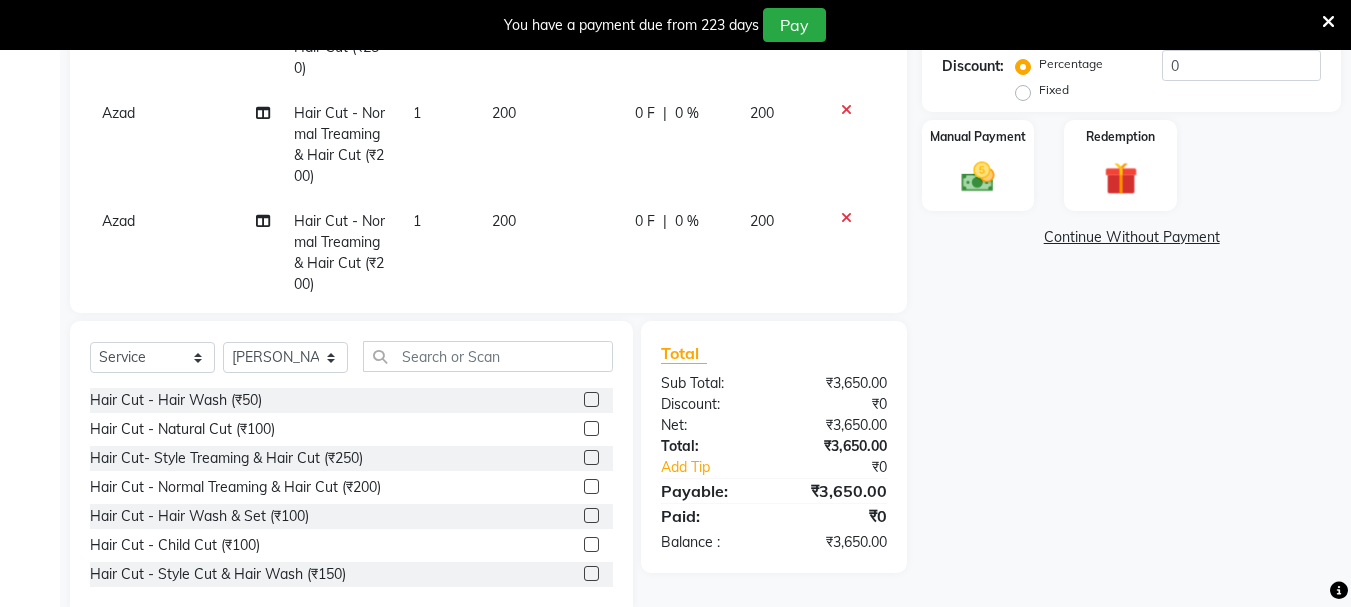 drag, startPoint x: 572, startPoint y: 573, endPoint x: 541, endPoint y: 562, distance: 32.89377 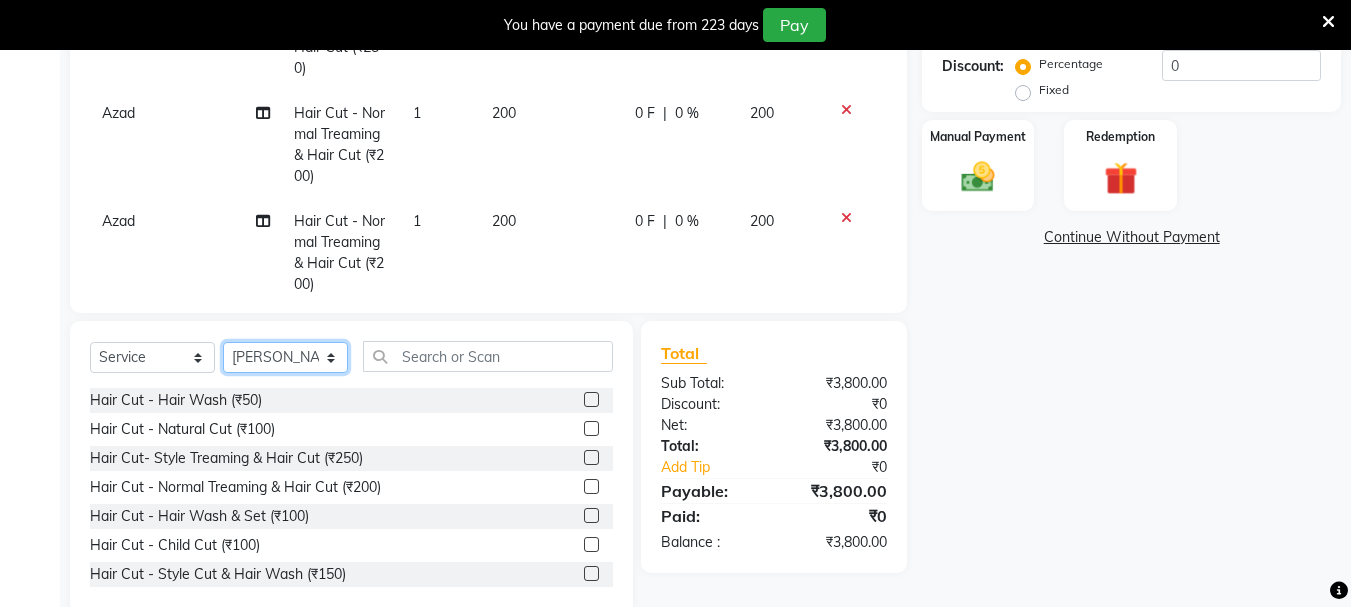 click on "Select Stylist [PERSON_NAME] [PERSON_NAME] Mahadev prem [PERSON_NAME] S.R.K. [PERSON_NAME]" 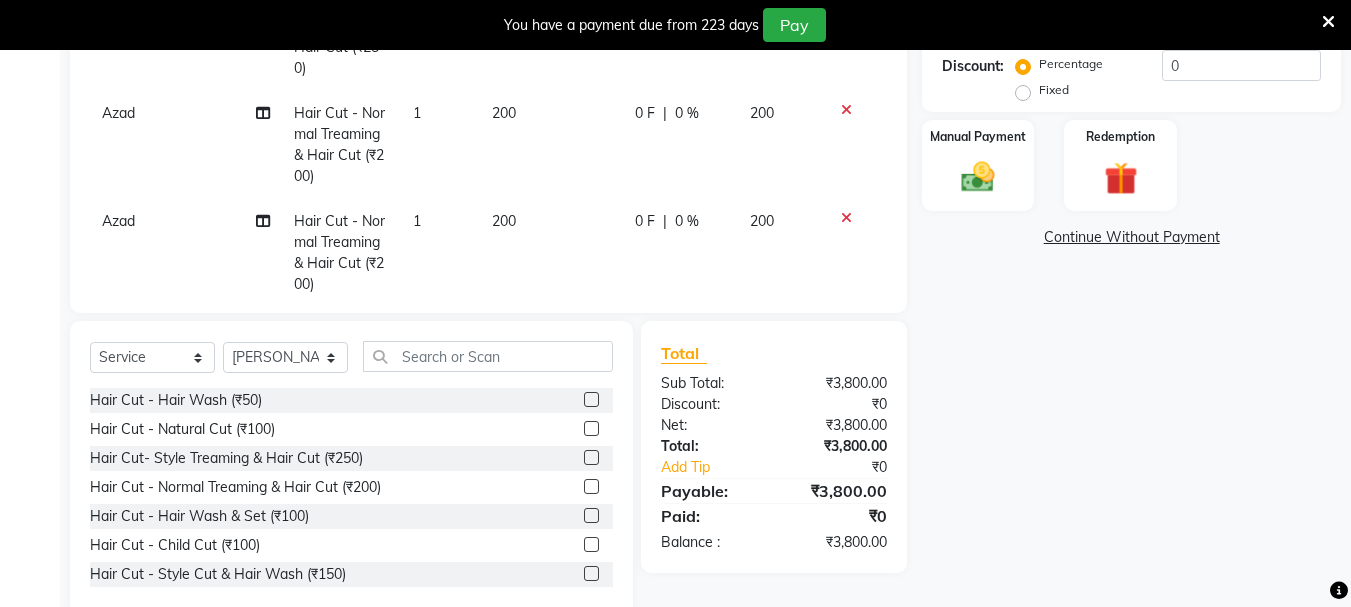 click 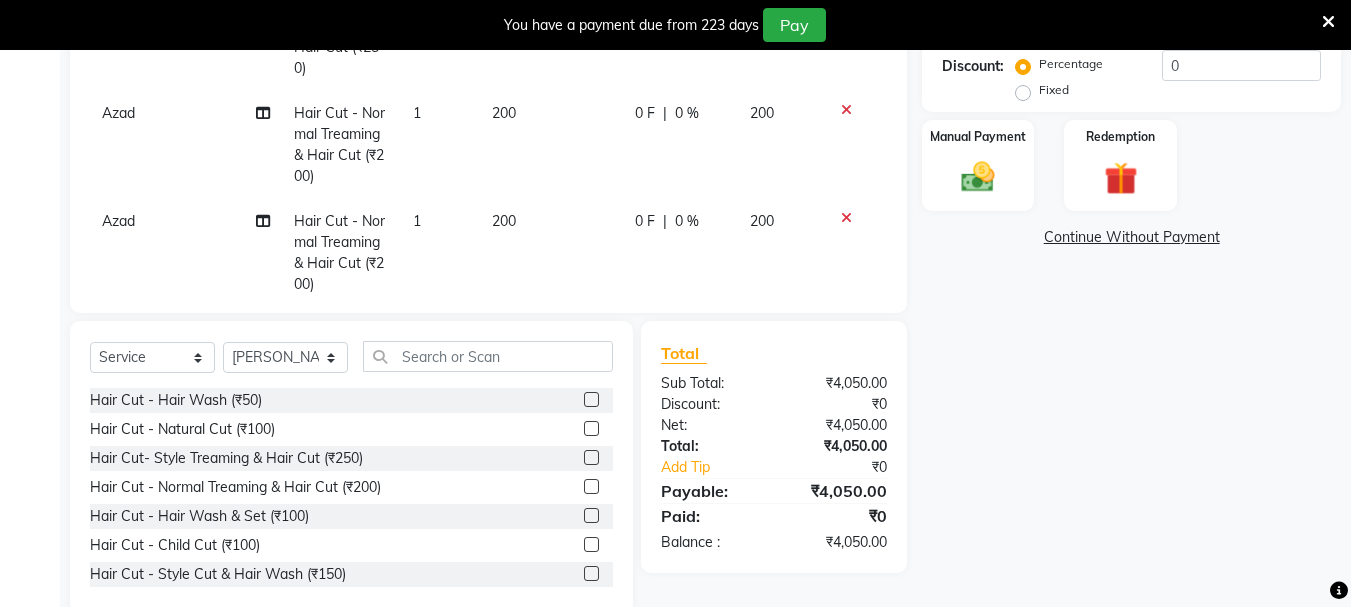 click 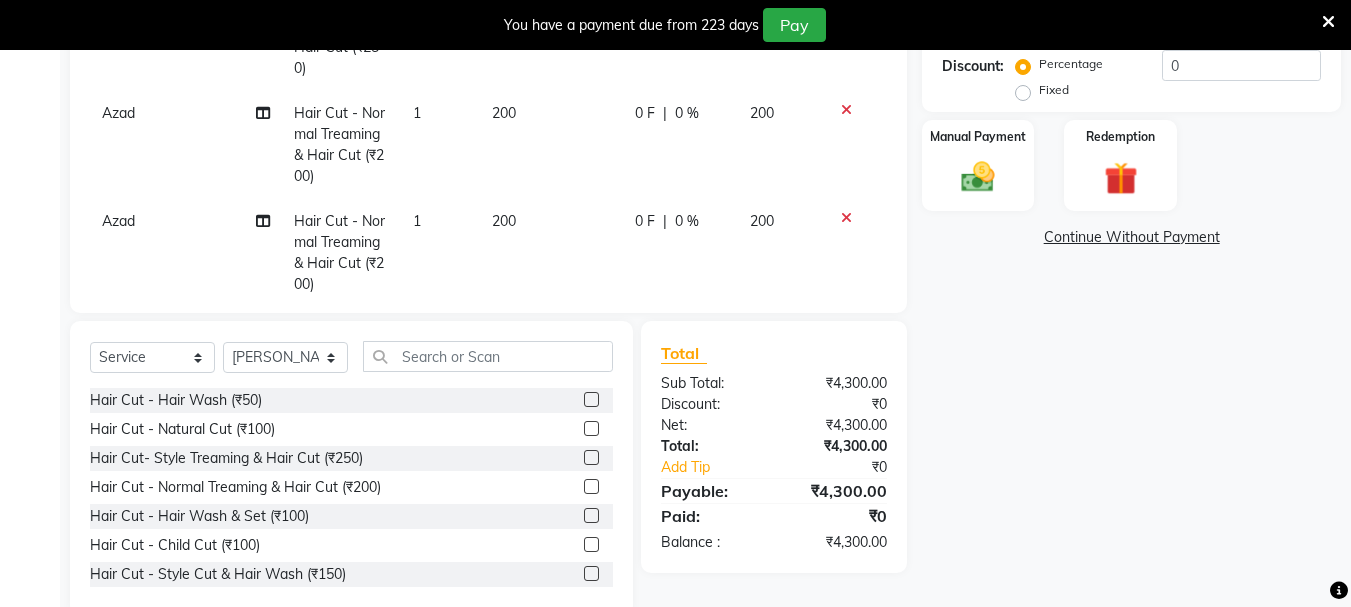 click 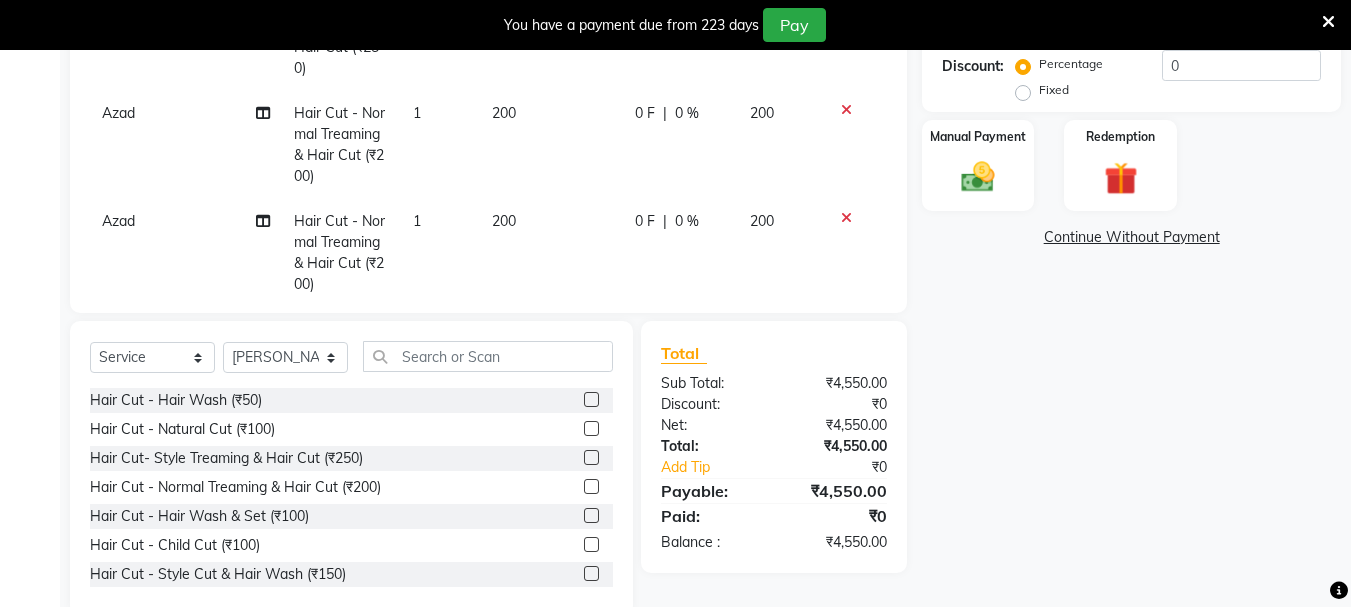 click 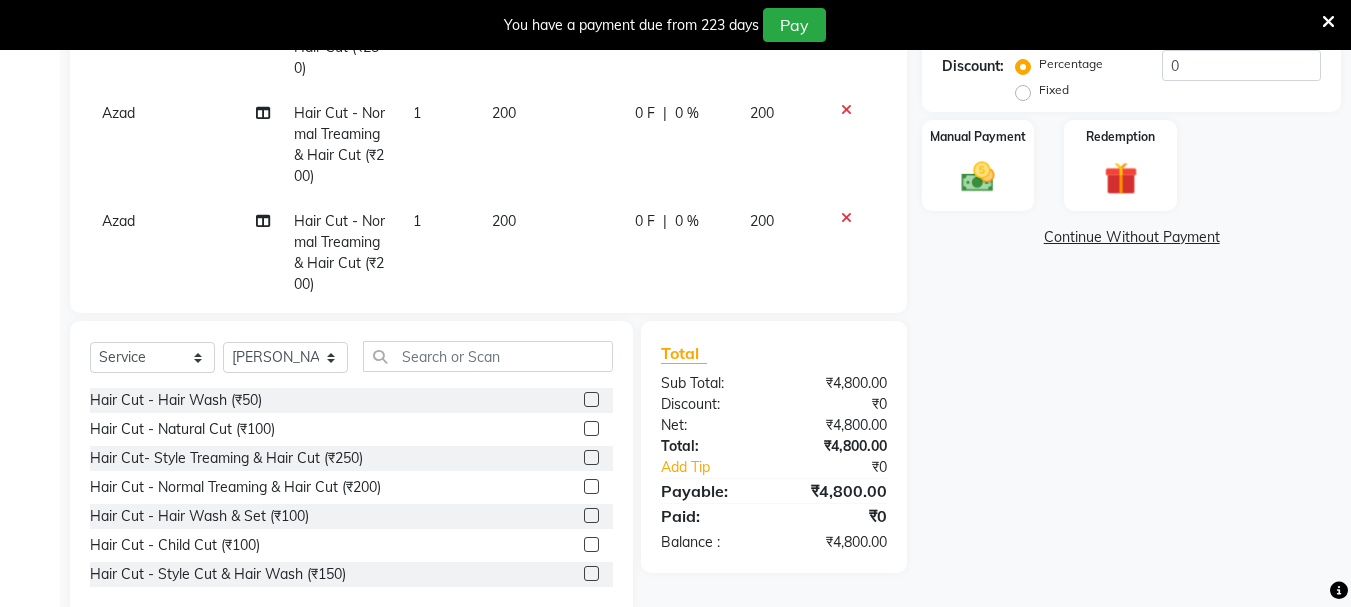 click 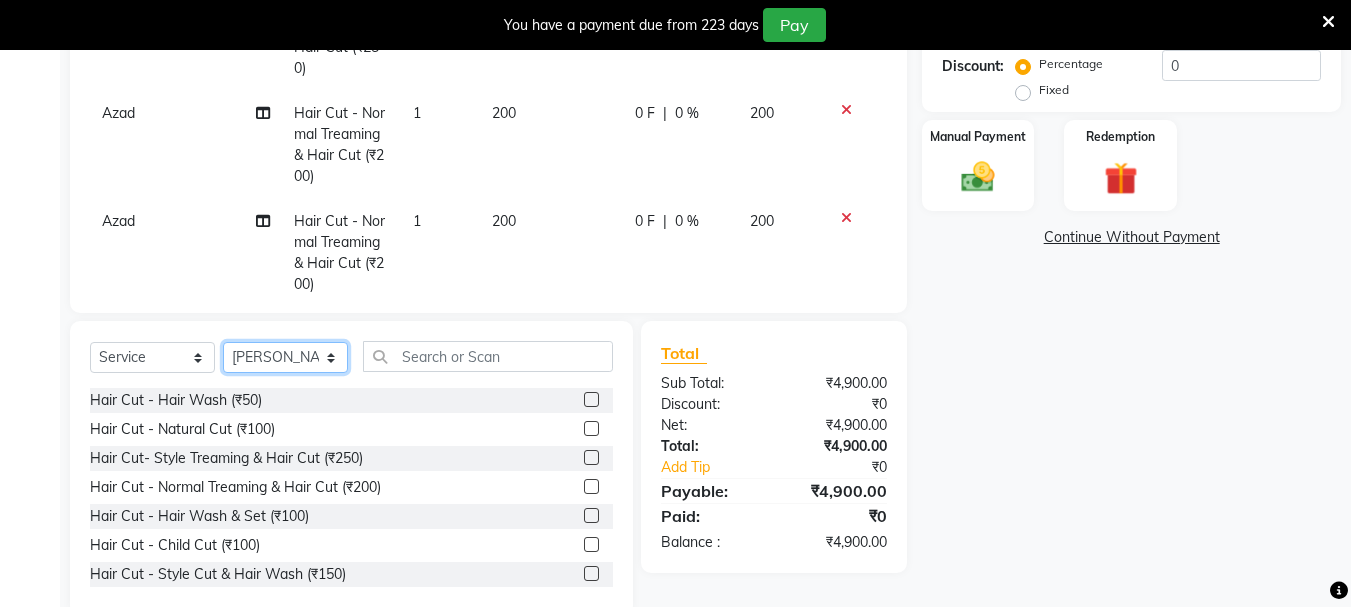 click on "Select Stylist [PERSON_NAME] [PERSON_NAME] Mahadev prem [PERSON_NAME] S.R.K. [PERSON_NAME]" 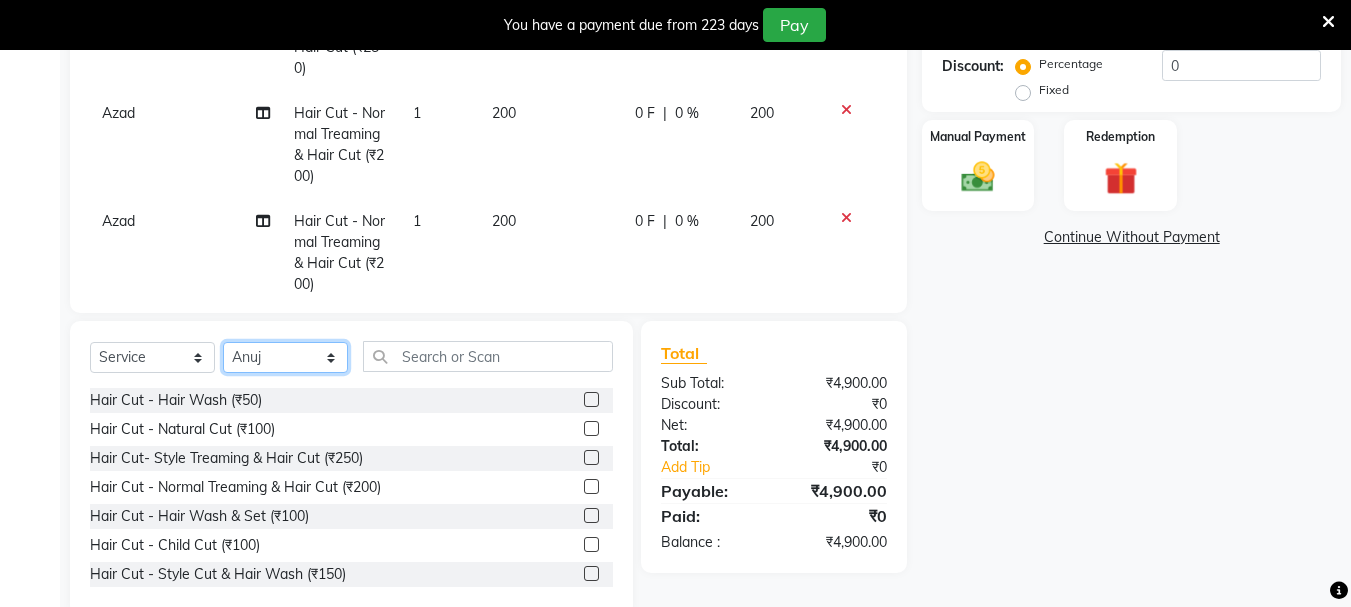 click on "Select Stylist [PERSON_NAME] [PERSON_NAME] Mahadev prem [PERSON_NAME] S.R.K. [PERSON_NAME]" 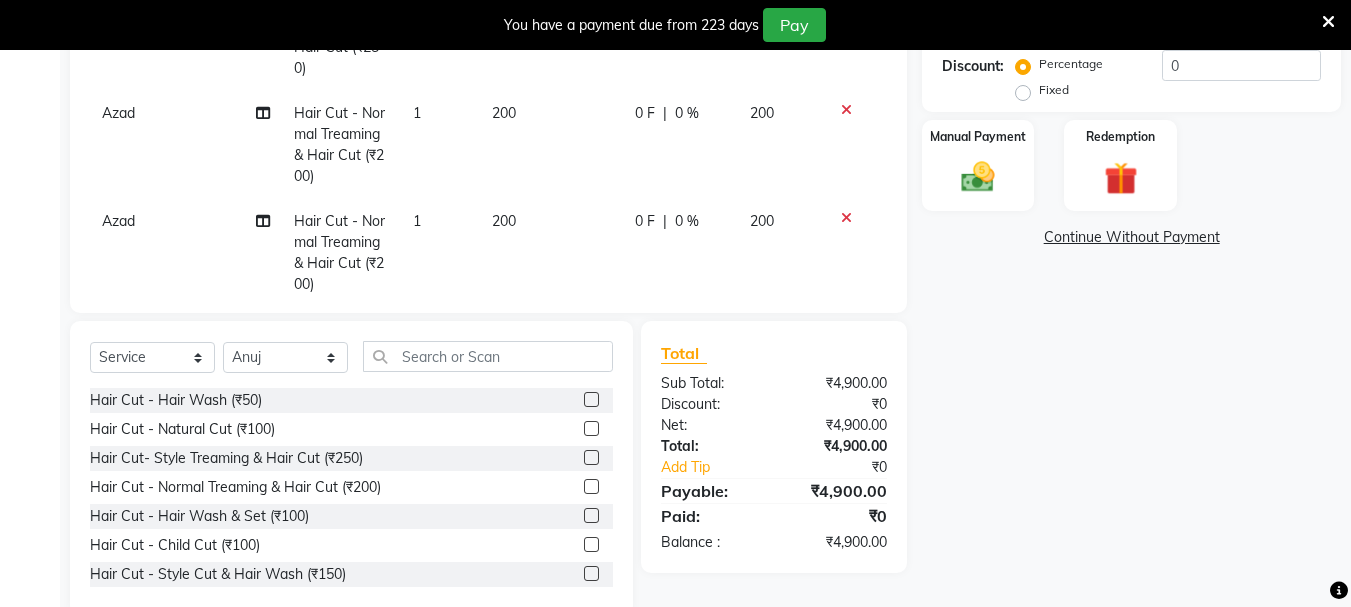 drag, startPoint x: 573, startPoint y: 456, endPoint x: 518, endPoint y: 445, distance: 56.089214 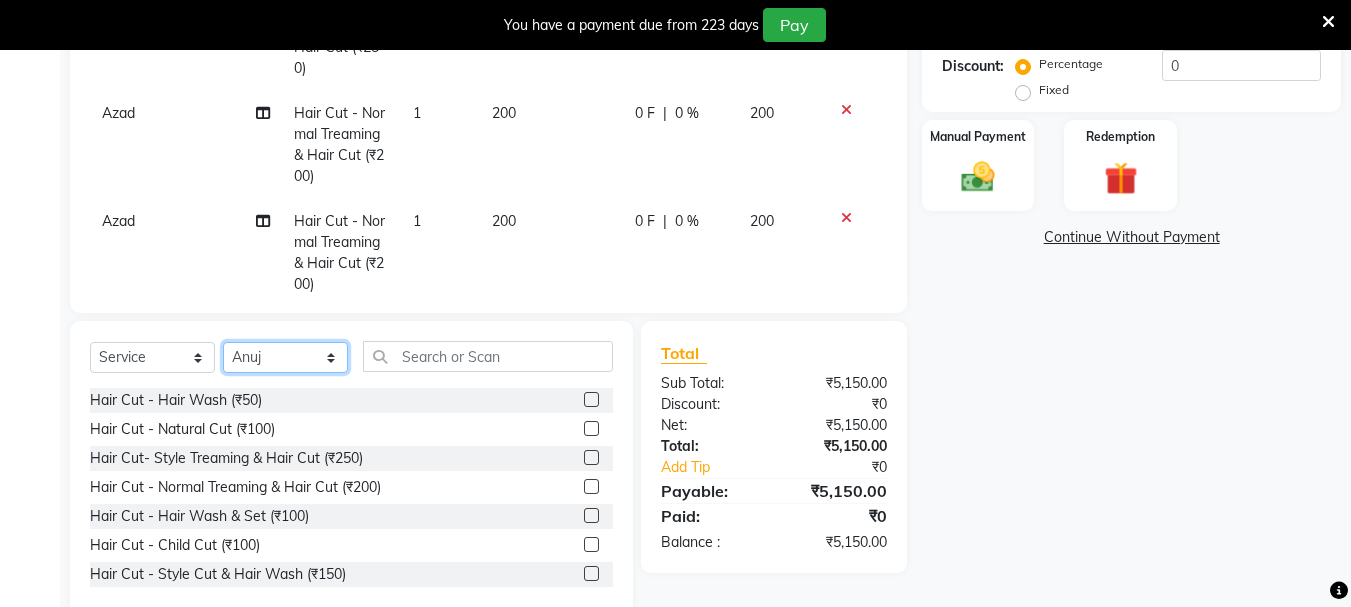 drag, startPoint x: 263, startPoint y: 356, endPoint x: 261, endPoint y: 346, distance: 10.198039 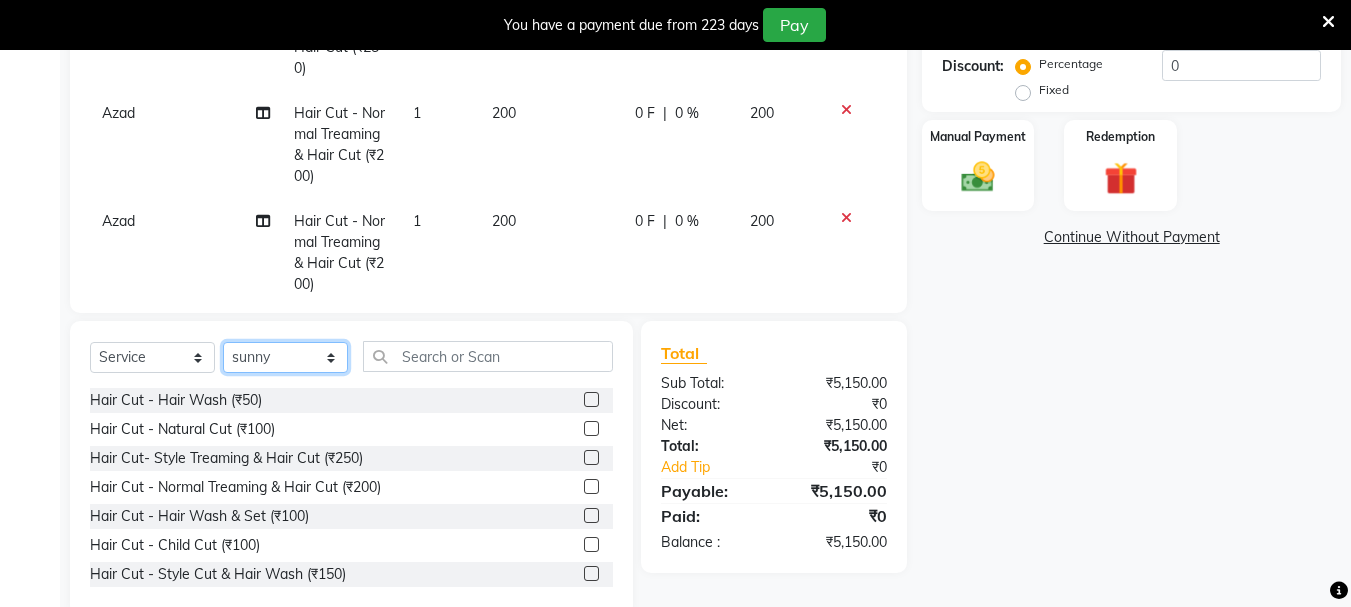 click on "Select Stylist [PERSON_NAME] [PERSON_NAME] Mahadev prem [PERSON_NAME] S.R.K. [PERSON_NAME]" 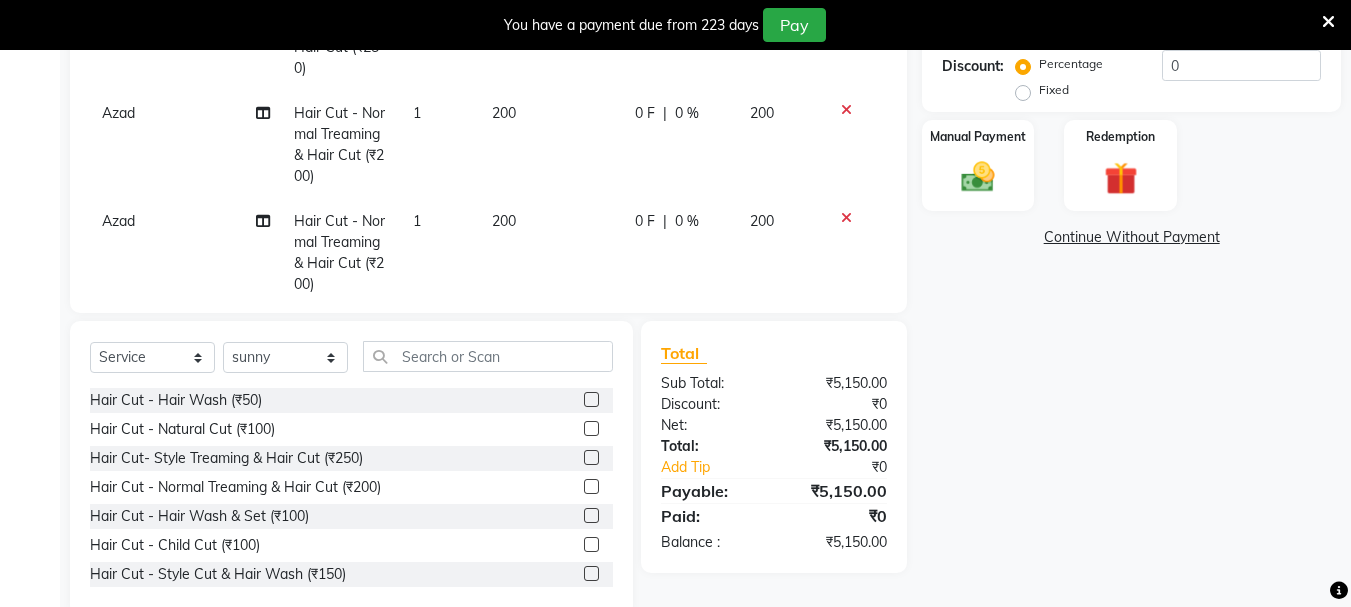 click 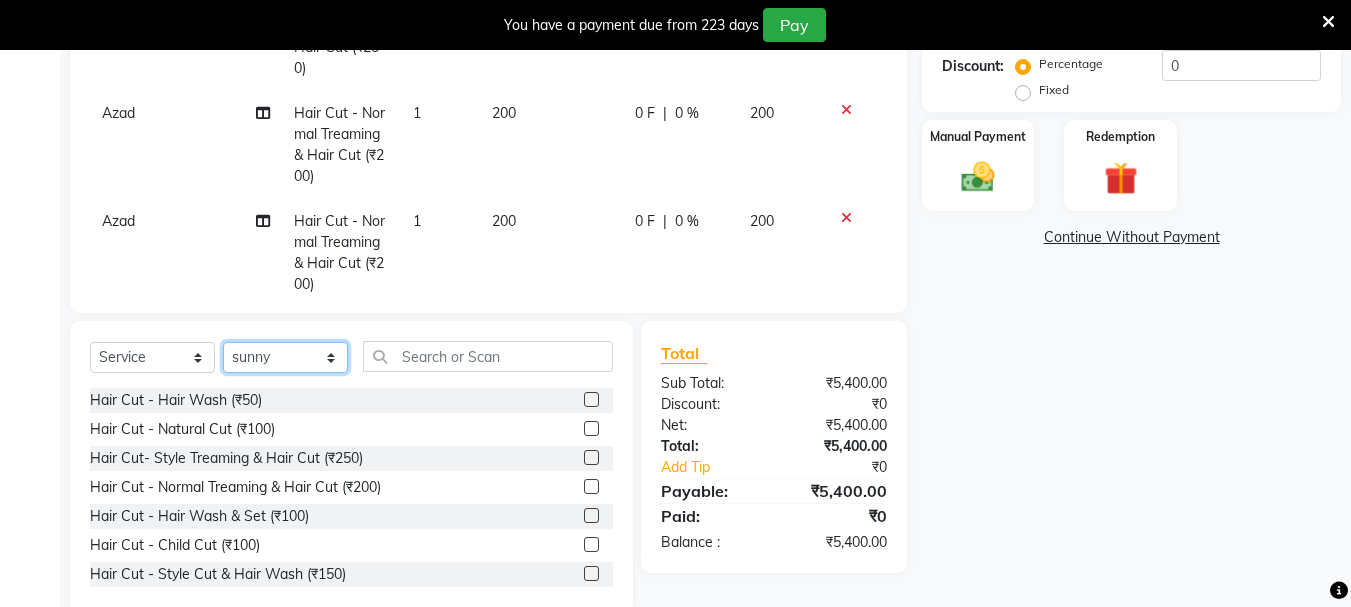 drag, startPoint x: 283, startPoint y: 356, endPoint x: 265, endPoint y: 343, distance: 22.203604 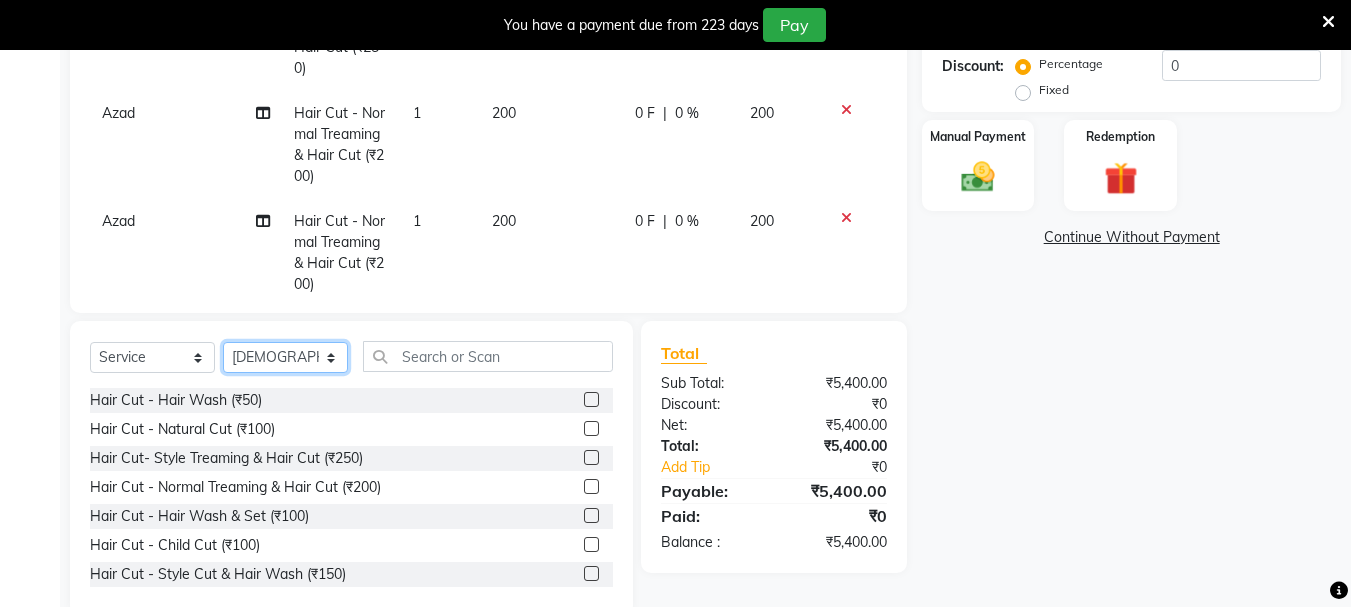 click on "Select Stylist [PERSON_NAME] [PERSON_NAME] Mahadev prem [PERSON_NAME] S.R.K. [PERSON_NAME]" 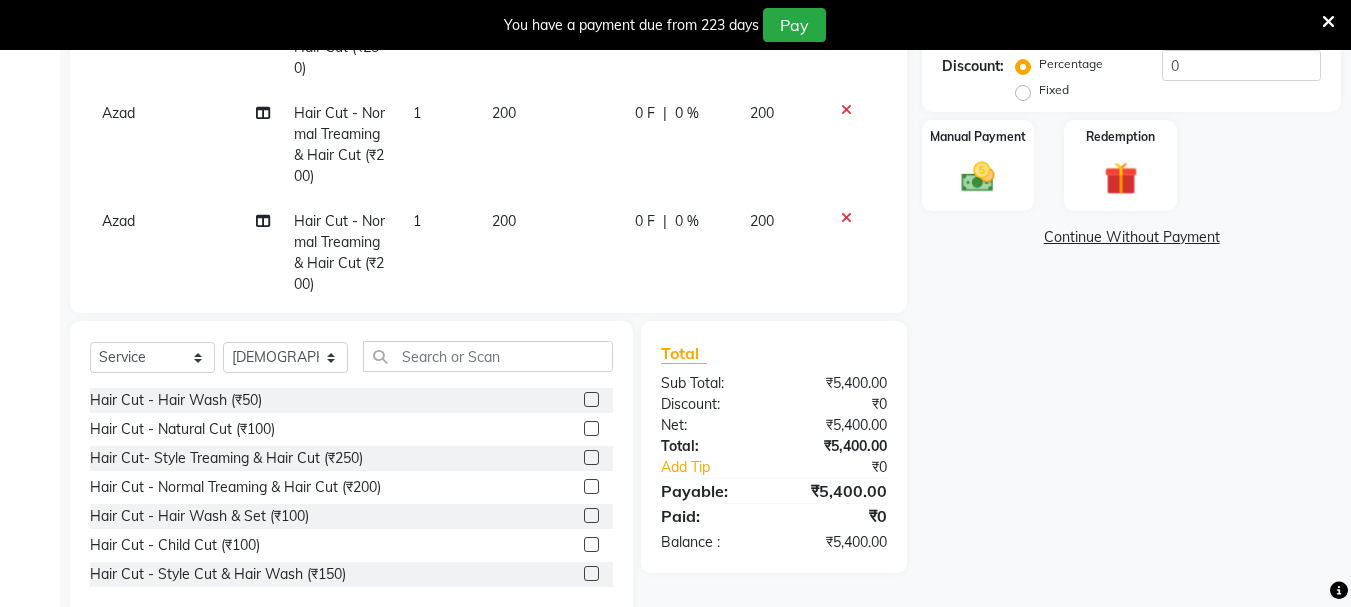 drag, startPoint x: 577, startPoint y: 575, endPoint x: 461, endPoint y: 541, distance: 120.880104 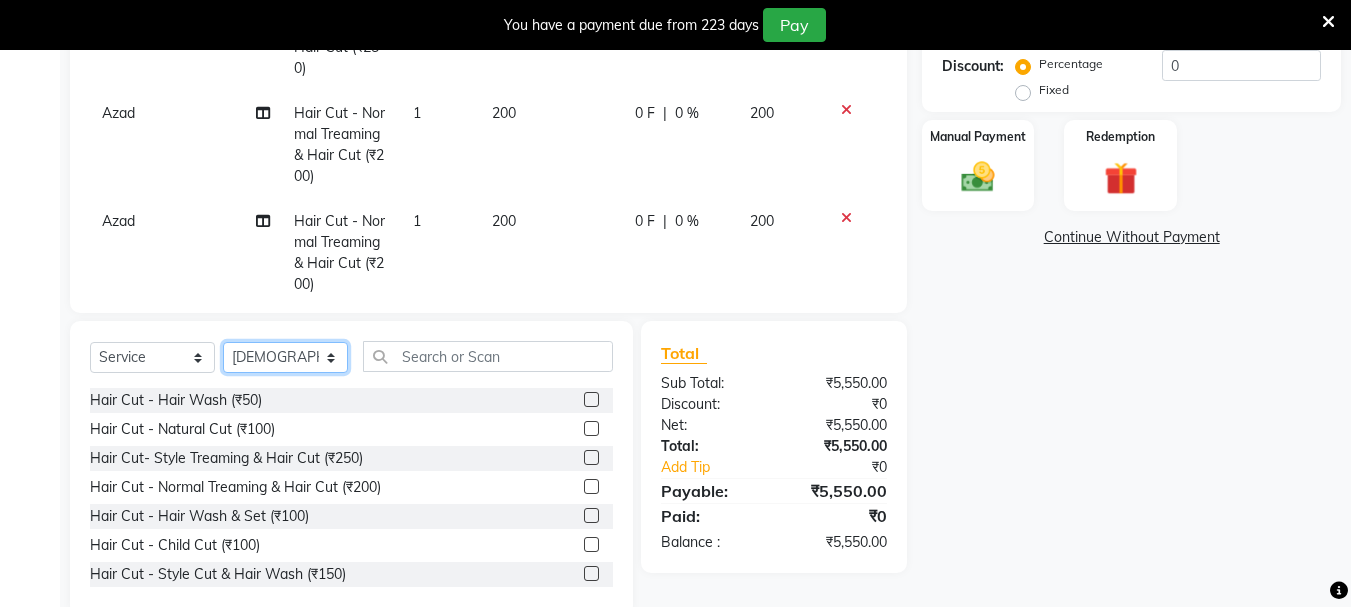 click on "Select Stylist [PERSON_NAME] [PERSON_NAME] Mahadev prem [PERSON_NAME] S.R.K. [PERSON_NAME]" 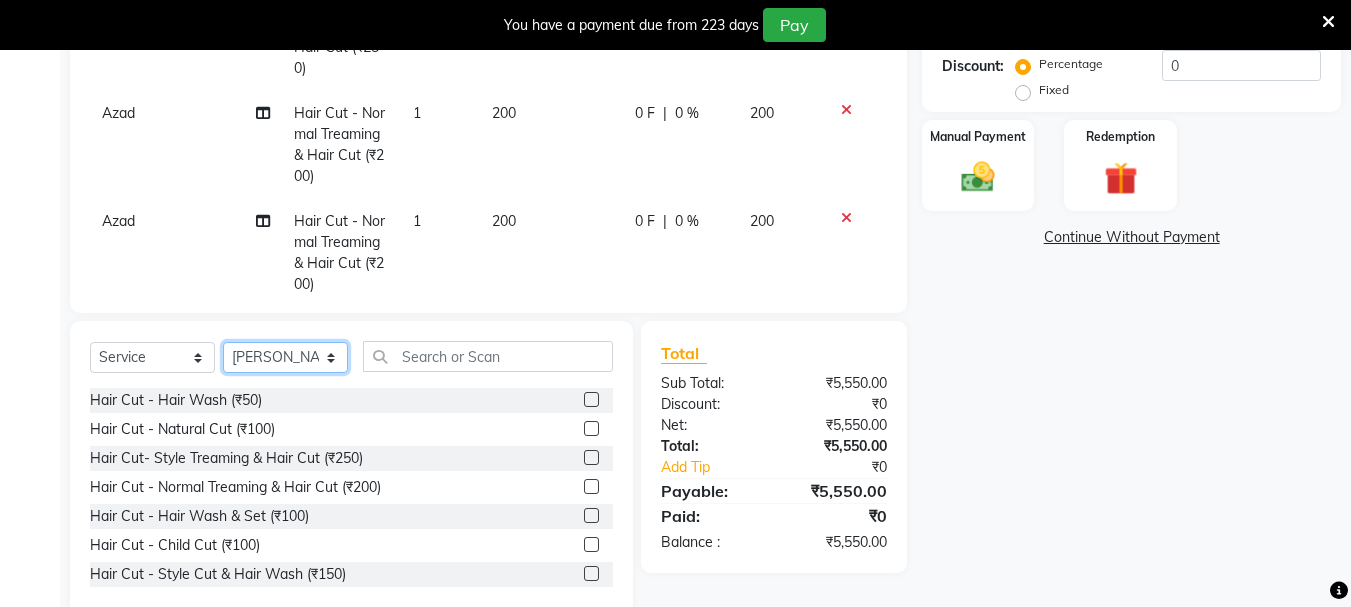 click on "Select Stylist [PERSON_NAME] [PERSON_NAME] Mahadev prem [PERSON_NAME] S.R.K. [PERSON_NAME]" 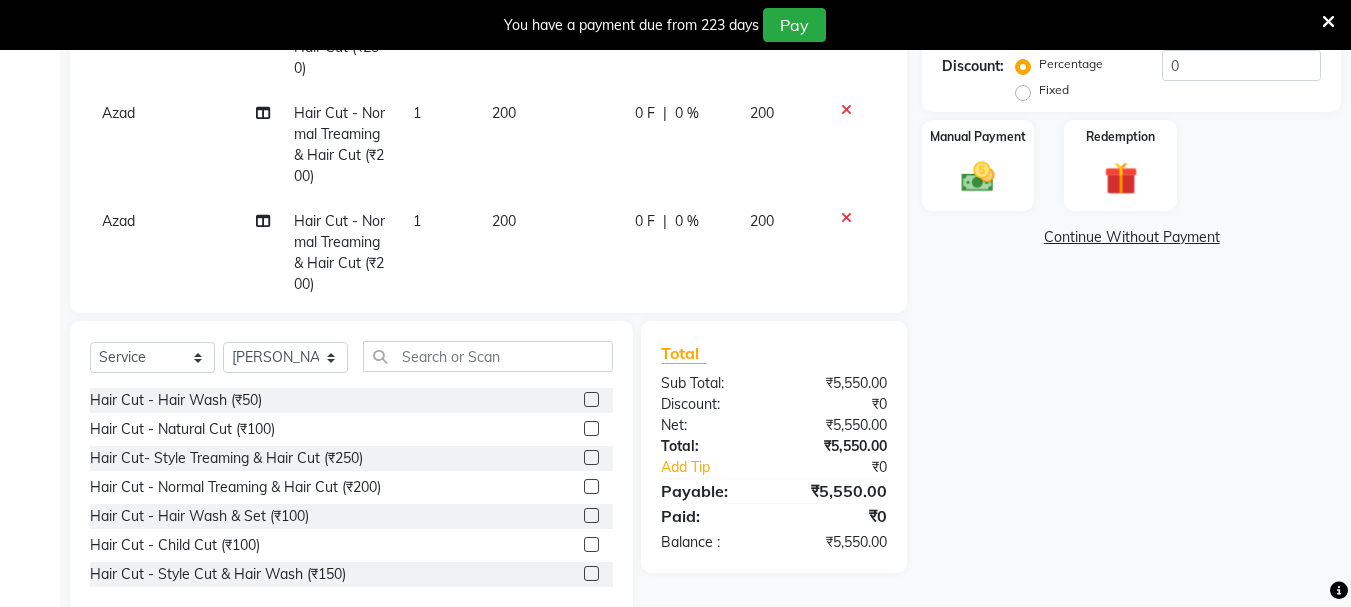 click 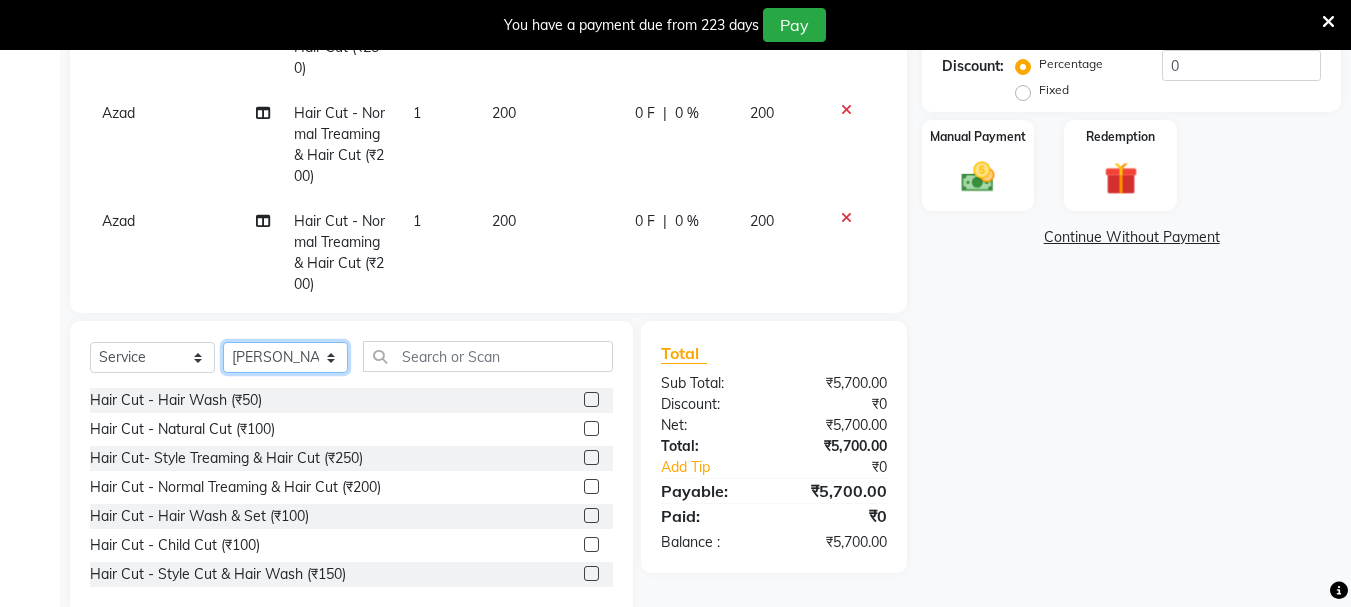 click on "Select Stylist [PERSON_NAME] [PERSON_NAME] Mahadev prem [PERSON_NAME] S.R.K. [PERSON_NAME]" 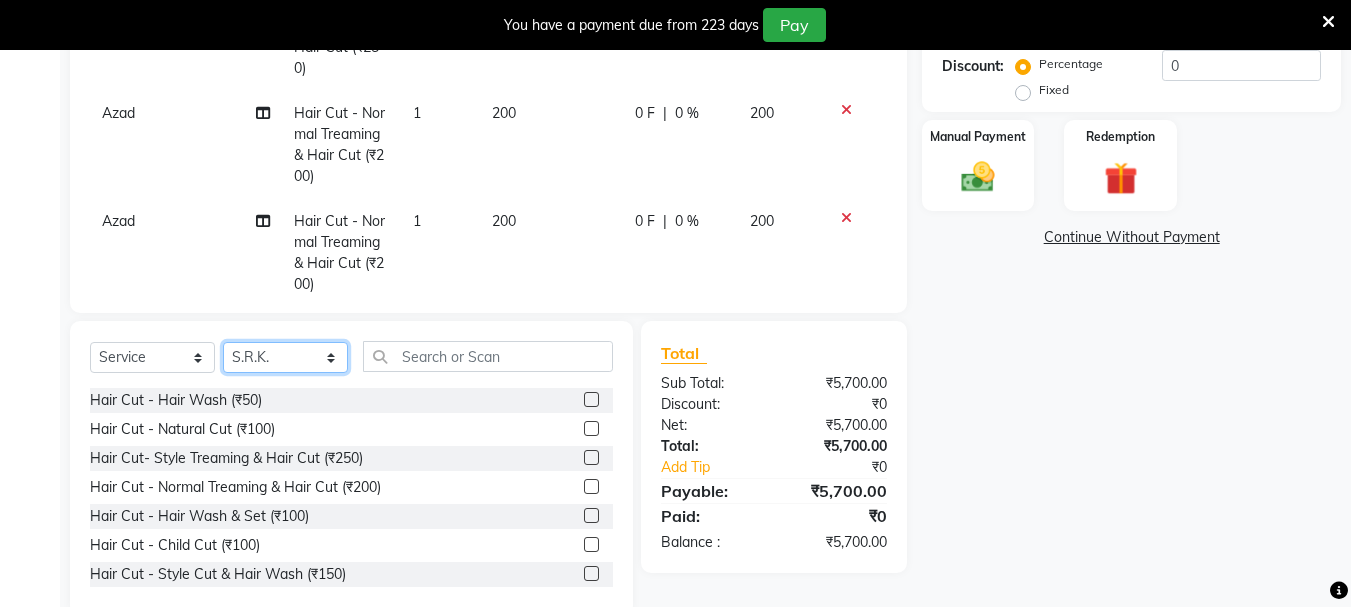 click on "Select Stylist [PERSON_NAME] [PERSON_NAME] Mahadev prem [PERSON_NAME] S.R.K. [PERSON_NAME]" 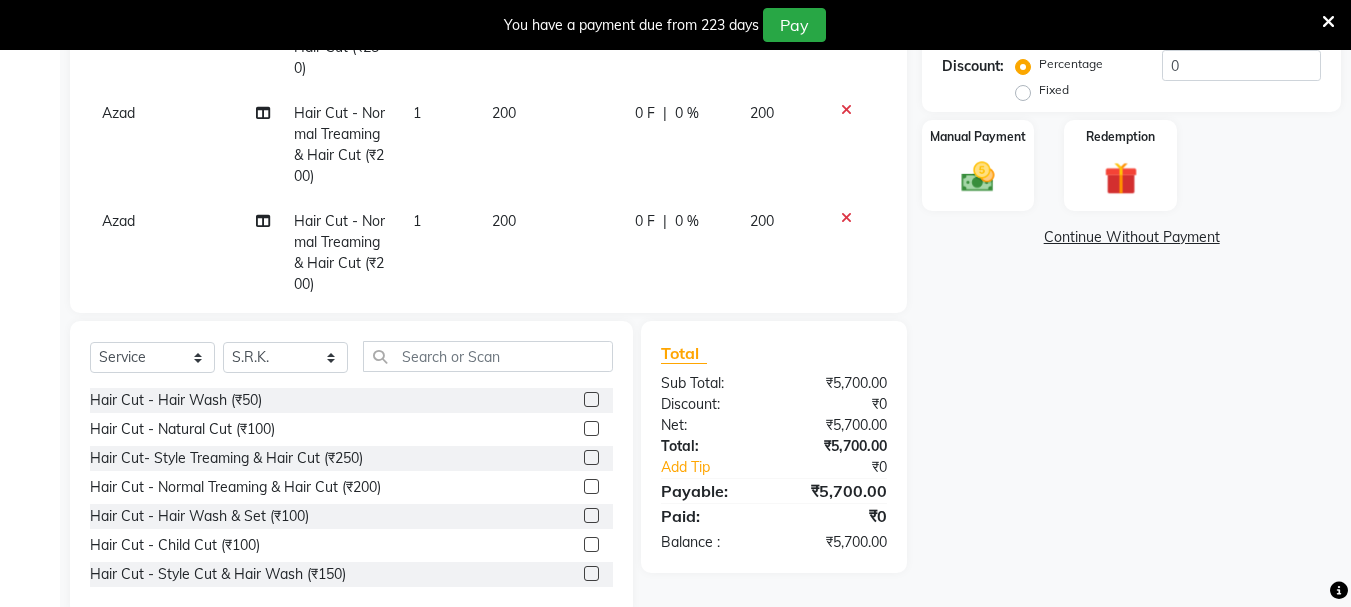 click 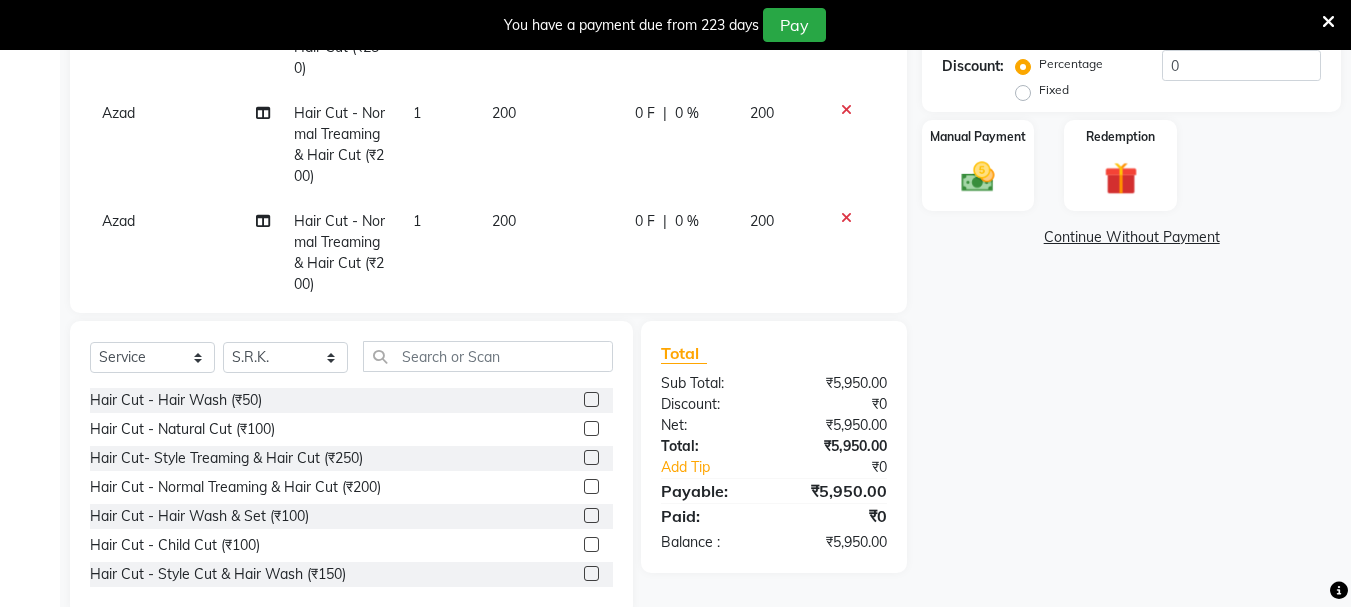 click 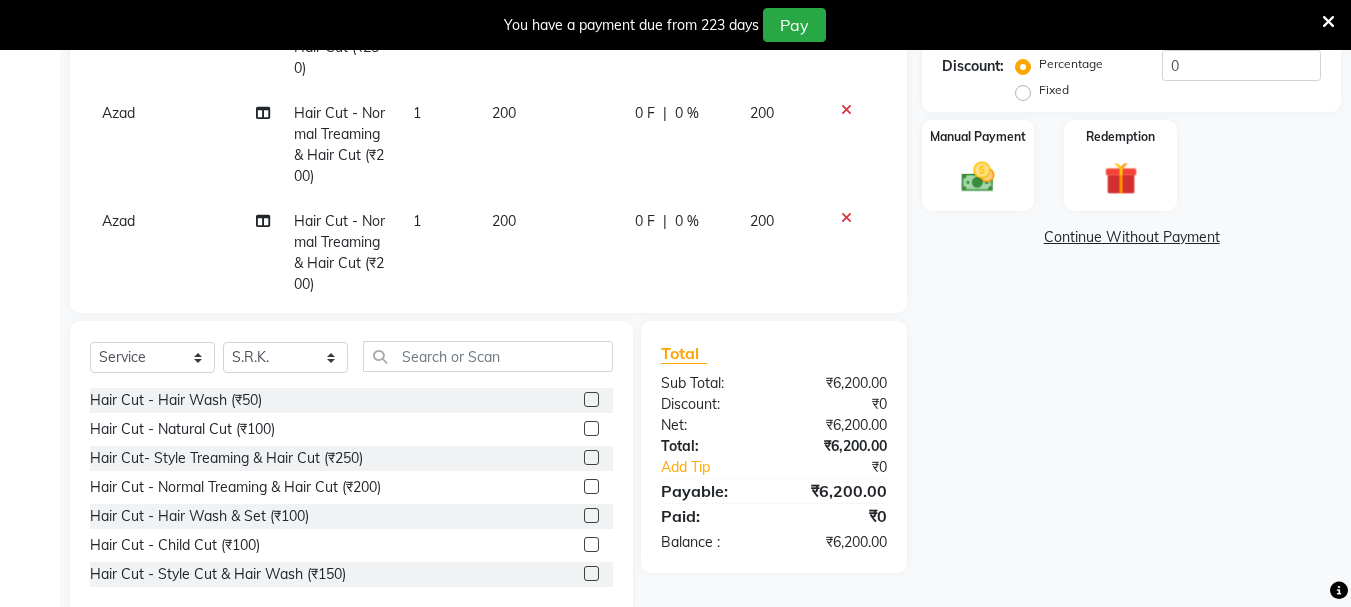 drag, startPoint x: 579, startPoint y: 431, endPoint x: 556, endPoint y: 437, distance: 23.769728 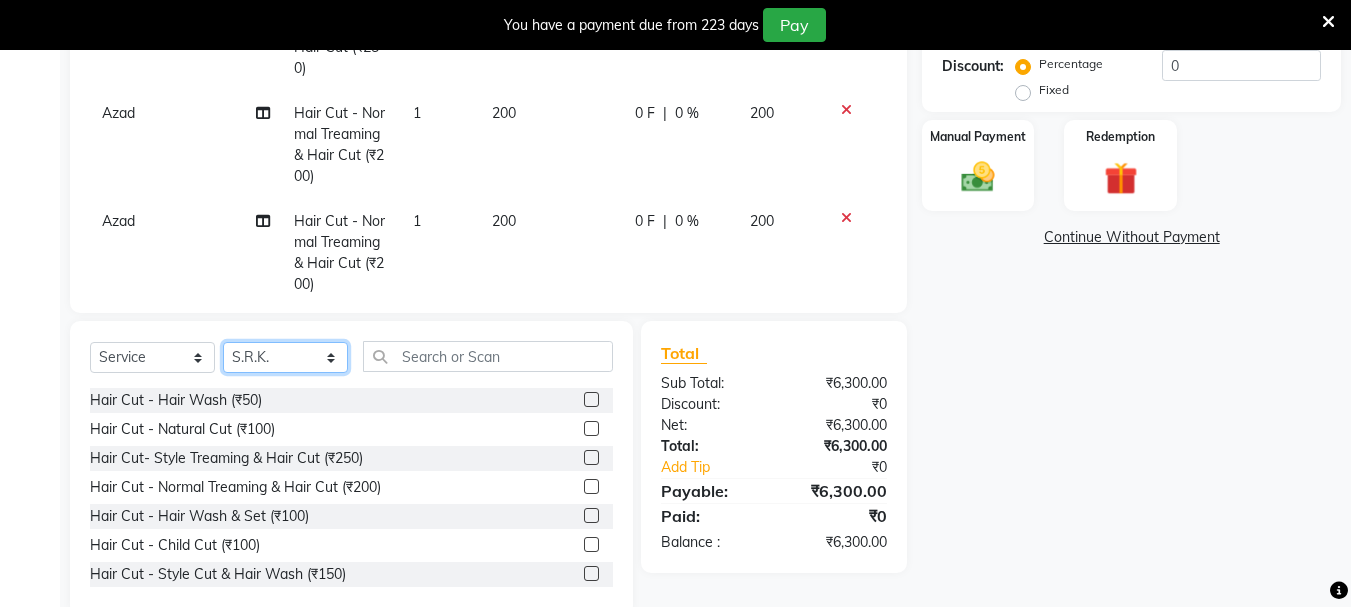 click on "Select Stylist [PERSON_NAME] [PERSON_NAME] Mahadev prem [PERSON_NAME] S.R.K. [PERSON_NAME]" 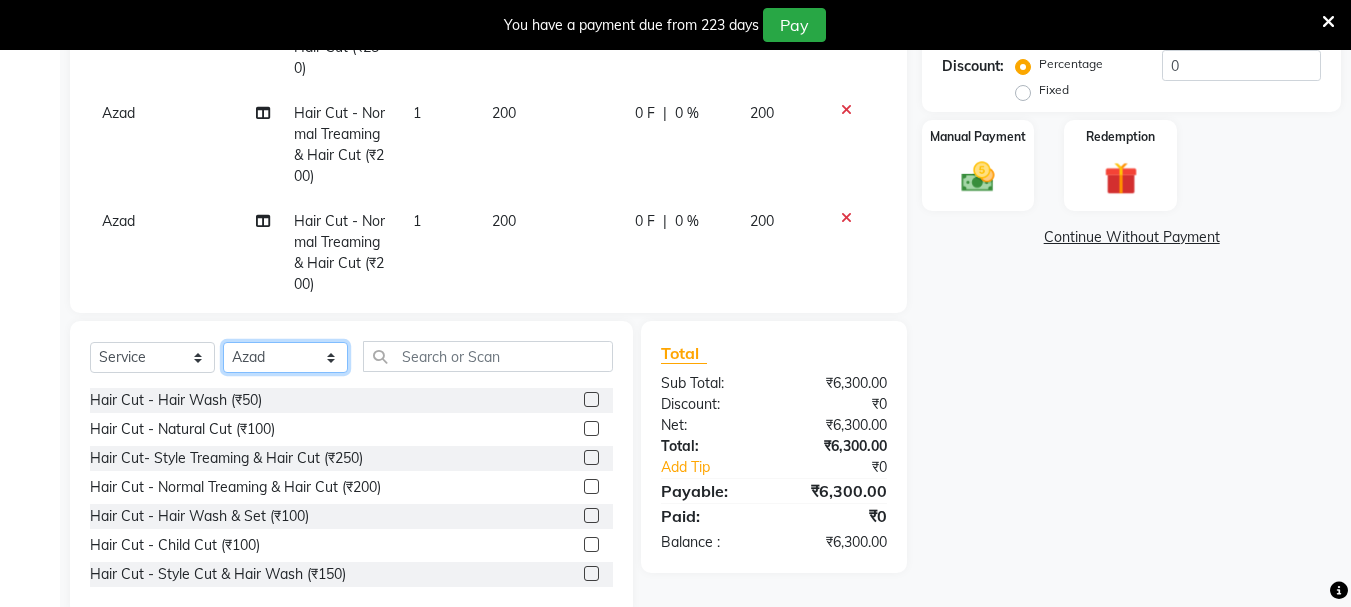click on "Select Stylist [PERSON_NAME] [PERSON_NAME] Mahadev prem [PERSON_NAME] S.R.K. [PERSON_NAME]" 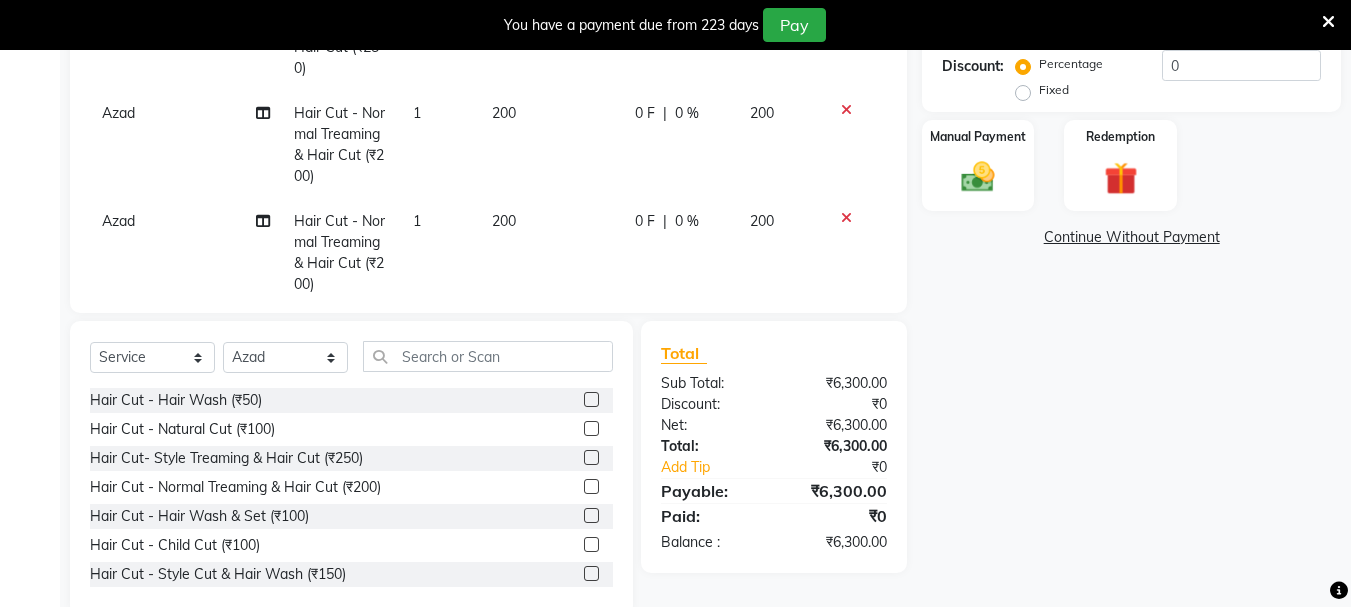 drag, startPoint x: 577, startPoint y: 458, endPoint x: 515, endPoint y: 458, distance: 62 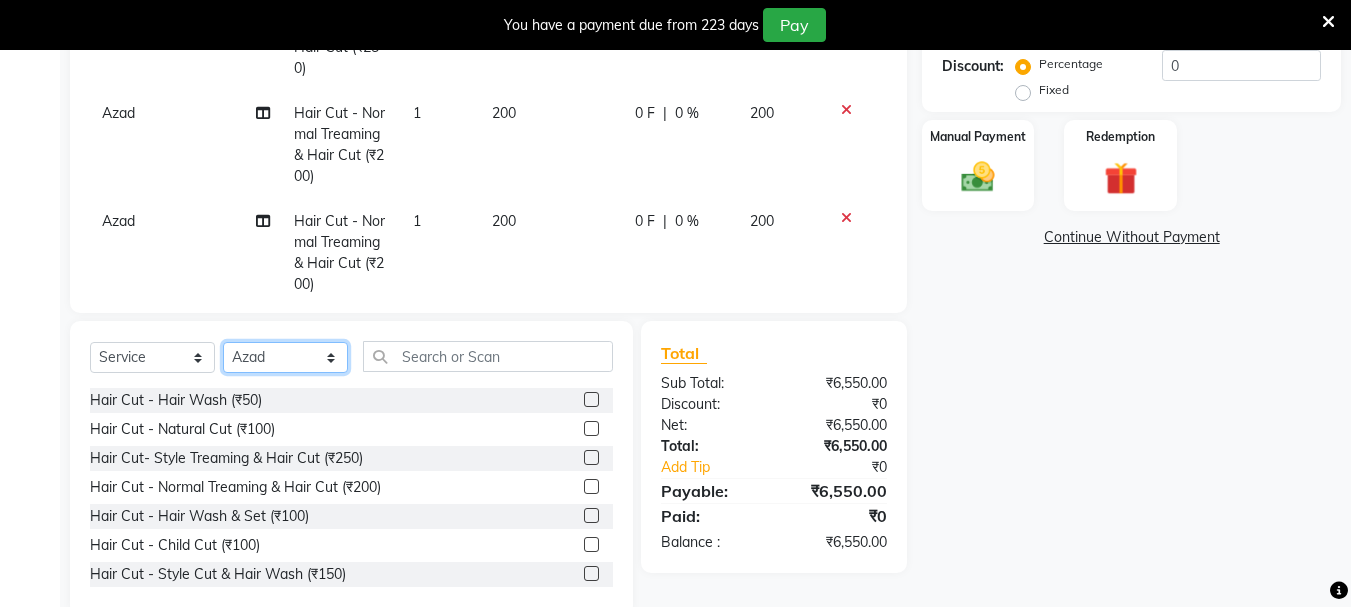 drag, startPoint x: 275, startPoint y: 357, endPoint x: 275, endPoint y: 344, distance: 13 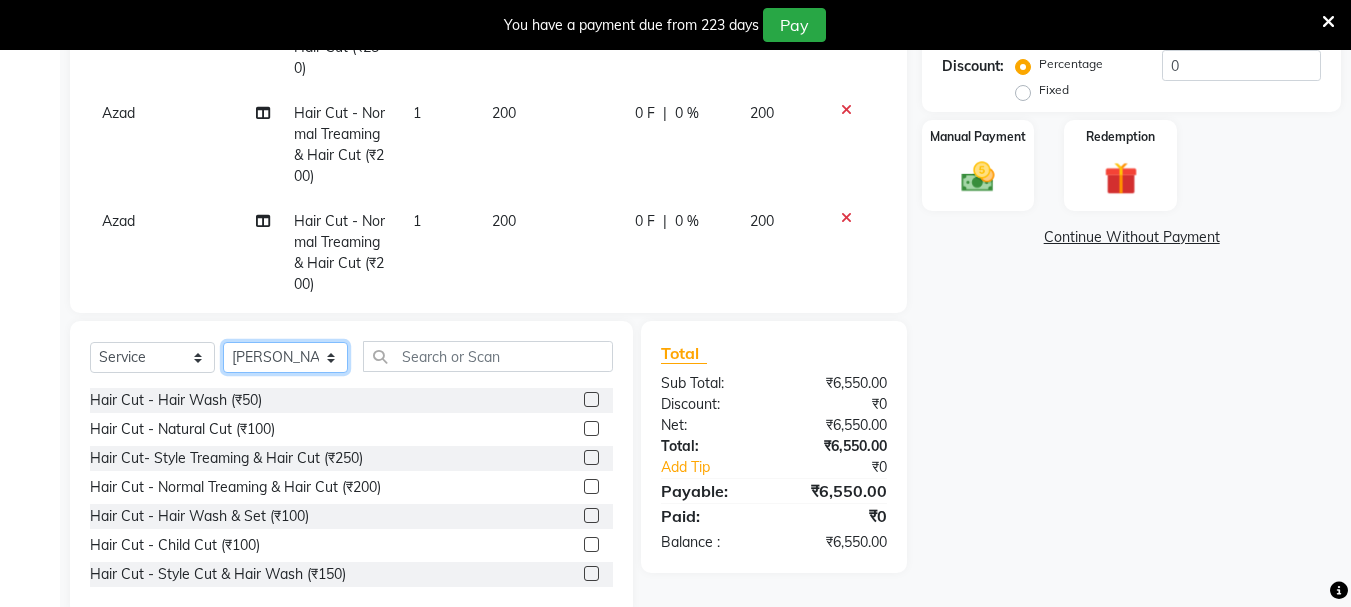 click on "Select Stylist [PERSON_NAME] [PERSON_NAME] Mahadev prem [PERSON_NAME] S.R.K. [PERSON_NAME]" 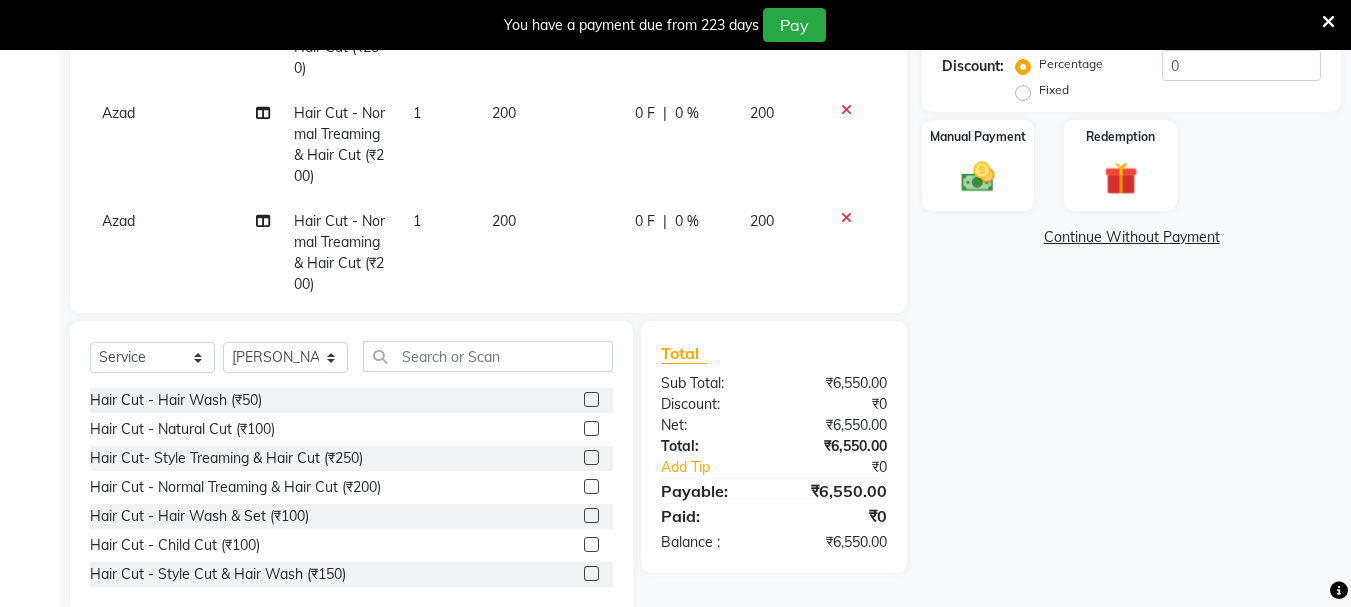 click 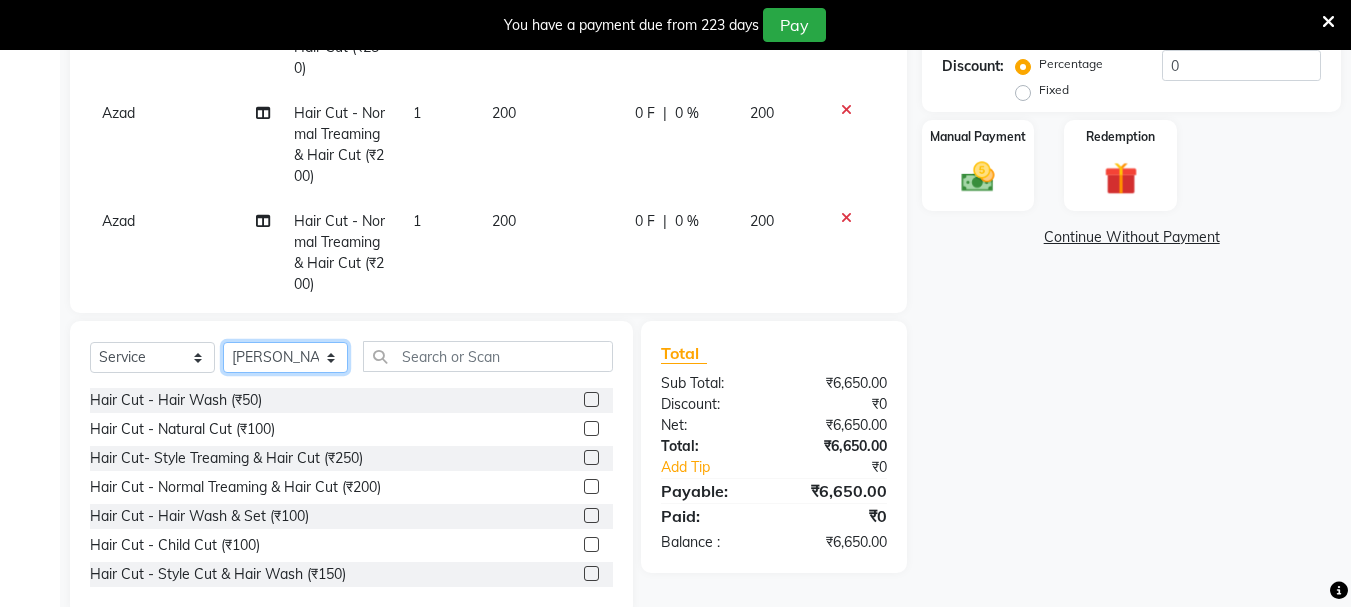 click on "Select Stylist [PERSON_NAME] [PERSON_NAME] Mahadev prem [PERSON_NAME] S.R.K. [PERSON_NAME]" 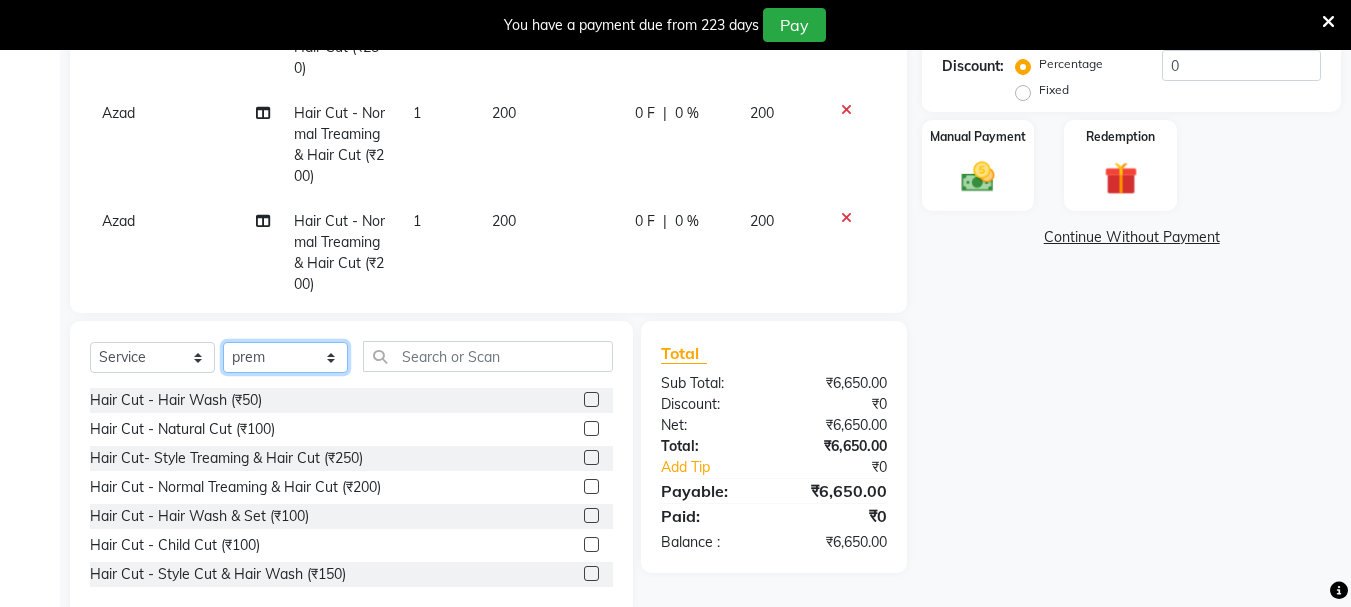 click on "Select Stylist [PERSON_NAME] [PERSON_NAME] Mahadev prem [PERSON_NAME] S.R.K. [PERSON_NAME]" 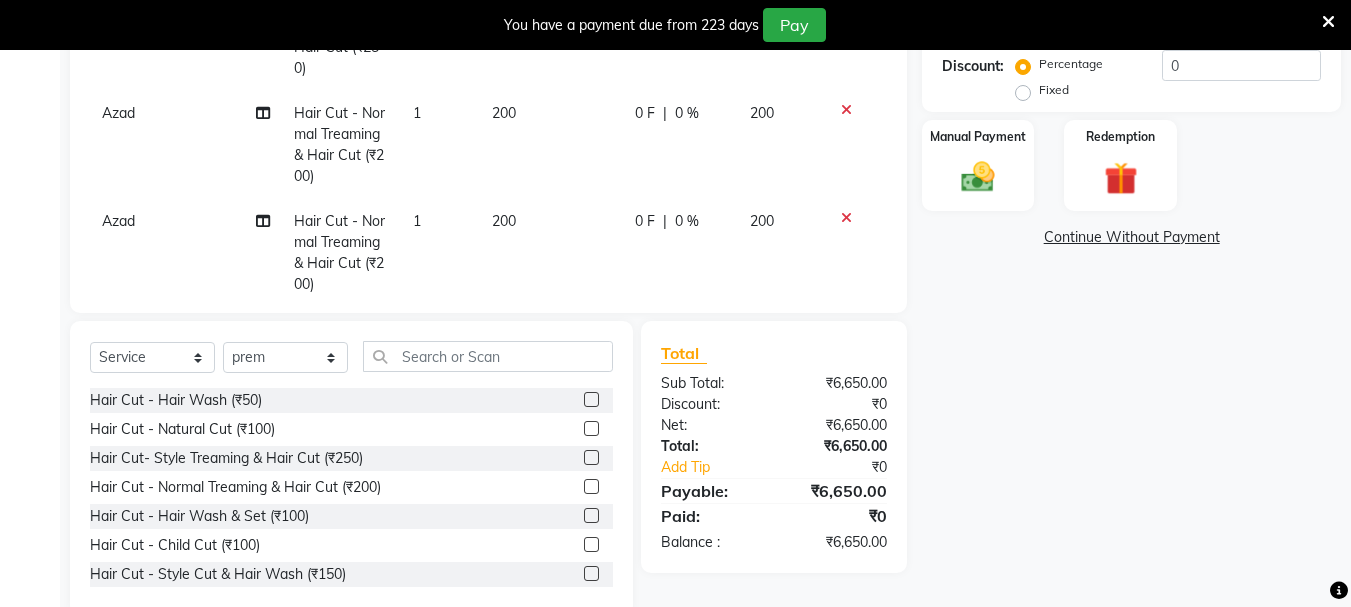 click 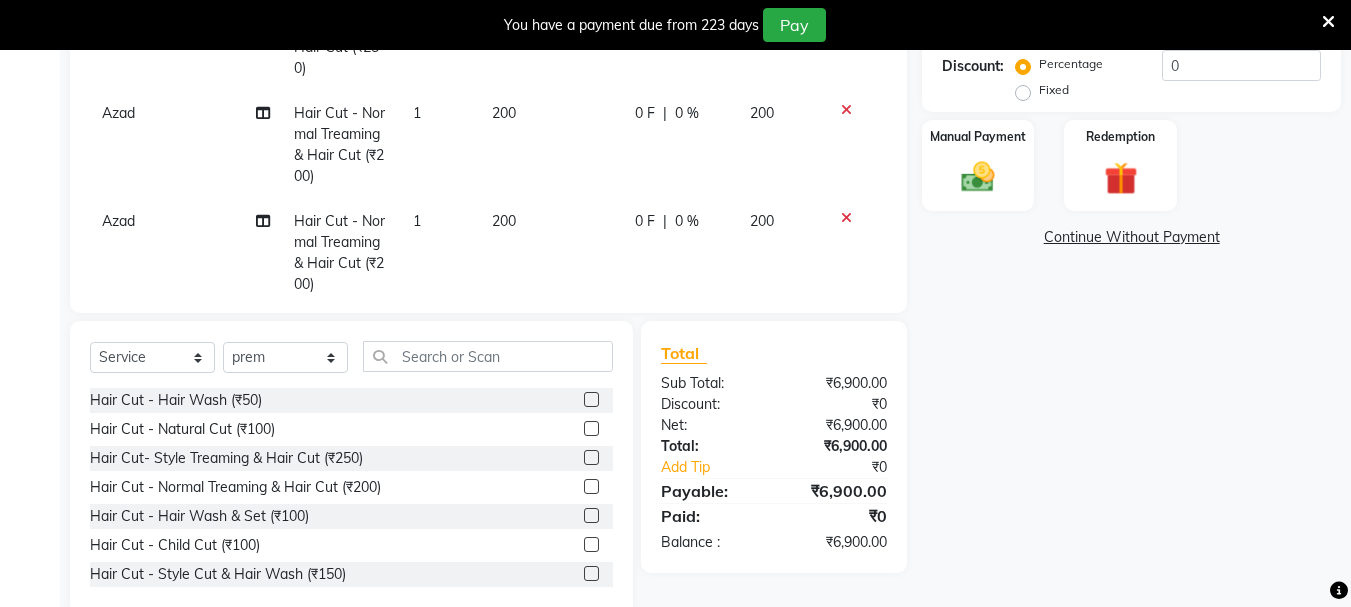 click 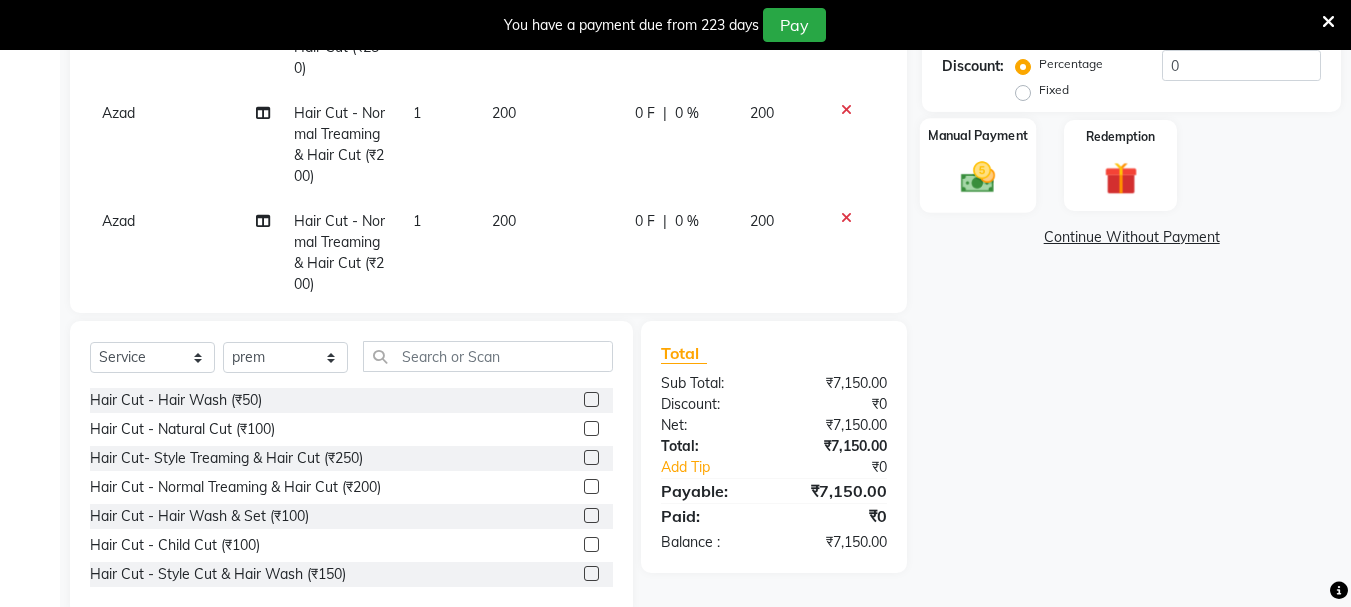 click 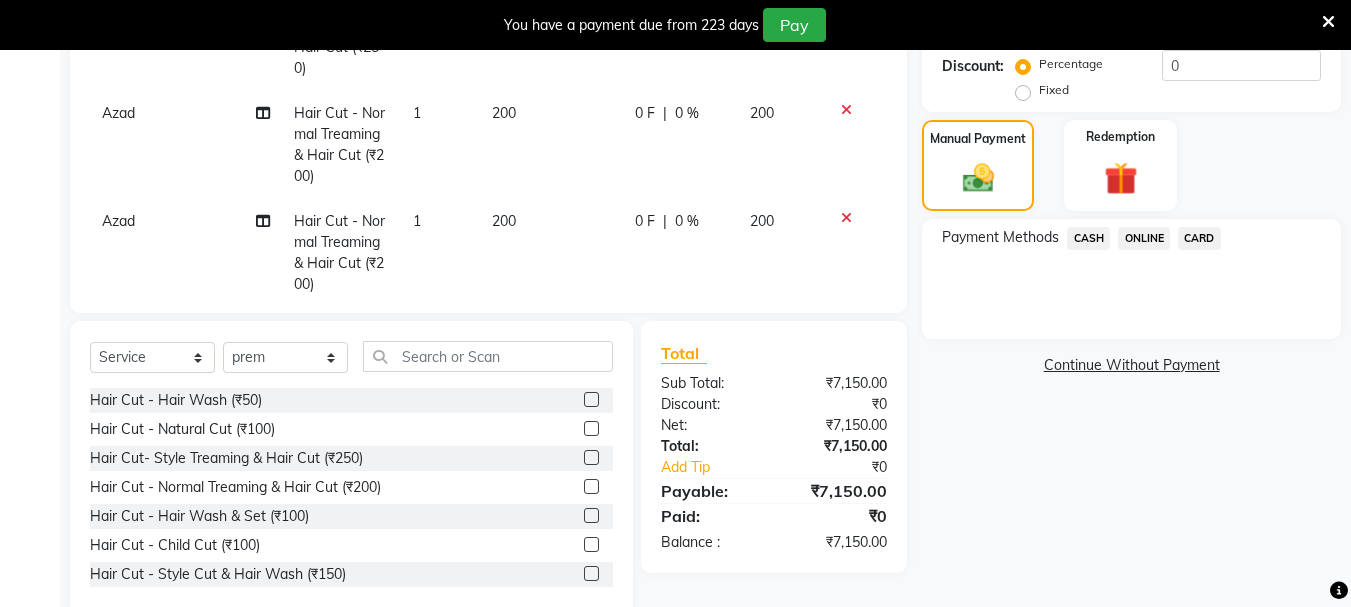 click on "CASH" 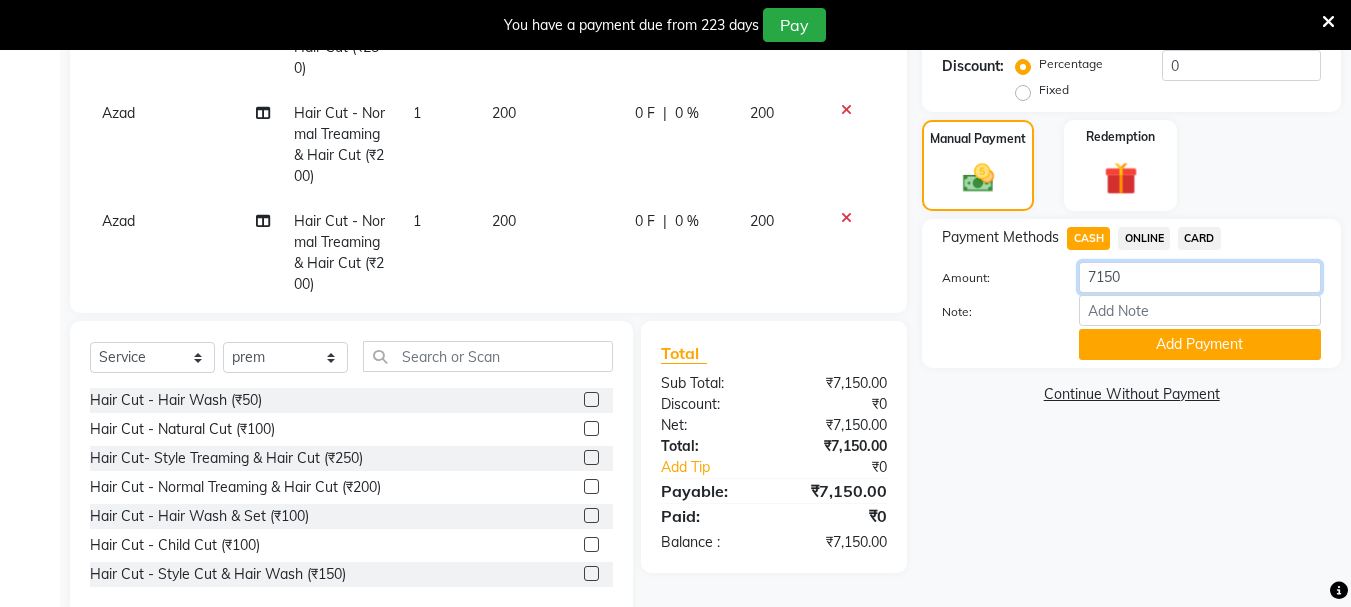 click on "7150" 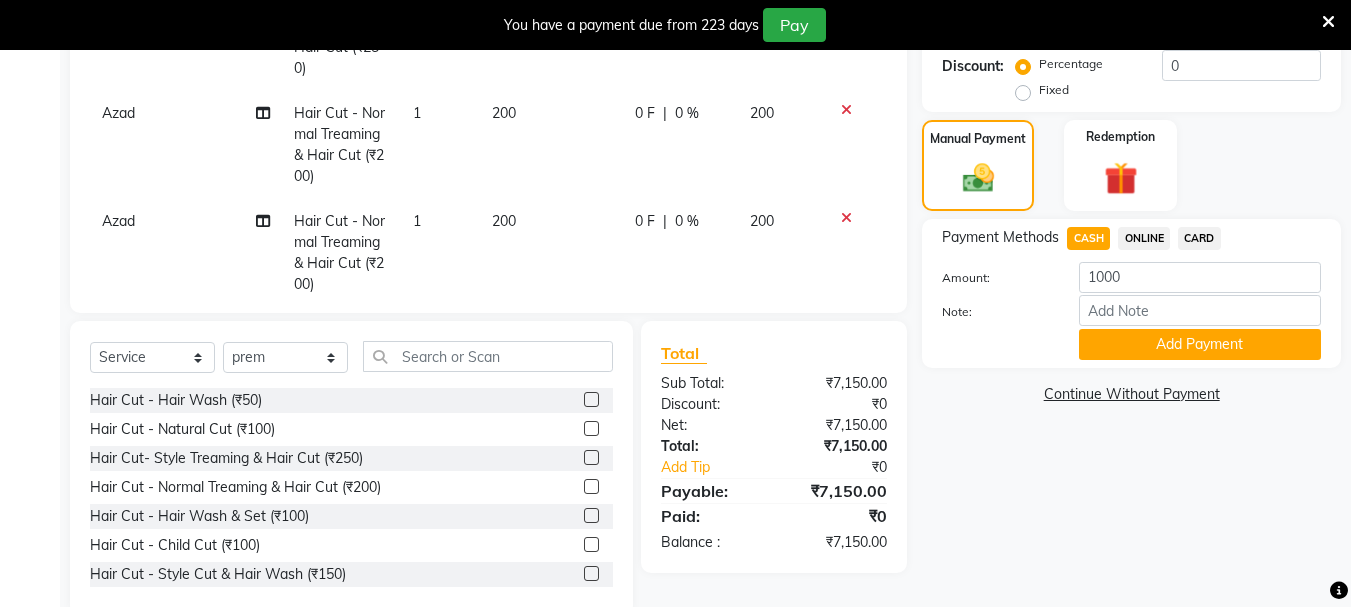drag, startPoint x: 1150, startPoint y: 348, endPoint x: 1144, endPoint y: 330, distance: 18.973665 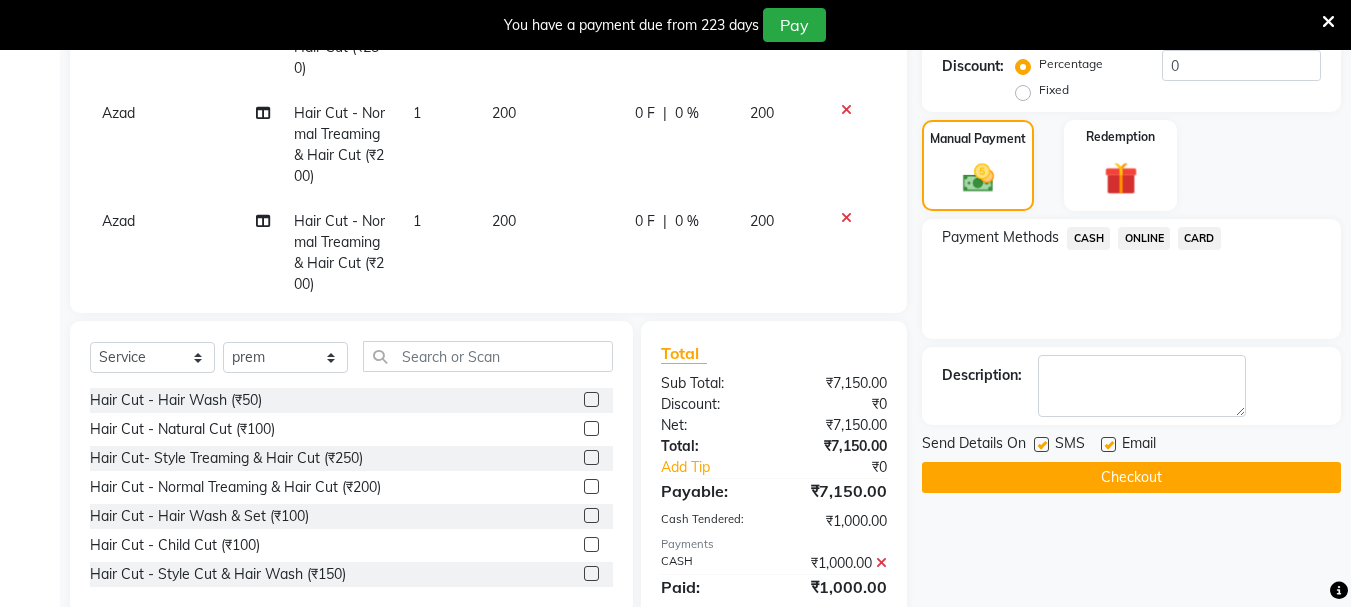 click on "ONLINE" 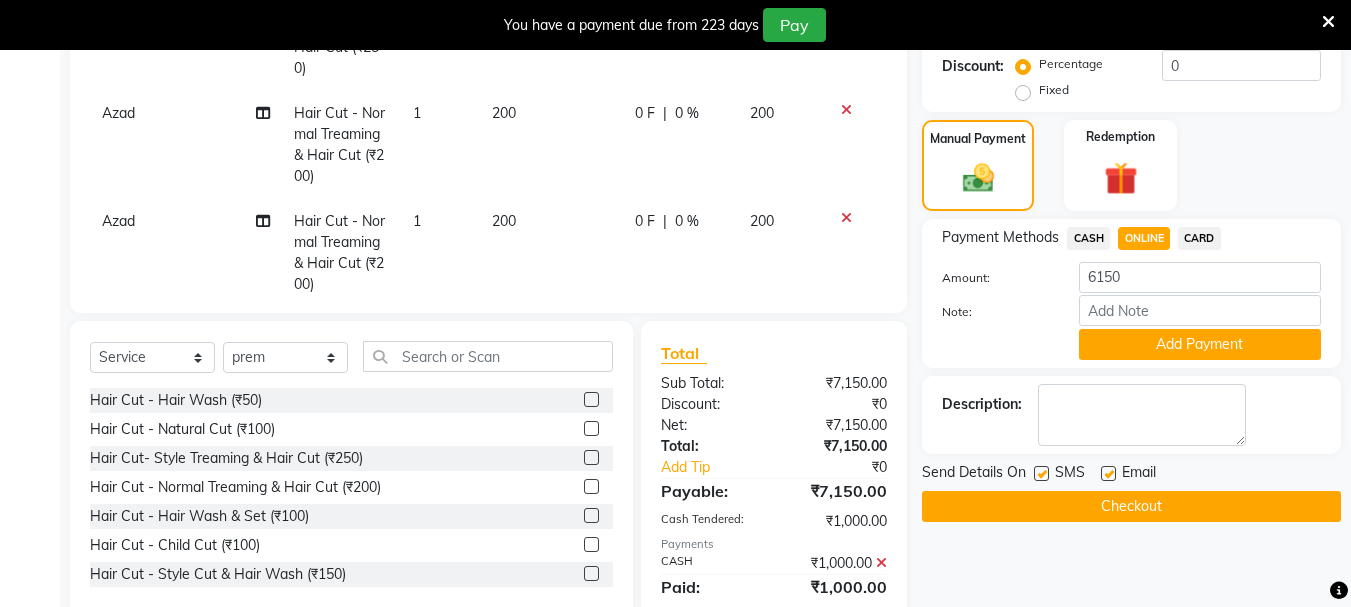 click on "Add Payment" 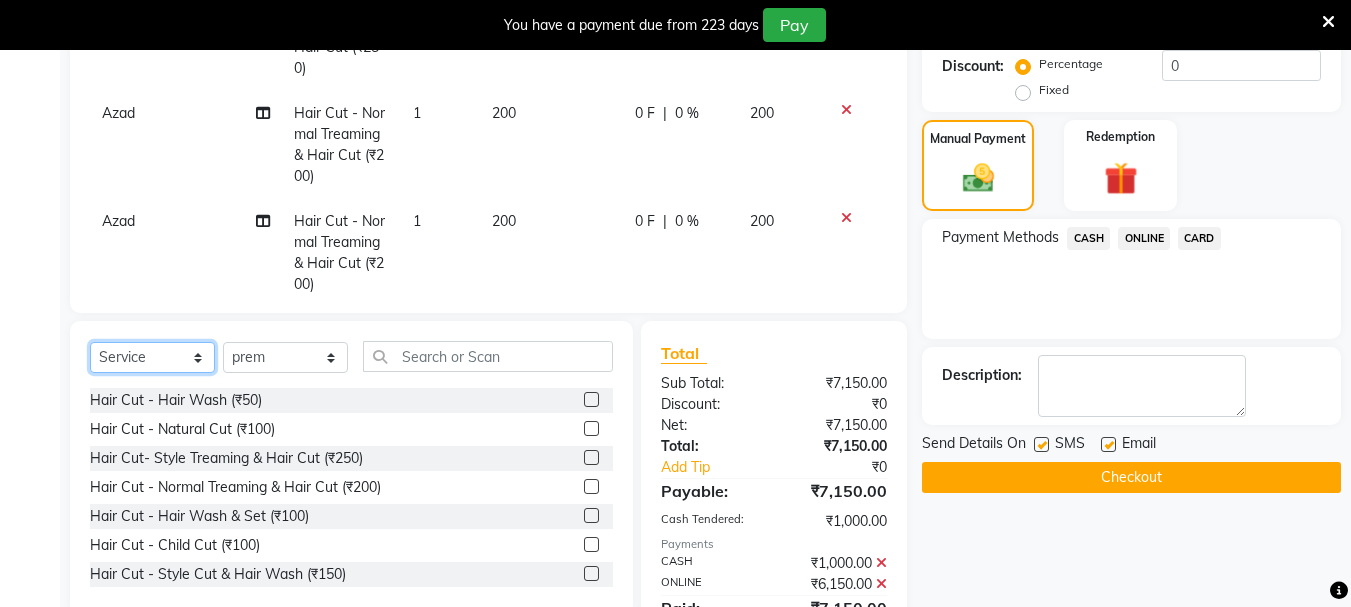 click on "Select  Service  Product  Membership  Package Voucher Prepaid Gift Card" 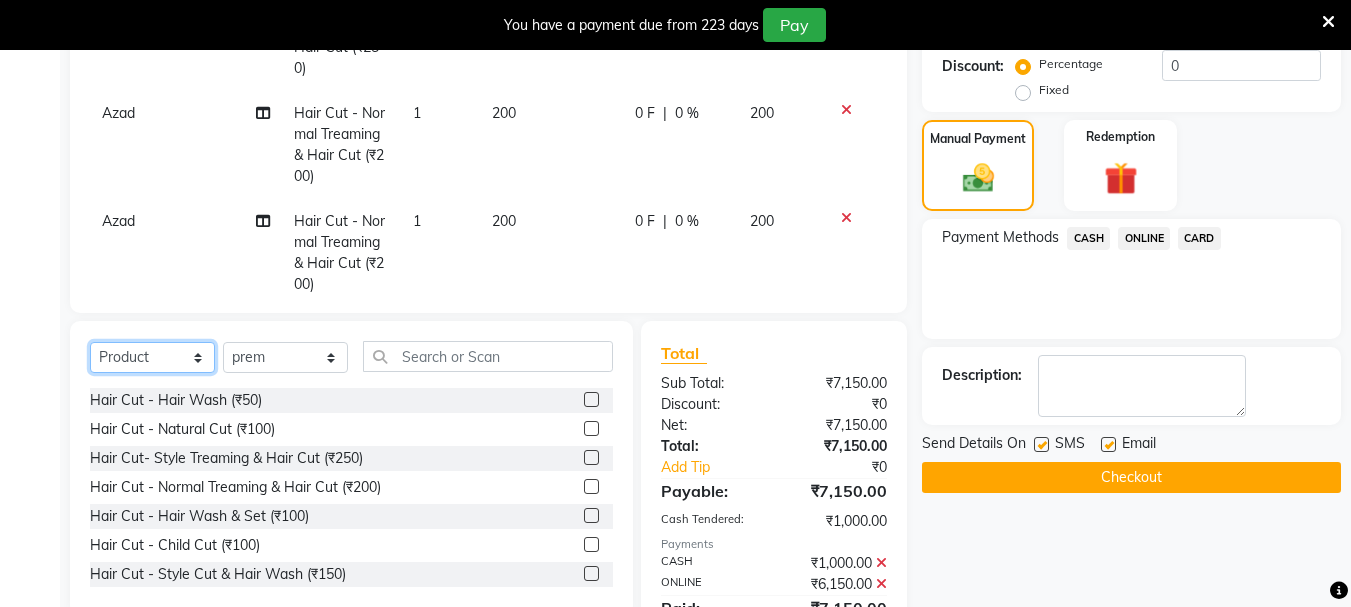 click on "Select  Service  Product  Membership  Package Voucher Prepaid Gift Card" 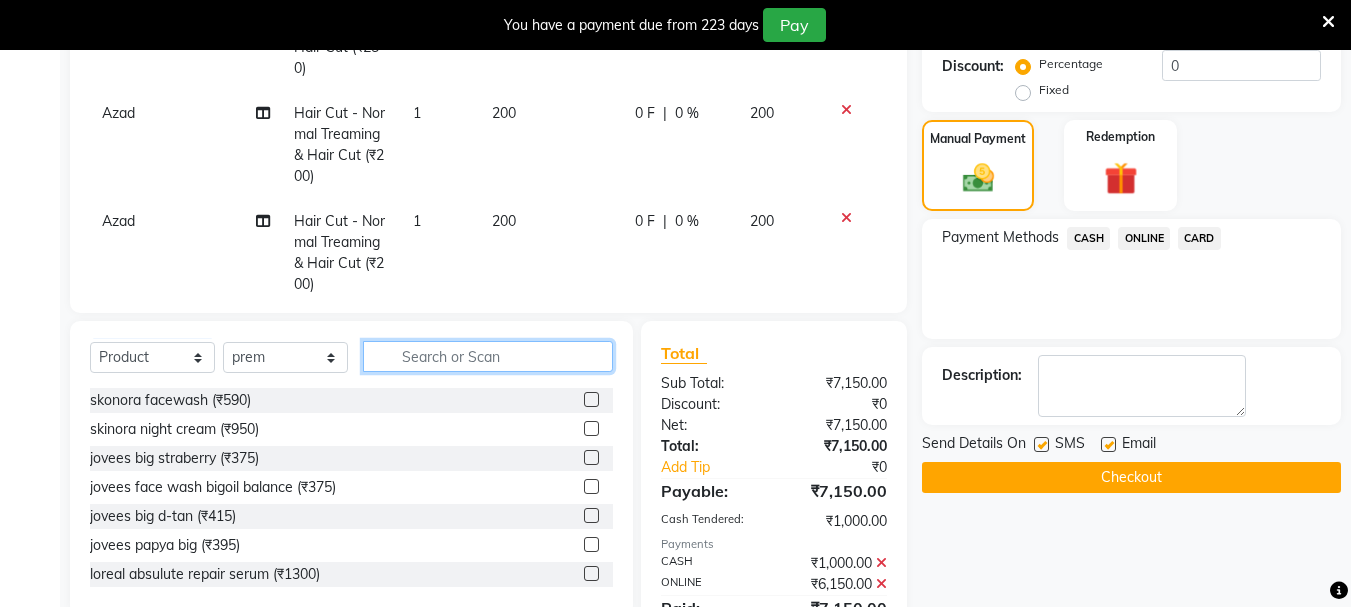 click 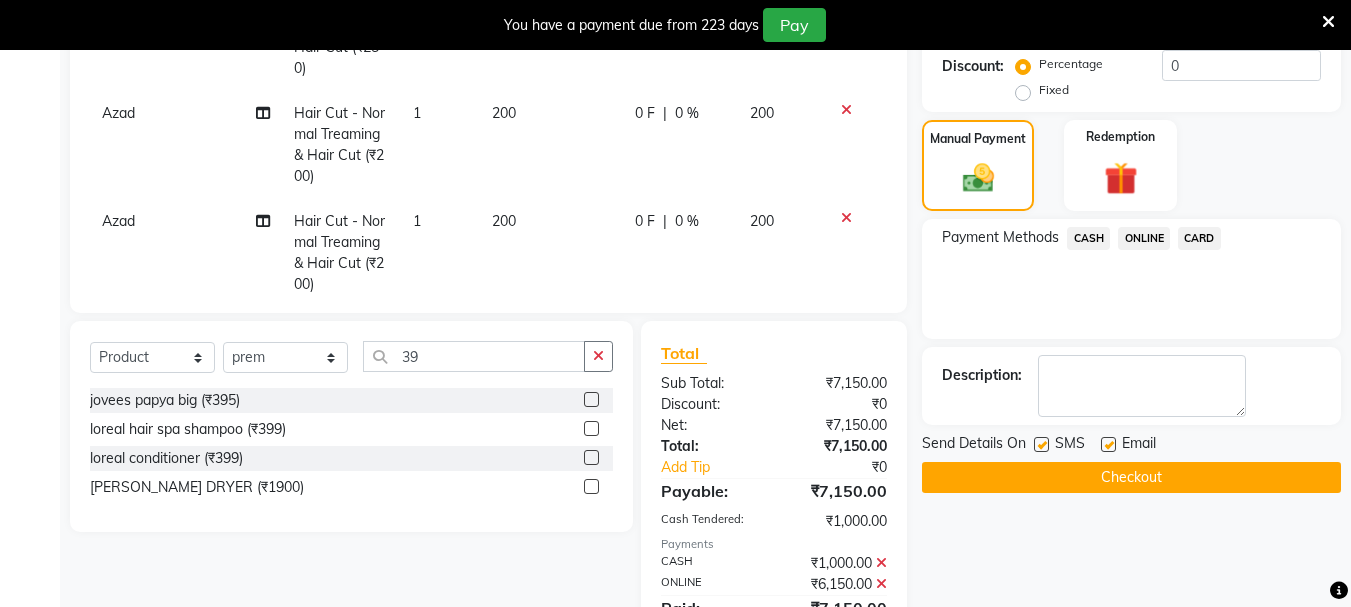 drag, startPoint x: 605, startPoint y: 355, endPoint x: 559, endPoint y: 366, distance: 47.296936 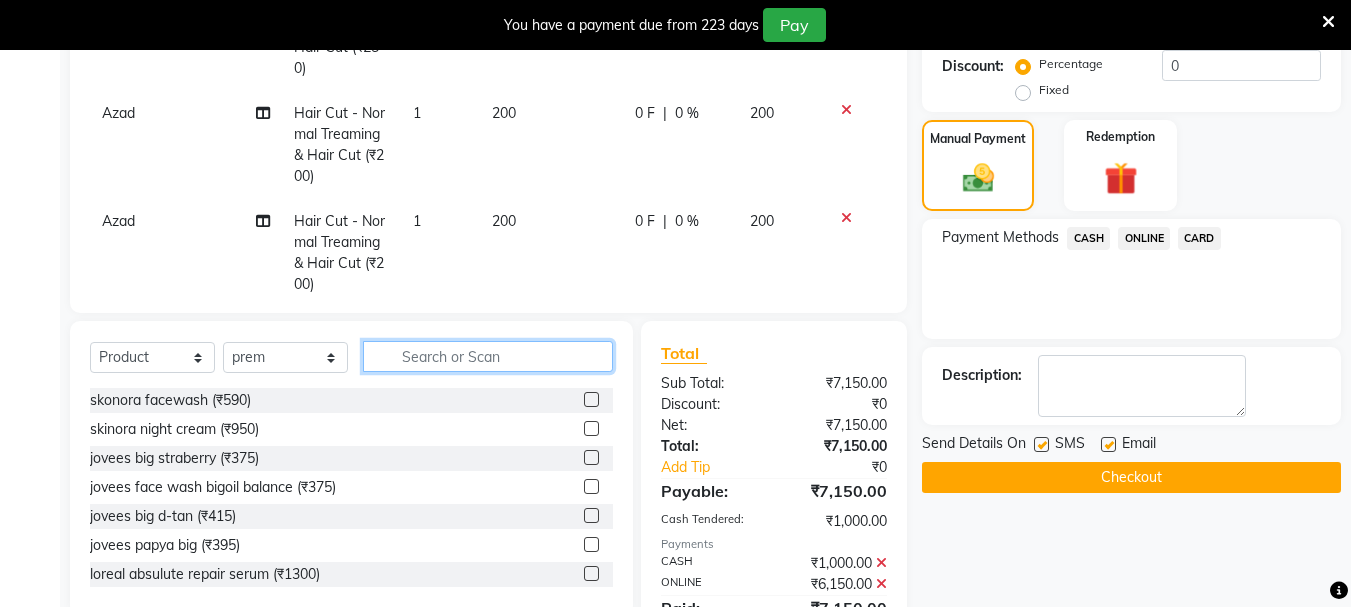 click 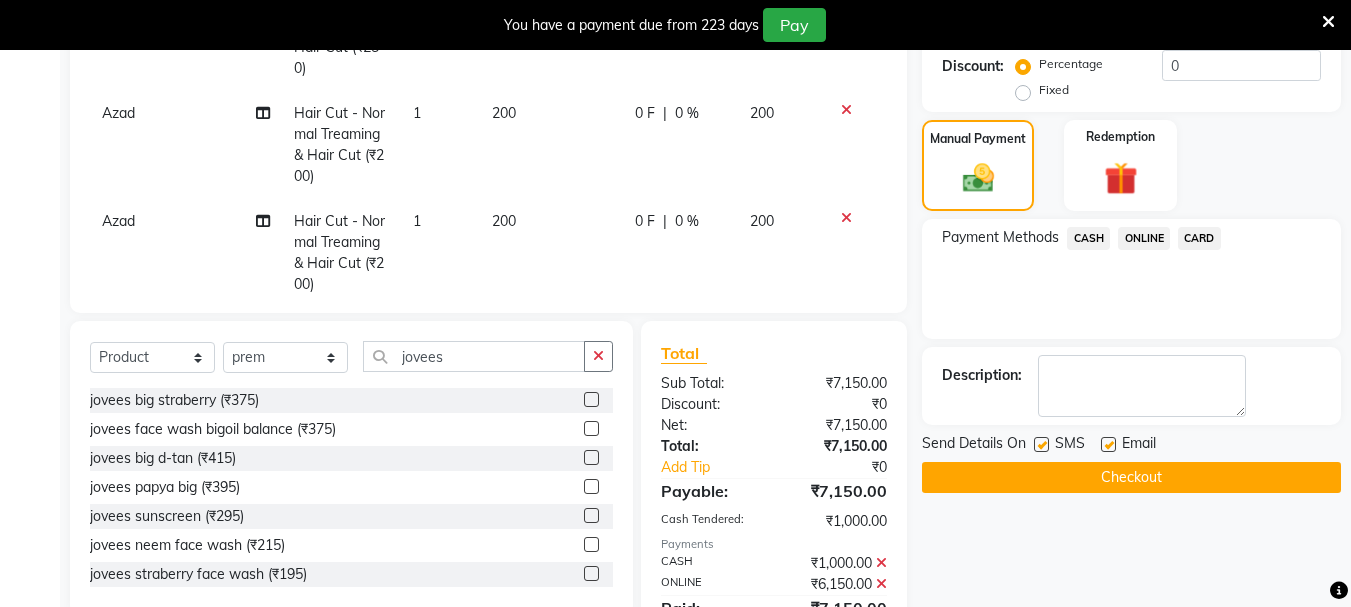 click 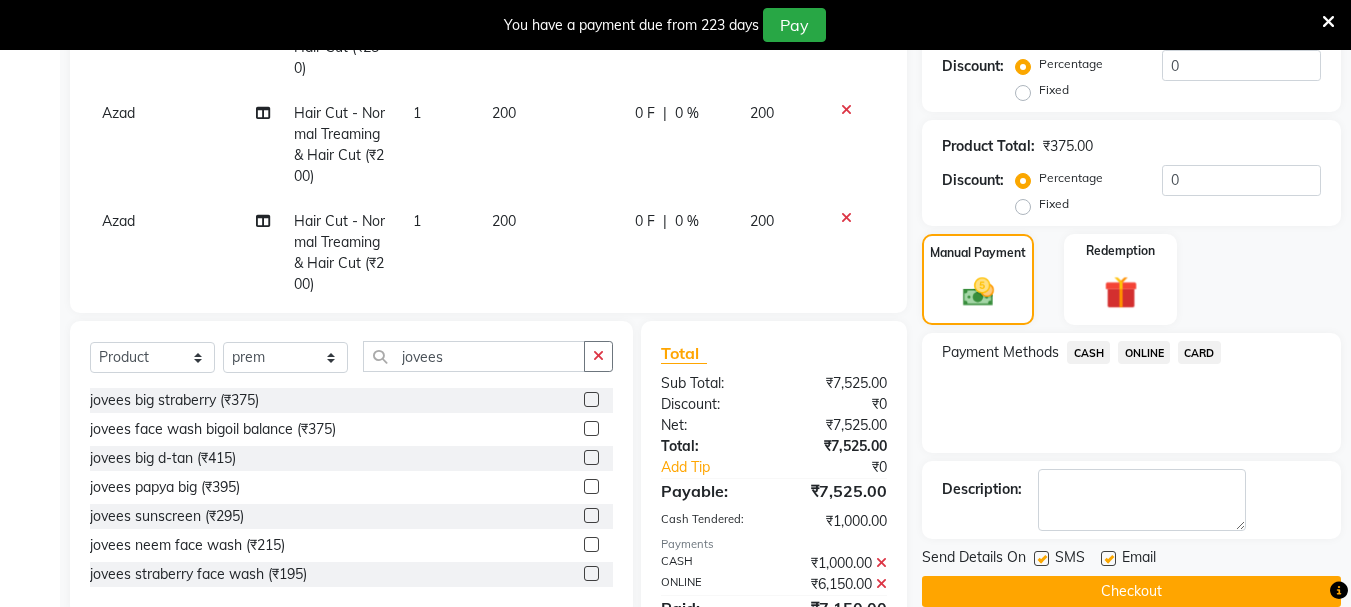 click on "Payment Methods  CASH   ONLINE   CARD" 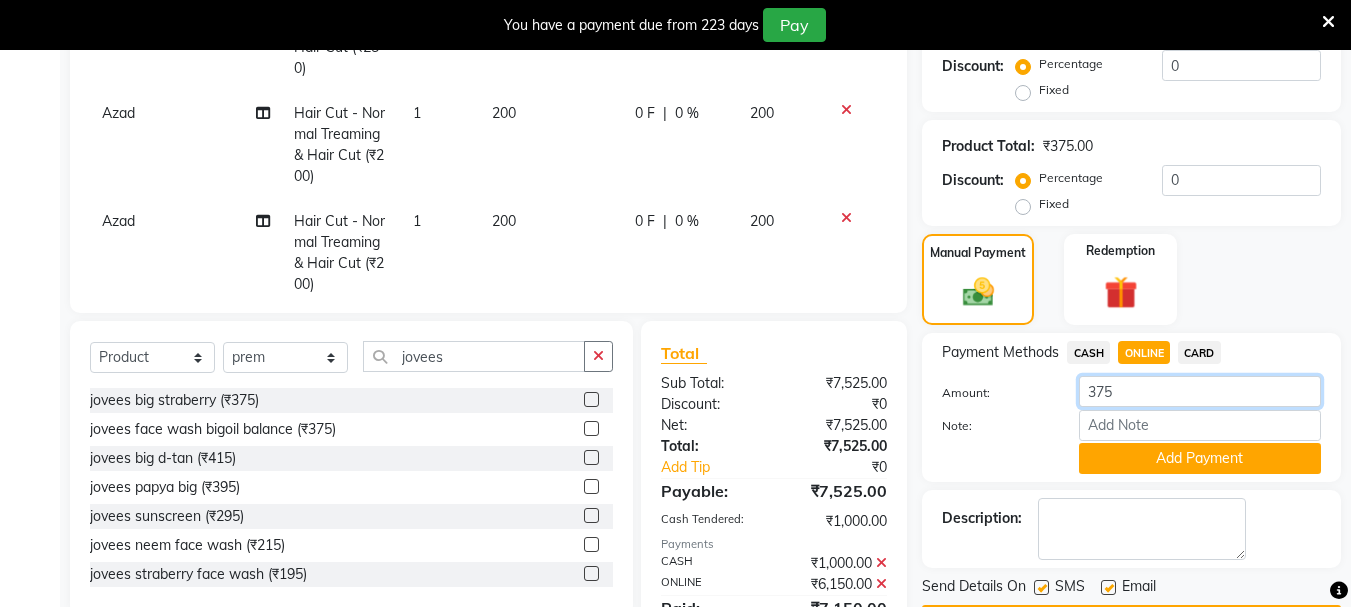 click on "375" 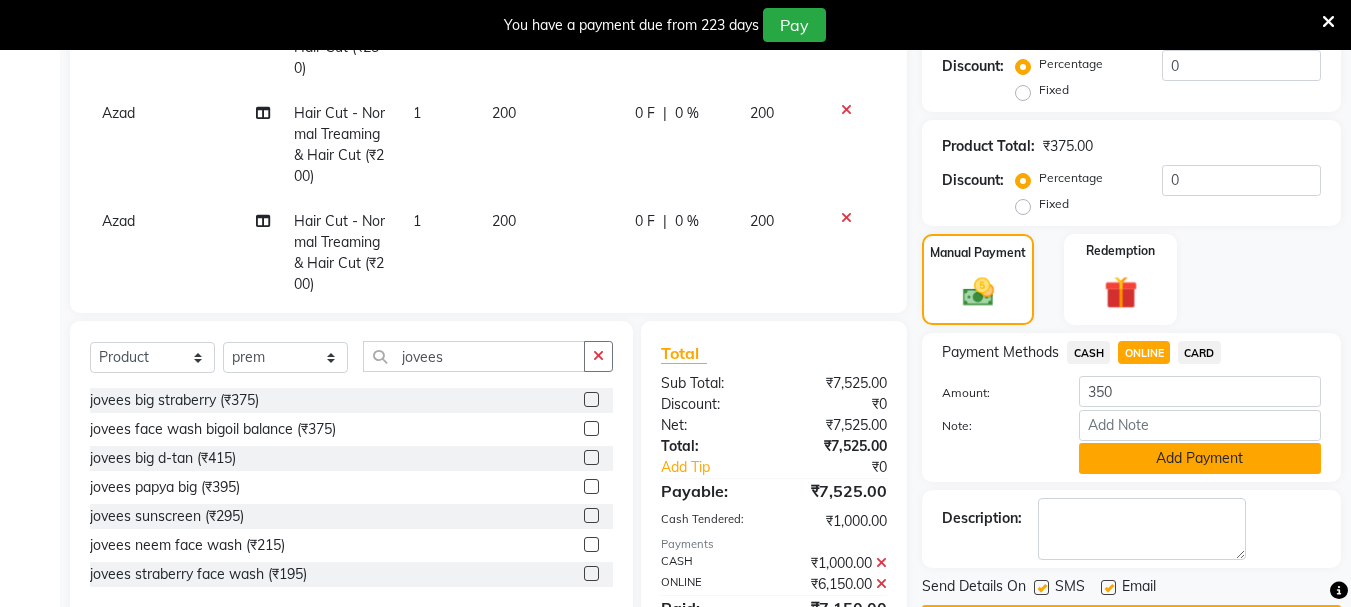 click on "Add Payment" 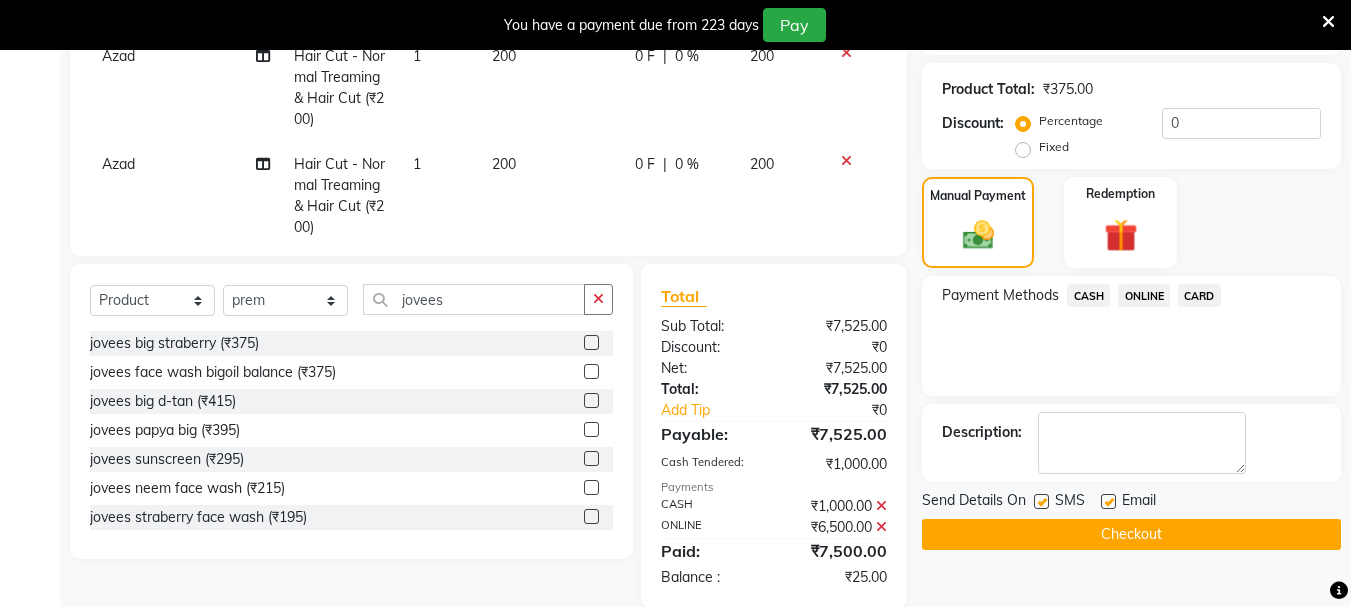 scroll, scrollTop: 593, scrollLeft: 0, axis: vertical 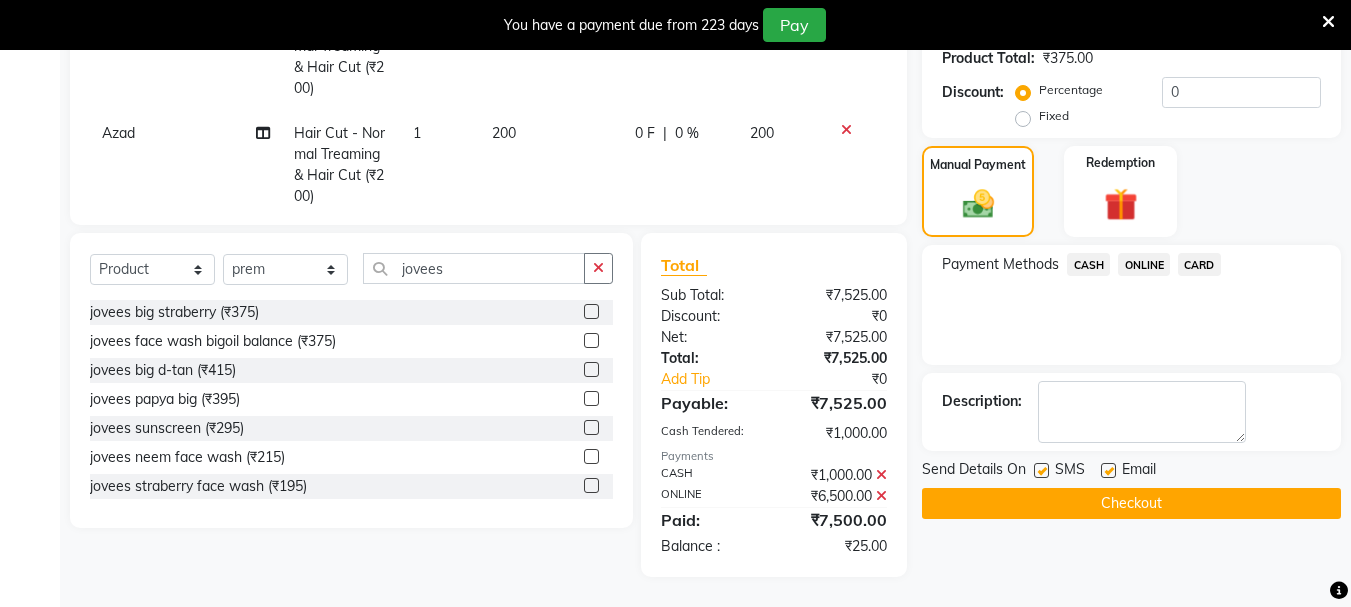 click on "Checkout" 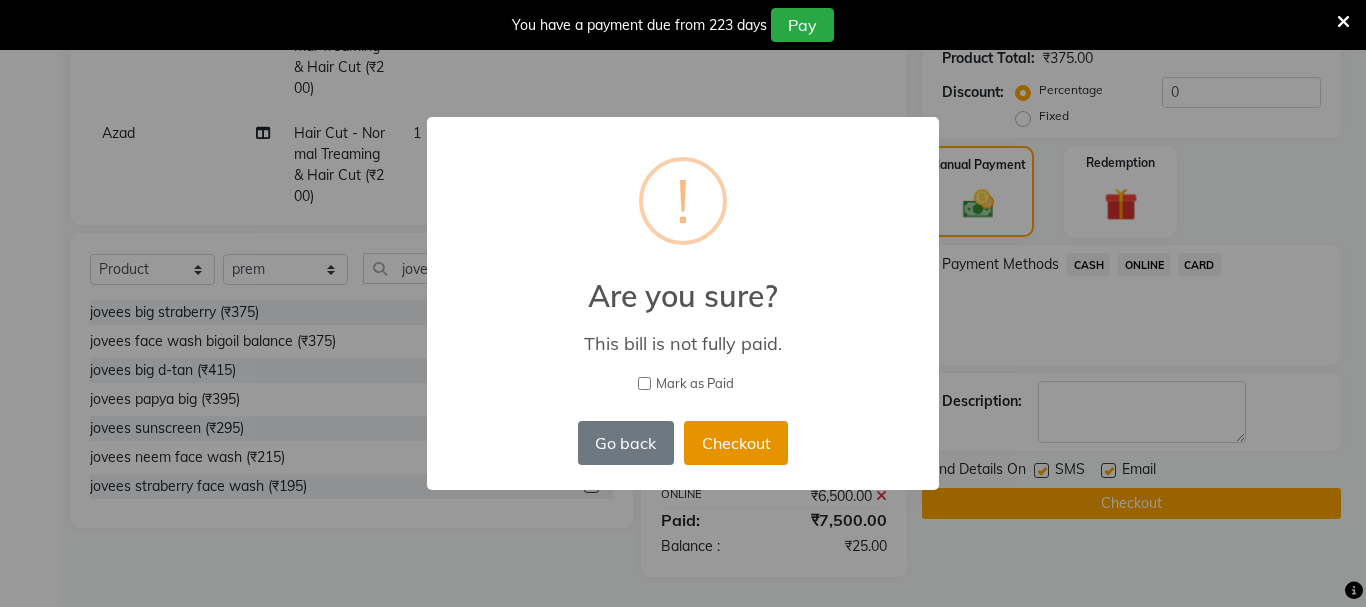 click on "Checkout" at bounding box center (736, 443) 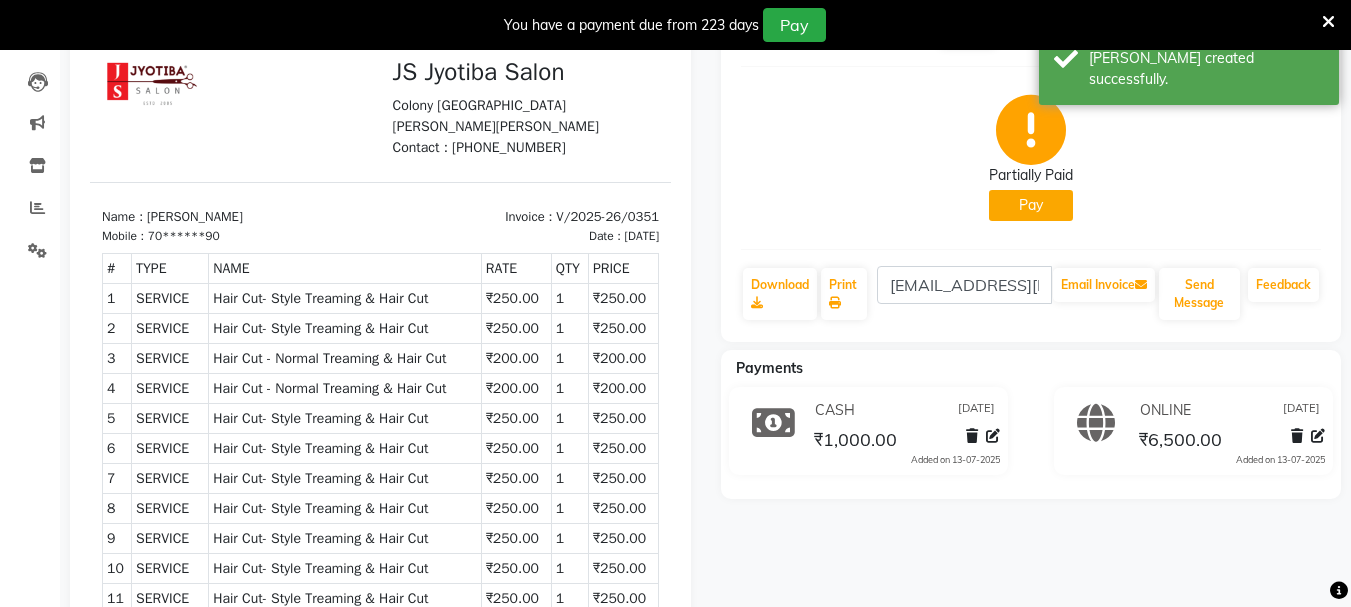 scroll, scrollTop: 193, scrollLeft: 0, axis: vertical 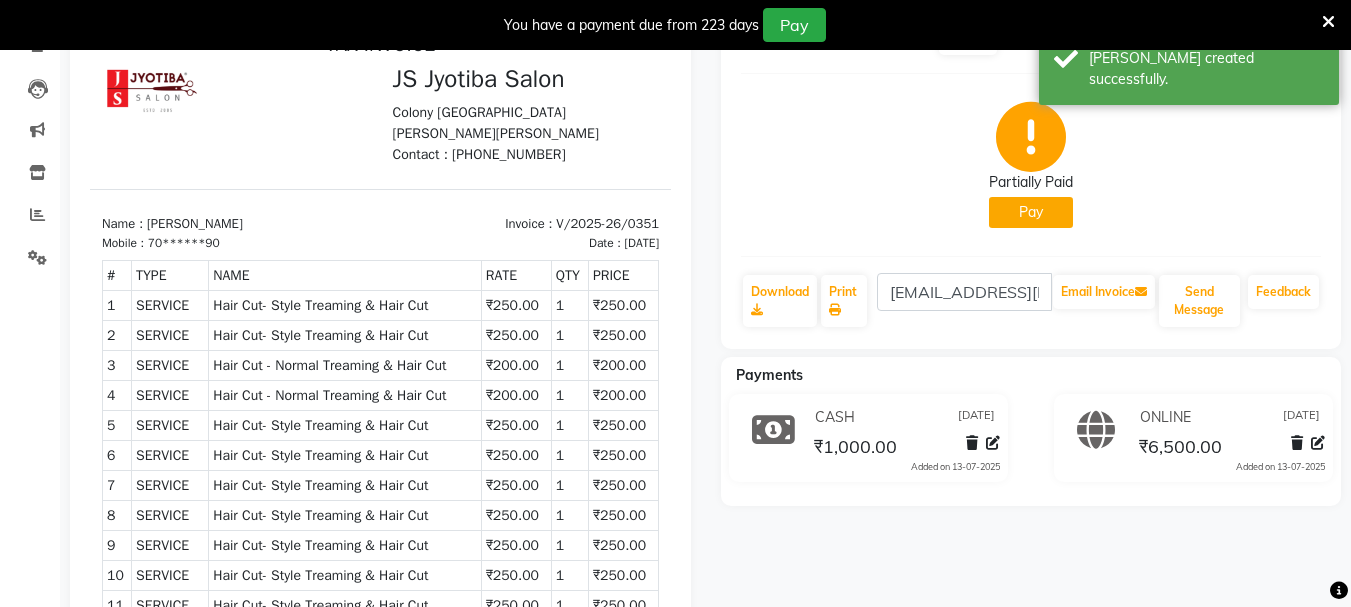 click on "Pay" 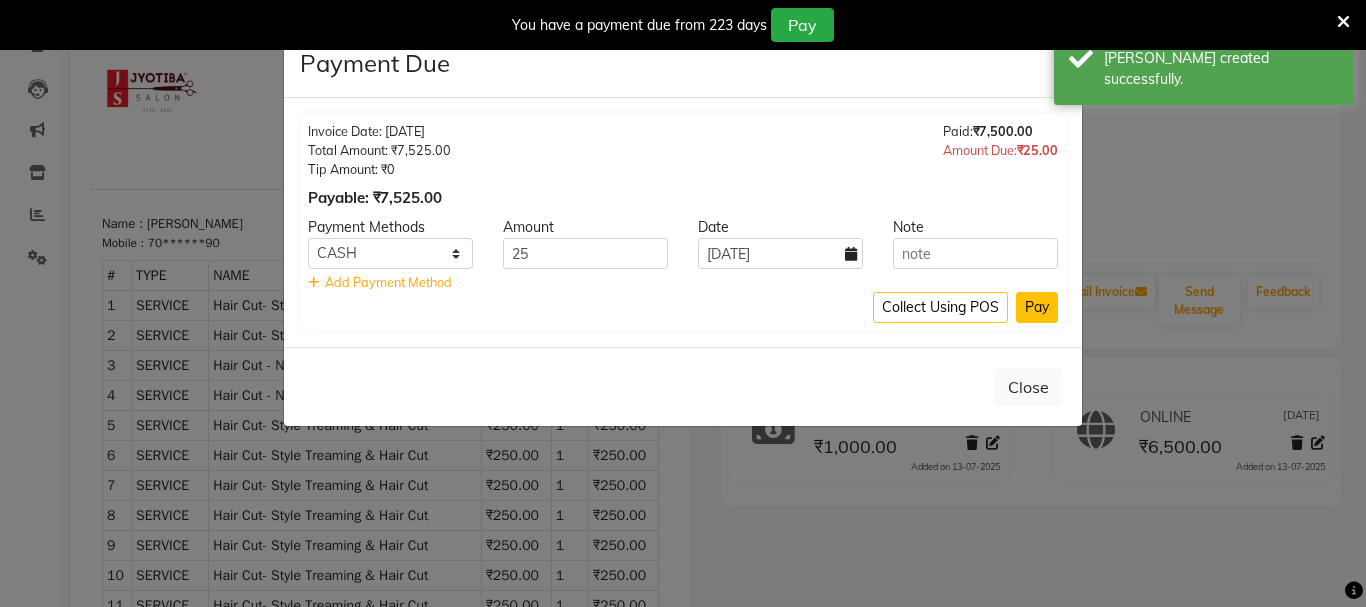 click on "Pay" 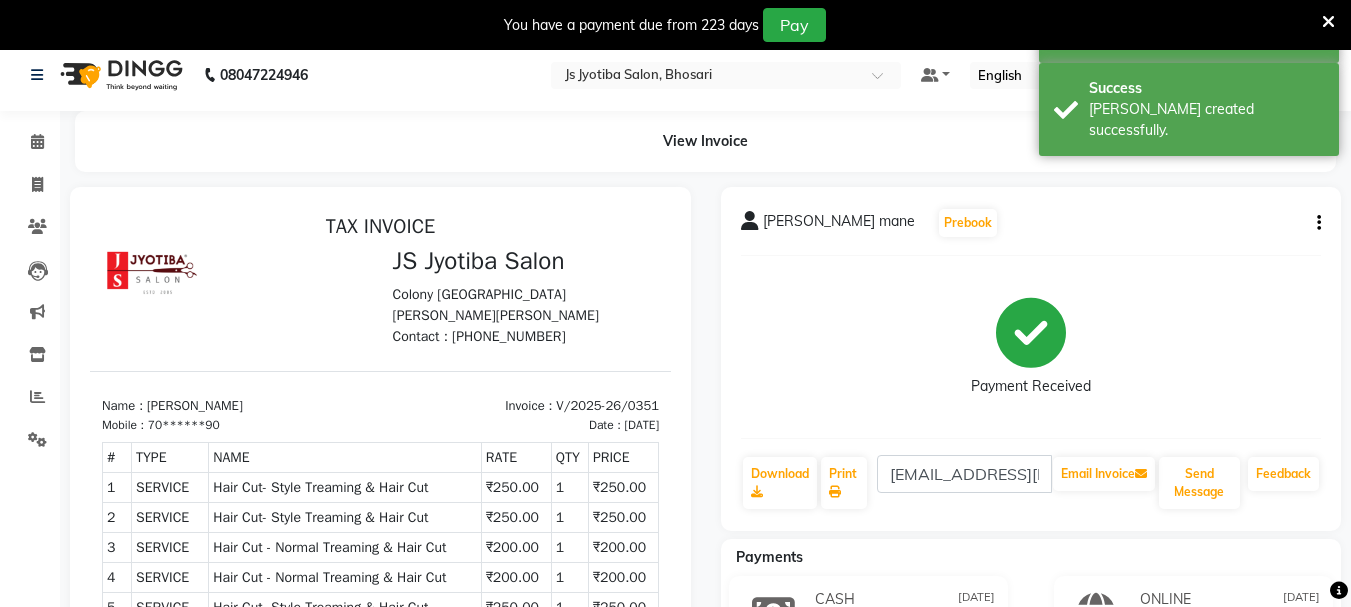 scroll, scrollTop: 0, scrollLeft: 0, axis: both 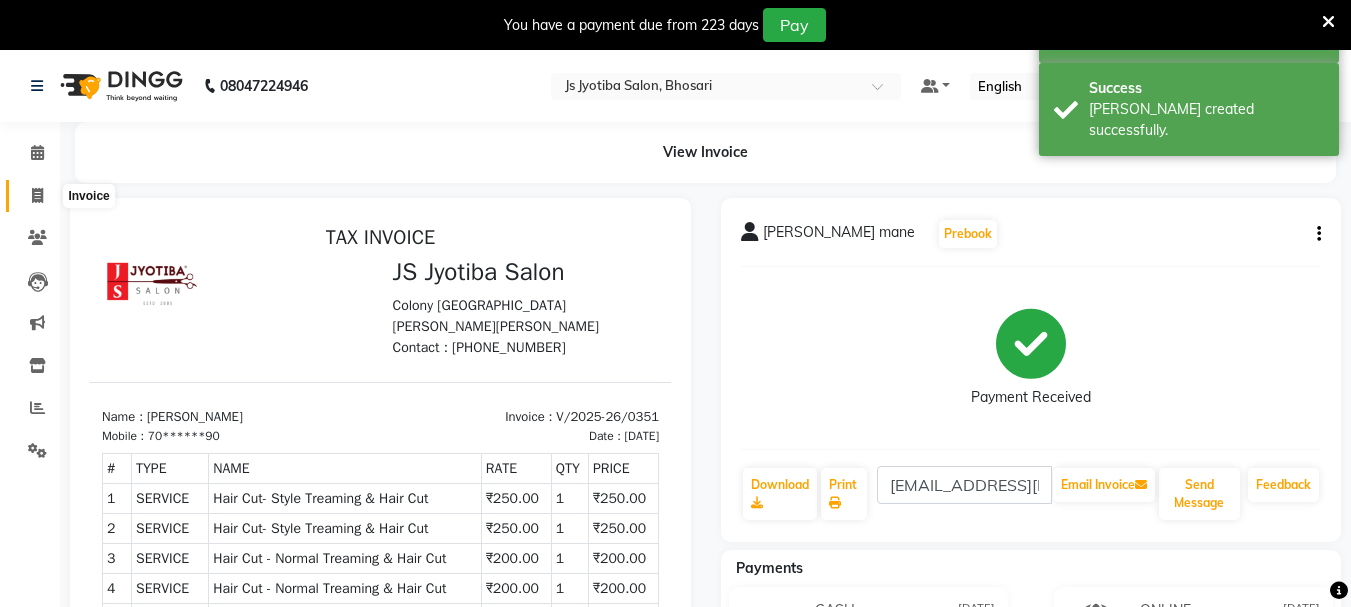 click 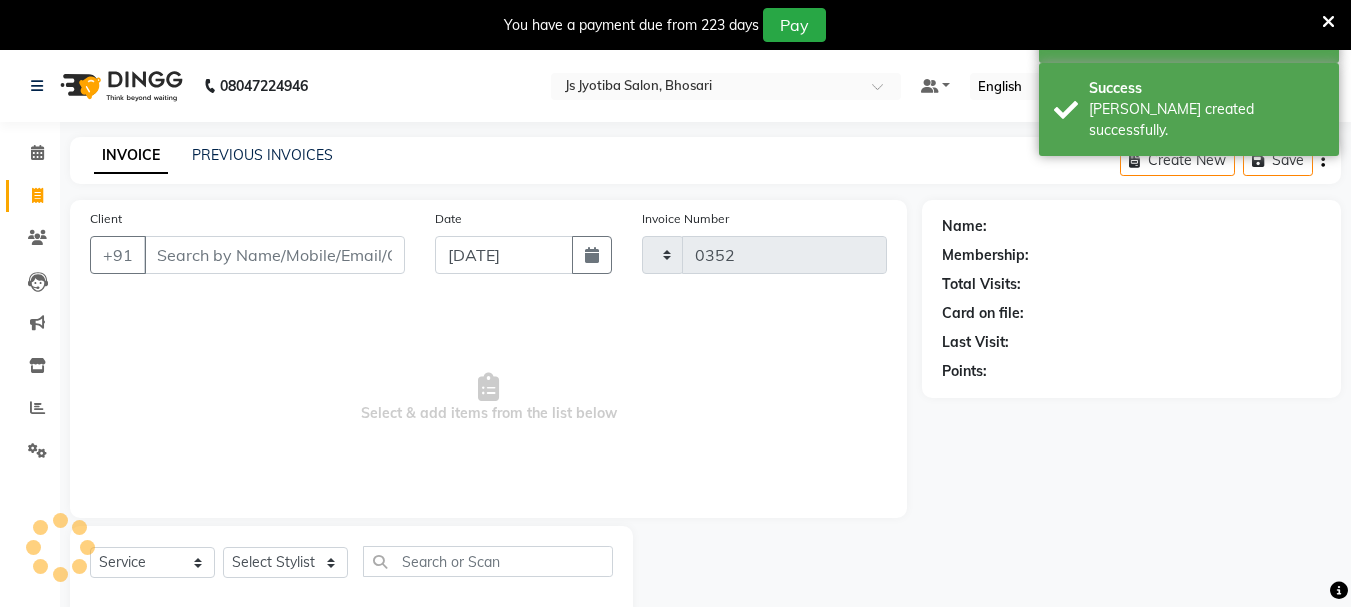 scroll, scrollTop: 50, scrollLeft: 0, axis: vertical 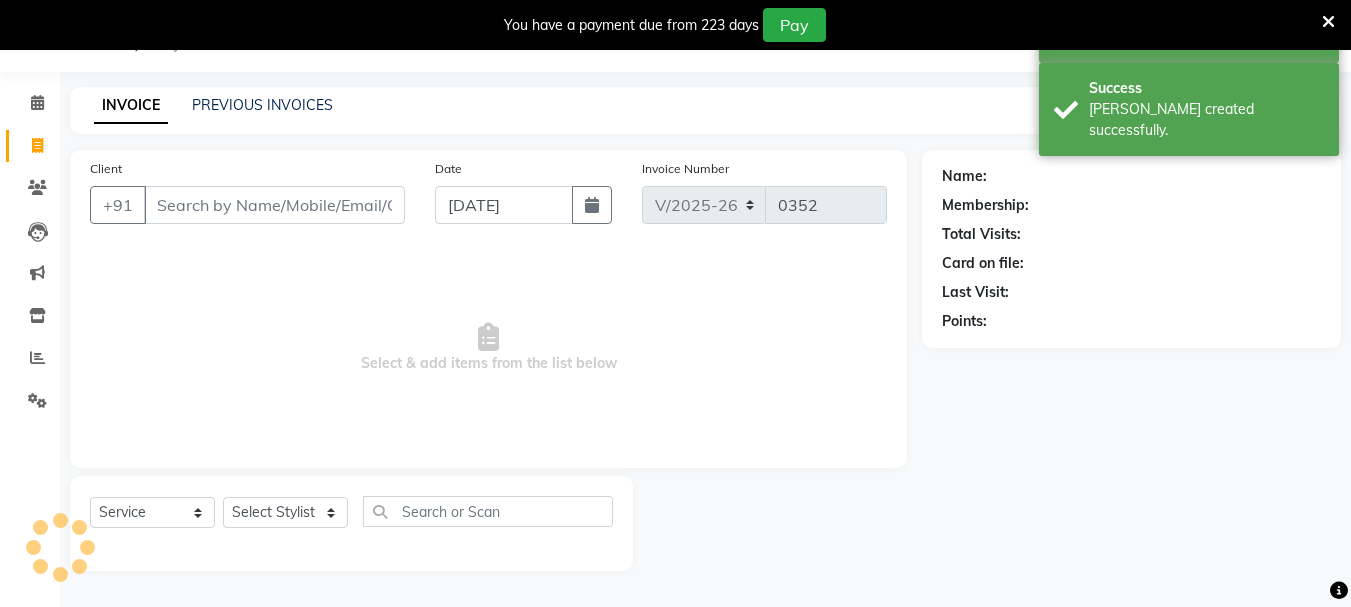 click on "Client" at bounding box center (274, 205) 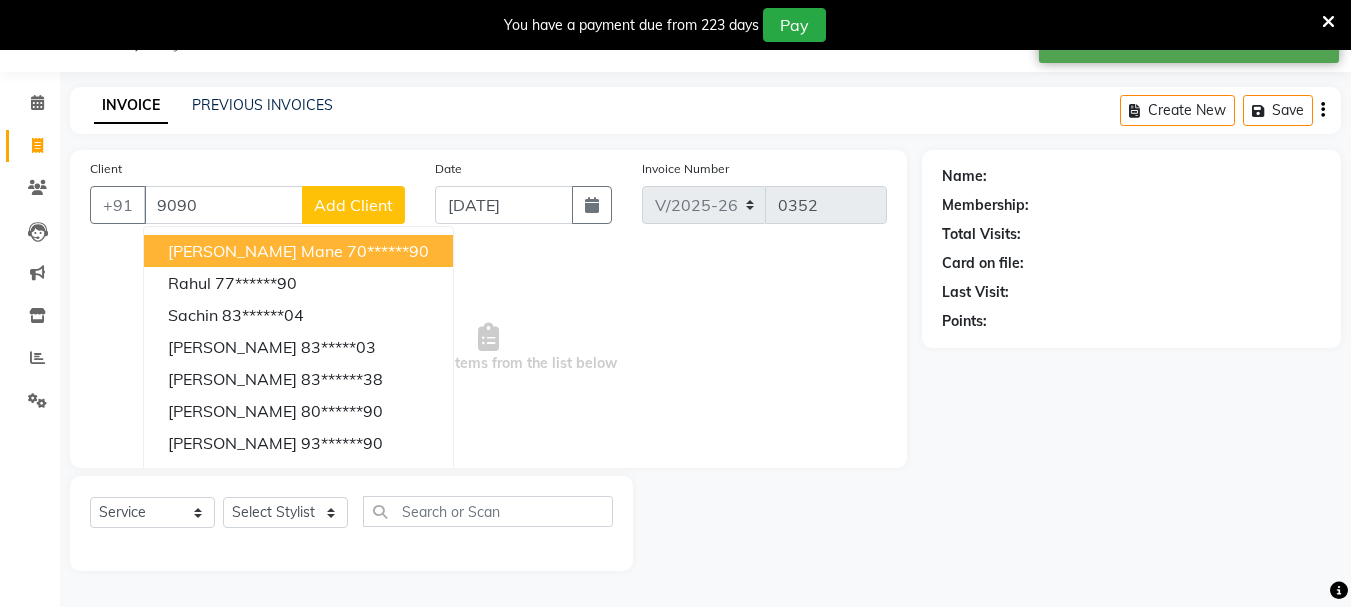 click on "[PERSON_NAME] mane" at bounding box center (255, 251) 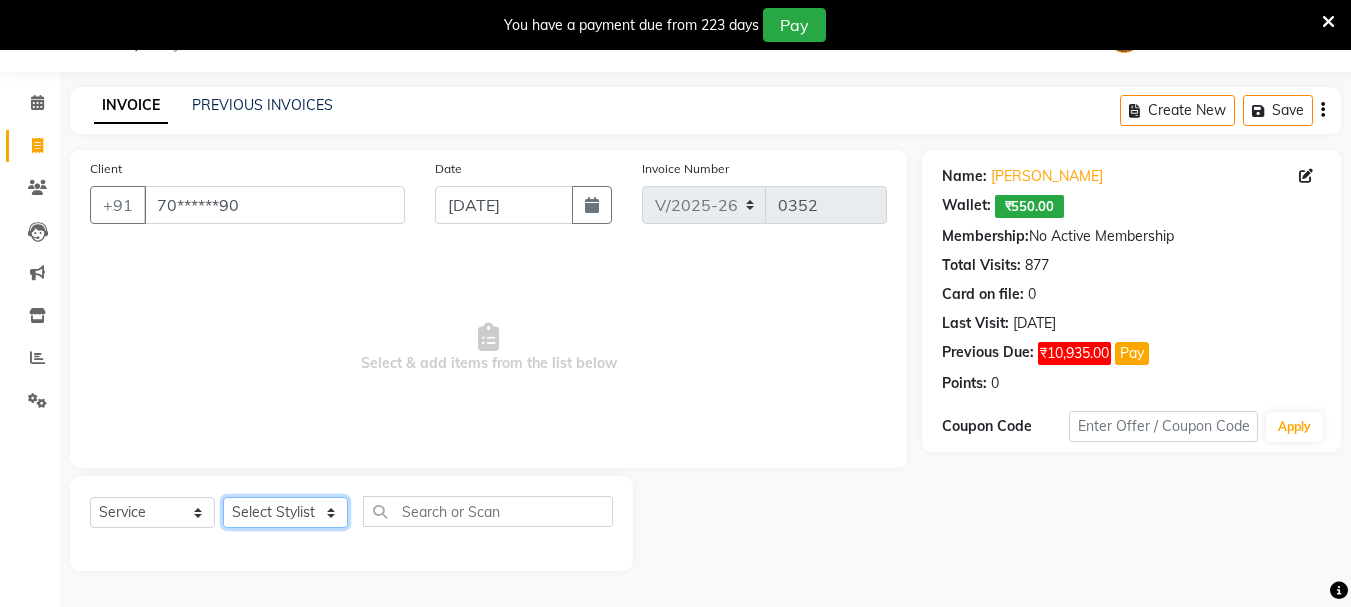 click on "Select Stylist [PERSON_NAME] [PERSON_NAME] Mahadev prem [PERSON_NAME] S.R.K. [PERSON_NAME]" 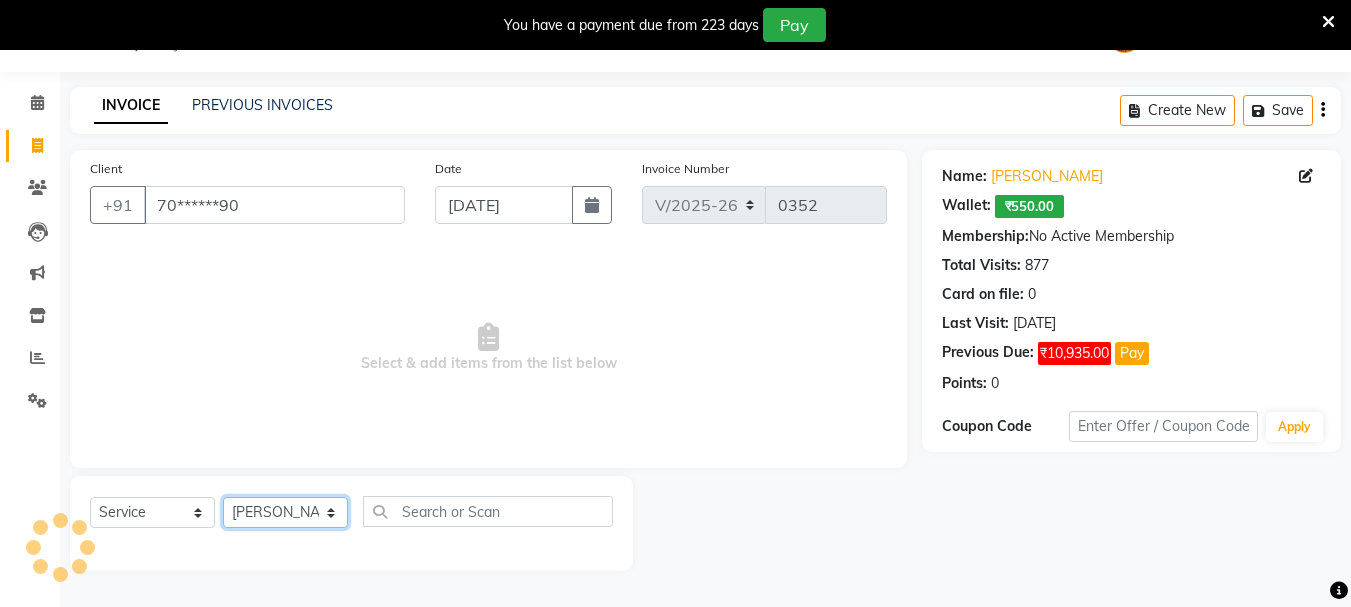 click on "Select Stylist [PERSON_NAME] [PERSON_NAME] Mahadev prem [PERSON_NAME] S.R.K. [PERSON_NAME]" 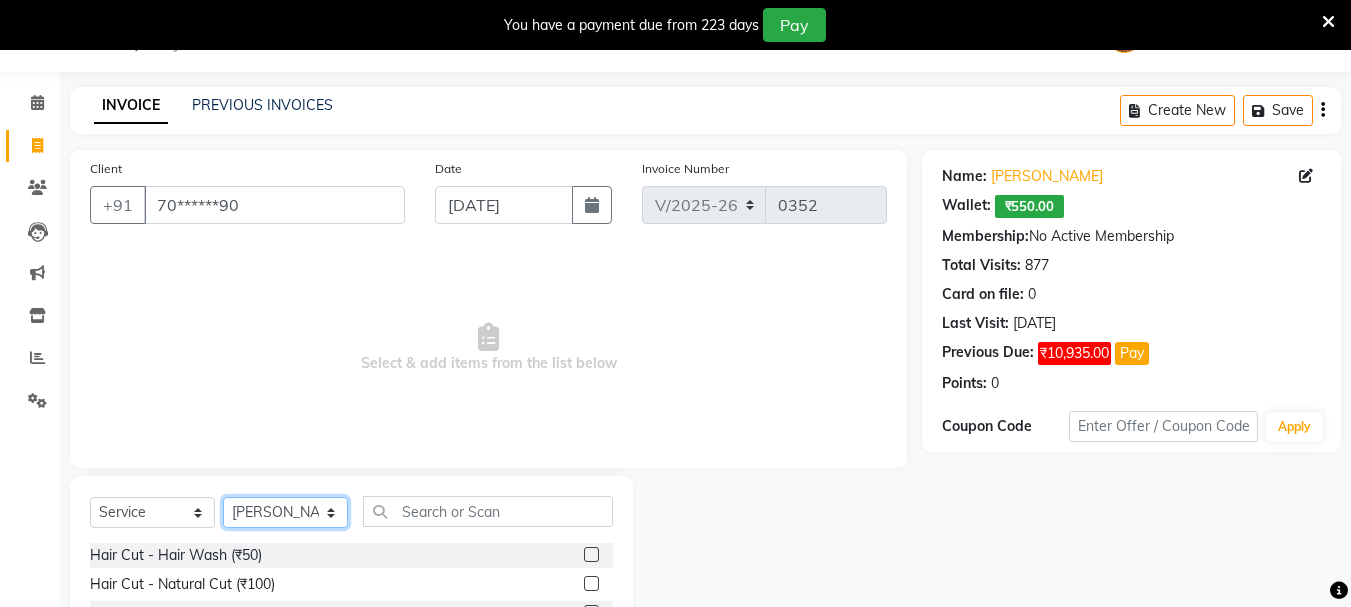 scroll, scrollTop: 244, scrollLeft: 0, axis: vertical 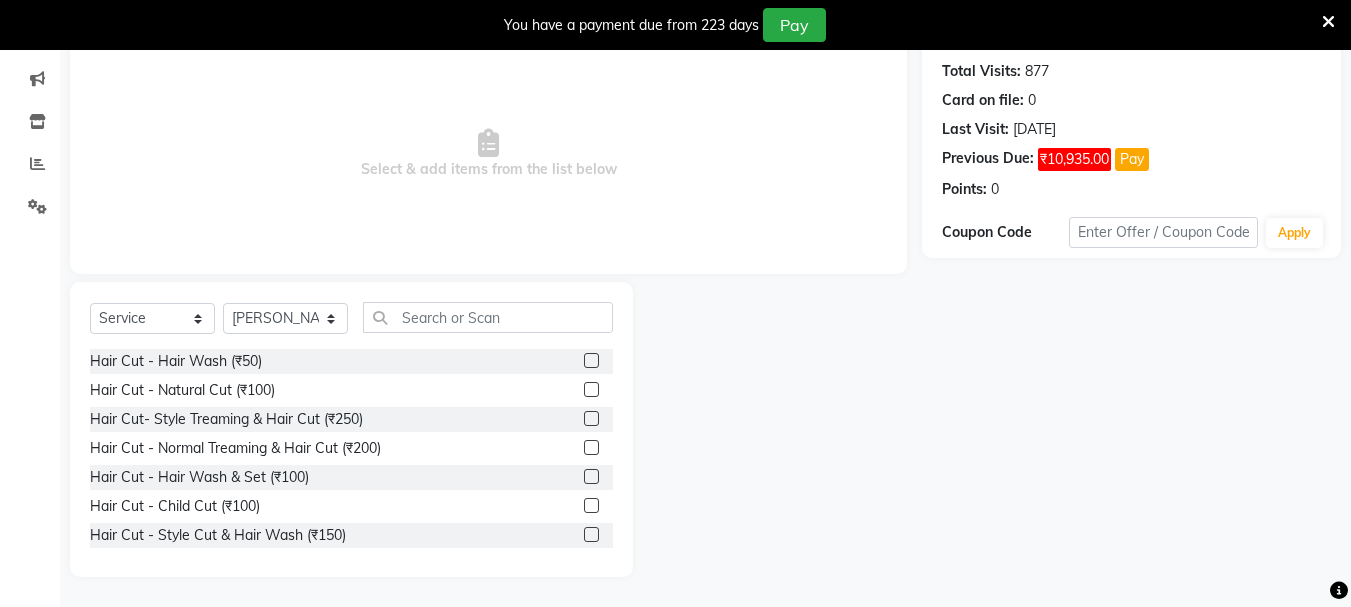 click 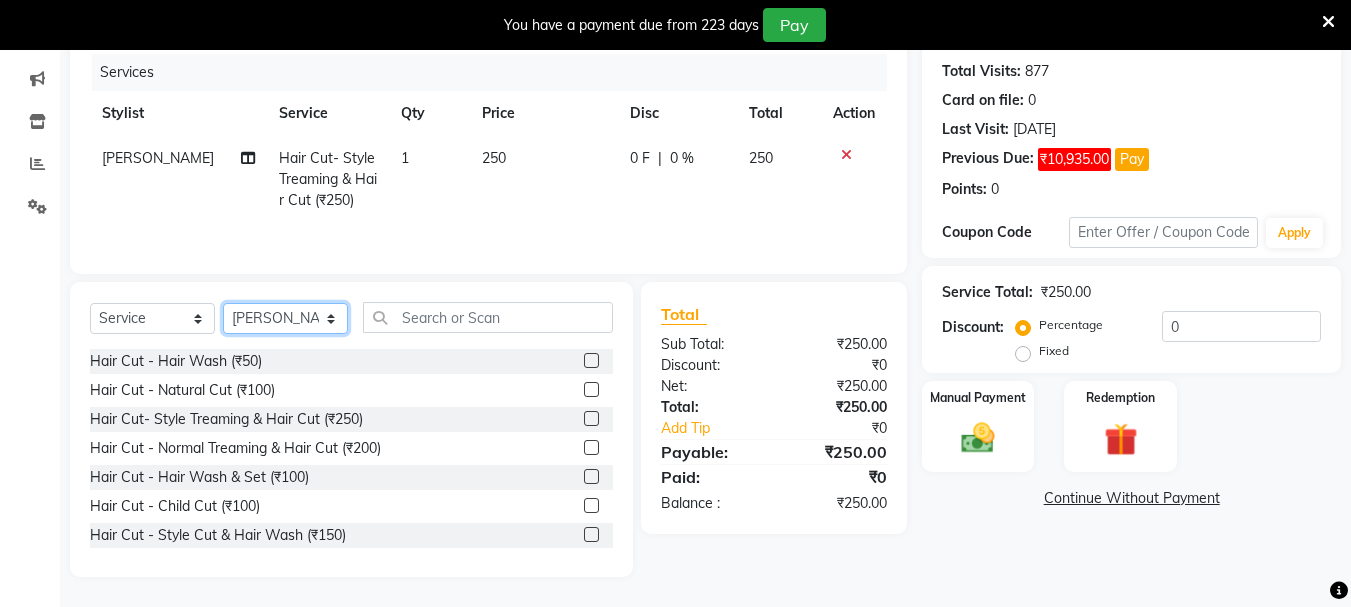 click on "Select Stylist [PERSON_NAME] [PERSON_NAME] Mahadev prem [PERSON_NAME] S.R.K. [PERSON_NAME]" 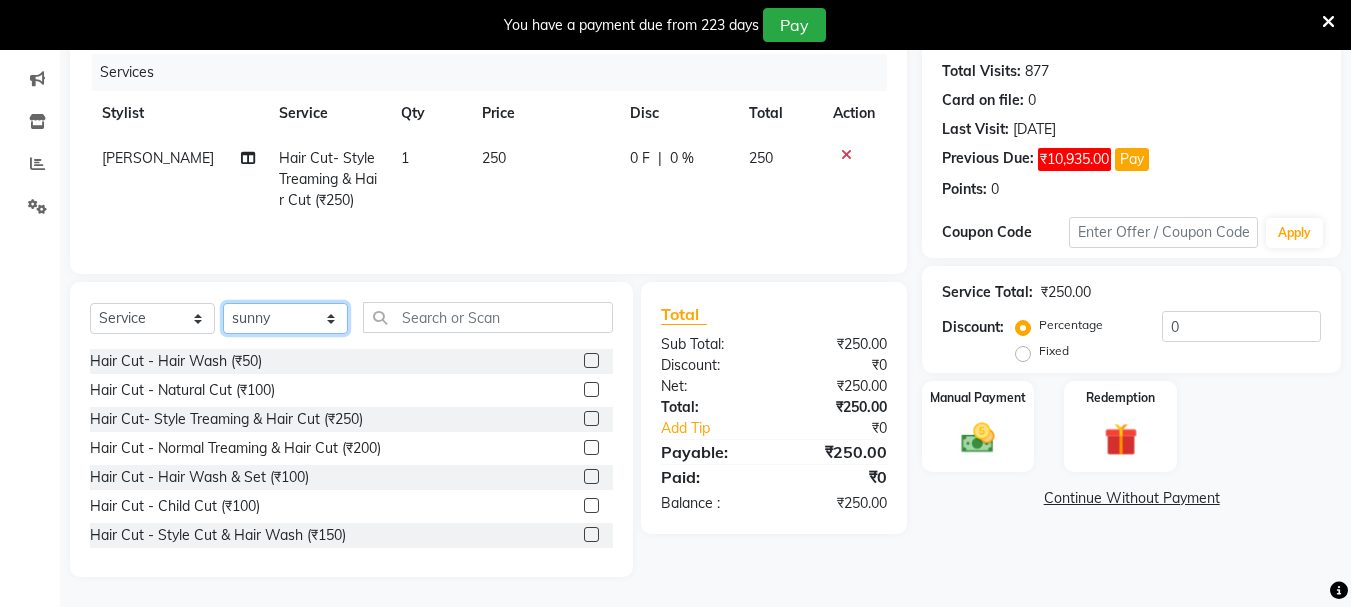 click on "Select Stylist [PERSON_NAME] [PERSON_NAME] Mahadev prem [PERSON_NAME] S.R.K. [PERSON_NAME]" 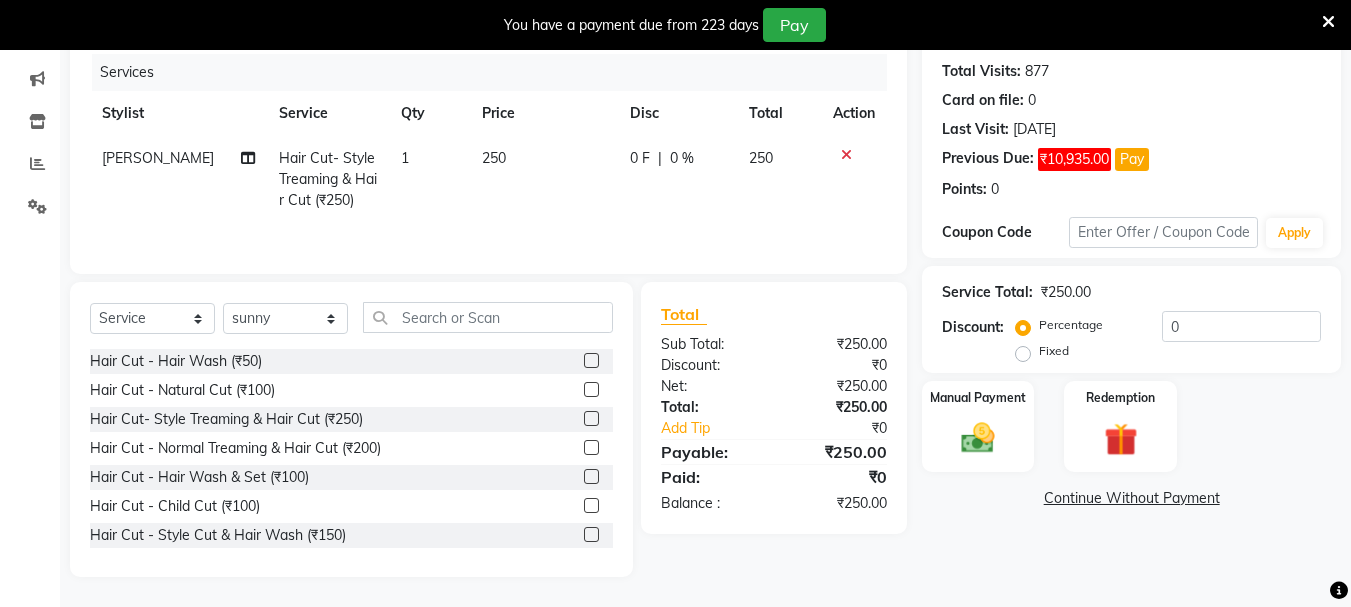 click 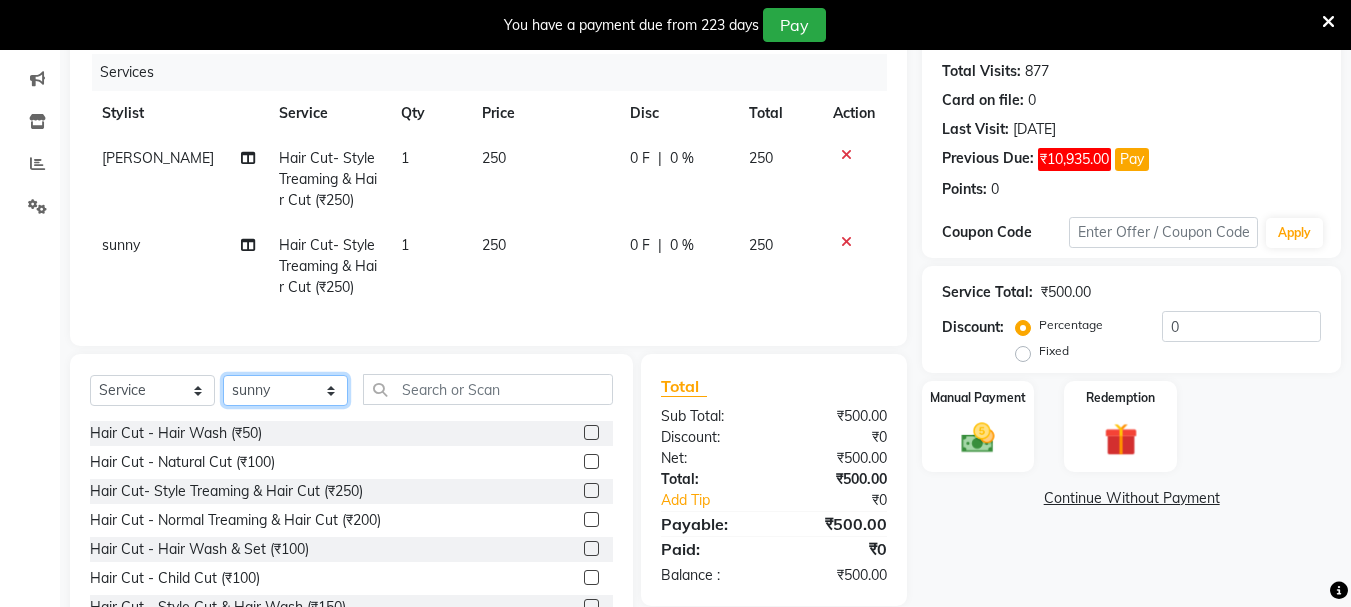 drag, startPoint x: 280, startPoint y: 407, endPoint x: 279, endPoint y: 396, distance: 11.045361 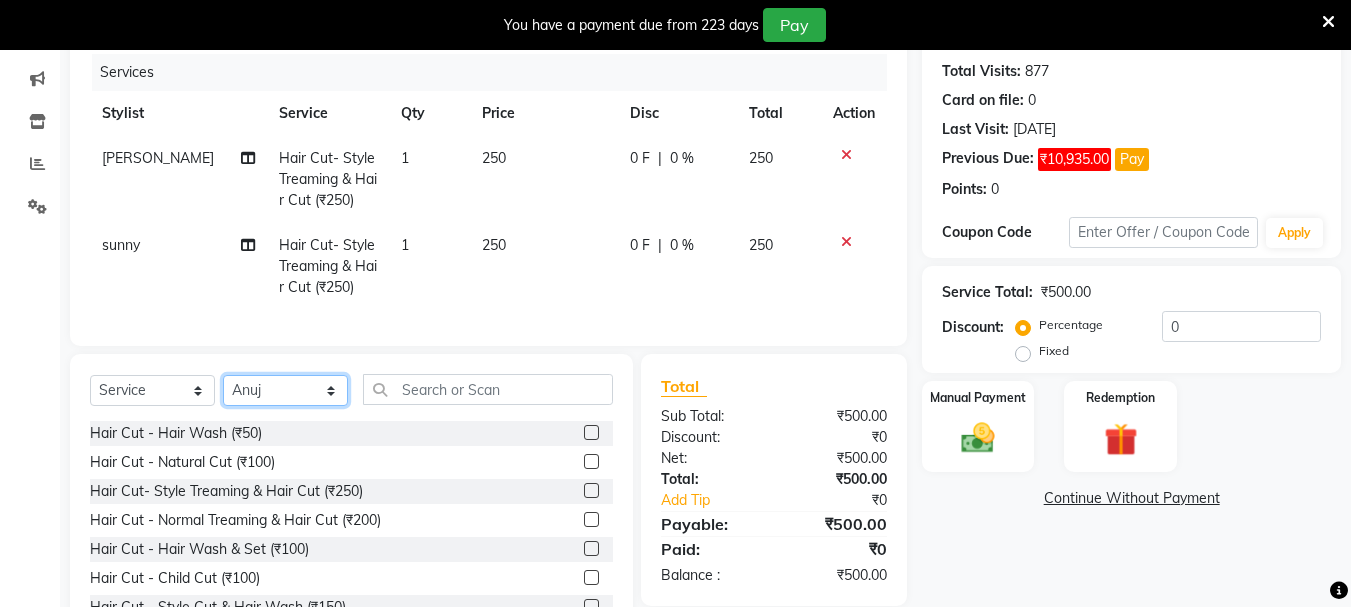 click on "Select Stylist [PERSON_NAME] [PERSON_NAME] Mahadev prem [PERSON_NAME] S.R.K. [PERSON_NAME]" 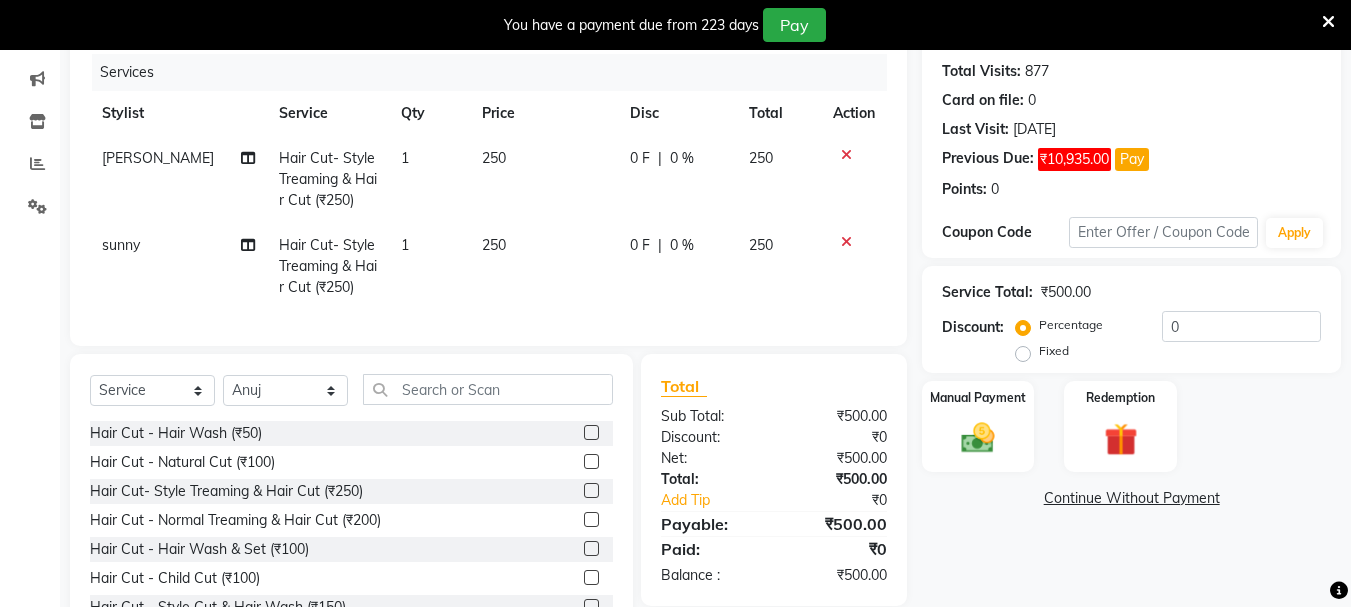 click 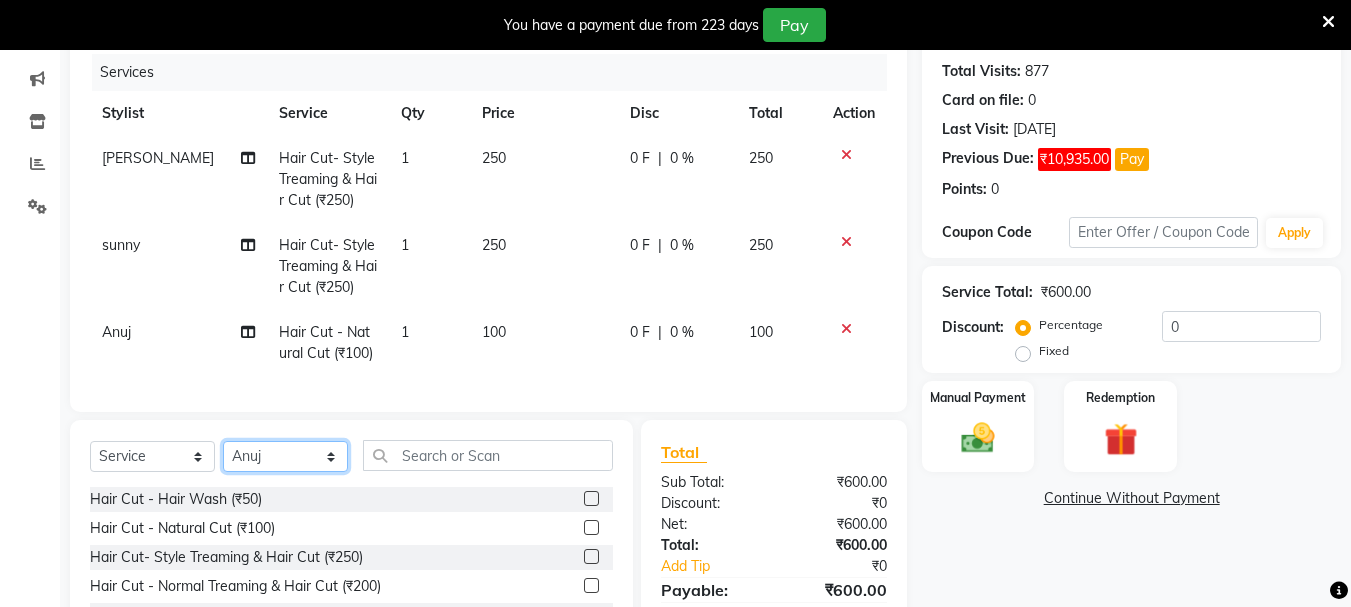 drag, startPoint x: 280, startPoint y: 472, endPoint x: 271, endPoint y: 457, distance: 17.492855 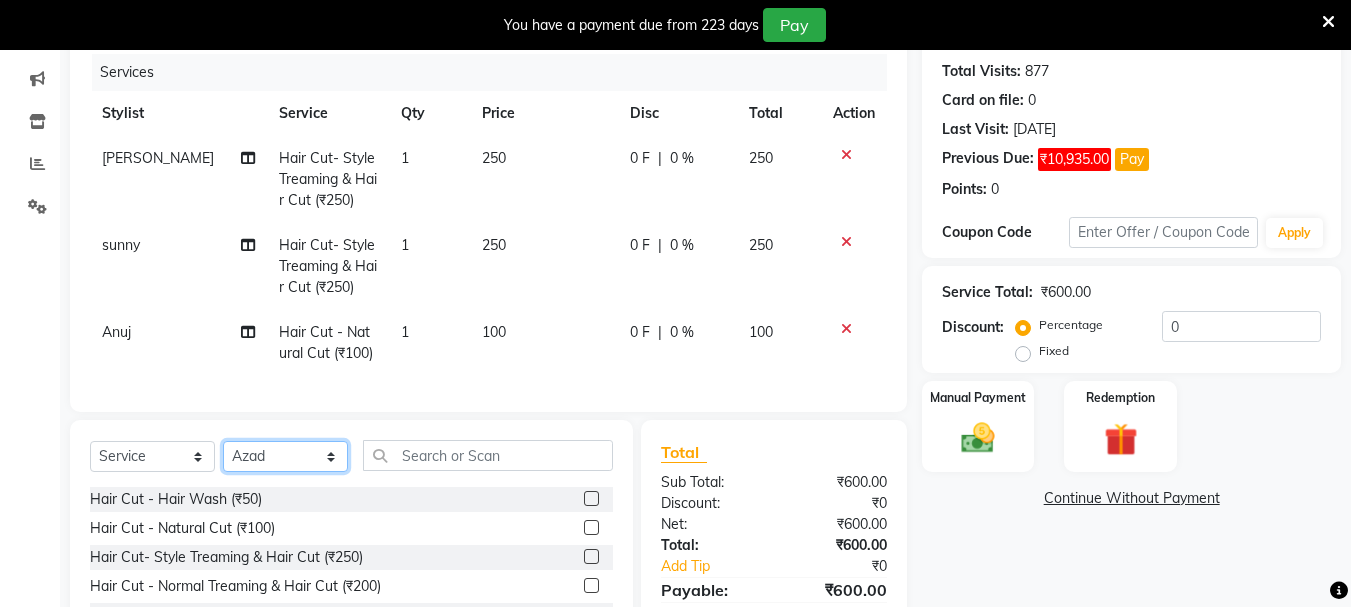 click on "Select Stylist [PERSON_NAME] [PERSON_NAME] Mahadev prem [PERSON_NAME] S.R.K. [PERSON_NAME]" 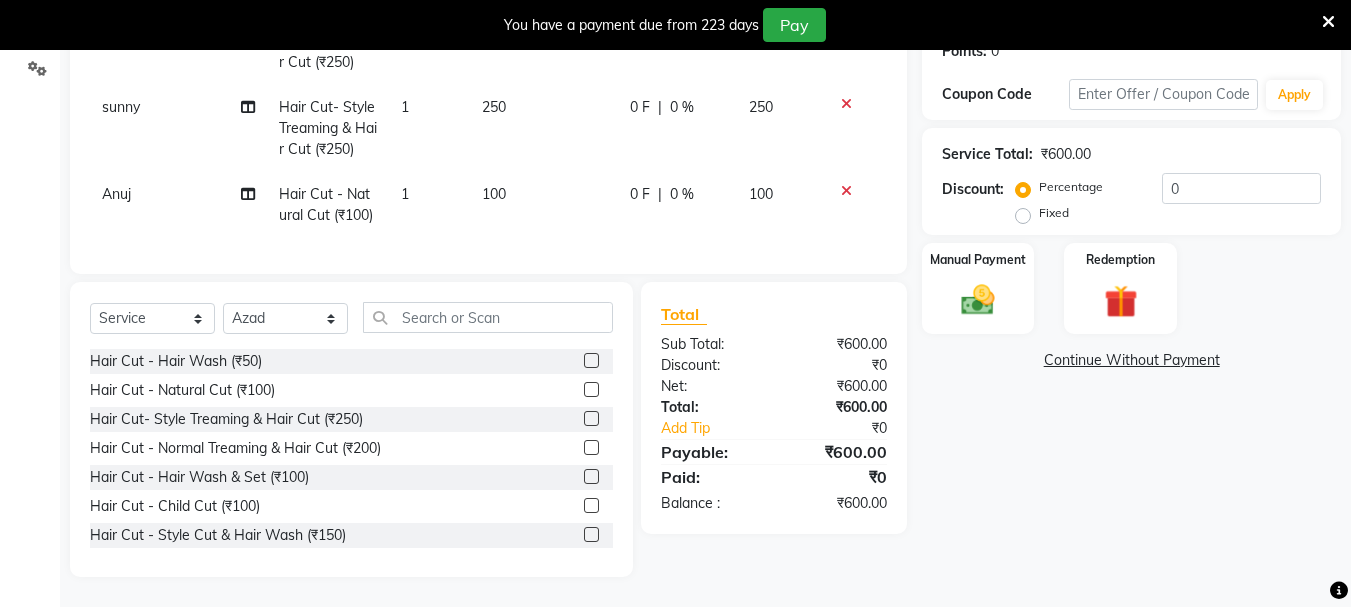 click 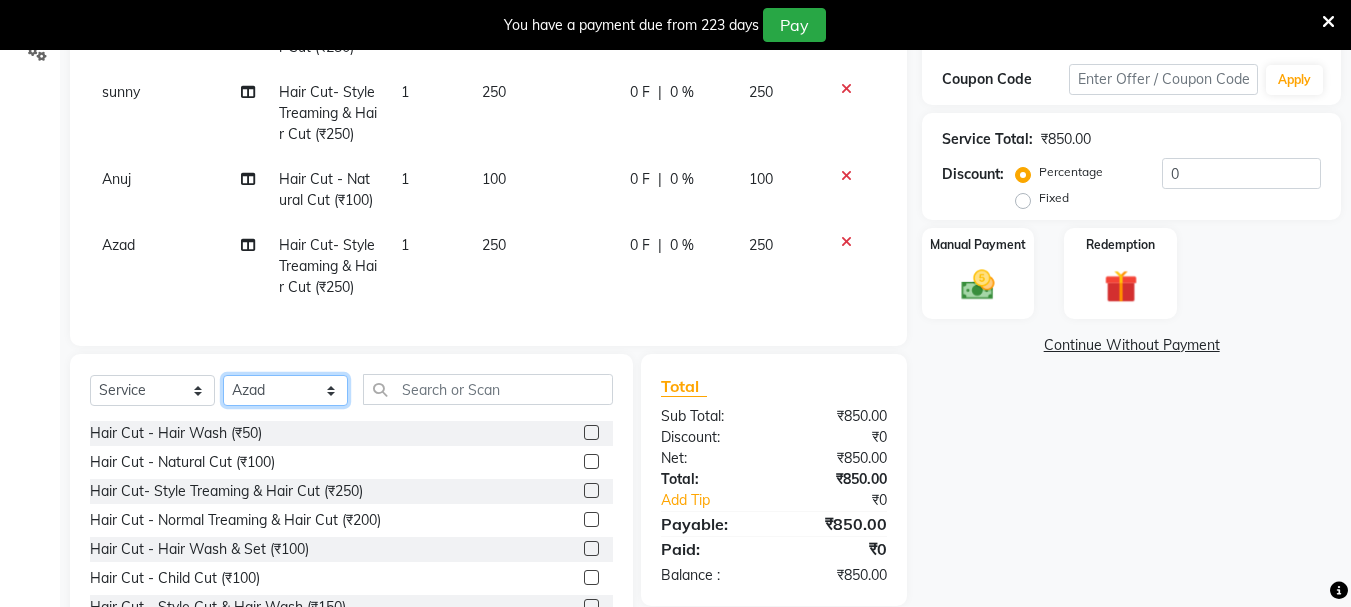 click on "Select Stylist [PERSON_NAME] [PERSON_NAME] Mahadev prem [PERSON_NAME] S.R.K. [PERSON_NAME]" 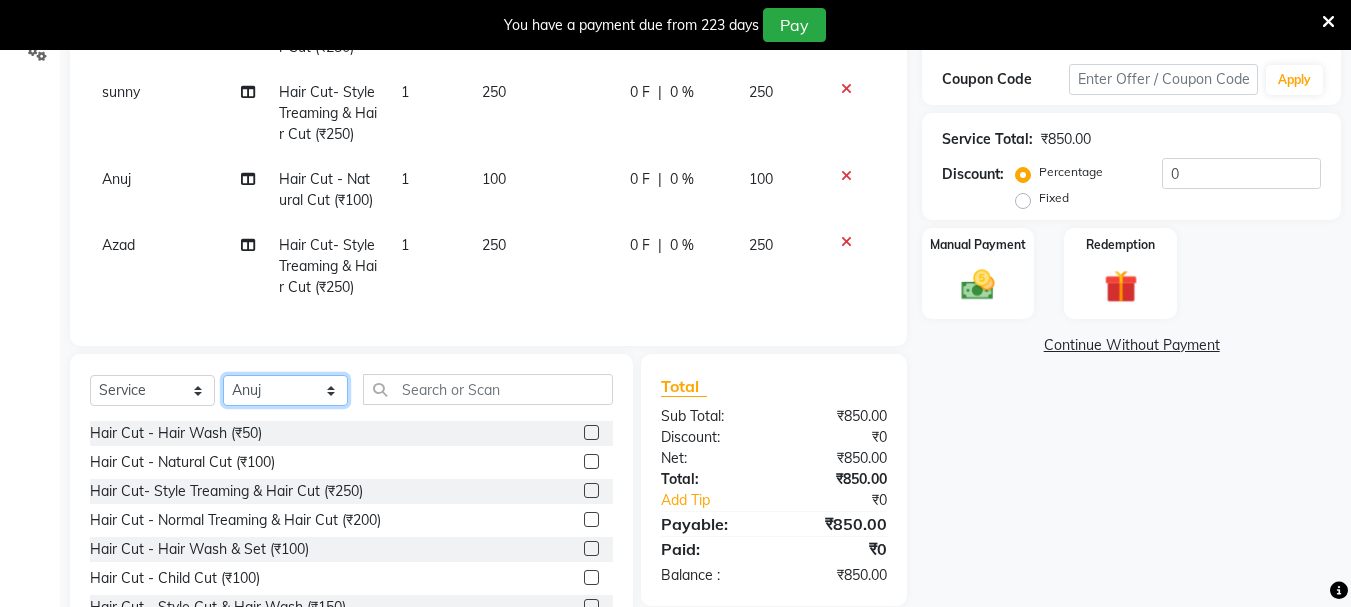 click on "Select Stylist [PERSON_NAME] [PERSON_NAME] Mahadev prem [PERSON_NAME] S.R.K. [PERSON_NAME]" 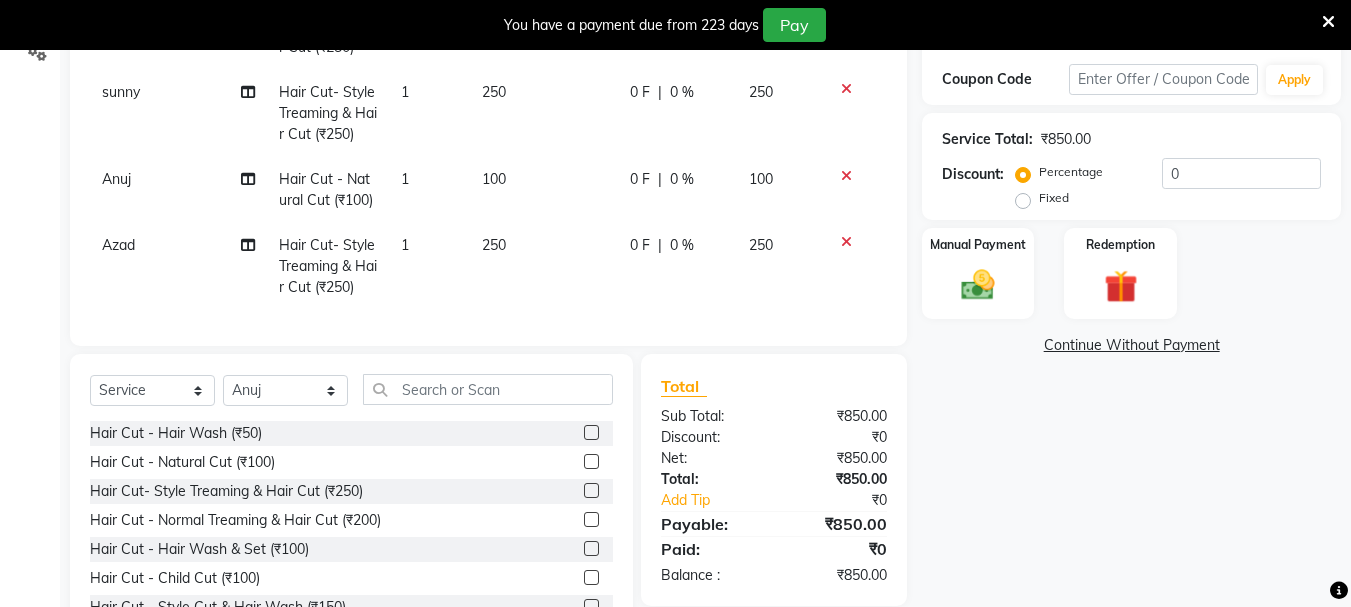 click 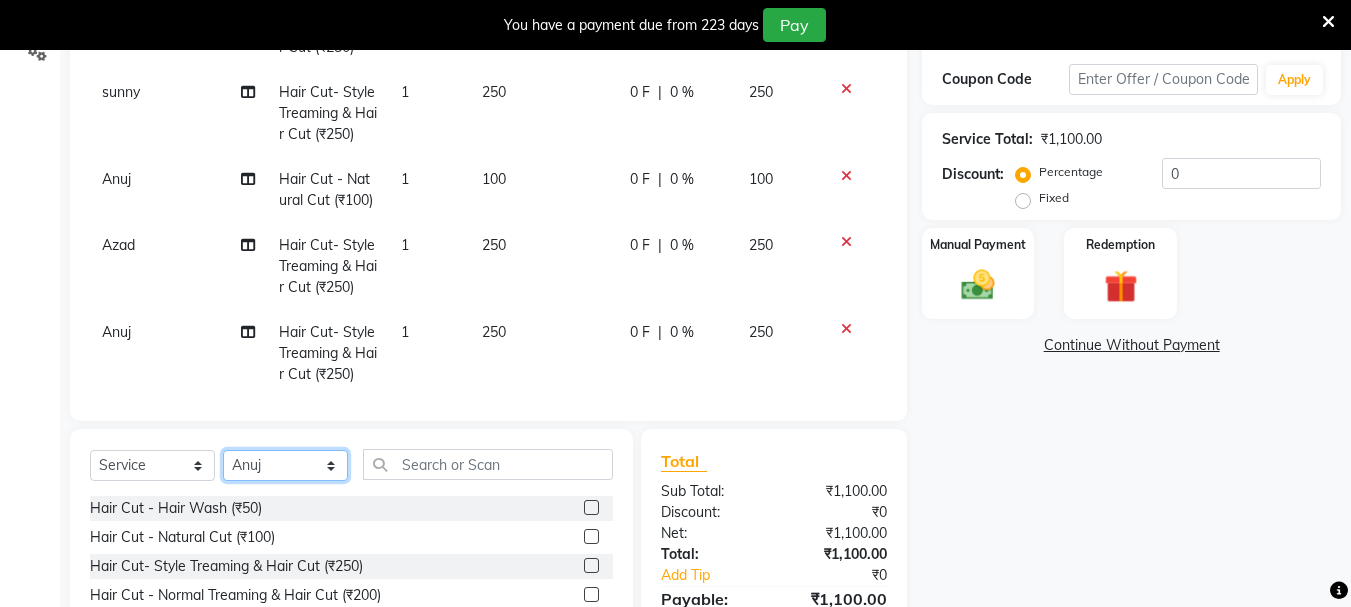 click on "Select Stylist [PERSON_NAME] [PERSON_NAME] Mahadev prem [PERSON_NAME] S.R.K. [PERSON_NAME]" 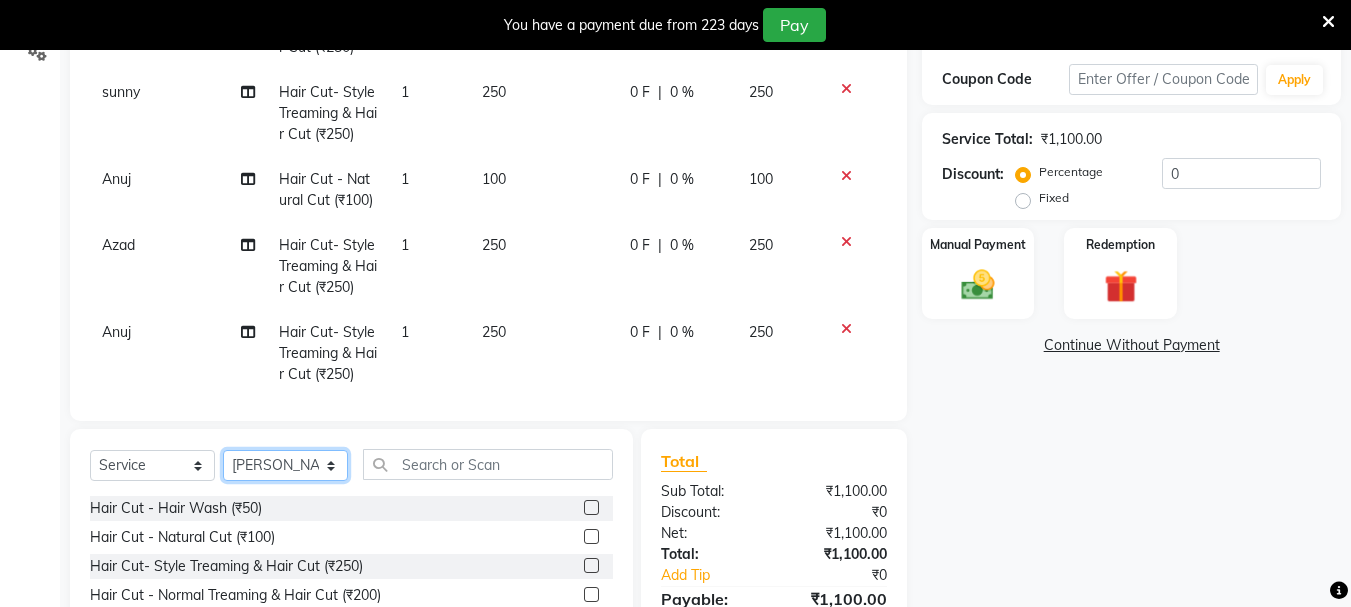 click on "Select Stylist [PERSON_NAME] [PERSON_NAME] Mahadev prem [PERSON_NAME] S.R.K. [PERSON_NAME]" 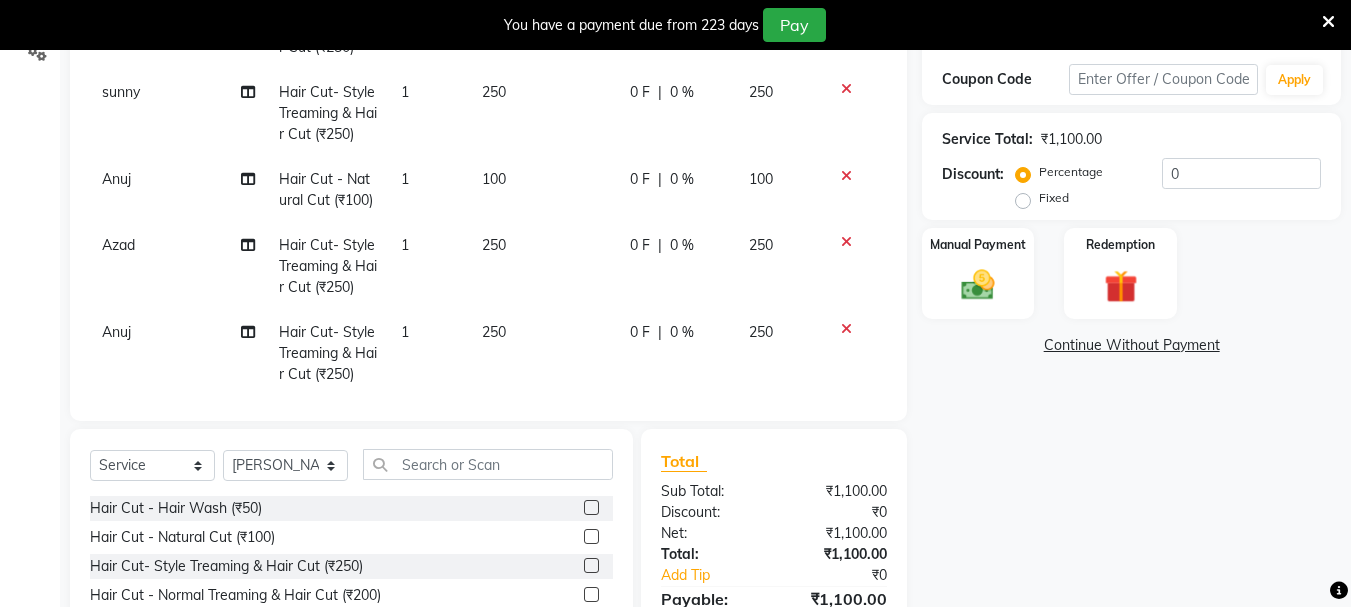 drag, startPoint x: 575, startPoint y: 565, endPoint x: 497, endPoint y: 548, distance: 79.83107 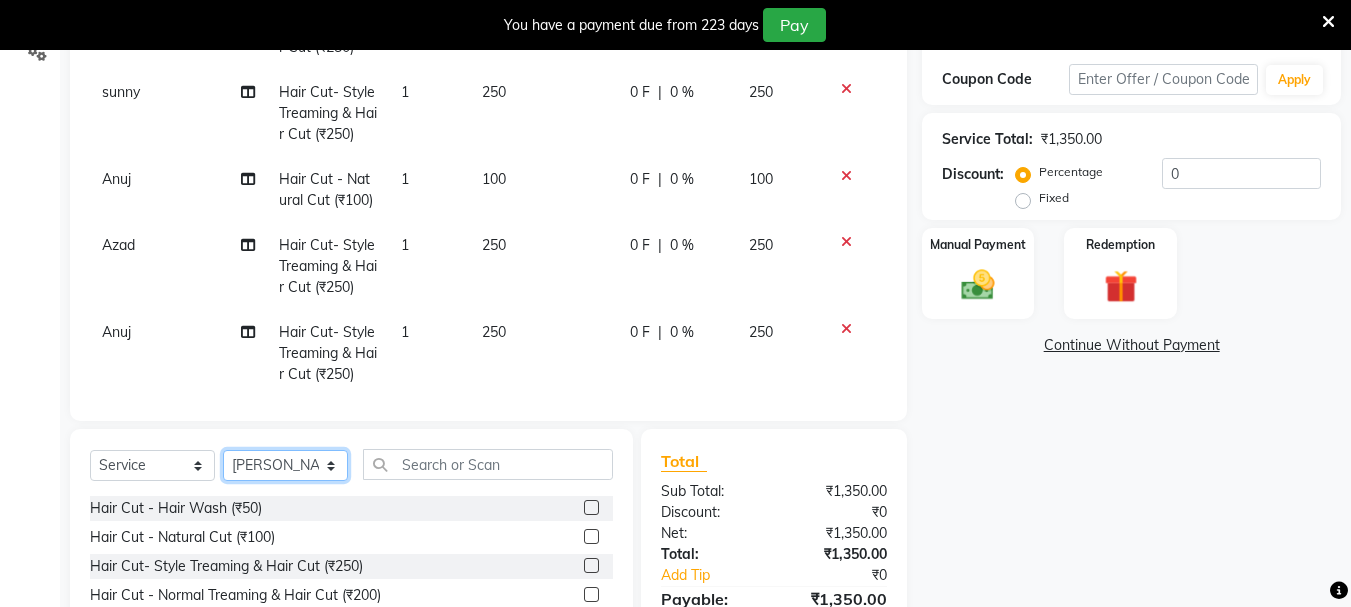 drag, startPoint x: 272, startPoint y: 463, endPoint x: 268, endPoint y: 452, distance: 11.7046995 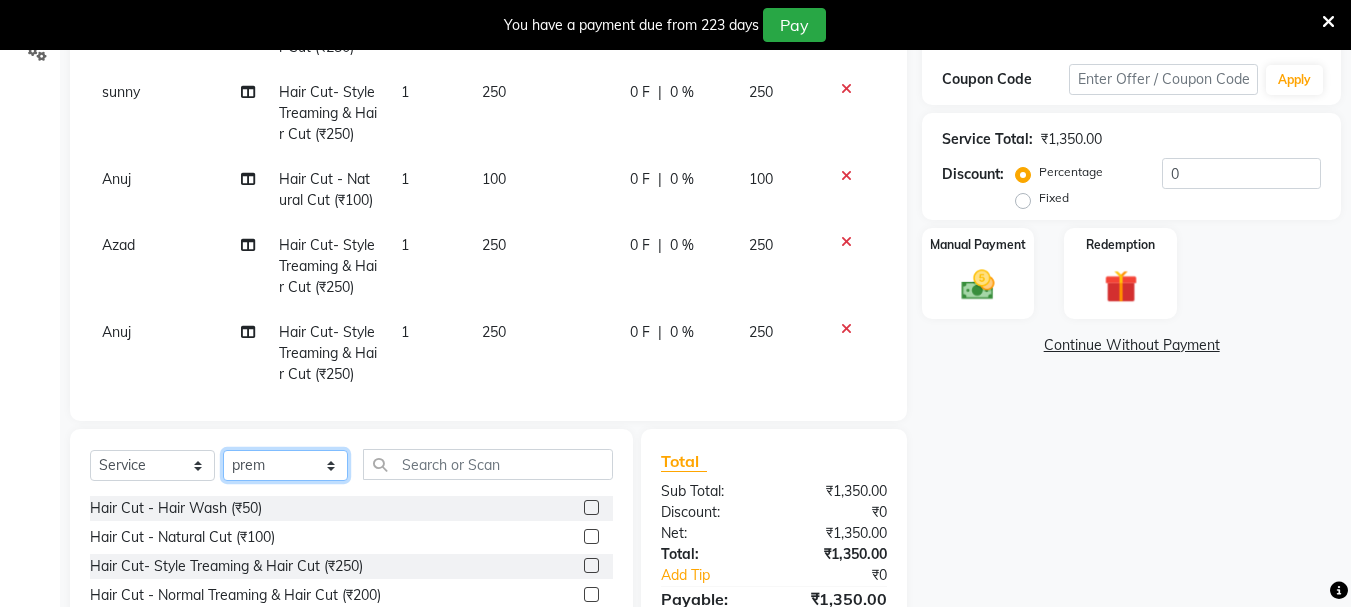 click on "Select Stylist [PERSON_NAME] [PERSON_NAME] Mahadev prem [PERSON_NAME] S.R.K. [PERSON_NAME]" 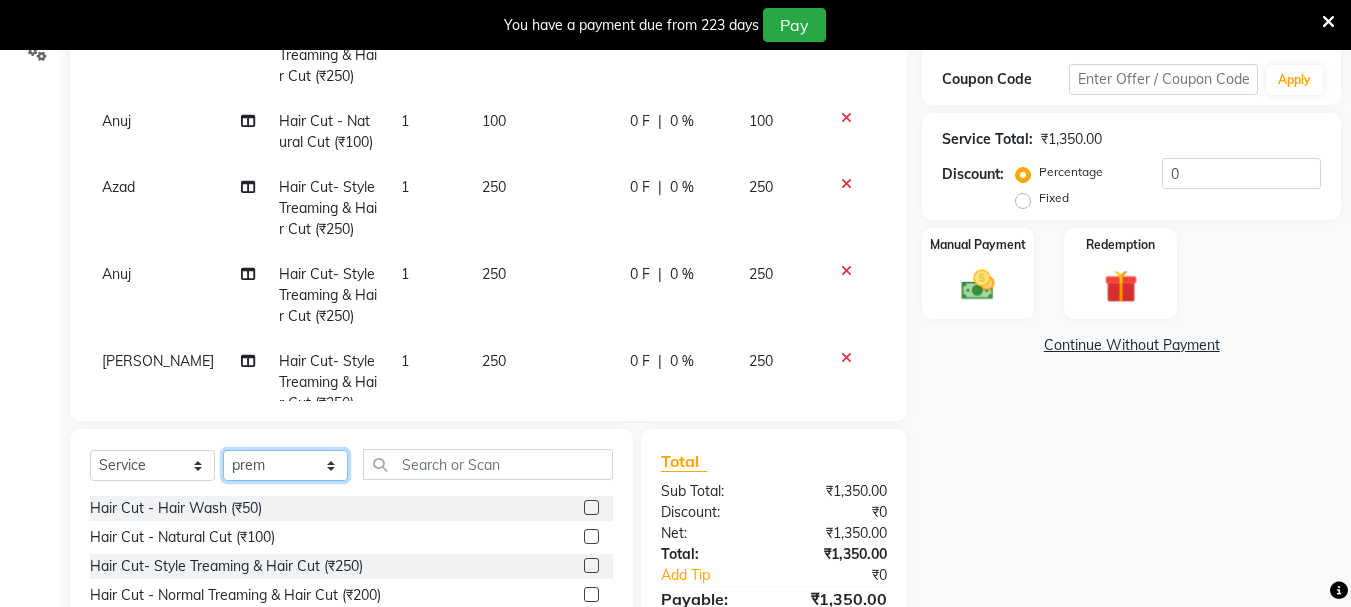scroll, scrollTop: 114, scrollLeft: 0, axis: vertical 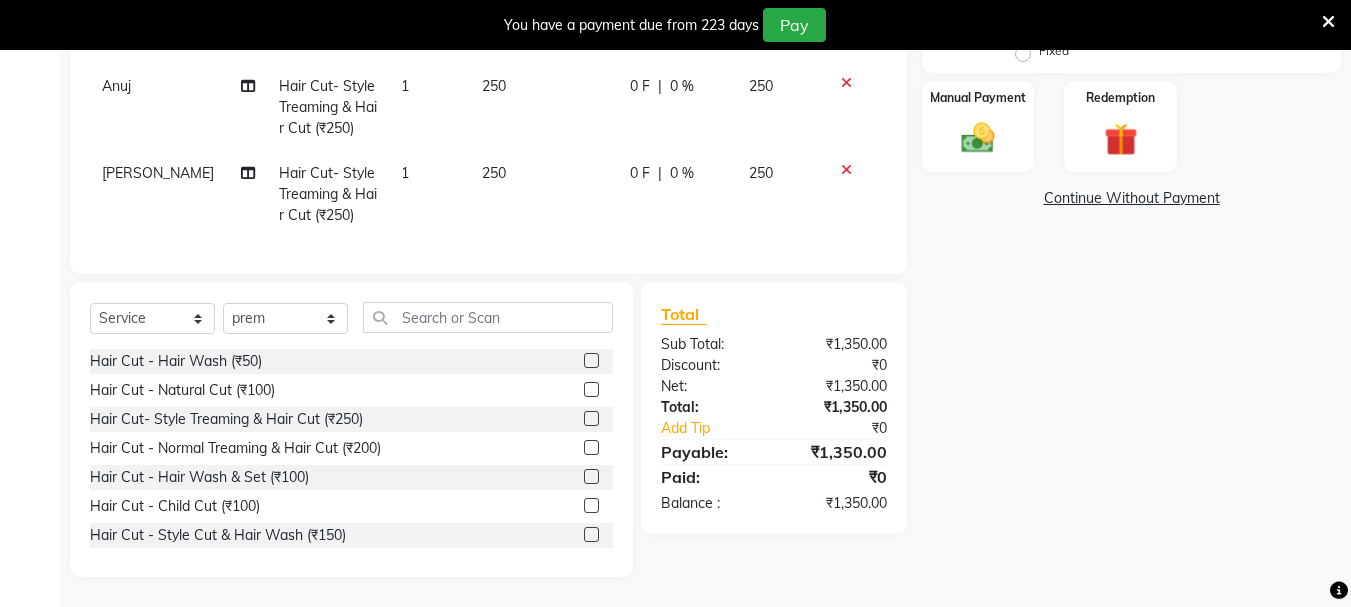 click 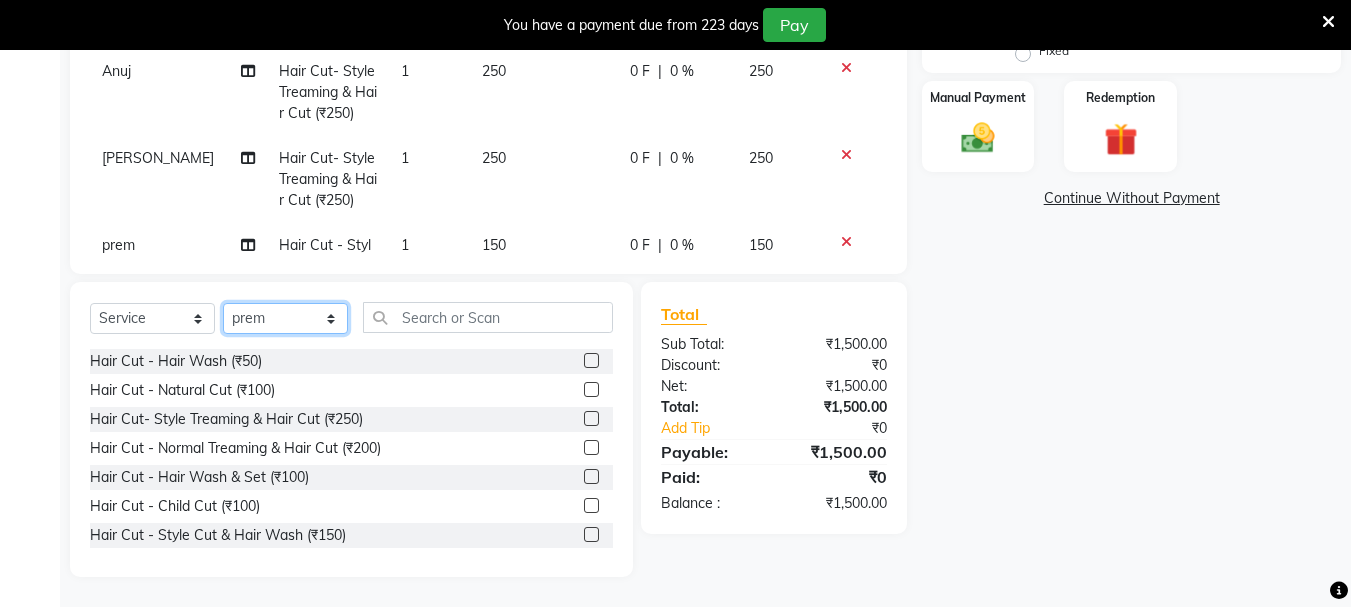 click on "Select Stylist [PERSON_NAME] [PERSON_NAME] Mahadev prem [PERSON_NAME] S.R.K. [PERSON_NAME]" 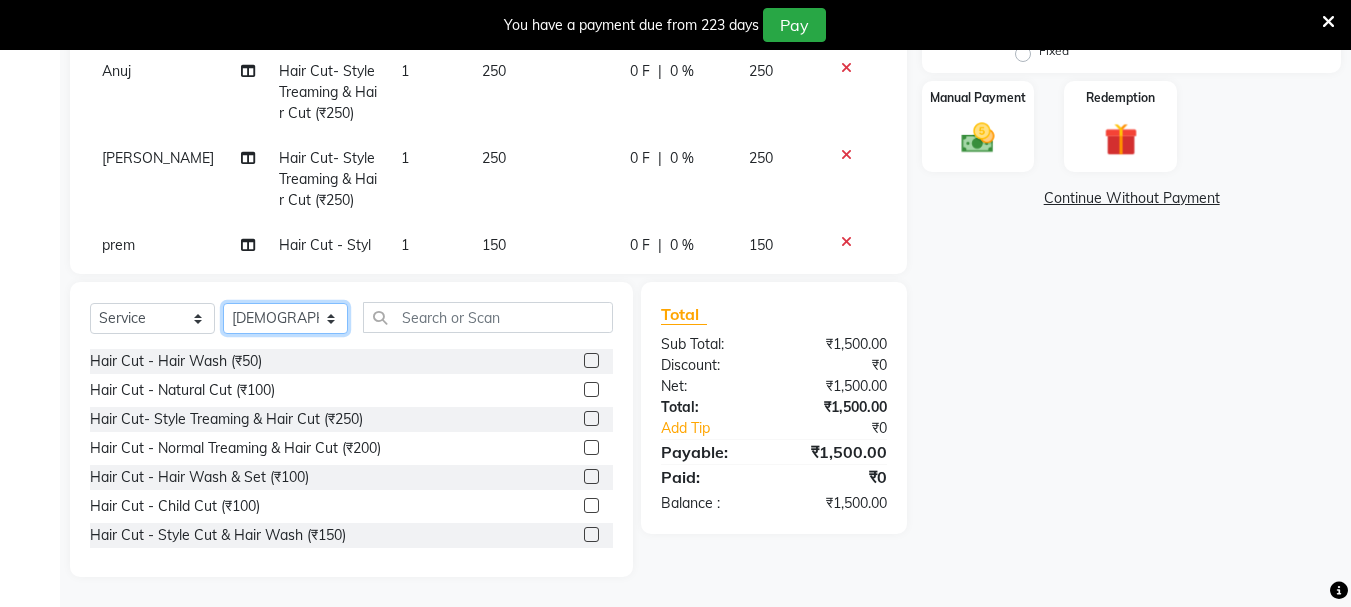 click on "Select Stylist [PERSON_NAME] [PERSON_NAME] Mahadev prem [PERSON_NAME] S.R.K. [PERSON_NAME]" 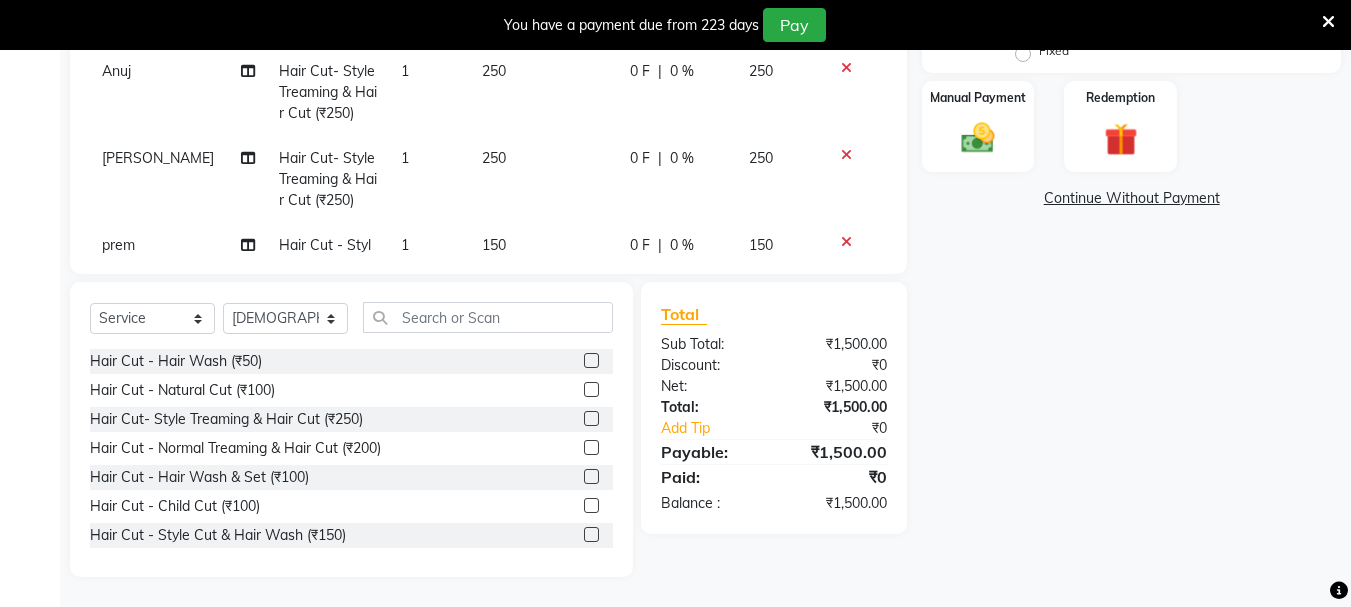 click 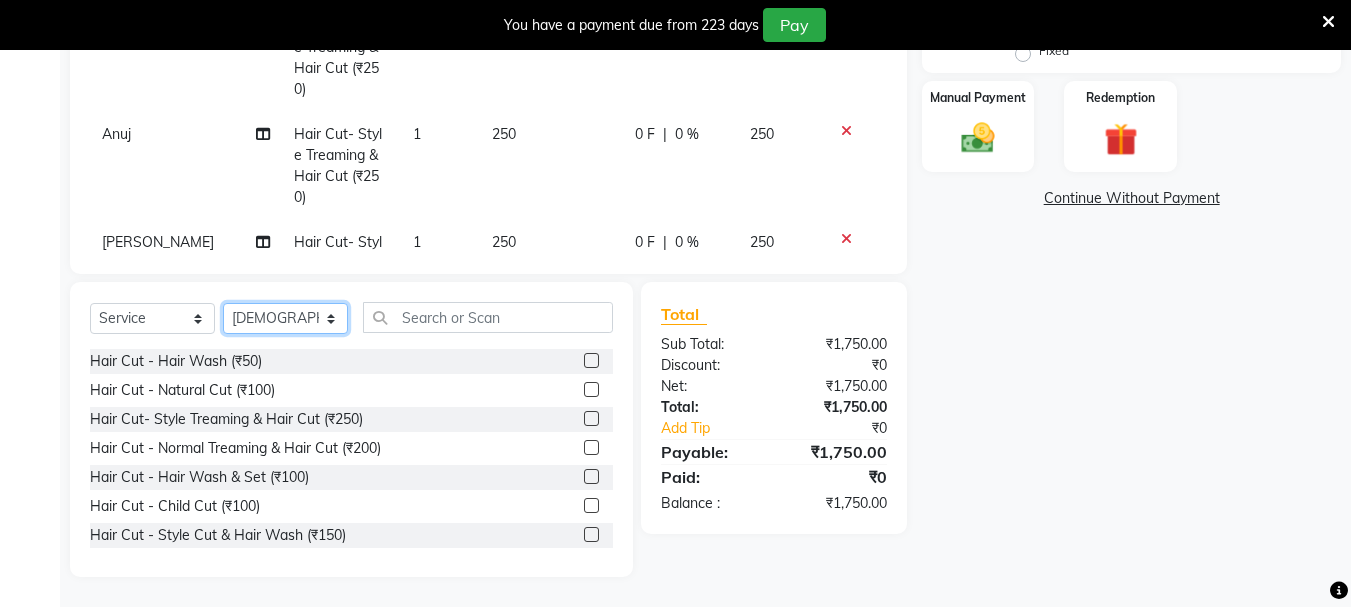 click on "Select Stylist [PERSON_NAME] [PERSON_NAME] Mahadev prem [PERSON_NAME] S.R.K. [PERSON_NAME]" 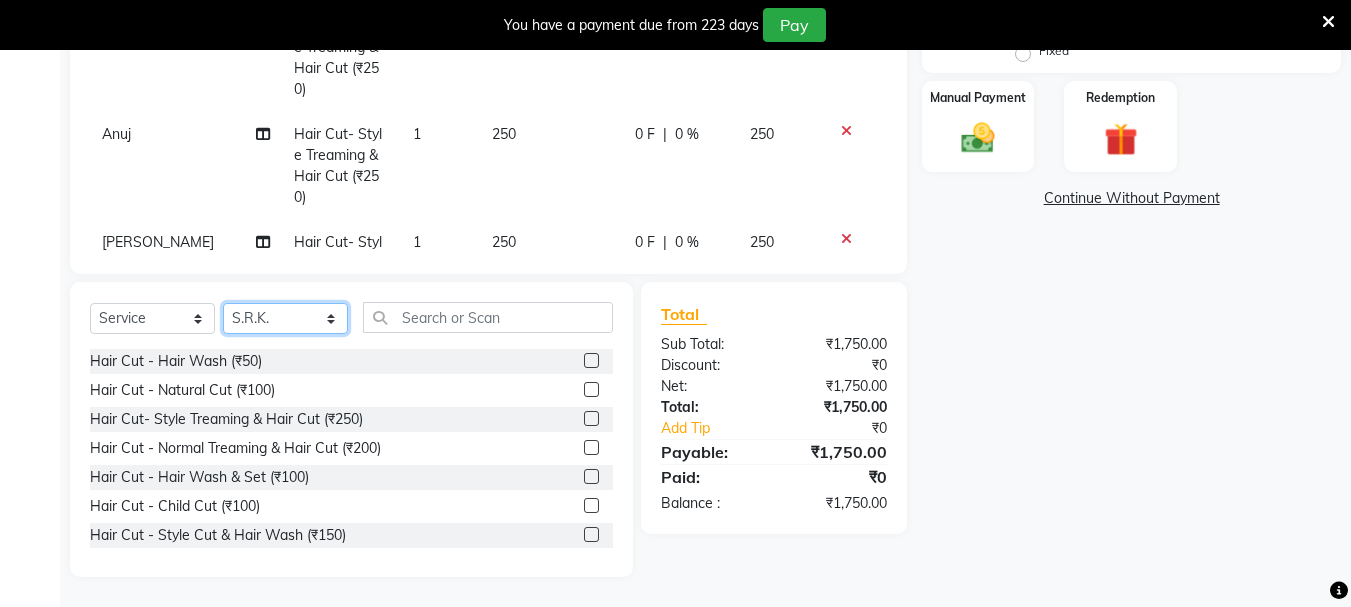 click on "Select Stylist [PERSON_NAME] [PERSON_NAME] Mahadev prem [PERSON_NAME] S.R.K. [PERSON_NAME]" 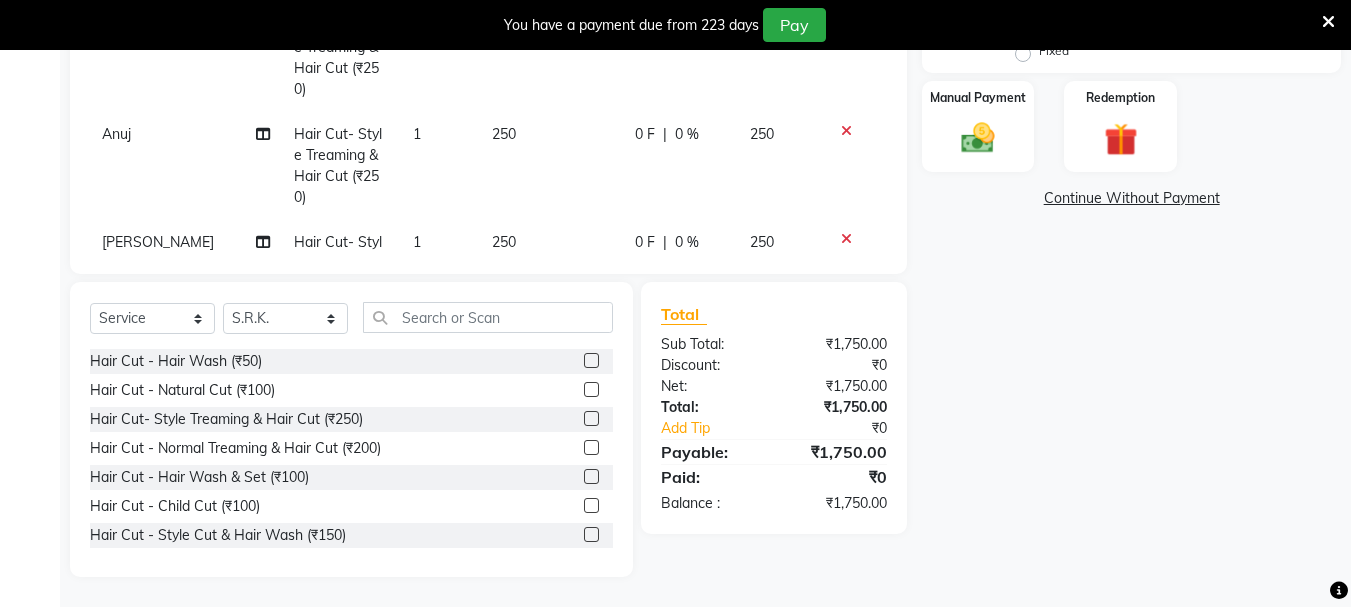 click 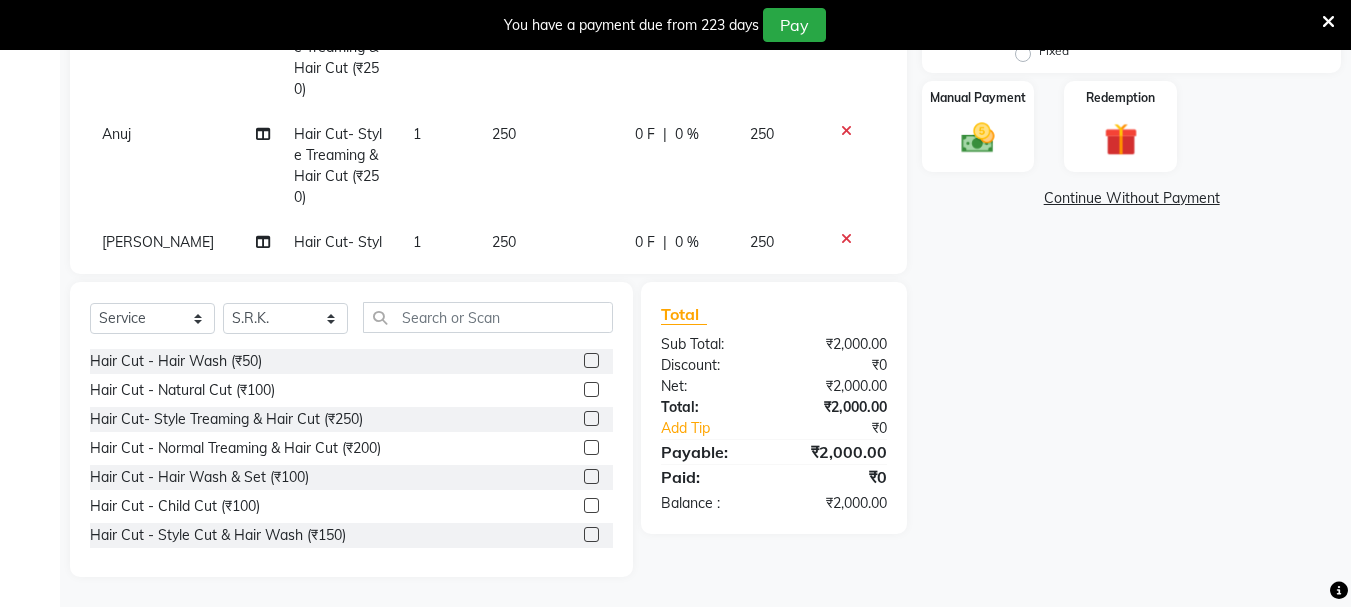 click 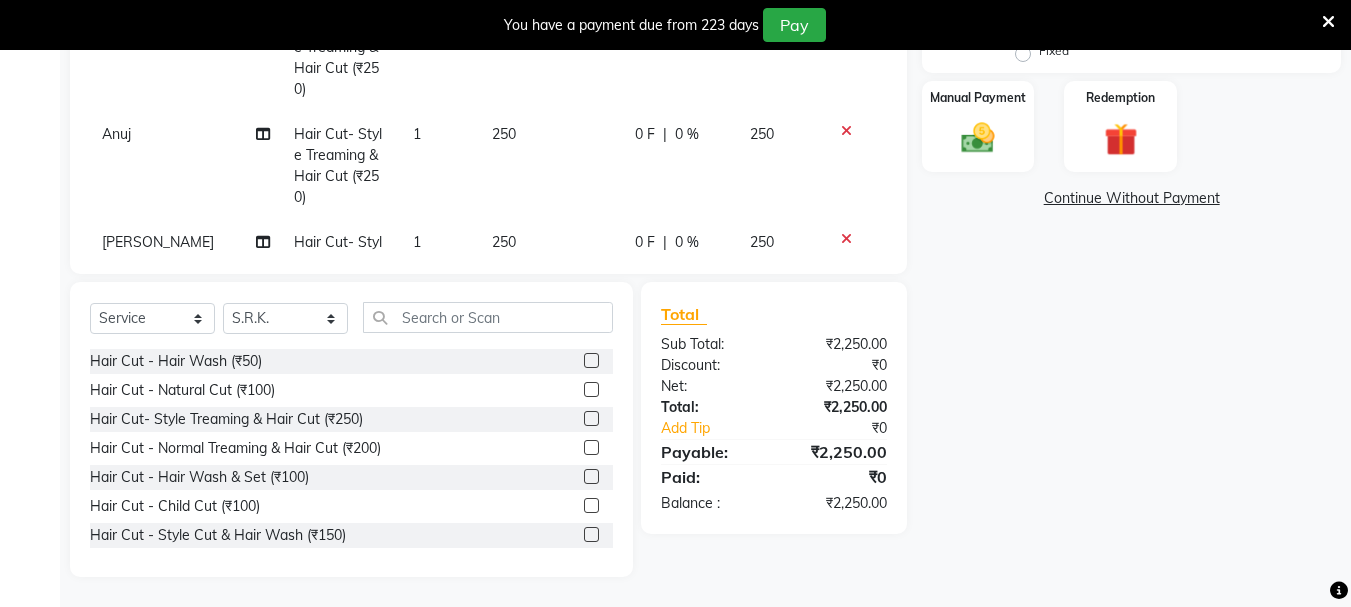 click 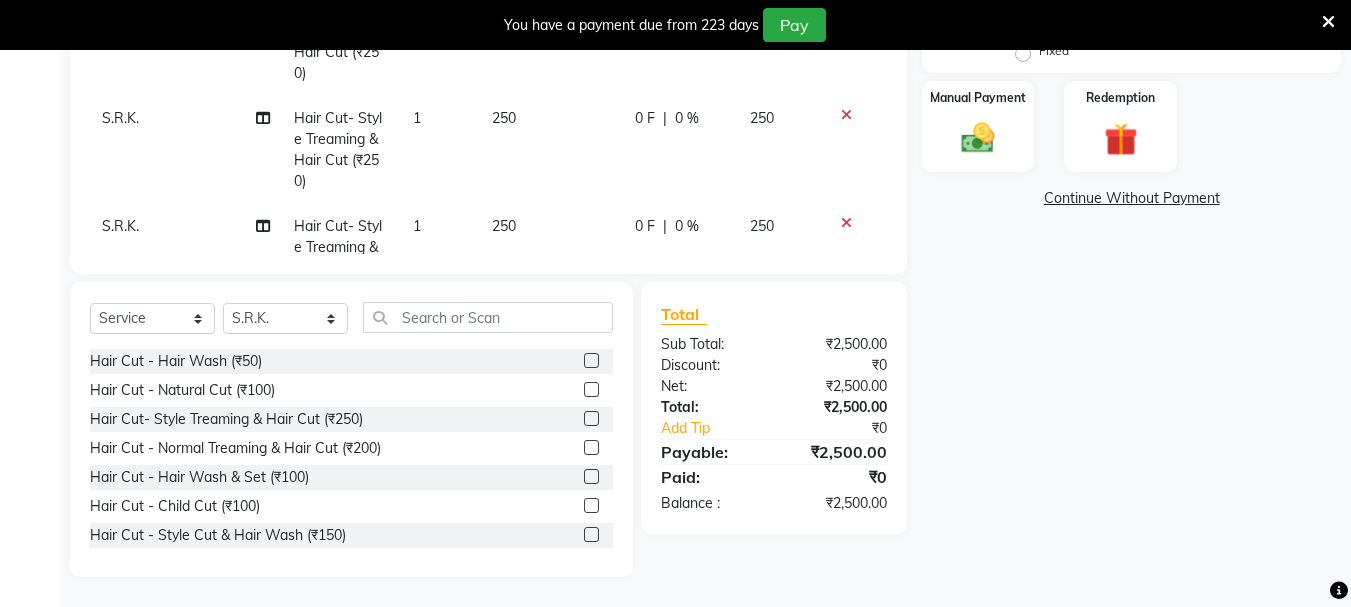scroll, scrollTop: 549, scrollLeft: 0, axis: vertical 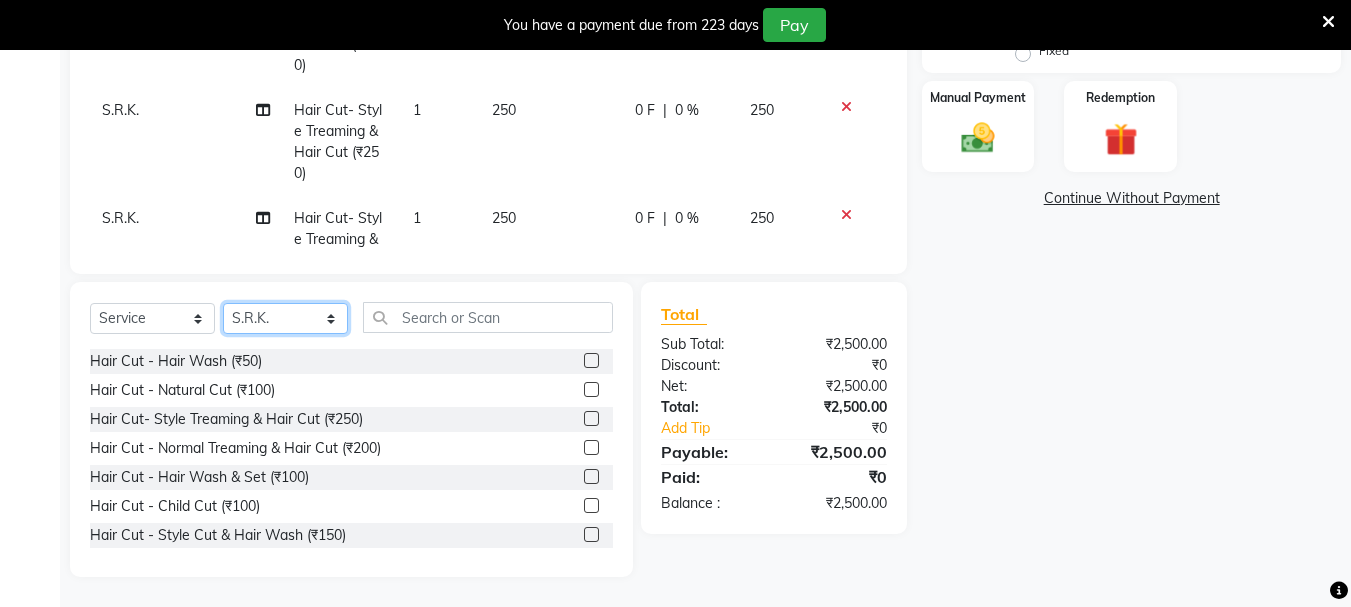 click on "Select Stylist [PERSON_NAME] [PERSON_NAME] Mahadev prem [PERSON_NAME] S.R.K. [PERSON_NAME]" 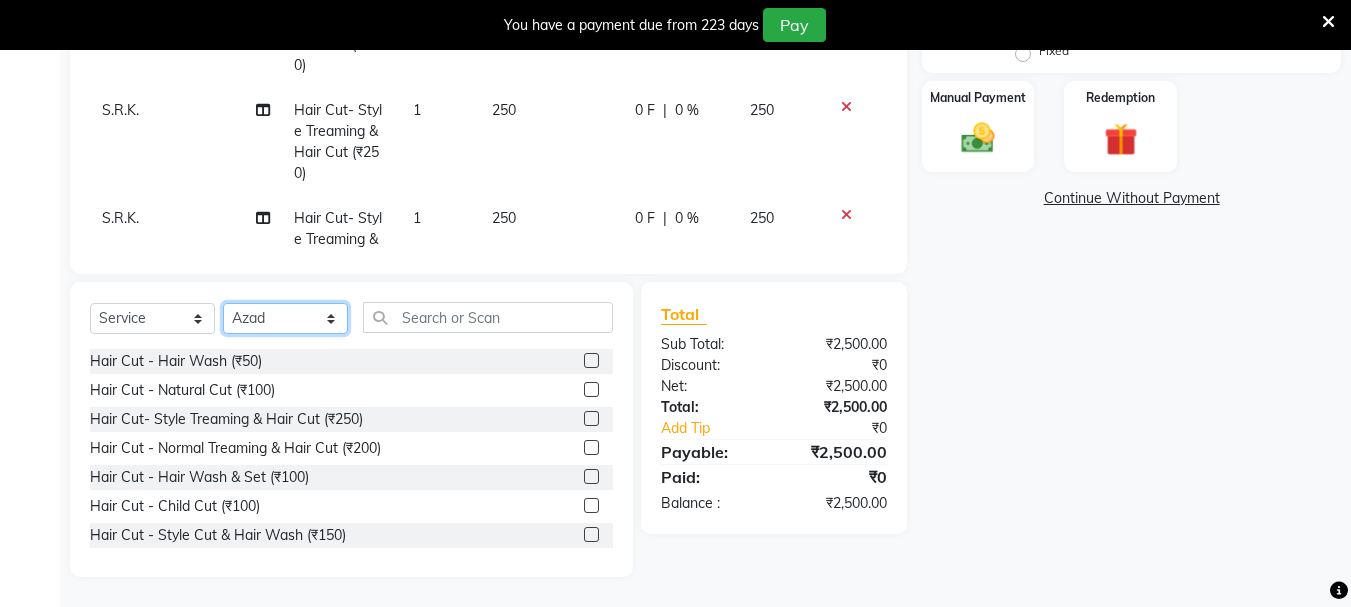 click on "Select Stylist [PERSON_NAME] [PERSON_NAME] Mahadev prem [PERSON_NAME] S.R.K. [PERSON_NAME]" 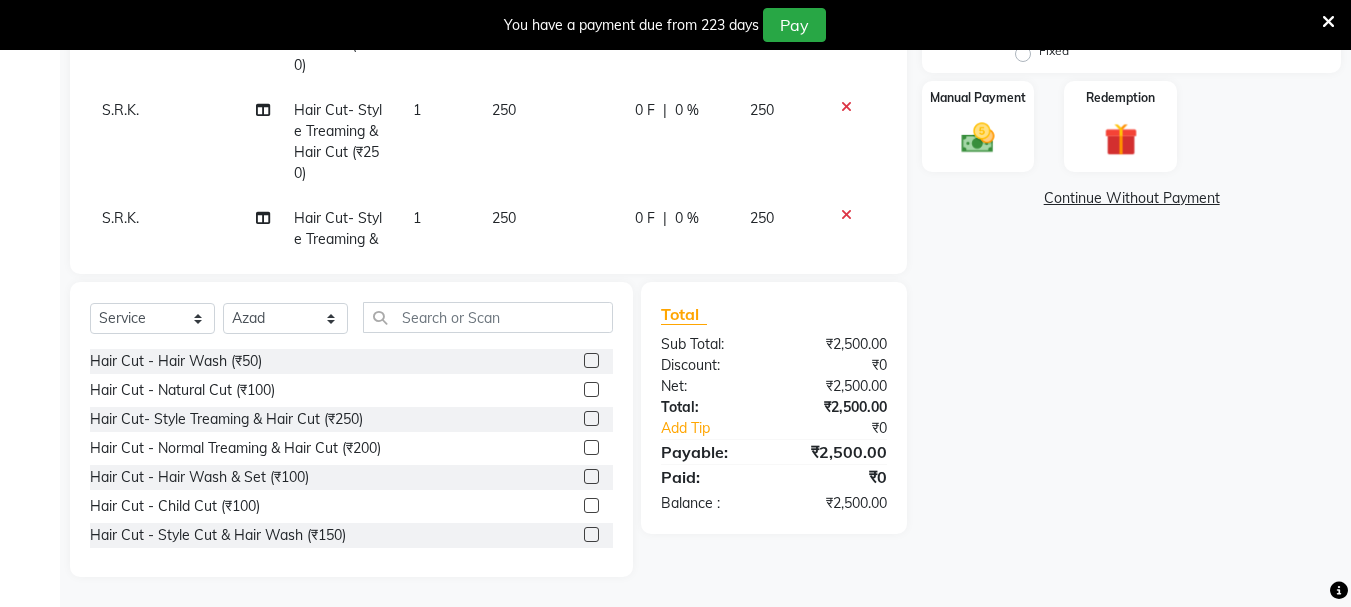 click 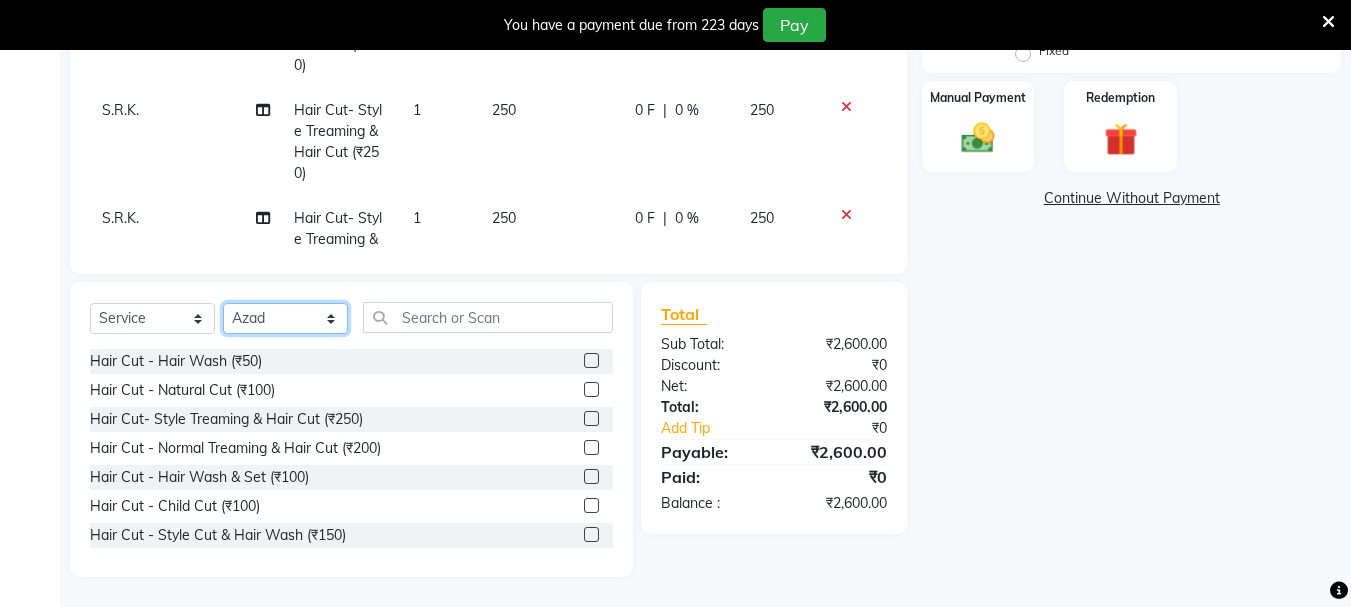 click on "Select Stylist [PERSON_NAME] [PERSON_NAME] Mahadev prem [PERSON_NAME] S.R.K. [PERSON_NAME]" 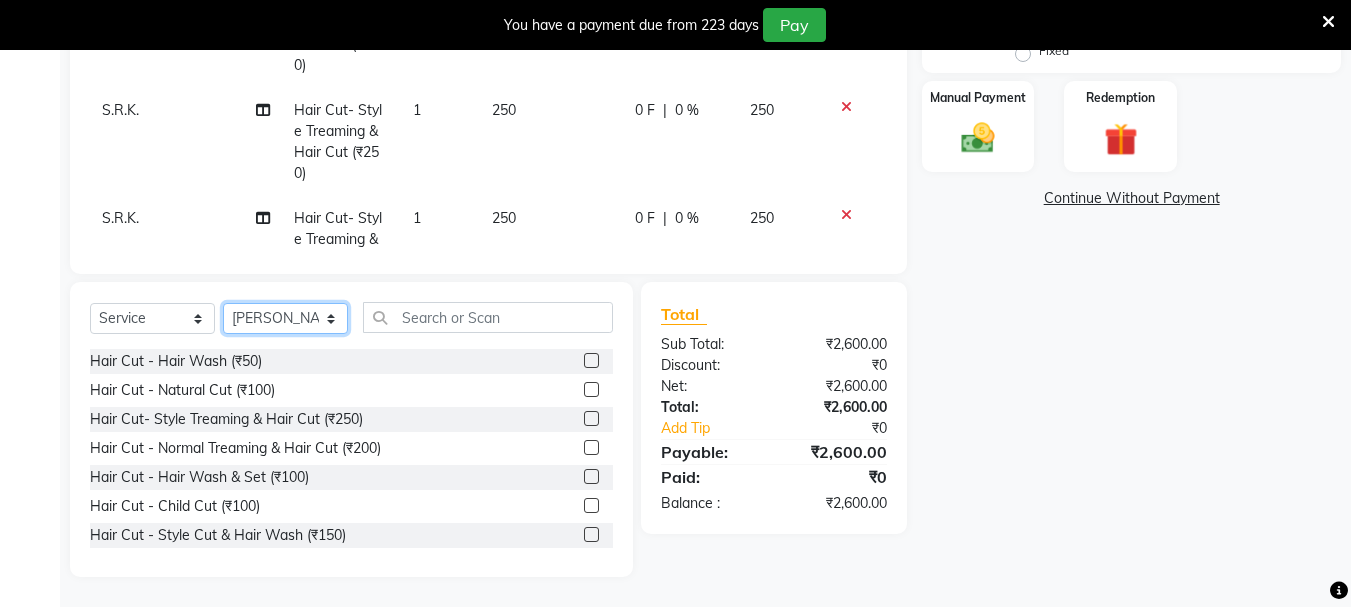 click on "Select Stylist [PERSON_NAME] [PERSON_NAME] Mahadev prem [PERSON_NAME] S.R.K. [PERSON_NAME]" 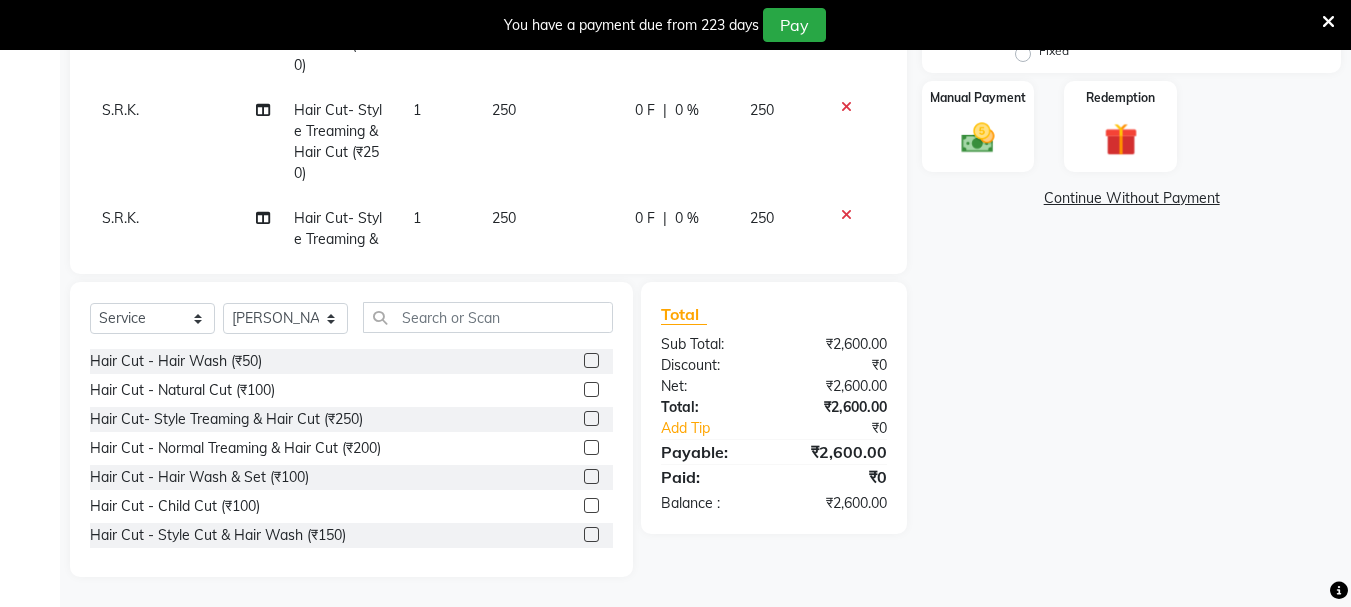 click 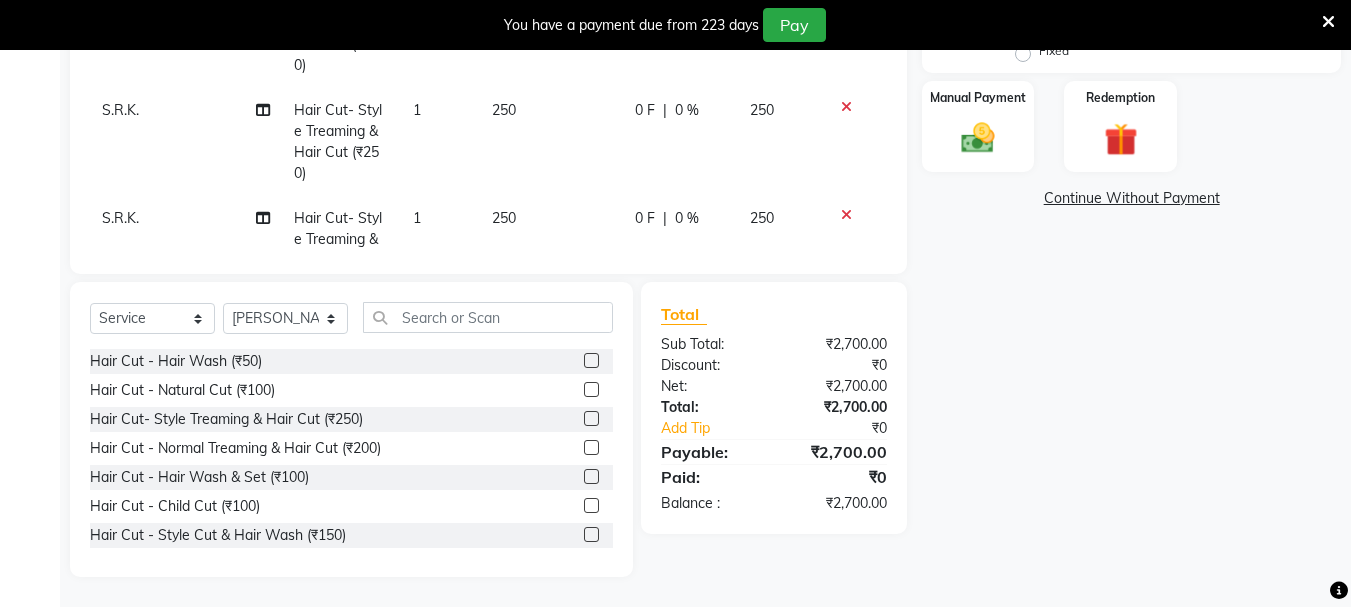click 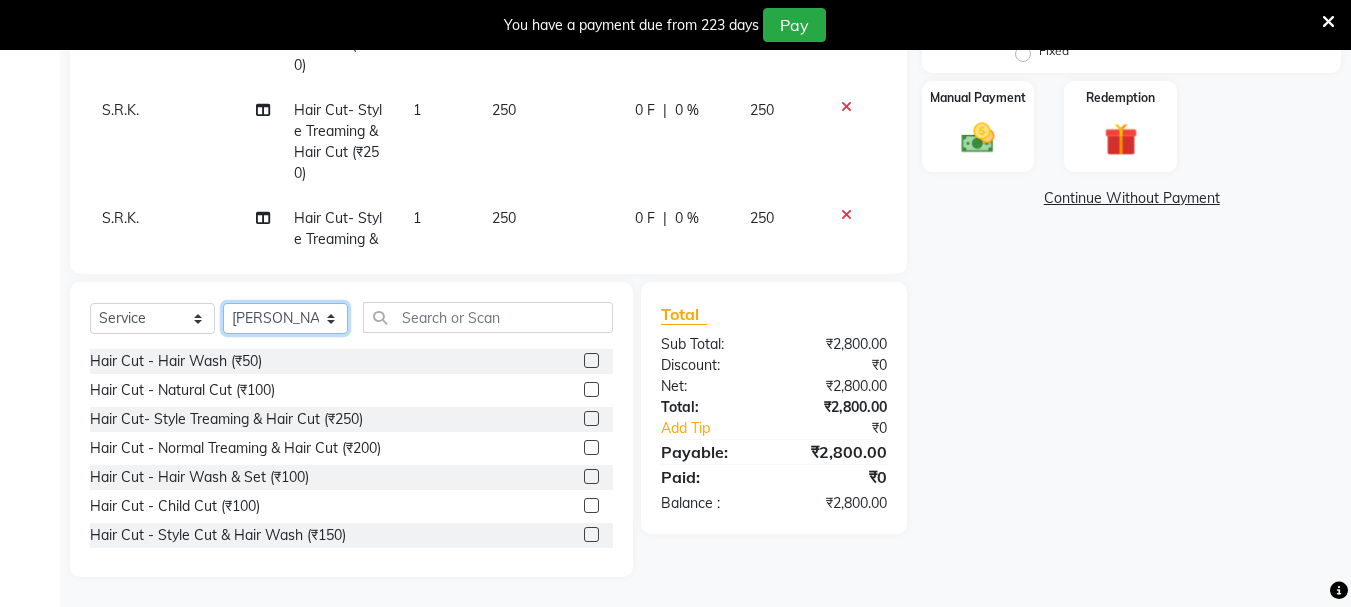 click on "Select Stylist [PERSON_NAME] [PERSON_NAME] Mahadev prem [PERSON_NAME] S.R.K. [PERSON_NAME]" 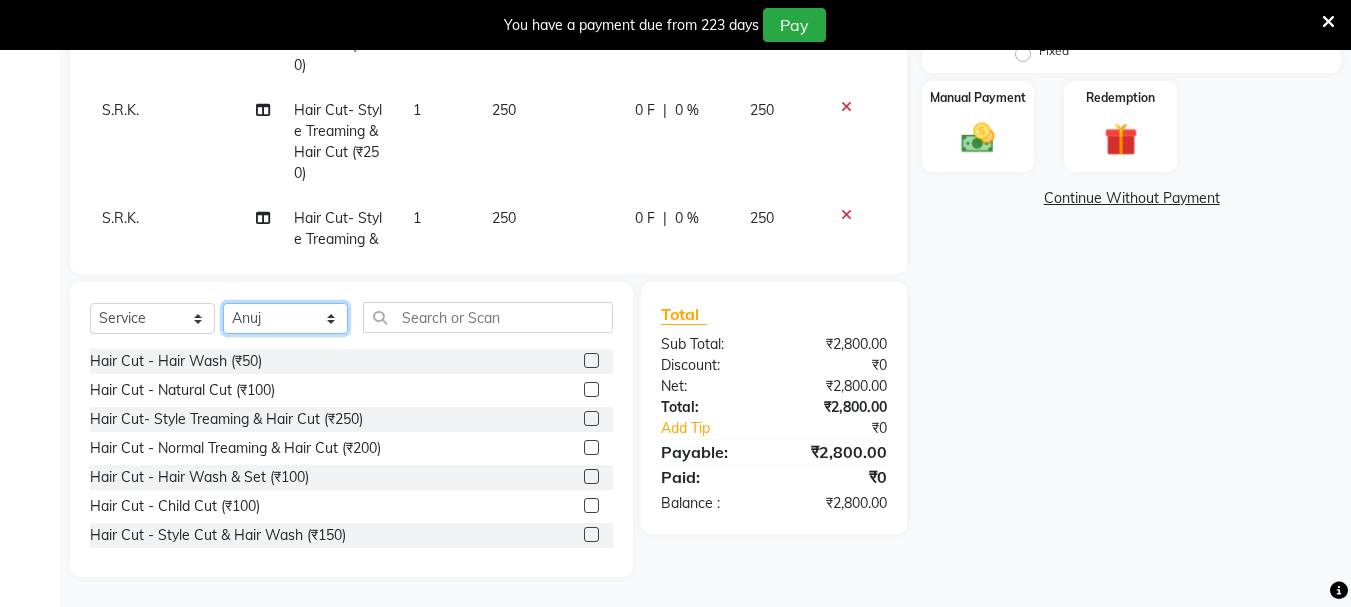 click on "Select Stylist [PERSON_NAME] [PERSON_NAME] Mahadev prem [PERSON_NAME] S.R.K. [PERSON_NAME]" 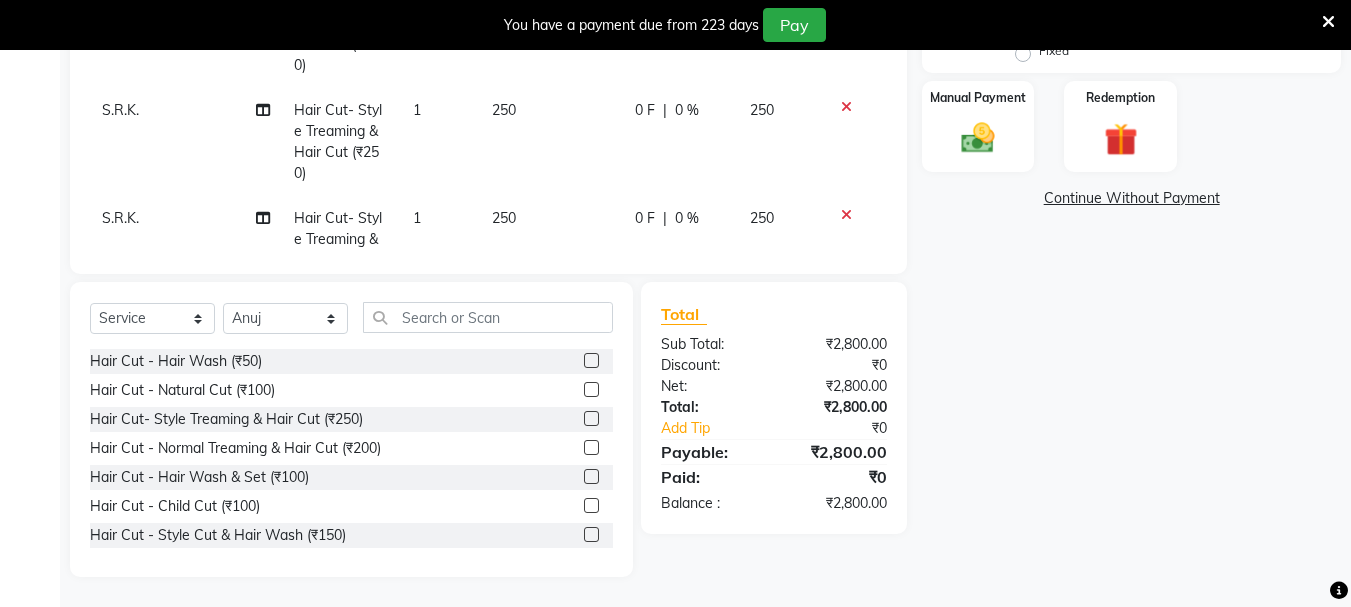 click 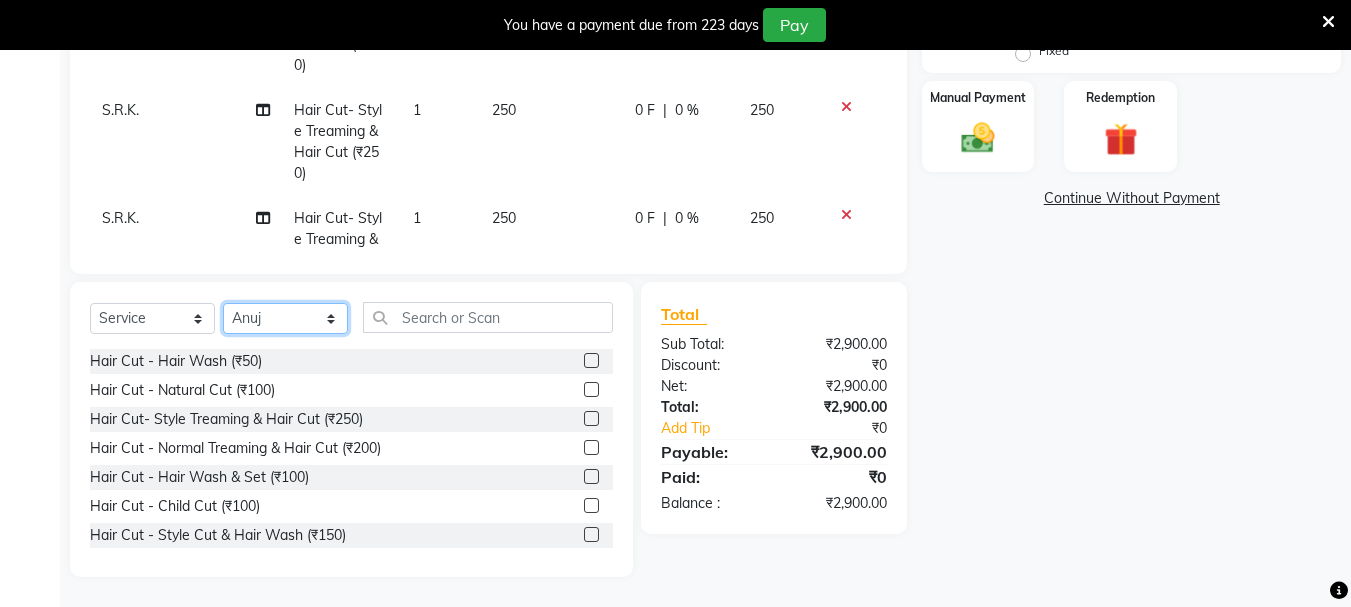 drag, startPoint x: 273, startPoint y: 315, endPoint x: 269, endPoint y: 303, distance: 12.649111 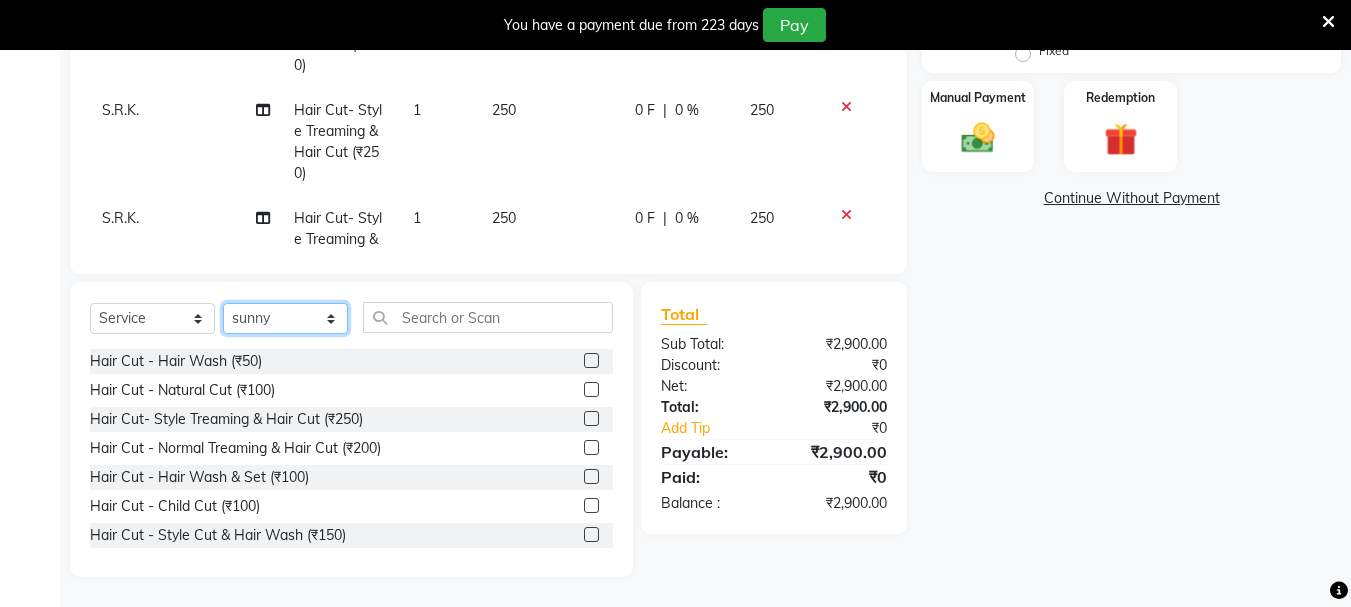 click on "Select Stylist [PERSON_NAME] [PERSON_NAME] Mahadev prem [PERSON_NAME] S.R.K. [PERSON_NAME]" 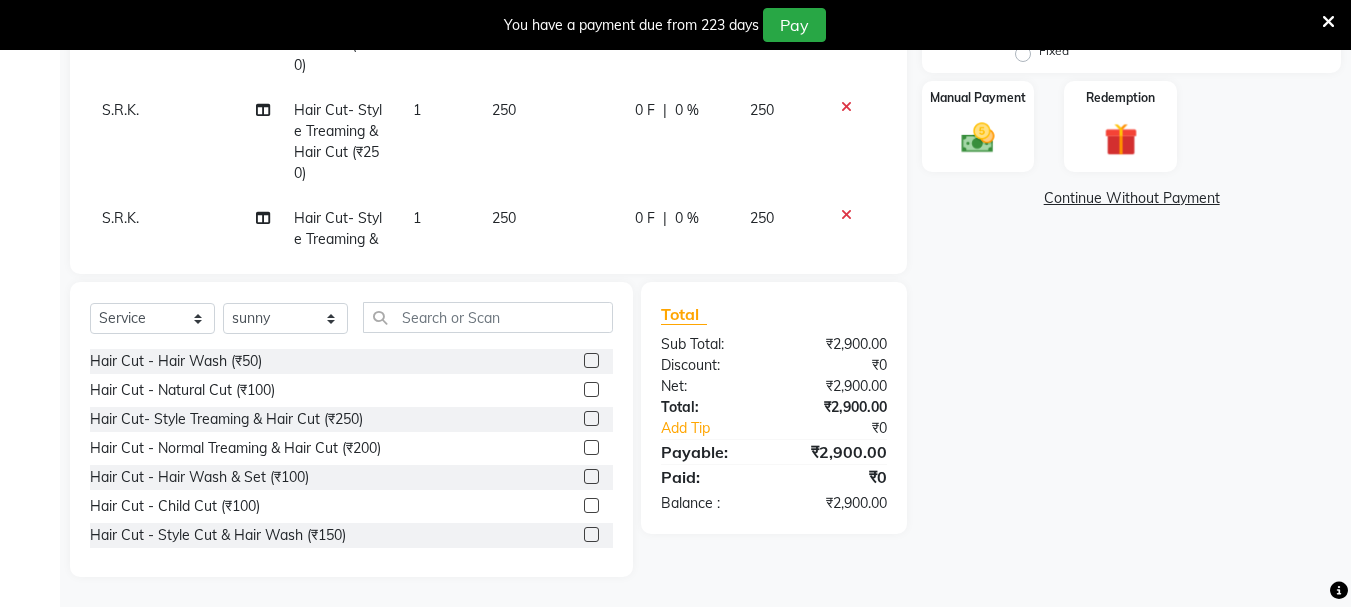 click 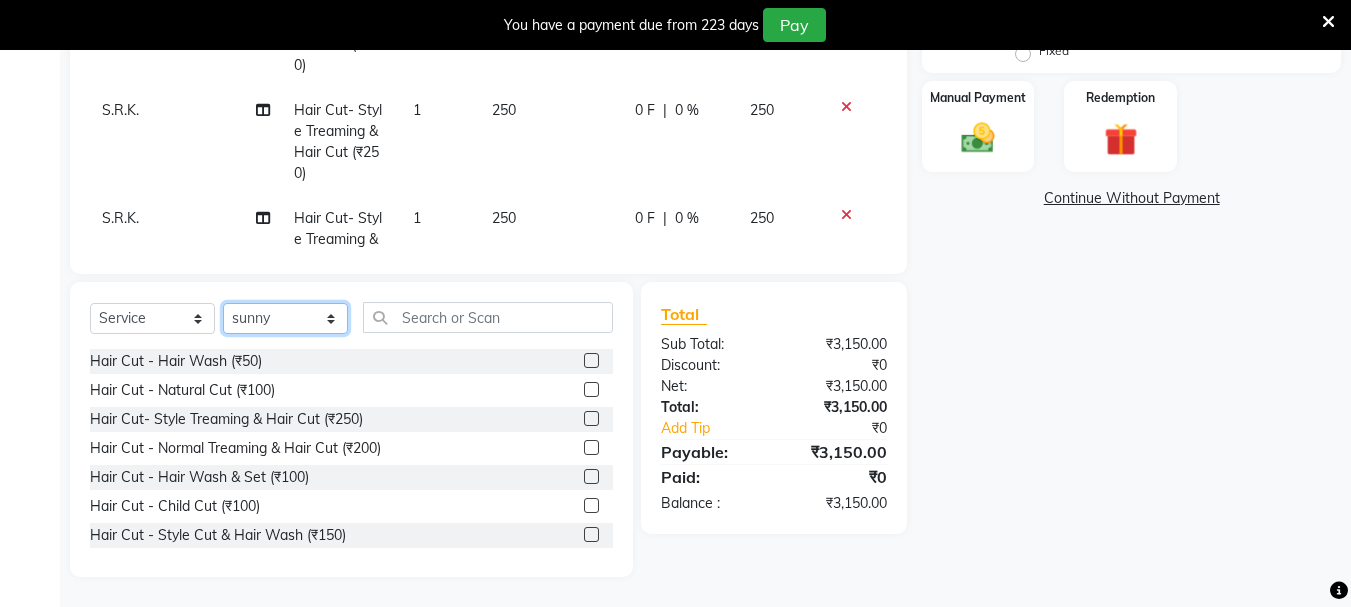 drag, startPoint x: 289, startPoint y: 317, endPoint x: 289, endPoint y: 303, distance: 14 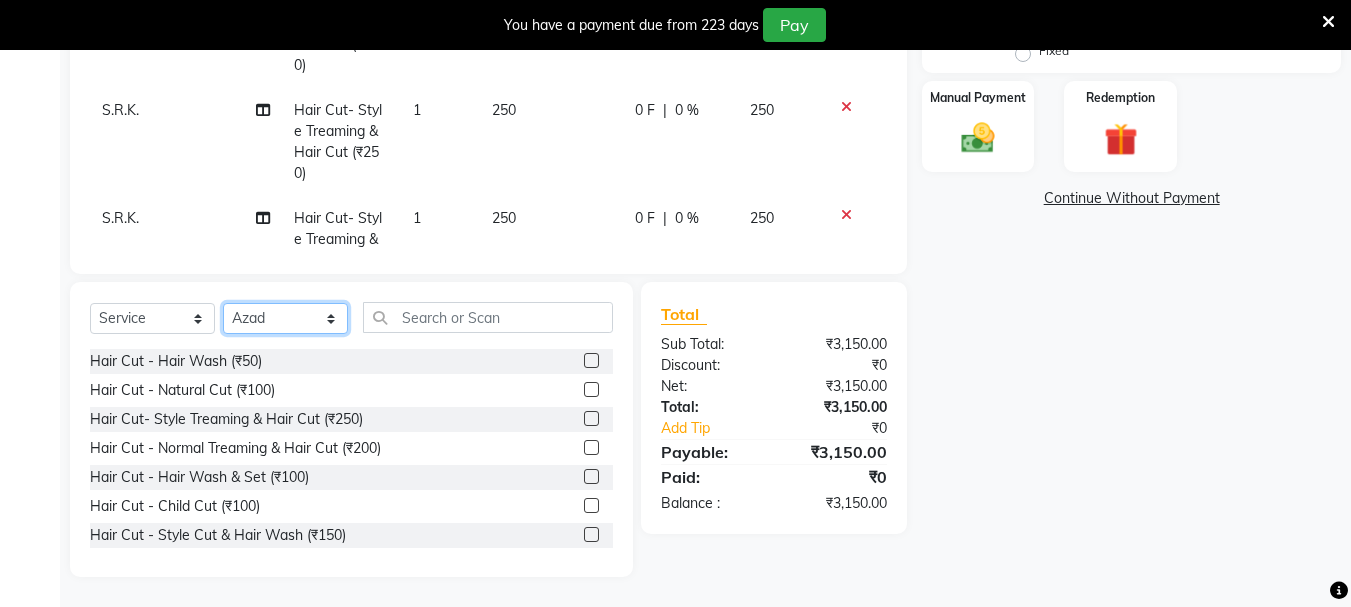 click on "Select Stylist [PERSON_NAME] [PERSON_NAME] Mahadev prem [PERSON_NAME] S.R.K. [PERSON_NAME]" 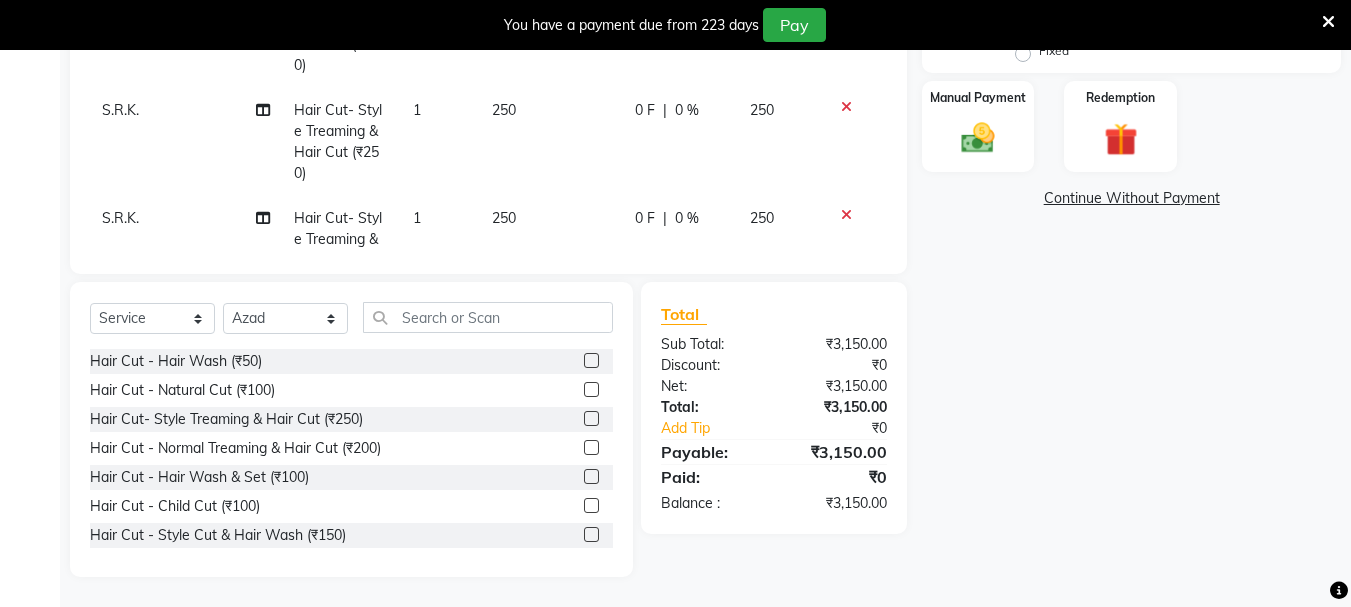 click 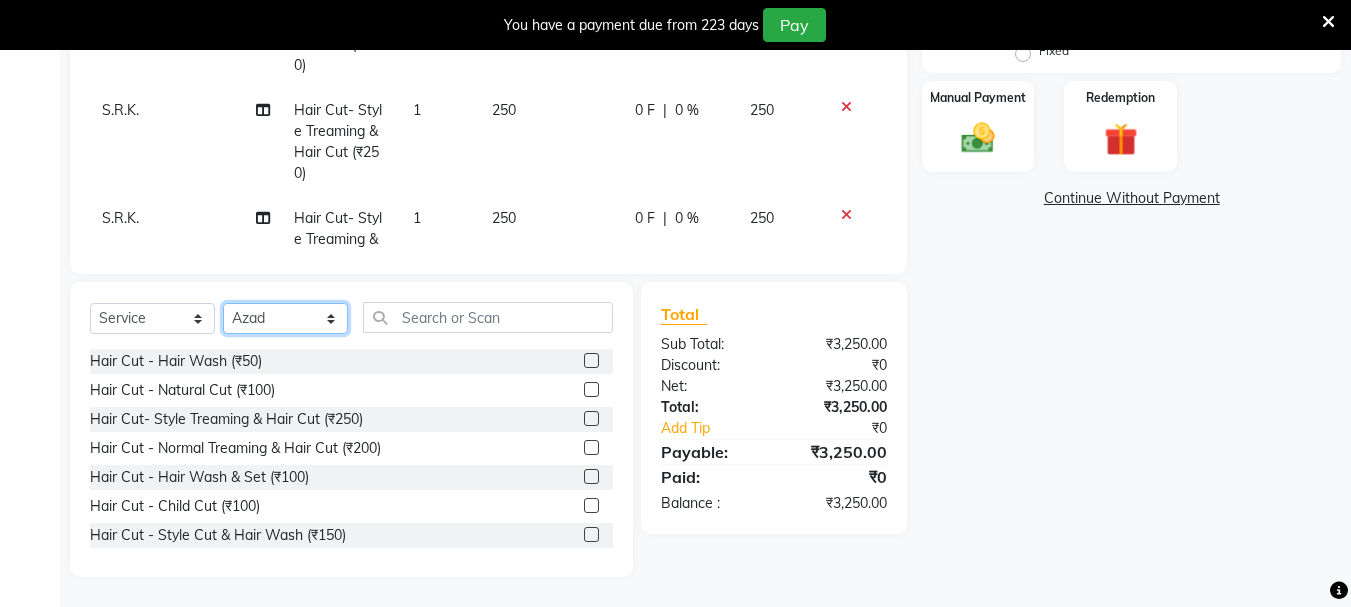 click on "Select Stylist [PERSON_NAME] [PERSON_NAME] Mahadev prem [PERSON_NAME] S.R.K. [PERSON_NAME]" 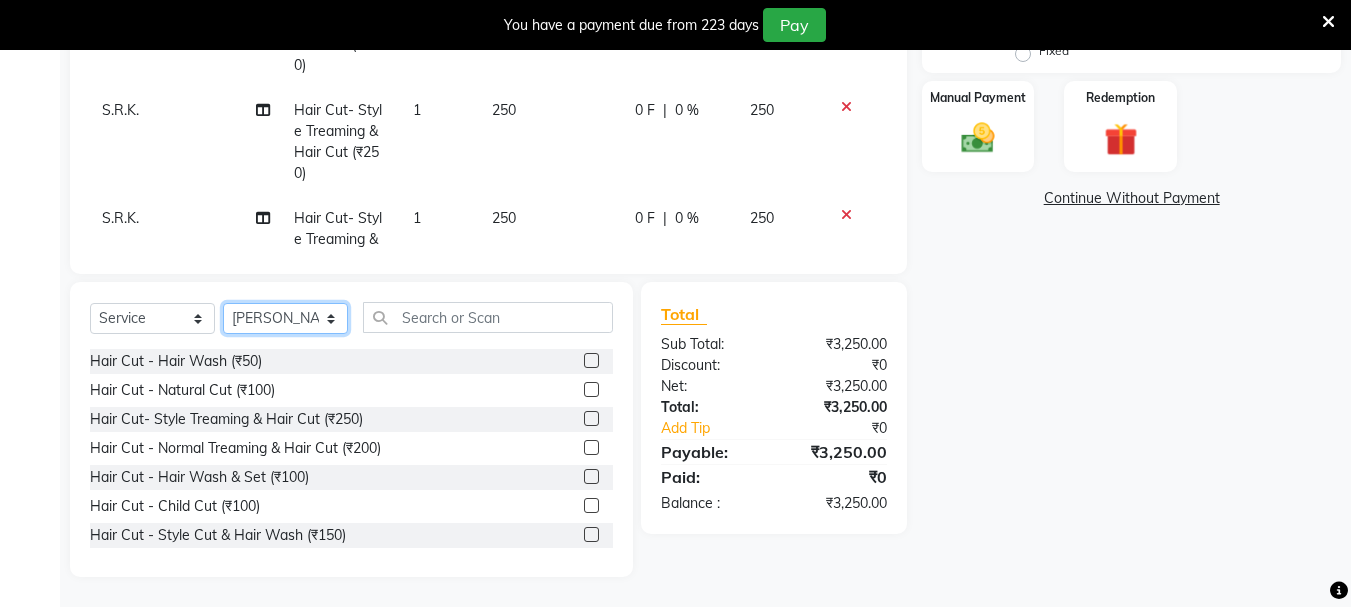 click on "Select Stylist [PERSON_NAME] [PERSON_NAME] Mahadev prem [PERSON_NAME] S.R.K. [PERSON_NAME]" 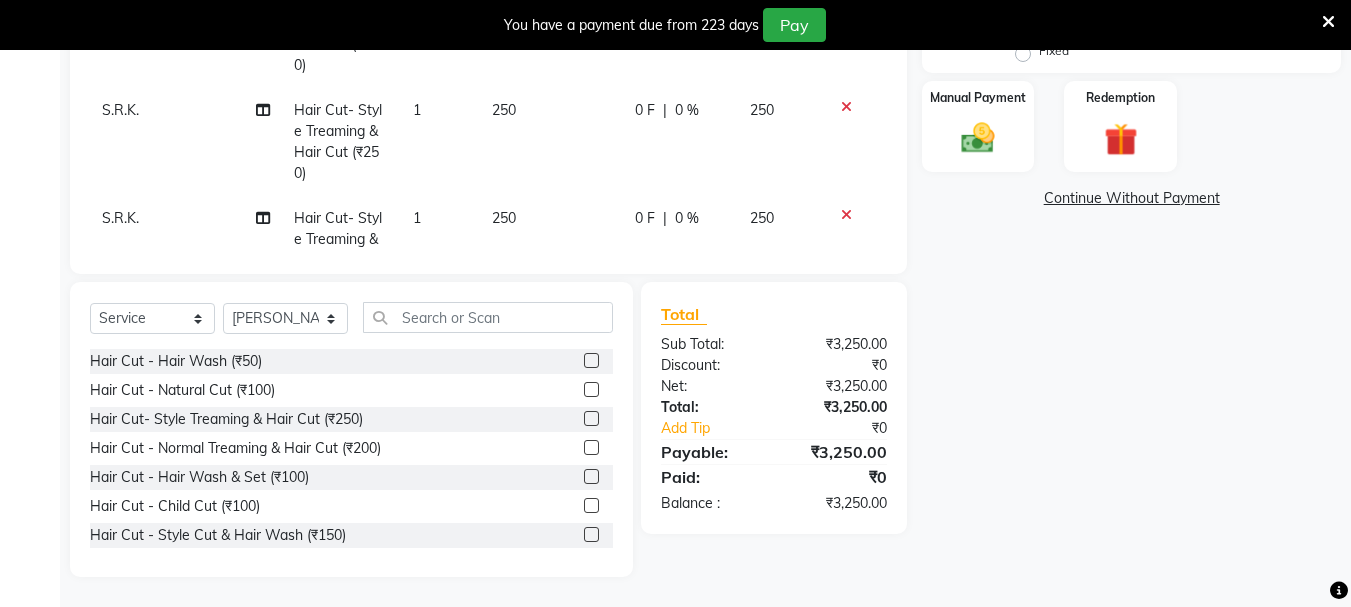 click 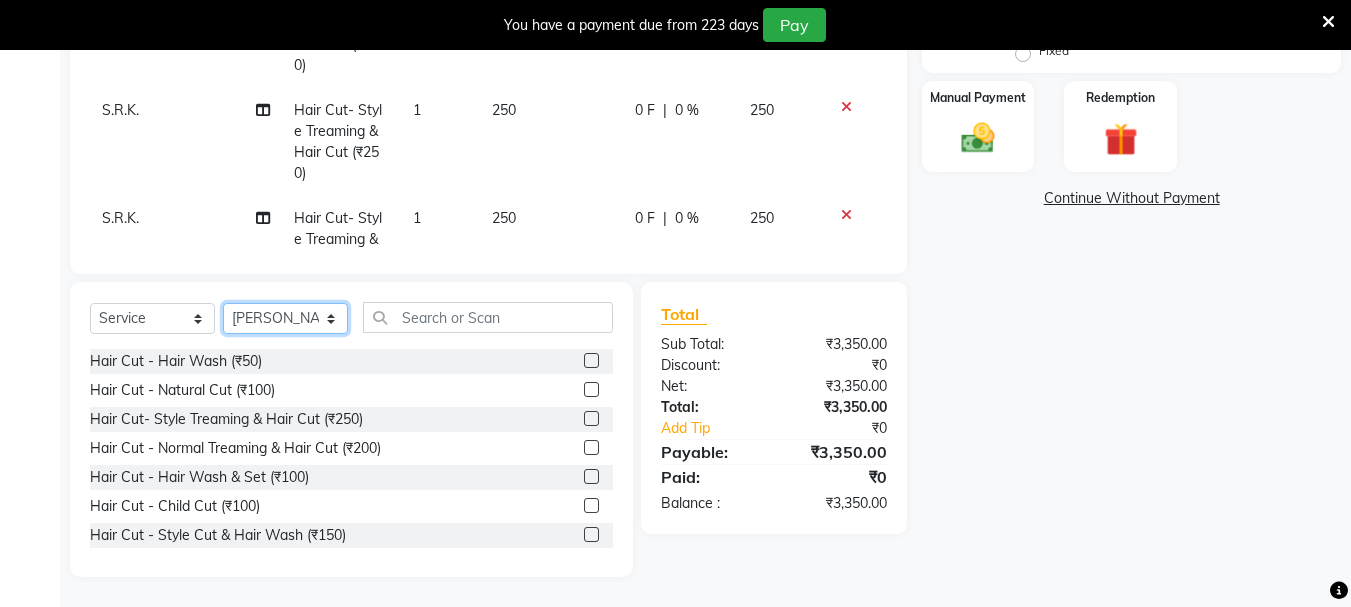 drag, startPoint x: 281, startPoint y: 319, endPoint x: 281, endPoint y: 304, distance: 15 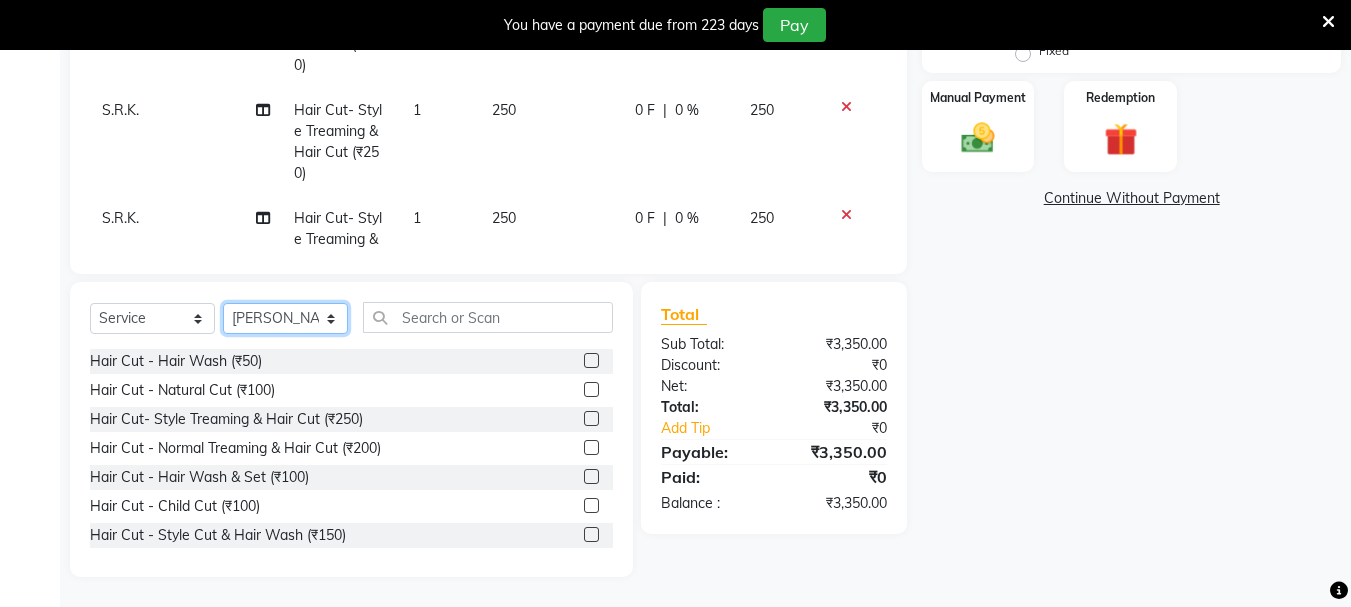 click on "Select Stylist [PERSON_NAME] [PERSON_NAME] Mahadev prem [PERSON_NAME] S.R.K. [PERSON_NAME]" 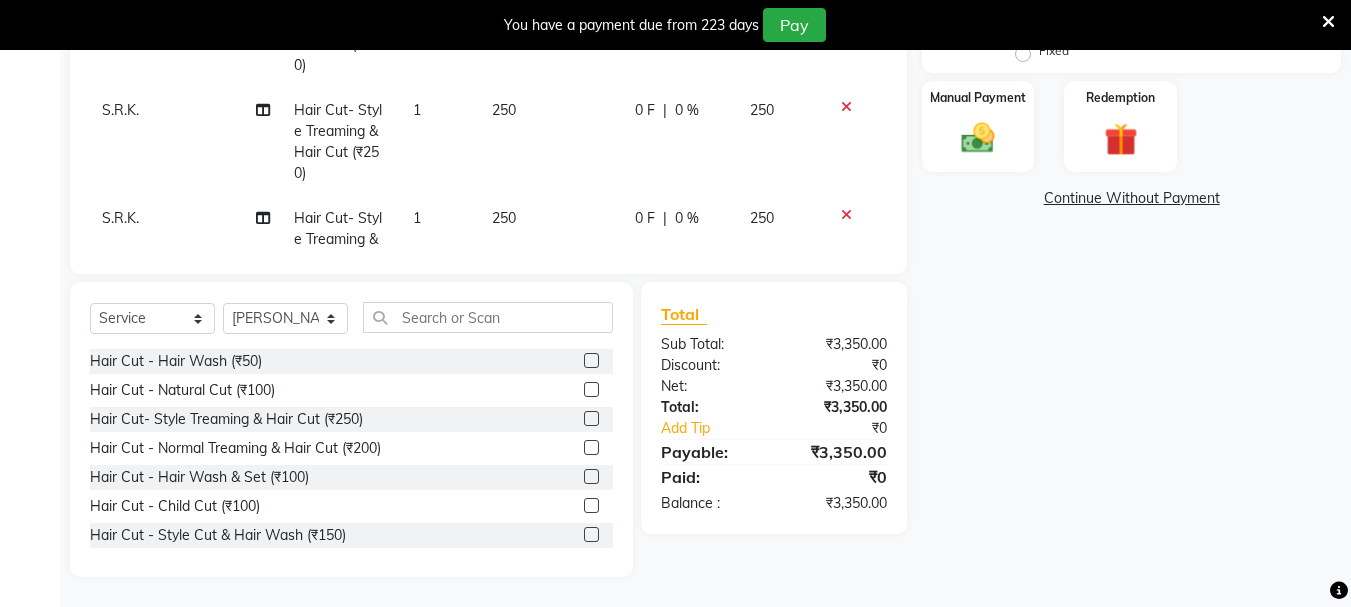 click 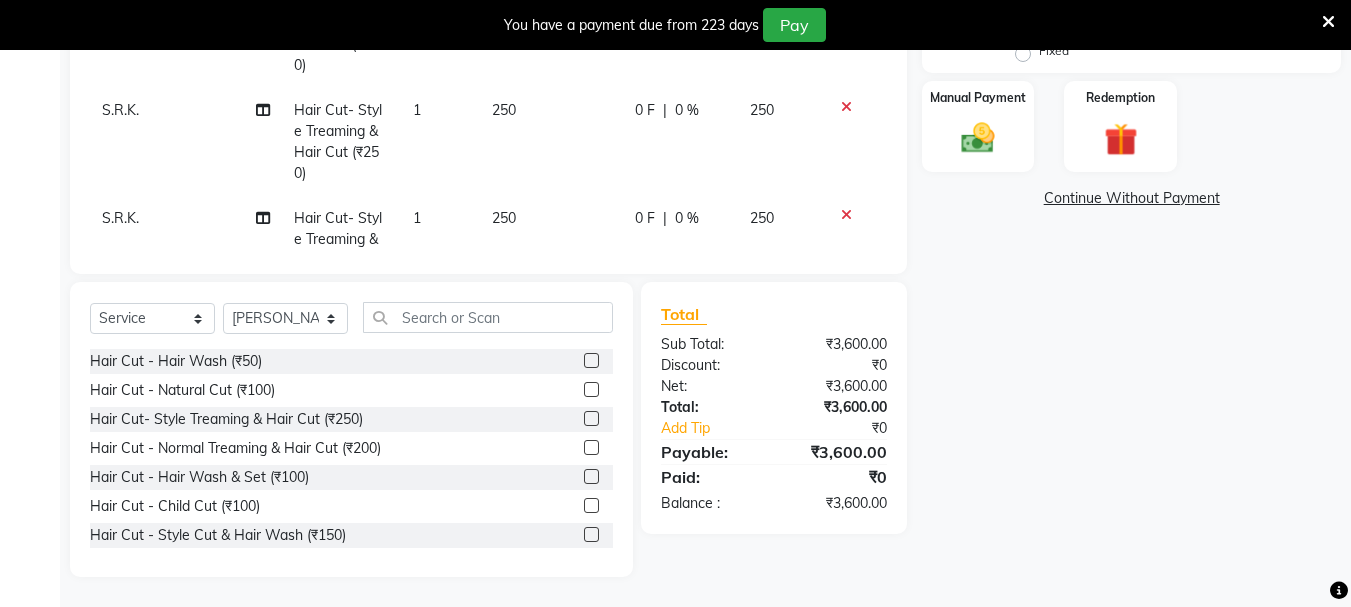 click 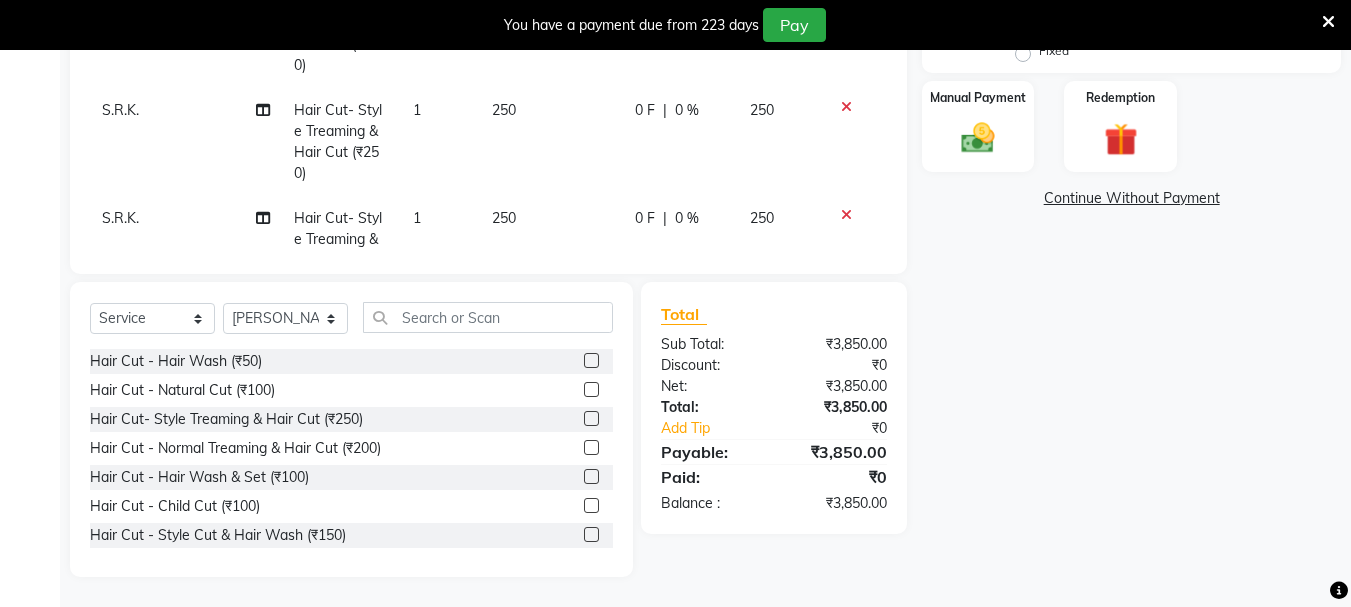 click 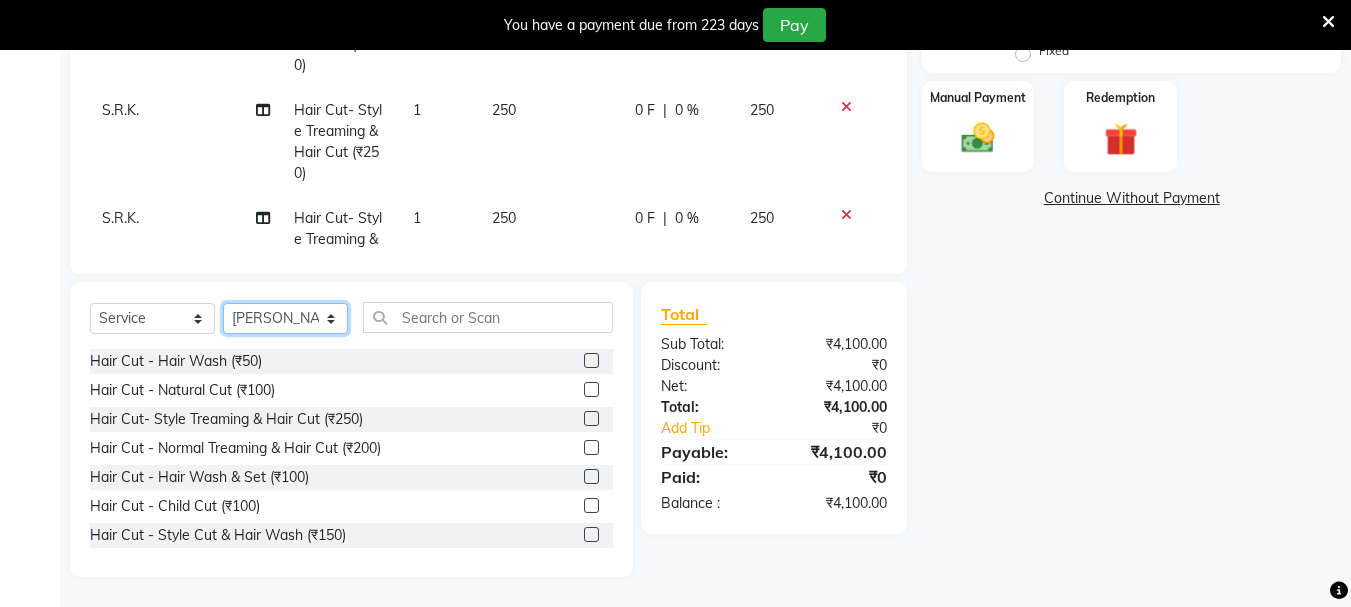 click on "Select Stylist [PERSON_NAME] [PERSON_NAME] Mahadev prem [PERSON_NAME] S.R.K. [PERSON_NAME]" 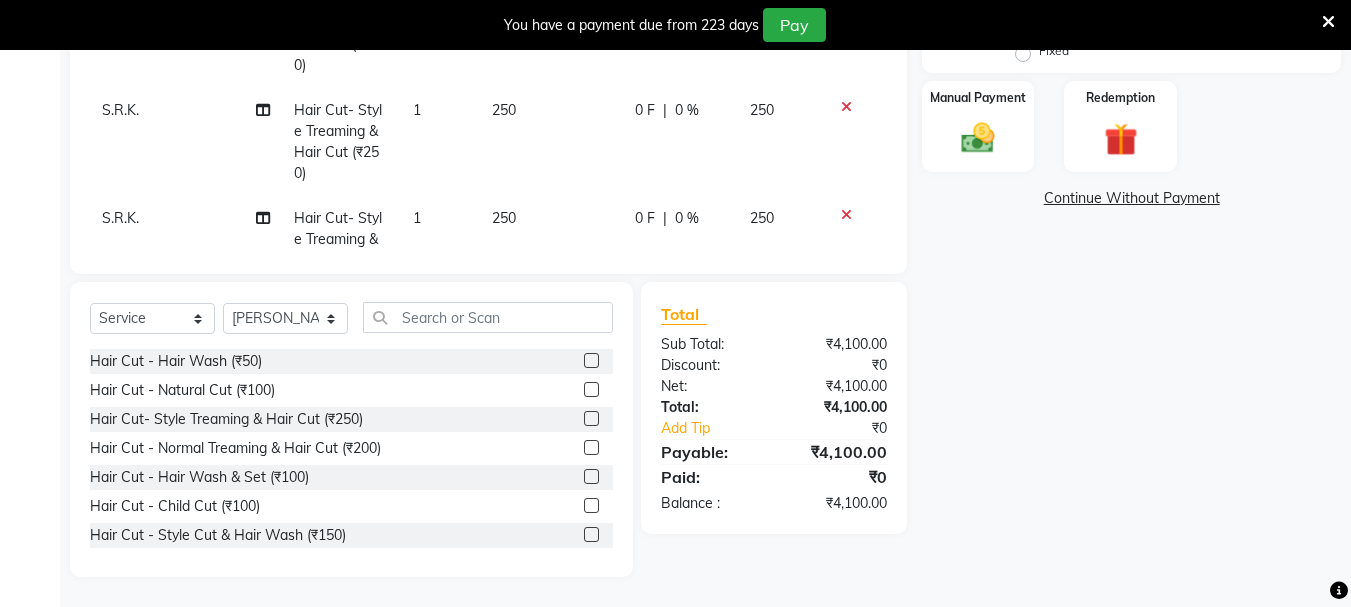 click 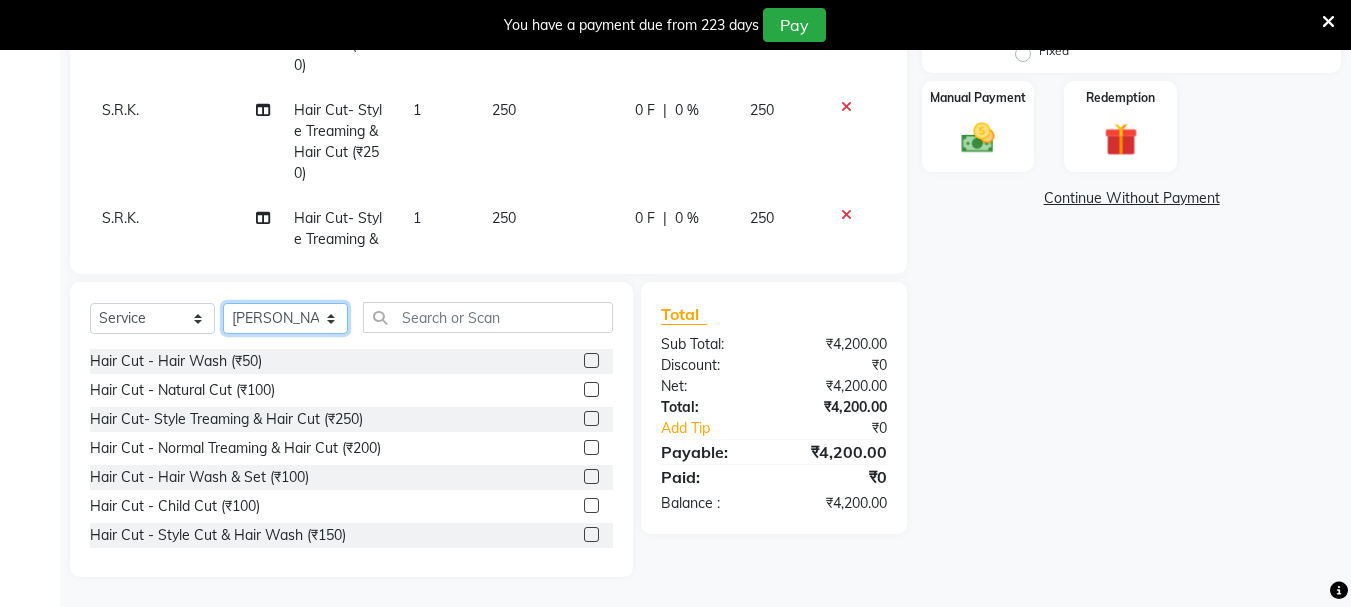 click on "Select Stylist [PERSON_NAME] [PERSON_NAME] Mahadev prem [PERSON_NAME] S.R.K. [PERSON_NAME]" 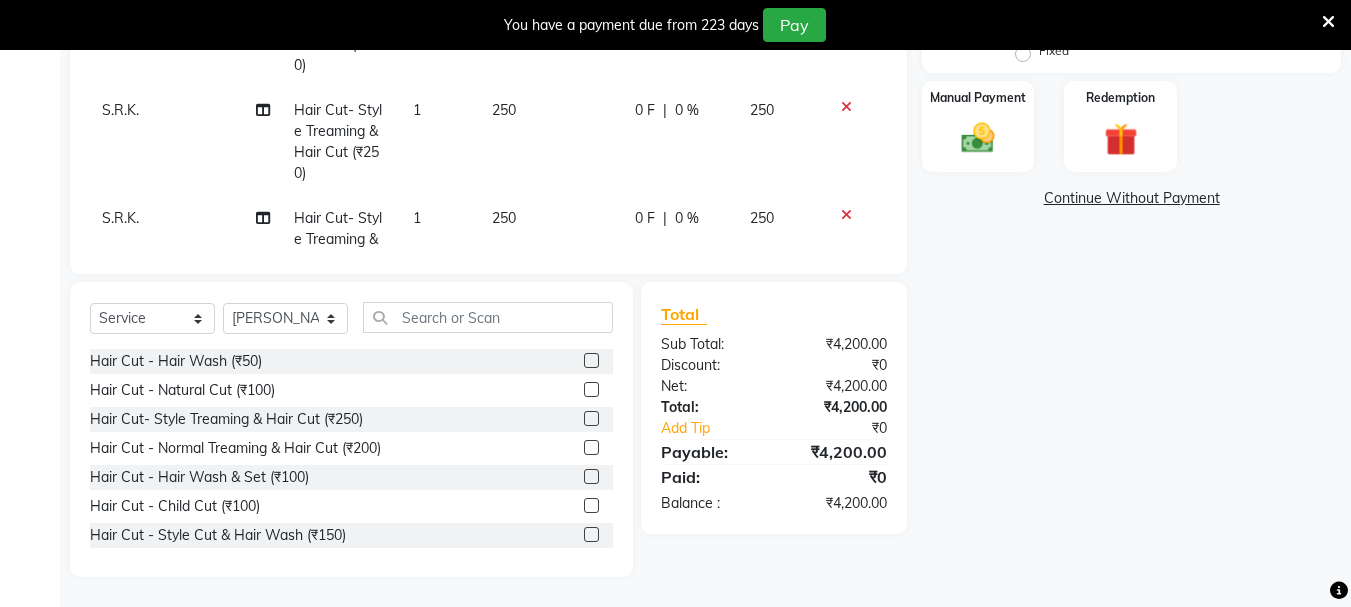 click 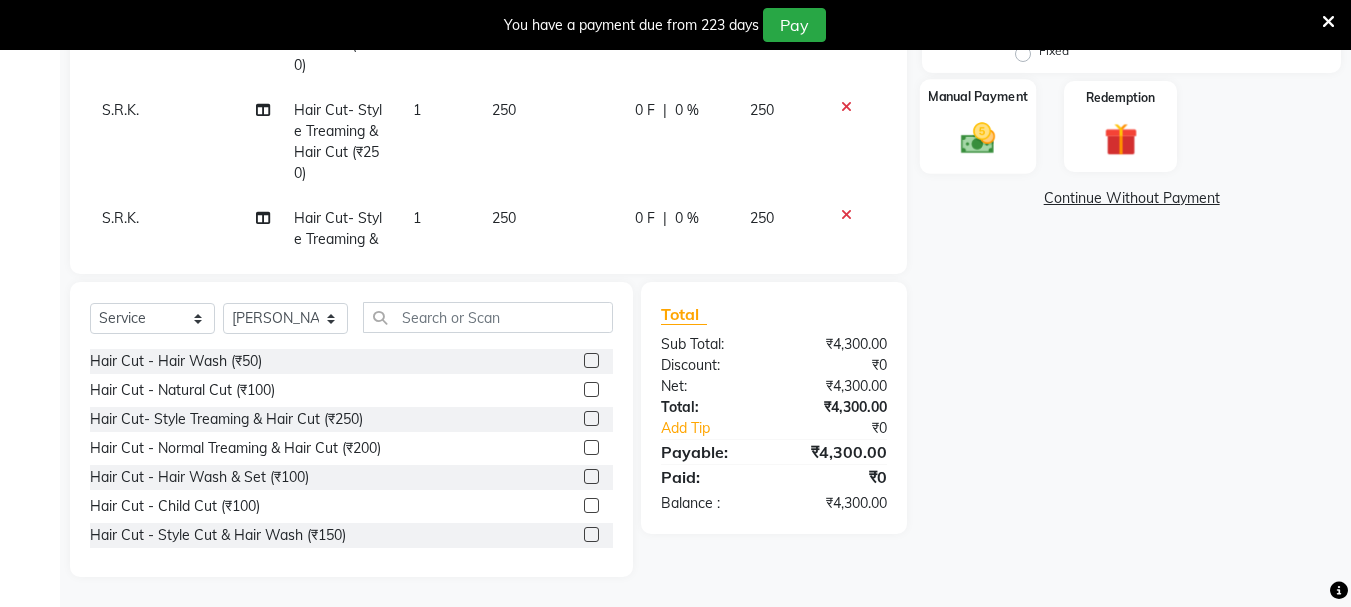click 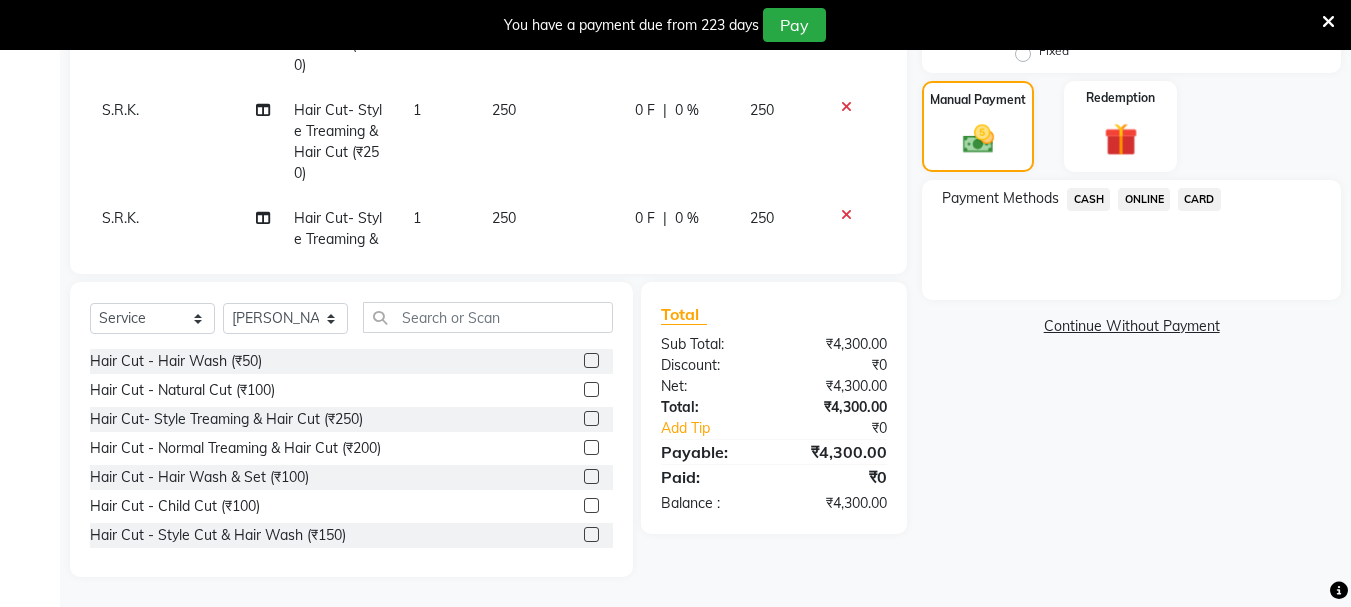 click on "CASH" 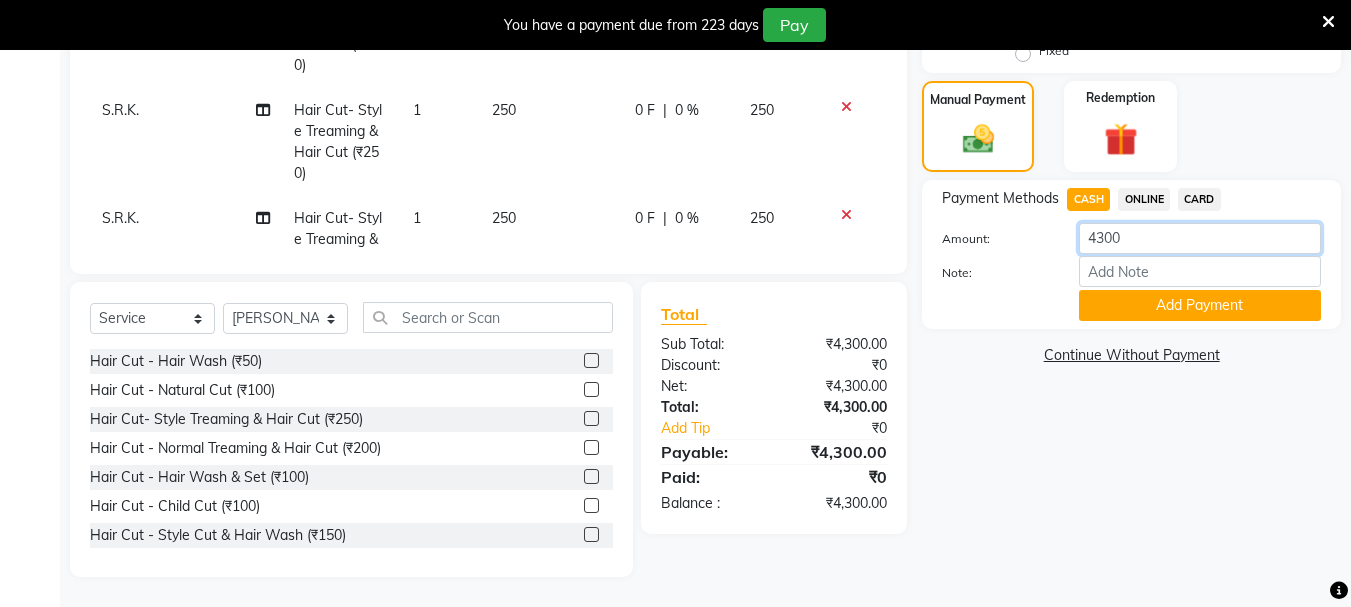 click on "4300" 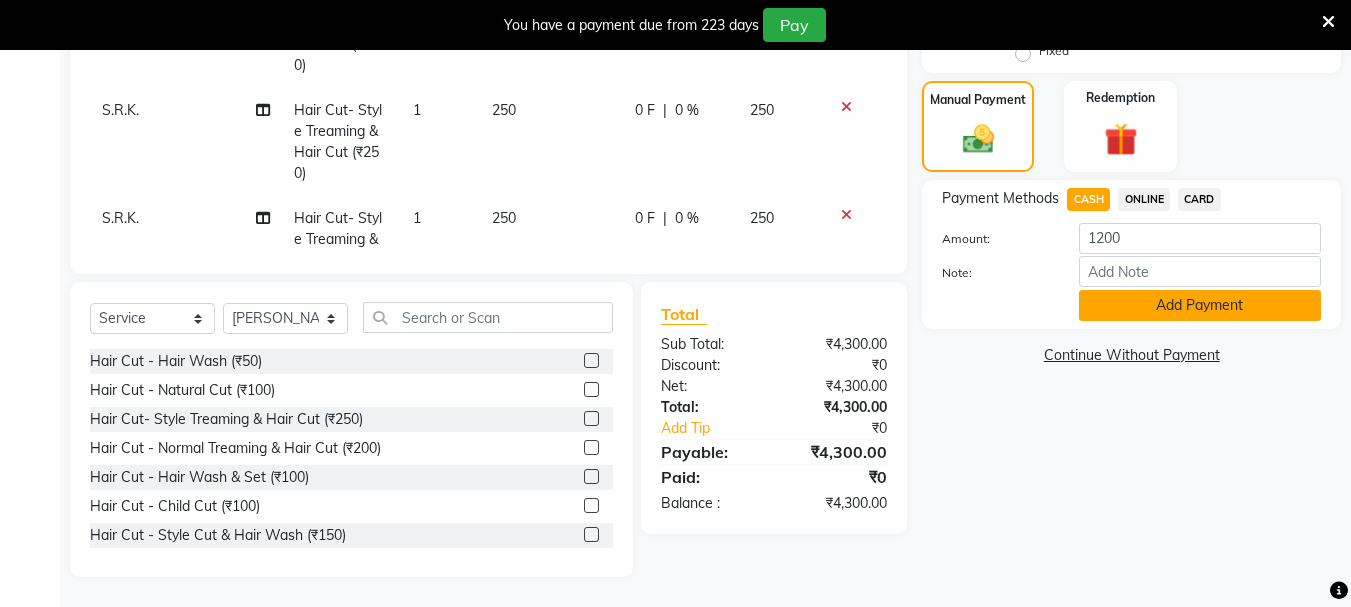 click on "Add Payment" 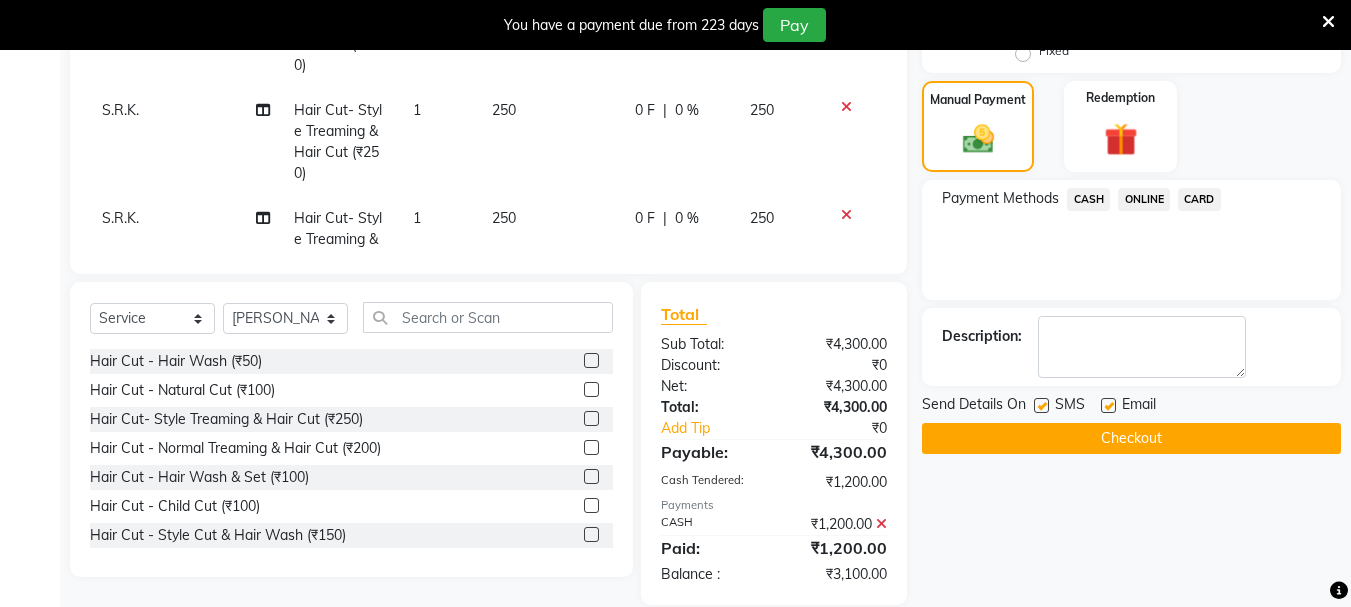 click on "ONLINE" 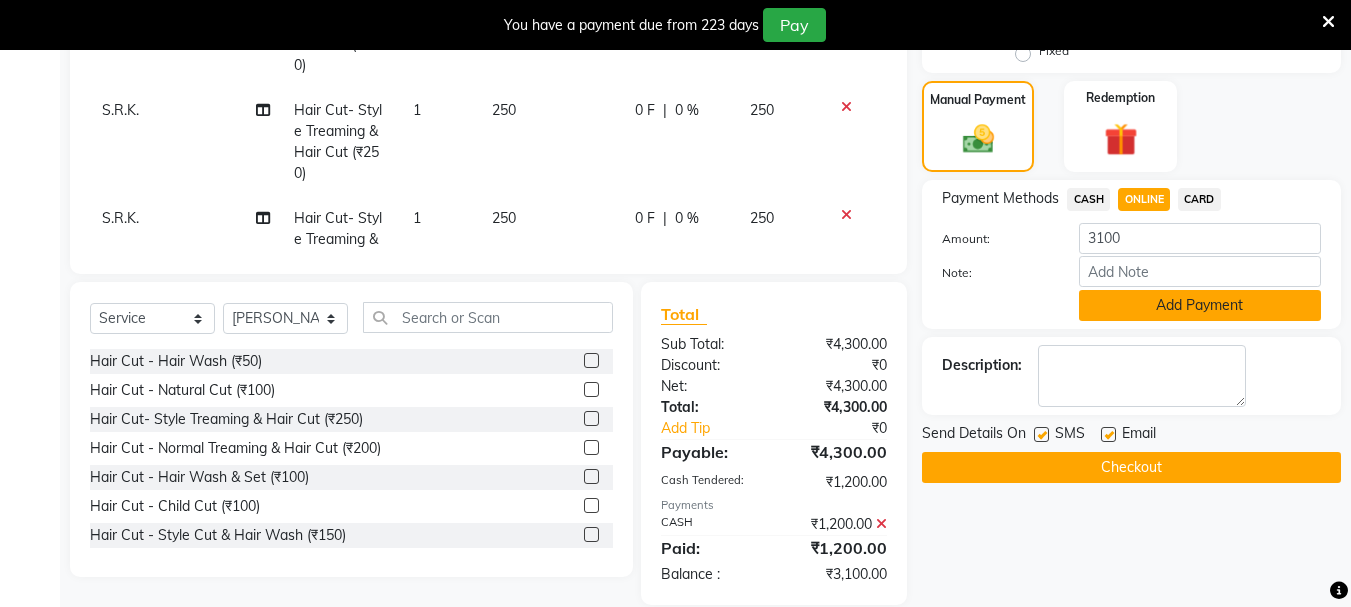 click on "Add Payment" 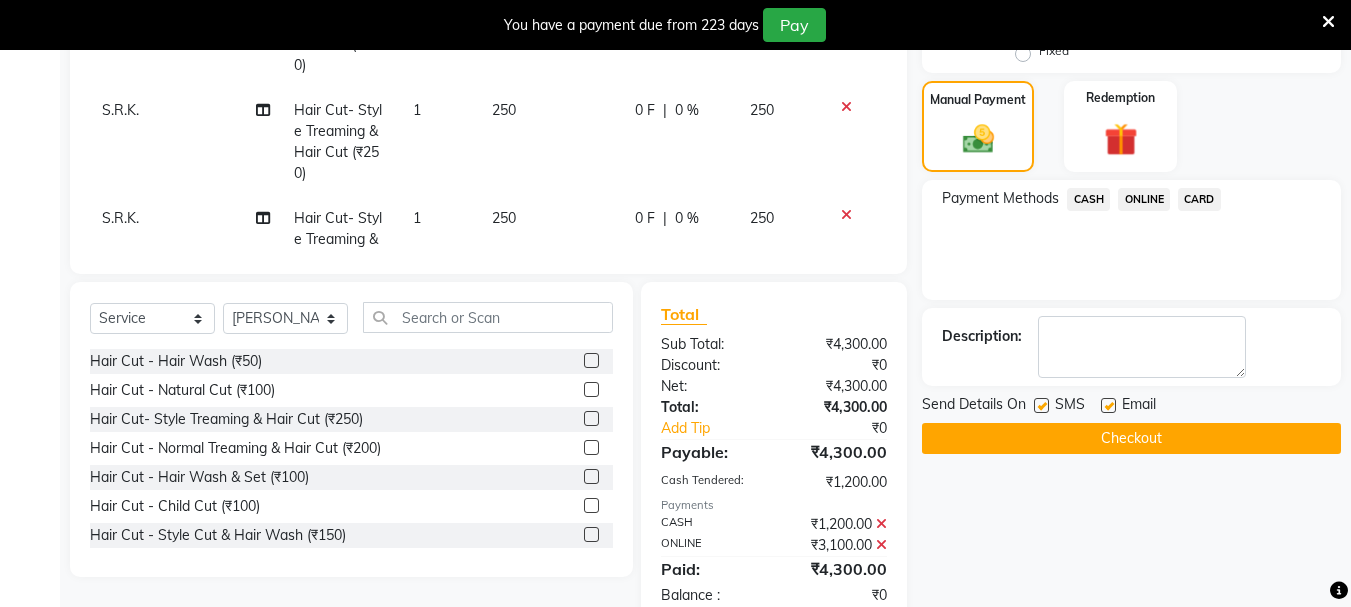 click on "Send Details On SMS Email  Checkout" 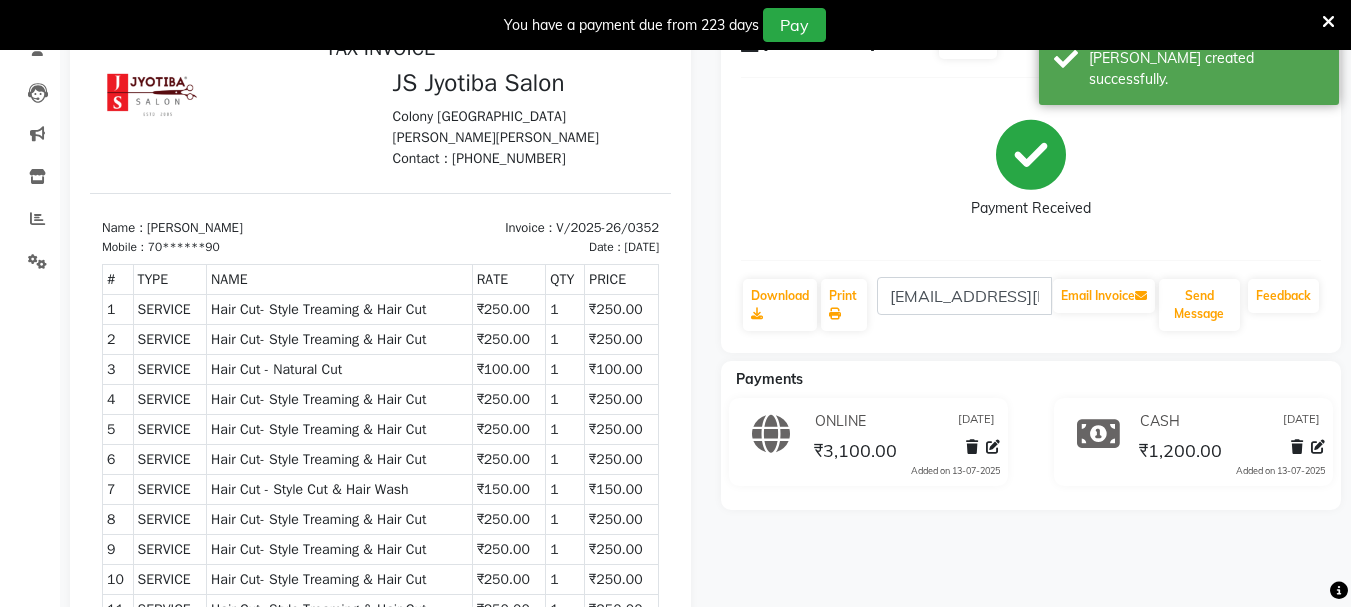 scroll, scrollTop: 0, scrollLeft: 0, axis: both 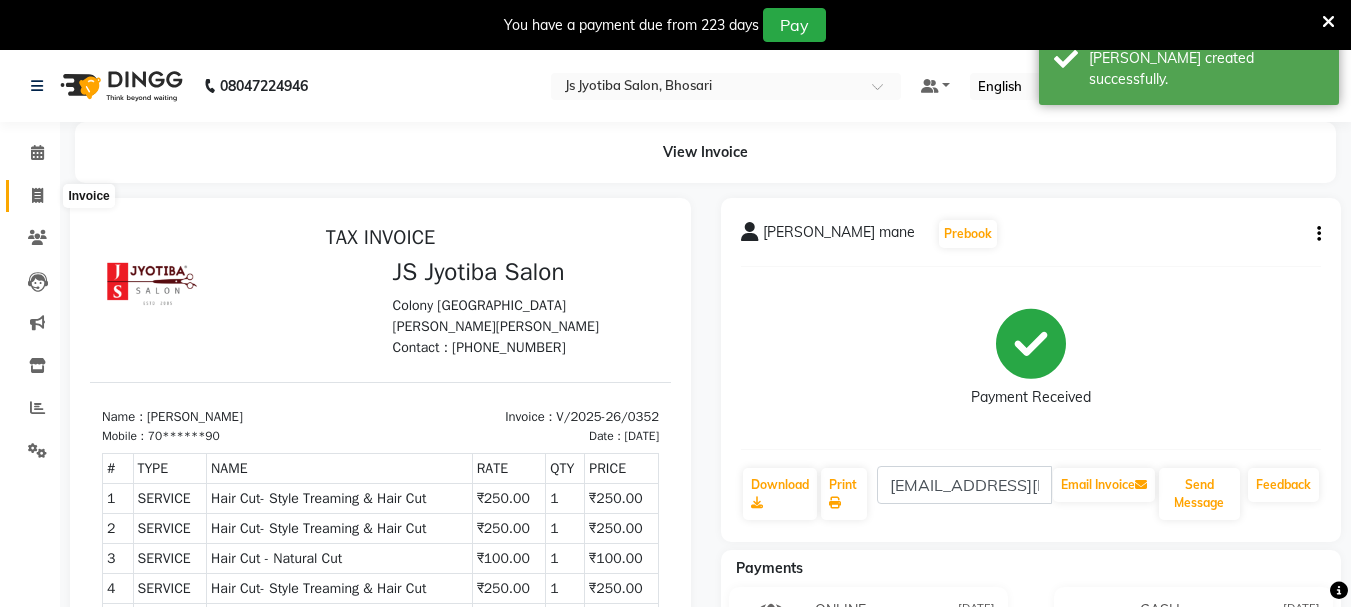 click 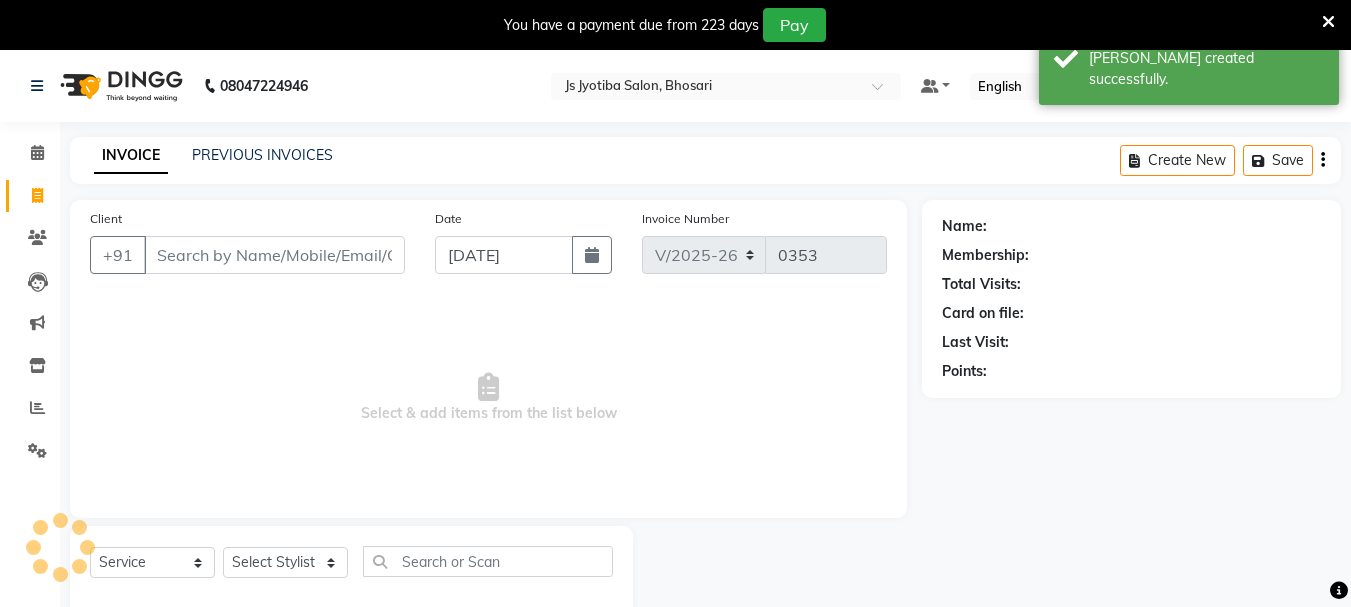 scroll, scrollTop: 50, scrollLeft: 0, axis: vertical 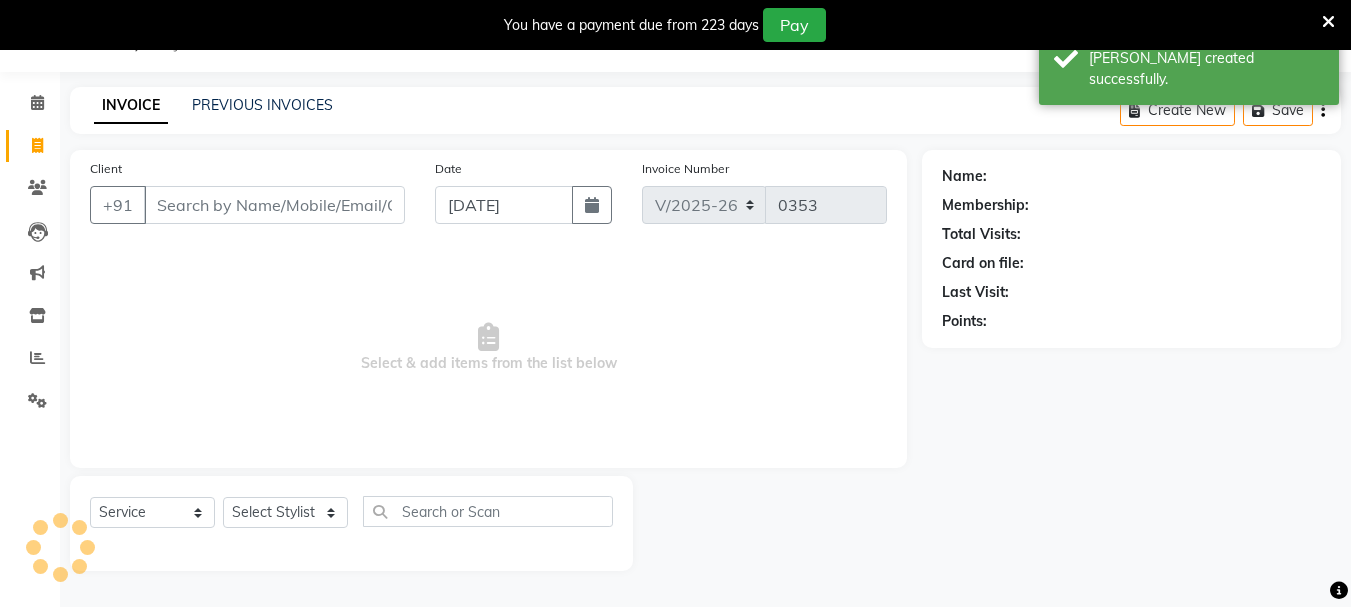 click on "Client" at bounding box center (274, 205) 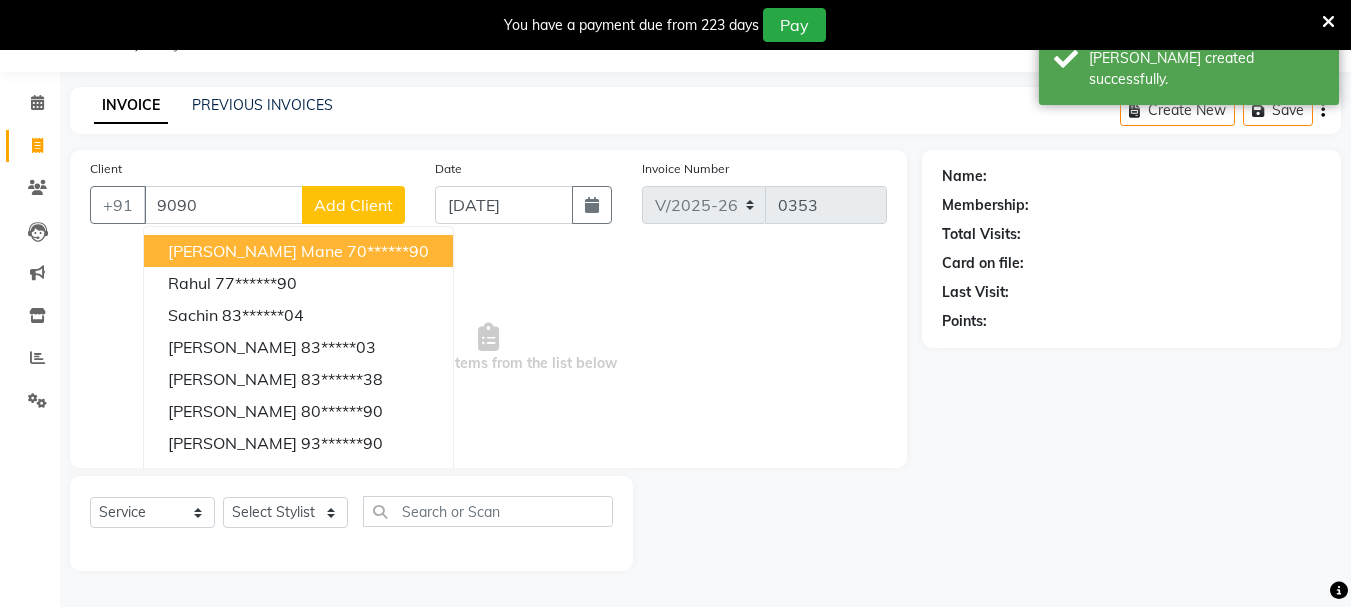 click on "[PERSON_NAME] mane" at bounding box center [255, 251] 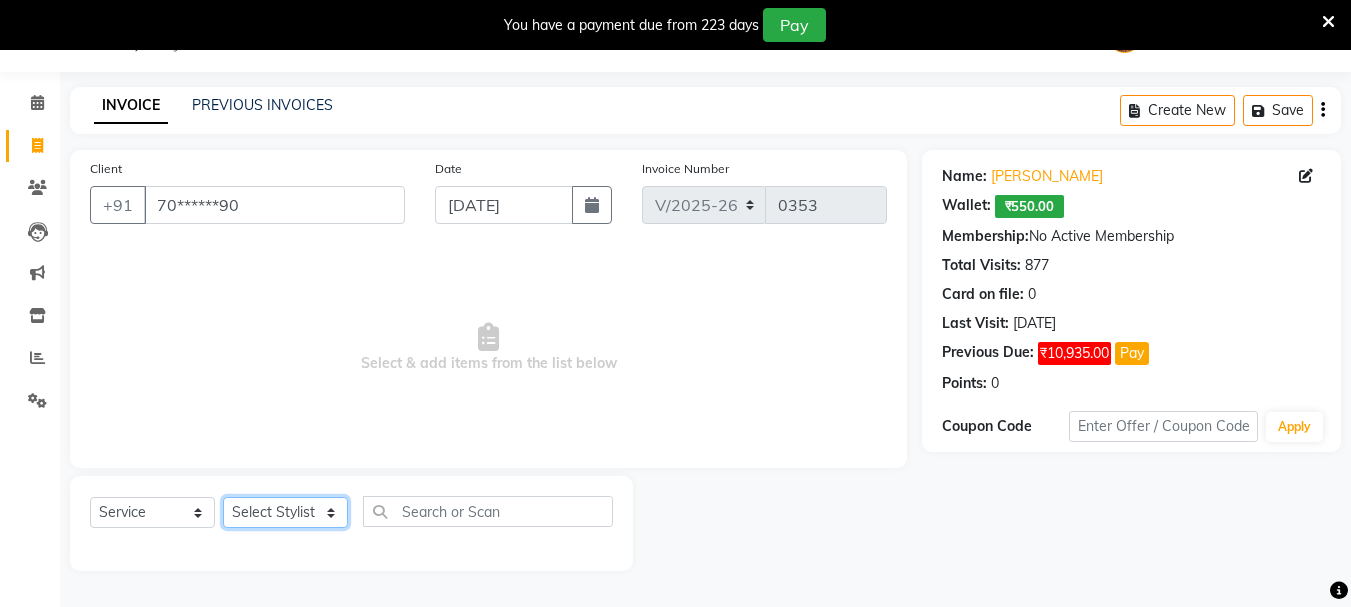 click on "Select Stylist [PERSON_NAME] [PERSON_NAME] Mahadev prem [PERSON_NAME] S.R.K. [PERSON_NAME]" 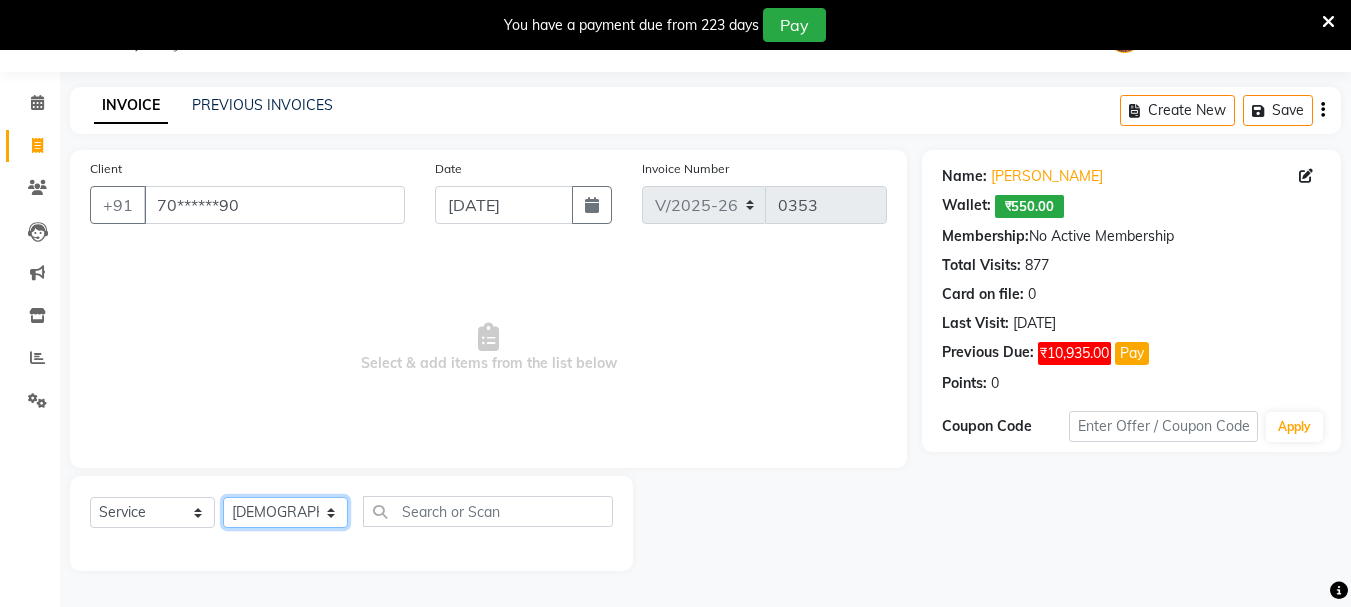 click on "Select Stylist [PERSON_NAME] [PERSON_NAME] Mahadev prem [PERSON_NAME] S.R.K. [PERSON_NAME]" 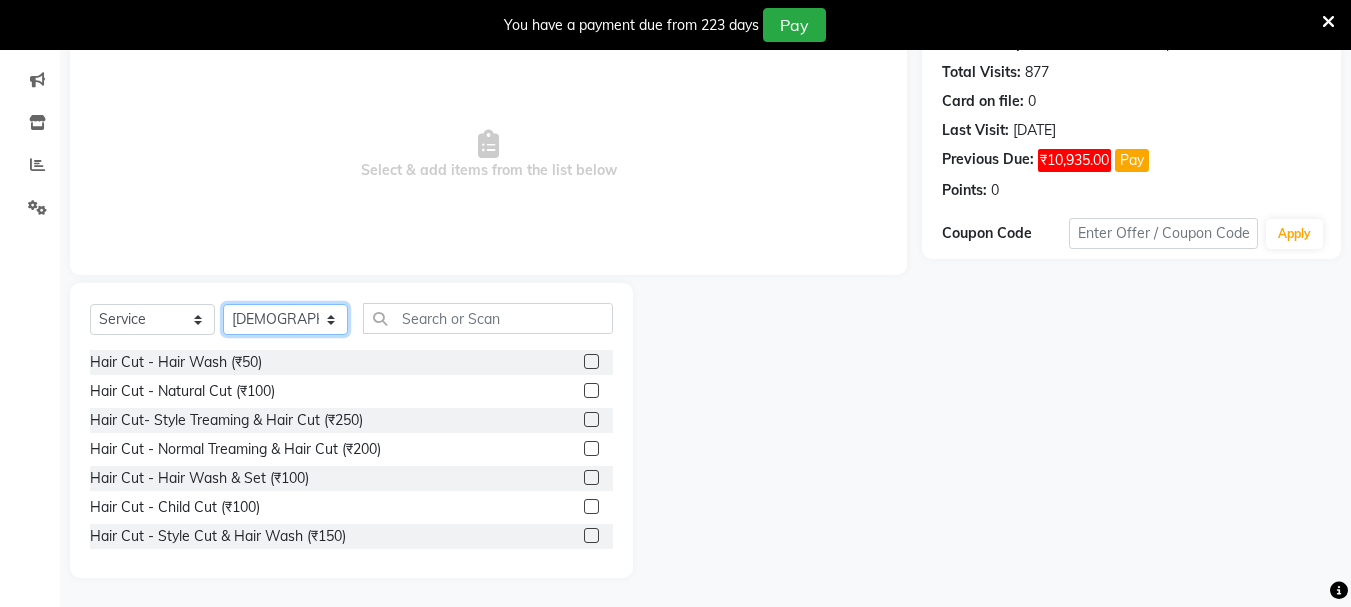 scroll, scrollTop: 244, scrollLeft: 0, axis: vertical 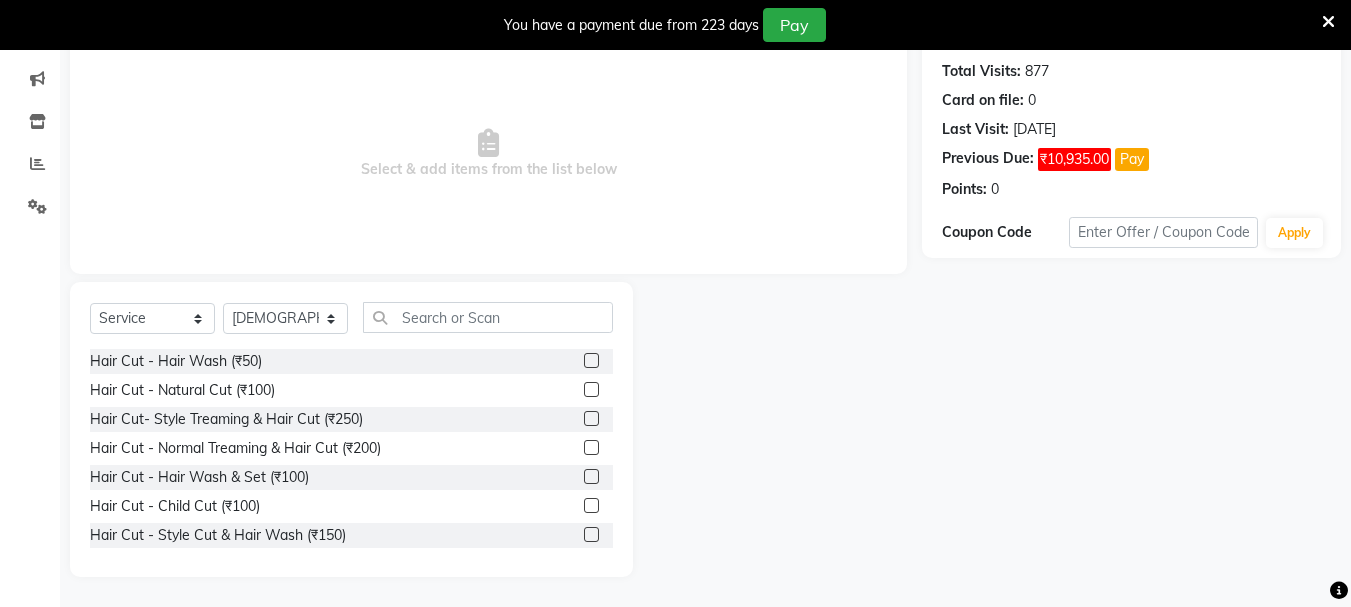 click 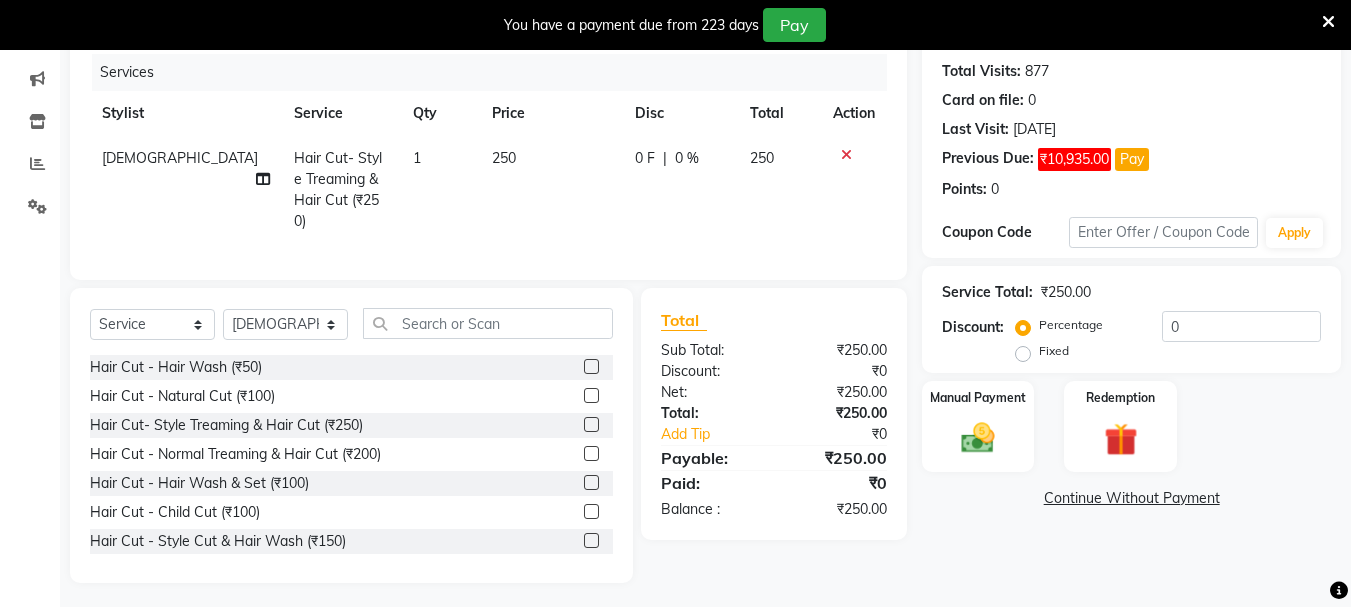 click 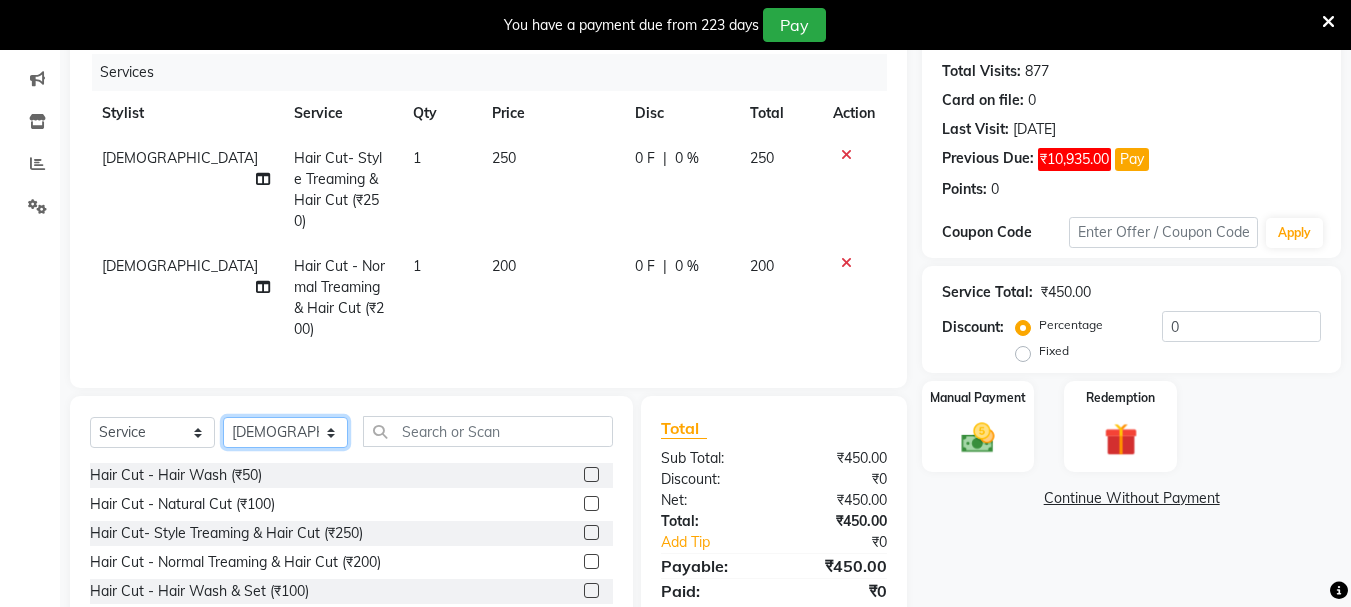 click on "Select Stylist [PERSON_NAME] [PERSON_NAME] Mahadev prem [PERSON_NAME] S.R.K. [PERSON_NAME]" 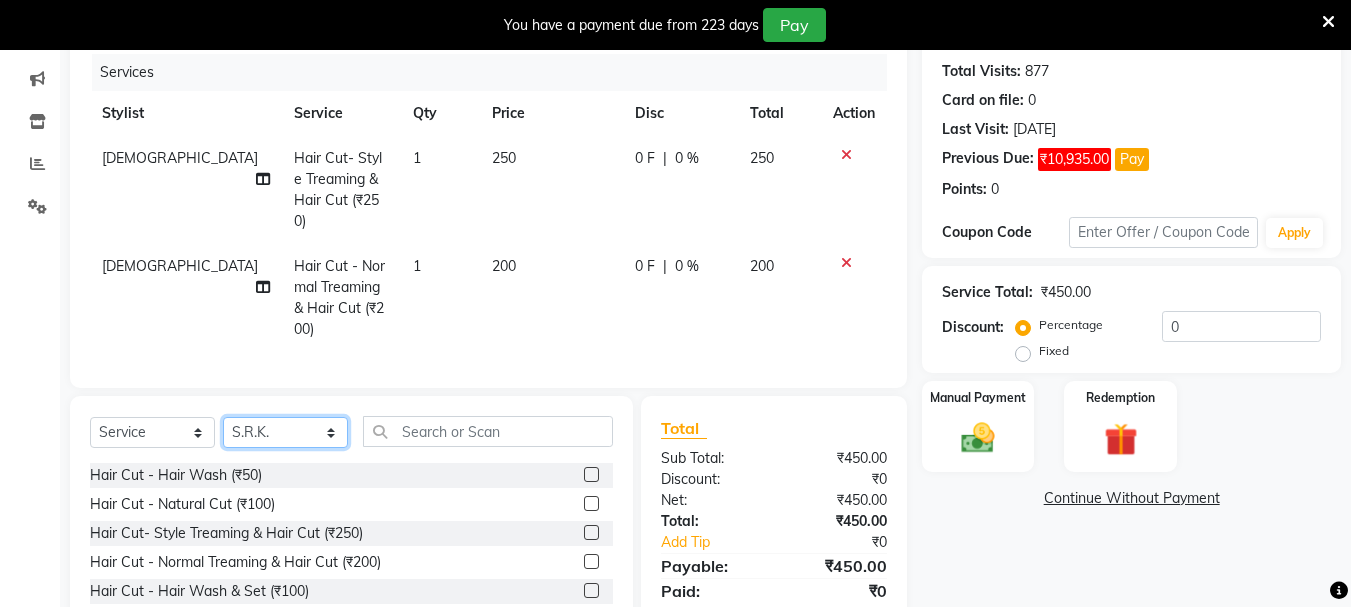 click on "Select Stylist [PERSON_NAME] [PERSON_NAME] Mahadev prem [PERSON_NAME] S.R.K. [PERSON_NAME]" 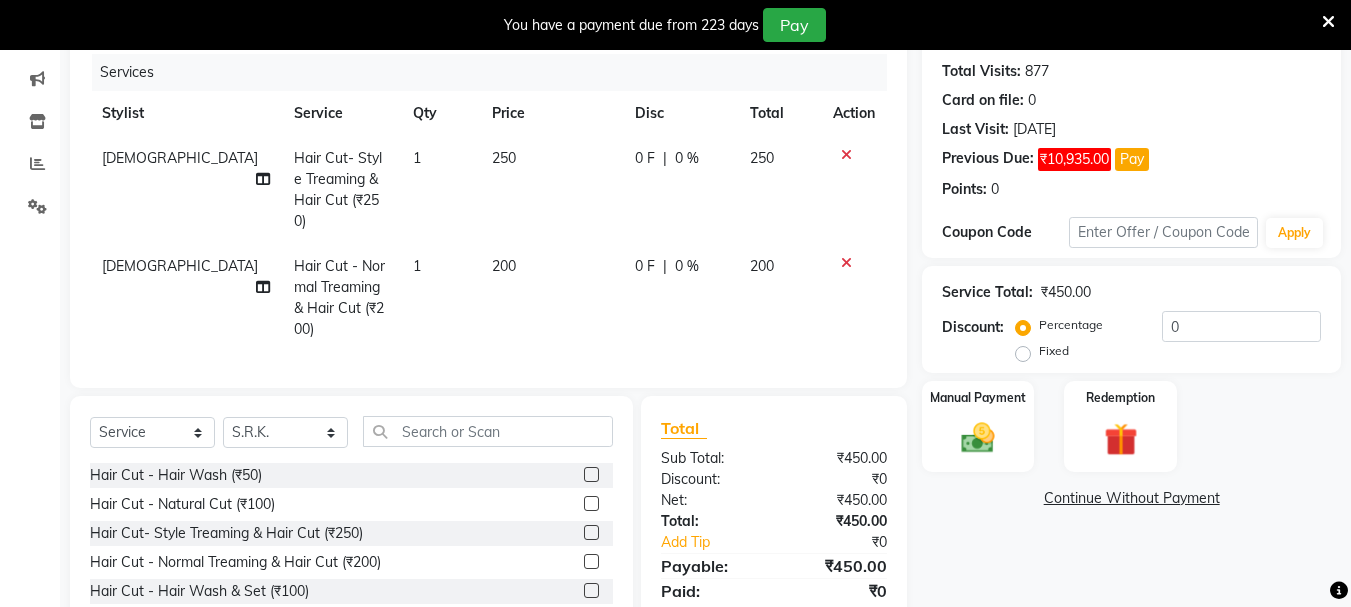 click 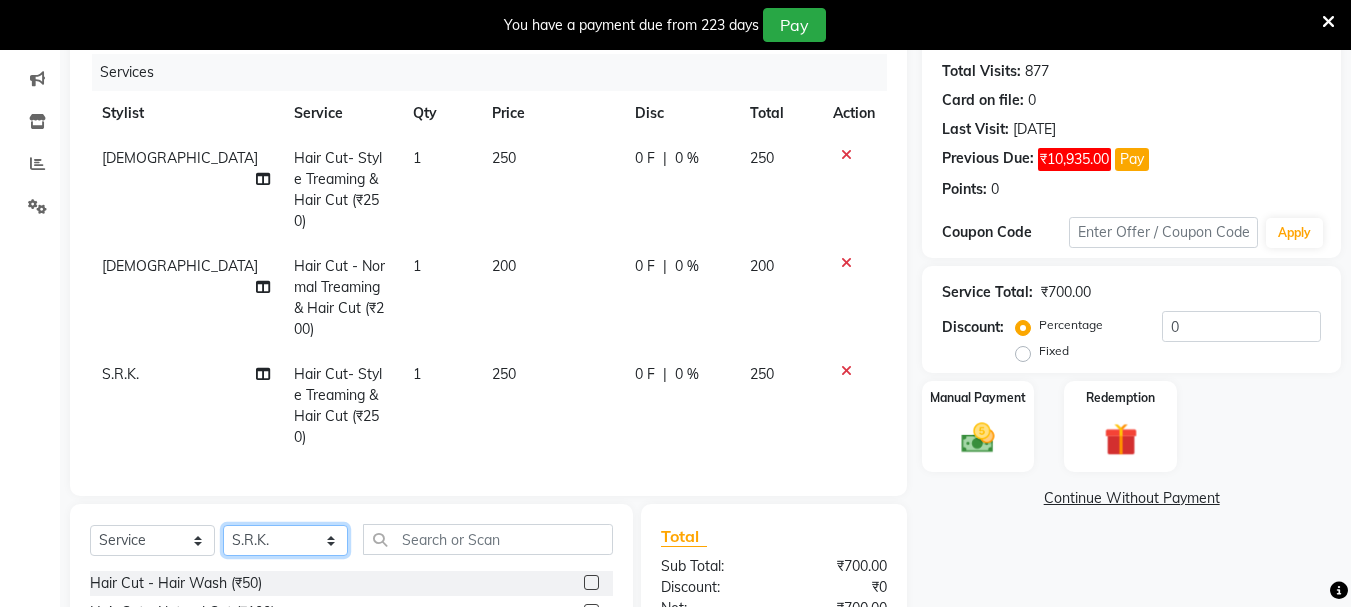 click on "Select Stylist [PERSON_NAME] [PERSON_NAME] Mahadev prem [PERSON_NAME] S.R.K. [PERSON_NAME]" 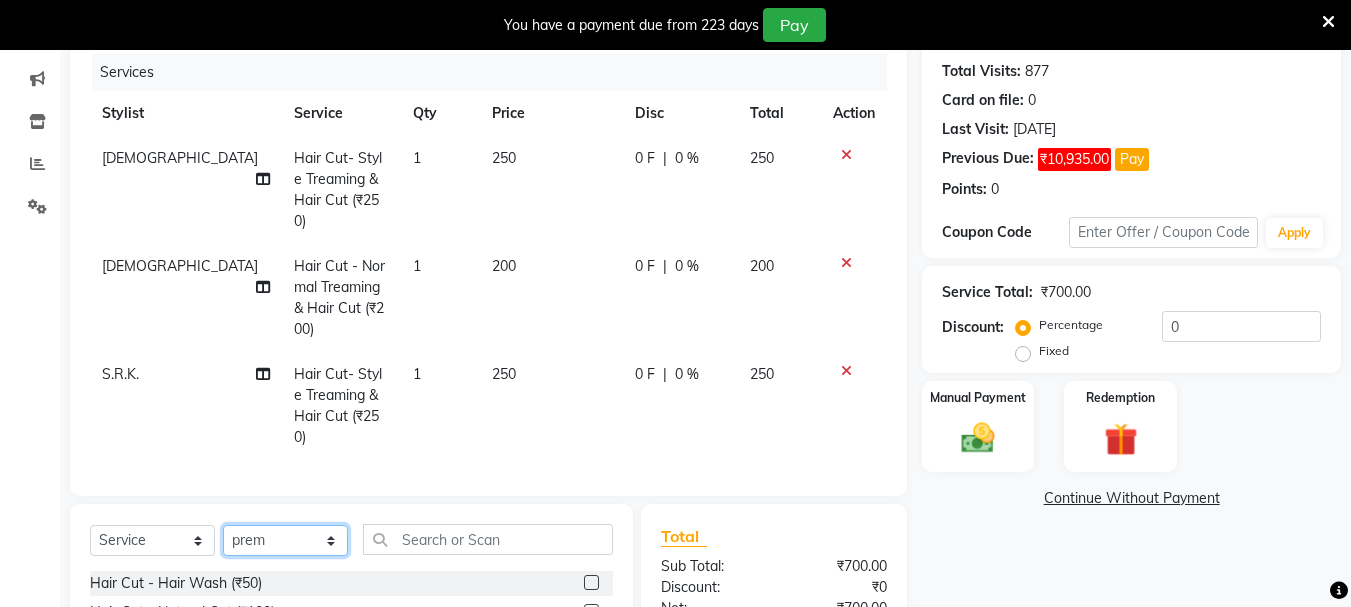 click on "Select Stylist [PERSON_NAME] [PERSON_NAME] Mahadev prem [PERSON_NAME] S.R.K. [PERSON_NAME]" 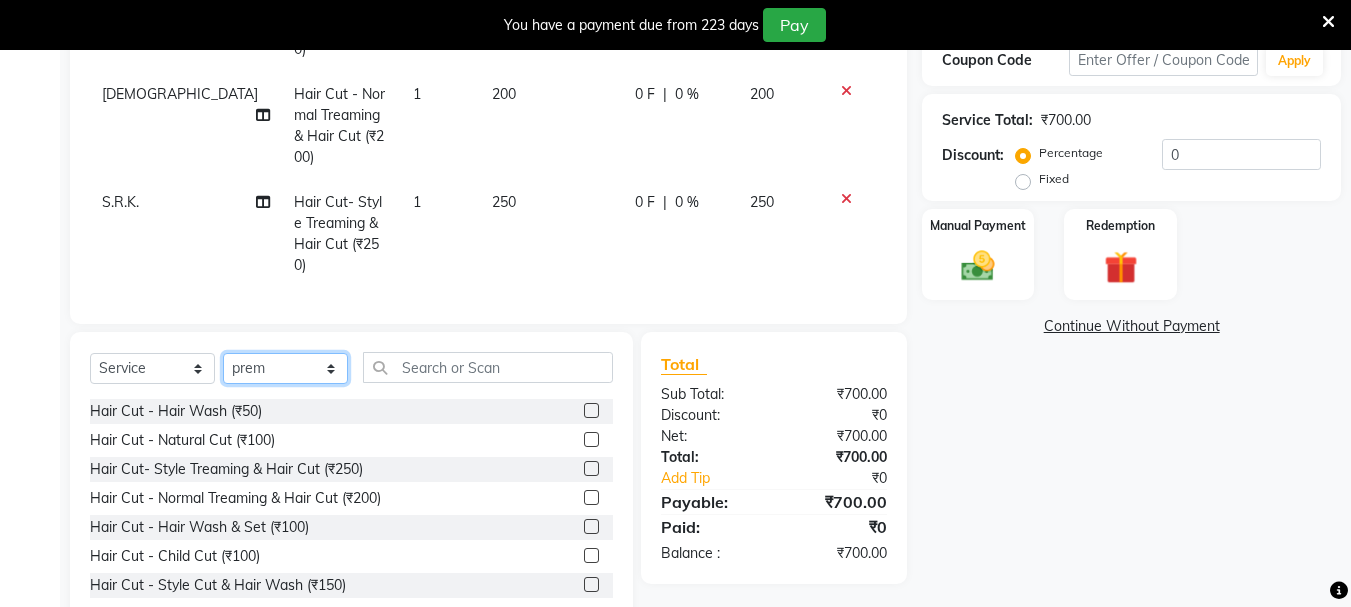 scroll, scrollTop: 418, scrollLeft: 0, axis: vertical 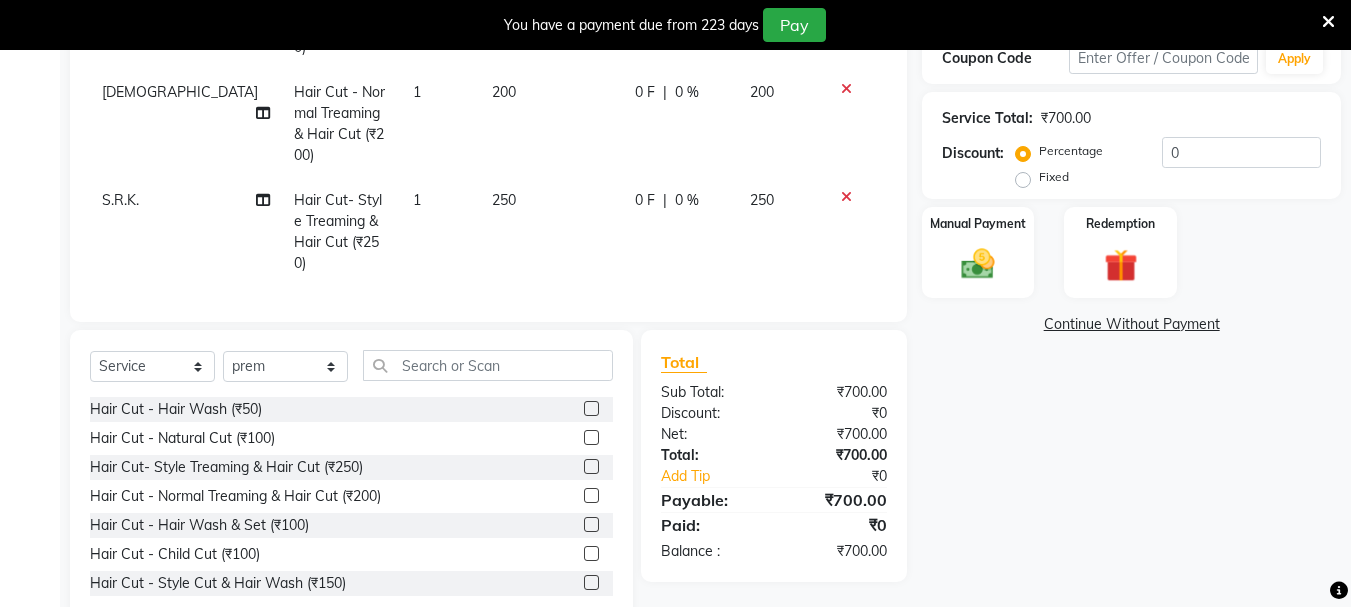 click 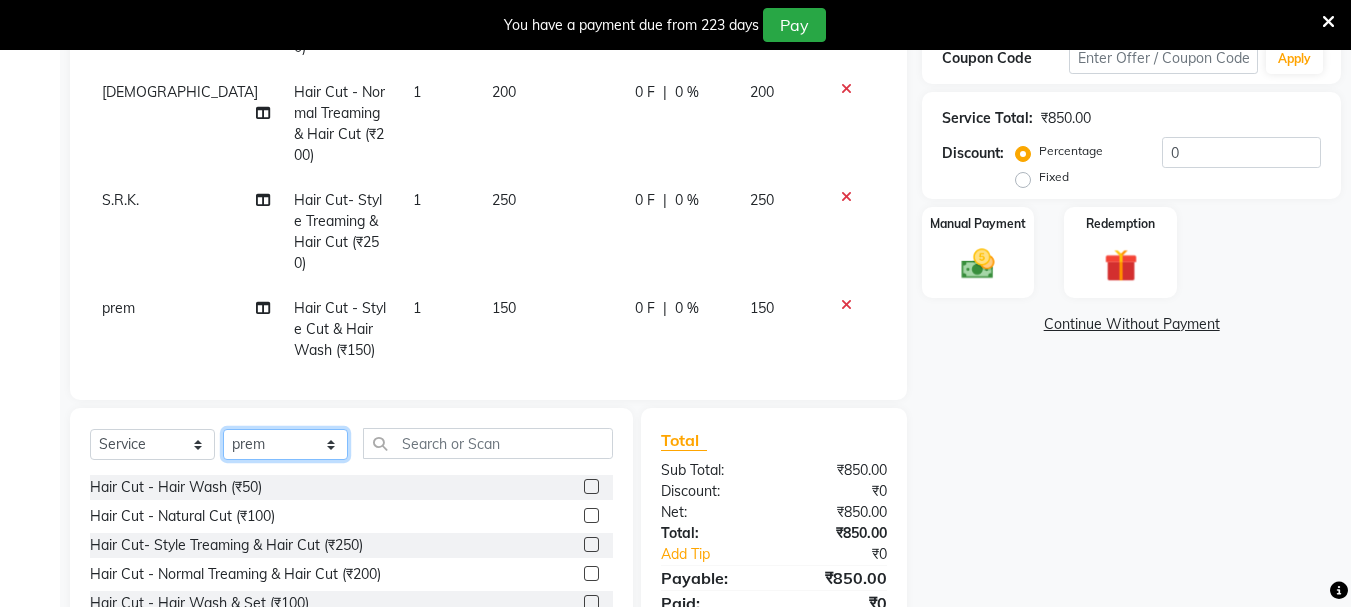 click on "Select Stylist [PERSON_NAME] [PERSON_NAME] Mahadev prem [PERSON_NAME] S.R.K. [PERSON_NAME]" 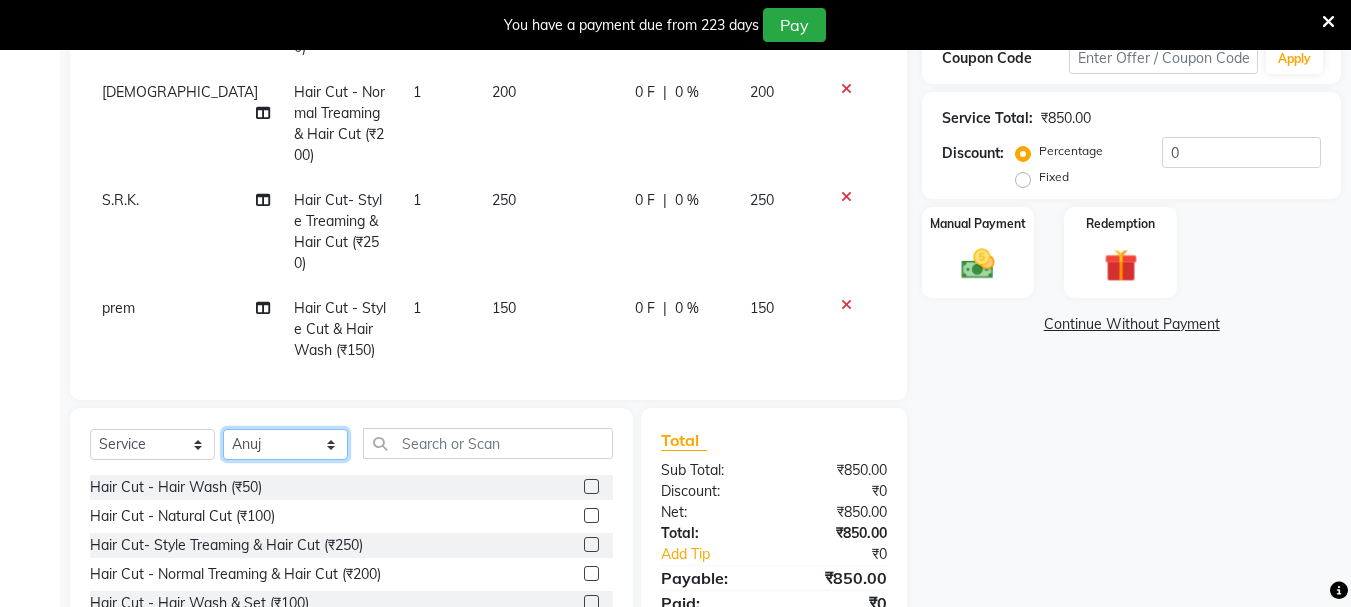 click on "Select Stylist [PERSON_NAME] [PERSON_NAME] Mahadev prem [PERSON_NAME] S.R.K. [PERSON_NAME]" 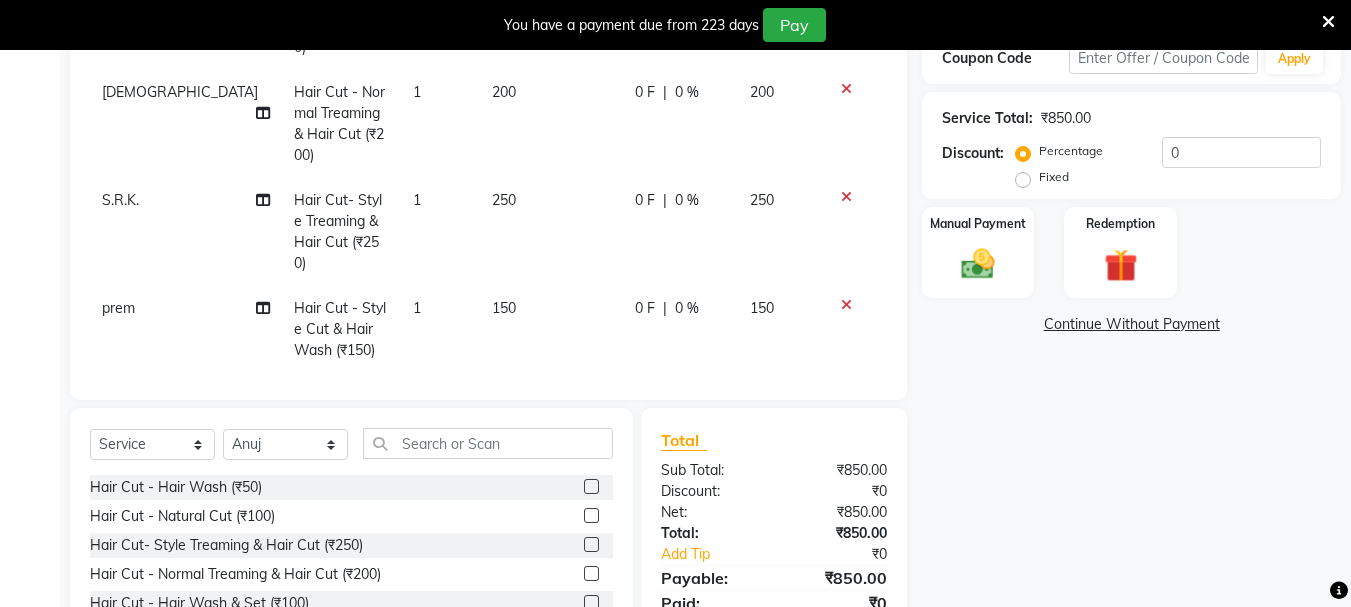 click 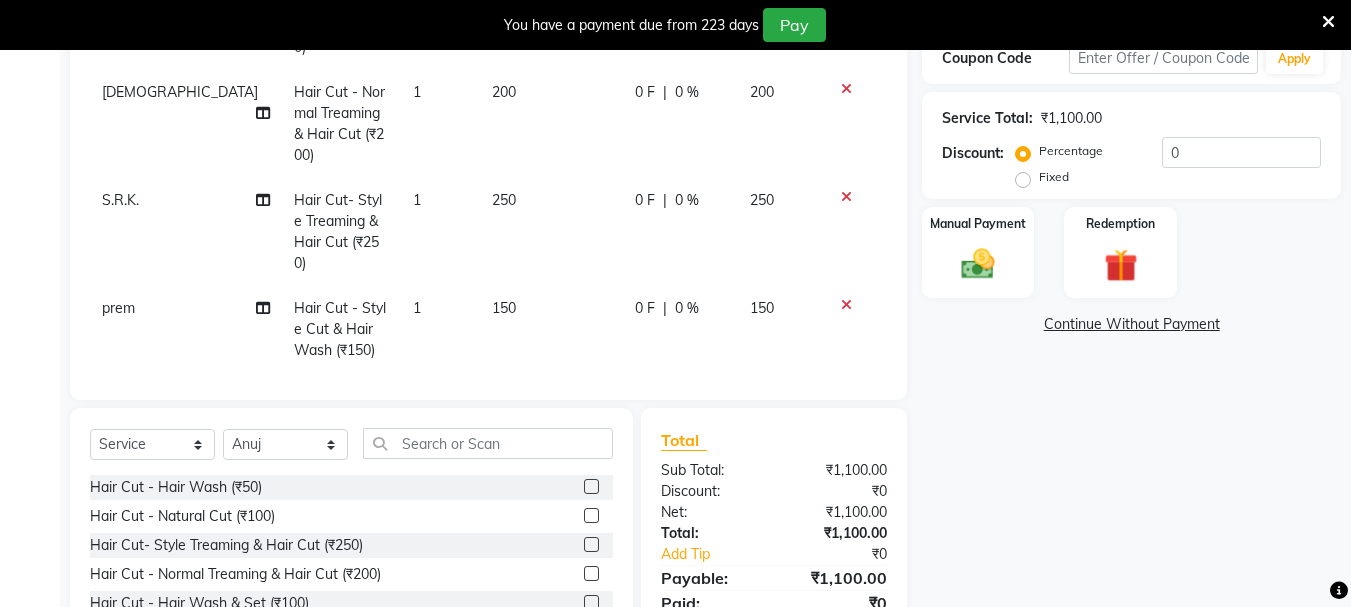 click 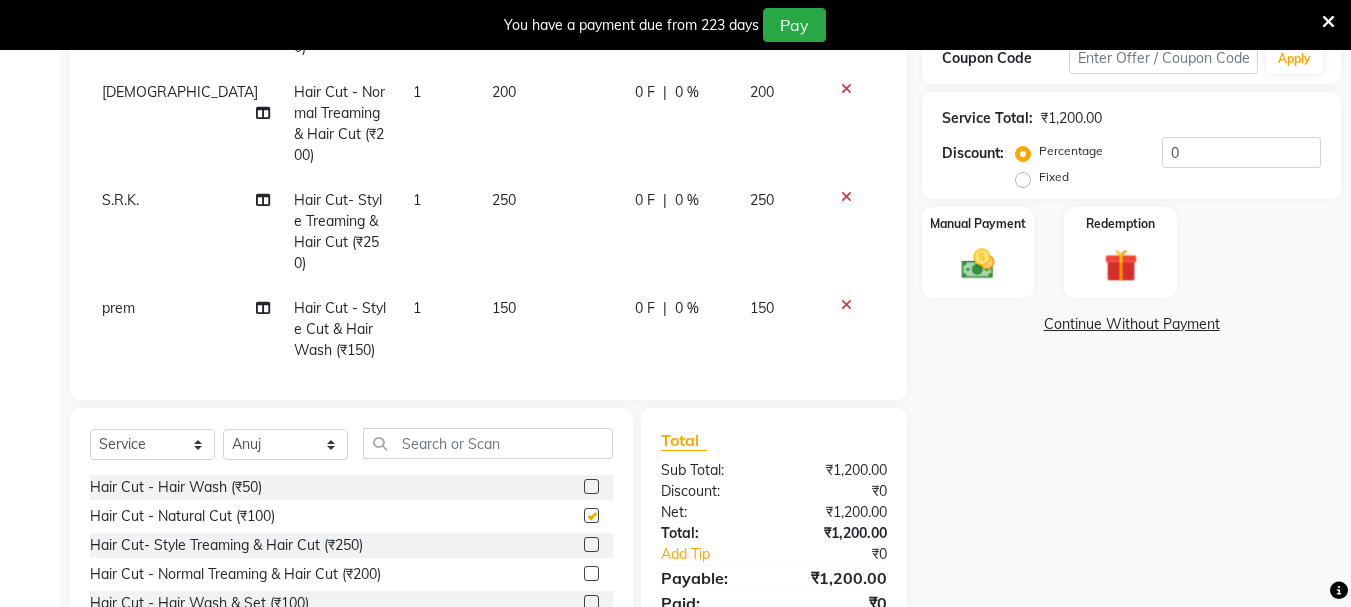 click 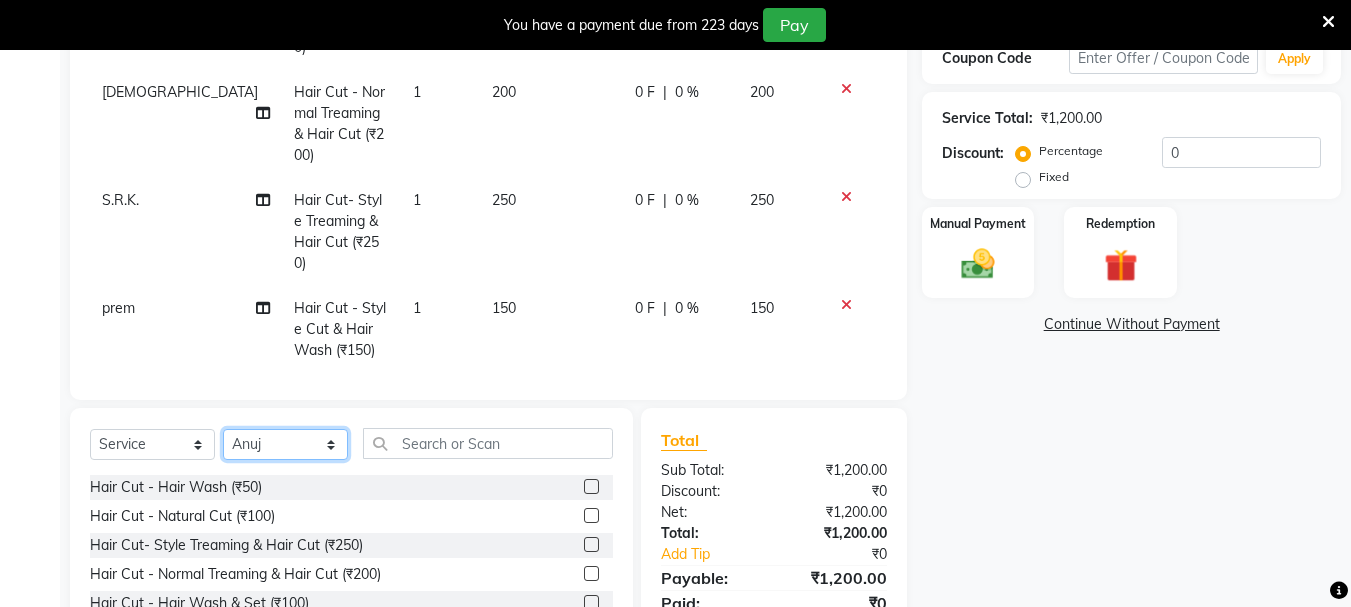 drag, startPoint x: 278, startPoint y: 450, endPoint x: 266, endPoint y: 429, distance: 24.186773 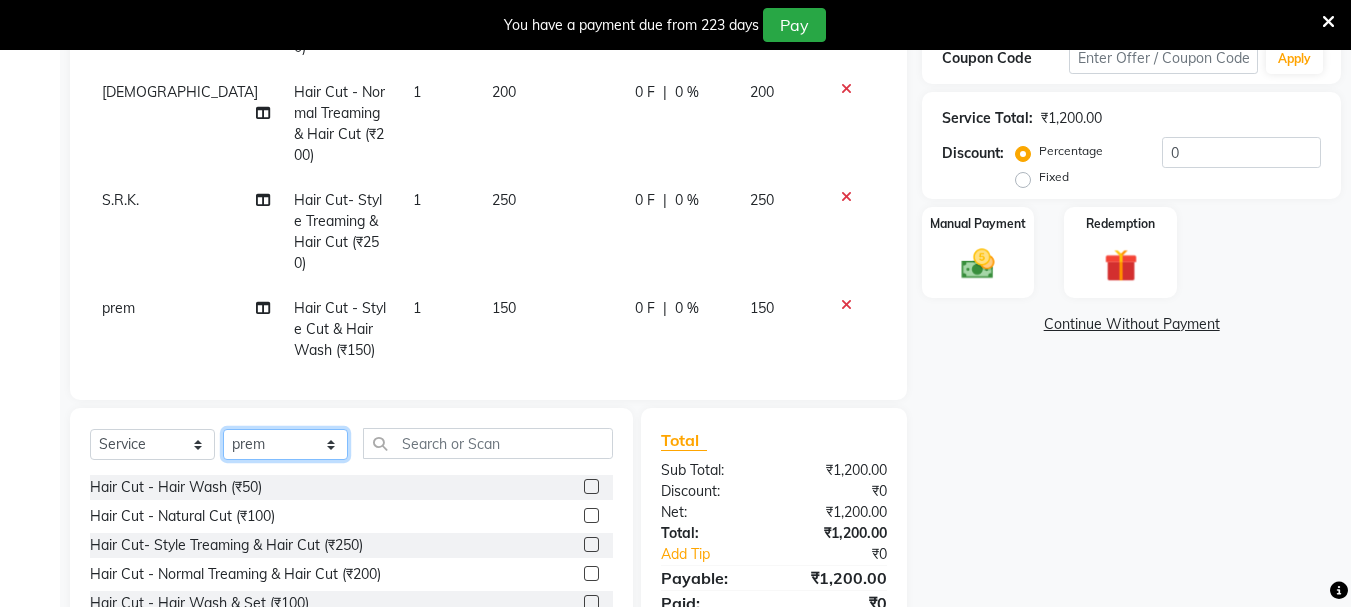 click on "Select Stylist [PERSON_NAME] [PERSON_NAME] Mahadev prem [PERSON_NAME] S.R.K. [PERSON_NAME]" 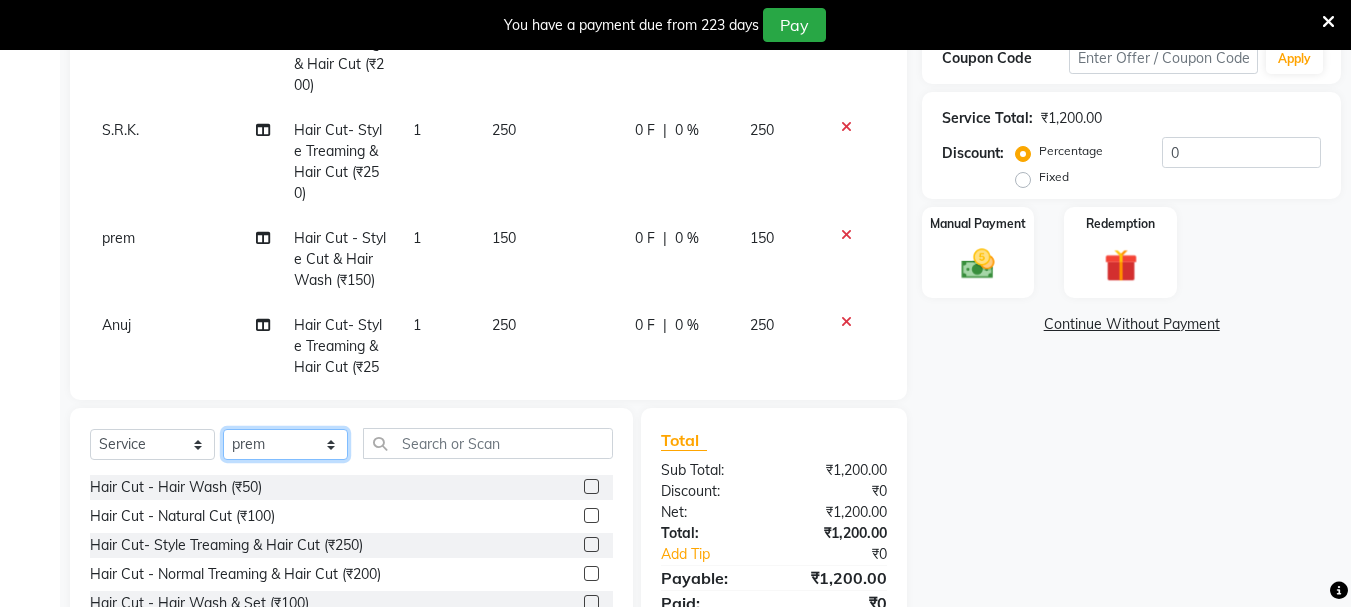 scroll, scrollTop: 135, scrollLeft: 0, axis: vertical 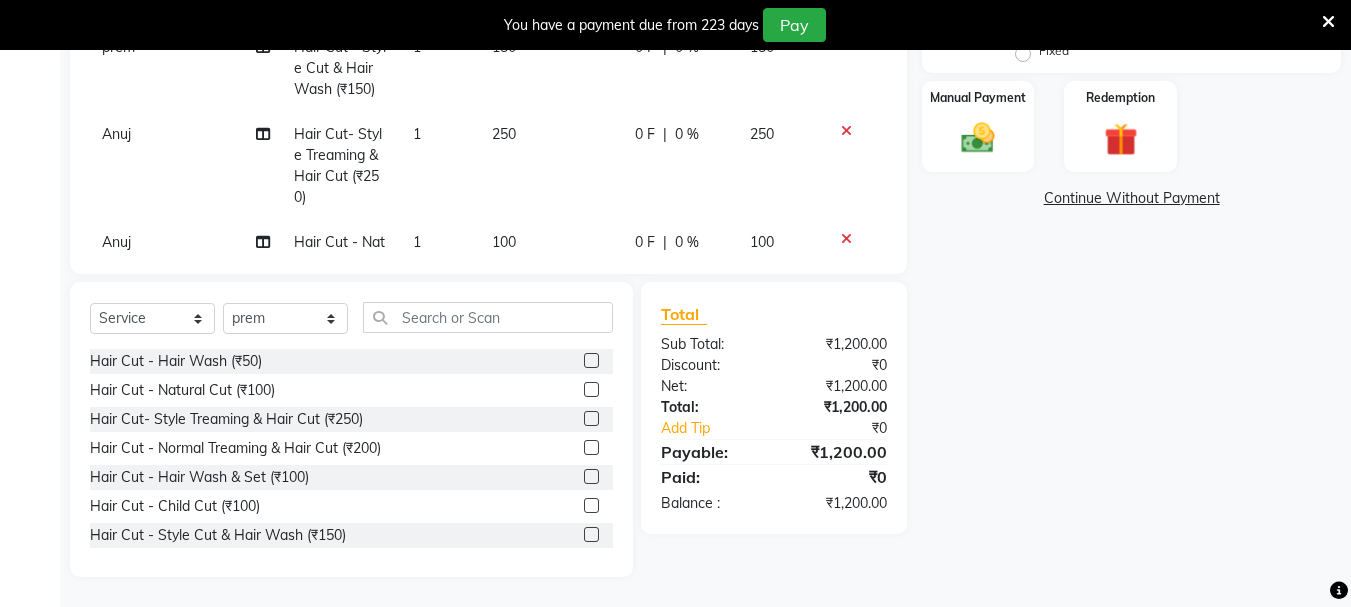 click 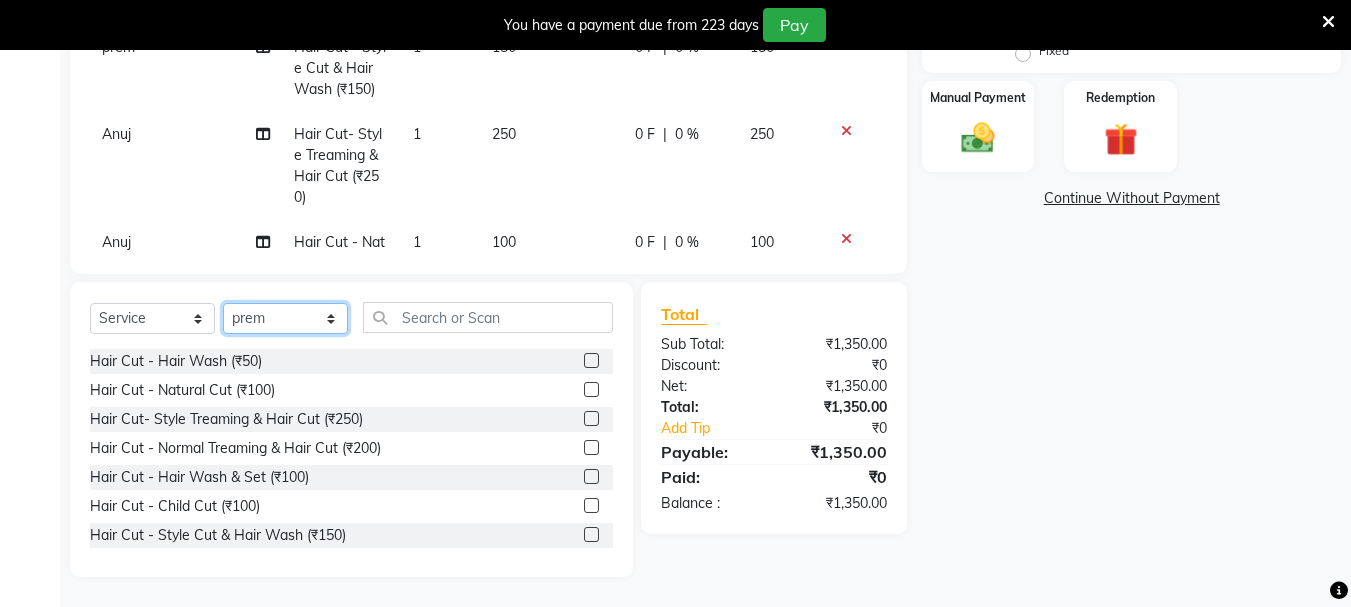 click on "Select Stylist [PERSON_NAME] [PERSON_NAME] Mahadev prem [PERSON_NAME] S.R.K. [PERSON_NAME]" 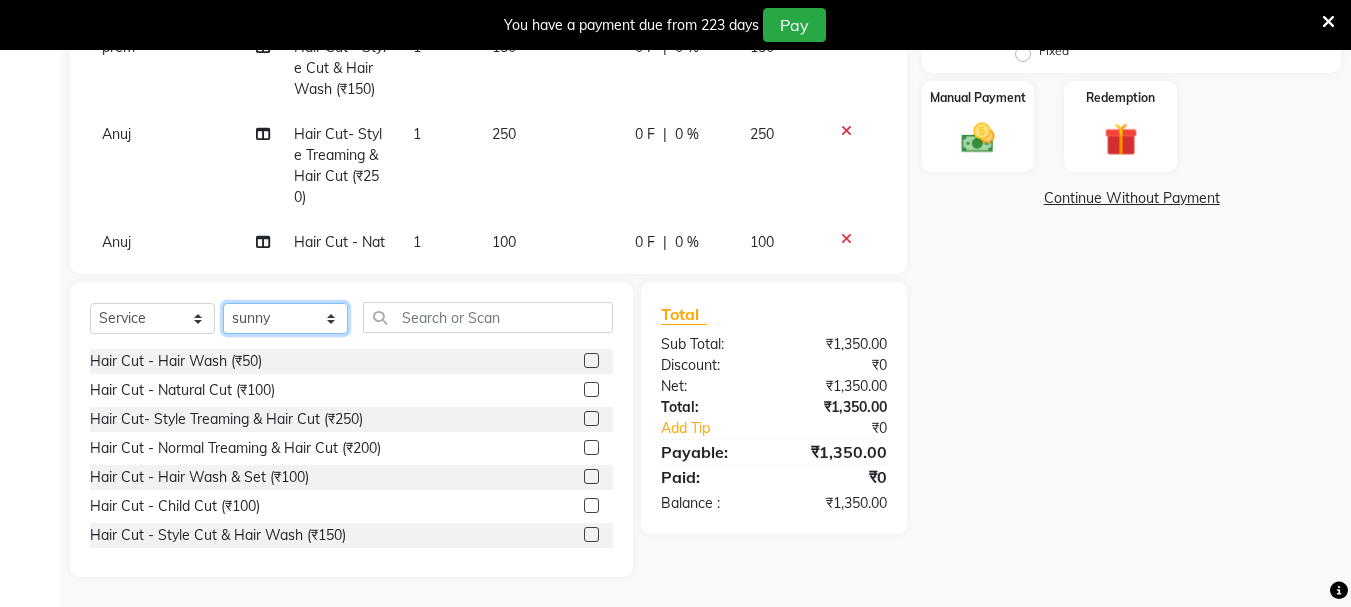 click on "Select Stylist [PERSON_NAME] [PERSON_NAME] Mahadev prem [PERSON_NAME] S.R.K. [PERSON_NAME]" 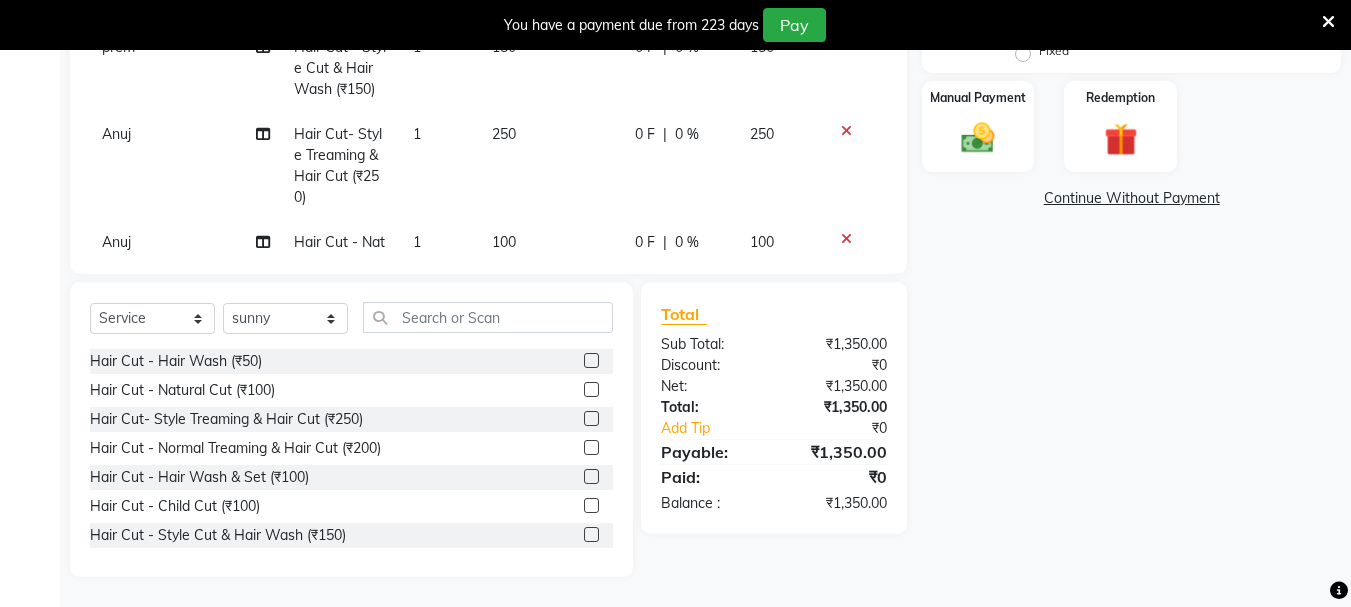 click 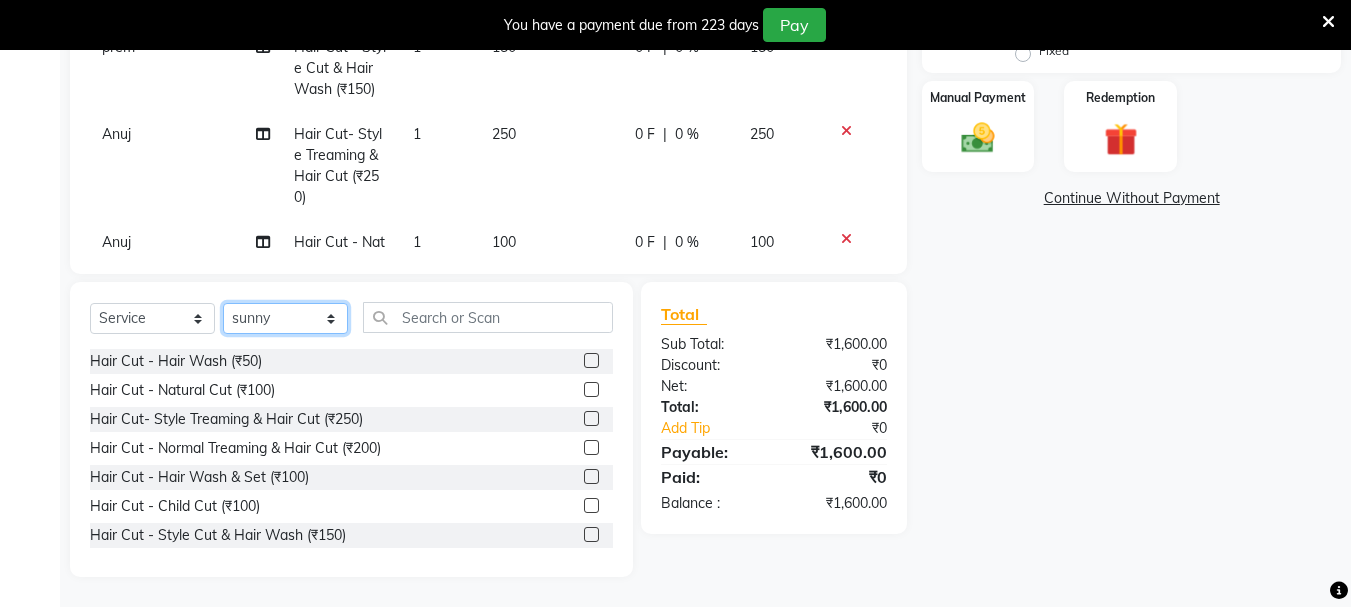click on "Select Stylist [PERSON_NAME] [PERSON_NAME] Mahadev prem [PERSON_NAME] S.R.K. [PERSON_NAME]" 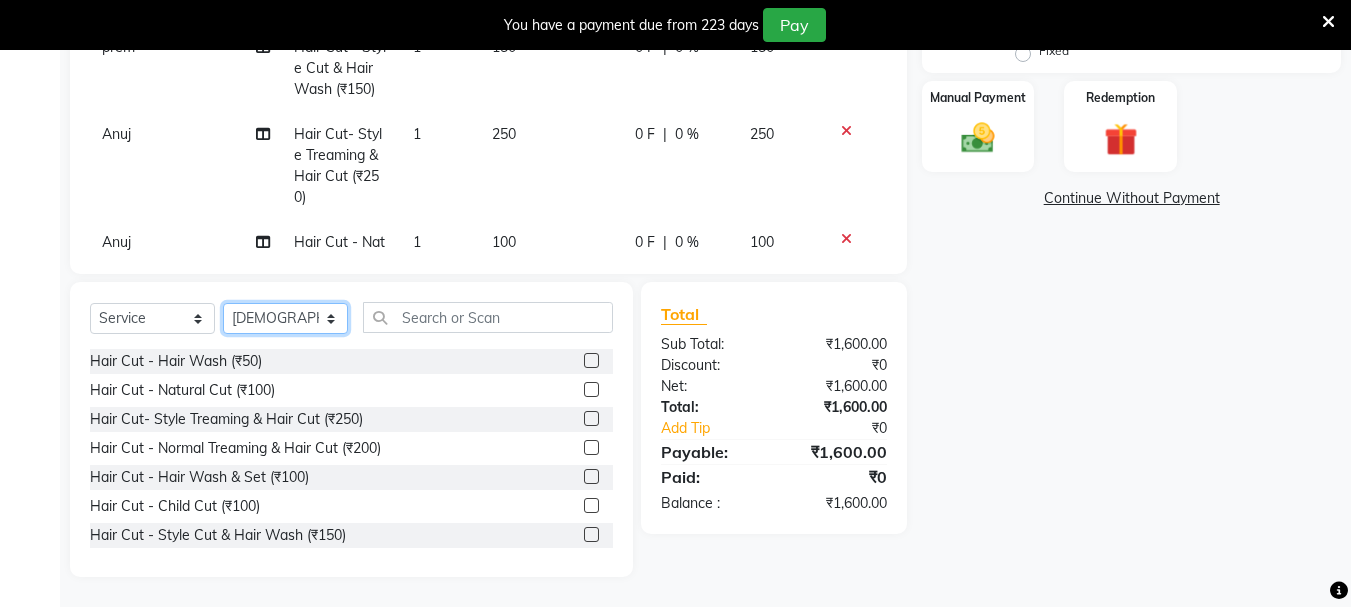 click on "Select Stylist [PERSON_NAME] [PERSON_NAME] Mahadev prem [PERSON_NAME] S.R.K. [PERSON_NAME]" 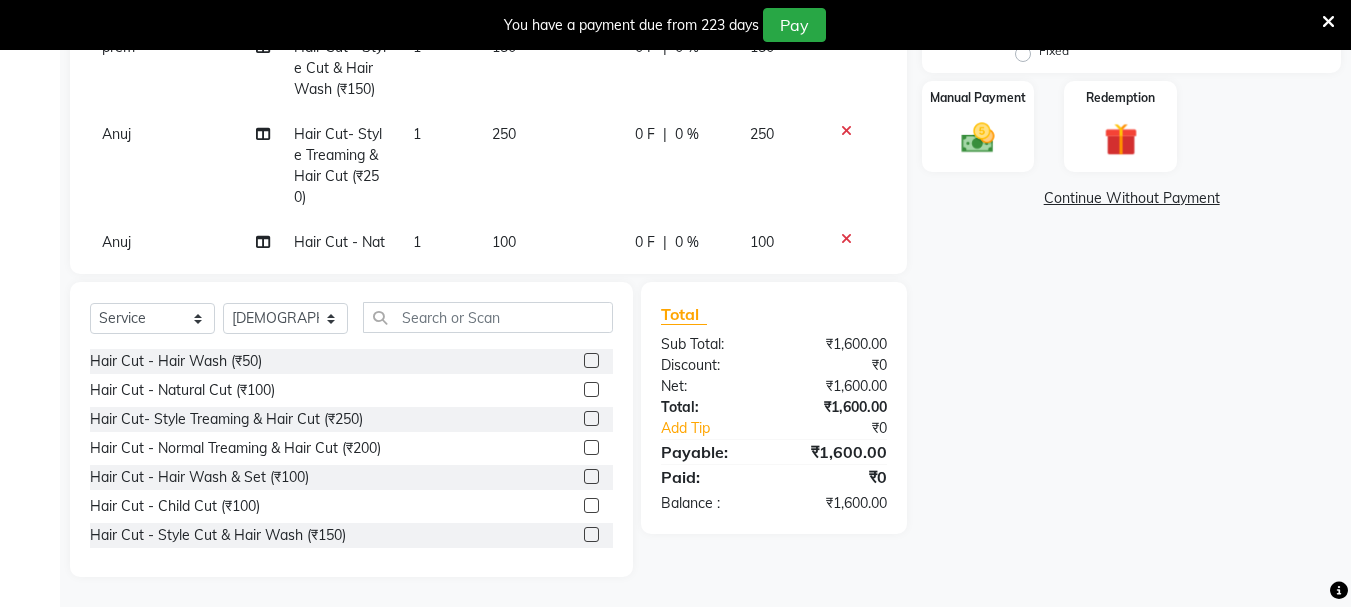 click 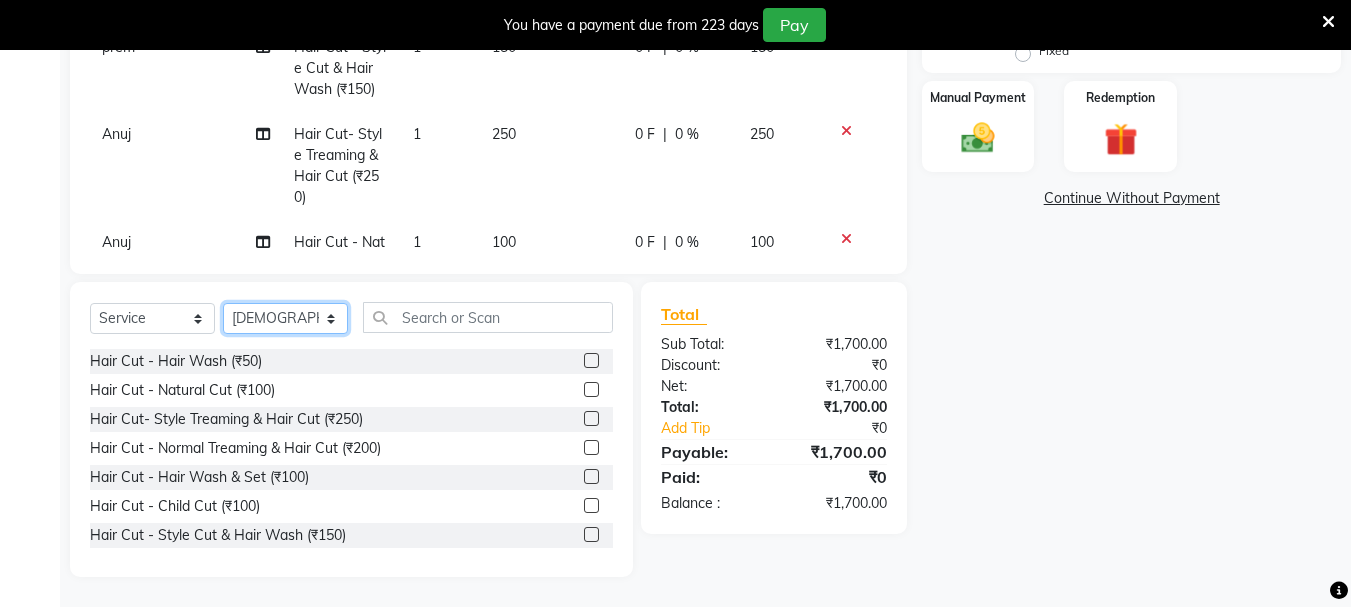 click on "Select Stylist [PERSON_NAME] [PERSON_NAME] Mahadev prem [PERSON_NAME] S.R.K. [PERSON_NAME]" 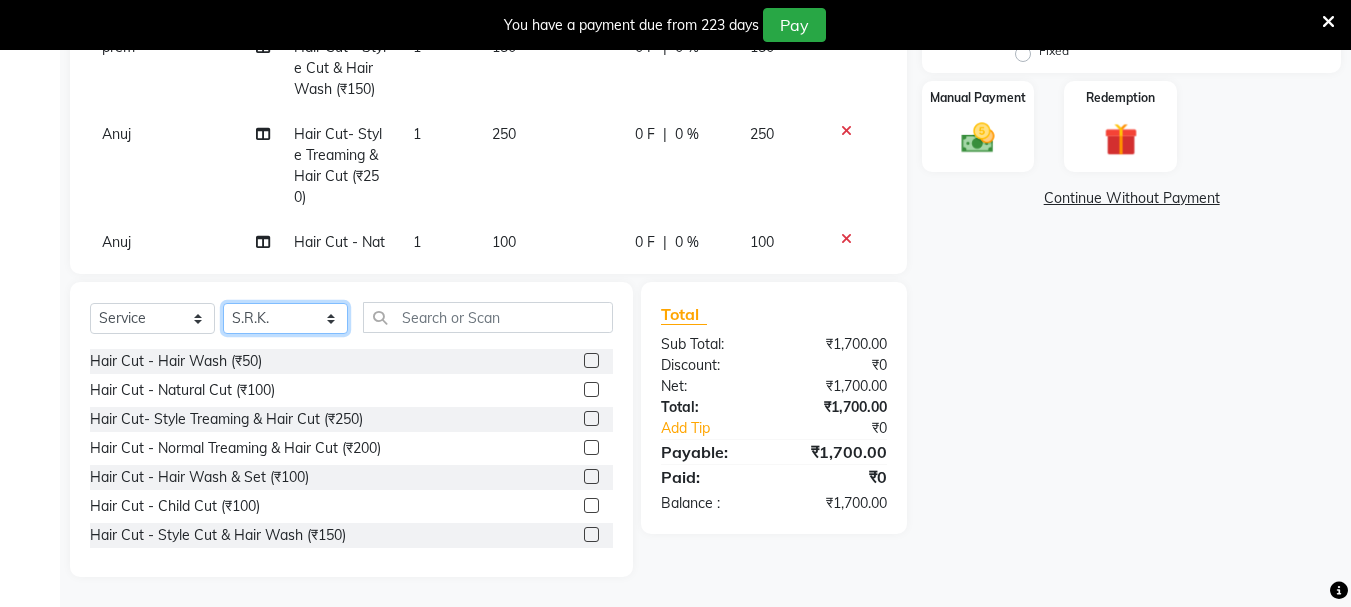 click on "Select Stylist [PERSON_NAME] [PERSON_NAME] Mahadev prem [PERSON_NAME] S.R.K. [PERSON_NAME]" 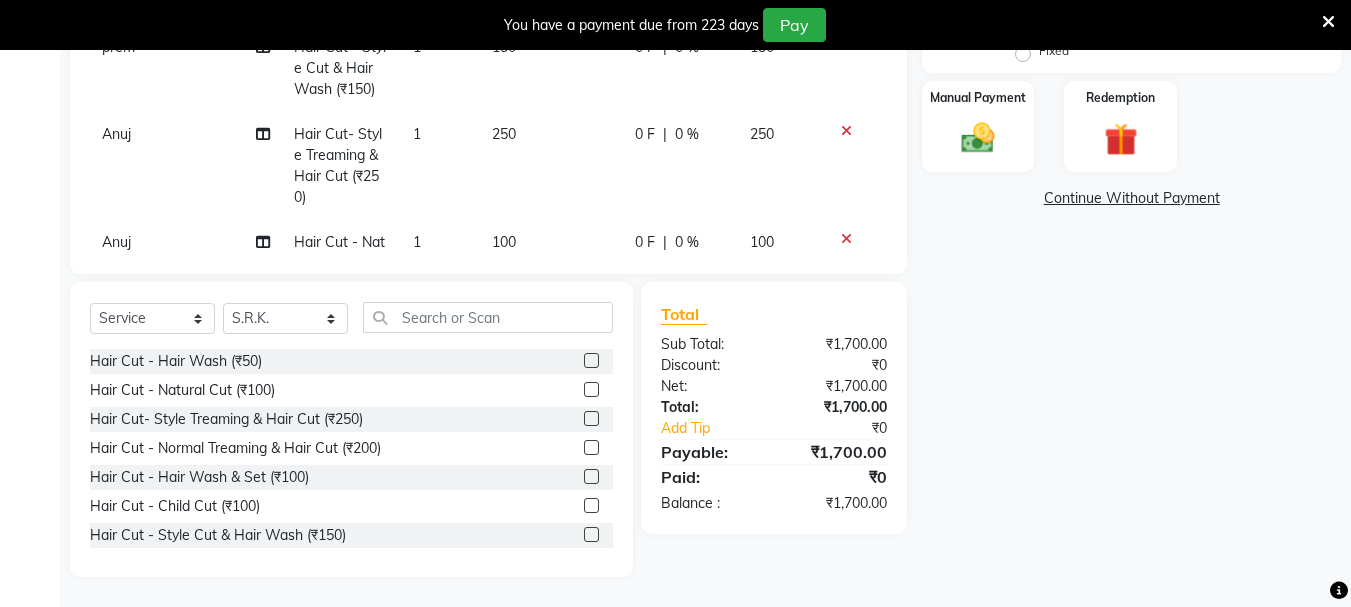 click 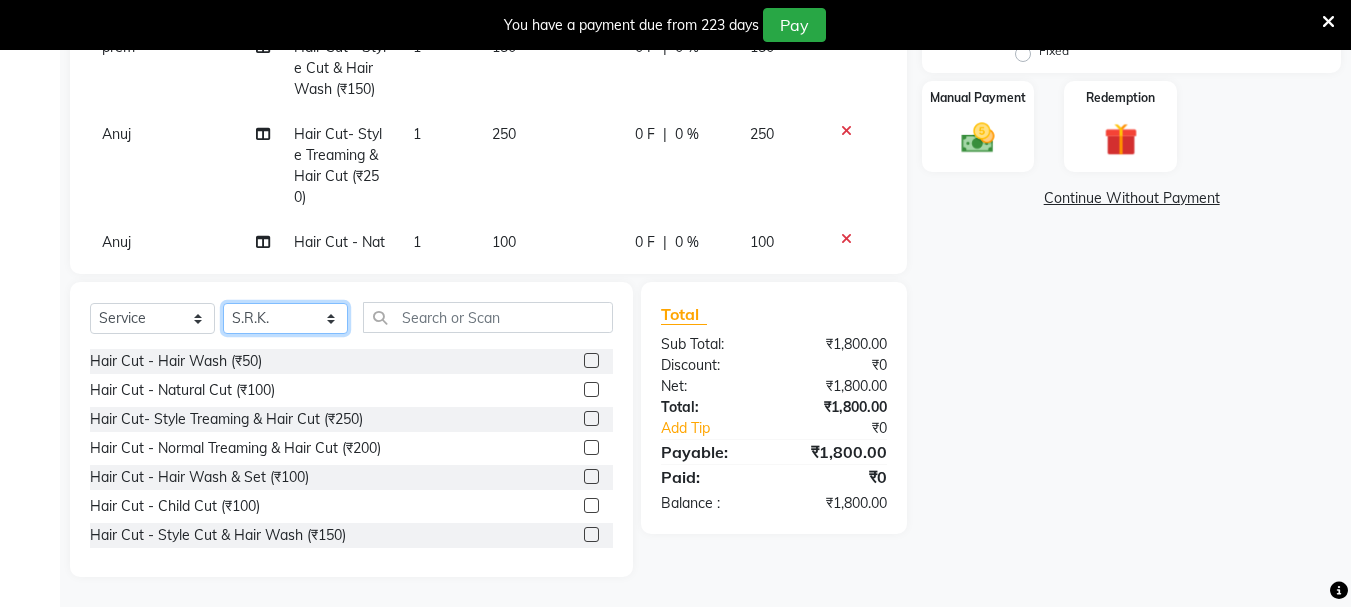 drag, startPoint x: 264, startPoint y: 320, endPoint x: 264, endPoint y: 309, distance: 11 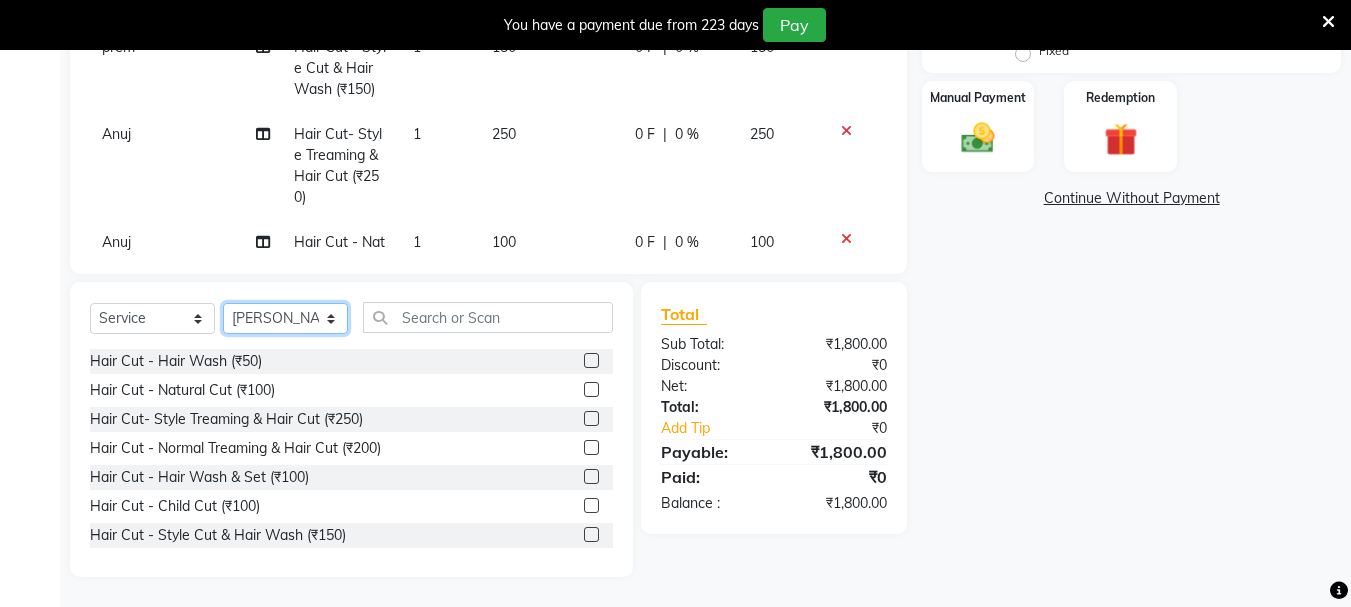click on "Select Stylist [PERSON_NAME] [PERSON_NAME] Mahadev prem [PERSON_NAME] S.R.K. [PERSON_NAME]" 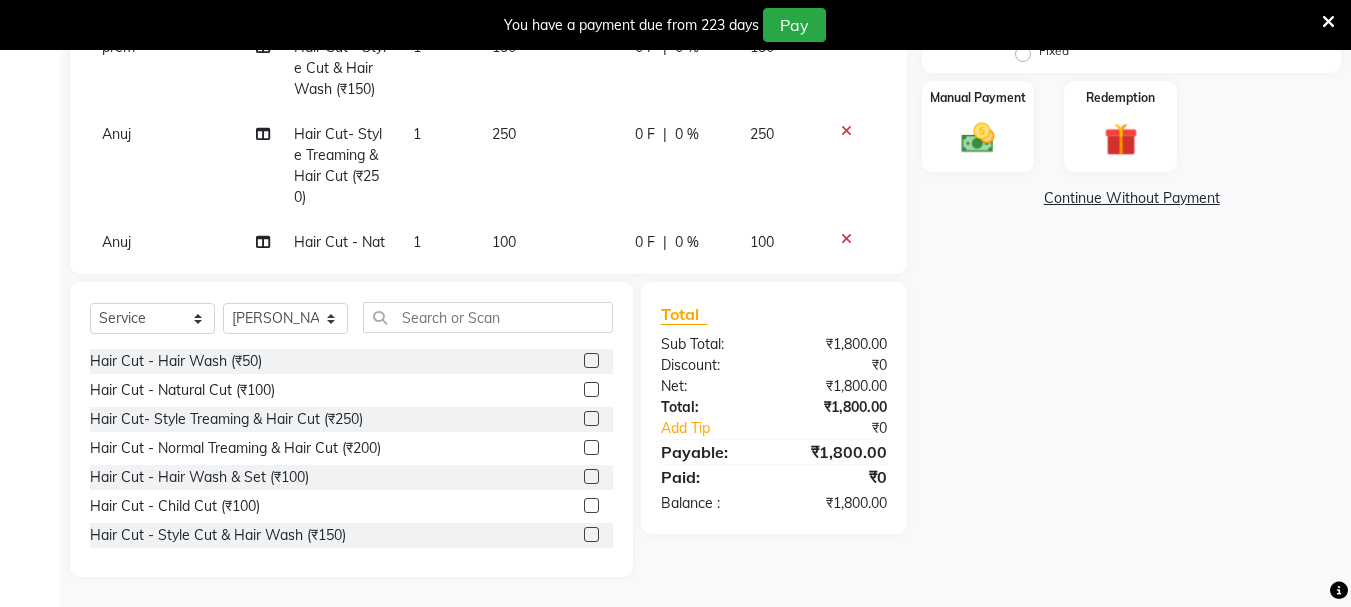 click 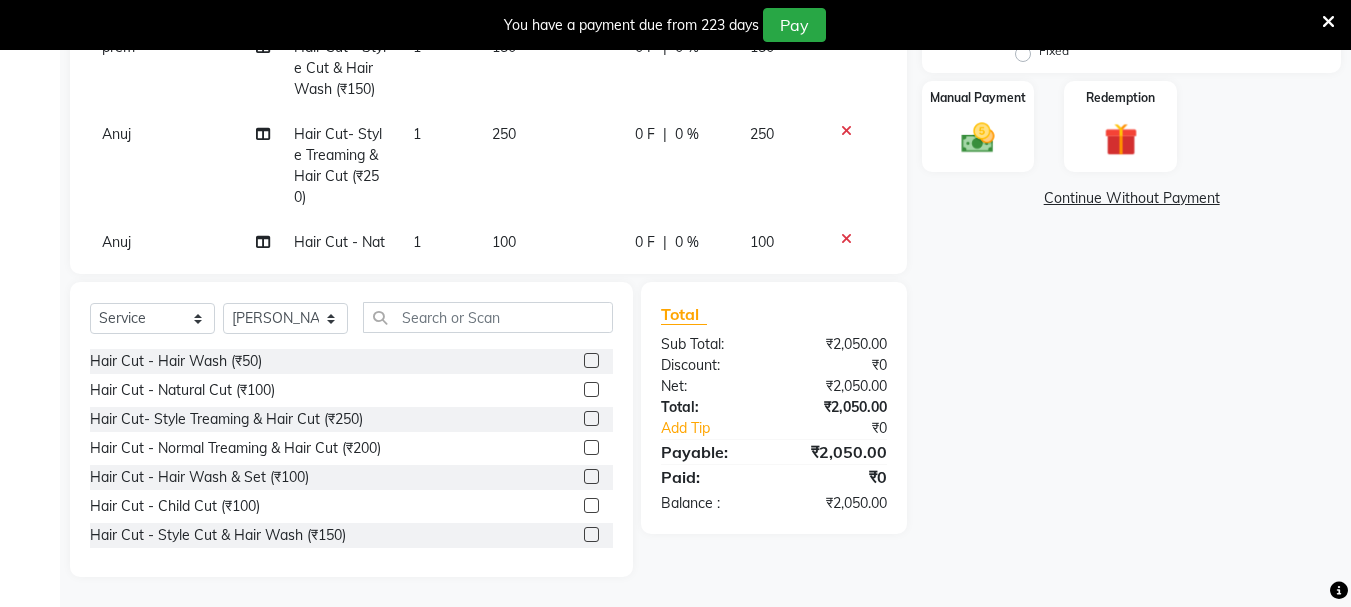 click 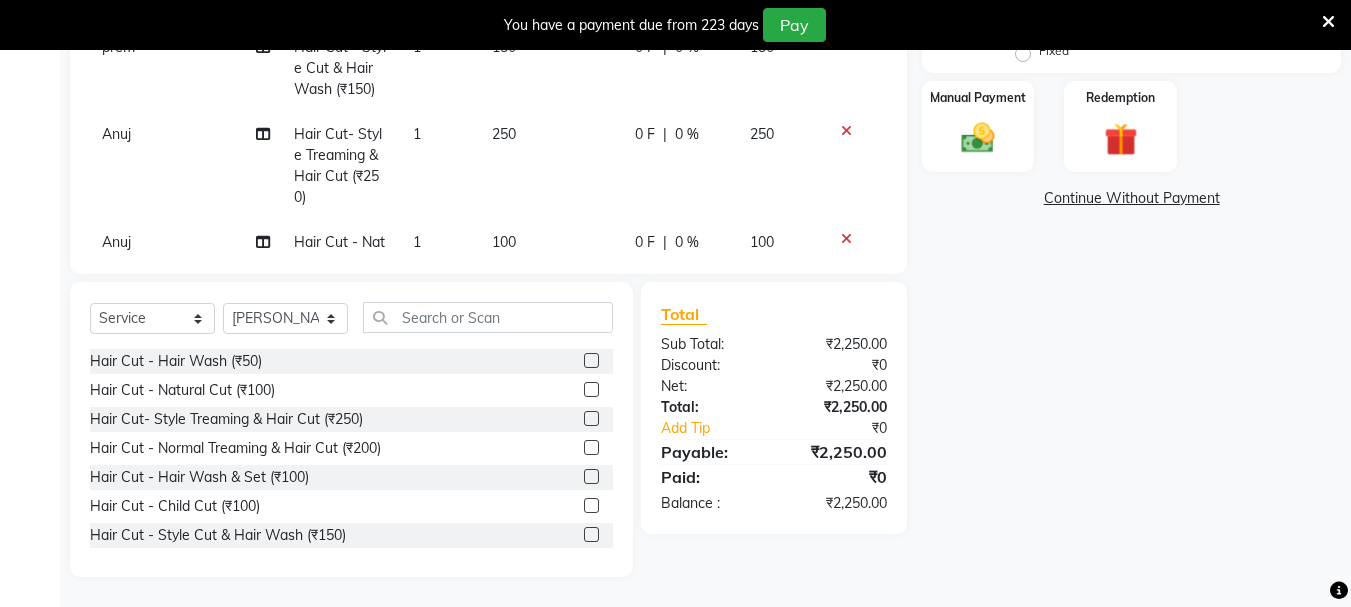 click 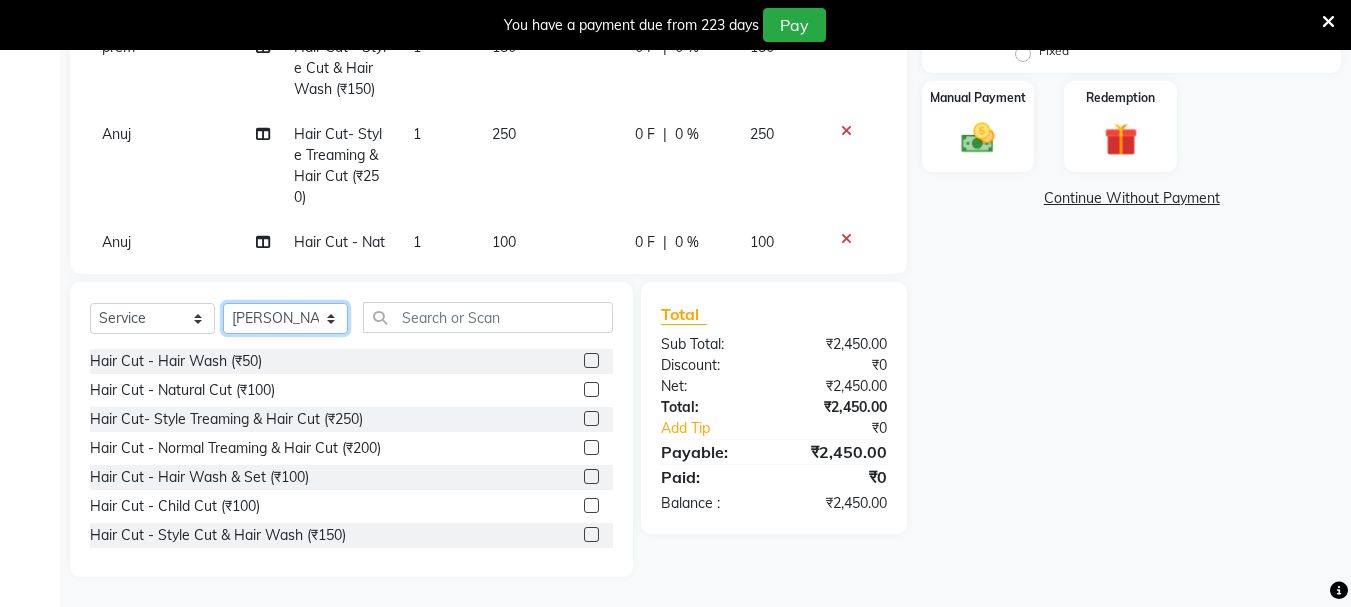 click on "Select Stylist [PERSON_NAME] [PERSON_NAME] Mahadev prem [PERSON_NAME] S.R.K. [PERSON_NAME]" 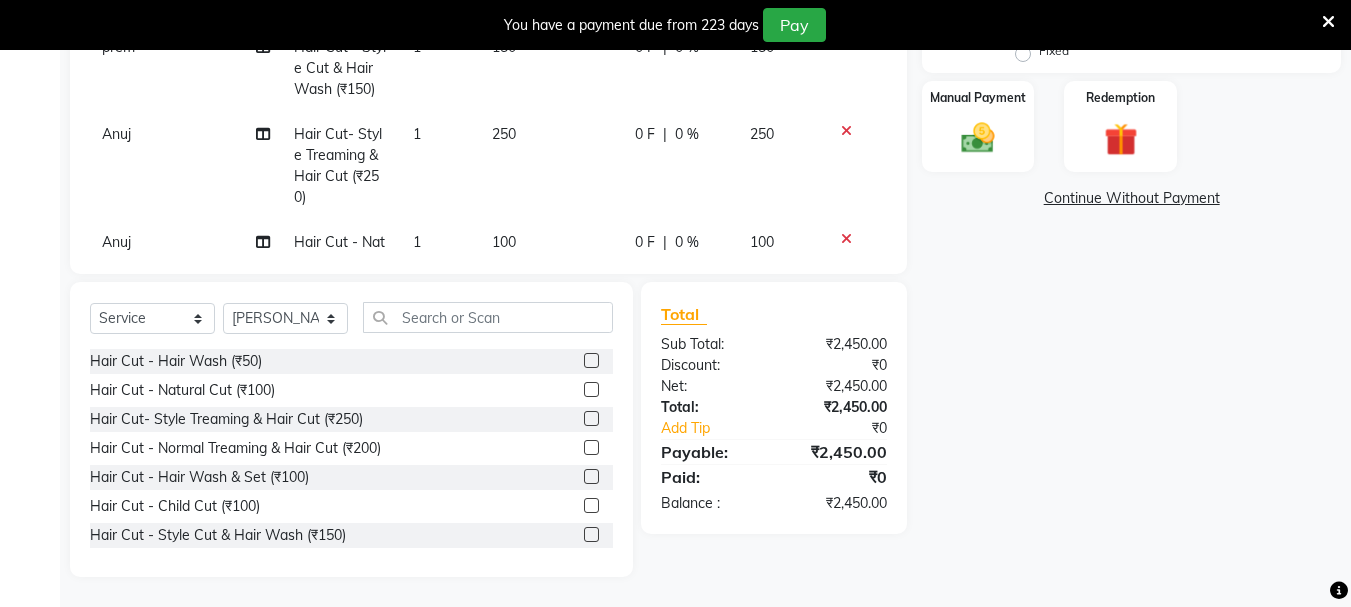 click 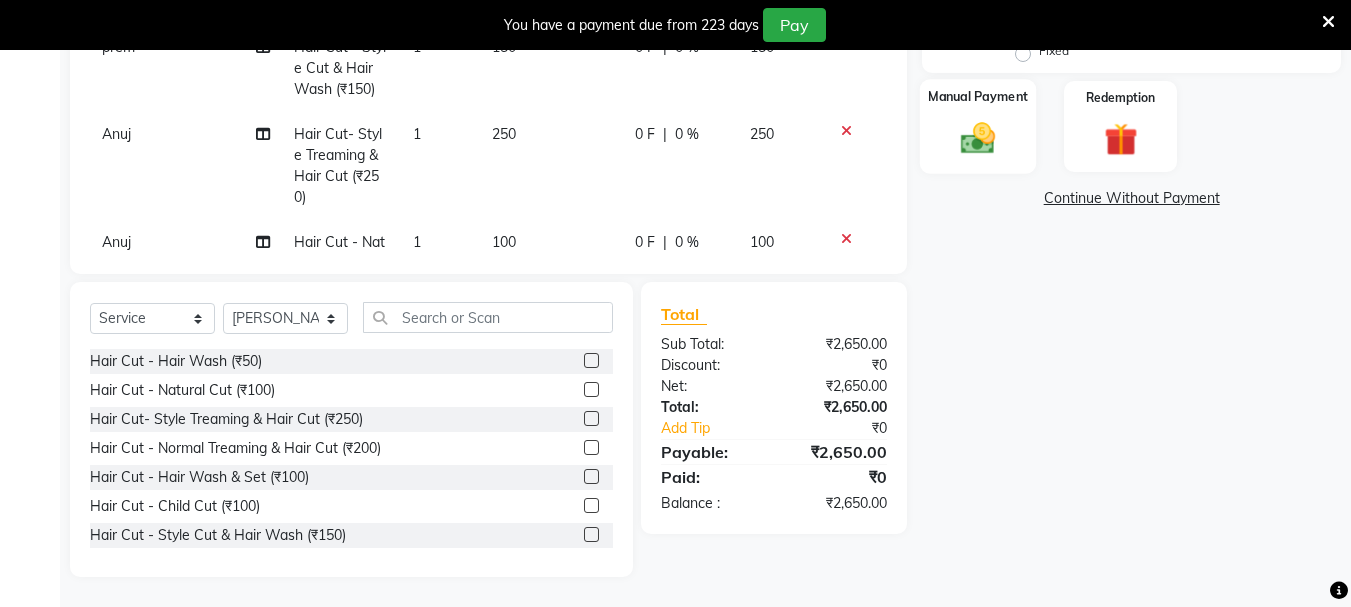 click on "Manual Payment" 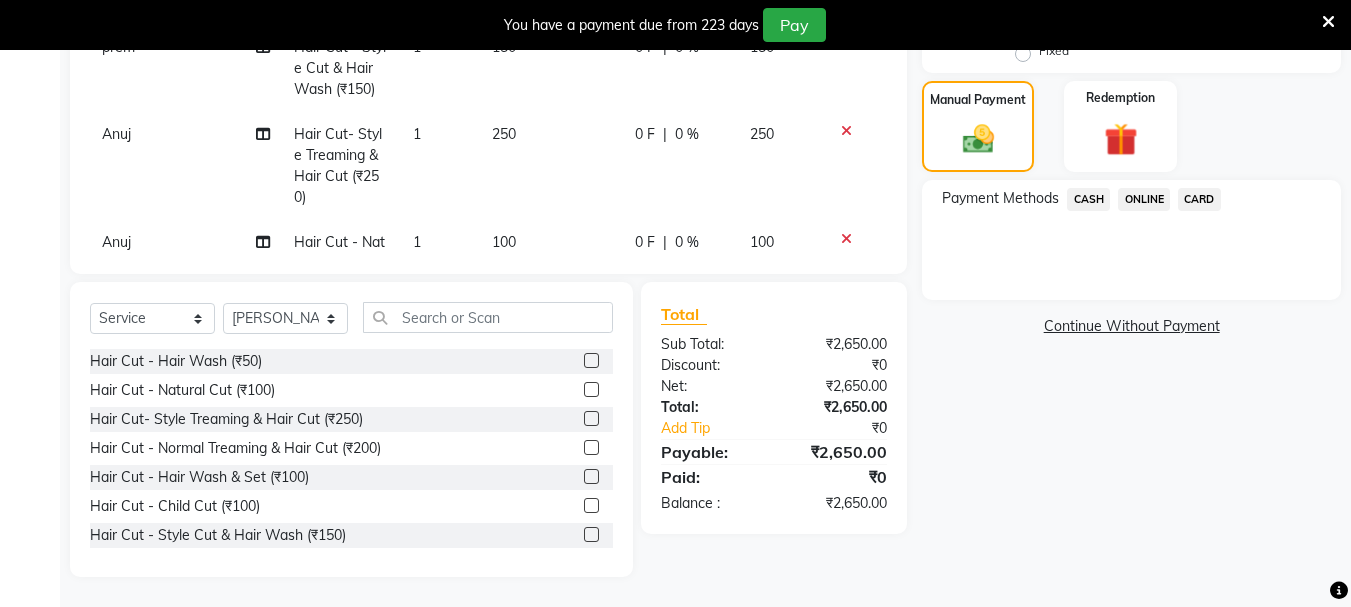 drag, startPoint x: 1075, startPoint y: 192, endPoint x: 1116, endPoint y: 207, distance: 43.65776 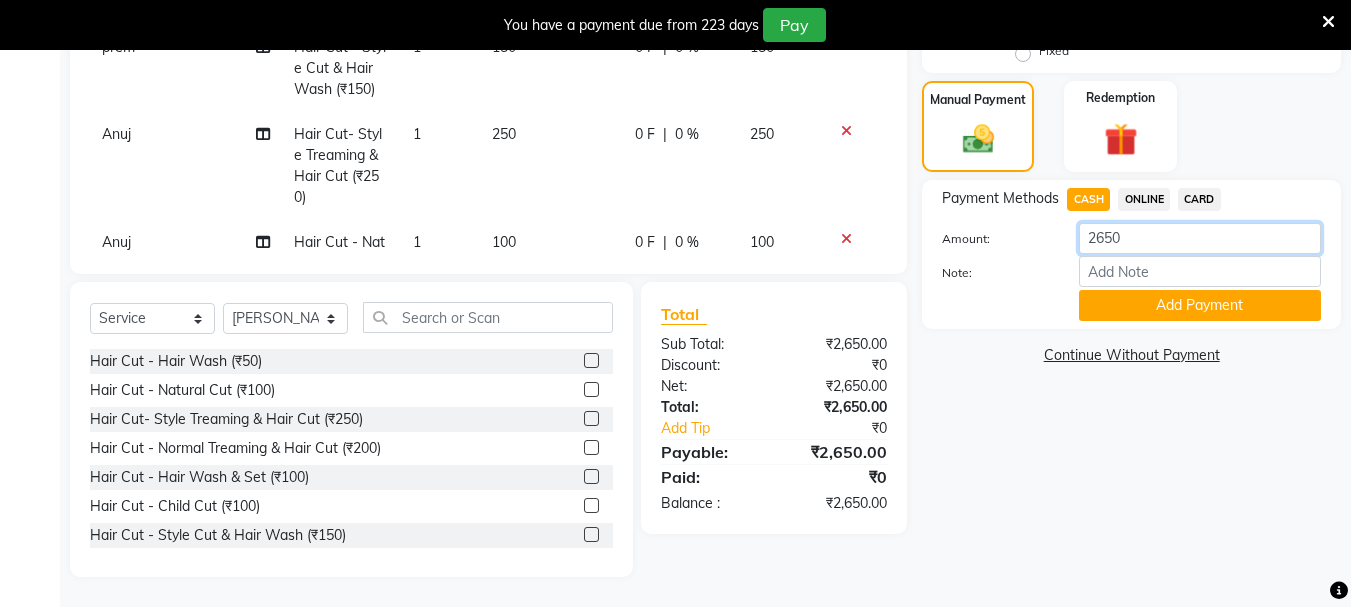 click on "2650" 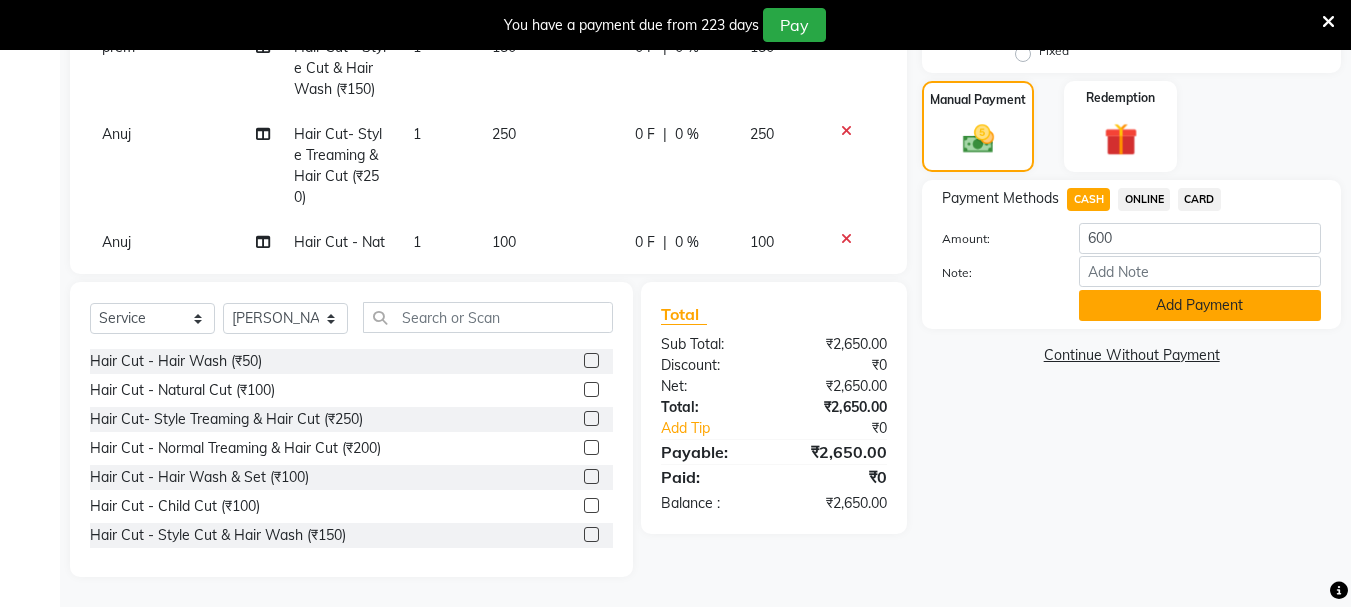 click on "Add Payment" 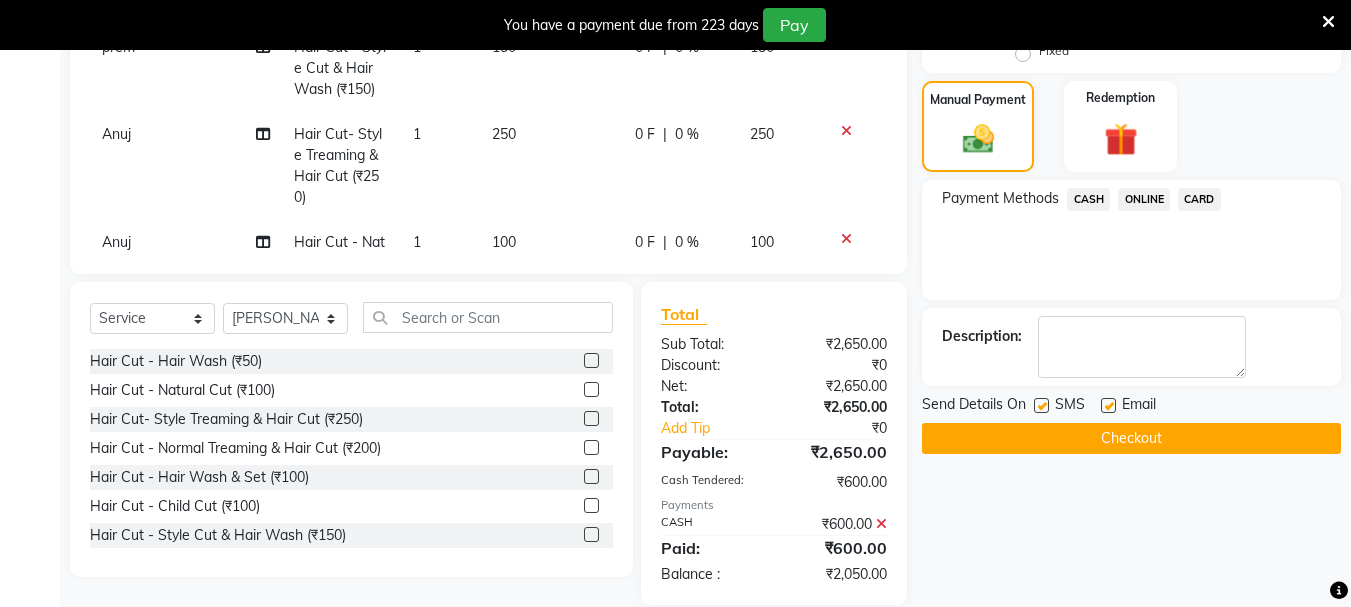 click on "ONLINE" 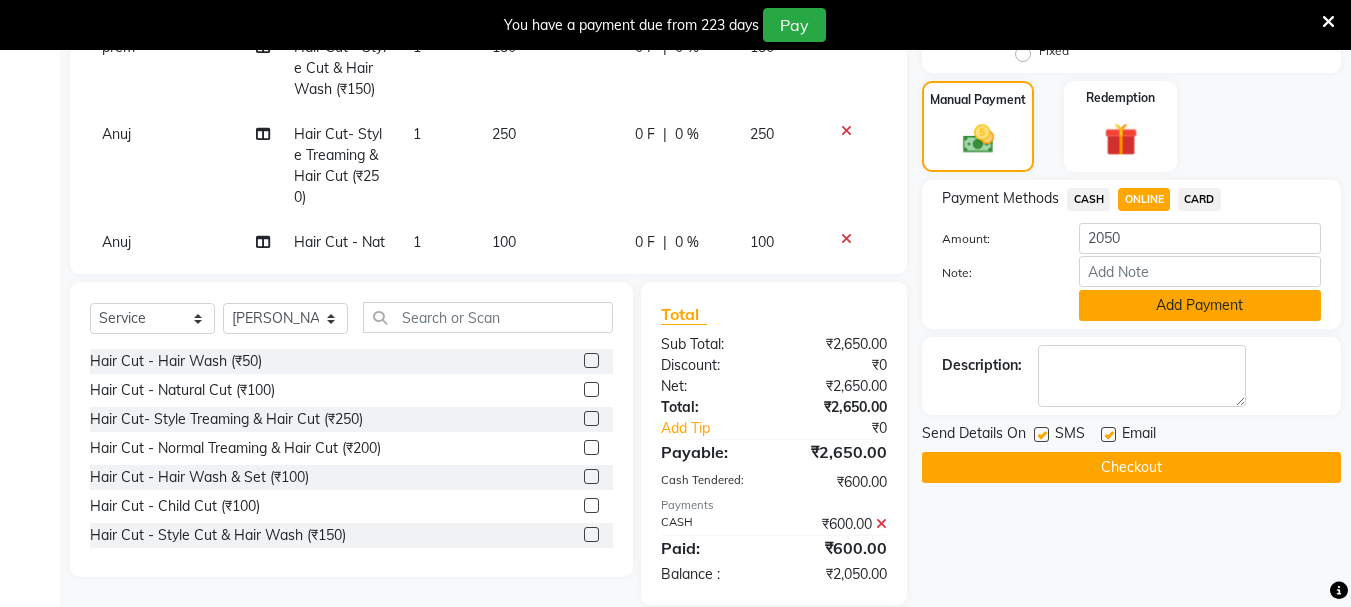 click on "Add Payment" 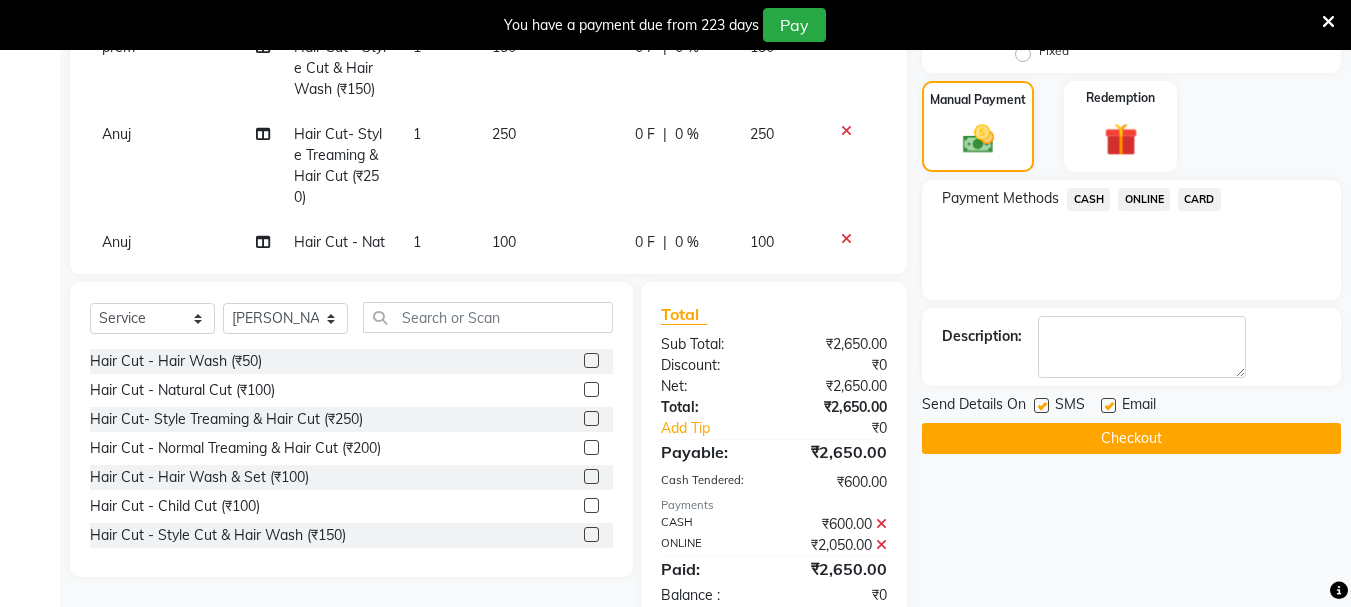 click on "Checkout" 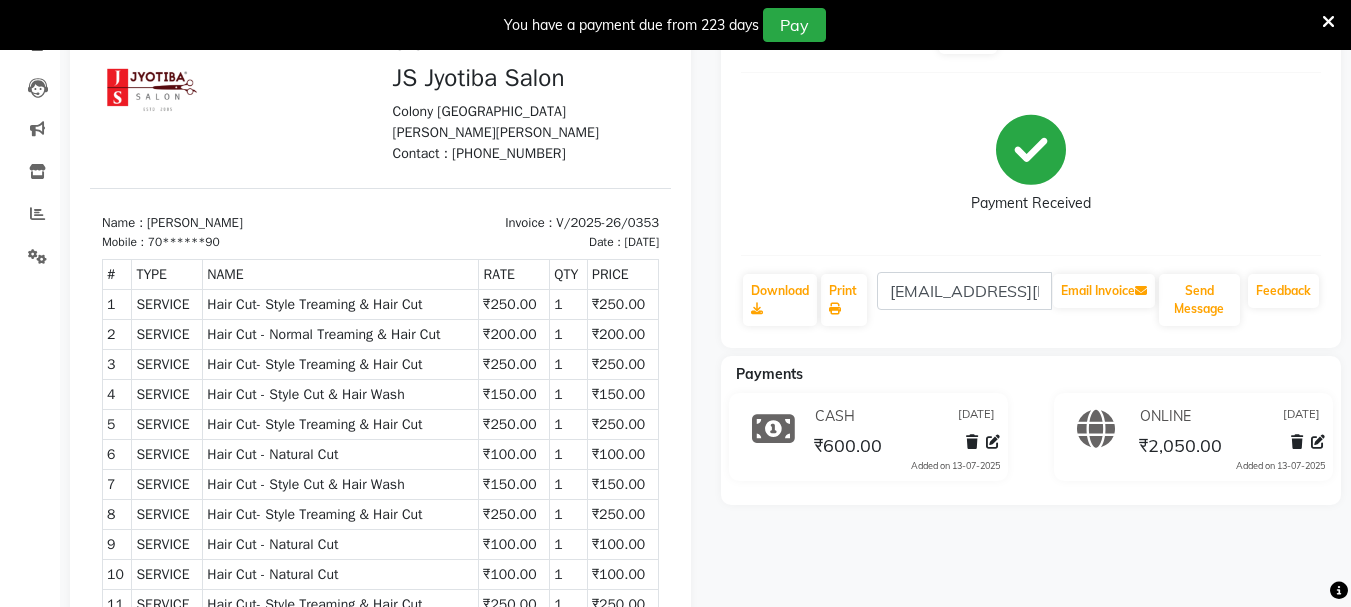 scroll, scrollTop: 0, scrollLeft: 0, axis: both 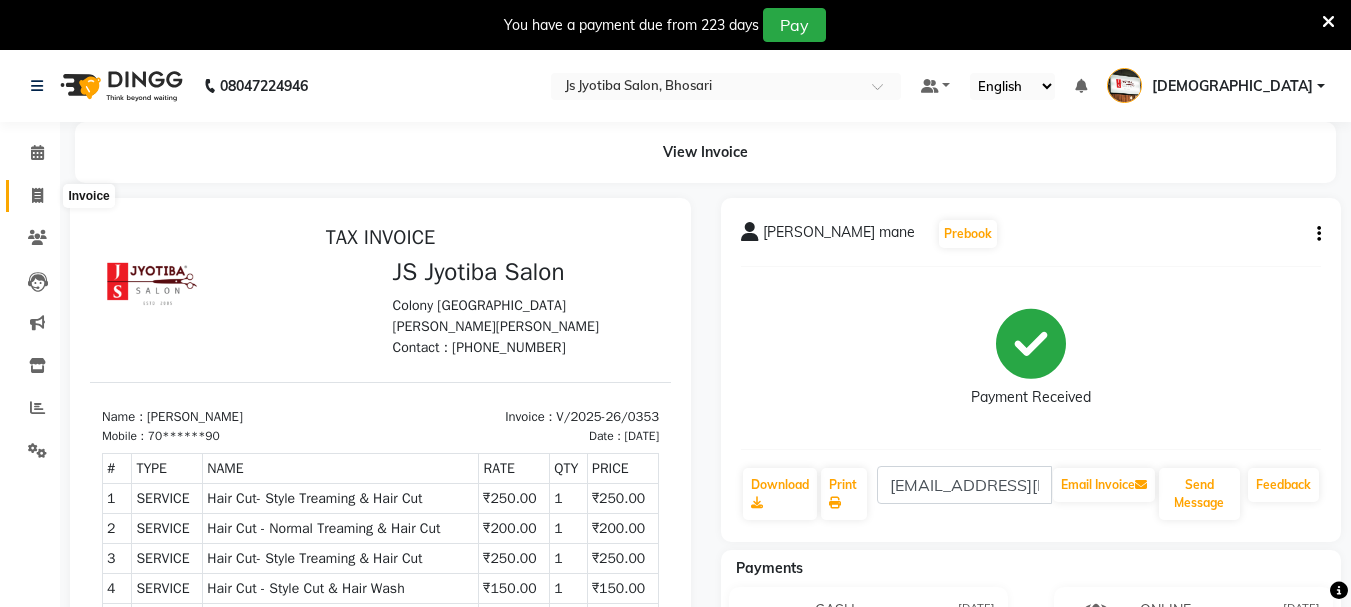 click 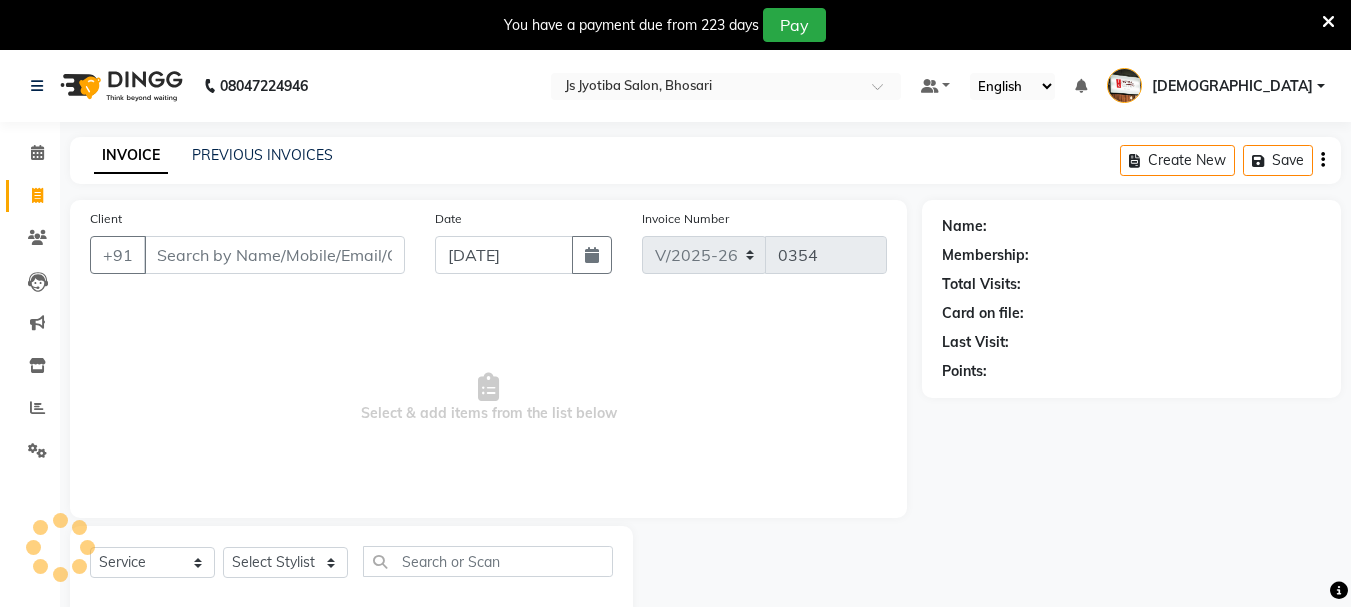 scroll, scrollTop: 50, scrollLeft: 0, axis: vertical 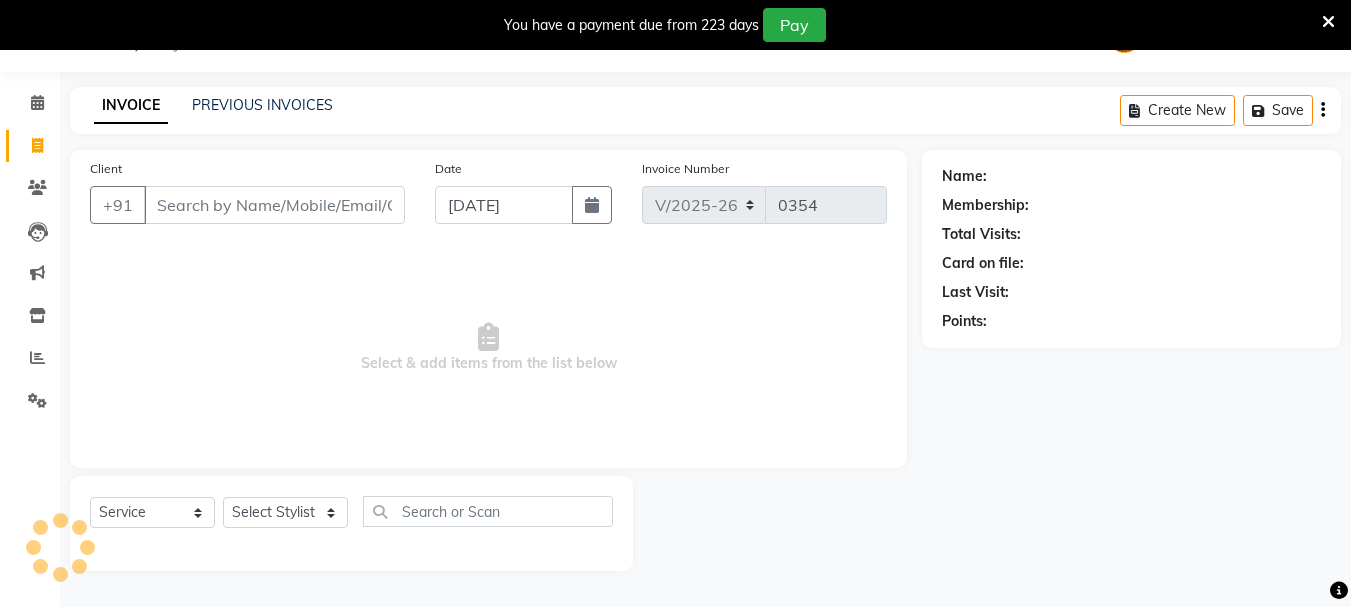 click on "Client" at bounding box center (274, 205) 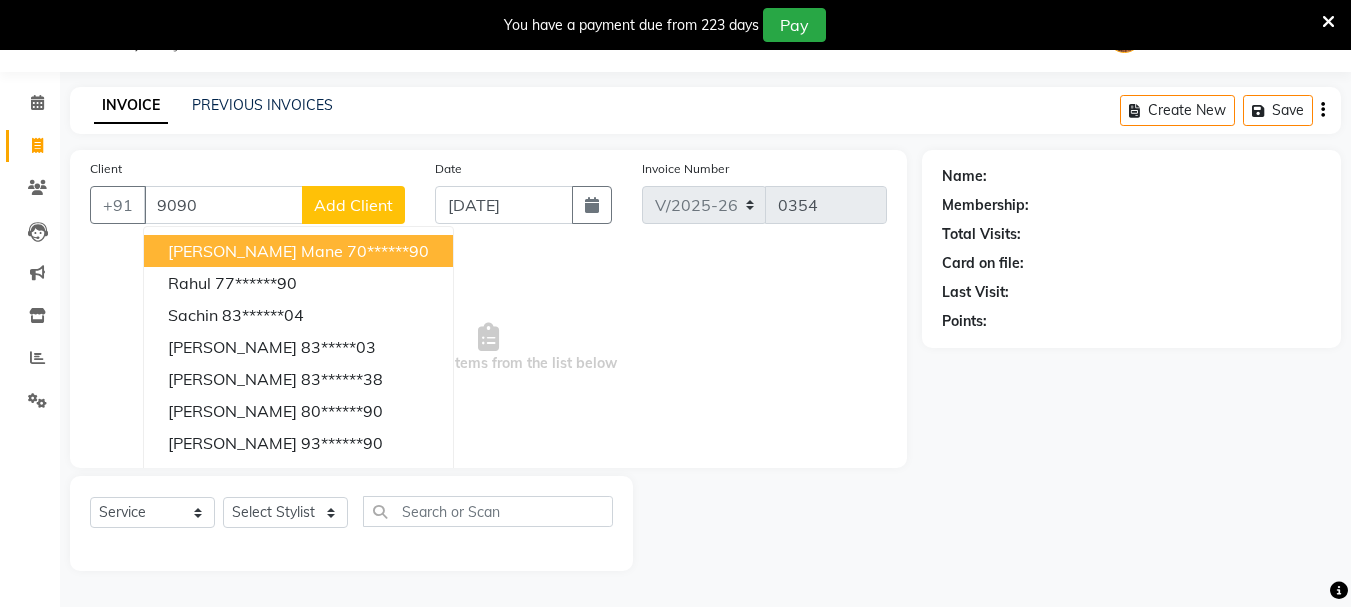 click on "[PERSON_NAME] mane" at bounding box center [255, 251] 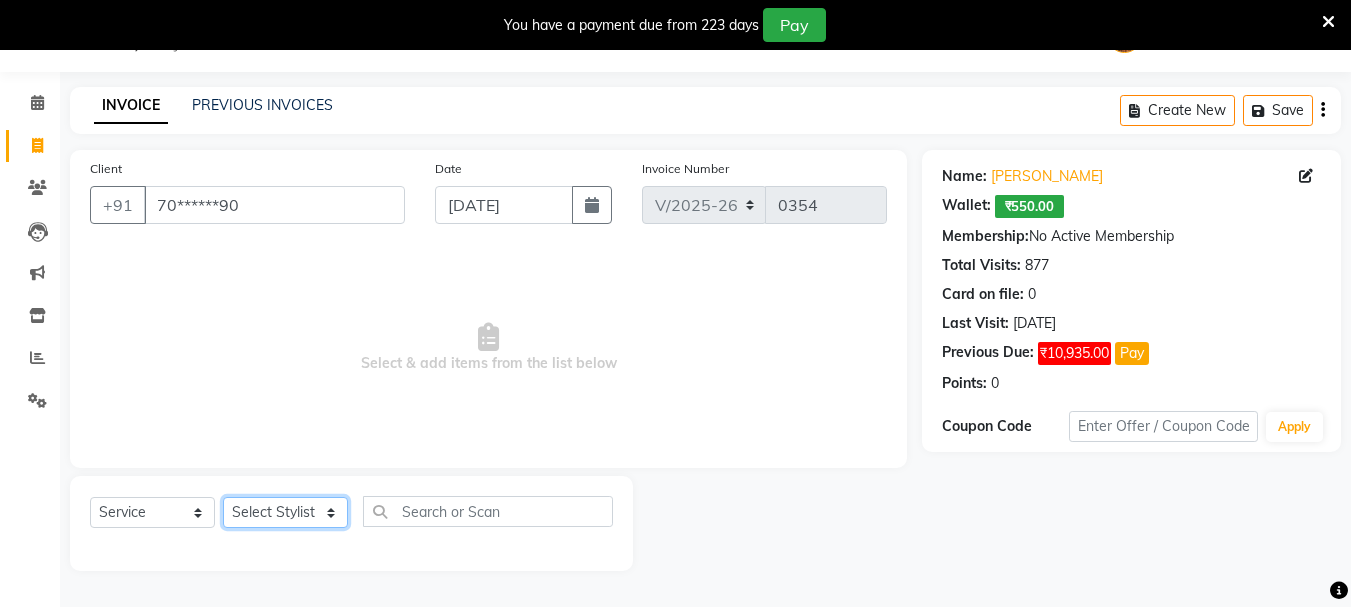 click on "Select Stylist [PERSON_NAME] [PERSON_NAME] Mahadev prem [PERSON_NAME] S.R.K. [PERSON_NAME]" 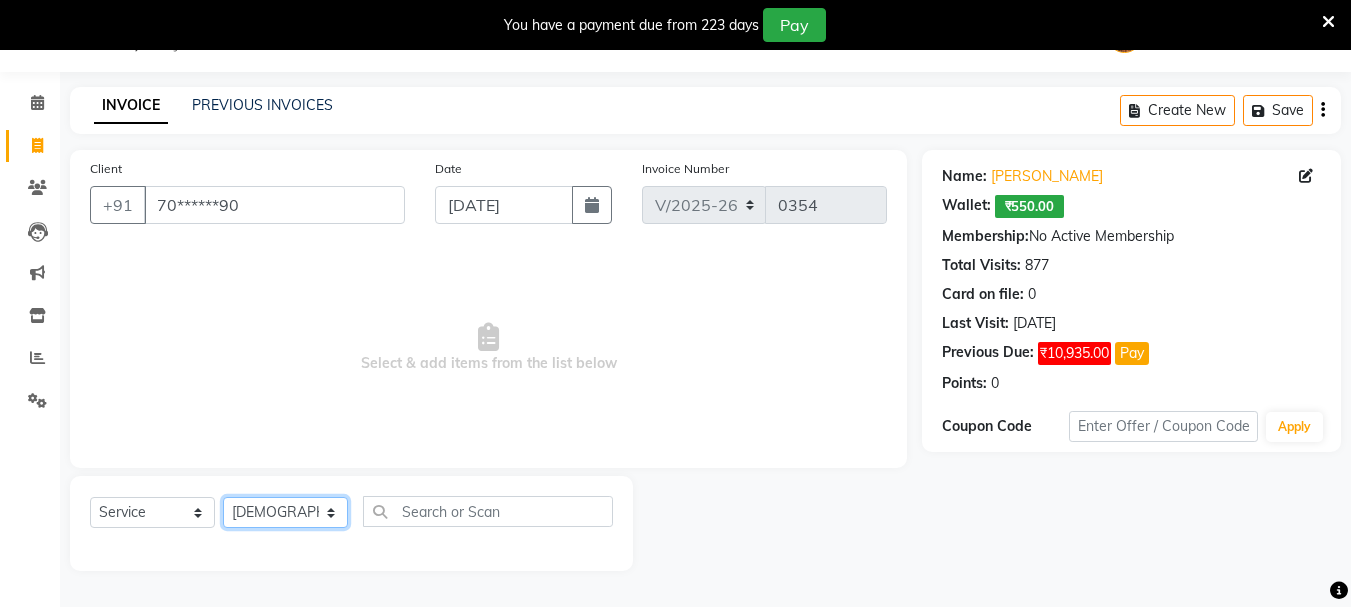 click on "Select Stylist [PERSON_NAME] [PERSON_NAME] Mahadev prem [PERSON_NAME] S.R.K. [PERSON_NAME]" 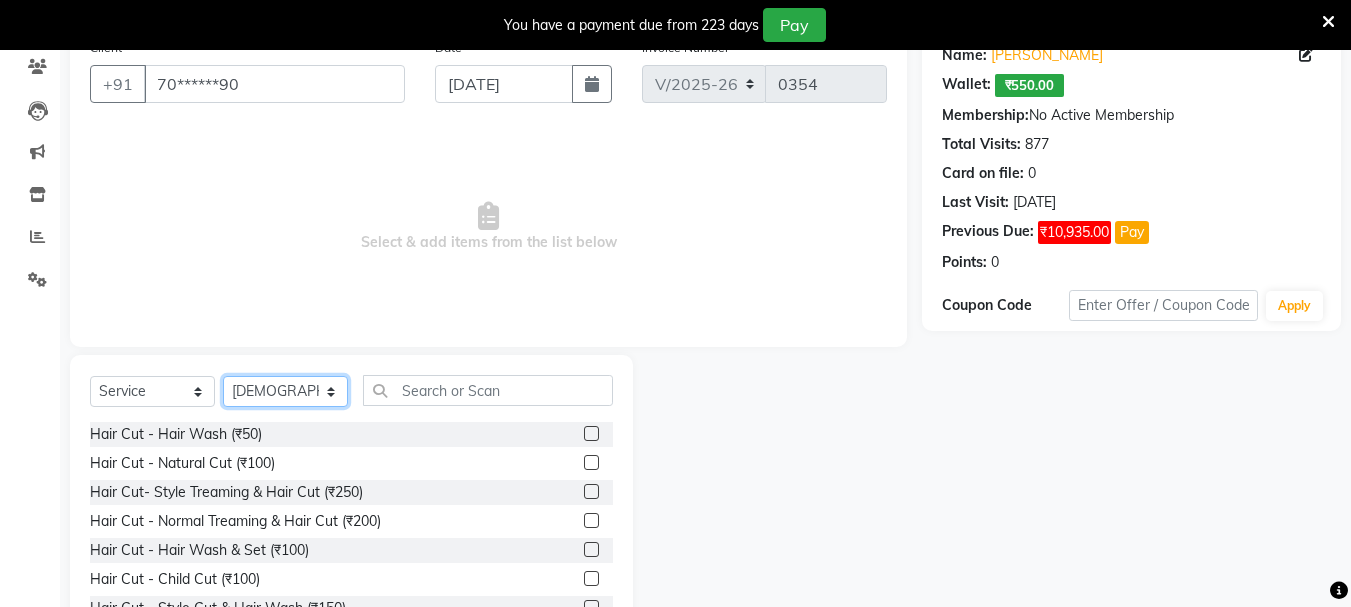 scroll, scrollTop: 244, scrollLeft: 0, axis: vertical 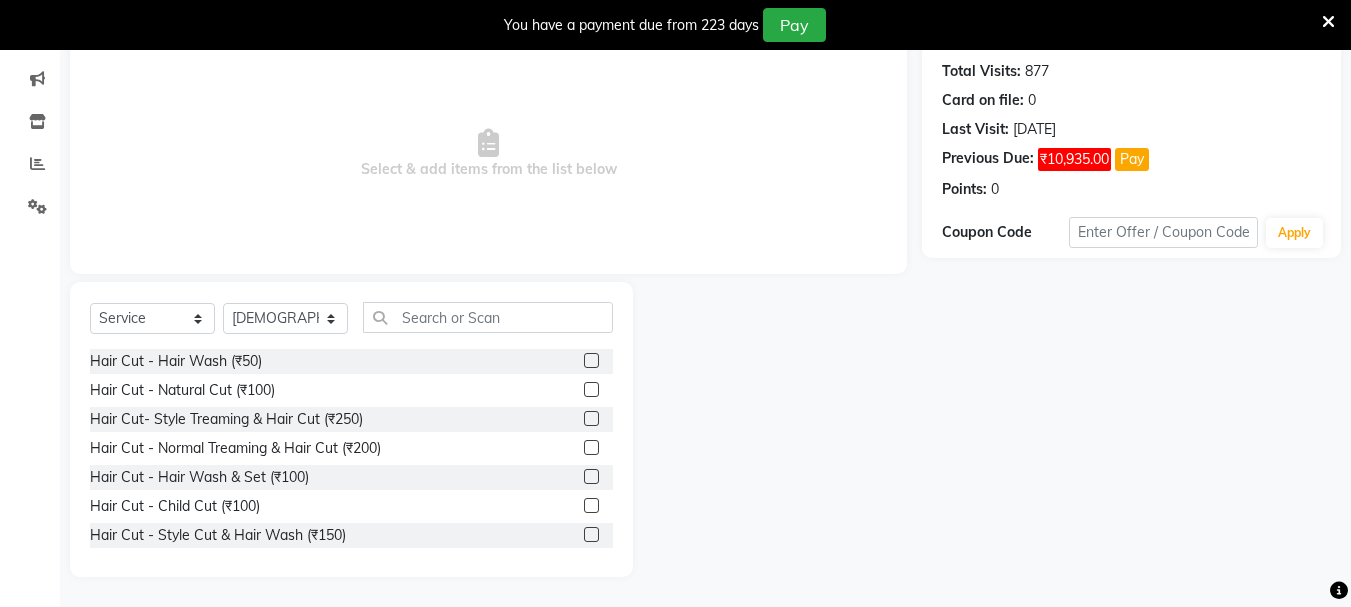 click 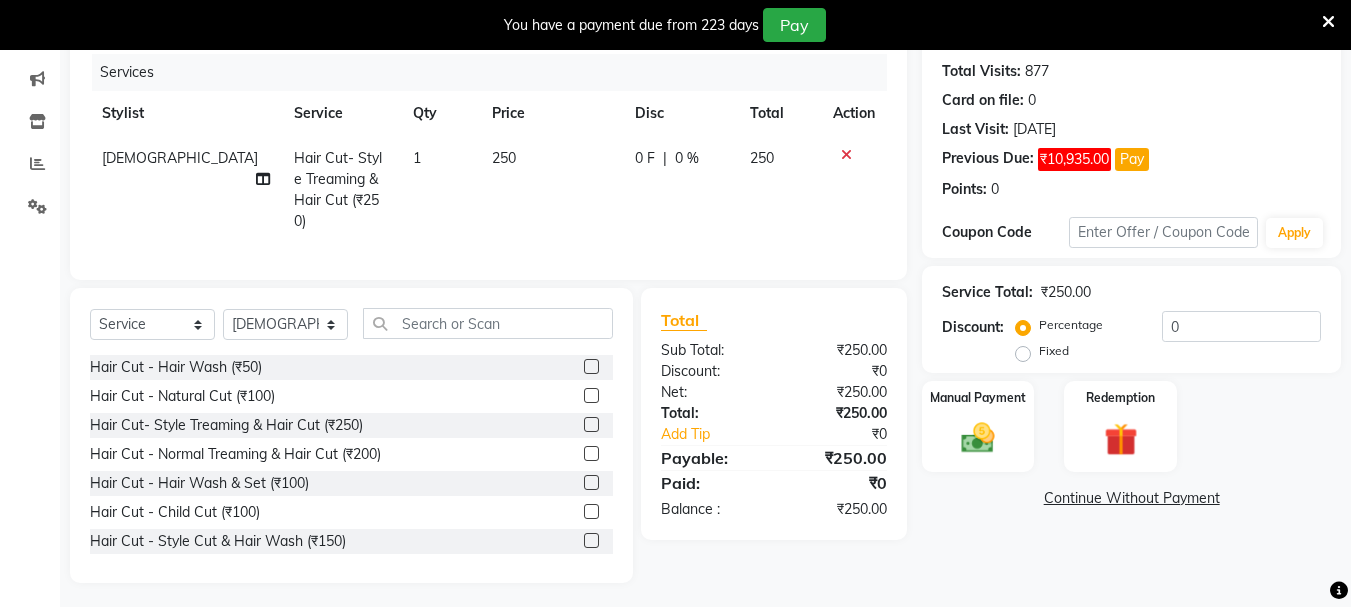 click 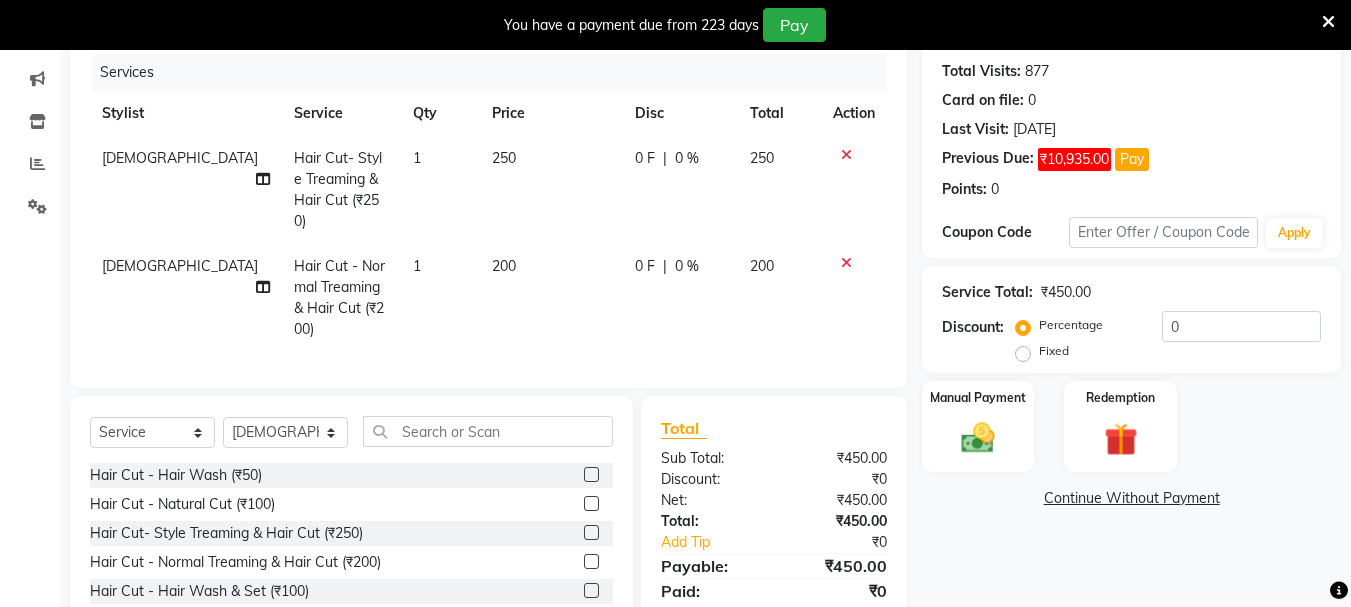 click 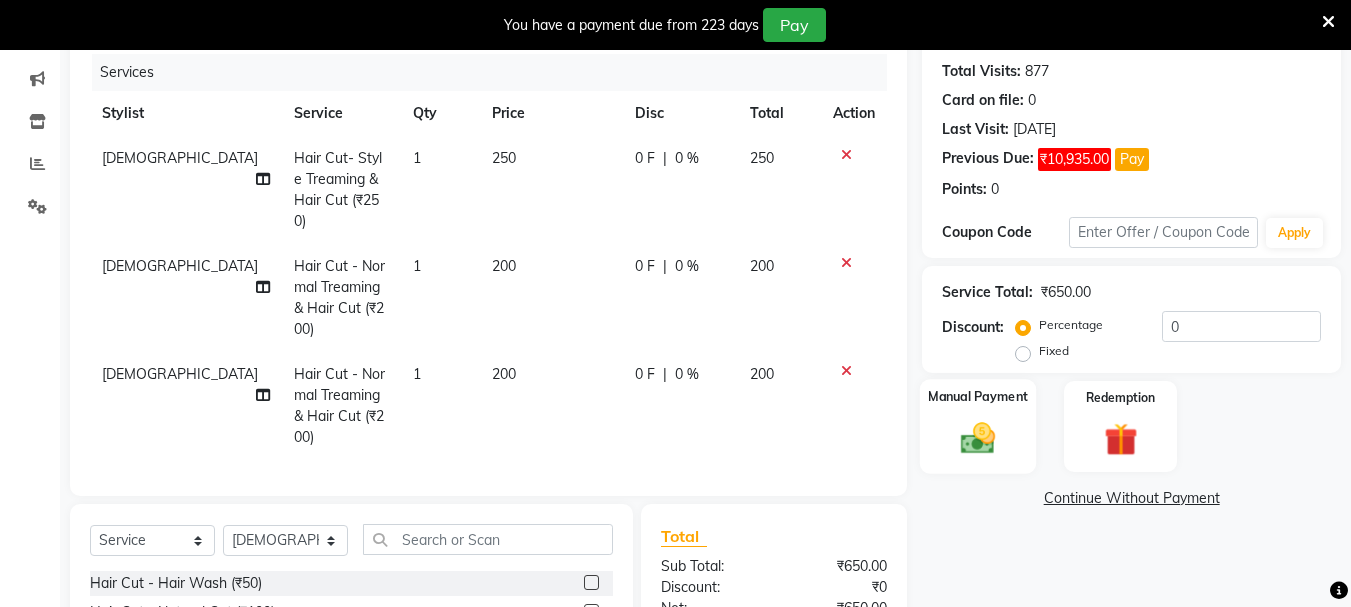 click 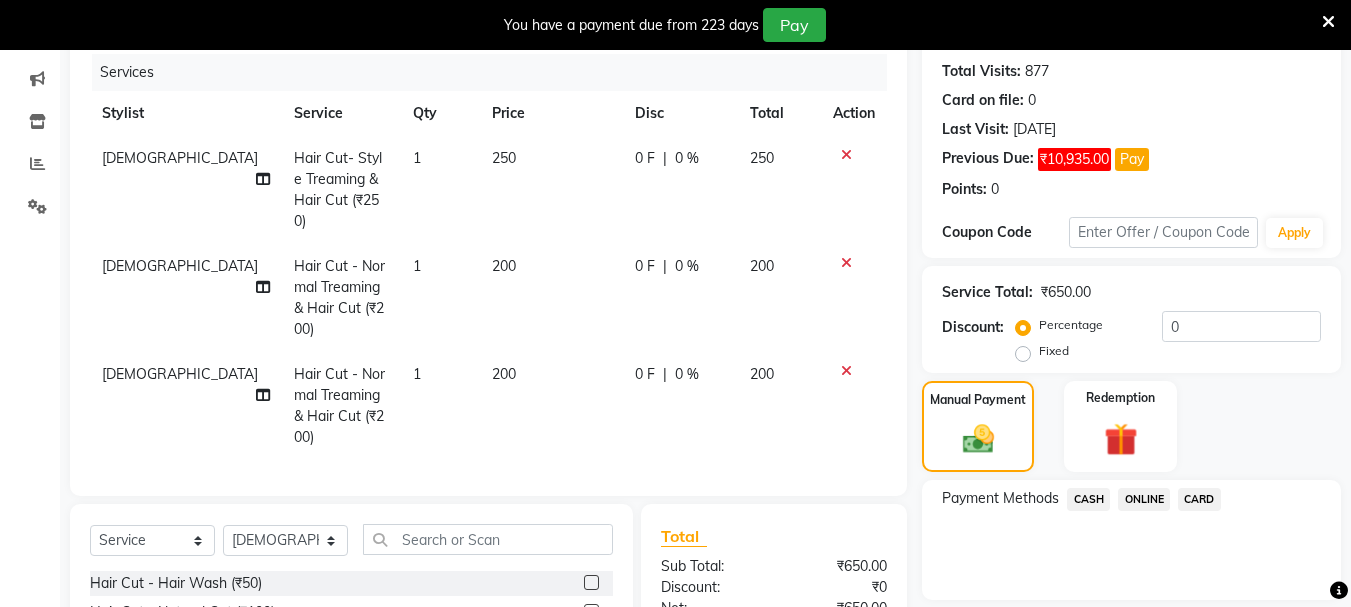 drag, startPoint x: 1155, startPoint y: 496, endPoint x: 1109, endPoint y: 498, distance: 46.043457 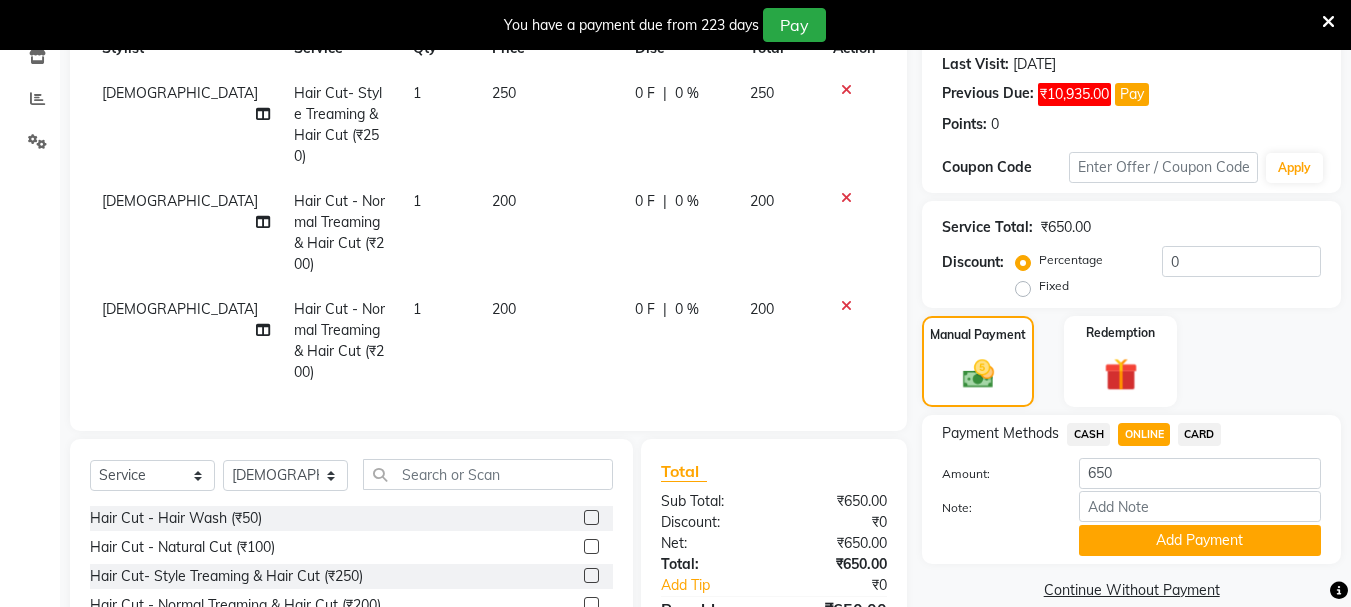 scroll, scrollTop: 418, scrollLeft: 0, axis: vertical 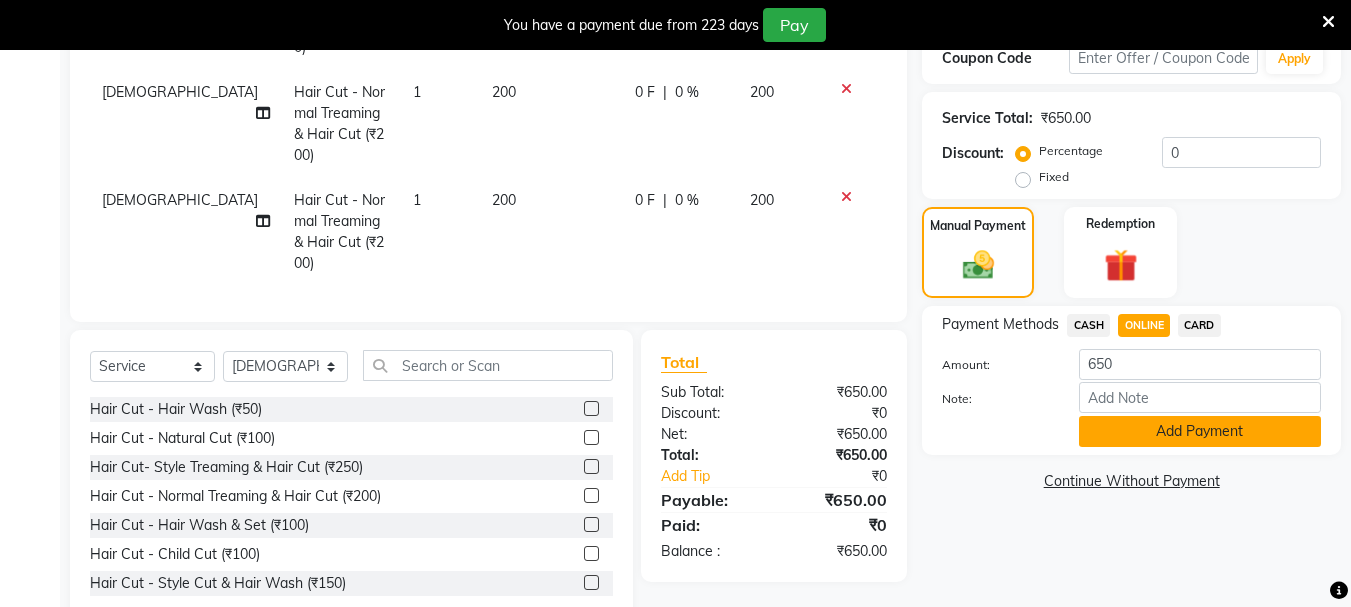 click on "Add Payment" 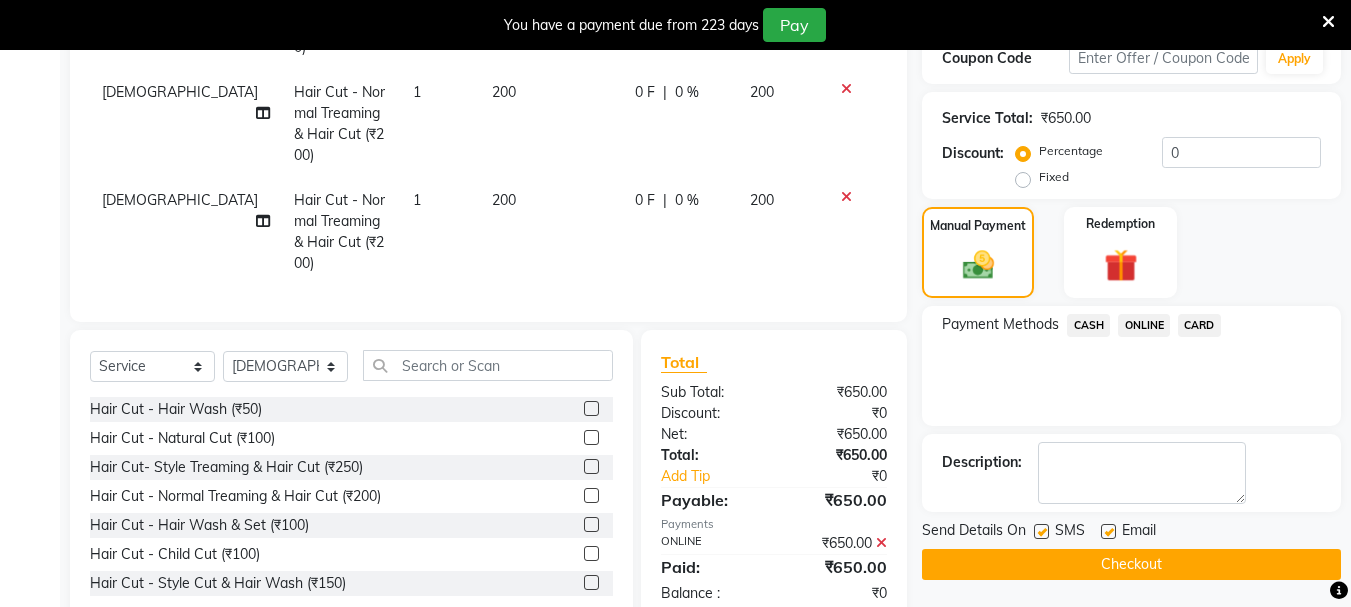 click on "Checkout" 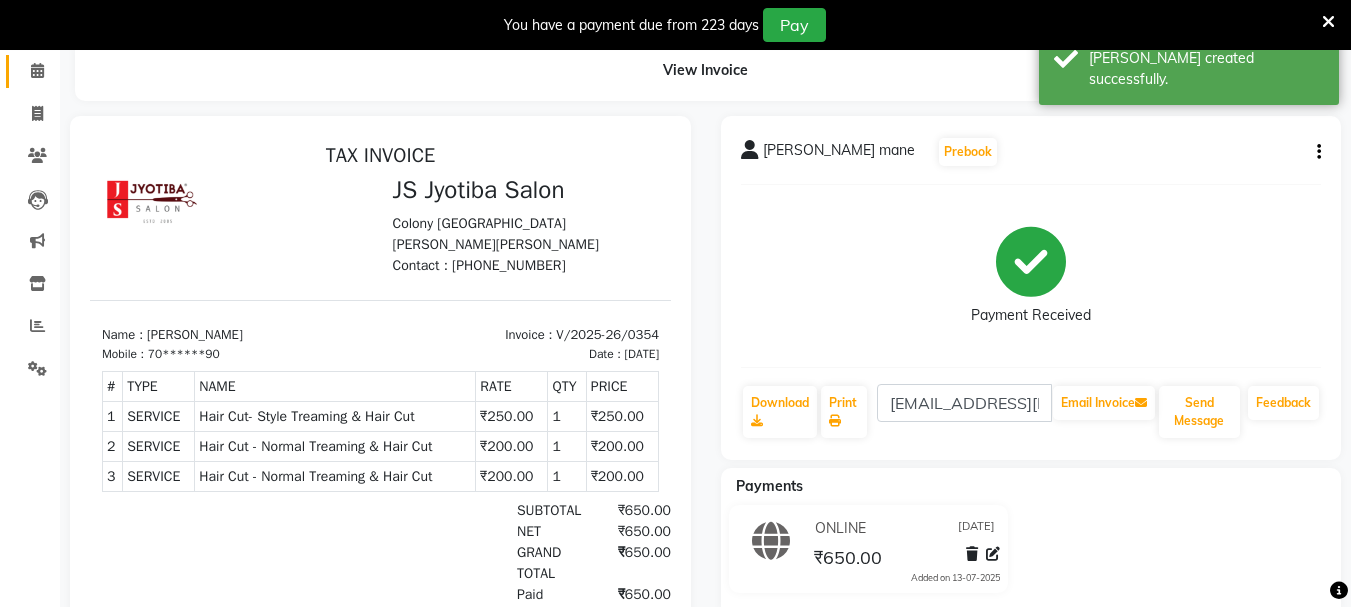 scroll, scrollTop: 0, scrollLeft: 0, axis: both 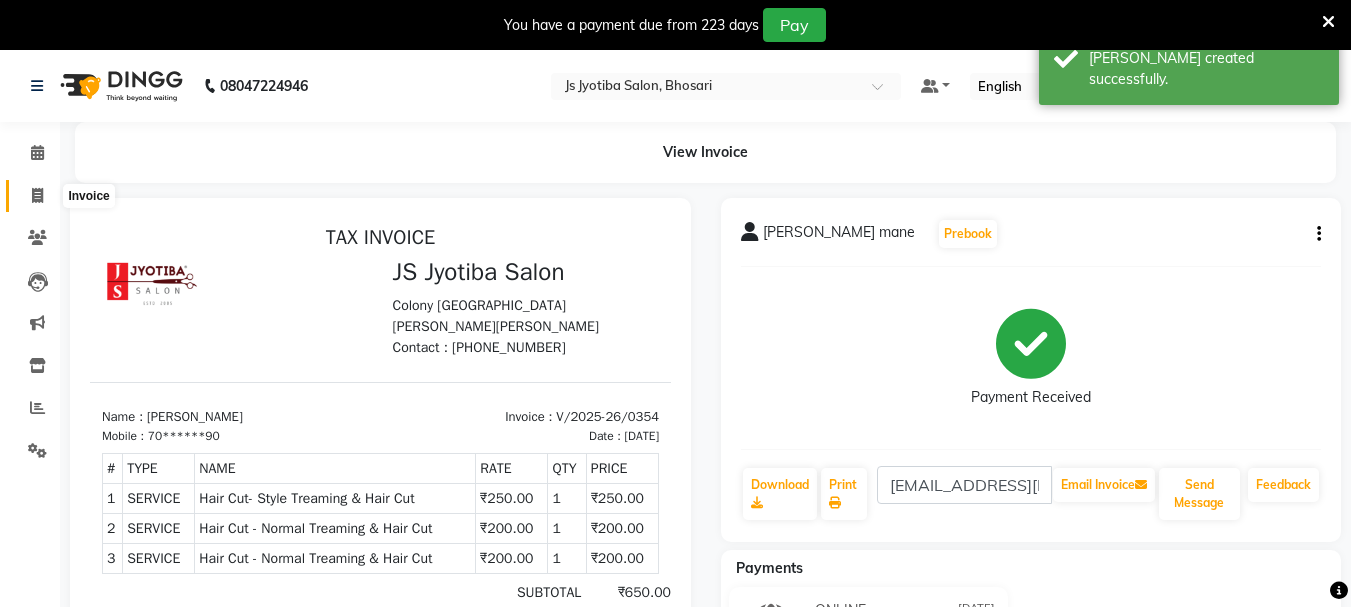 click 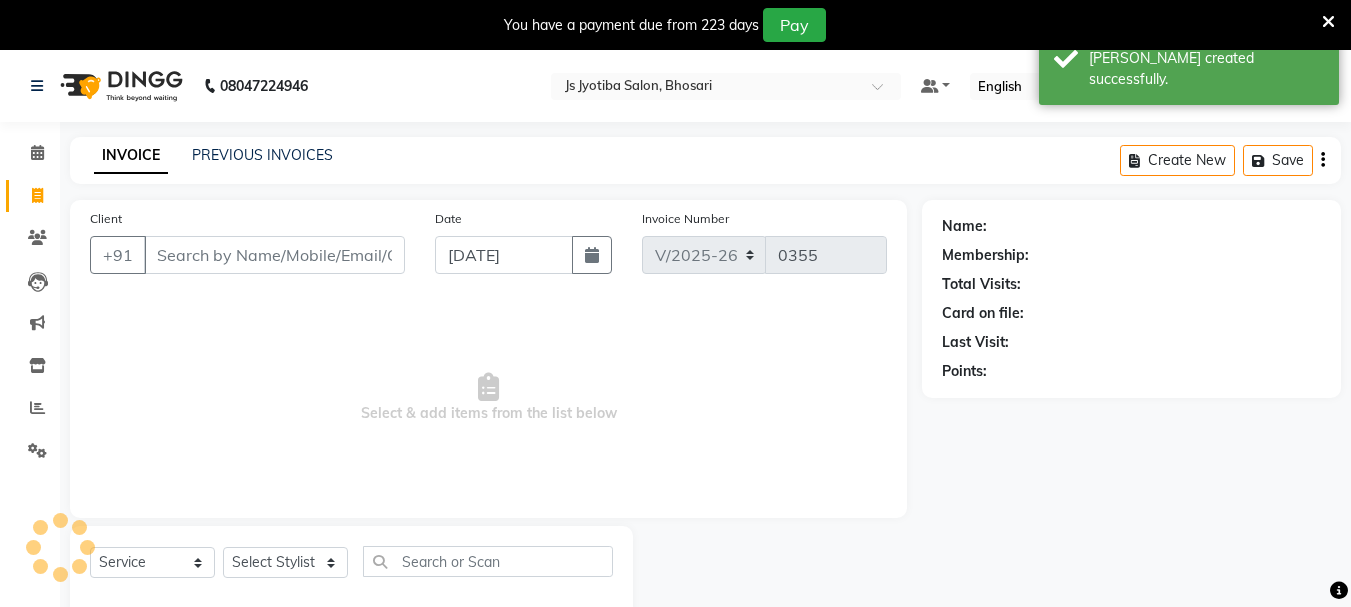 scroll, scrollTop: 50, scrollLeft: 0, axis: vertical 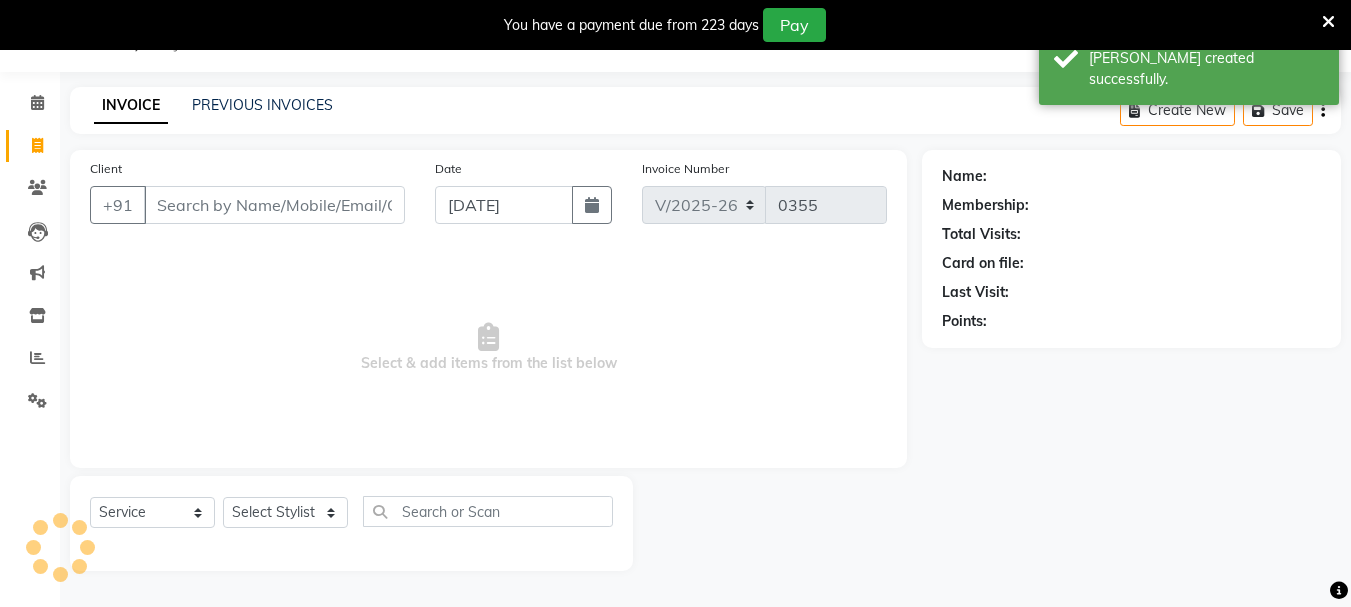 click on "Client" at bounding box center [274, 205] 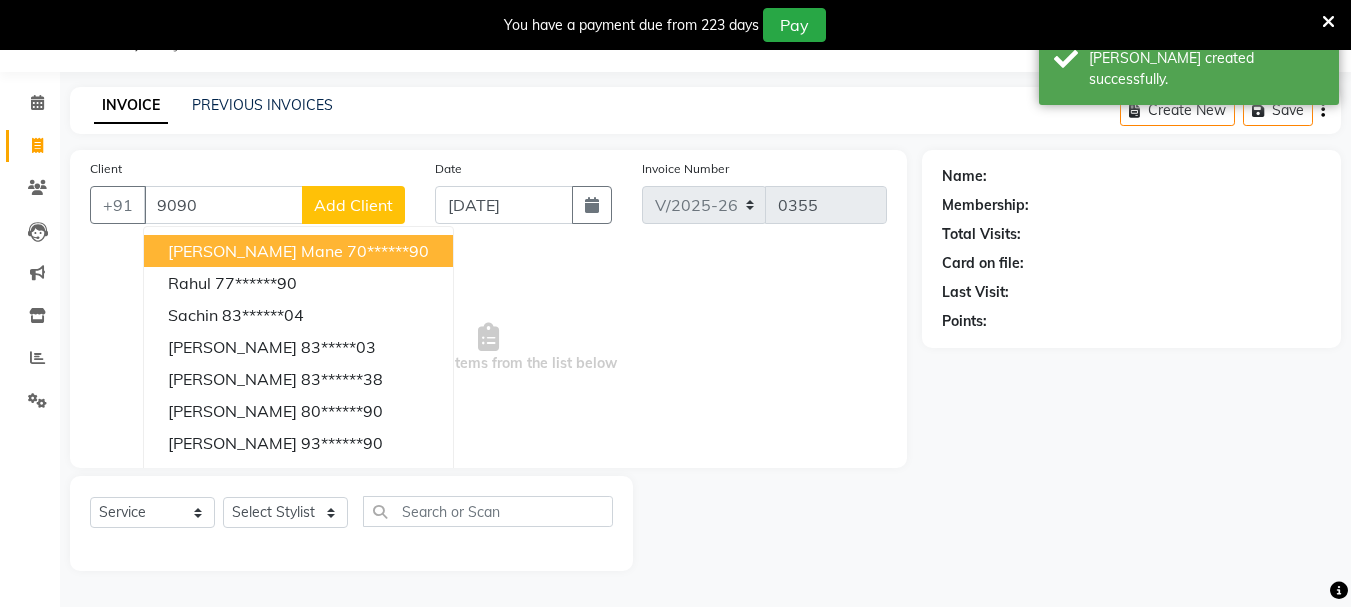 click on "[PERSON_NAME] mane" at bounding box center (255, 251) 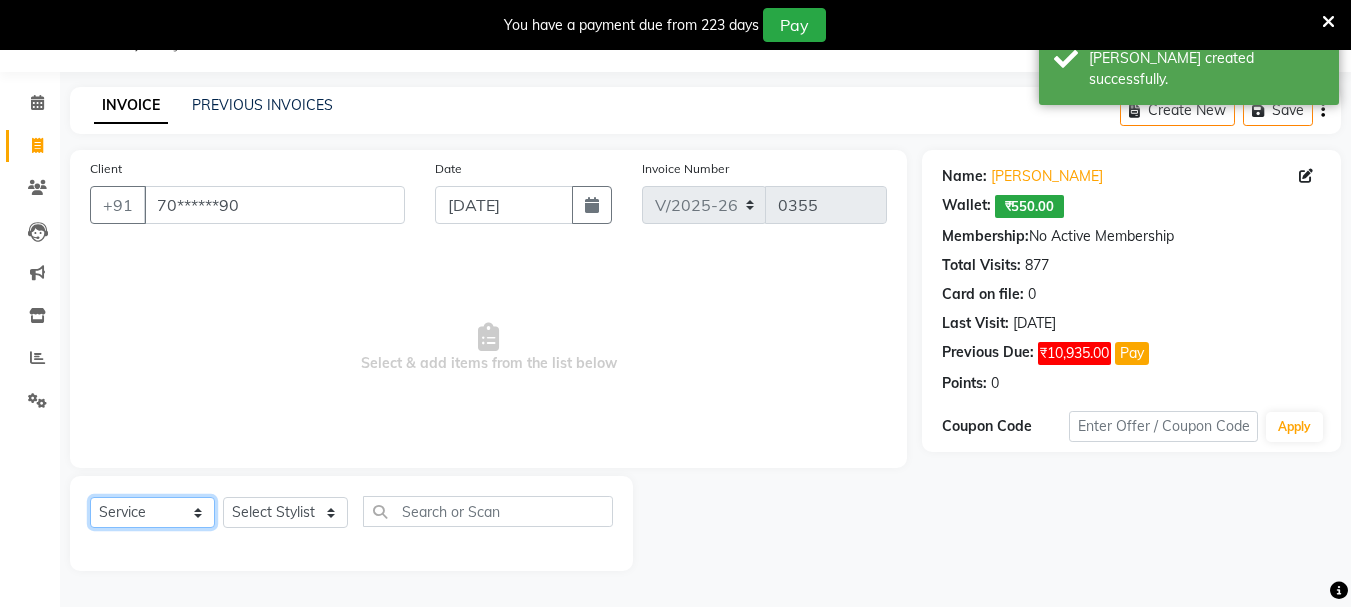 drag, startPoint x: 123, startPoint y: 516, endPoint x: 123, endPoint y: 500, distance: 16 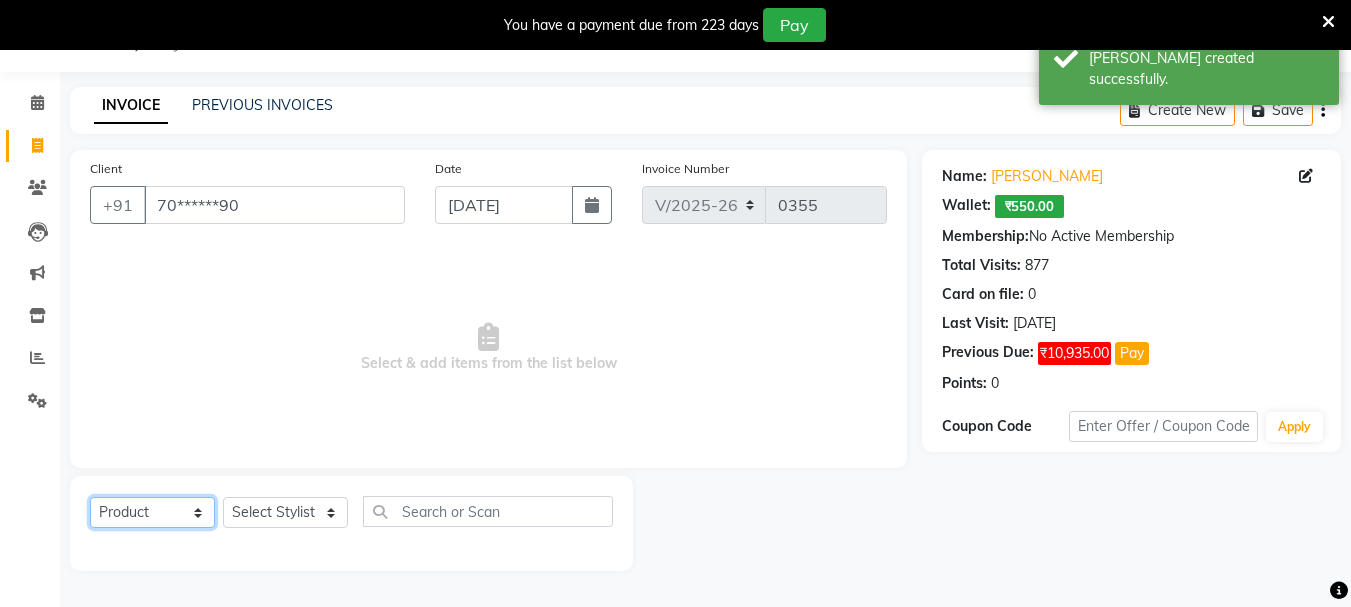 click on "Select  Service  Product  Membership  Package Voucher Prepaid Gift Card" 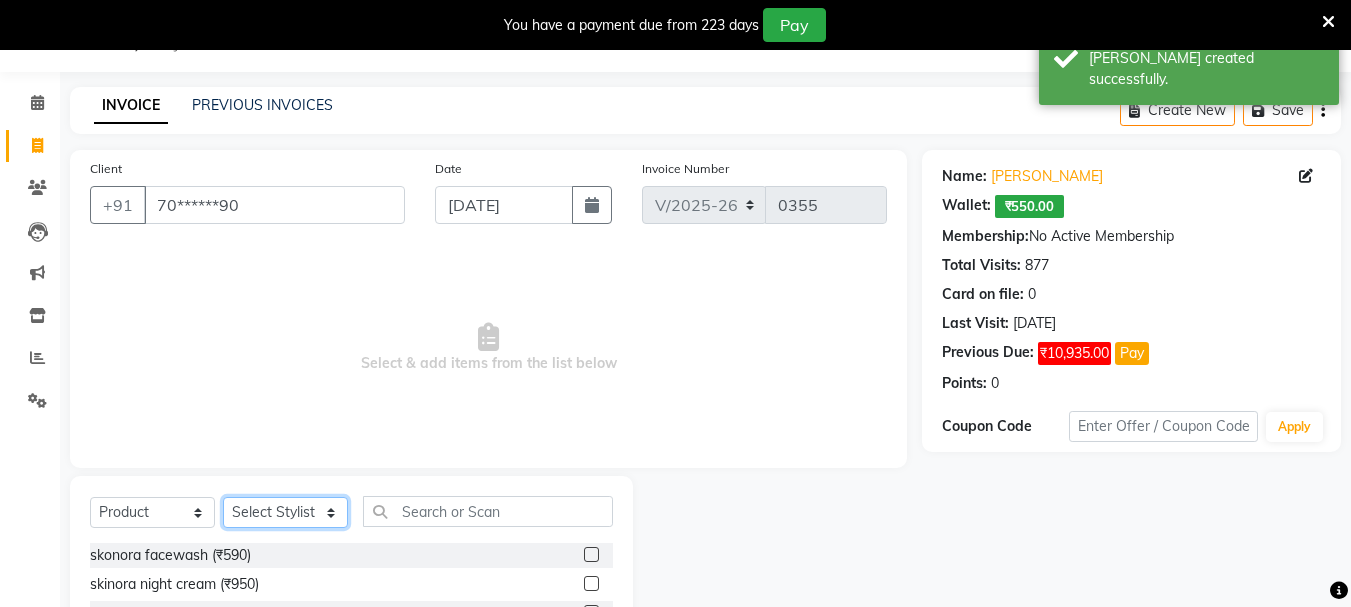 click on "Select Stylist [PERSON_NAME] [PERSON_NAME] Mahadev prem [PERSON_NAME] S.R.K. [PERSON_NAME]" 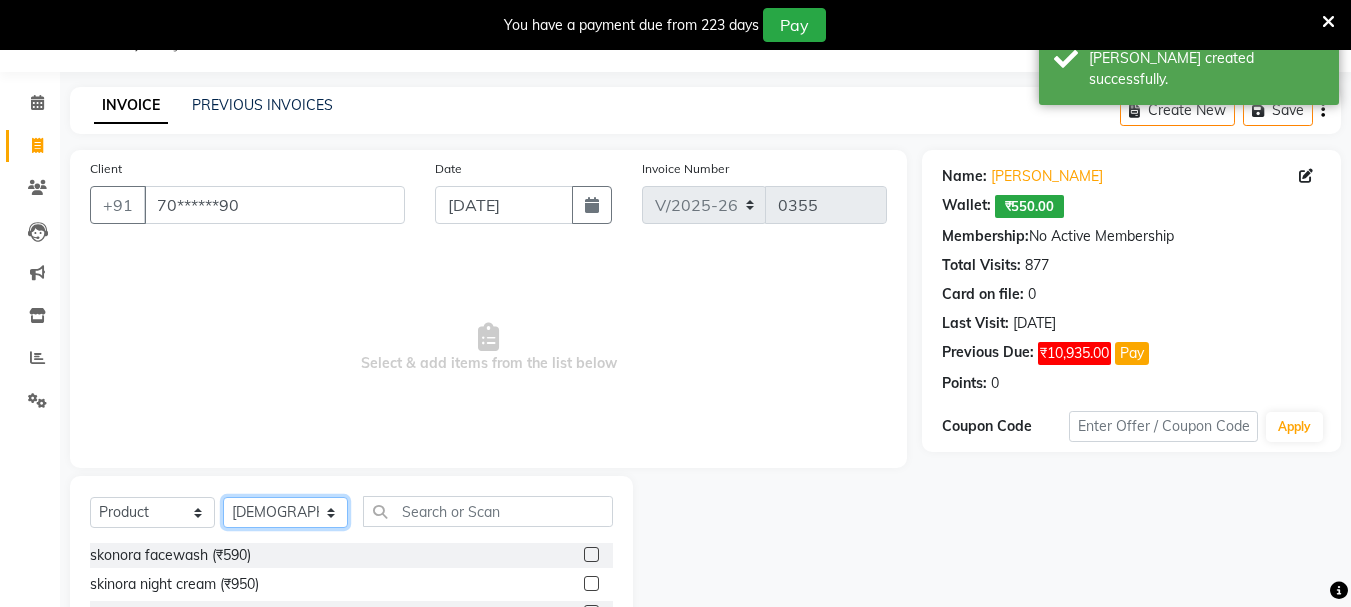 click on "Select Stylist [PERSON_NAME] [PERSON_NAME] Mahadev prem [PERSON_NAME] S.R.K. [PERSON_NAME]" 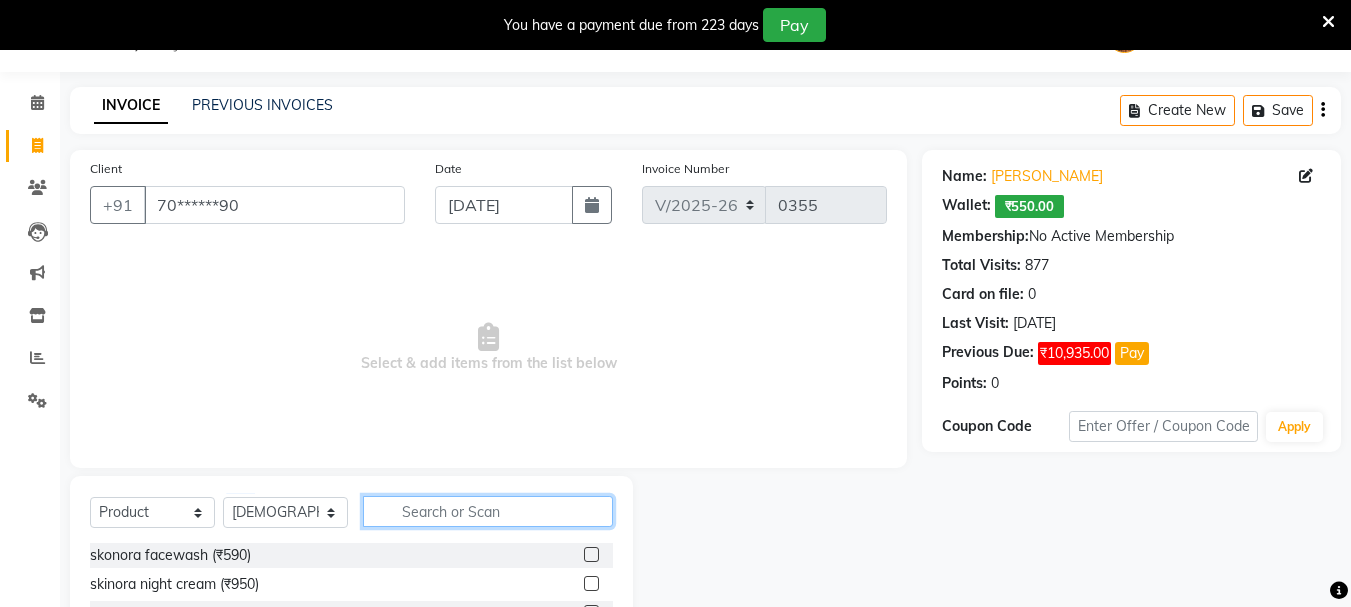 click 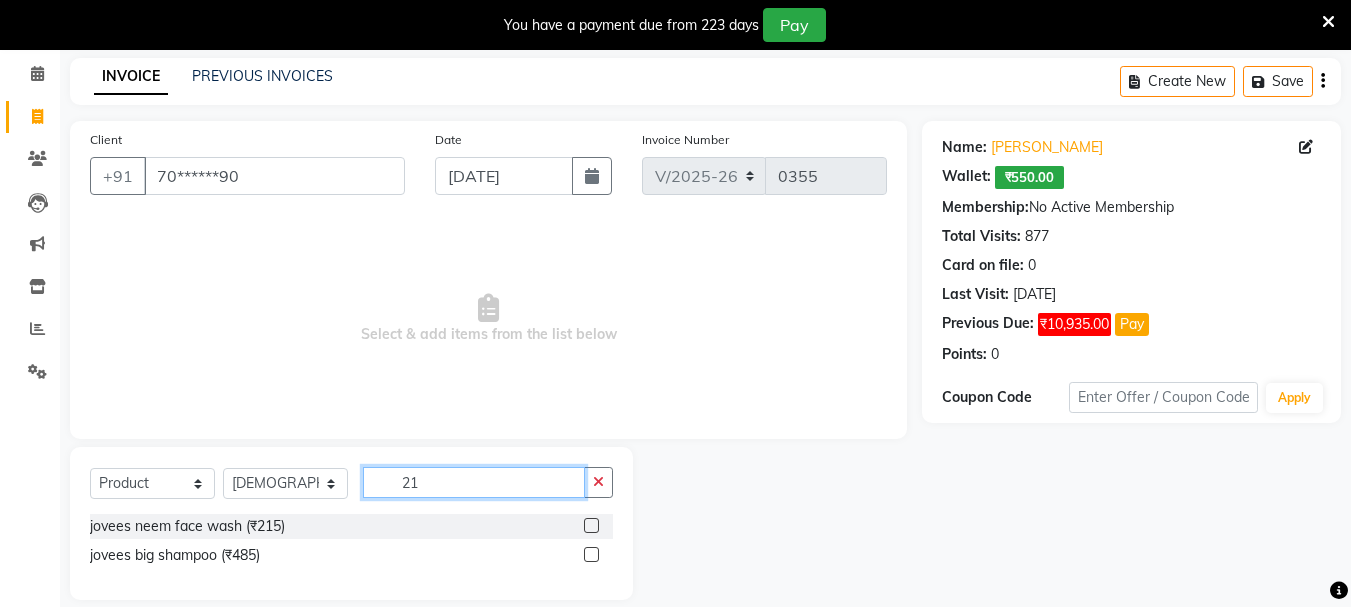 scroll, scrollTop: 102, scrollLeft: 0, axis: vertical 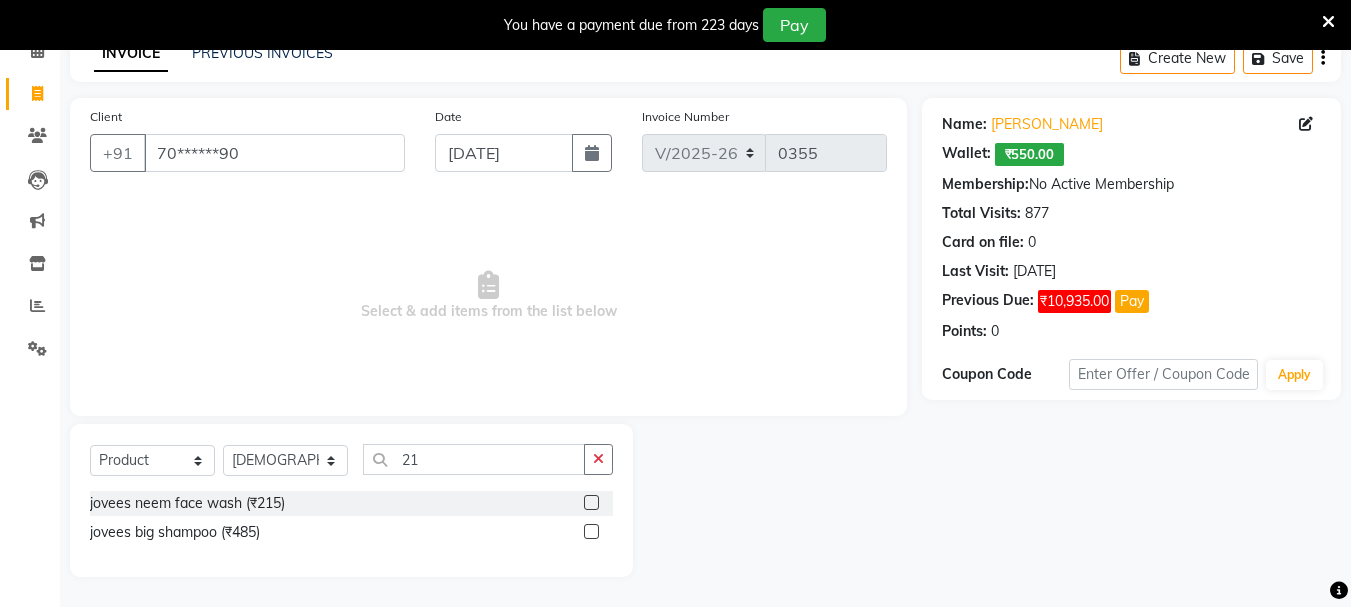 click 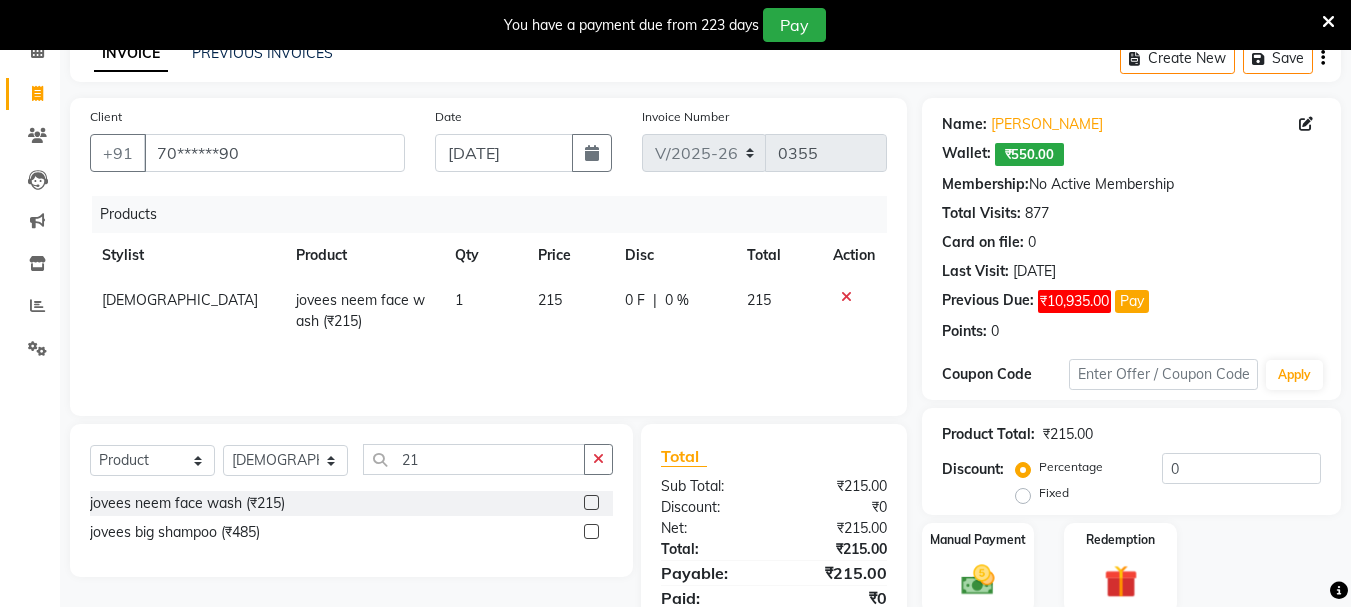 click on "0 F | 0 %" 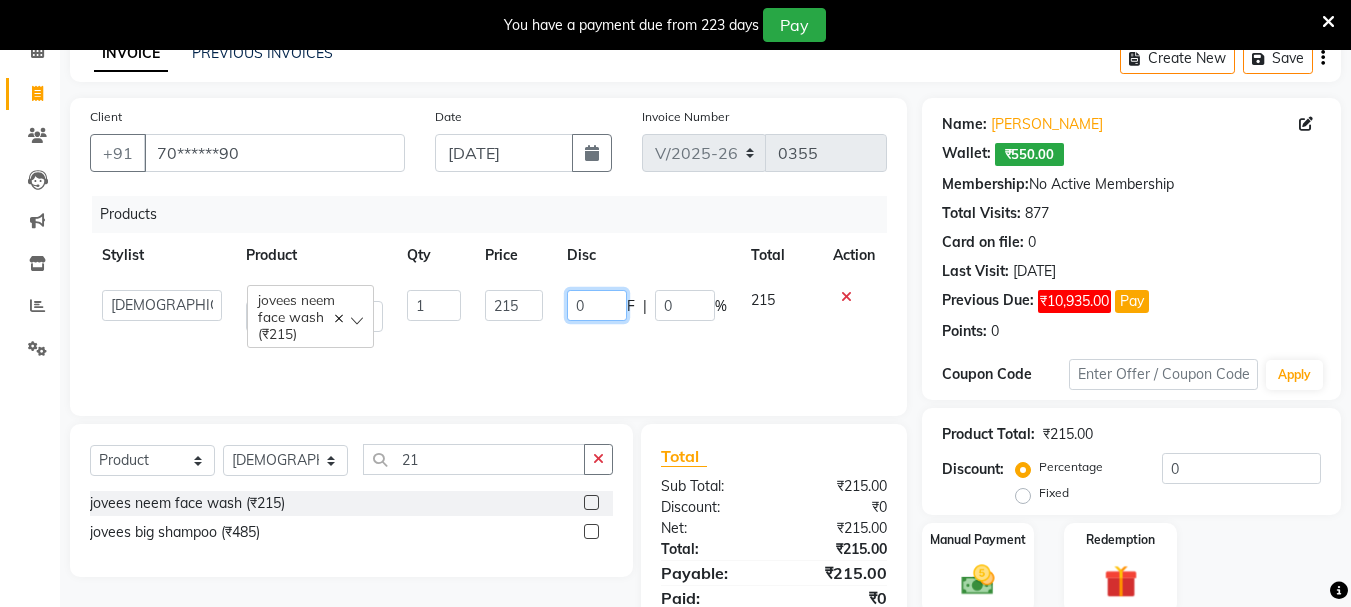 click on "0" 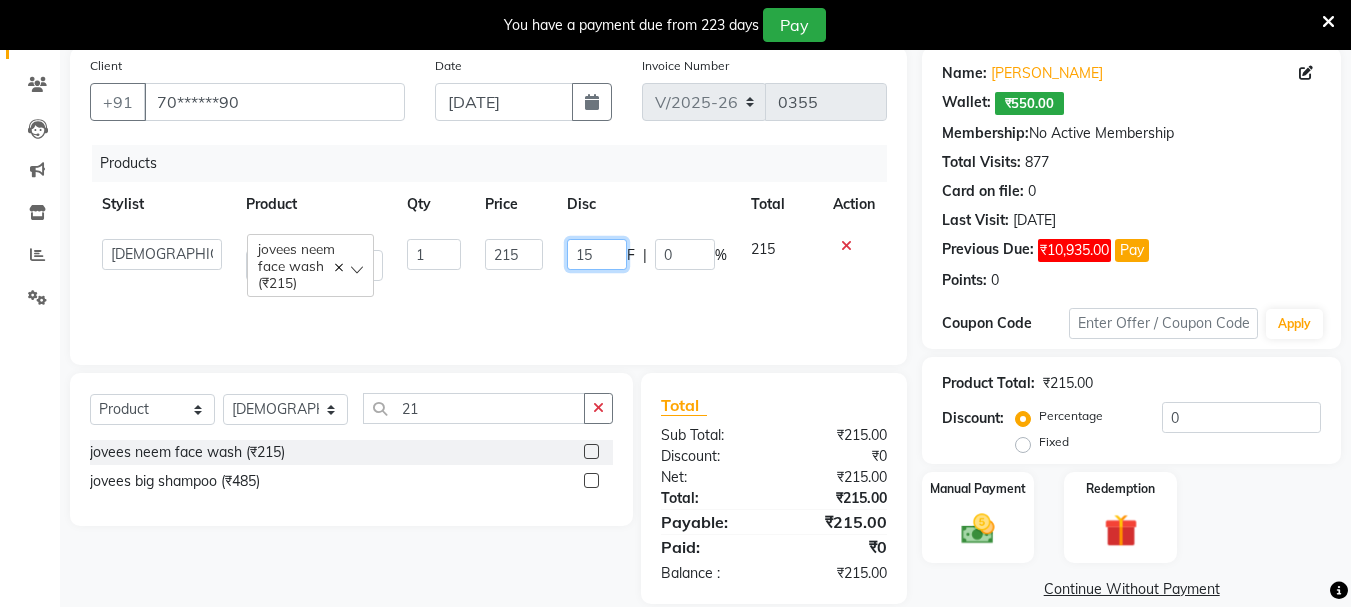scroll, scrollTop: 180, scrollLeft: 0, axis: vertical 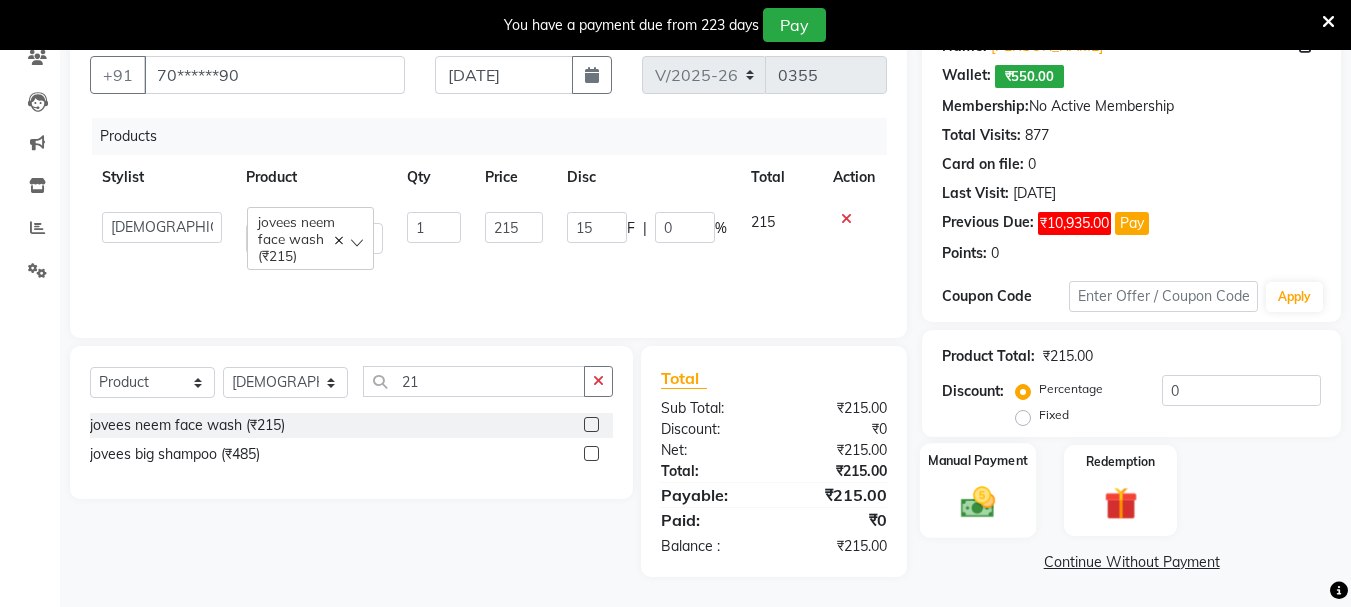 click 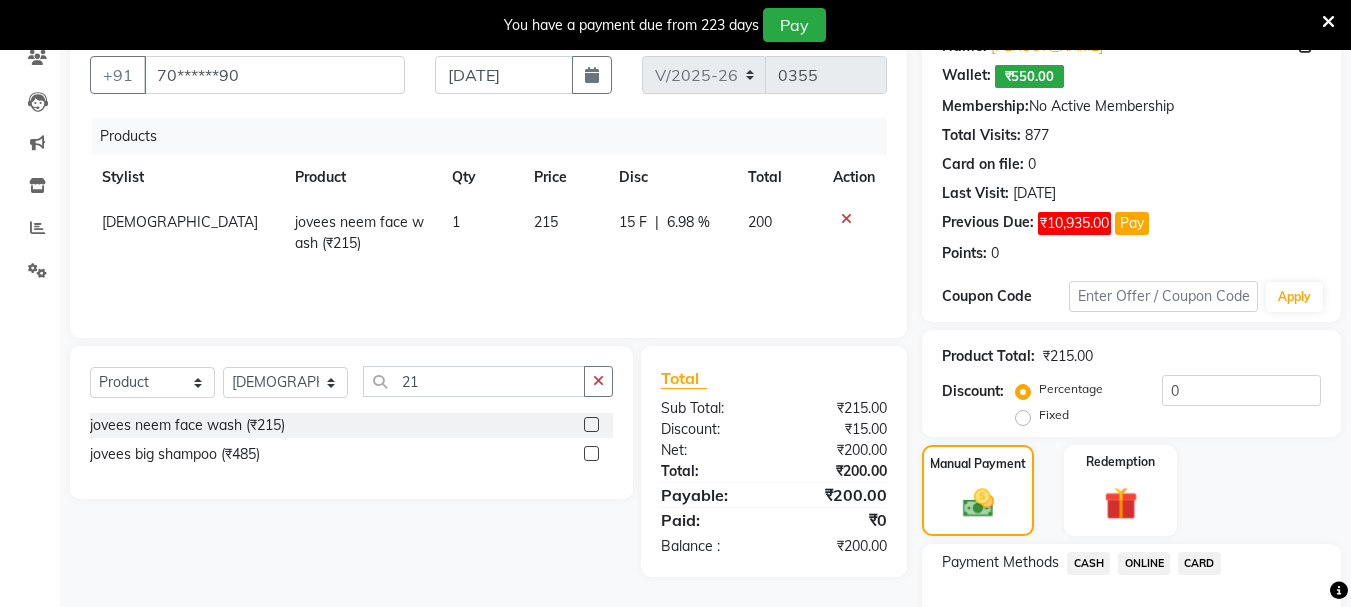 click on "ONLINE" 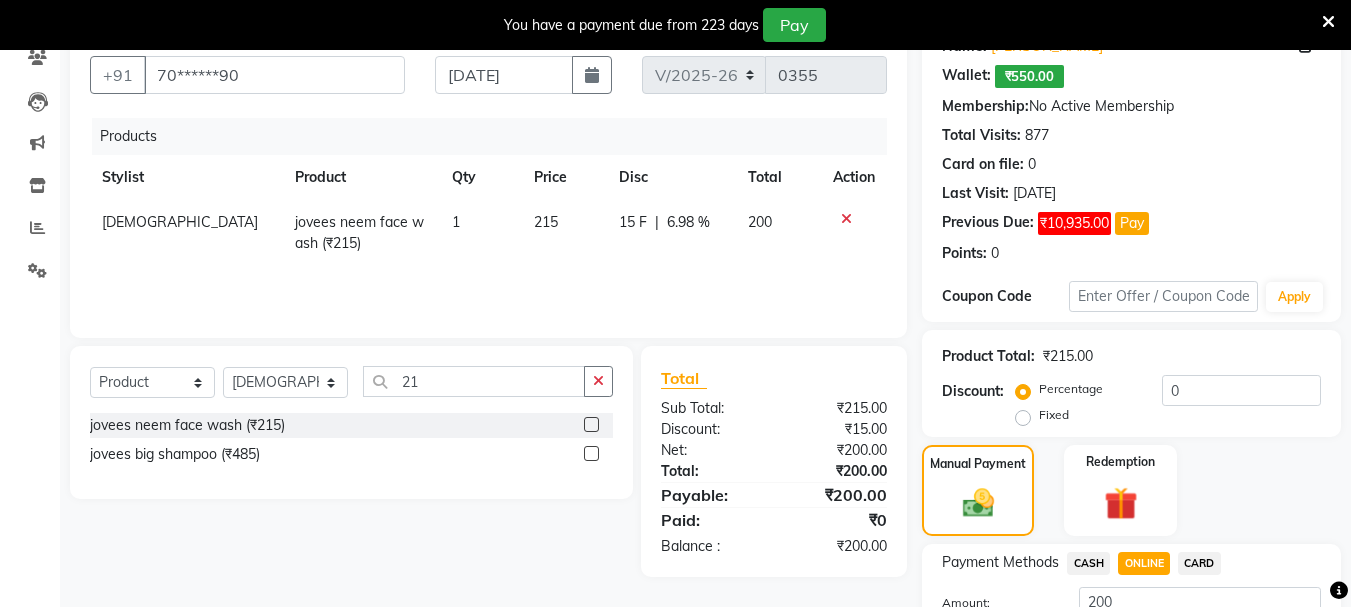 scroll, scrollTop: 337, scrollLeft: 0, axis: vertical 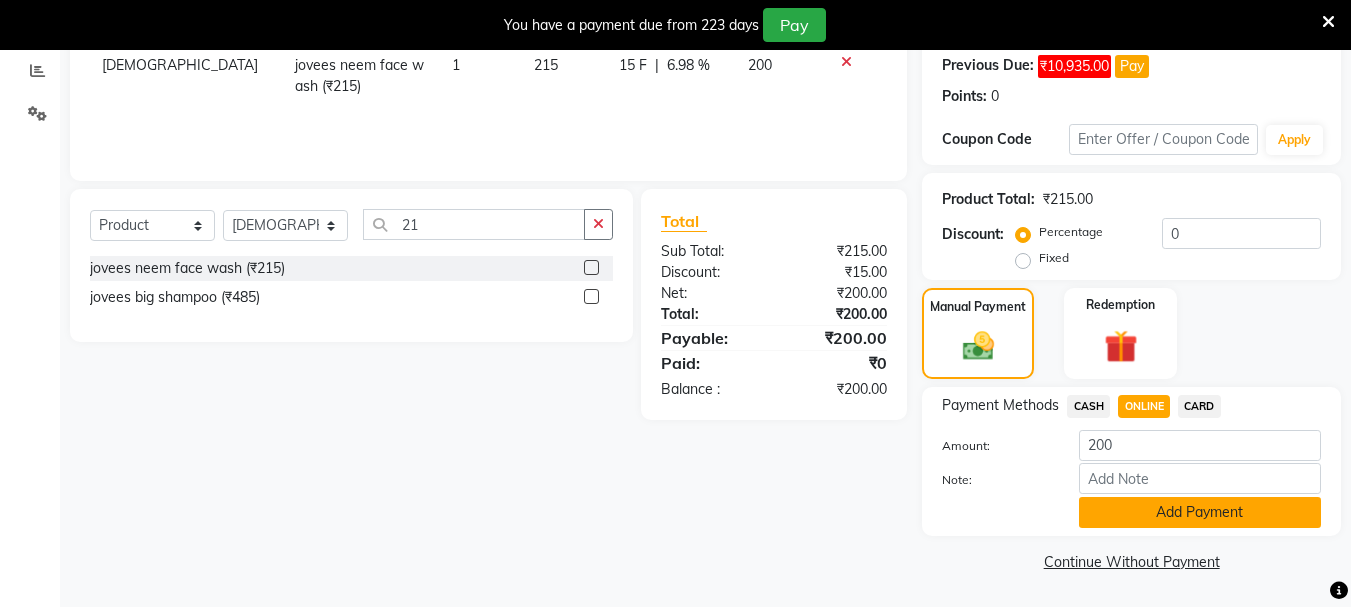 click on "Add Payment" 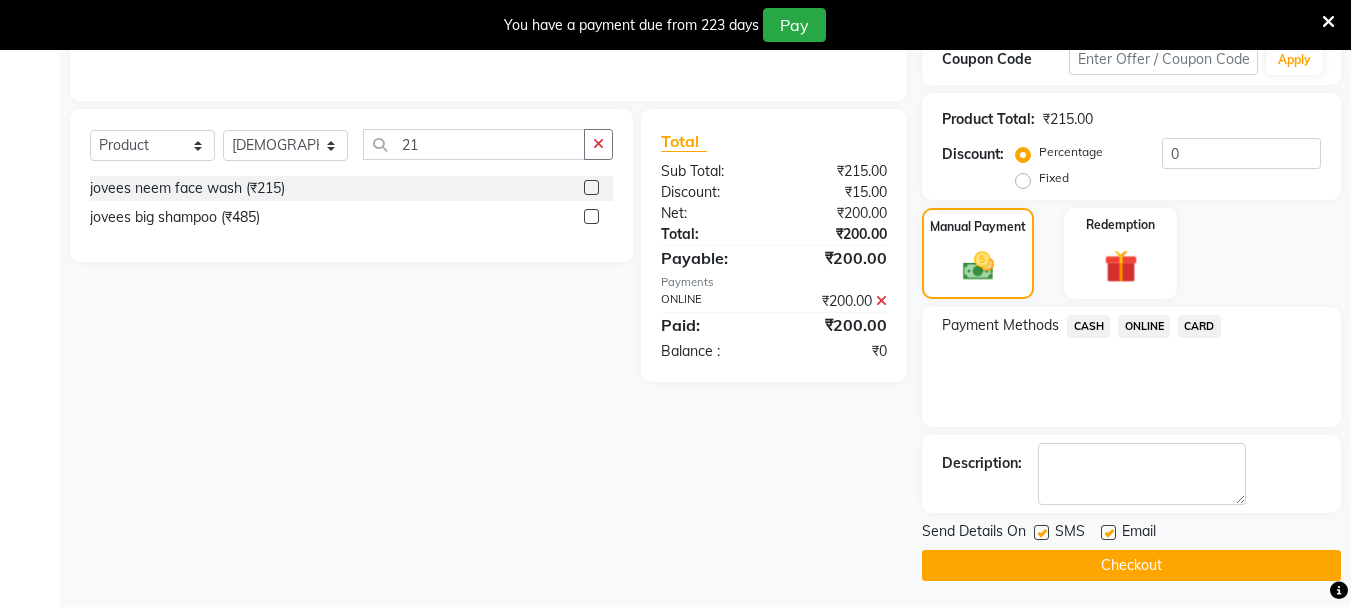 scroll, scrollTop: 421, scrollLeft: 0, axis: vertical 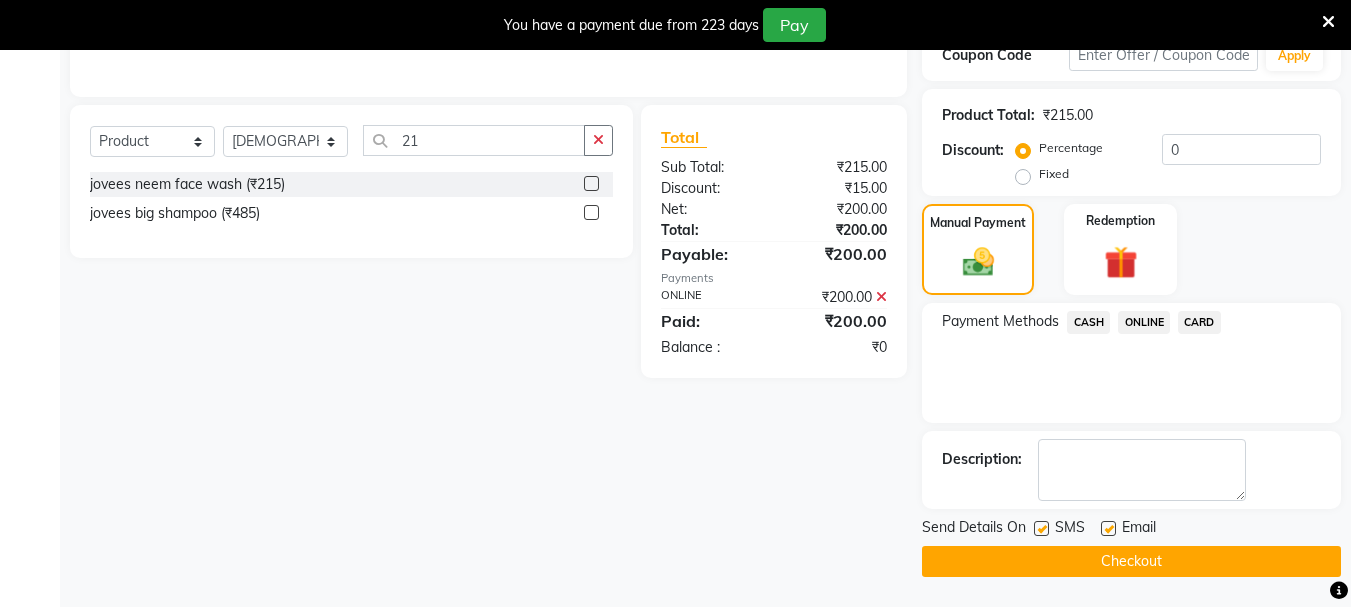 click on "Checkout" 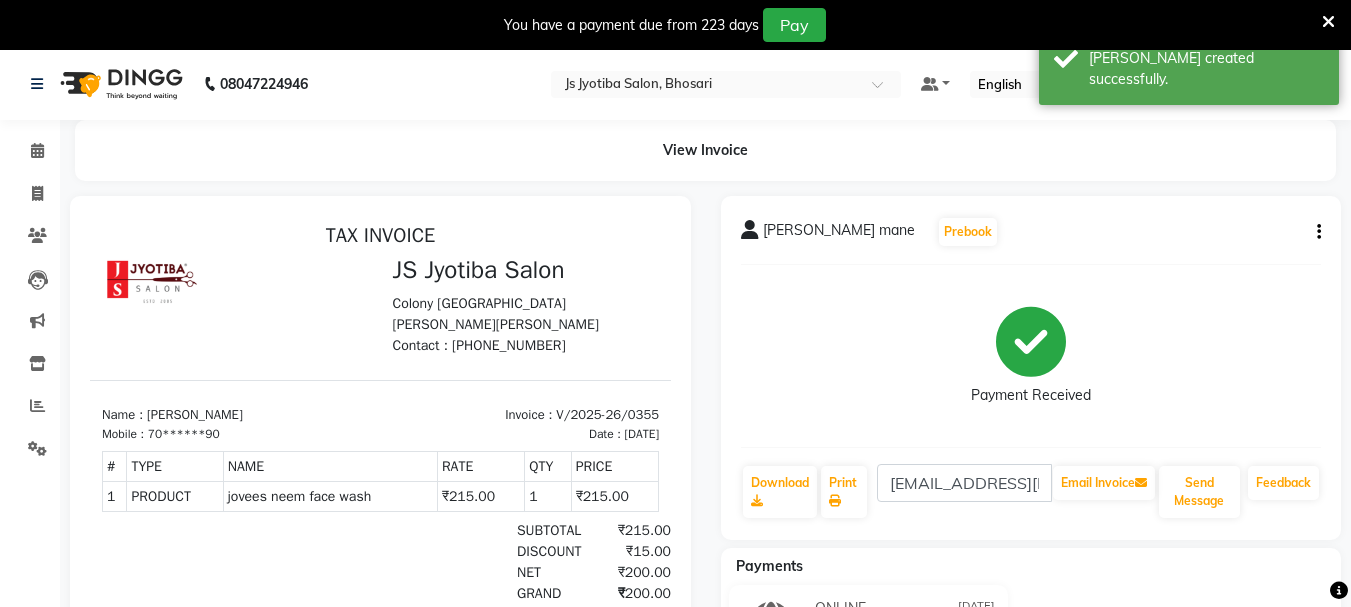 scroll, scrollTop: 0, scrollLeft: 0, axis: both 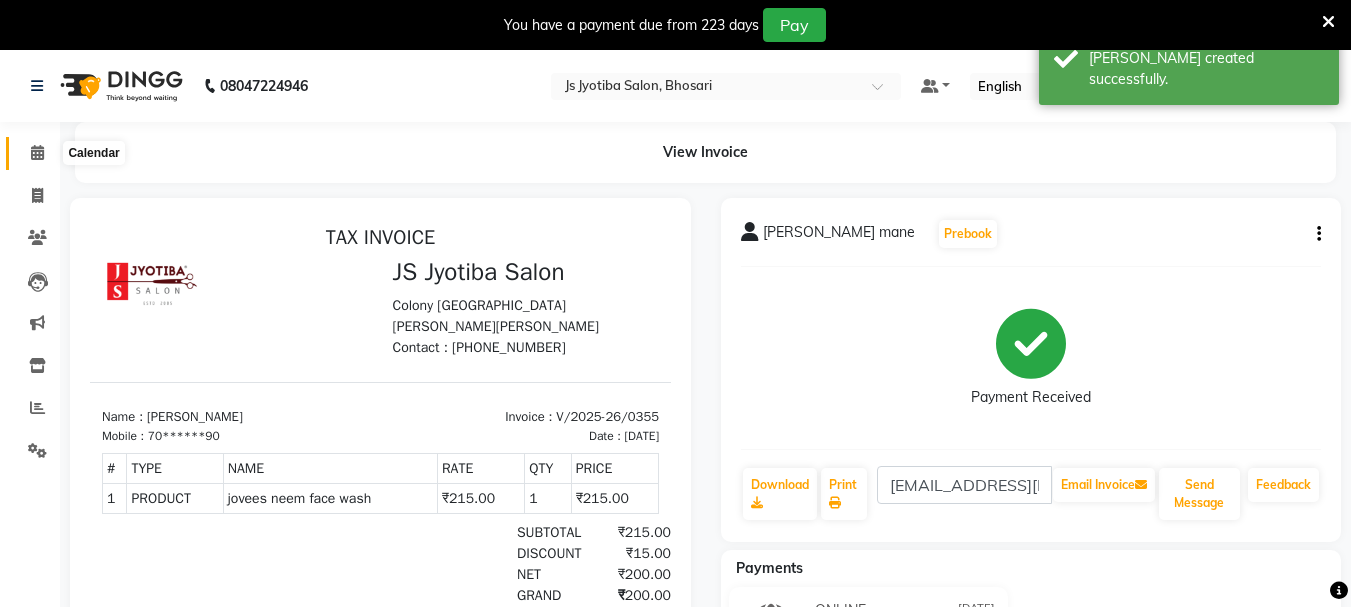 click 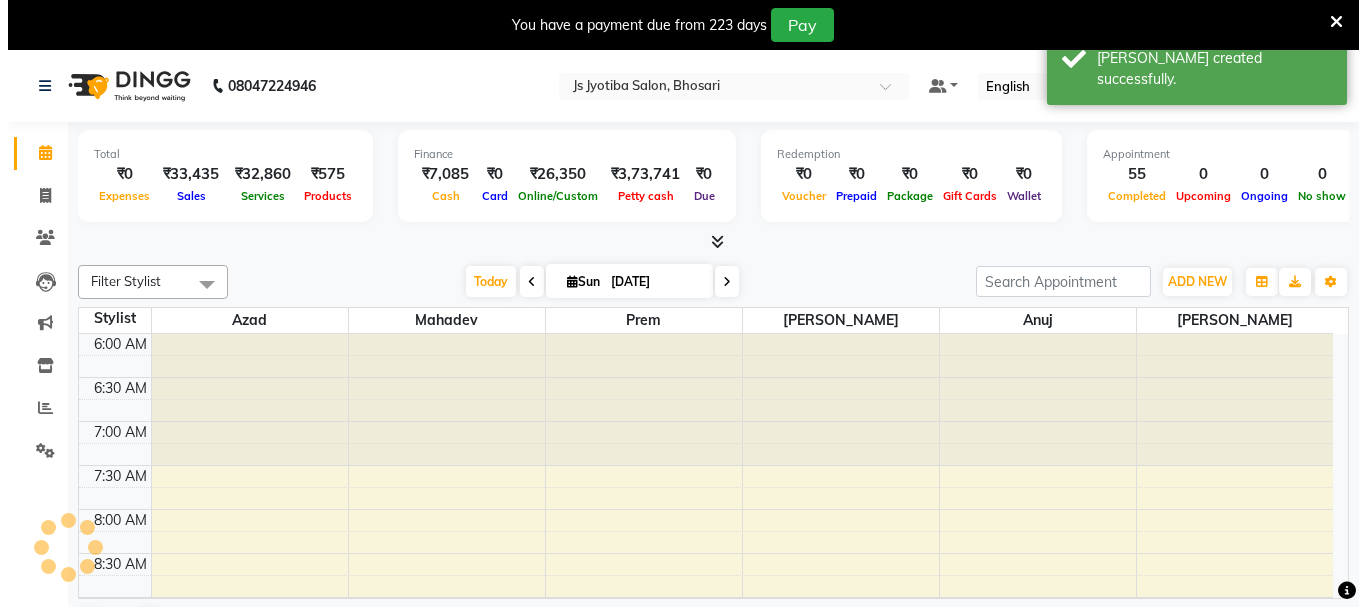scroll, scrollTop: 0, scrollLeft: 0, axis: both 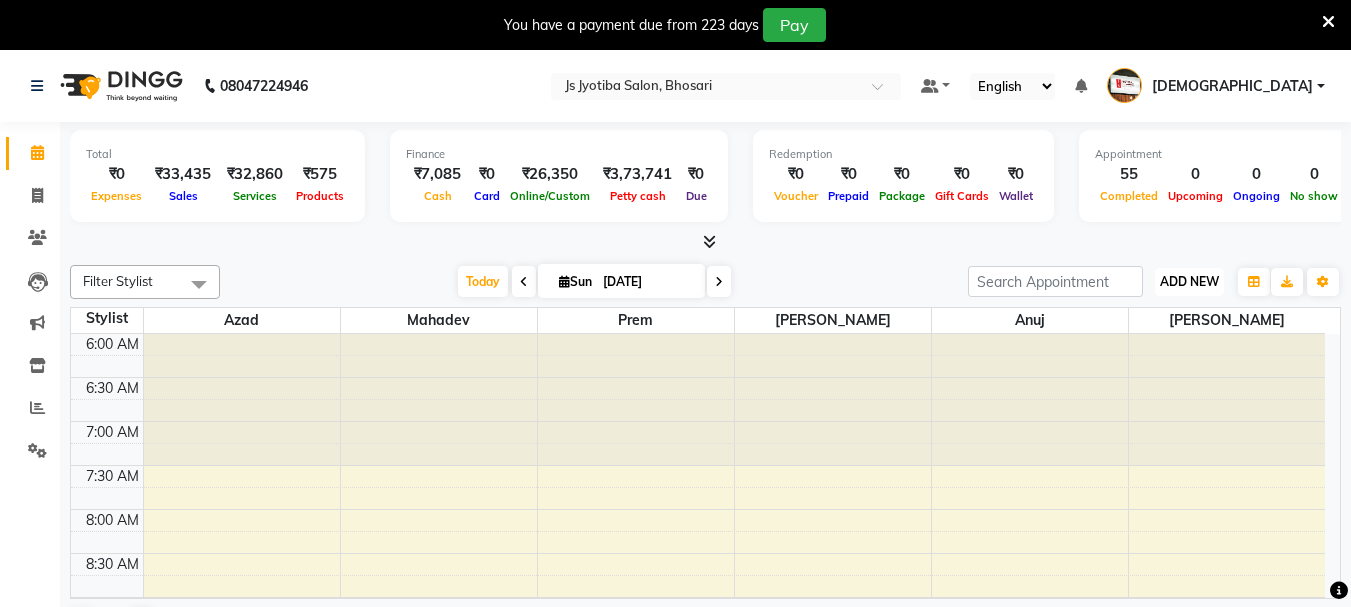 click on "ADD NEW" at bounding box center [1189, 281] 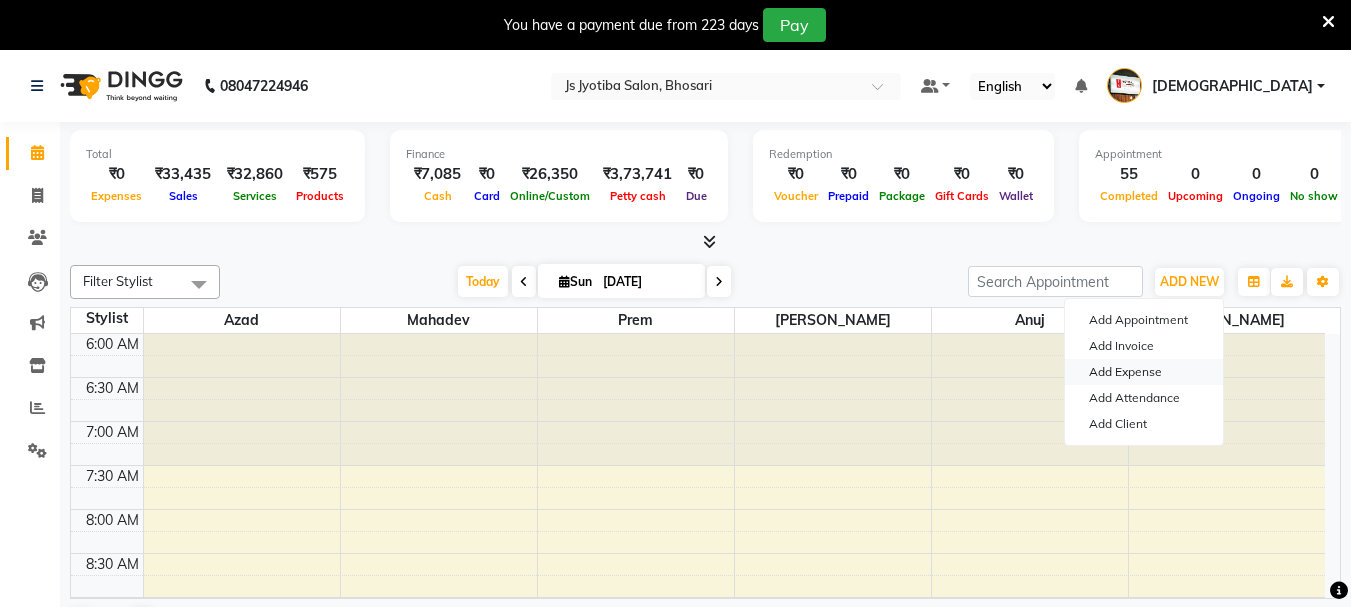 click on "Add Expense" at bounding box center [1144, 372] 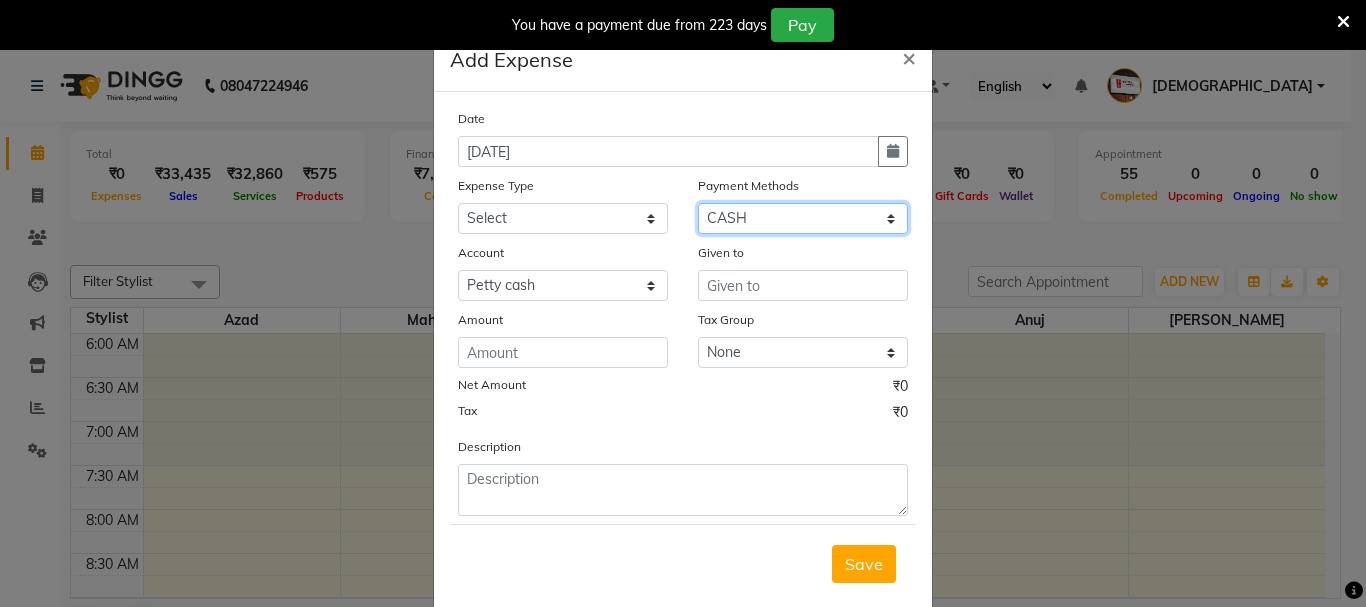 drag, startPoint x: 783, startPoint y: 217, endPoint x: 771, endPoint y: 233, distance: 20 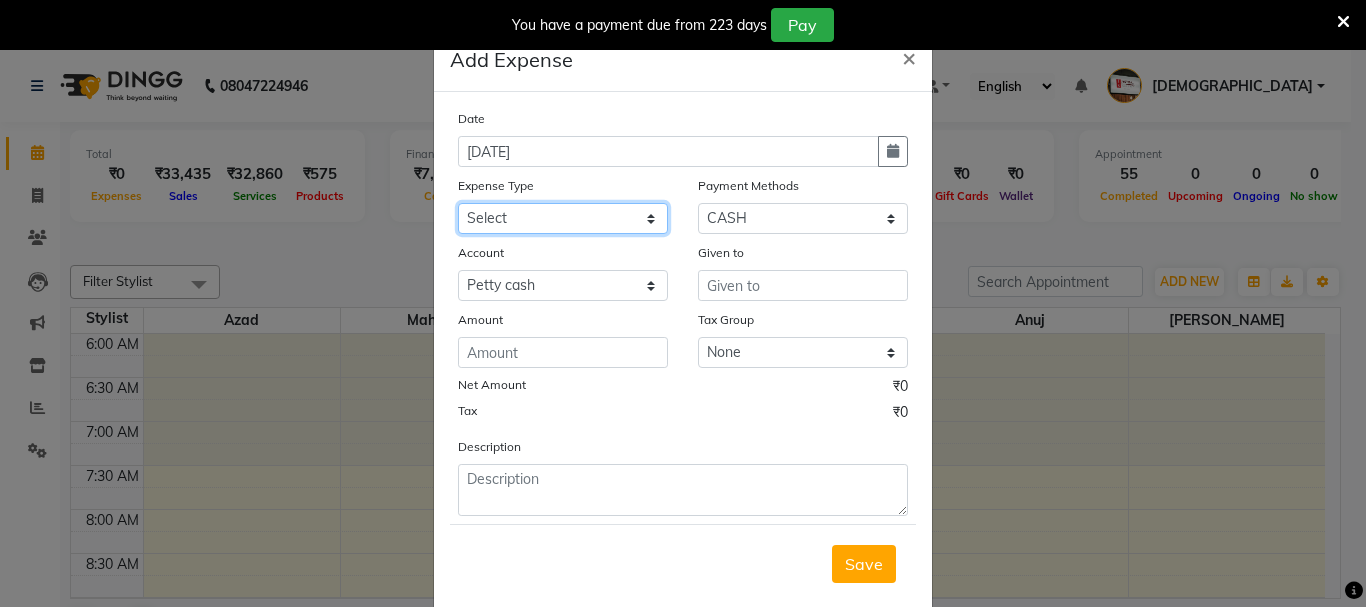 click on "Select Advance salary Advance salary ajaj Bank charges Car maintenance  Cash transfer to bank Cash transfer to hub Client Snacks Clinical charges Equipment Fuel Govt fee home Incentive Insurance International purchase Loan Repayment Maintenance Marketing Miscellaneous MRA Other Over times Pantry Product Rent Salary shop shop Staff Snacks Tax Tea & Refreshment TIP Utilities Wifi recharge" 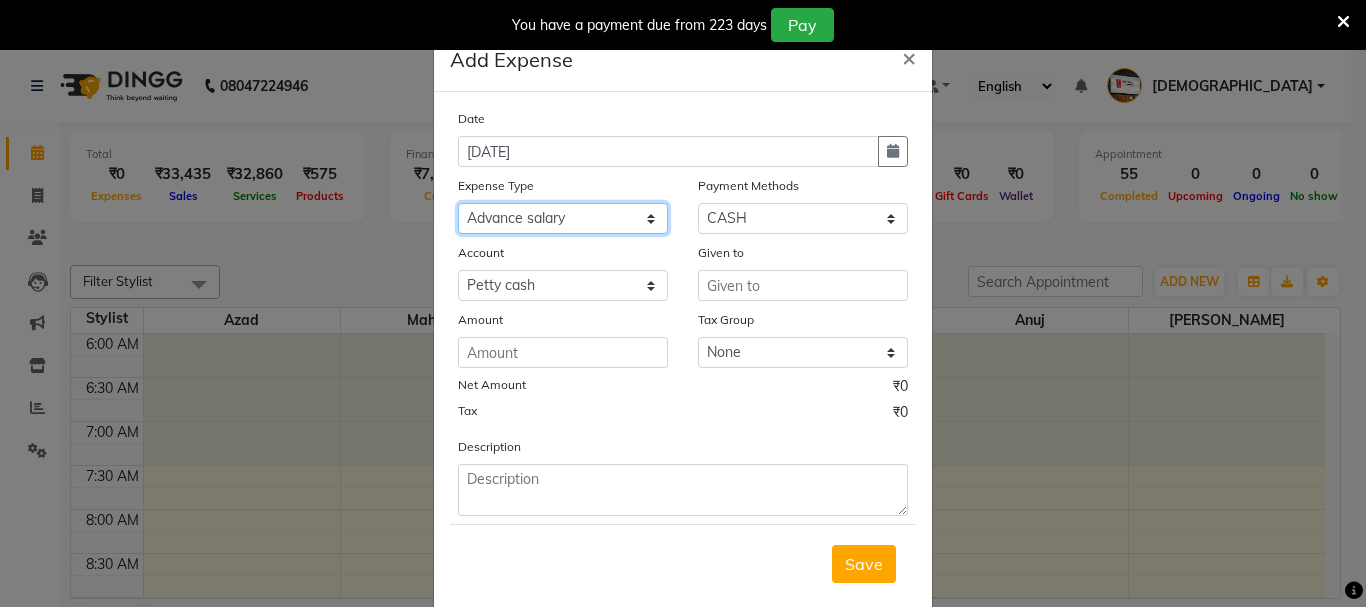 click on "Select Advance salary Advance salary ajaj Bank charges Car maintenance  Cash transfer to bank Cash transfer to hub Client Snacks Clinical charges Equipment Fuel Govt fee home Incentive Insurance International purchase Loan Repayment Maintenance Marketing Miscellaneous MRA Other Over times Pantry Product Rent Salary shop shop Staff Snacks Tax Tea & Refreshment TIP Utilities Wifi recharge" 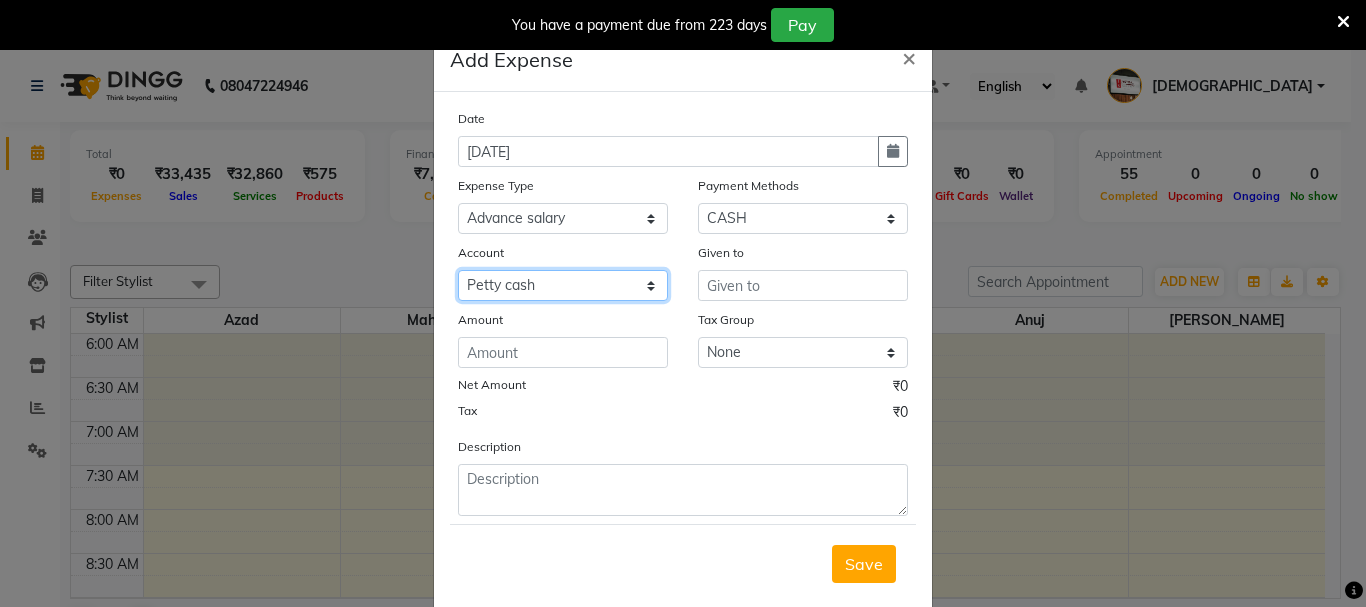 drag, startPoint x: 546, startPoint y: 282, endPoint x: 544, endPoint y: 296, distance: 14.142136 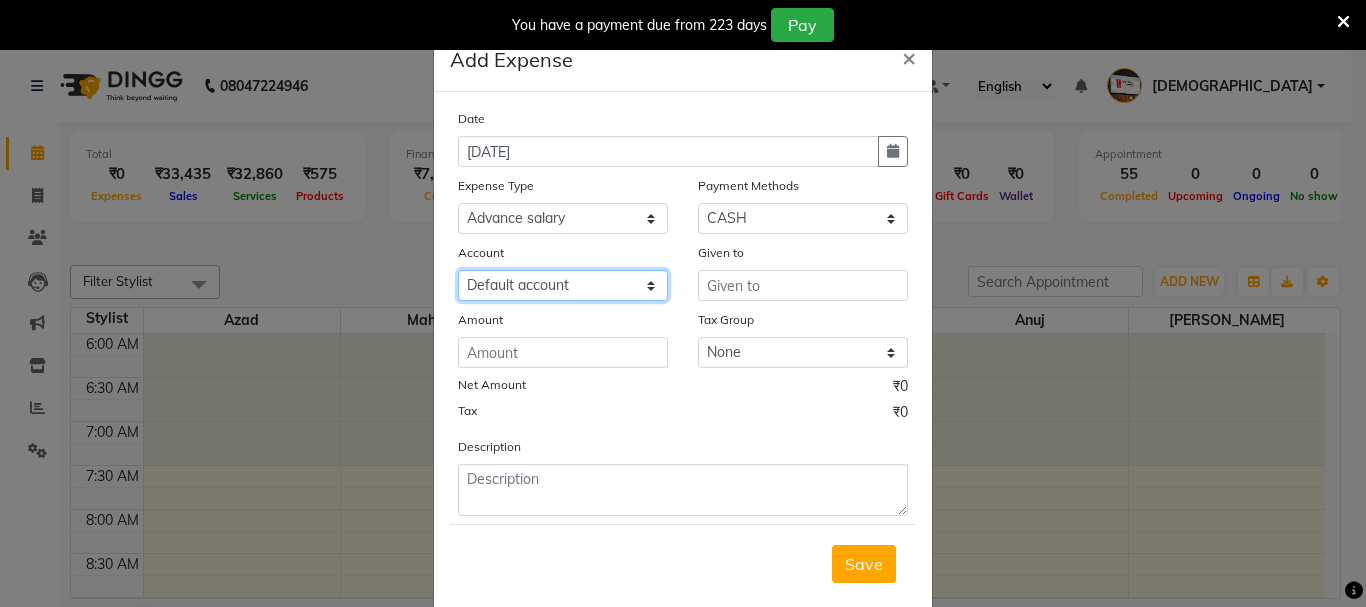 click on "Select Default account [PERSON_NAME] cash" 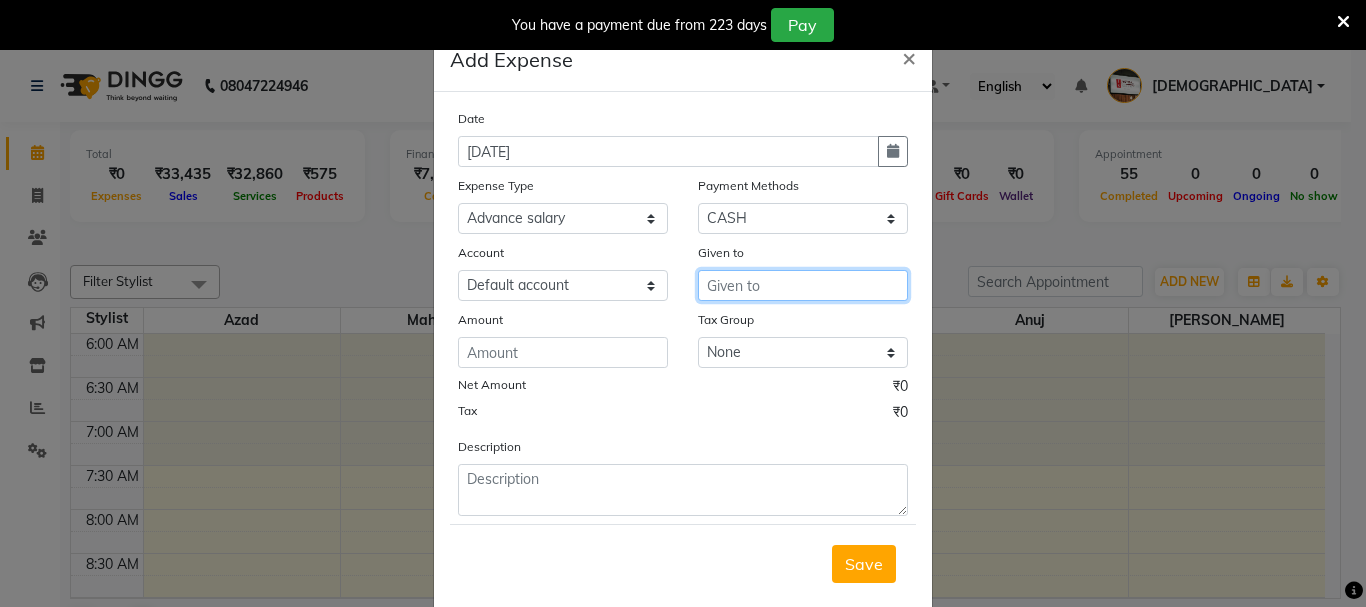 click at bounding box center (803, 285) 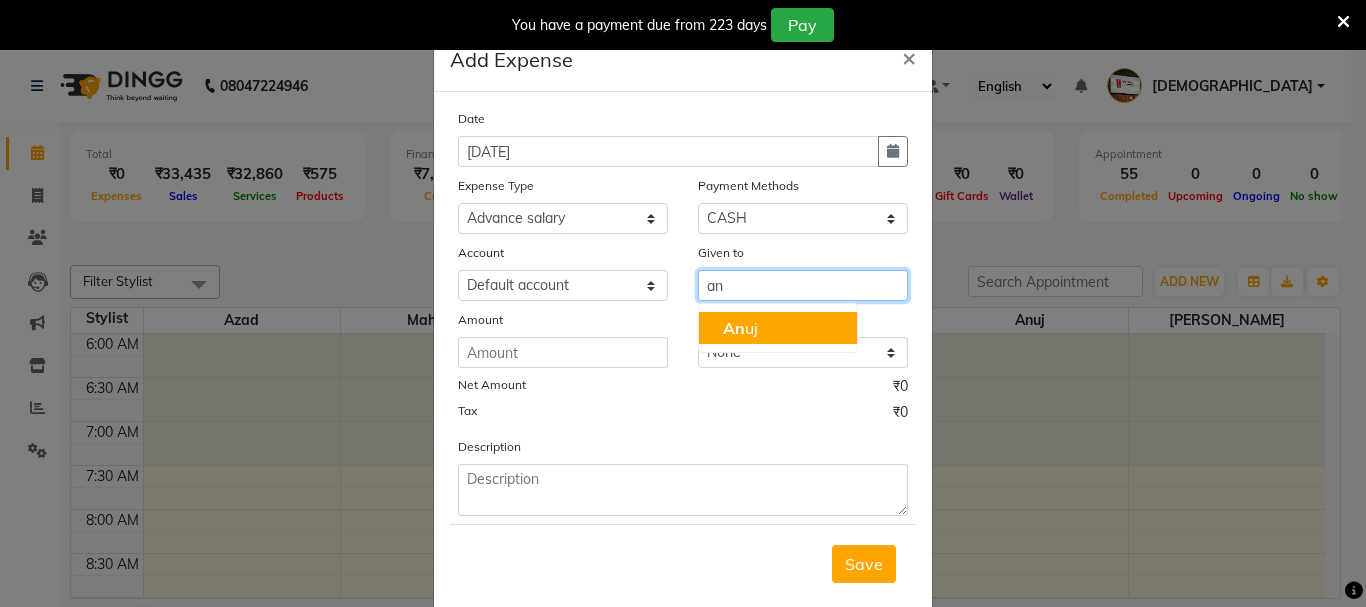 click on "An uj" at bounding box center [740, 328] 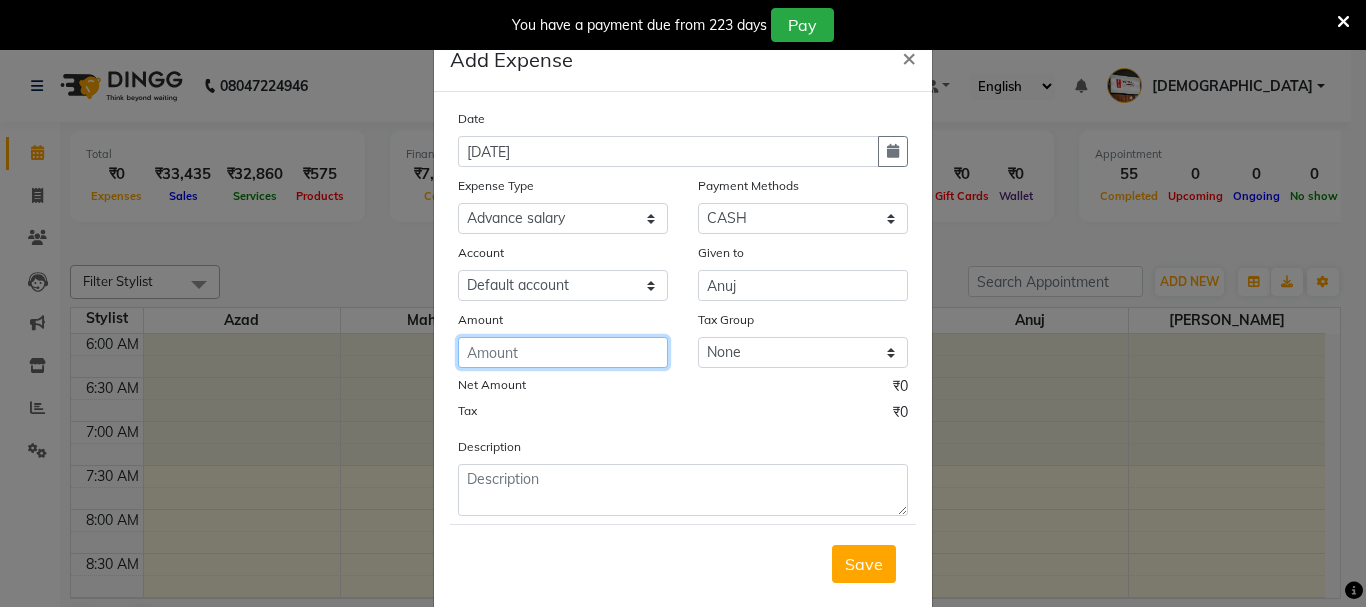click 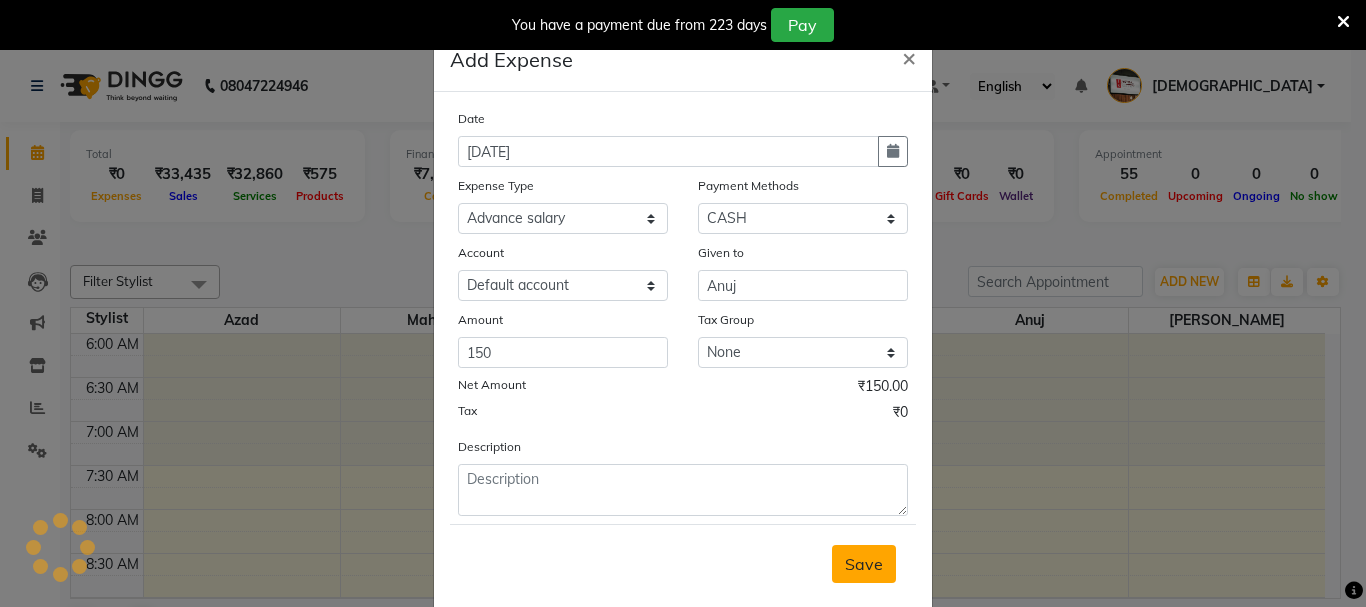 drag, startPoint x: 842, startPoint y: 565, endPoint x: 911, endPoint y: 509, distance: 88.86507 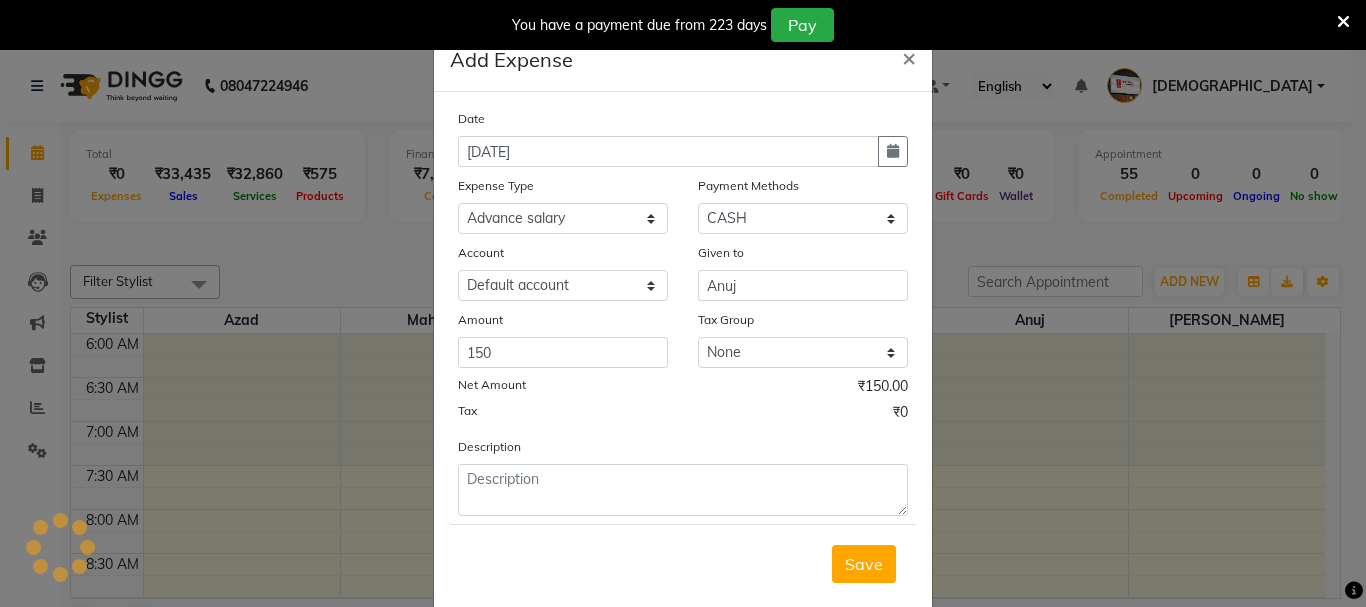 click on "Save" at bounding box center (864, 564) 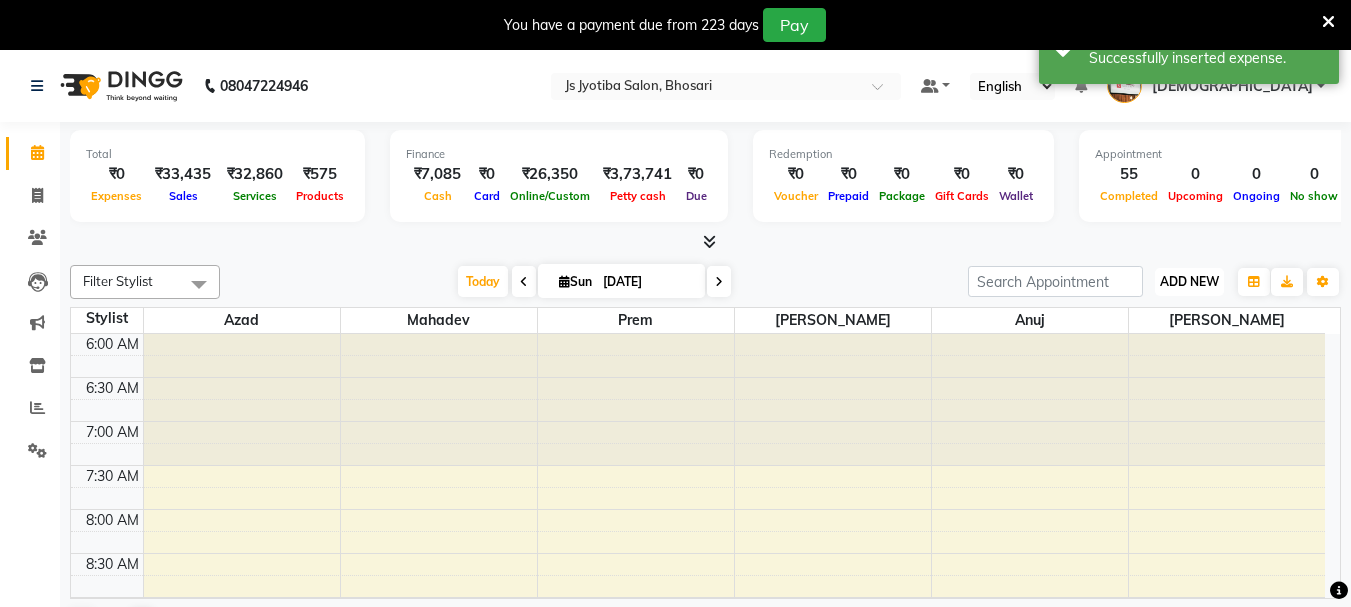 click on "ADD NEW" at bounding box center [1189, 281] 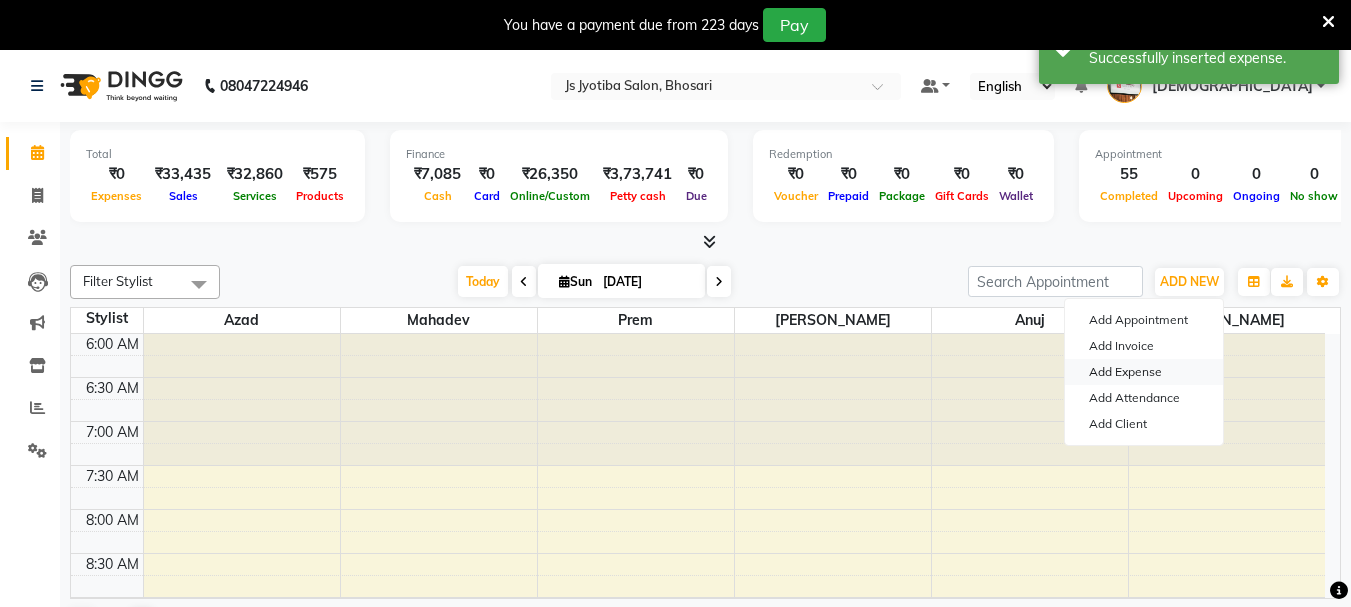 click on "Add Expense" at bounding box center (1144, 372) 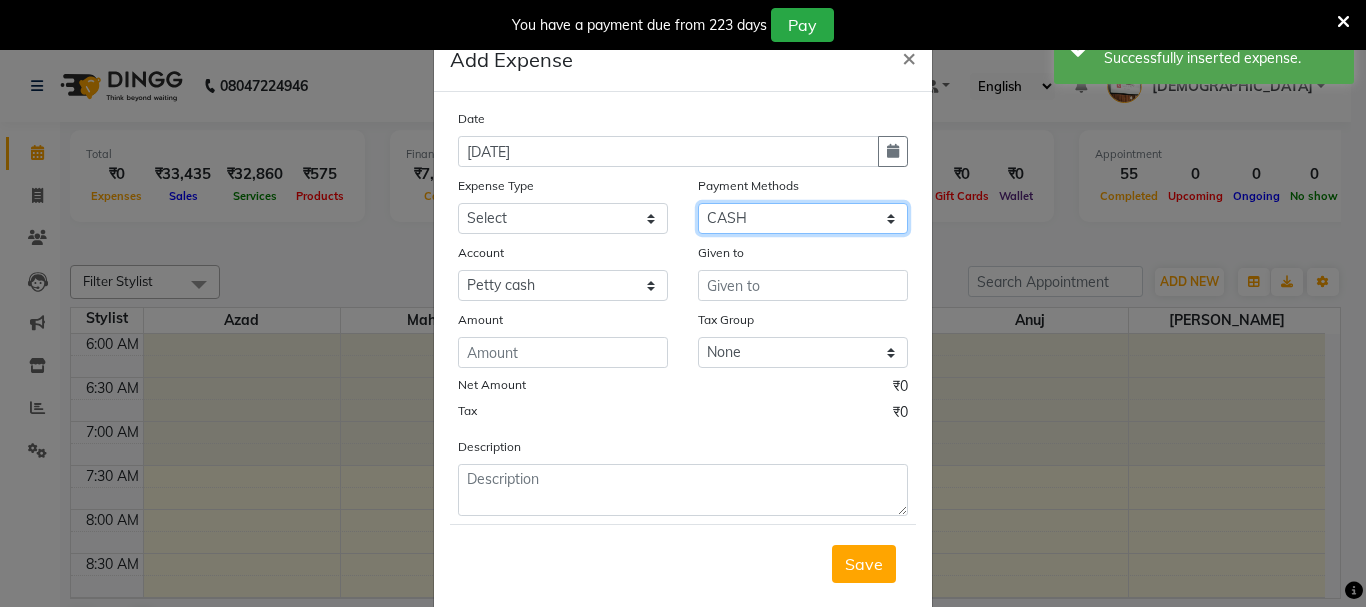 drag, startPoint x: 726, startPoint y: 215, endPoint x: 729, endPoint y: 233, distance: 18.248287 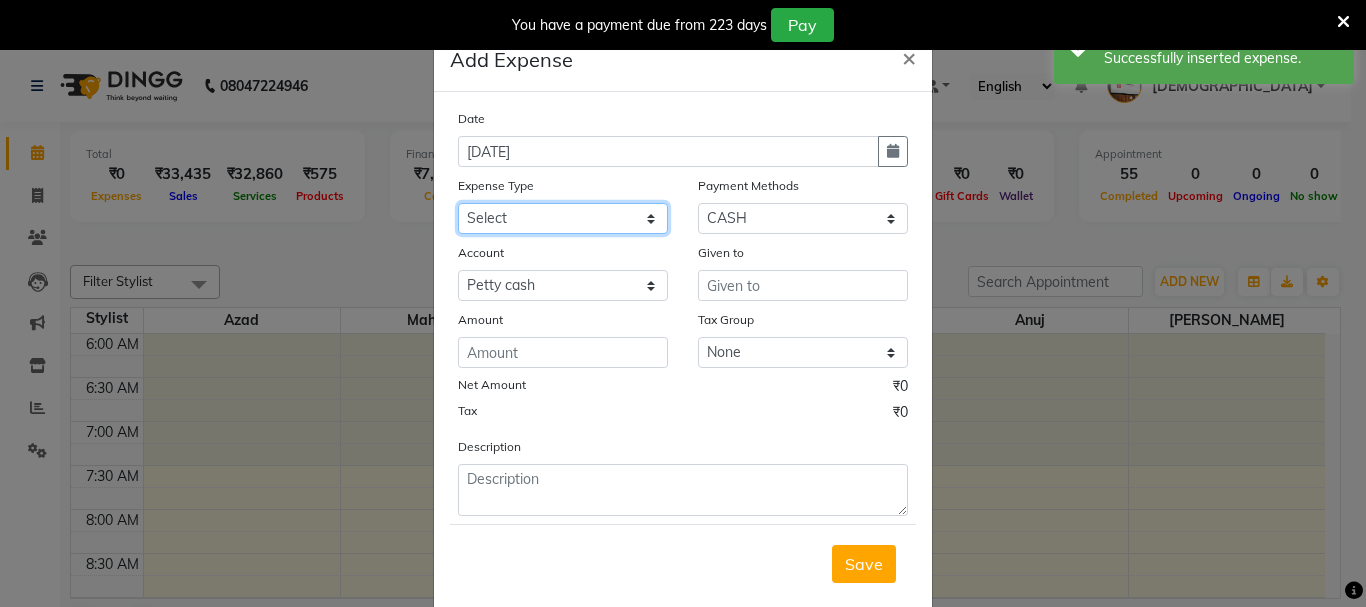 drag, startPoint x: 564, startPoint y: 214, endPoint x: 564, endPoint y: 231, distance: 17 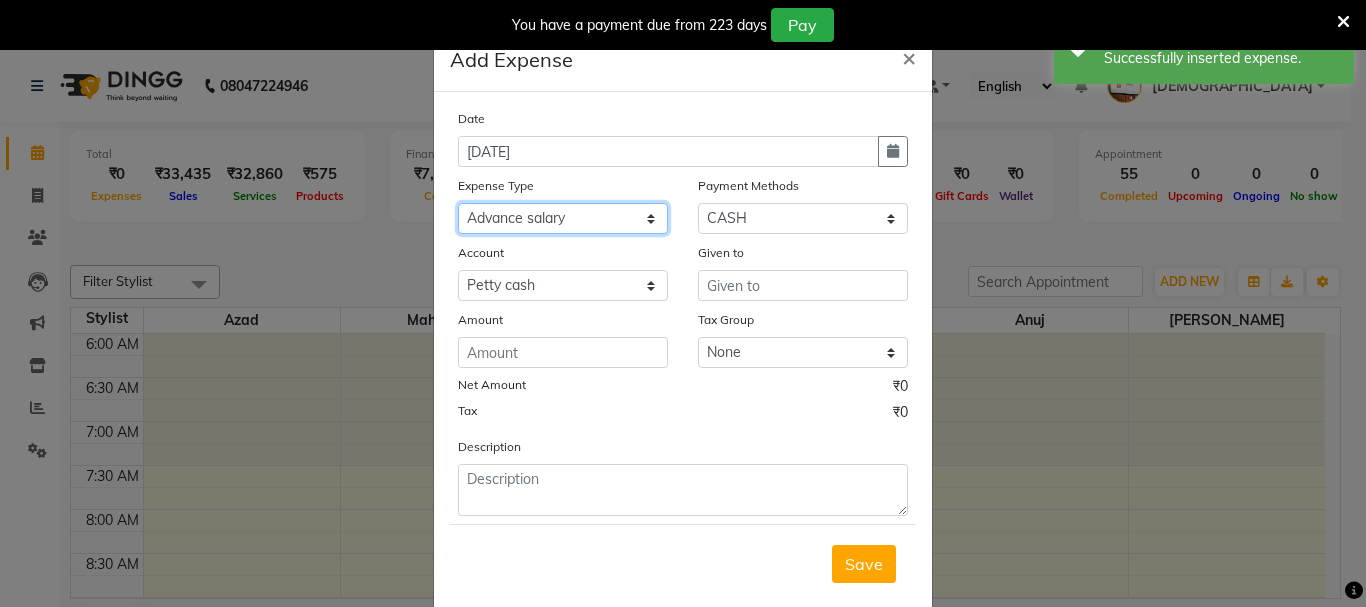 click 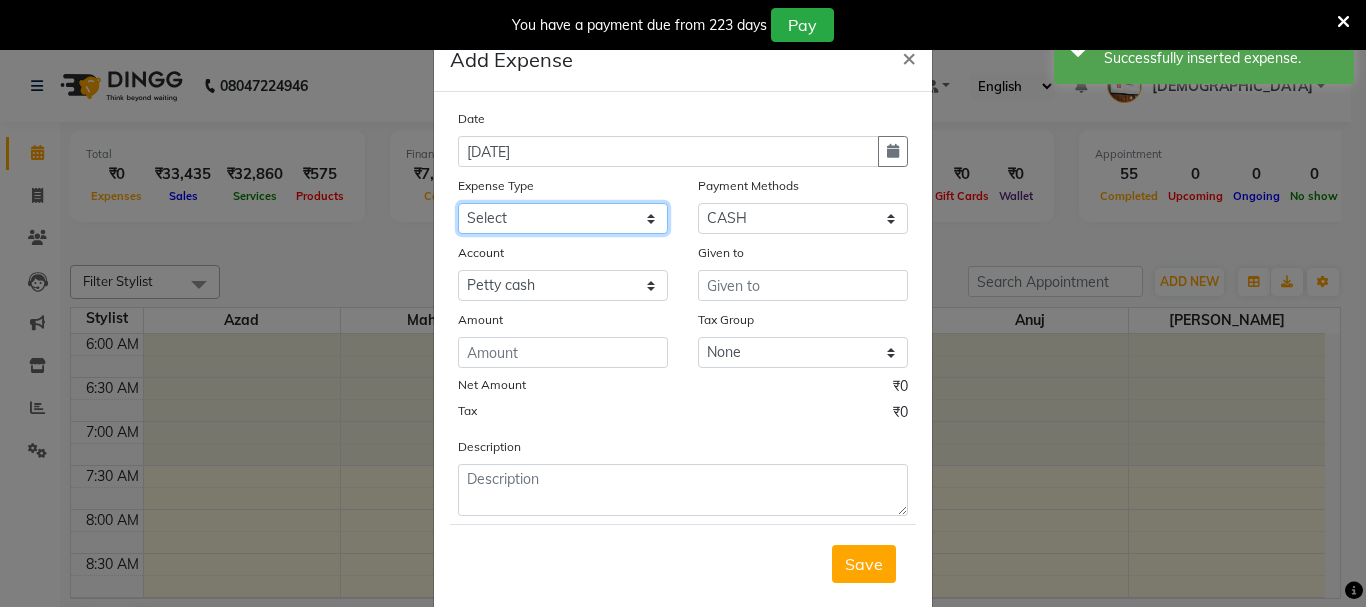 drag, startPoint x: 593, startPoint y: 217, endPoint x: 586, endPoint y: 231, distance: 15.652476 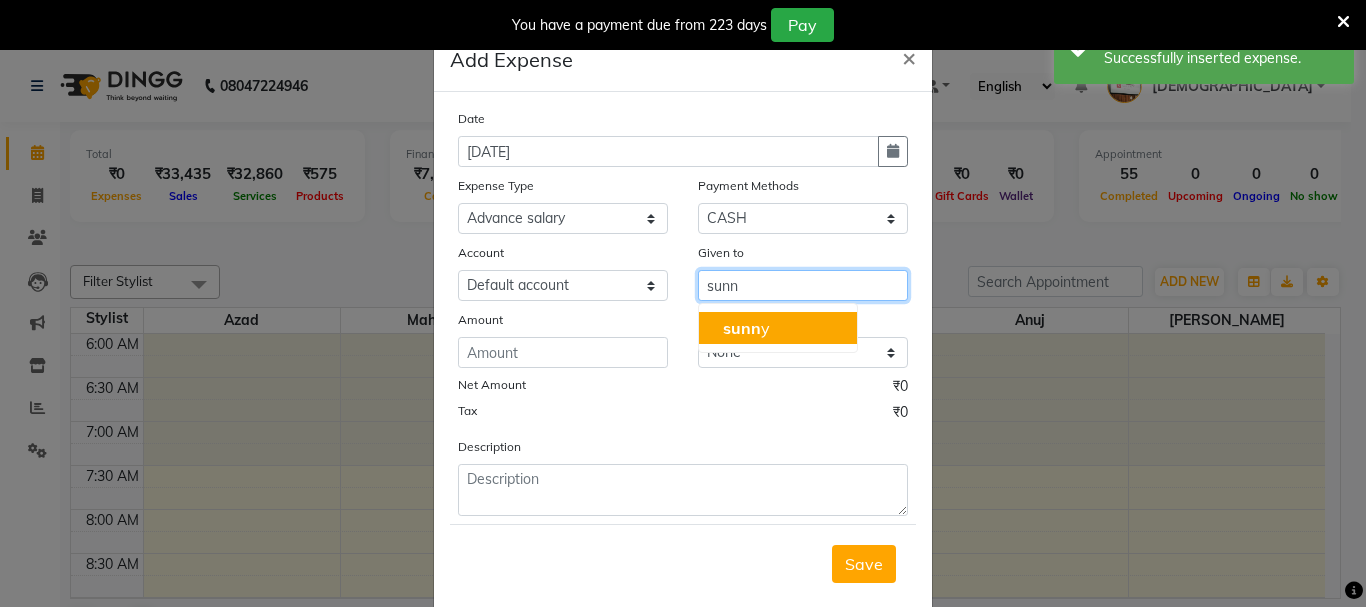 drag, startPoint x: 743, startPoint y: 325, endPoint x: 727, endPoint y: 333, distance: 17.888544 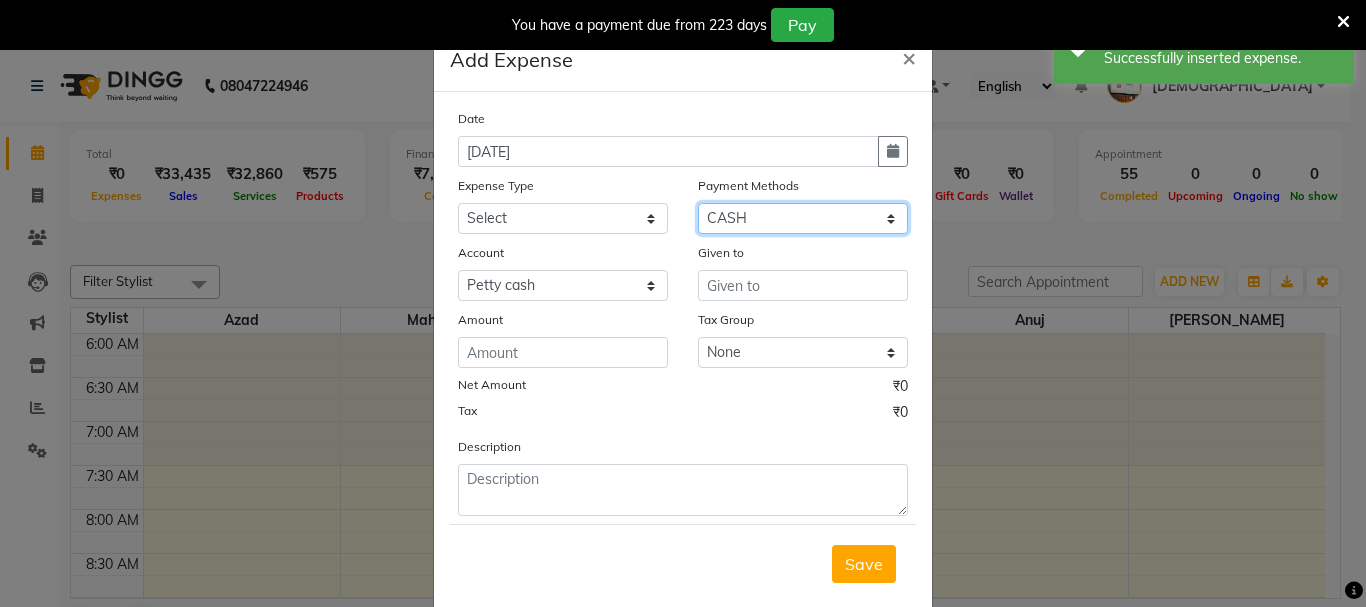 drag, startPoint x: 732, startPoint y: 208, endPoint x: 734, endPoint y: 232, distance: 24.083189 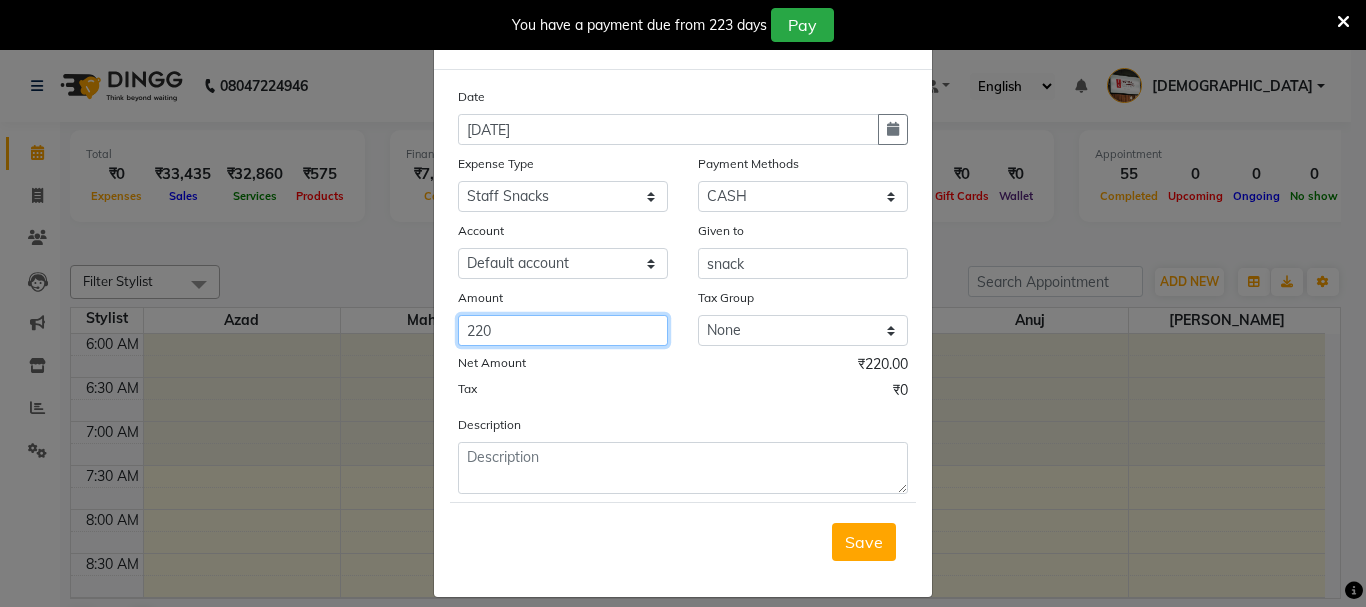 scroll, scrollTop: 41, scrollLeft: 0, axis: vertical 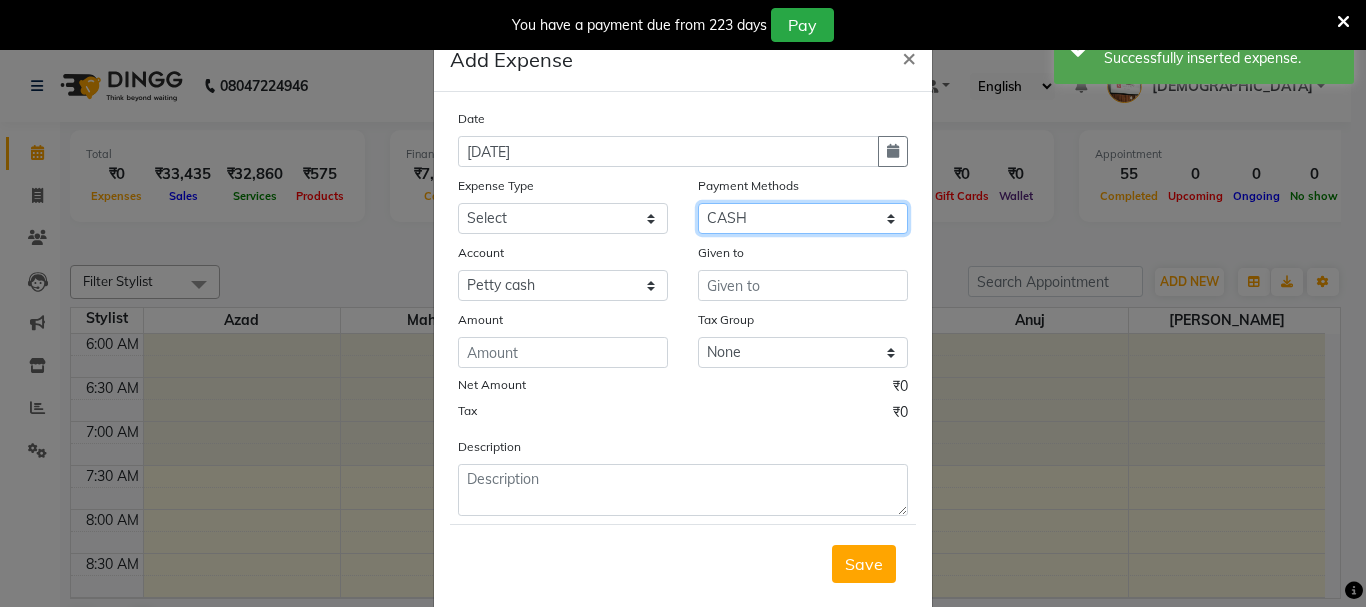 drag, startPoint x: 715, startPoint y: 219, endPoint x: 724, endPoint y: 233, distance: 16.643316 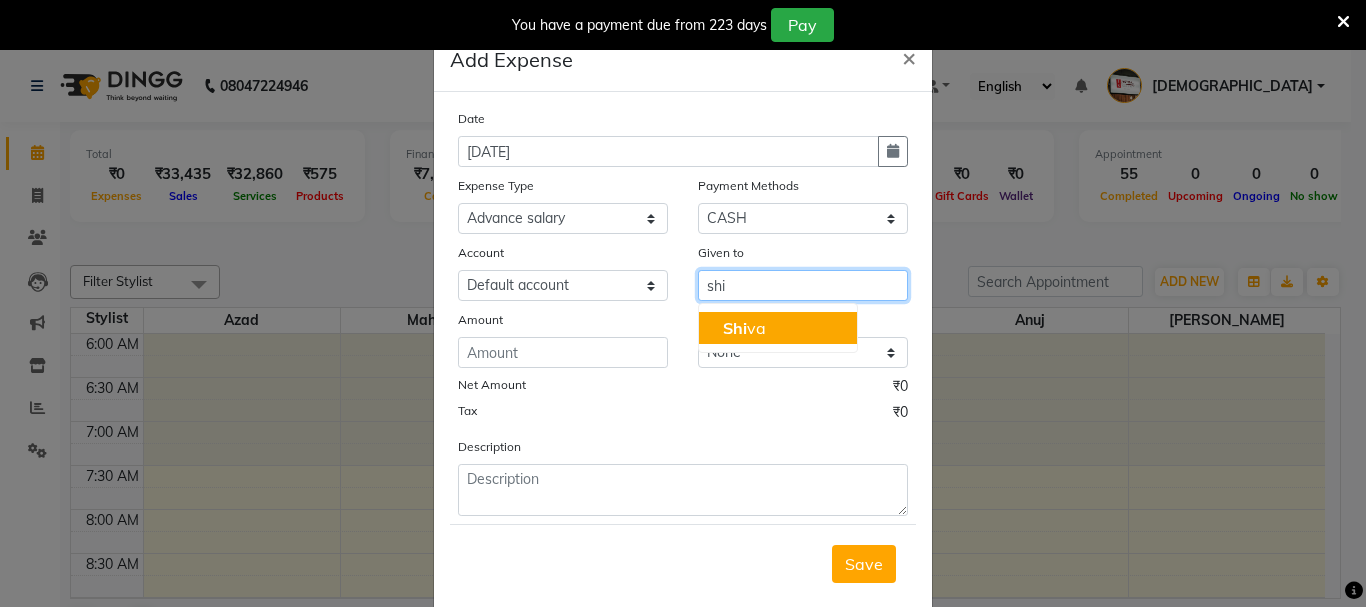 drag, startPoint x: 736, startPoint y: 329, endPoint x: 657, endPoint y: 337, distance: 79.40403 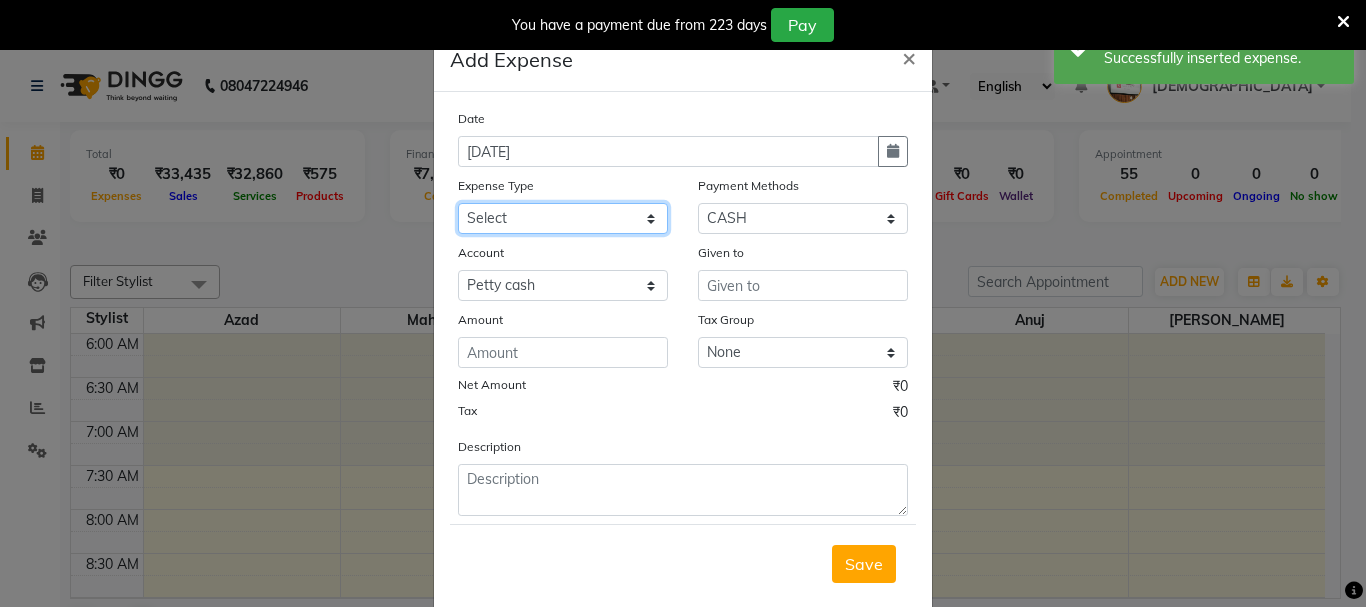 drag, startPoint x: 561, startPoint y: 220, endPoint x: 561, endPoint y: 233, distance: 13 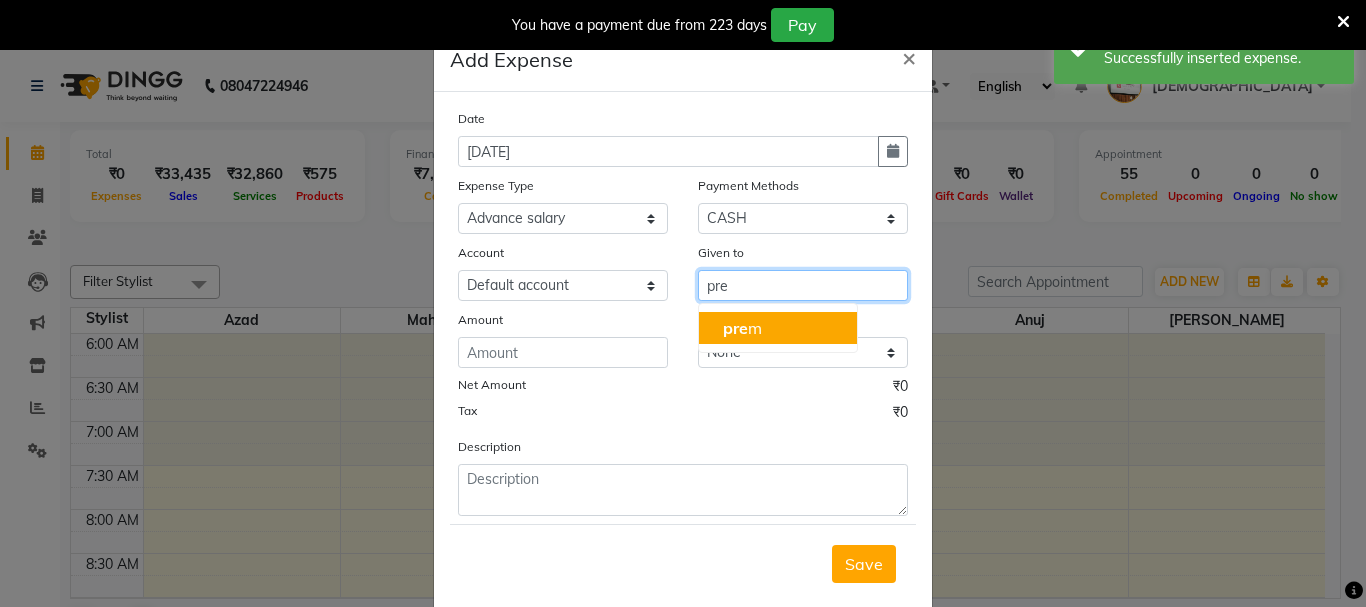 drag, startPoint x: 734, startPoint y: 326, endPoint x: 680, endPoint y: 340, distance: 55.7853 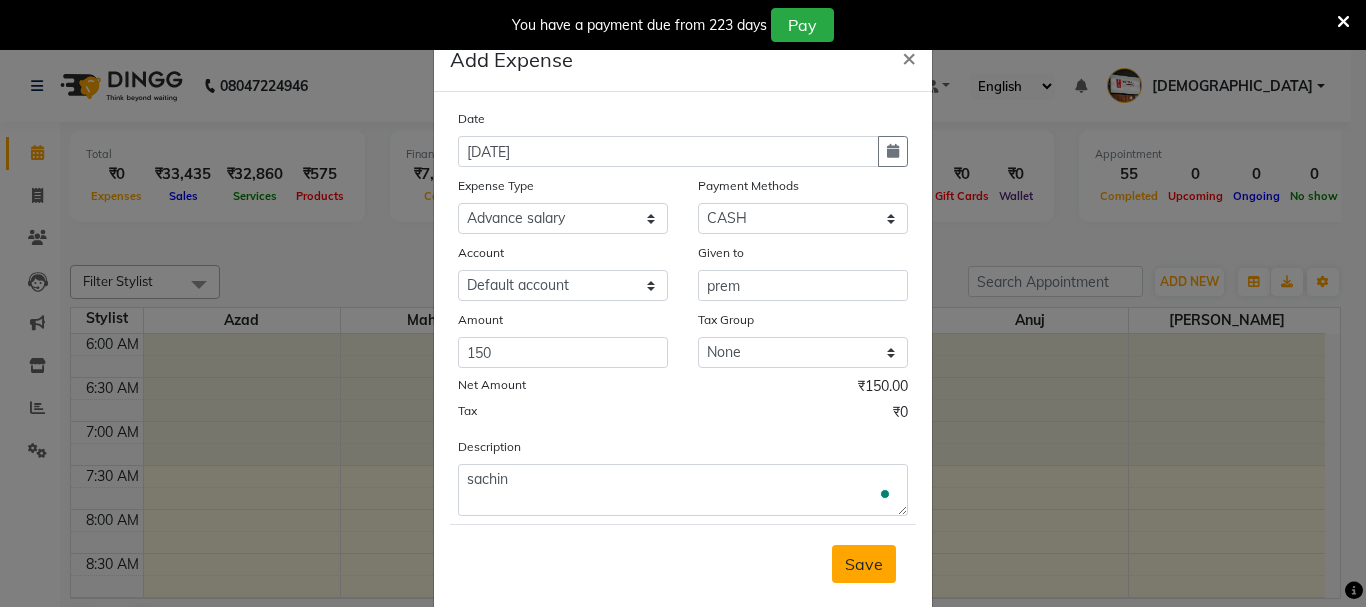 drag, startPoint x: 845, startPoint y: 559, endPoint x: 878, endPoint y: 535, distance: 40.804413 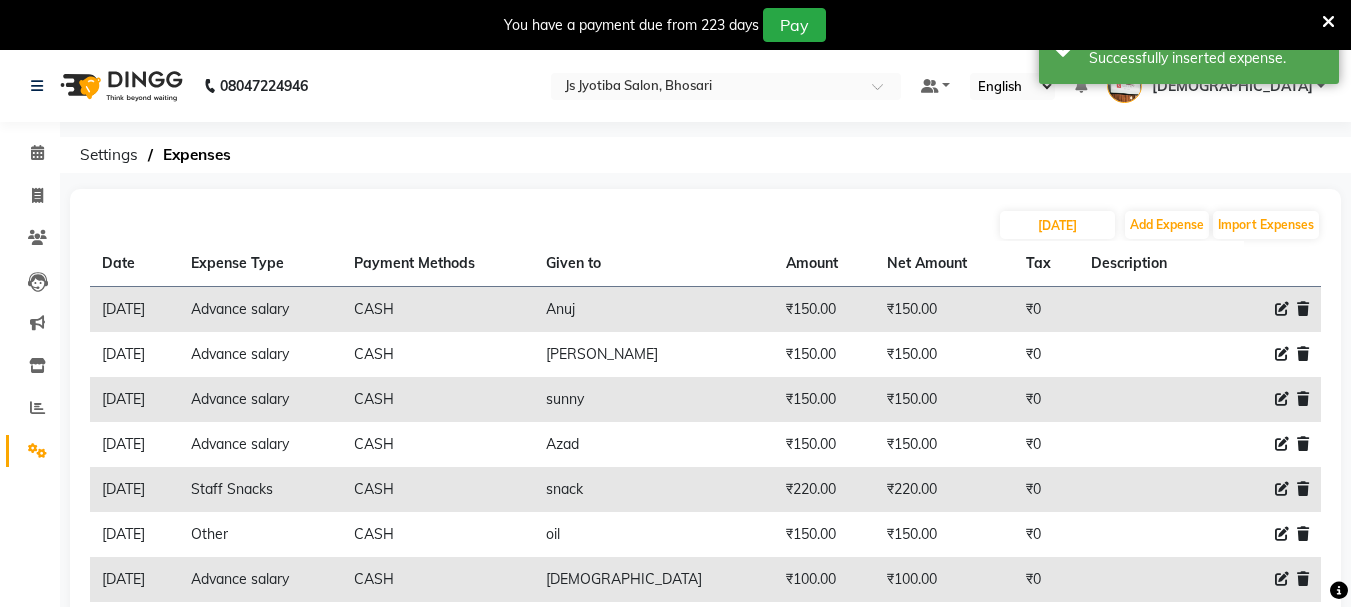 scroll, scrollTop: 149, scrollLeft: 0, axis: vertical 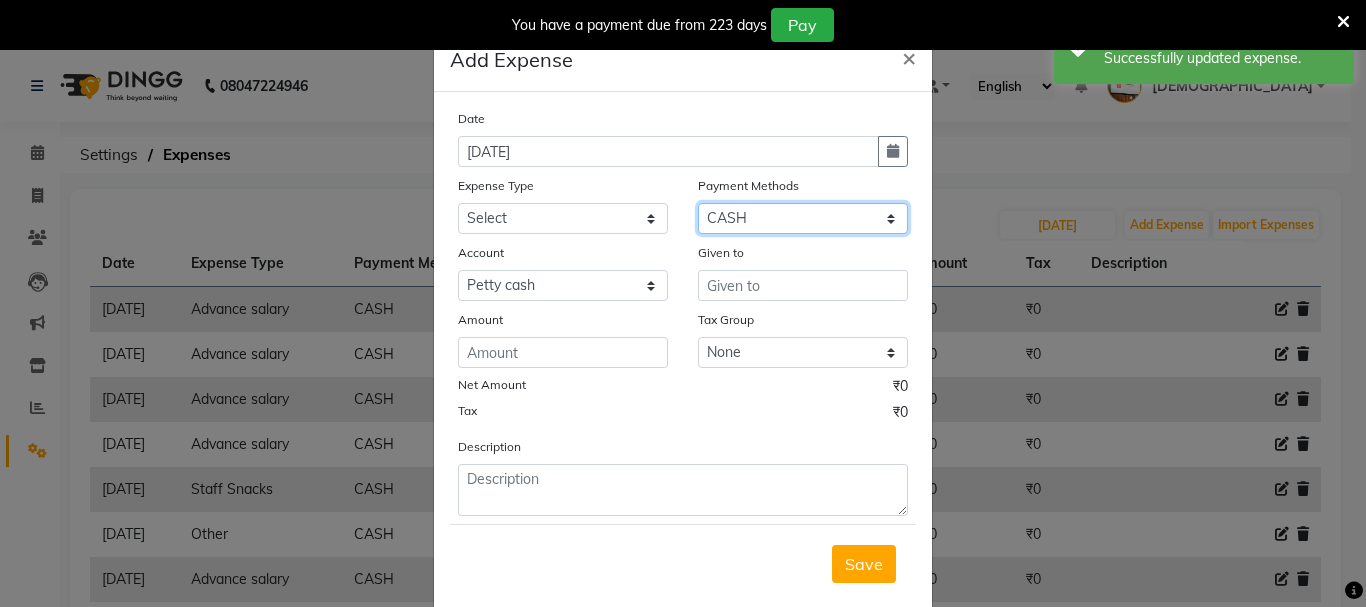 drag, startPoint x: 724, startPoint y: 212, endPoint x: 724, endPoint y: 232, distance: 20 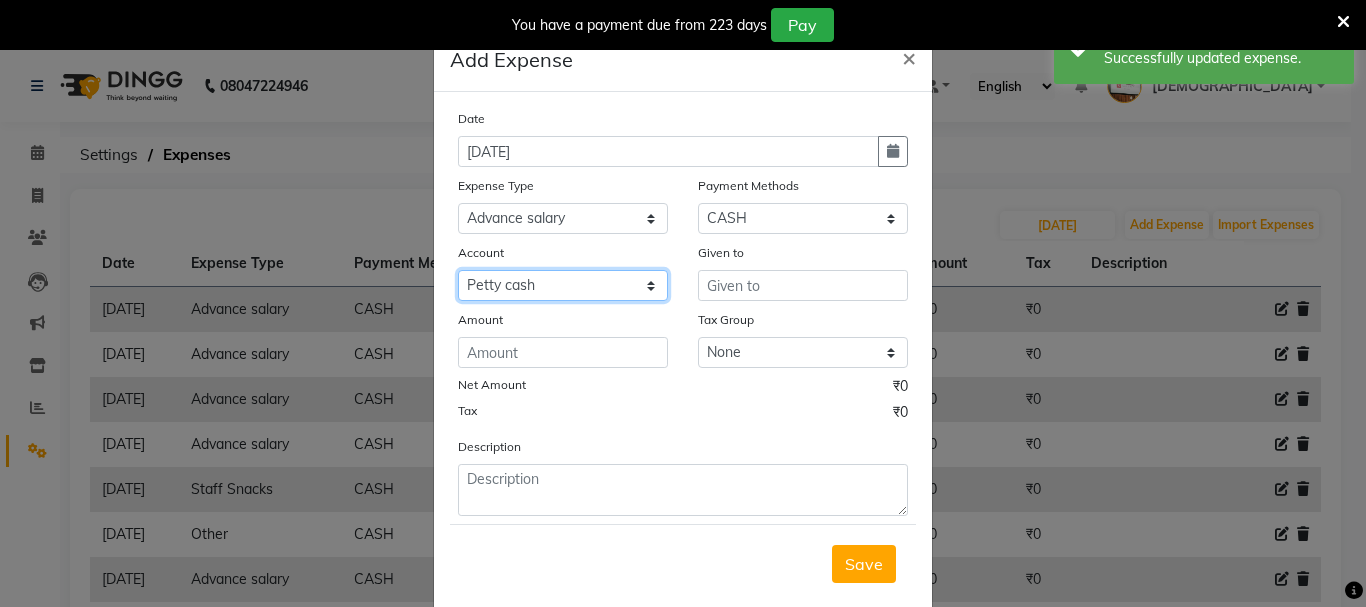 drag, startPoint x: 556, startPoint y: 289, endPoint x: 552, endPoint y: 300, distance: 11.7046995 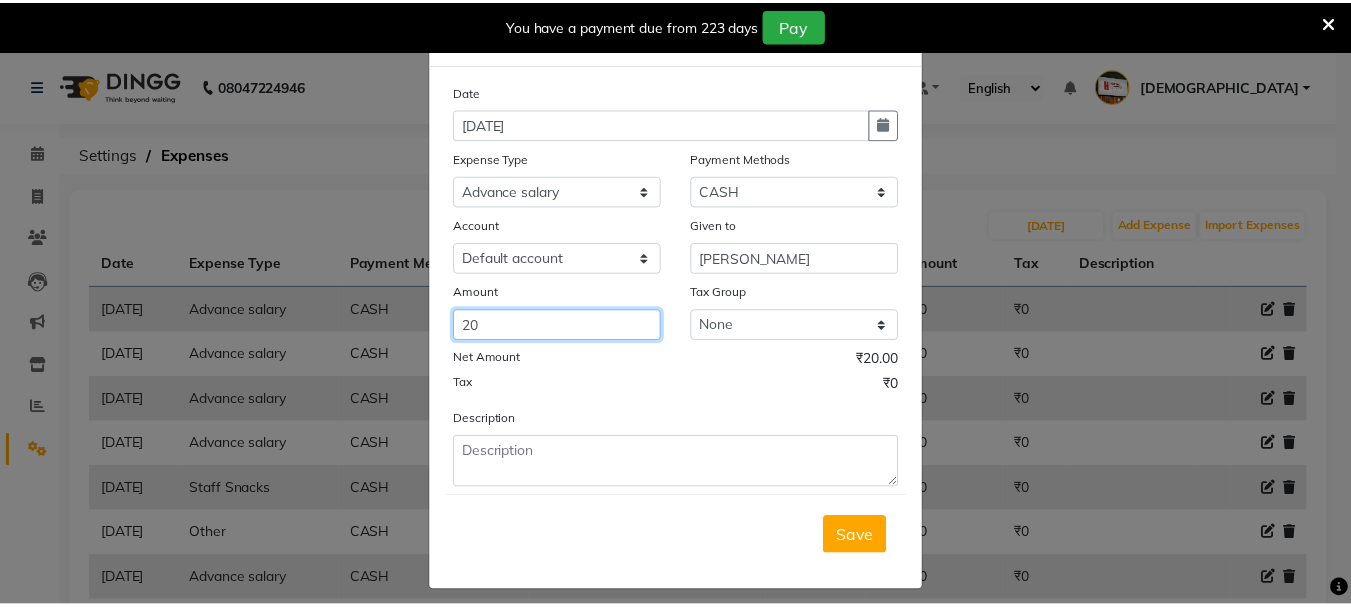 scroll, scrollTop: 41, scrollLeft: 0, axis: vertical 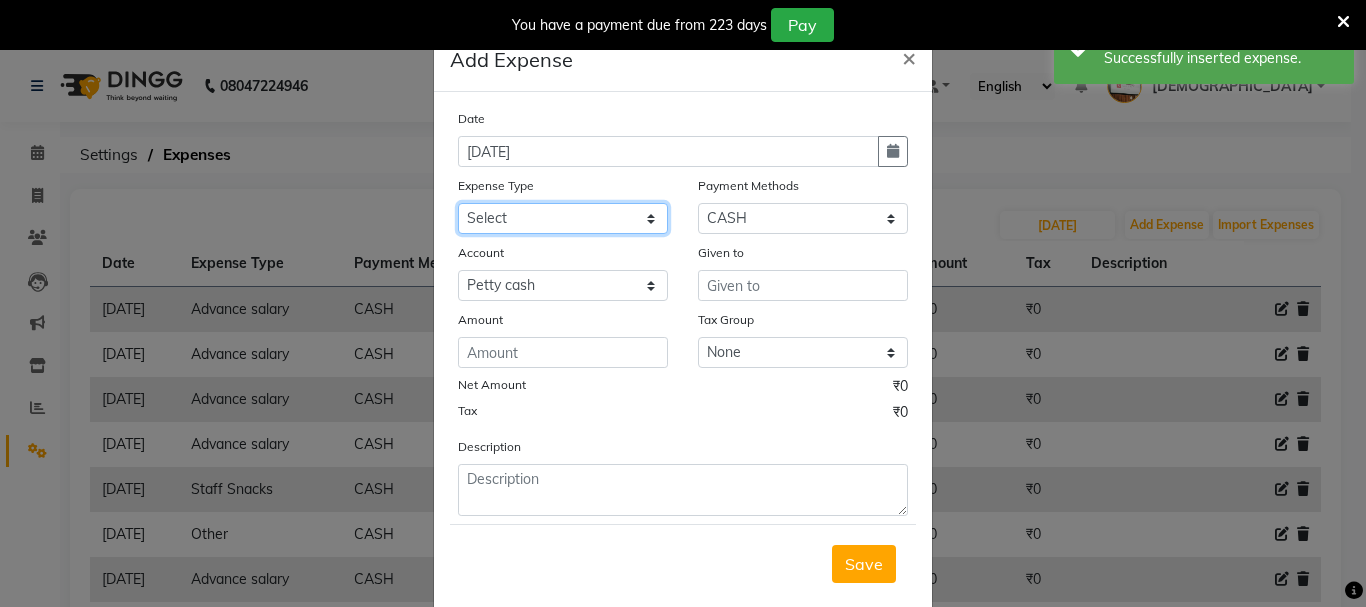 drag, startPoint x: 604, startPoint y: 212, endPoint x: 587, endPoint y: 222, distance: 19.723083 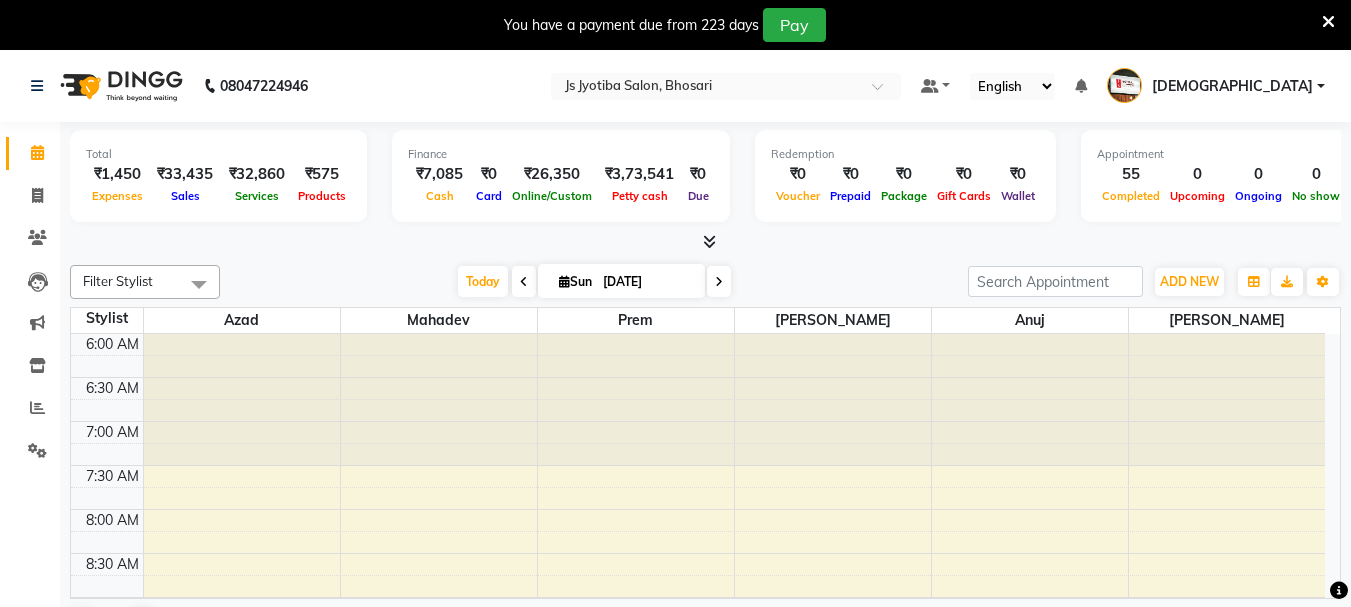 scroll, scrollTop: 0, scrollLeft: 0, axis: both 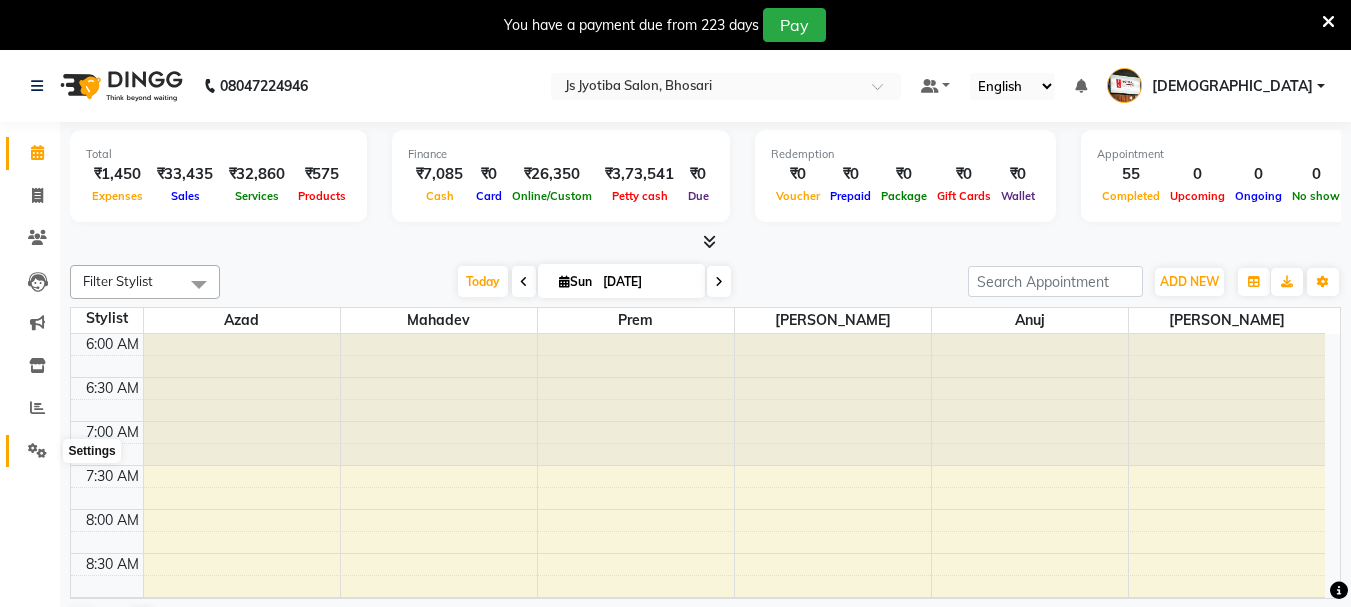 click 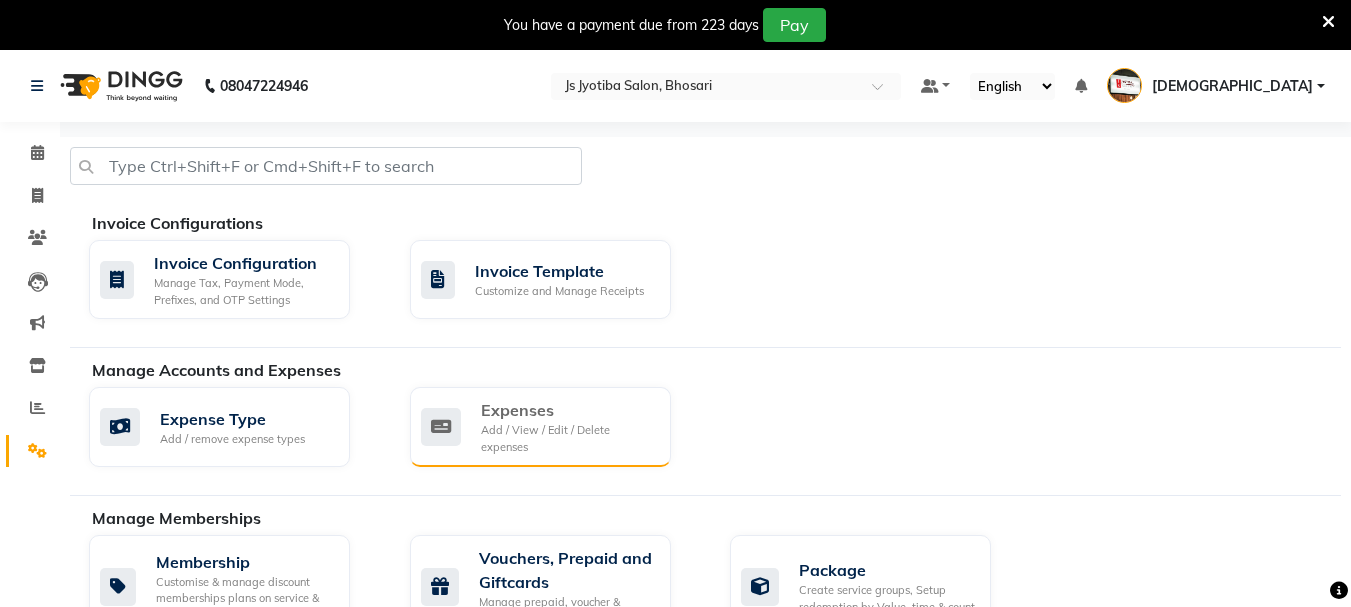 click on "Add / View / Edit / Delete expenses" 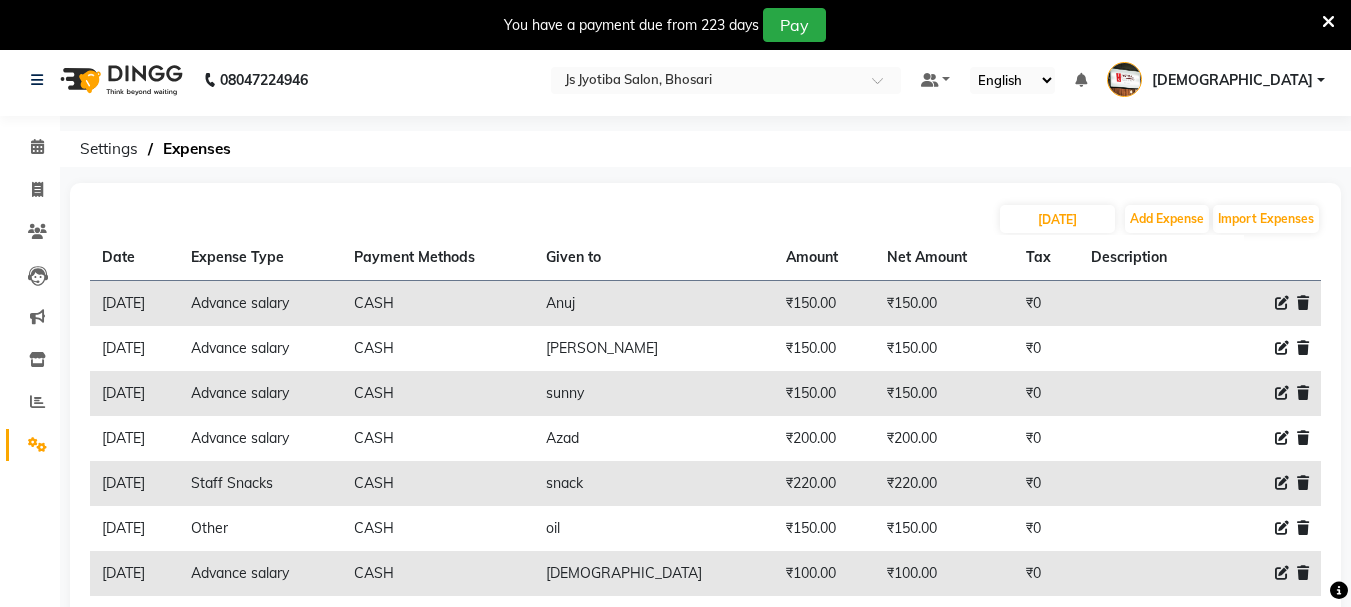 scroll, scrollTop: 0, scrollLeft: 0, axis: both 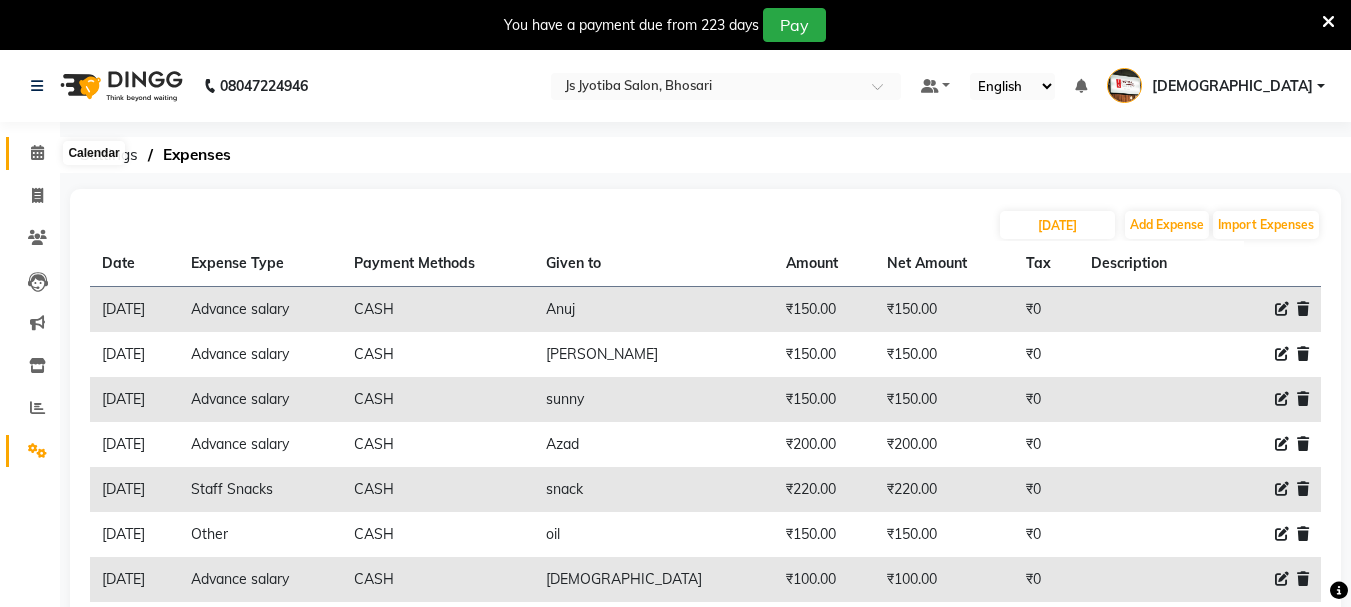 click 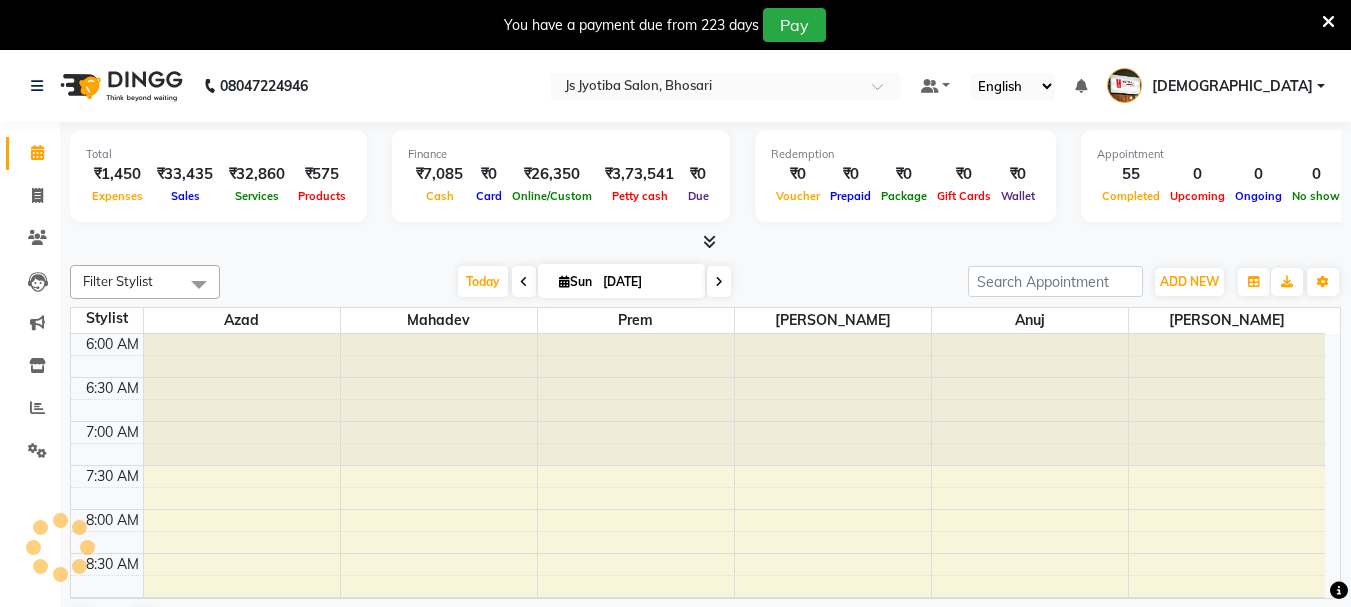 scroll, scrollTop: 0, scrollLeft: 0, axis: both 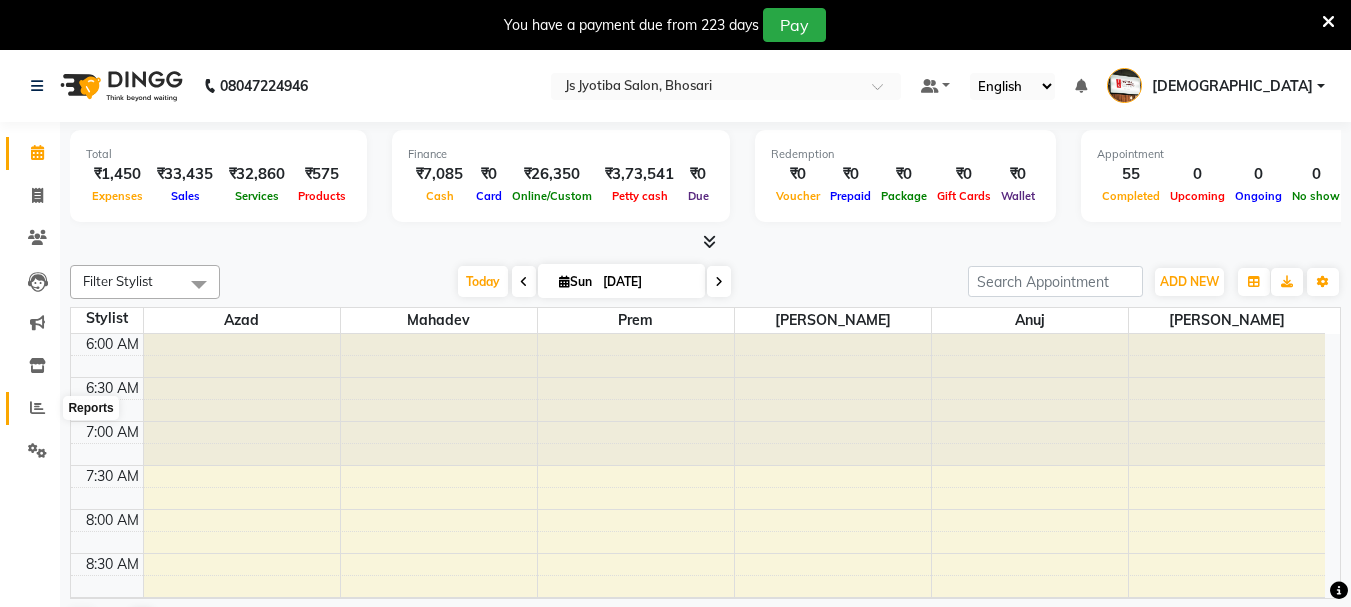 click 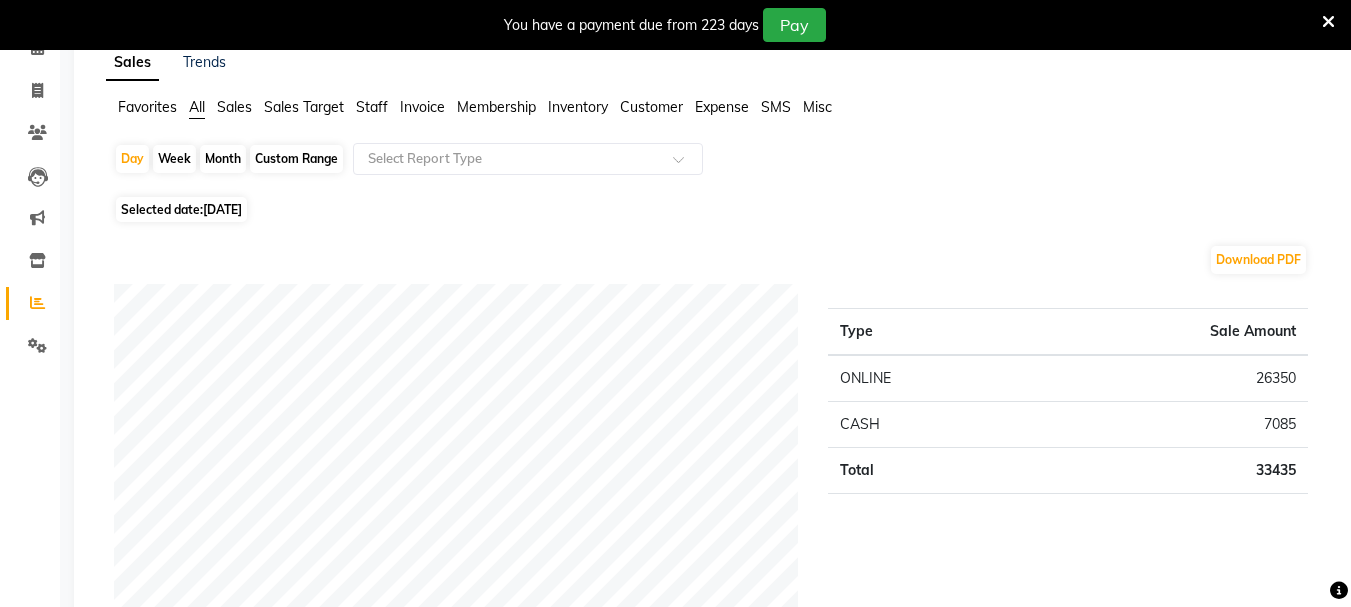 scroll, scrollTop: 0, scrollLeft: 0, axis: both 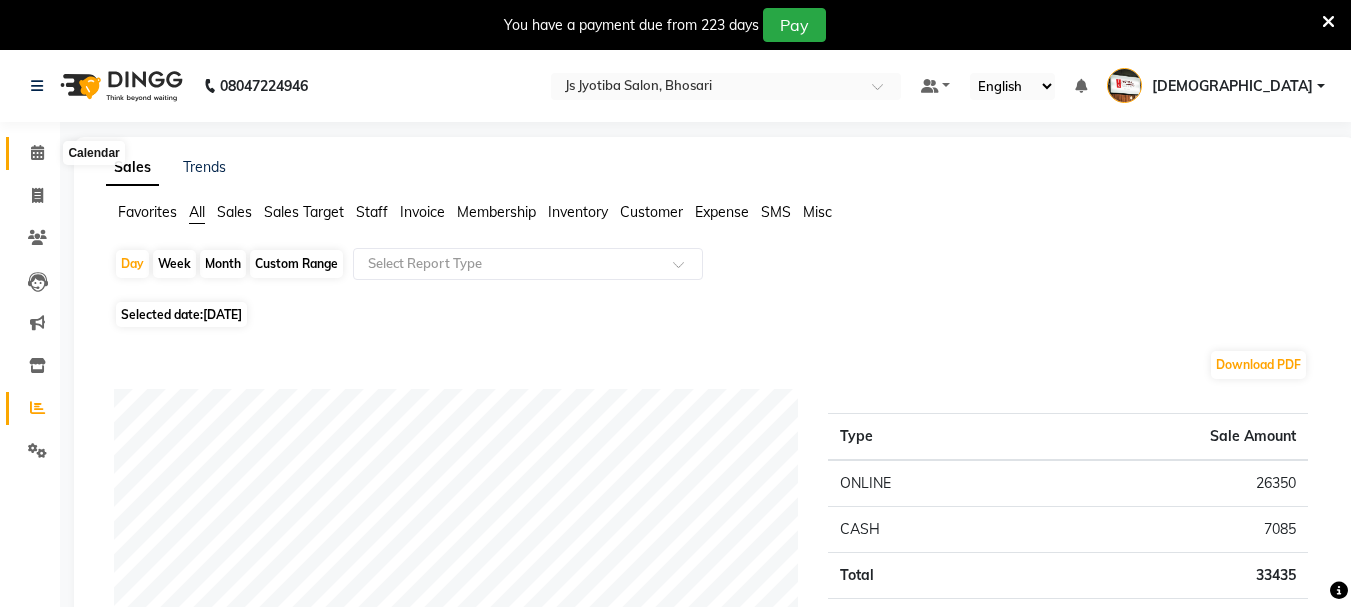 click 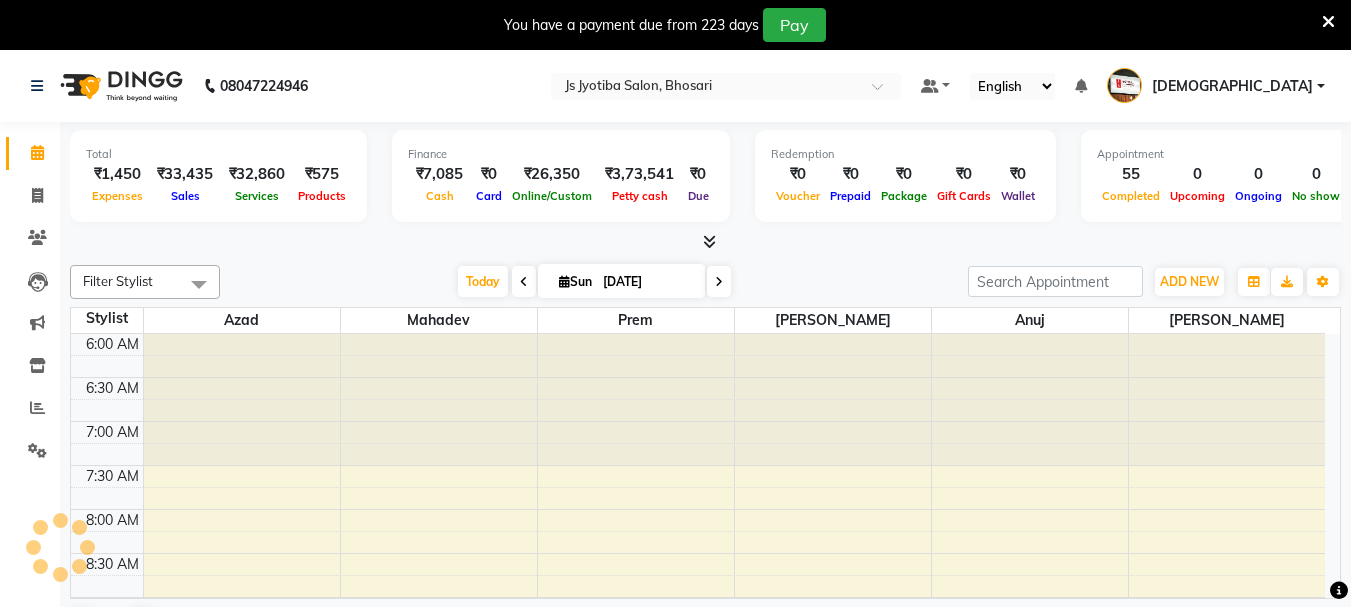 scroll, scrollTop: 0, scrollLeft: 0, axis: both 